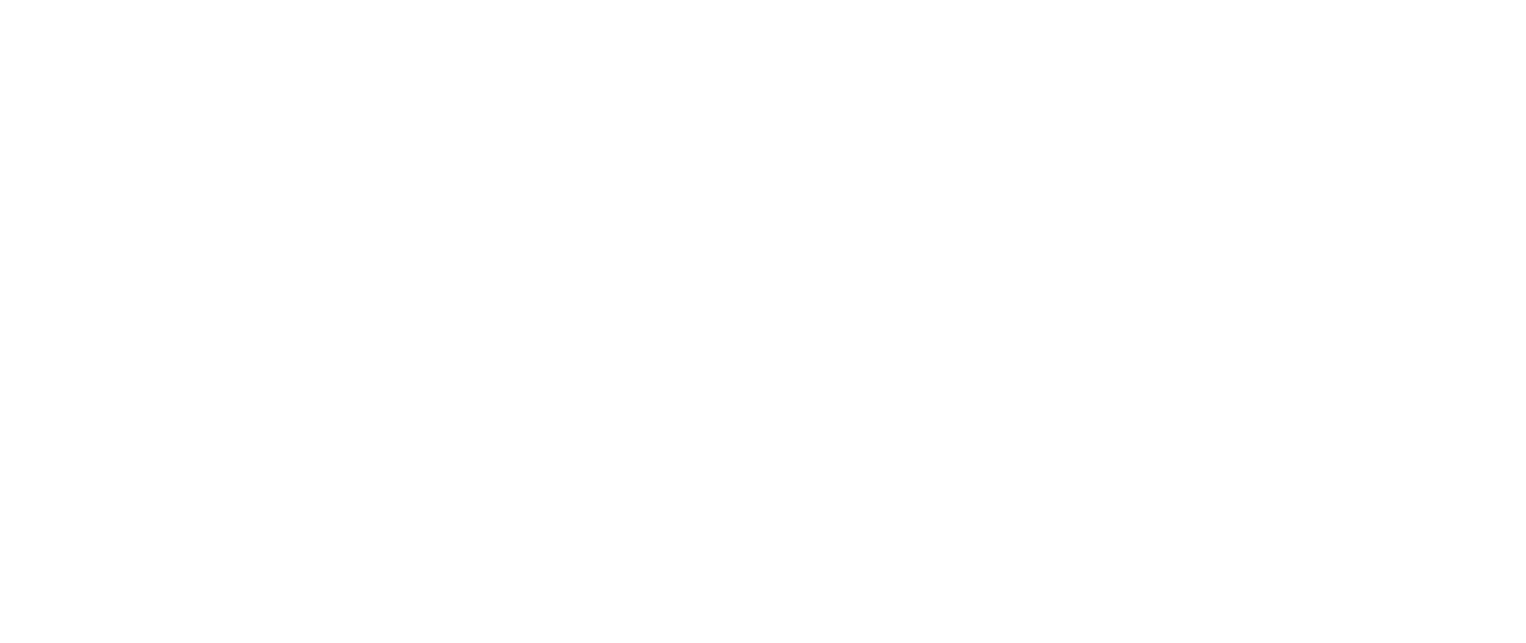 scroll, scrollTop: 0, scrollLeft: 0, axis: both 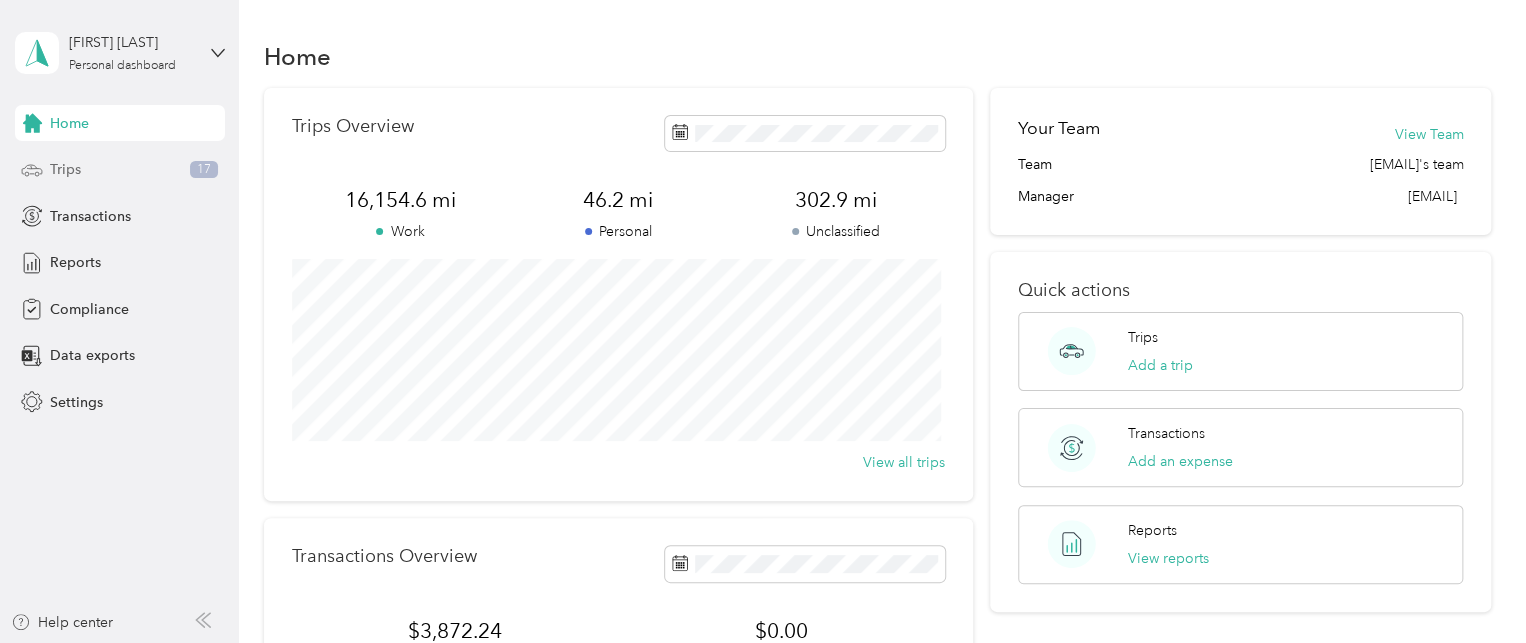 click on "Trips" at bounding box center (65, 169) 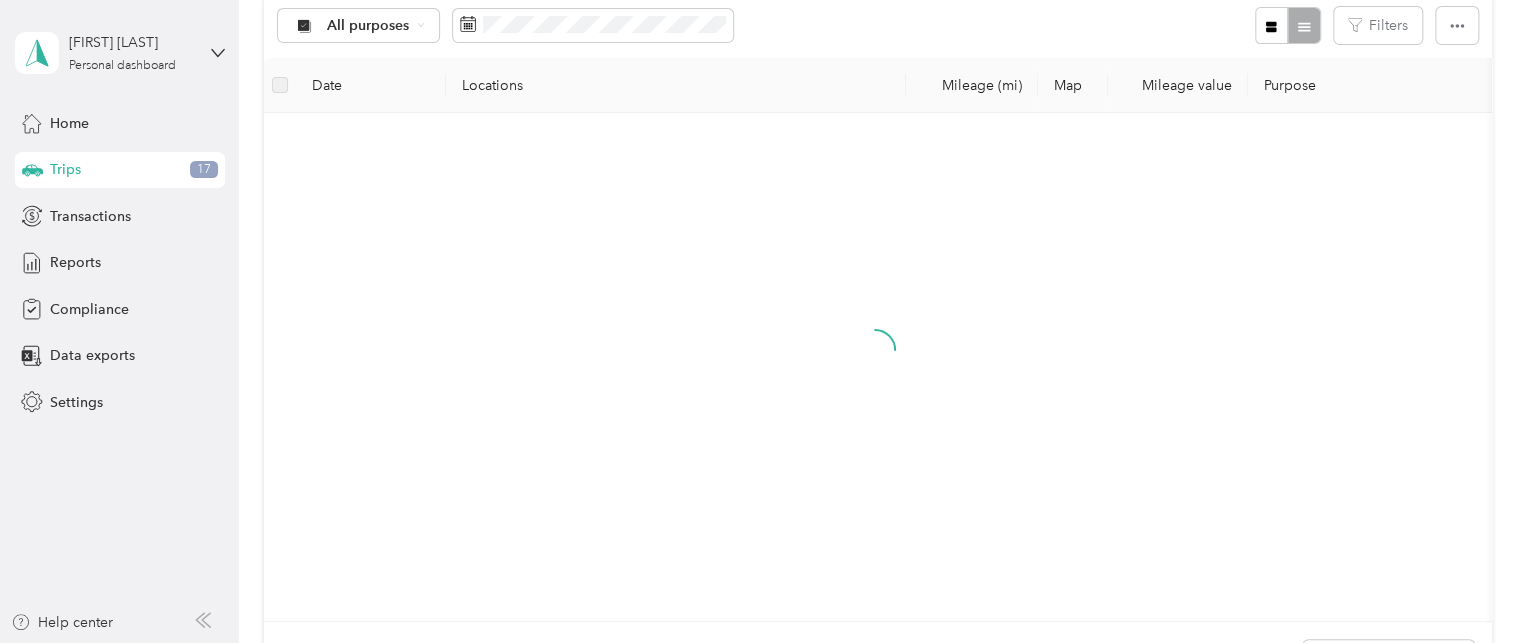 scroll, scrollTop: 221, scrollLeft: 0, axis: vertical 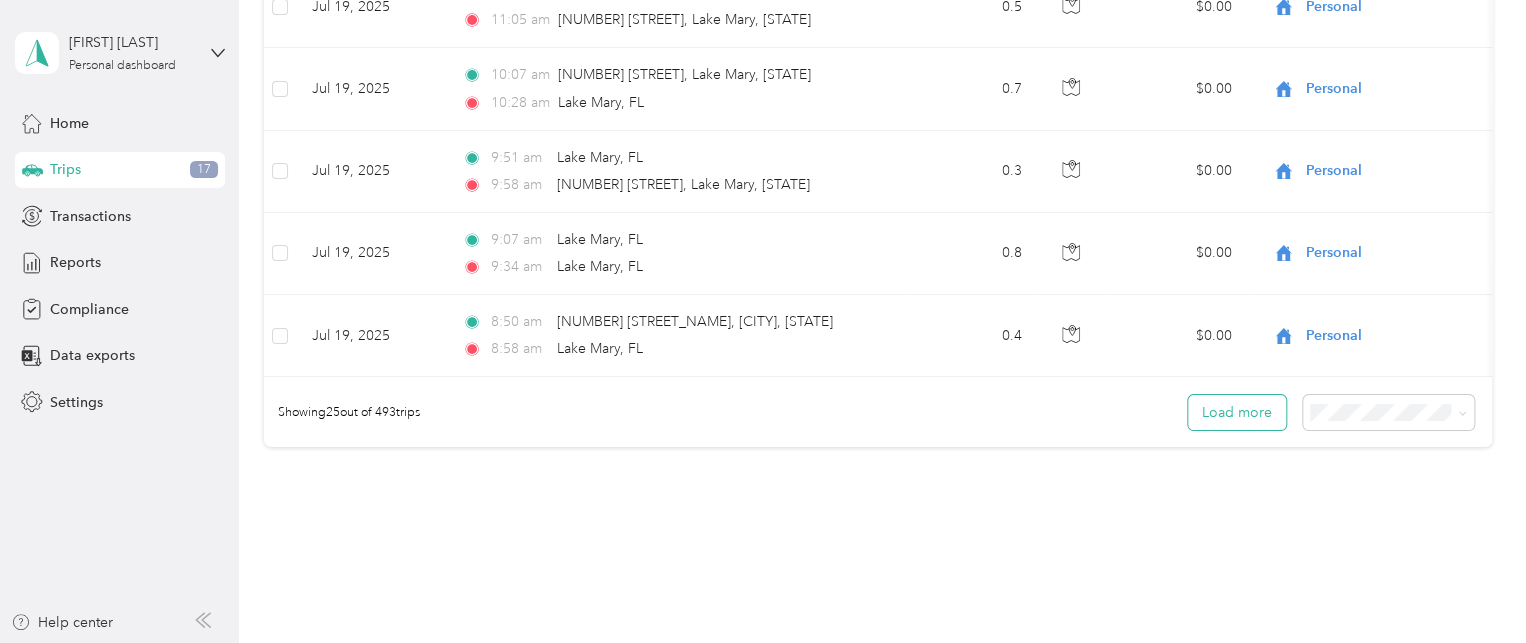 click on "Load more" at bounding box center [1237, 412] 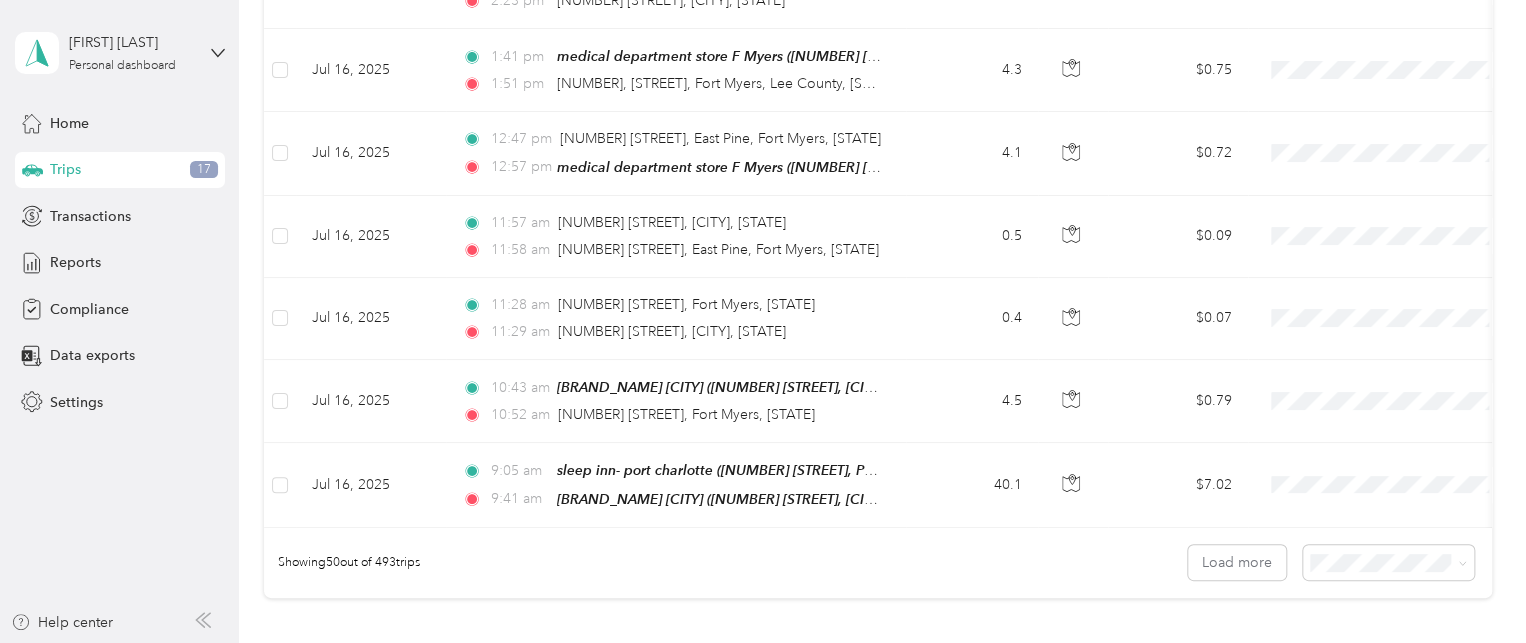 scroll, scrollTop: 4157, scrollLeft: 0, axis: vertical 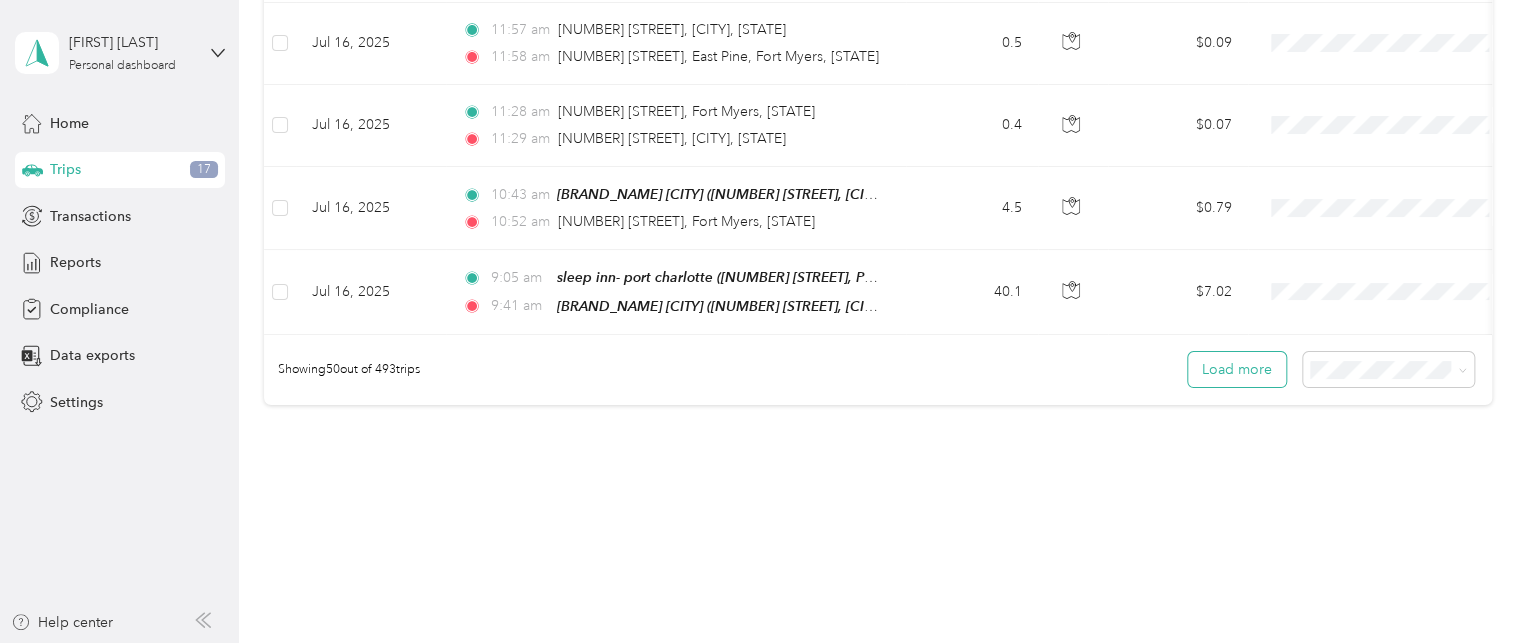 click on "Load more" at bounding box center [1237, 369] 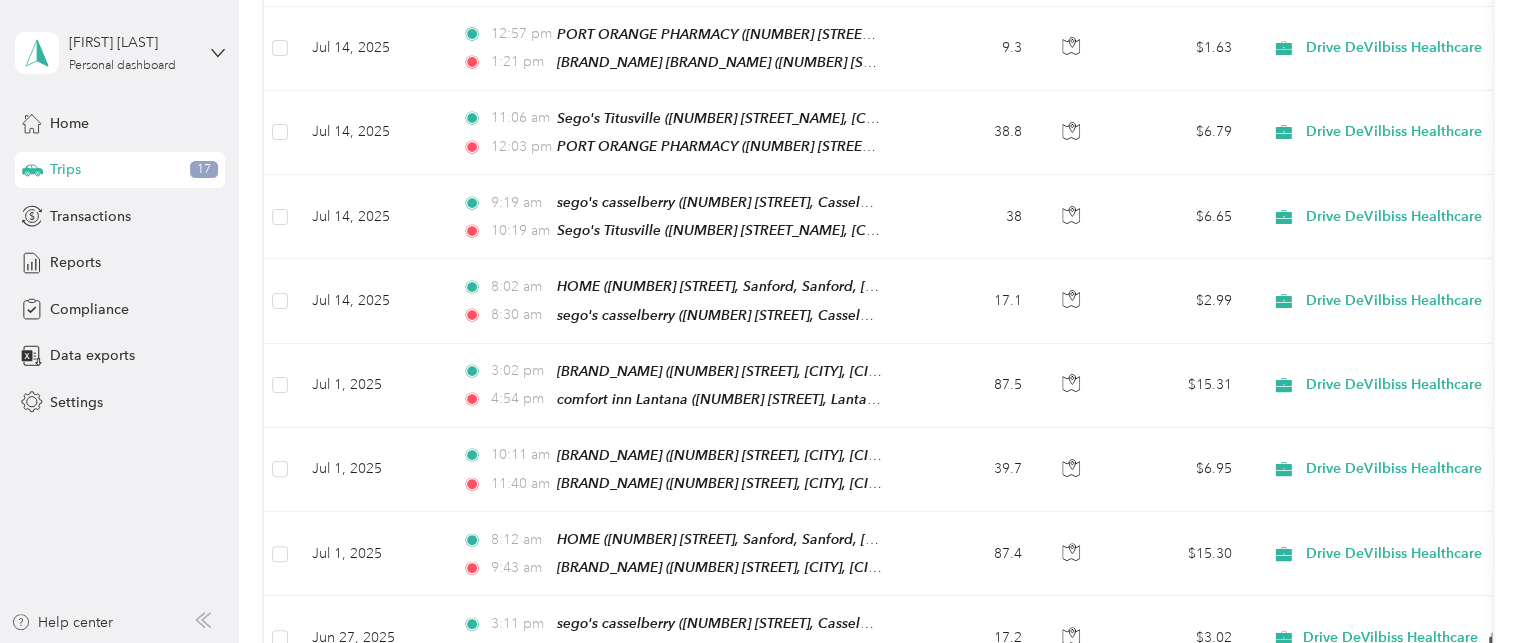 scroll, scrollTop: 4792, scrollLeft: 0, axis: vertical 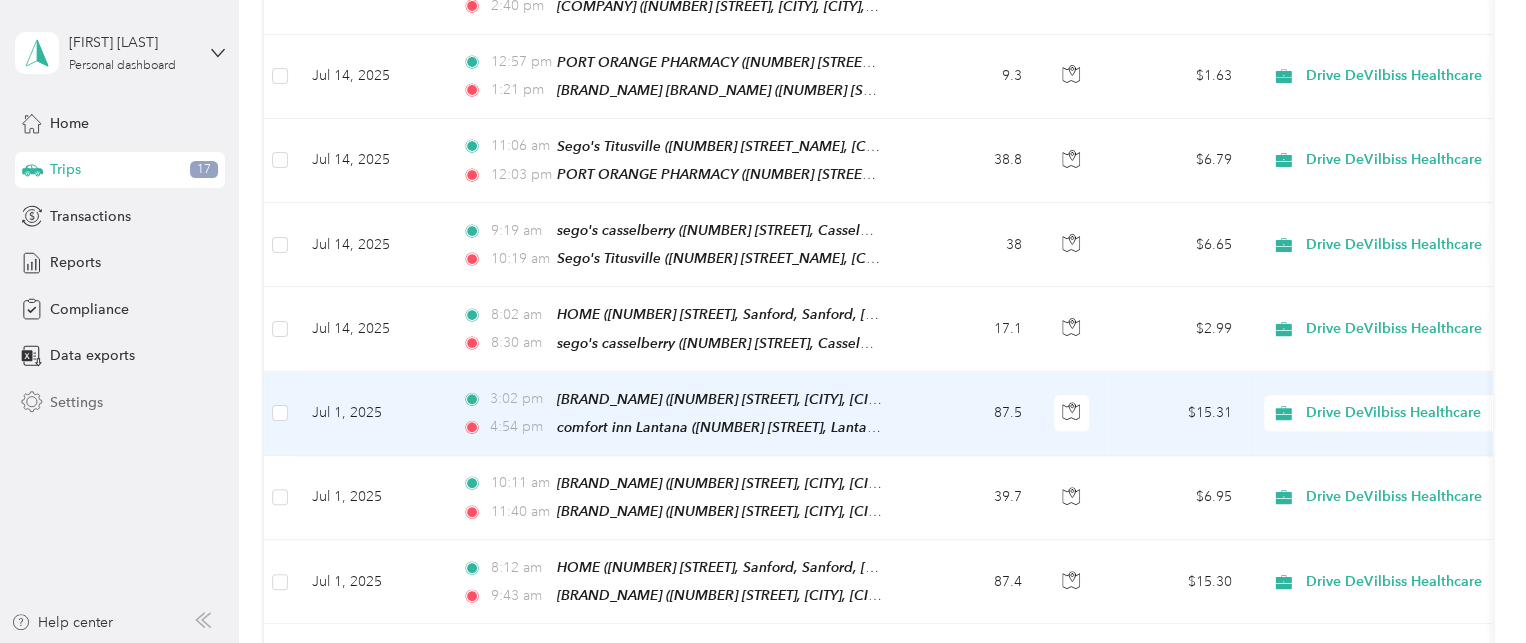 drag, startPoint x: 684, startPoint y: 353, endPoint x: 145, endPoint y: 412, distance: 542.2195 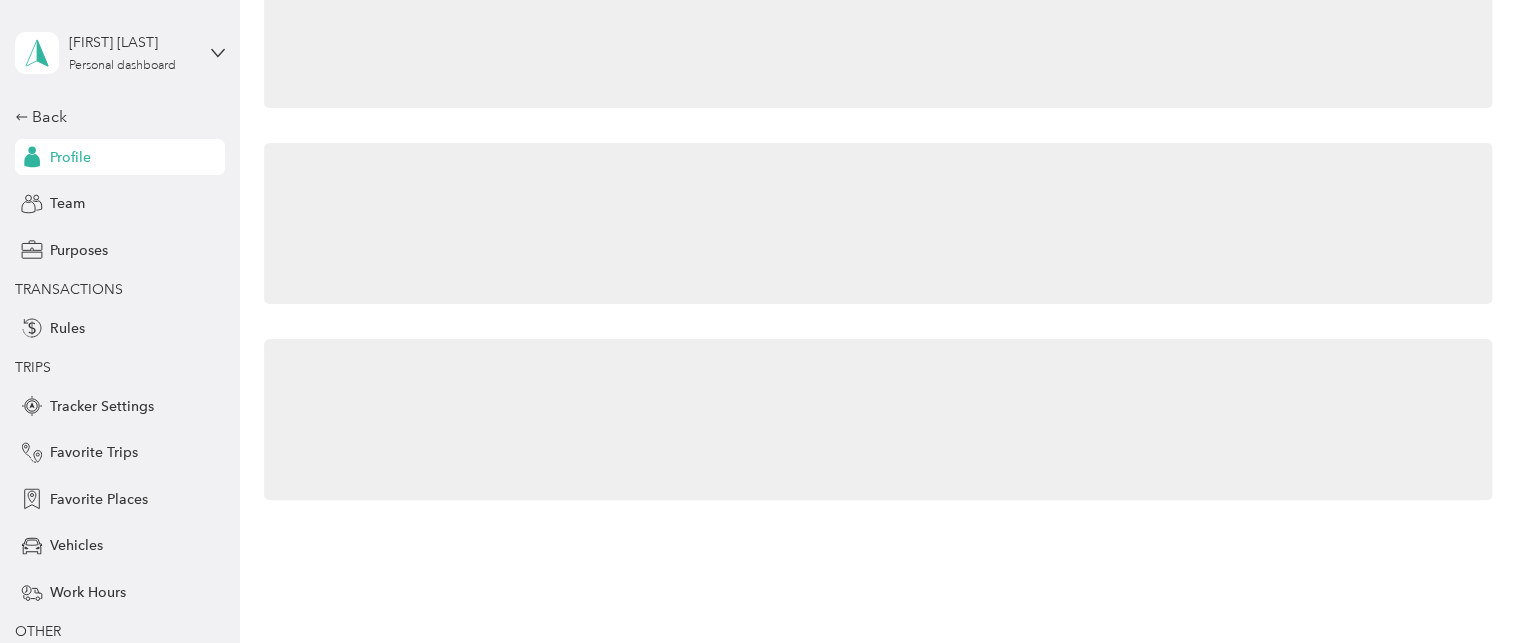 scroll, scrollTop: 952, scrollLeft: 0, axis: vertical 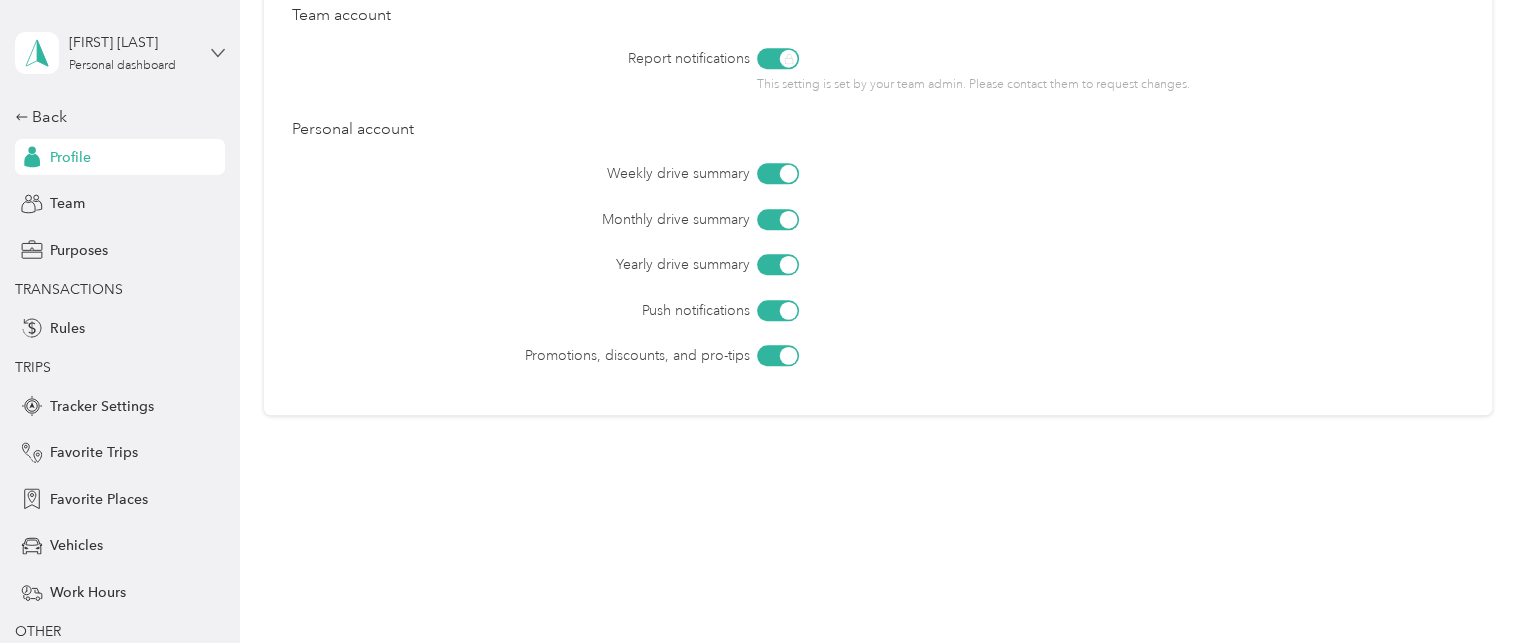 click 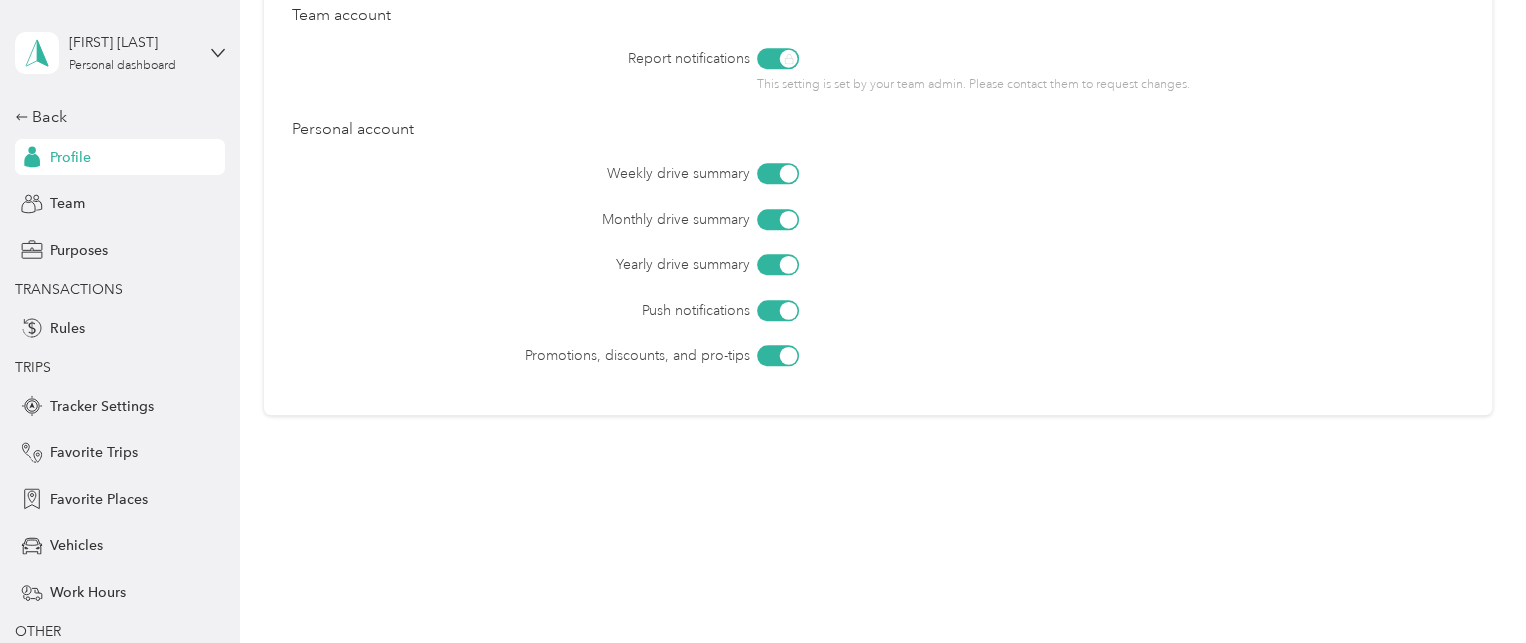 click on "Communication Preferences Set what email notifications you want to receive. Save Team account Report notifications   This setting is set by your team admin. Please contact them to request changes. Personal account Weekly drive summary   Monthly drive summary   Yearly drive summary   Push notifications   Promotions, discounts, and pro-tips" at bounding box center (878, 150) 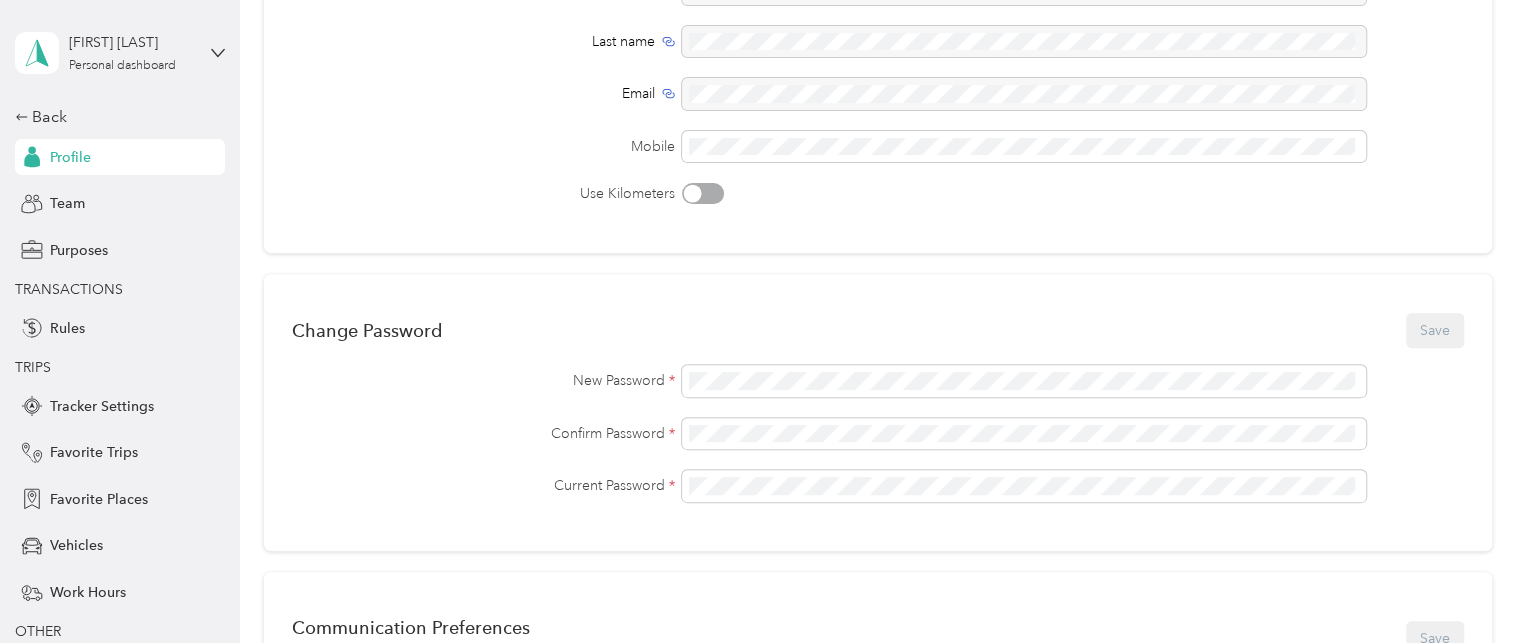 scroll, scrollTop: 0, scrollLeft: 0, axis: both 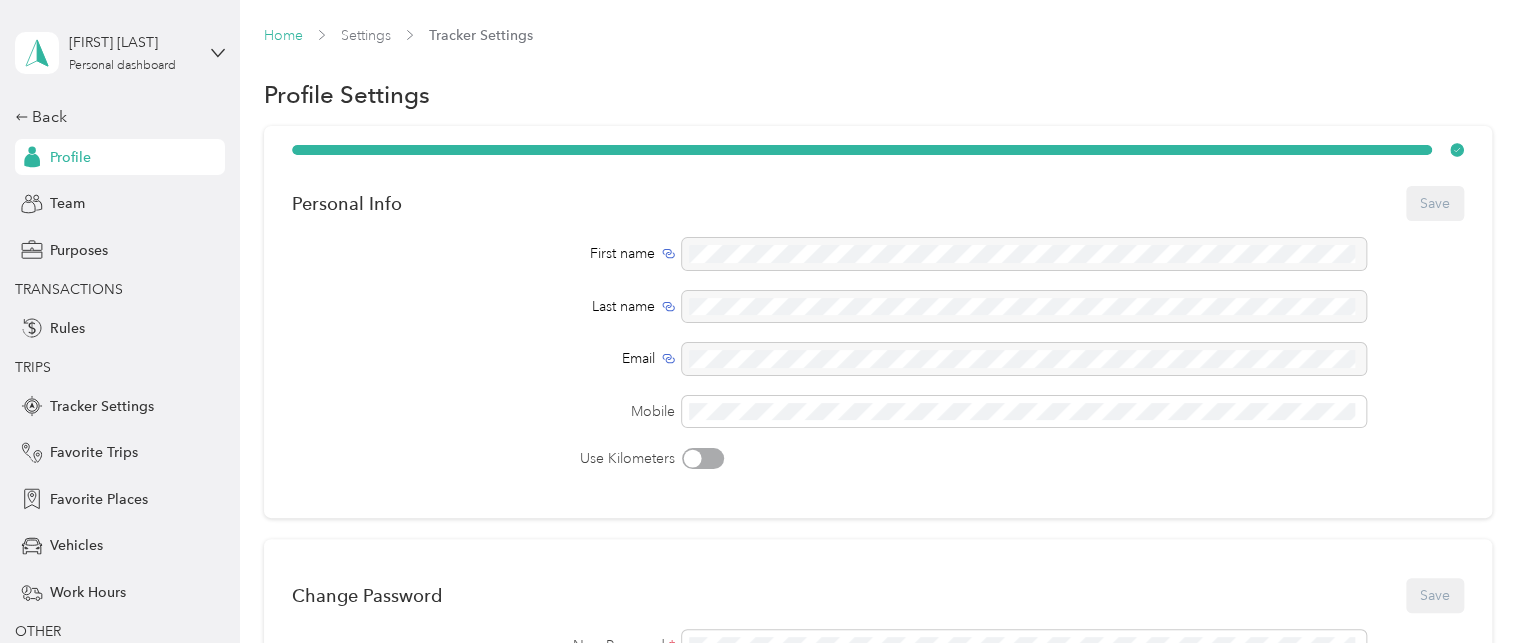 click on "Home" at bounding box center (283, 35) 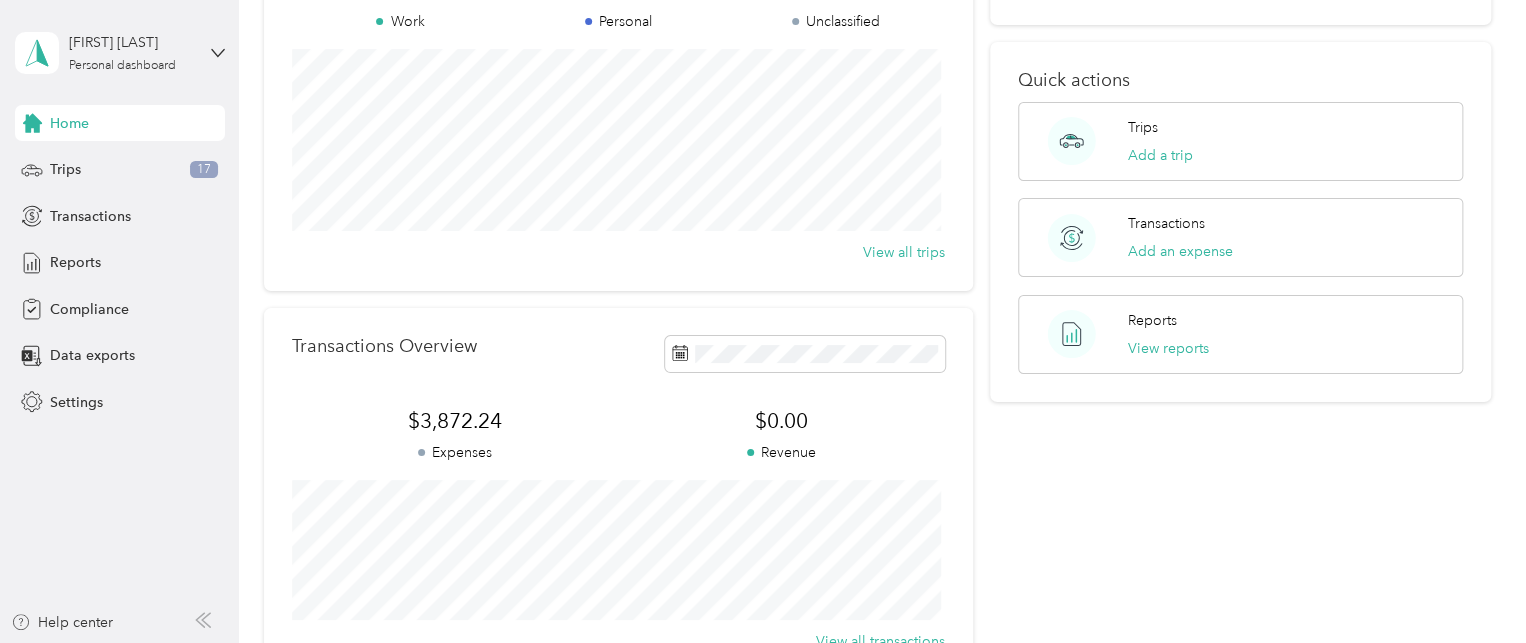 scroll, scrollTop: 0, scrollLeft: 0, axis: both 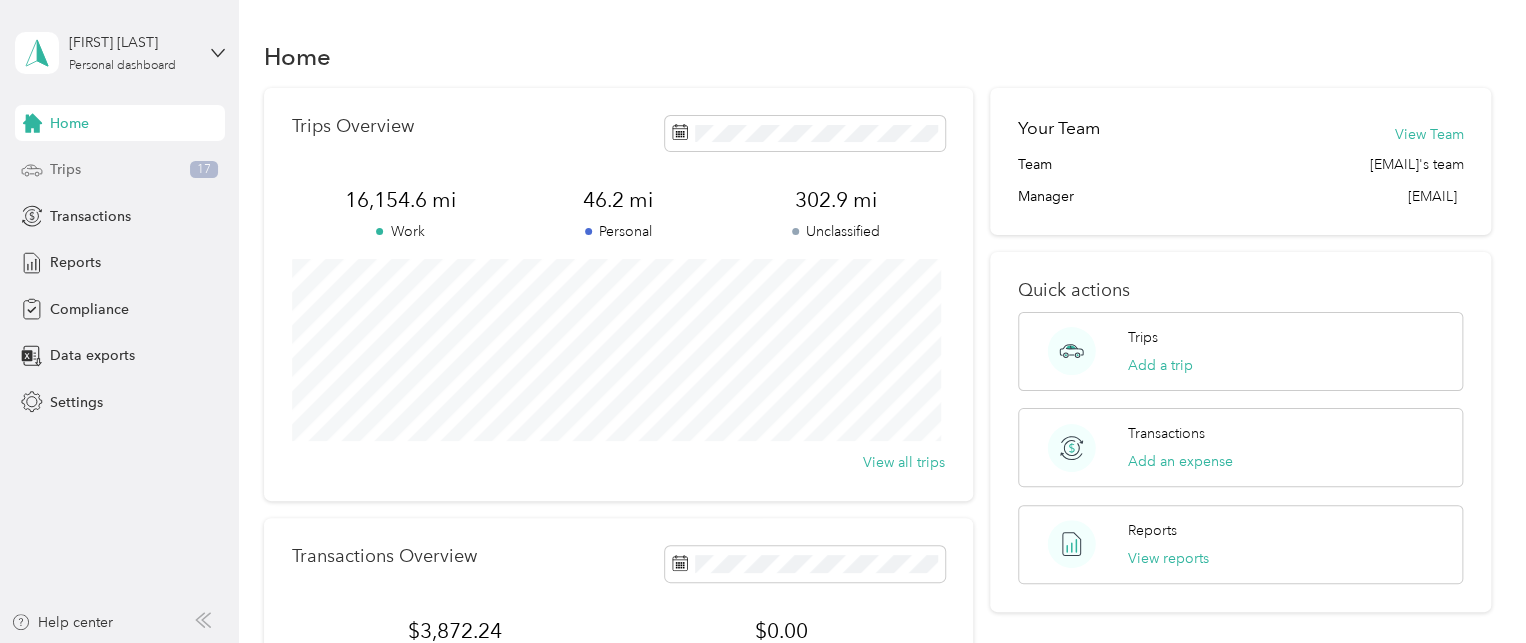 click on "Trips" at bounding box center (65, 169) 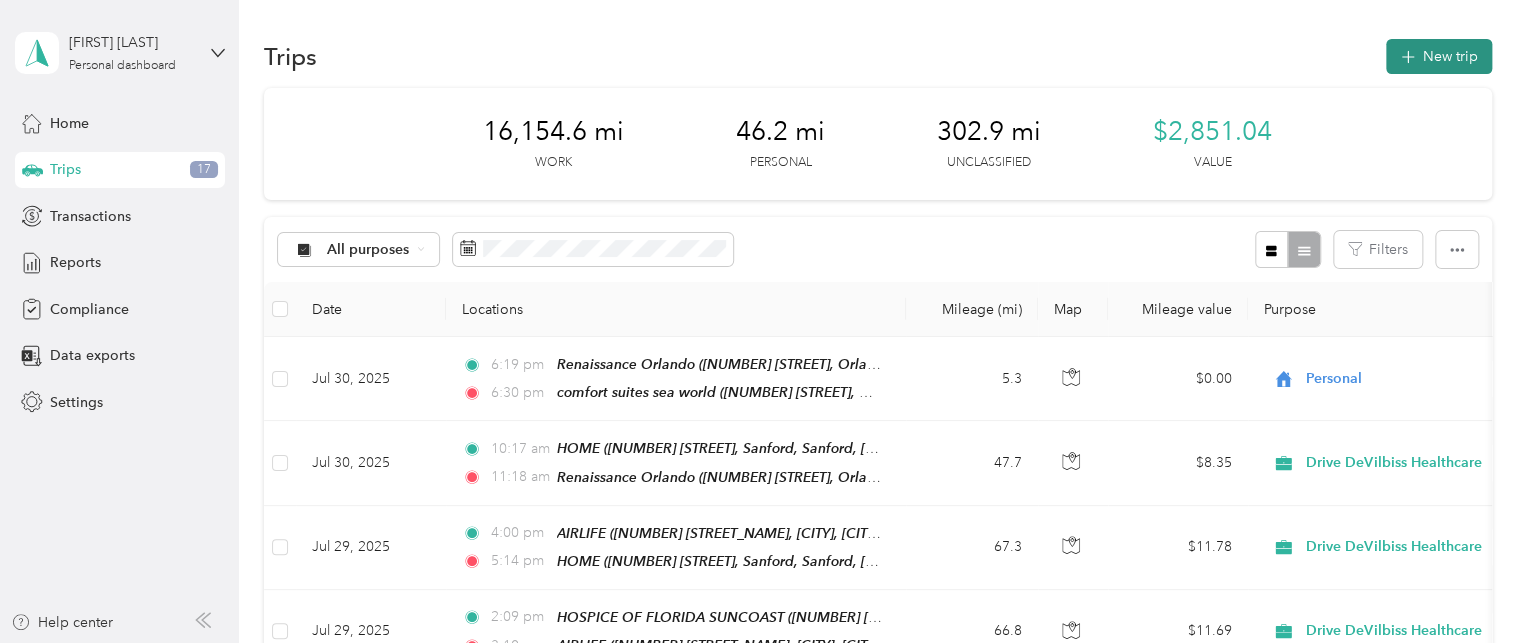 click on "New trip" at bounding box center [1439, 56] 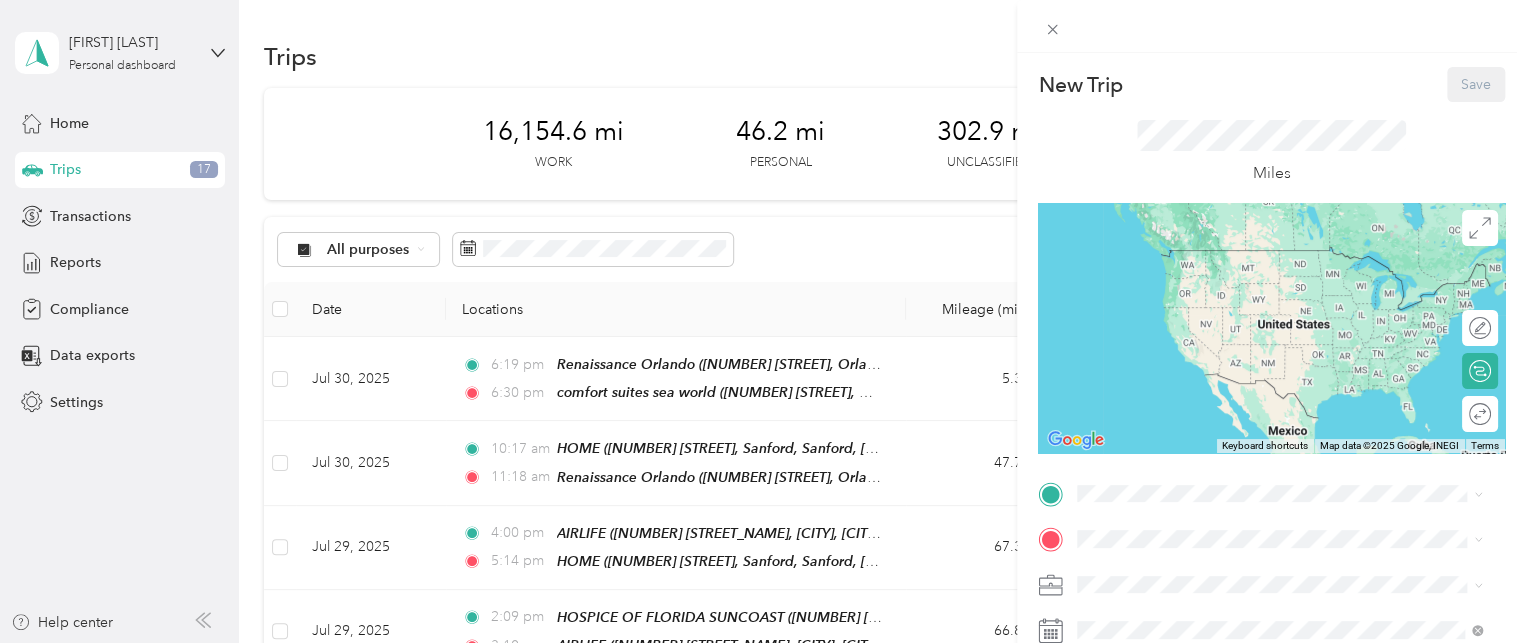 scroll, scrollTop: 74, scrollLeft: 0, axis: vertical 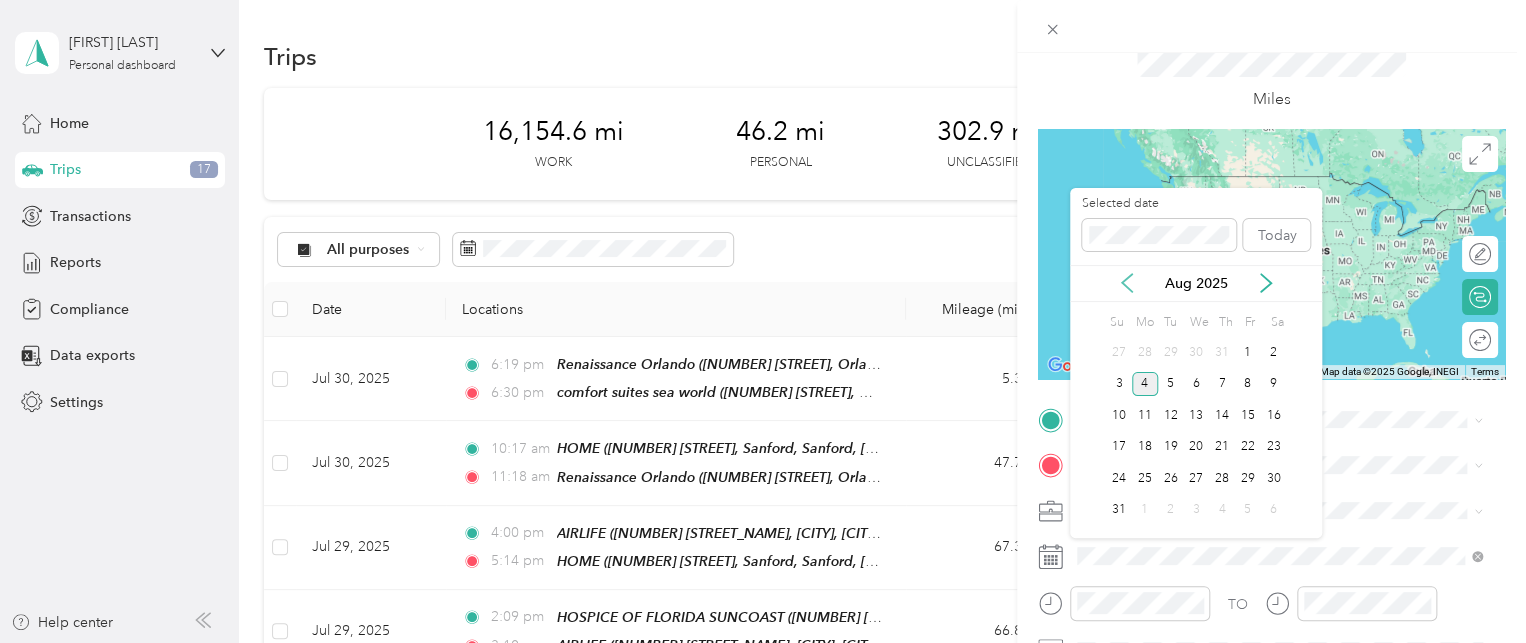click 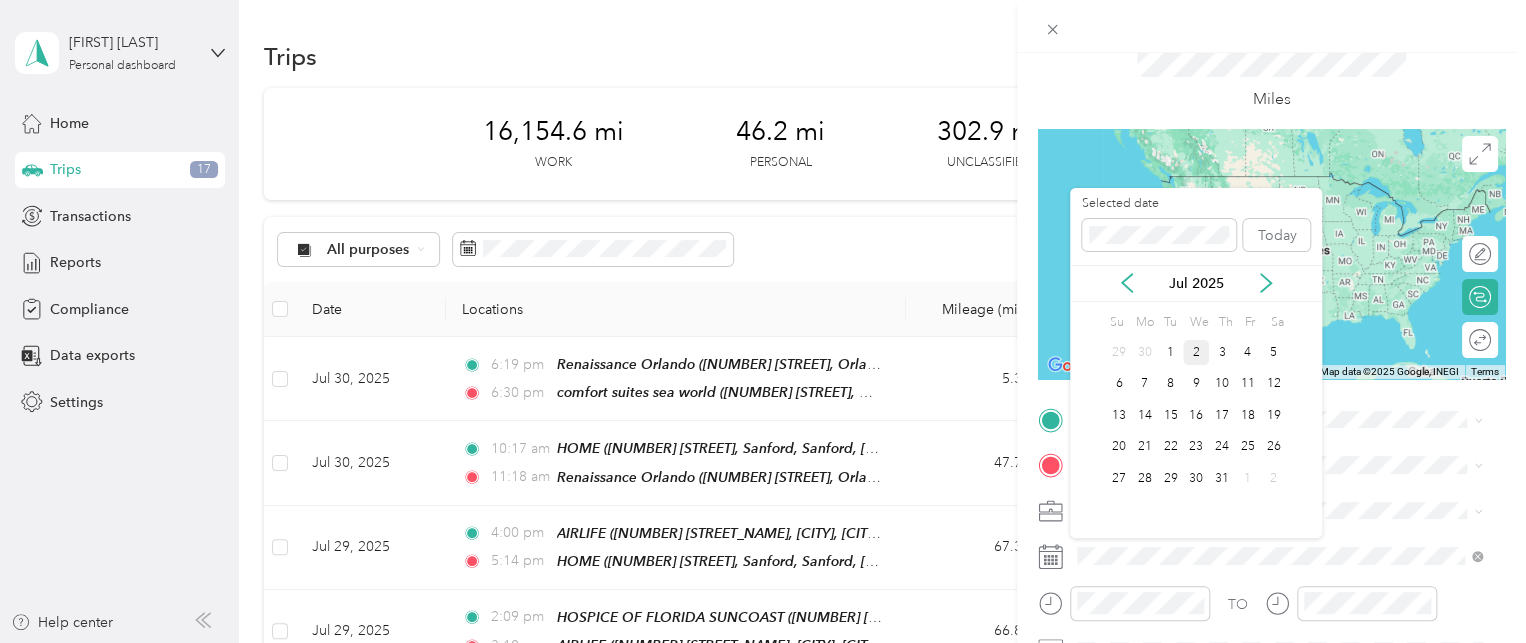 click on "2" at bounding box center (1196, 352) 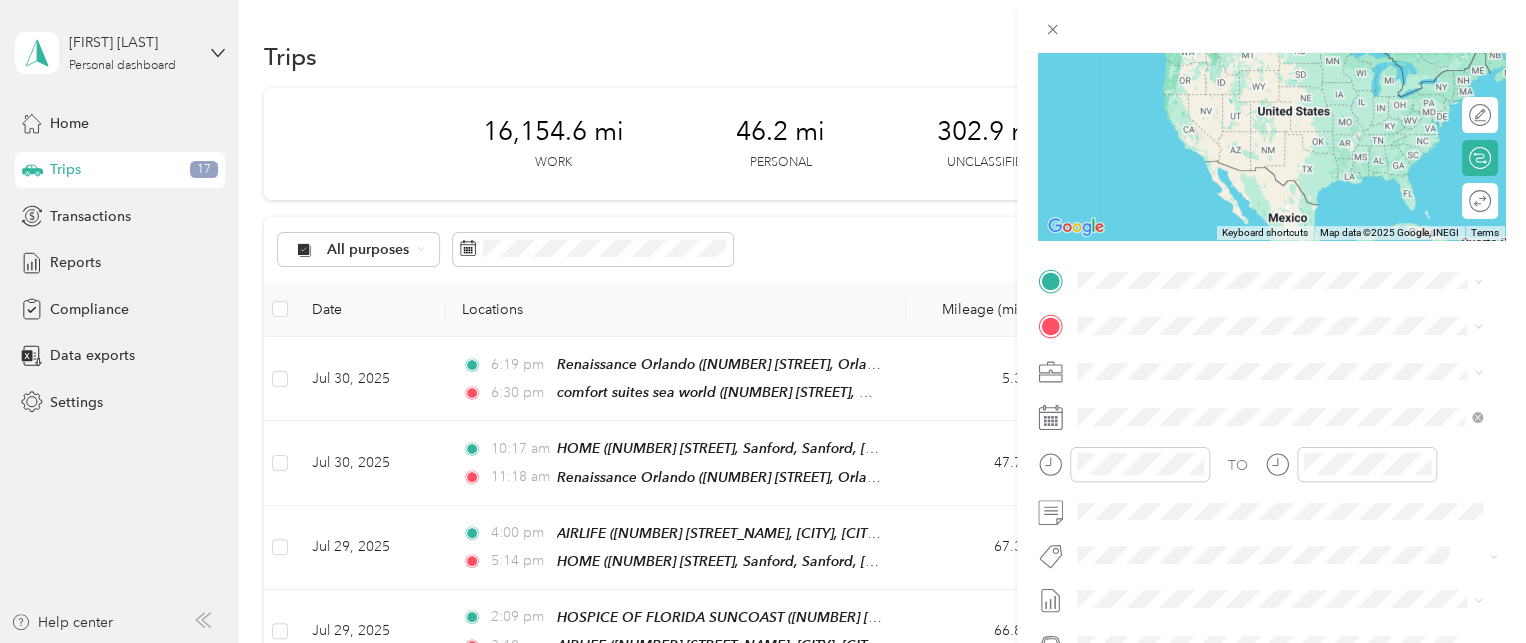 scroll, scrollTop: 219, scrollLeft: 0, axis: vertical 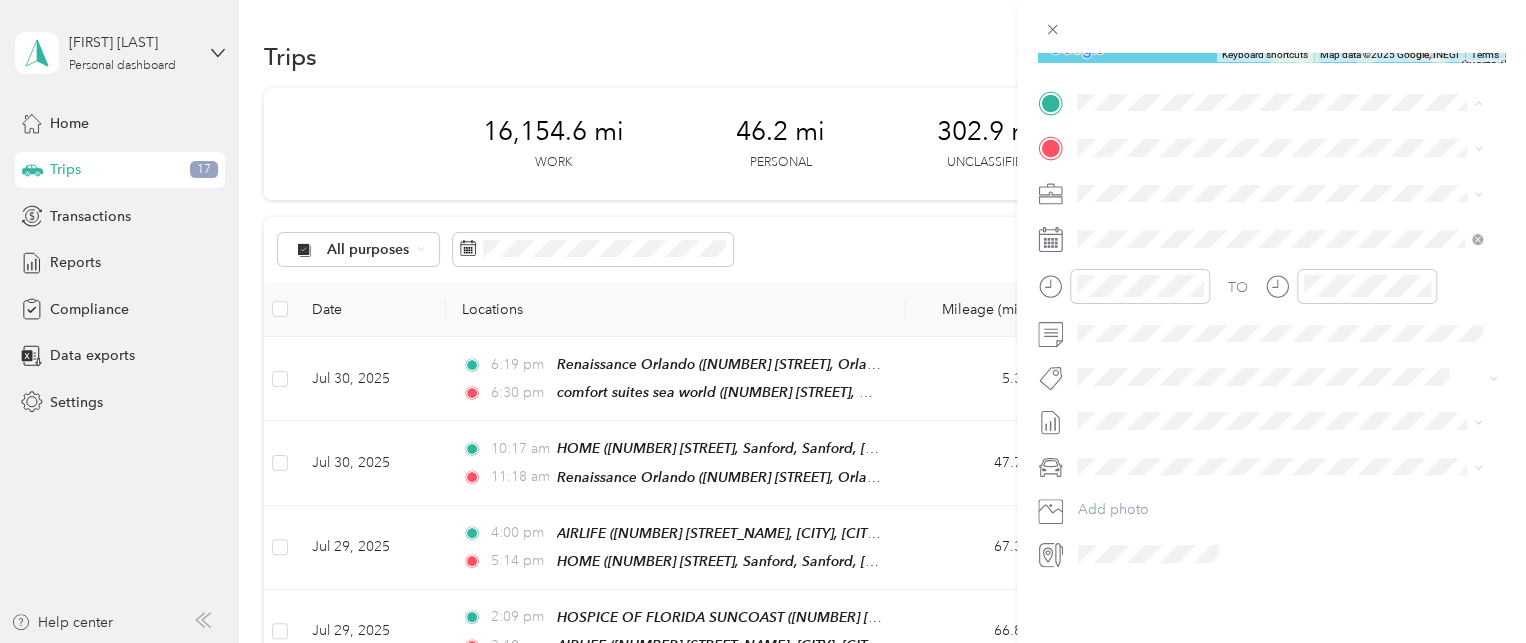 click on "New Trip Save This trip cannot be edited because it is either under review, approved, or paid. Contact your Team Manager to edit it. Miles To navigate the map with touch gestures double-tap and hold your finger on the map, then drag the map. ← Move left → Move right ↑ Move up ↓ Move down + Zoom in - Zoom out Home Jump left by 75% End Jump right by 75% Page Up Jump up by 75% Page Down Jump down by 75% Keyboard shortcuts Map Data Map data ©2025 Google, INEGI Map data ©2025 Google, INEGI 1000 km  Click to toggle between metric and imperial units Terms Report a map error Edit route Calculate route Round trip TO Add photo" at bounding box center (763, 321) 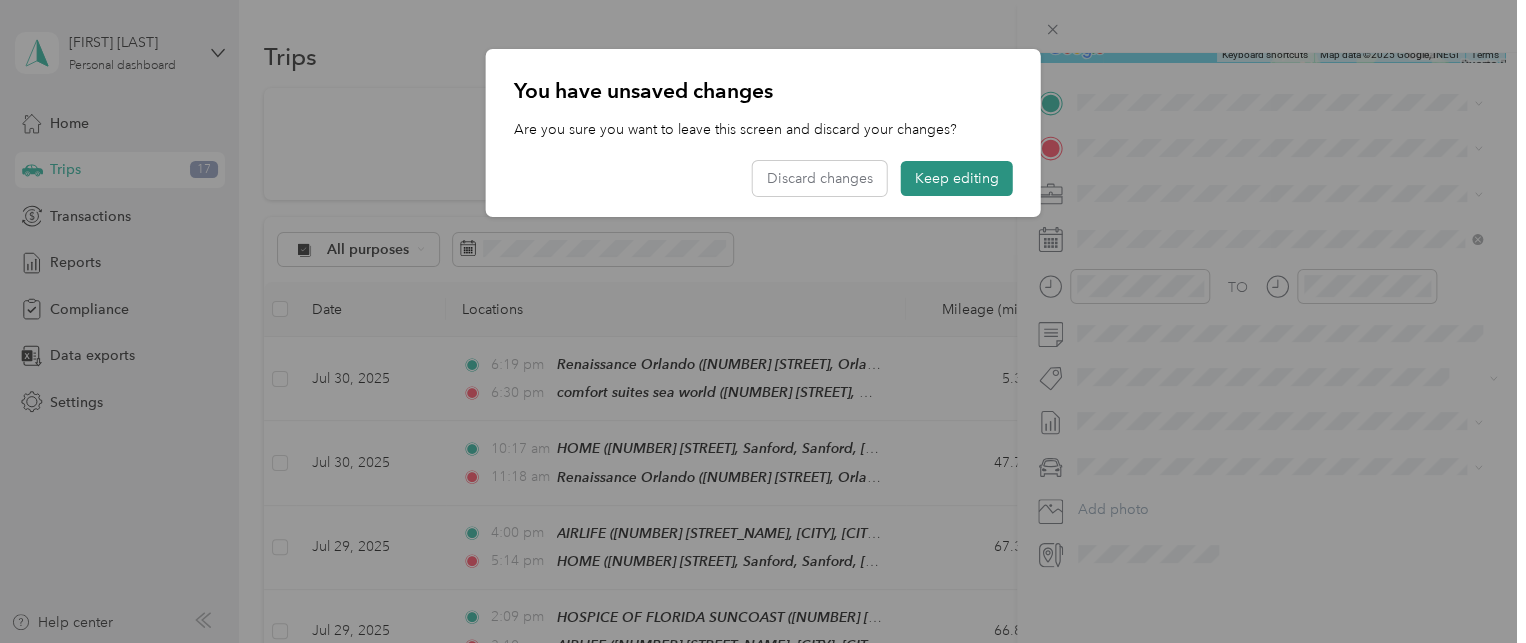 click on "Keep editing" at bounding box center (957, 178) 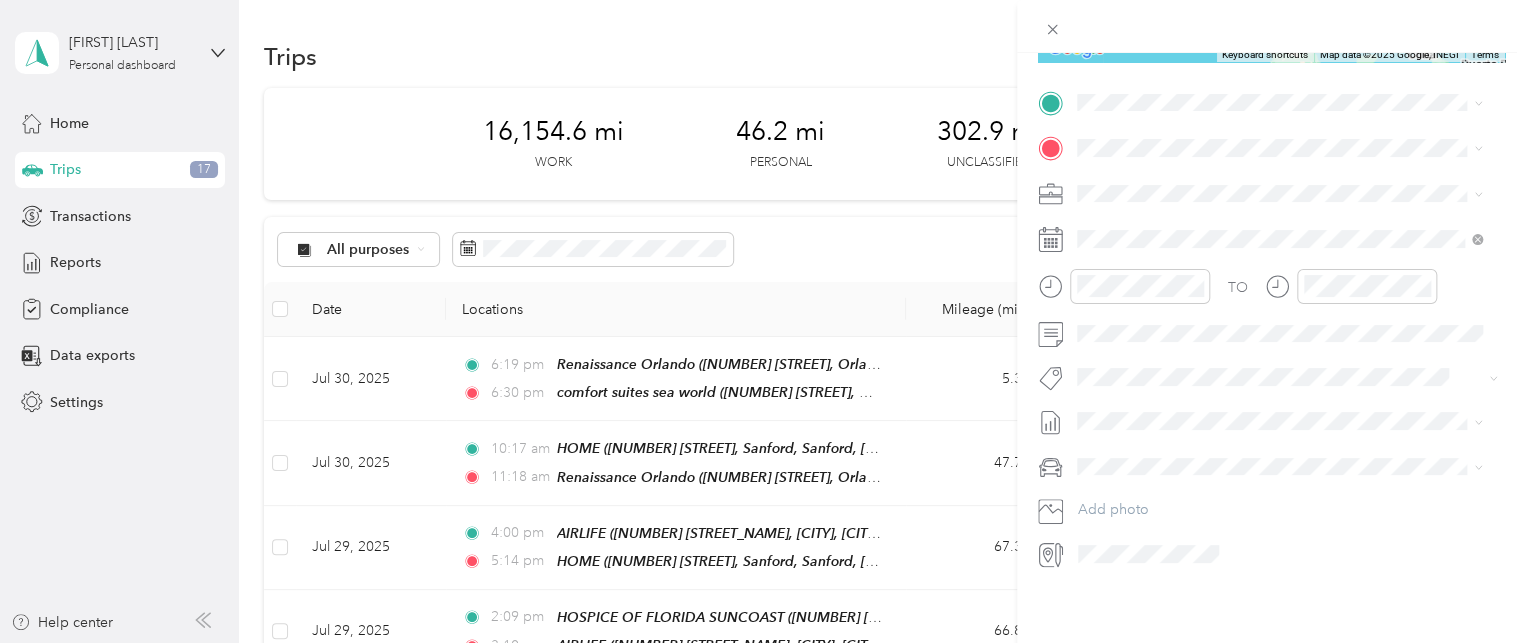 click on "New Trip Save This trip cannot be edited because it is either under review, approved, or paid. Contact your Team Manager to edit it. Miles To navigate the map with touch gestures double-tap and hold your finger on the map, then drag the map. ← Move left → Move right ↑ Move up ↓ Move down + Zoom in - Zoom out Home Jump left by 75% End Jump right by 75% Page Up Jump up by 75% Page Down Jump down by 75% Keyboard shortcuts Map Data Map data ©2025 Google, INEGI Map data ©2025 Google, INEGI 1000 km  Click to toggle between metric and imperial units Terms Report a map error Edit route Calculate route Round trip TO Add photo" at bounding box center (763, 321) 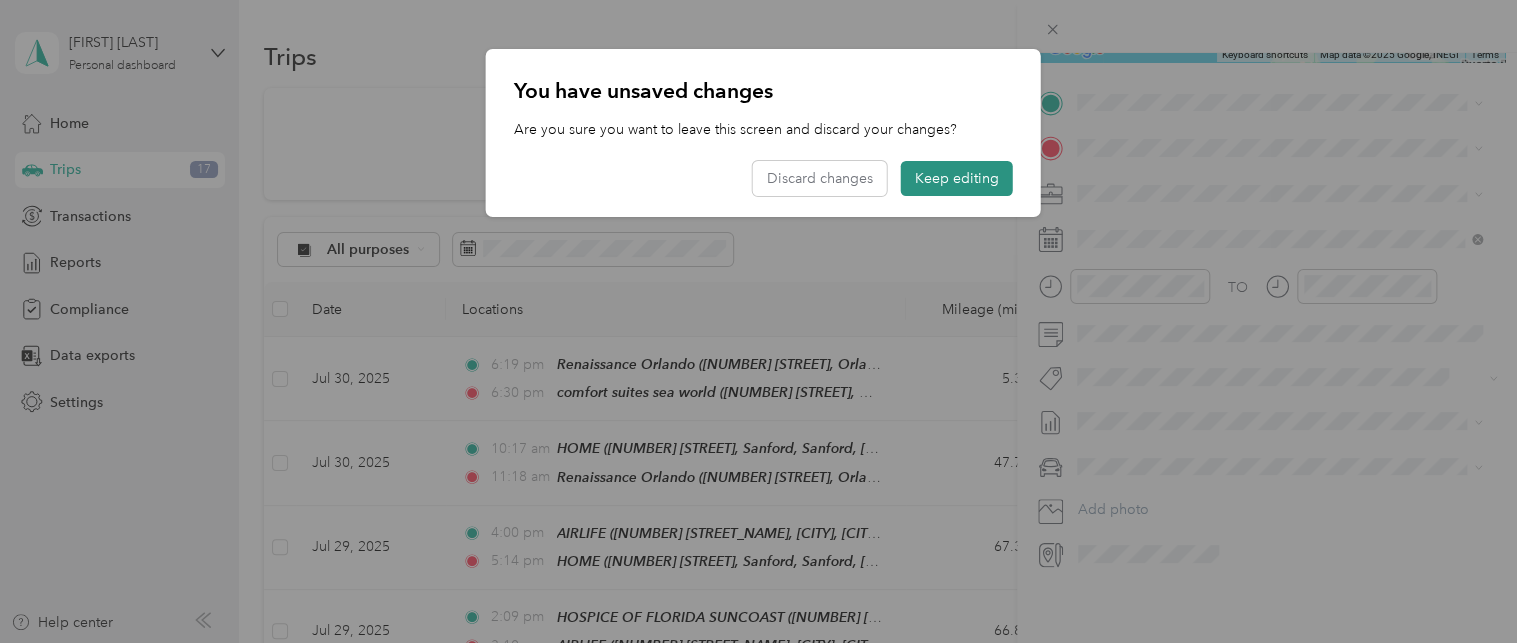 click on "Keep editing" at bounding box center [957, 178] 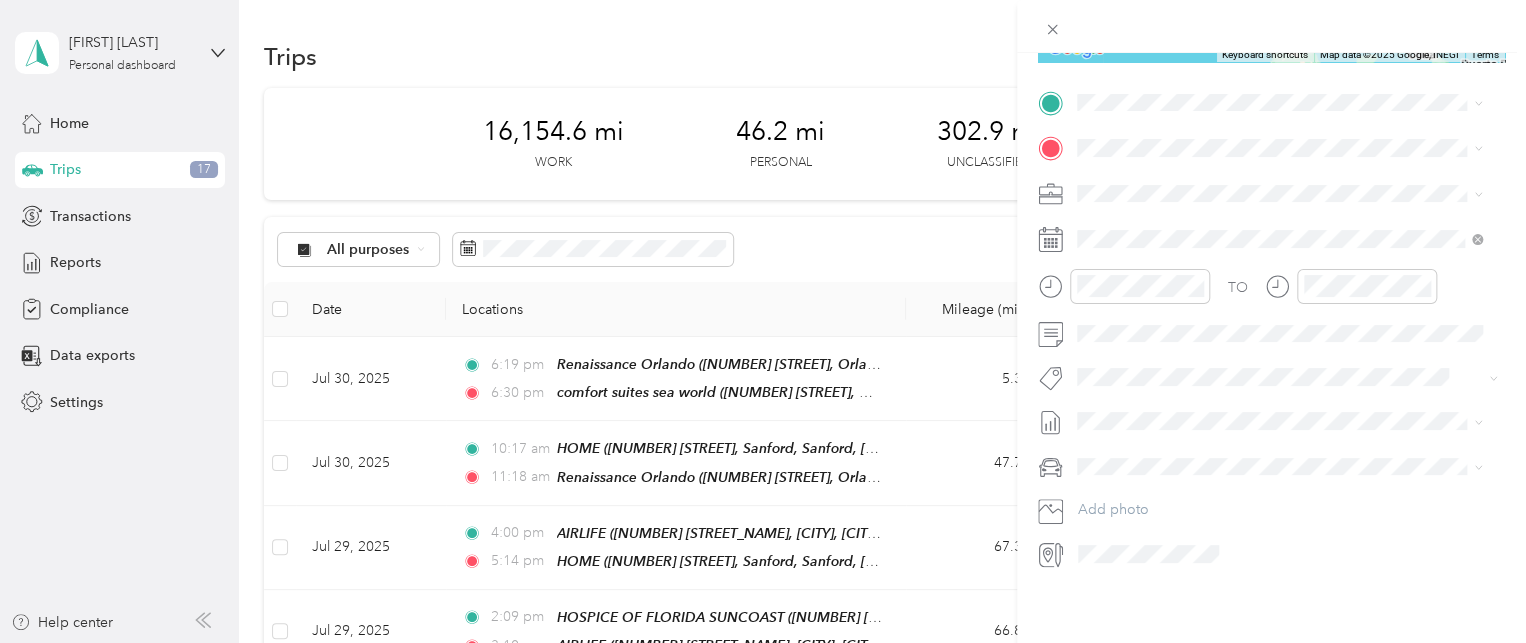 scroll, scrollTop: 386, scrollLeft: 0, axis: vertical 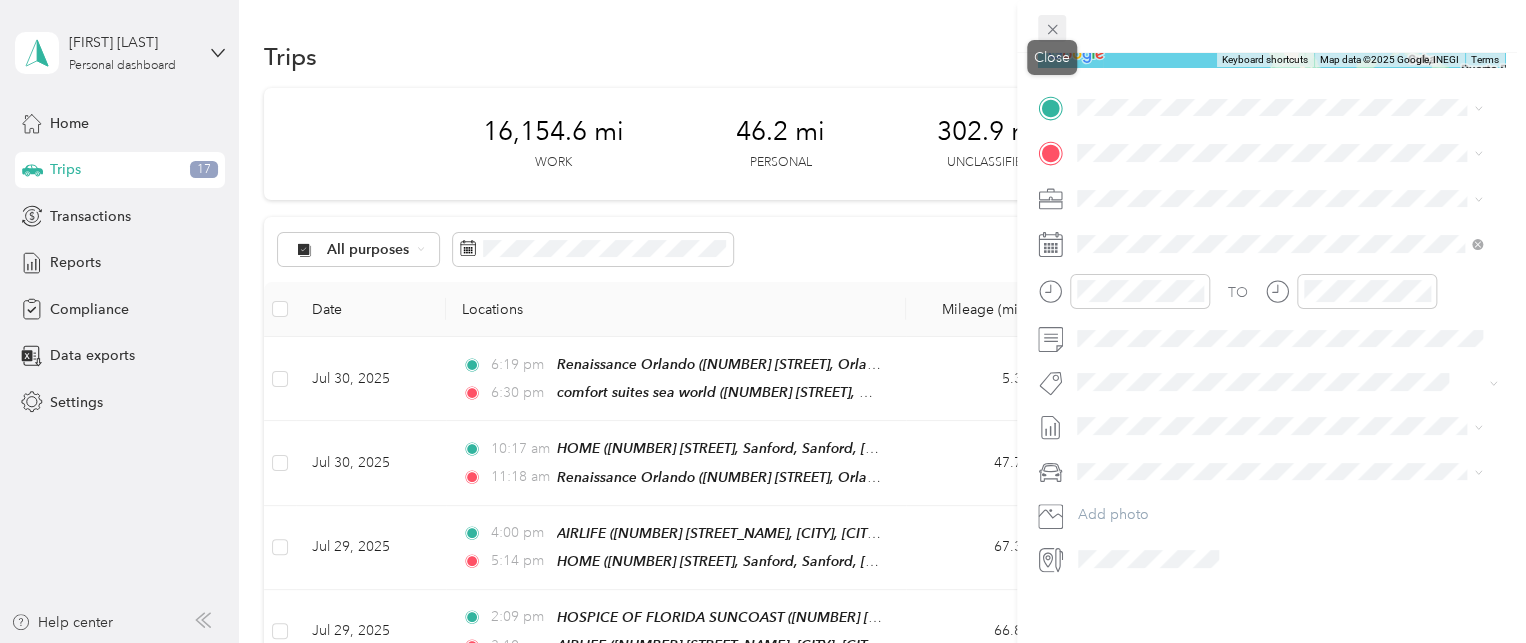 click at bounding box center [1052, 29] 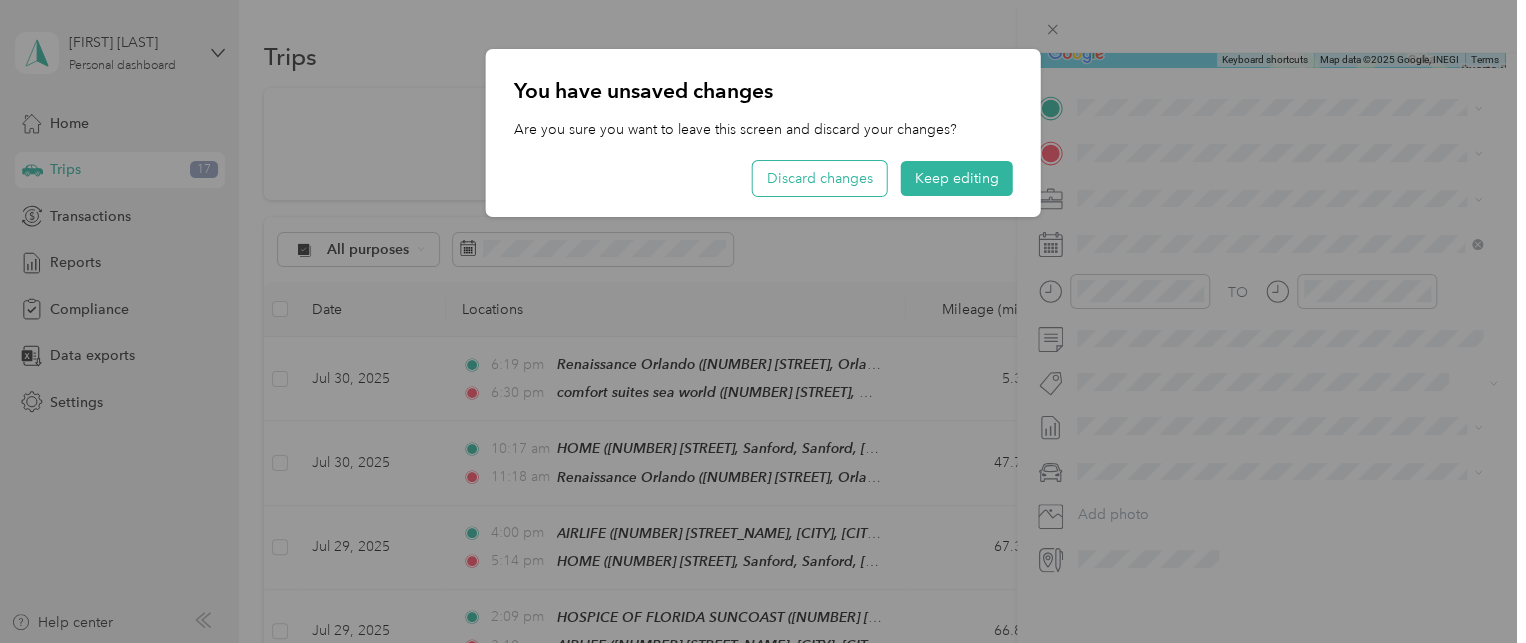 click on "Discard changes" at bounding box center (820, 178) 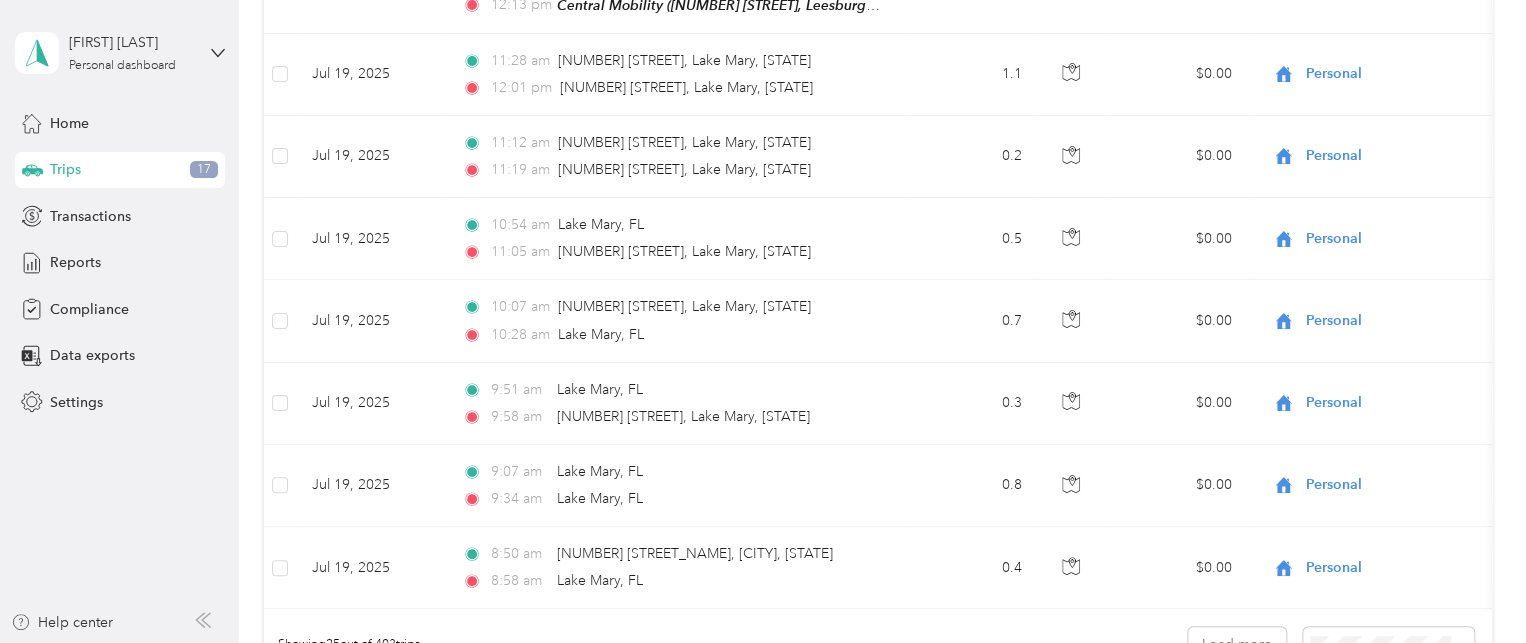 scroll, scrollTop: 2106, scrollLeft: 0, axis: vertical 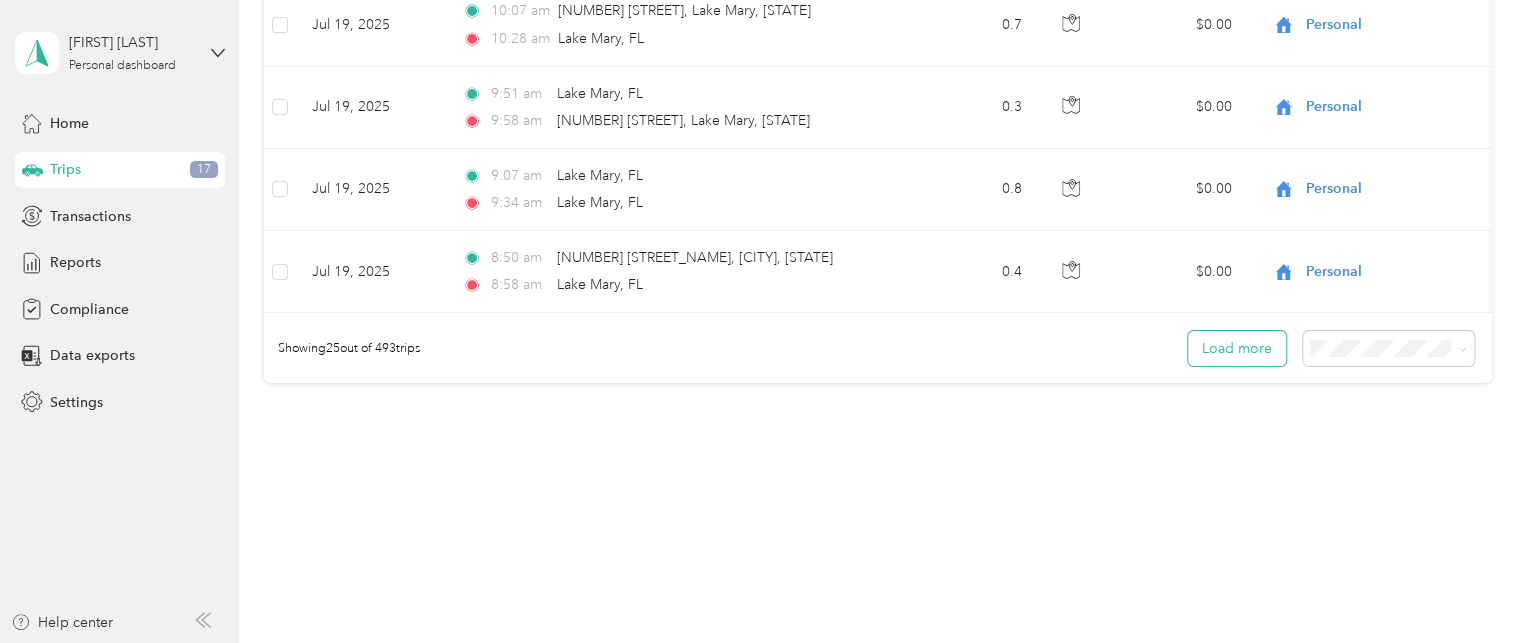 click on "Load more" at bounding box center [1237, 348] 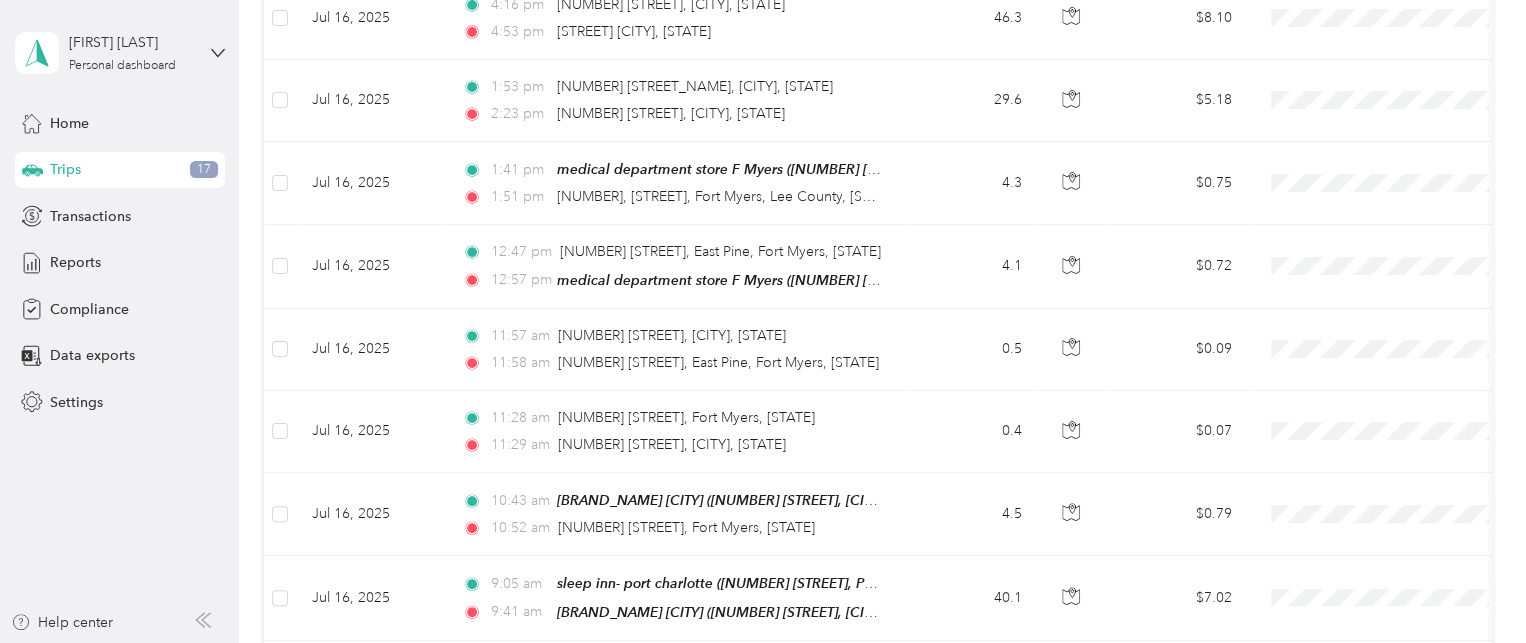 scroll, scrollTop: 4009, scrollLeft: 0, axis: vertical 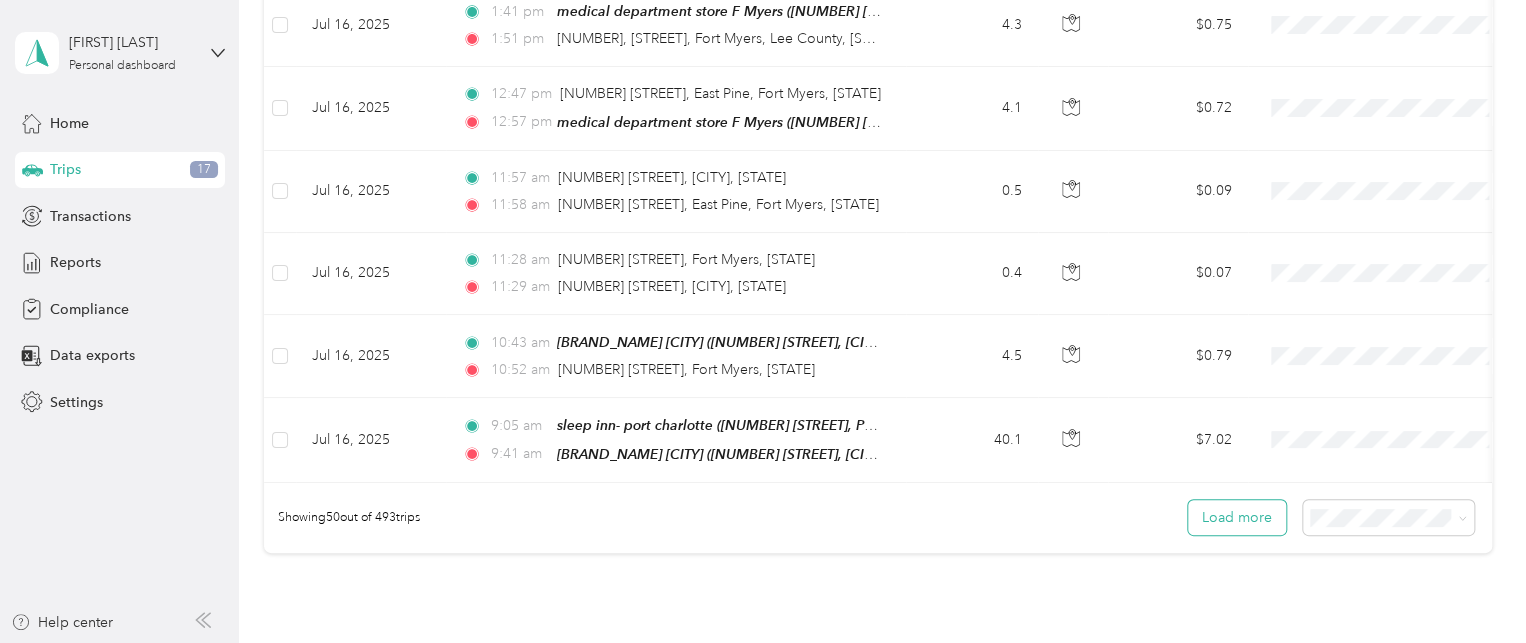 click on "Load more" at bounding box center (1237, 517) 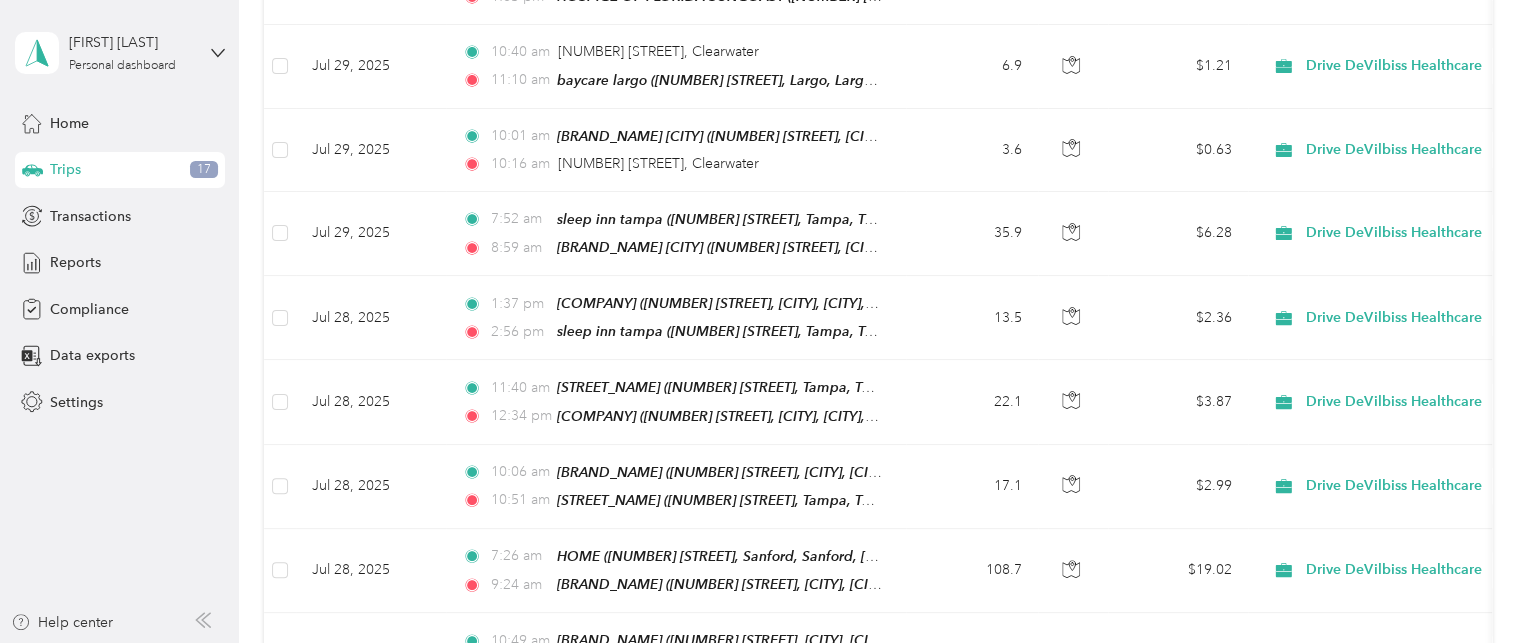 scroll, scrollTop: 0, scrollLeft: 0, axis: both 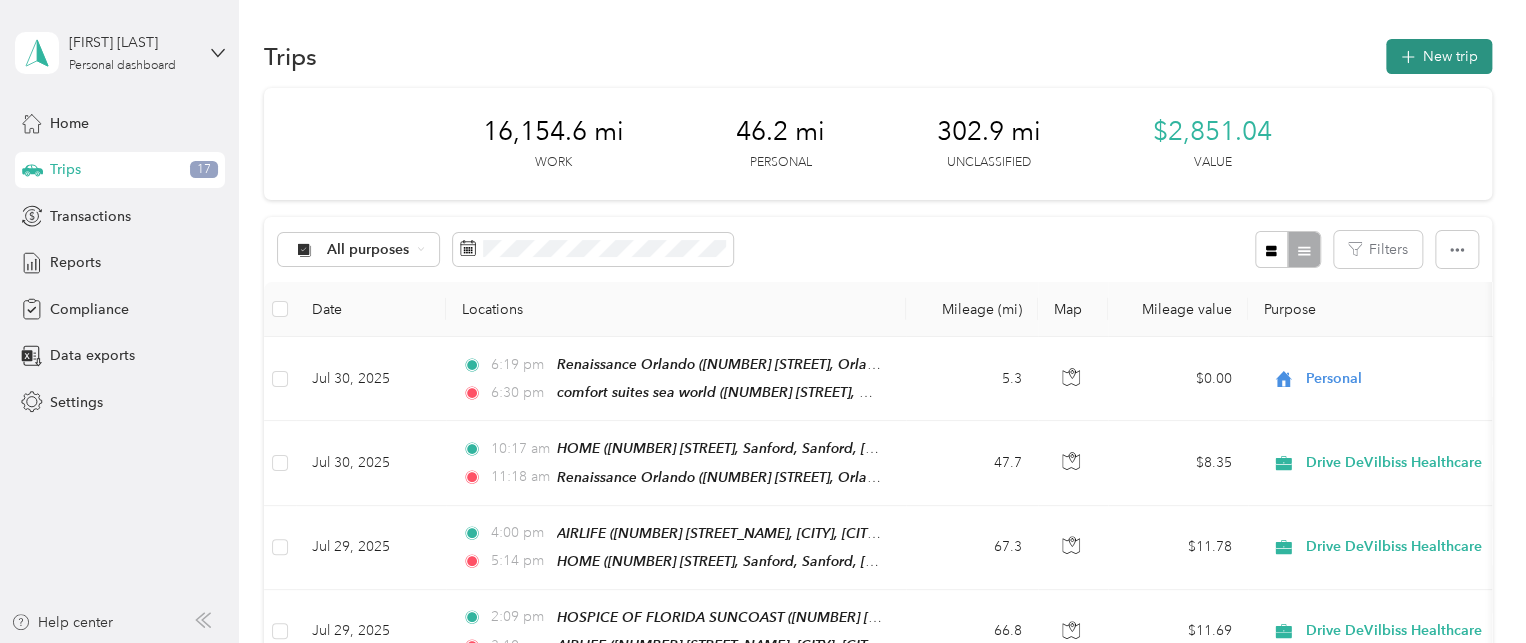 click on "New trip" at bounding box center [1439, 56] 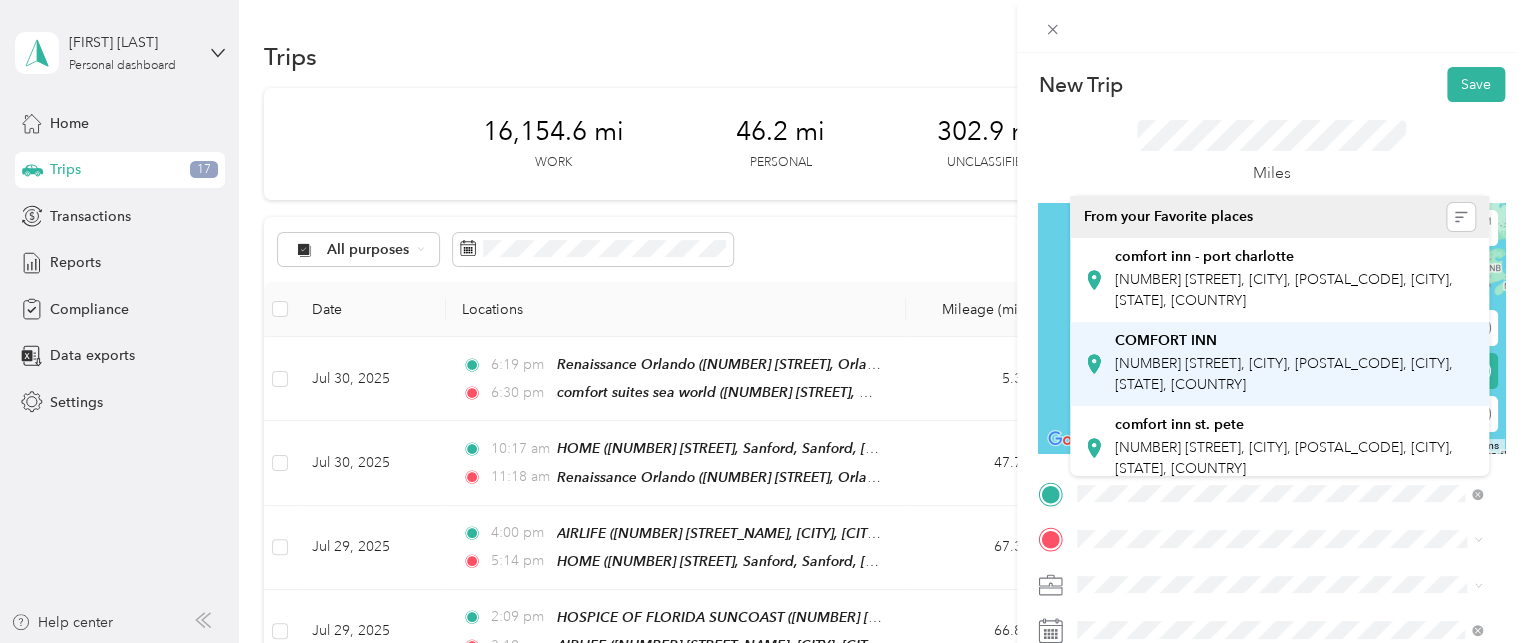 click on "[NUMBER] [STREET], [CITY], [POSTAL_CODE], [CITY], [STATE], [COUNTRY]" at bounding box center [1284, 374] 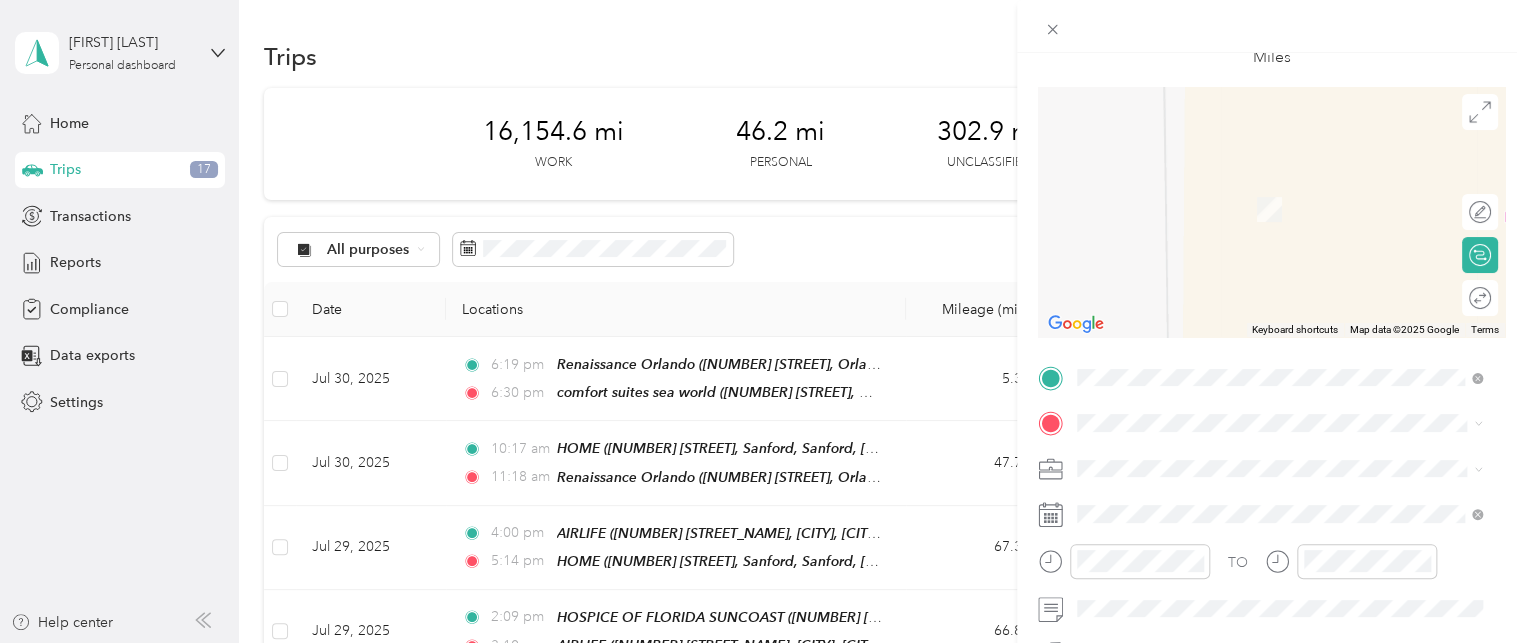 scroll, scrollTop: 143, scrollLeft: 0, axis: vertical 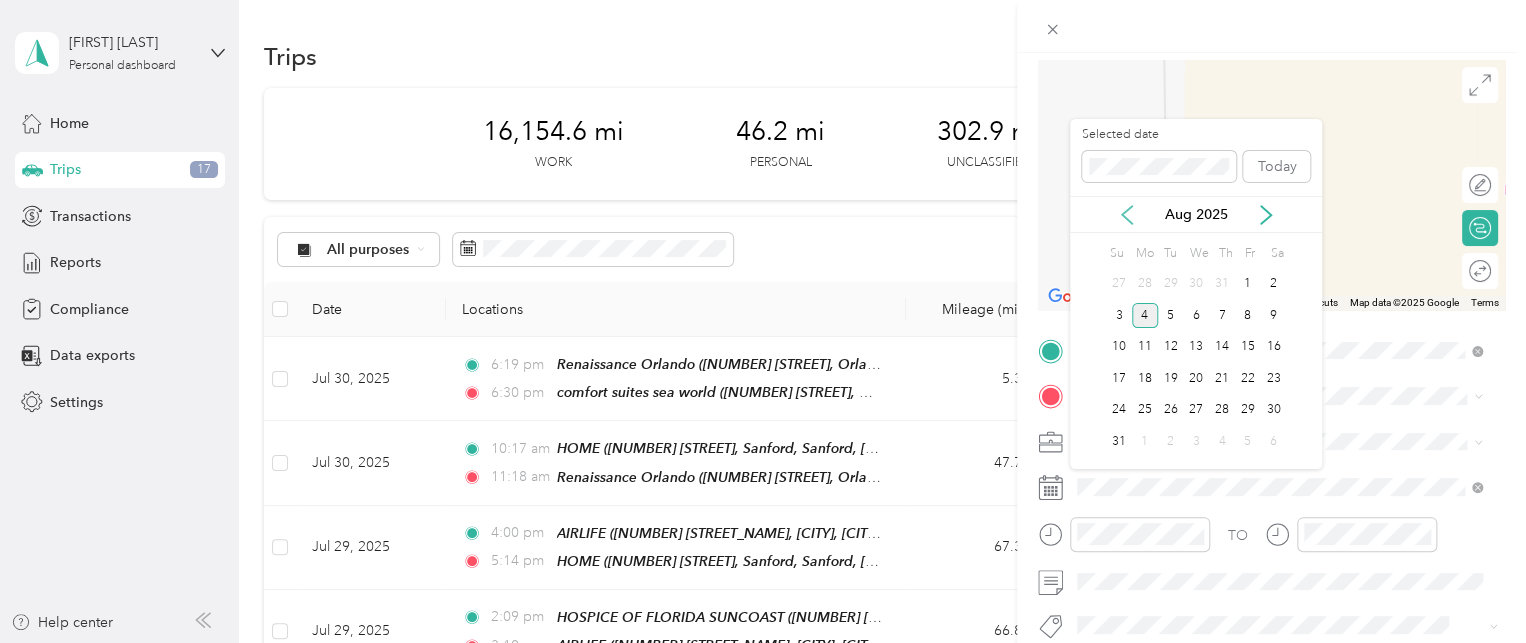 click 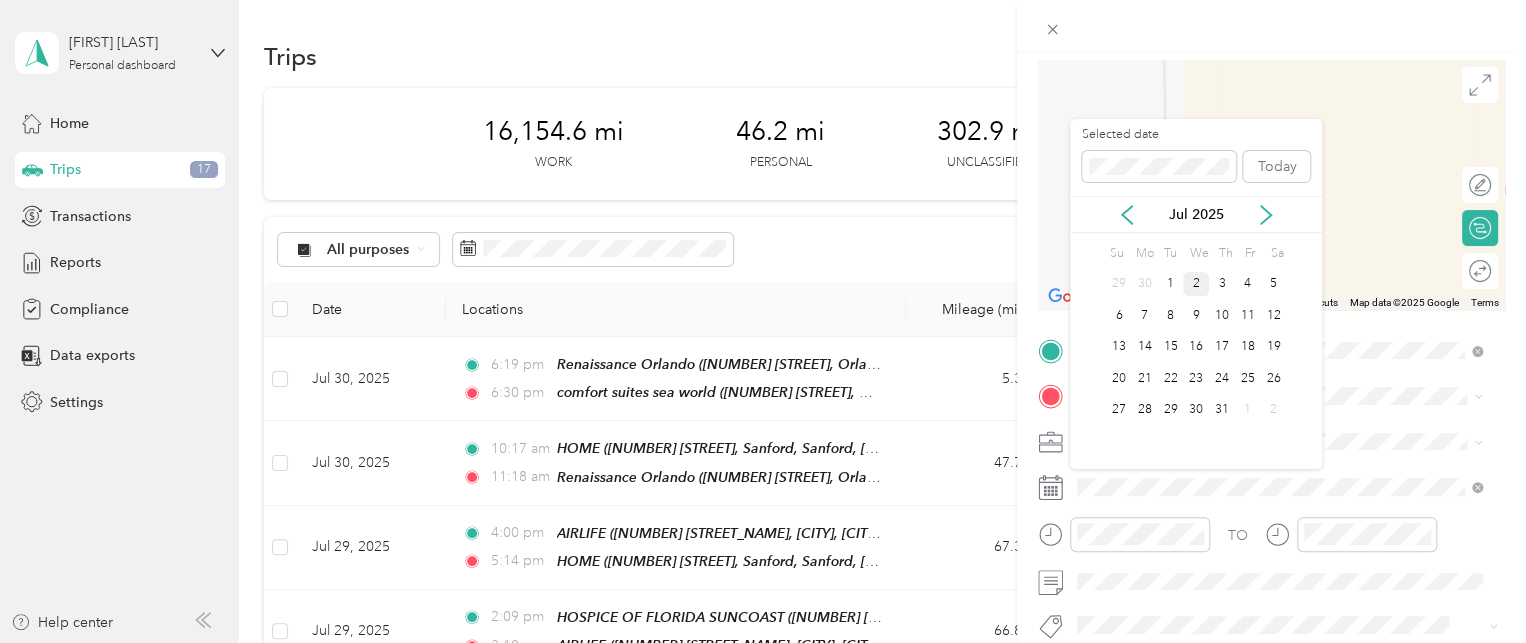 click on "2" at bounding box center (1196, 284) 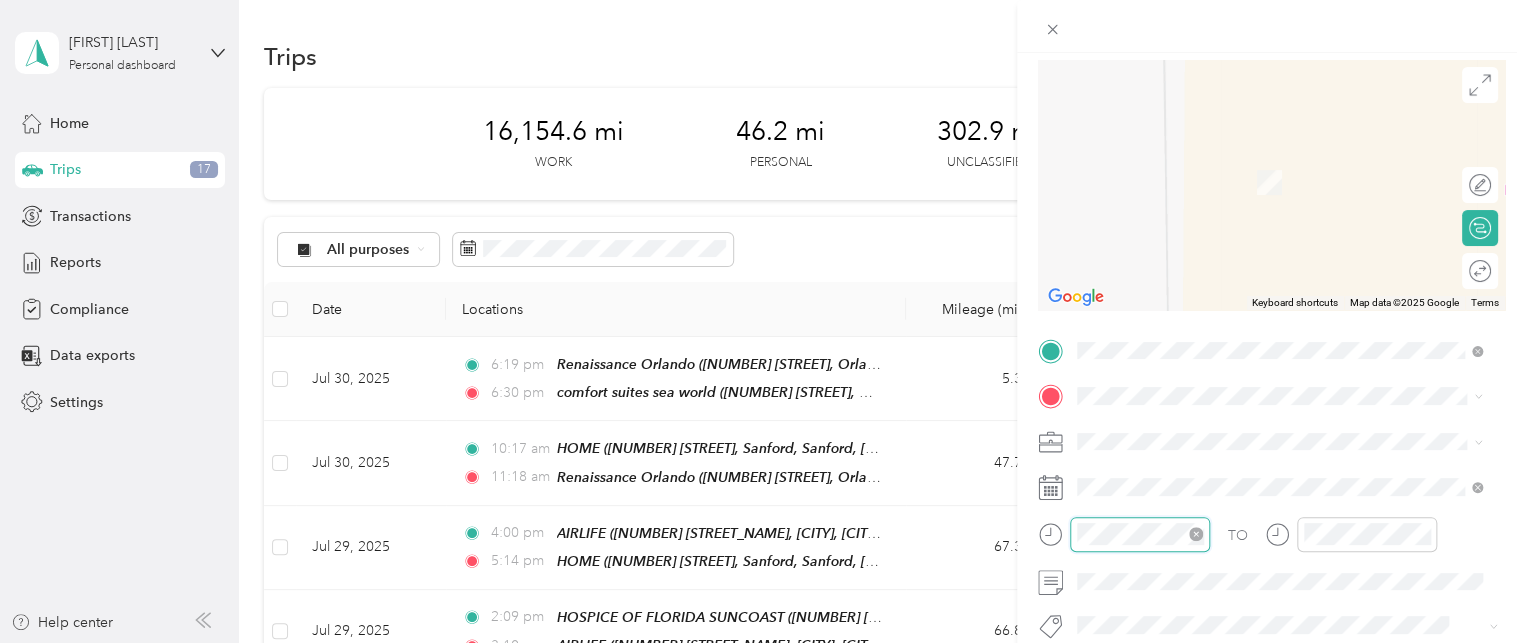 scroll, scrollTop: 84, scrollLeft: 0, axis: vertical 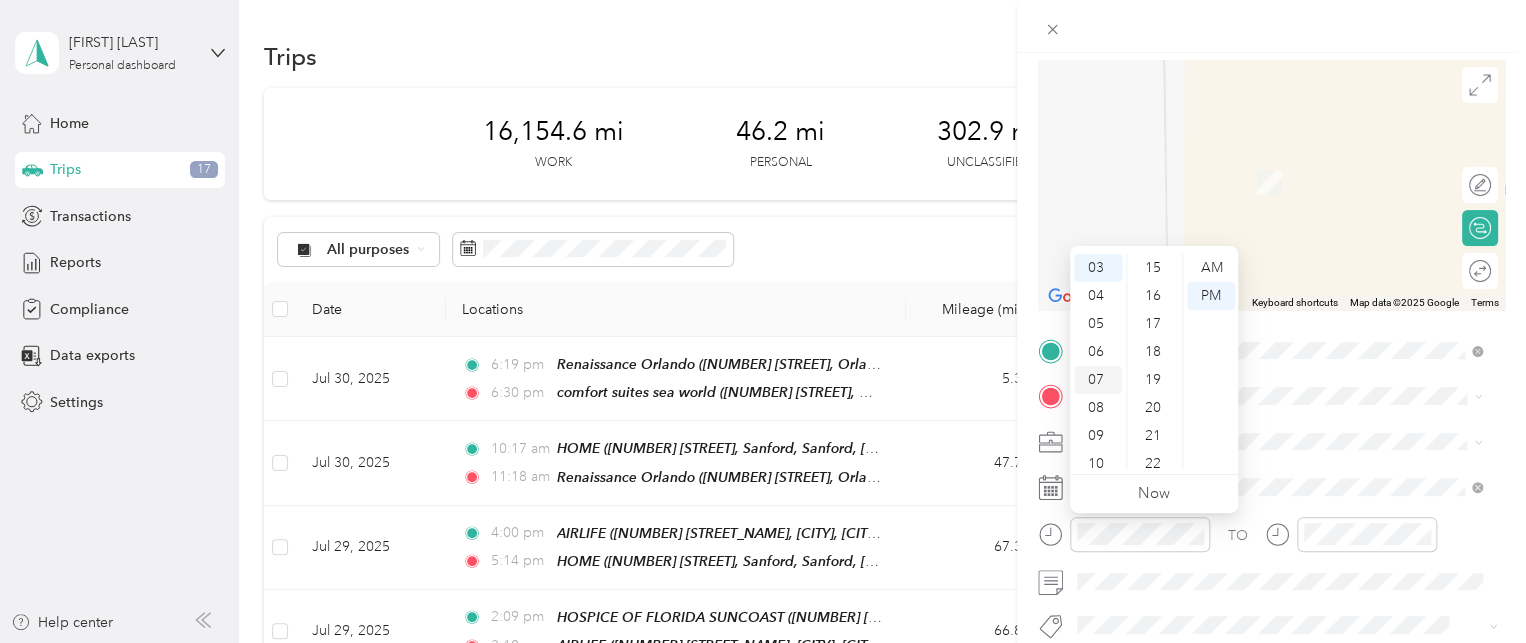 click on "07" at bounding box center (1098, 380) 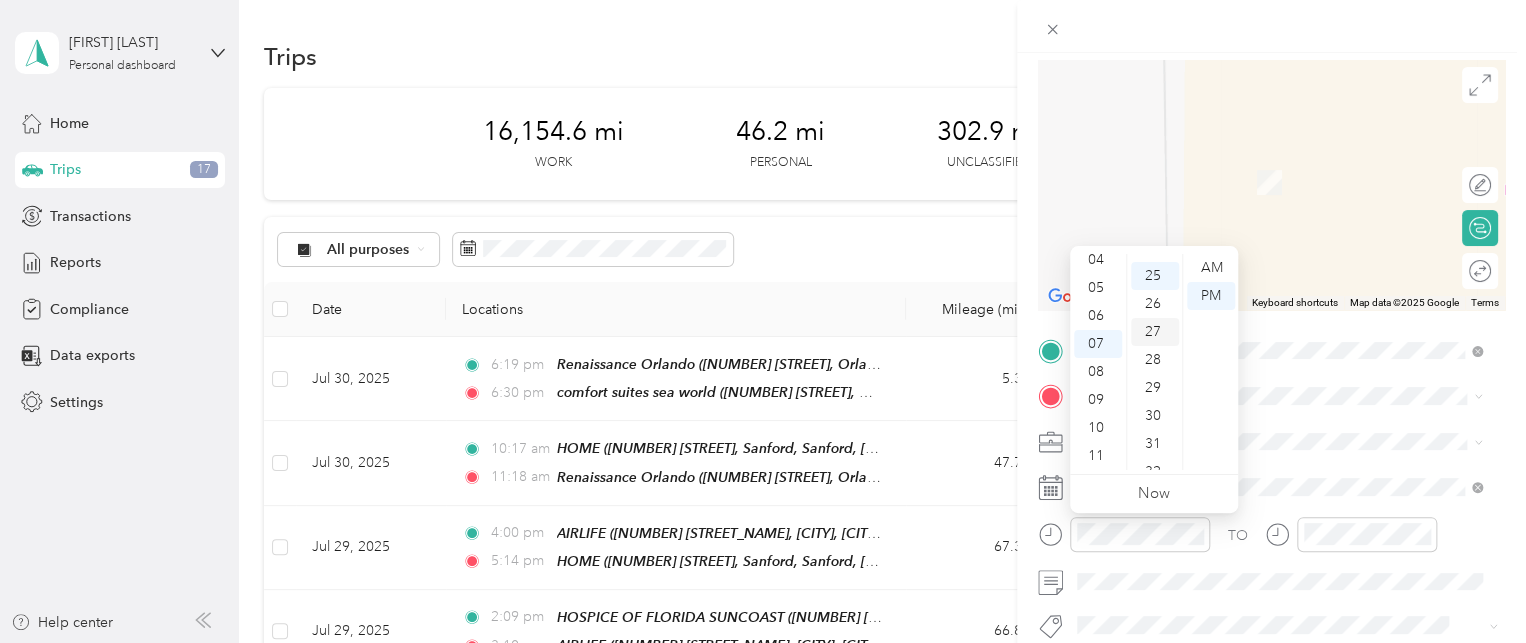 scroll, scrollTop: 700, scrollLeft: 0, axis: vertical 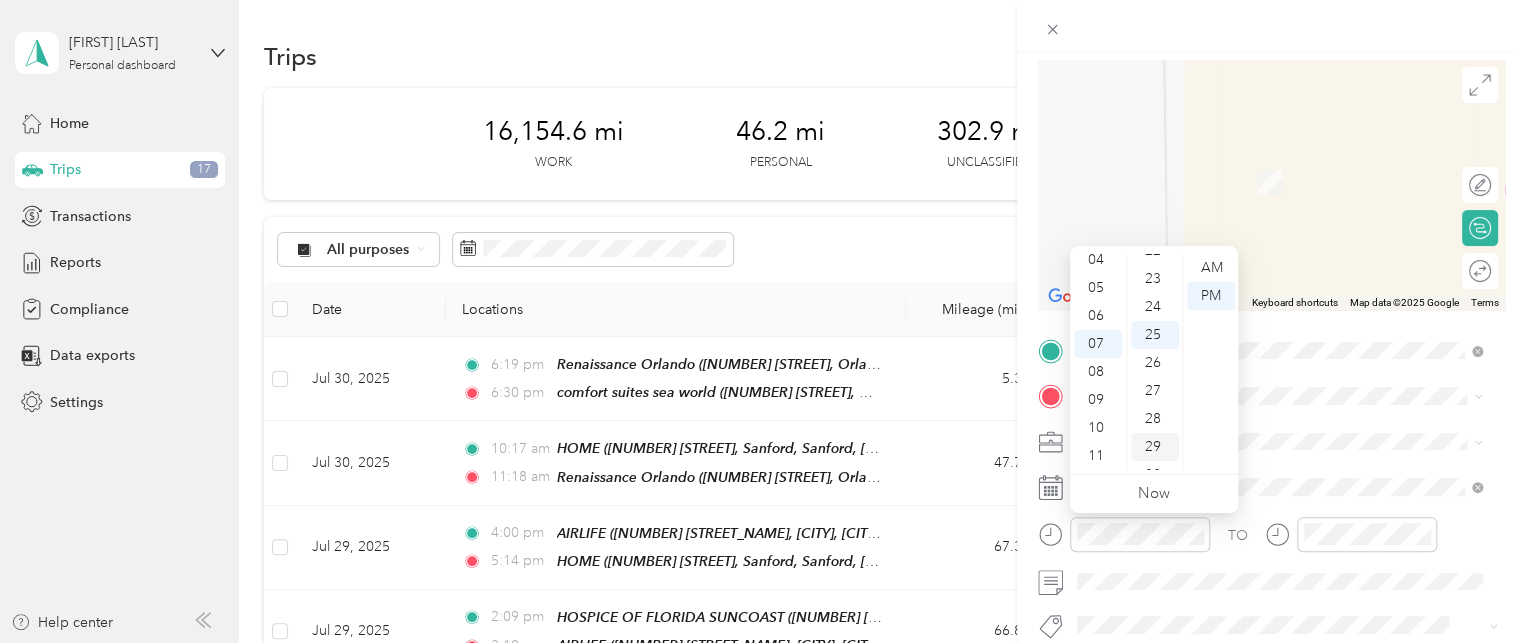 click on "29" at bounding box center [1155, 447] 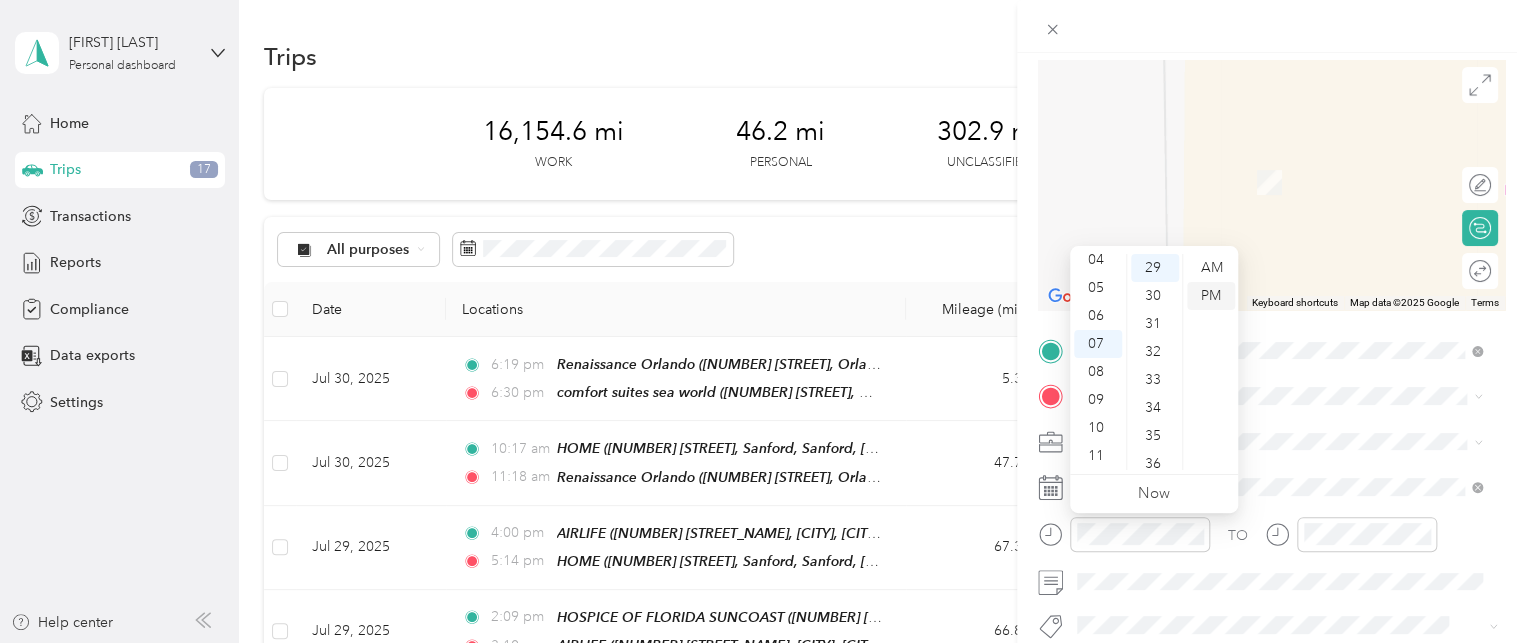 scroll, scrollTop: 812, scrollLeft: 0, axis: vertical 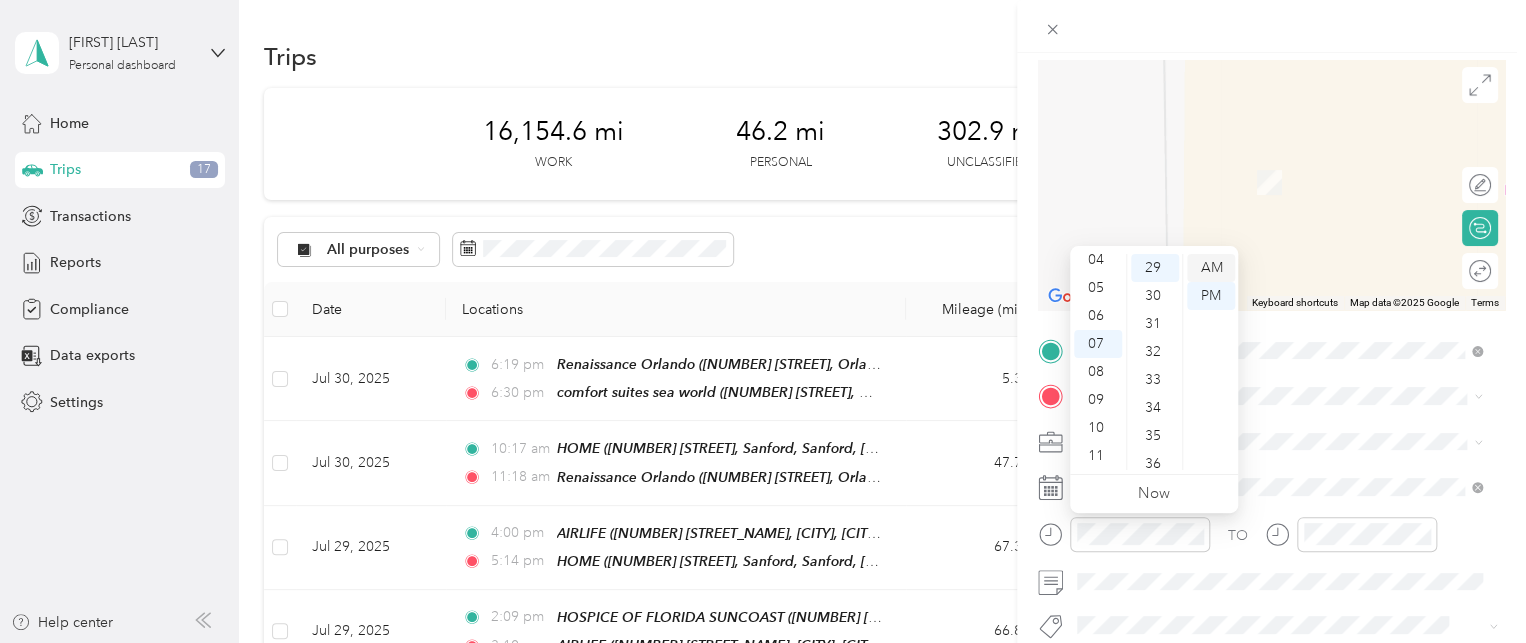 click on "AM" at bounding box center (1211, 268) 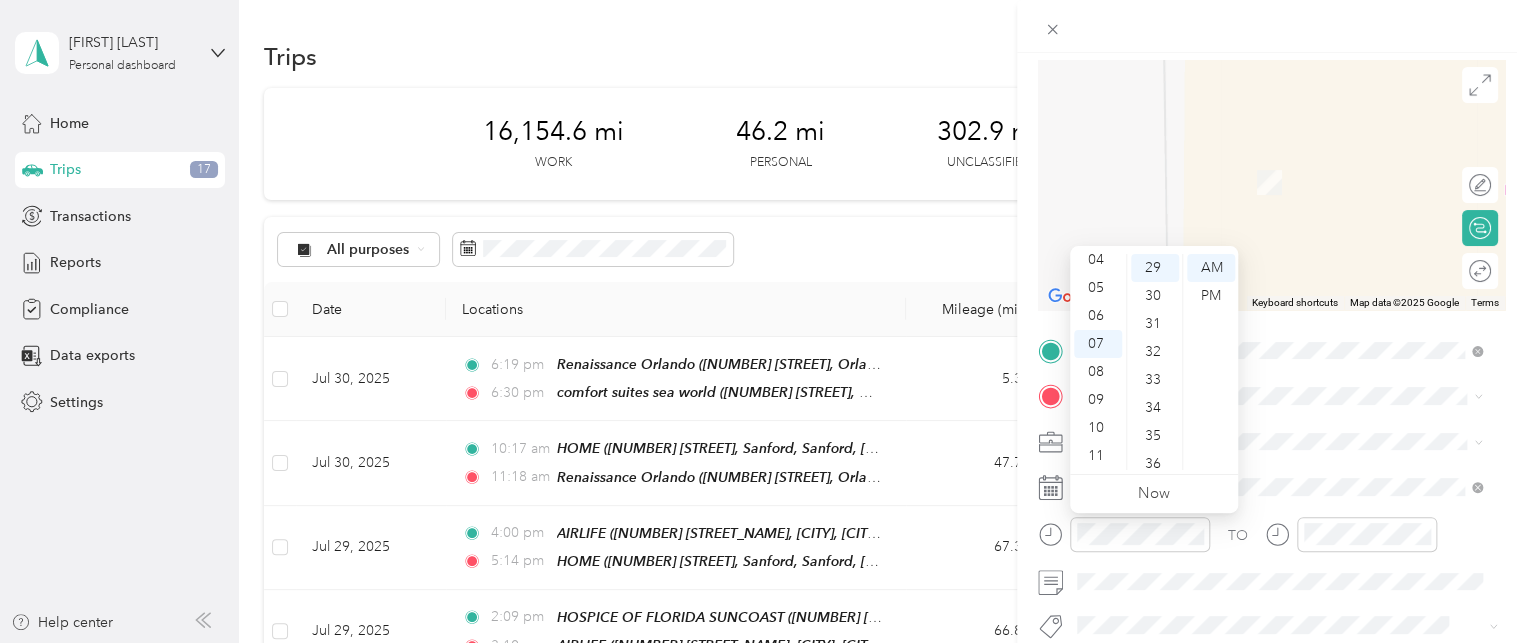 click on "New Trip Save This trip cannot be edited because it is either under review, approved, or paid. Contact your Team Manager to edit it. Miles To navigate the map with touch gestures double-tap and hold your finger on the map, then drag the map. ← Move left → Move right ↑ Move up ↓ Move down + Zoom in - Zoom out Home Jump left by 75% End Jump right by 75% Page Up Jump up by 75% Page Down Jump down by 75% Keyboard shortcuts Map Data Map data ©2025 Google Map data ©2025 Google 2 m  Click to toggle between metric and imperial units Terms Report a map error Edit route Calculate route Round trip TO Add photo" at bounding box center (763, 321) 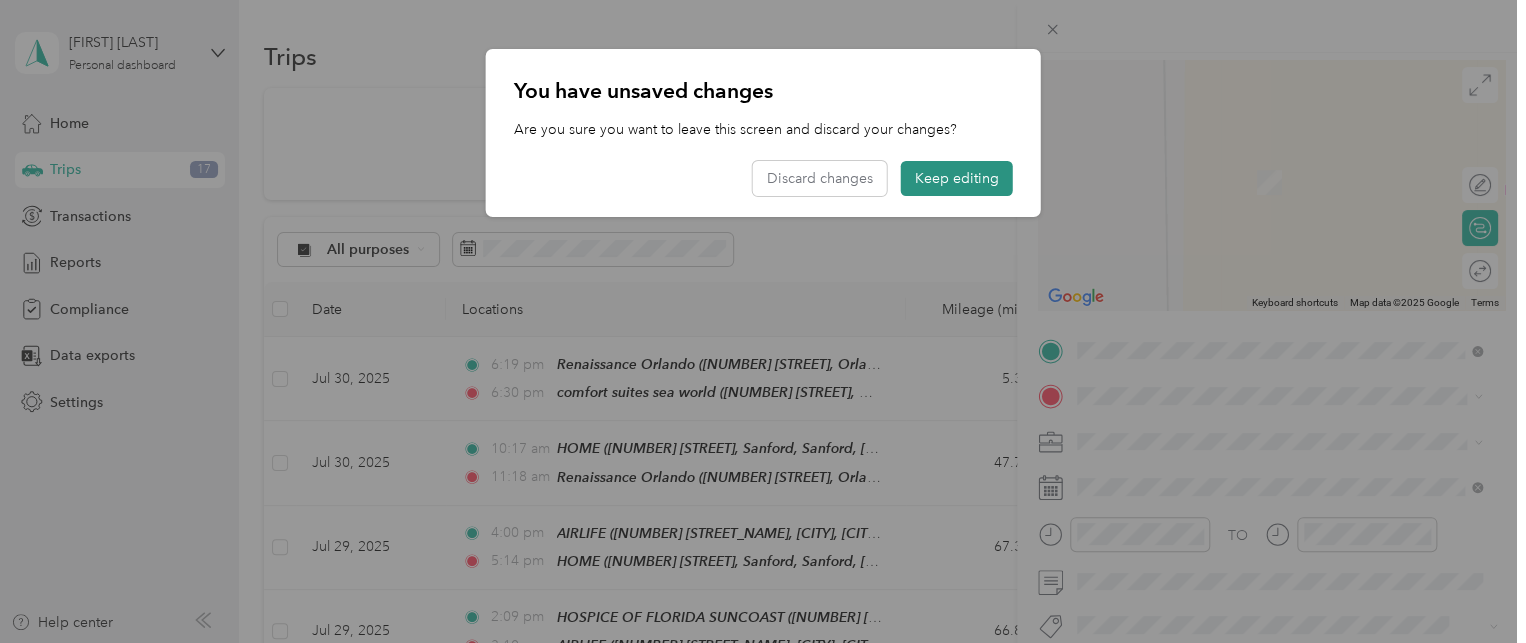 click on "Keep editing" at bounding box center (957, 178) 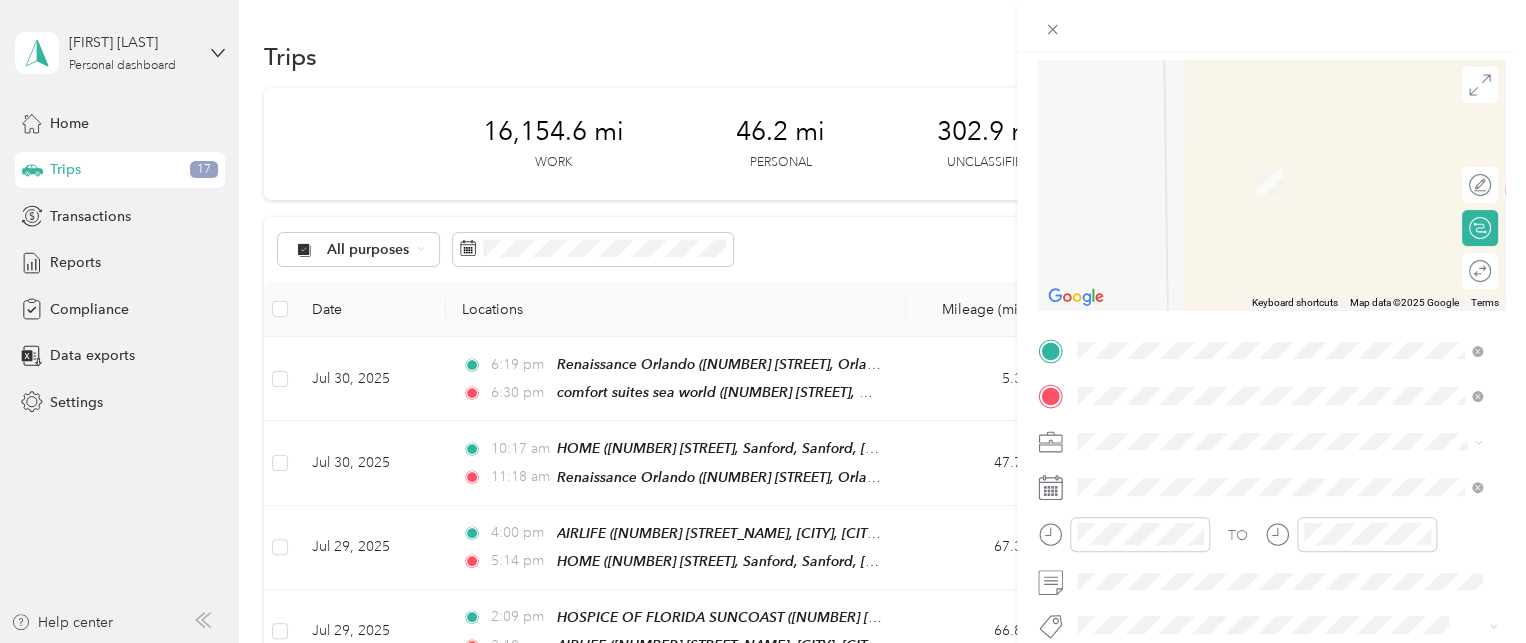 click on "[NUMBER] [STREET], [CITY], [POSTAL_CODE], [CITY], [STATE], [COUNTRY]" at bounding box center [1284, 277] 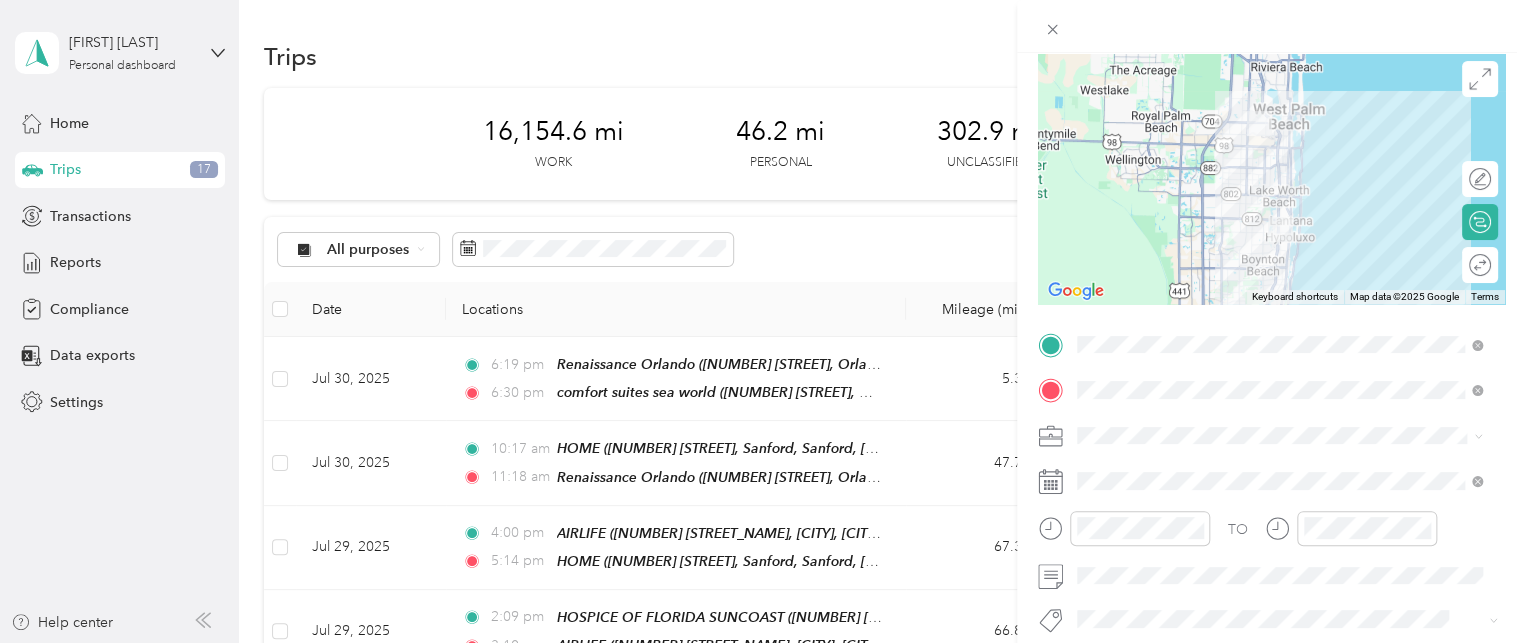 scroll, scrollTop: 200, scrollLeft: 0, axis: vertical 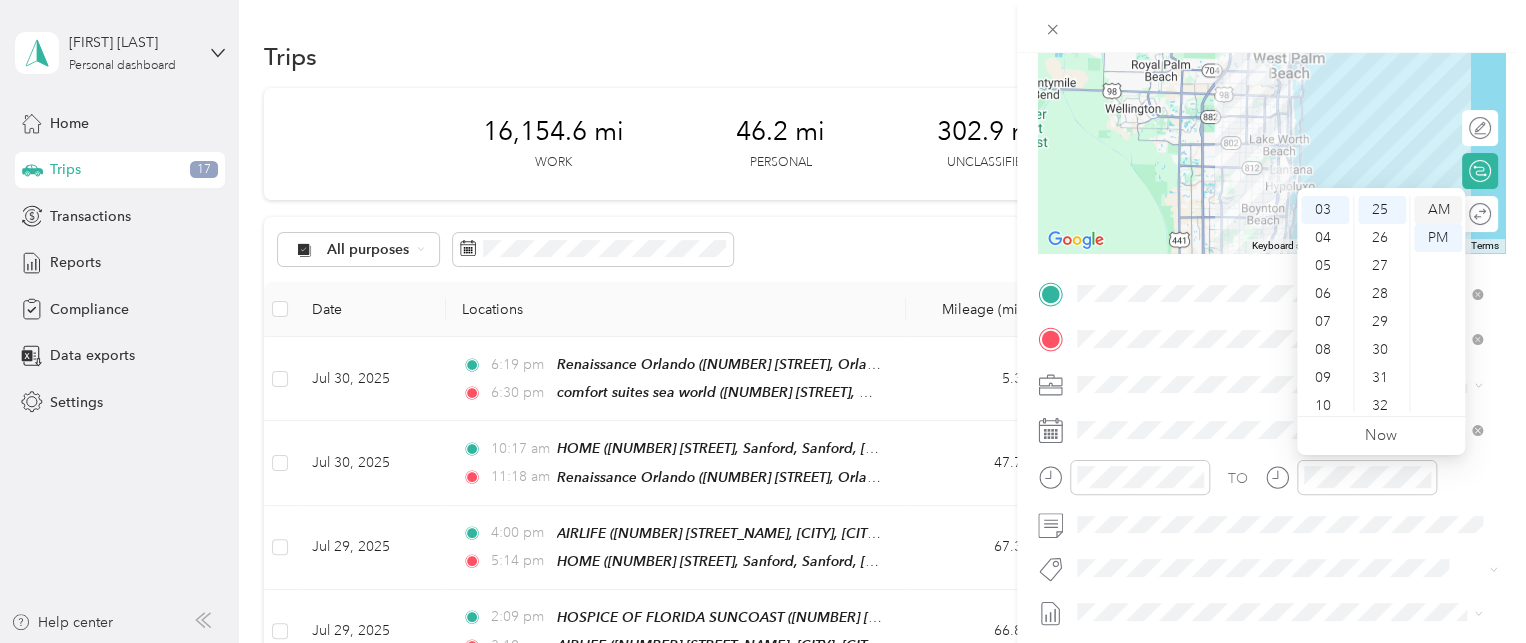 click on "AM" at bounding box center [1438, 210] 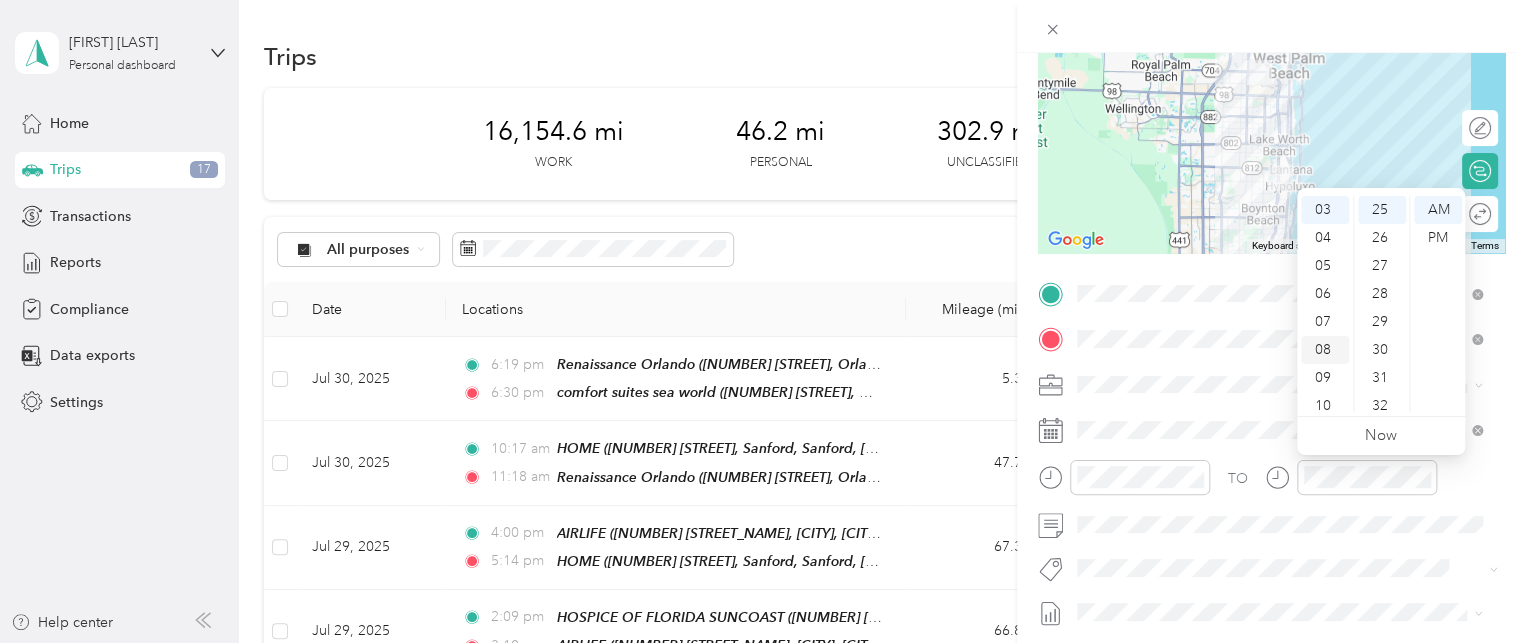 click on "08" at bounding box center [1325, 350] 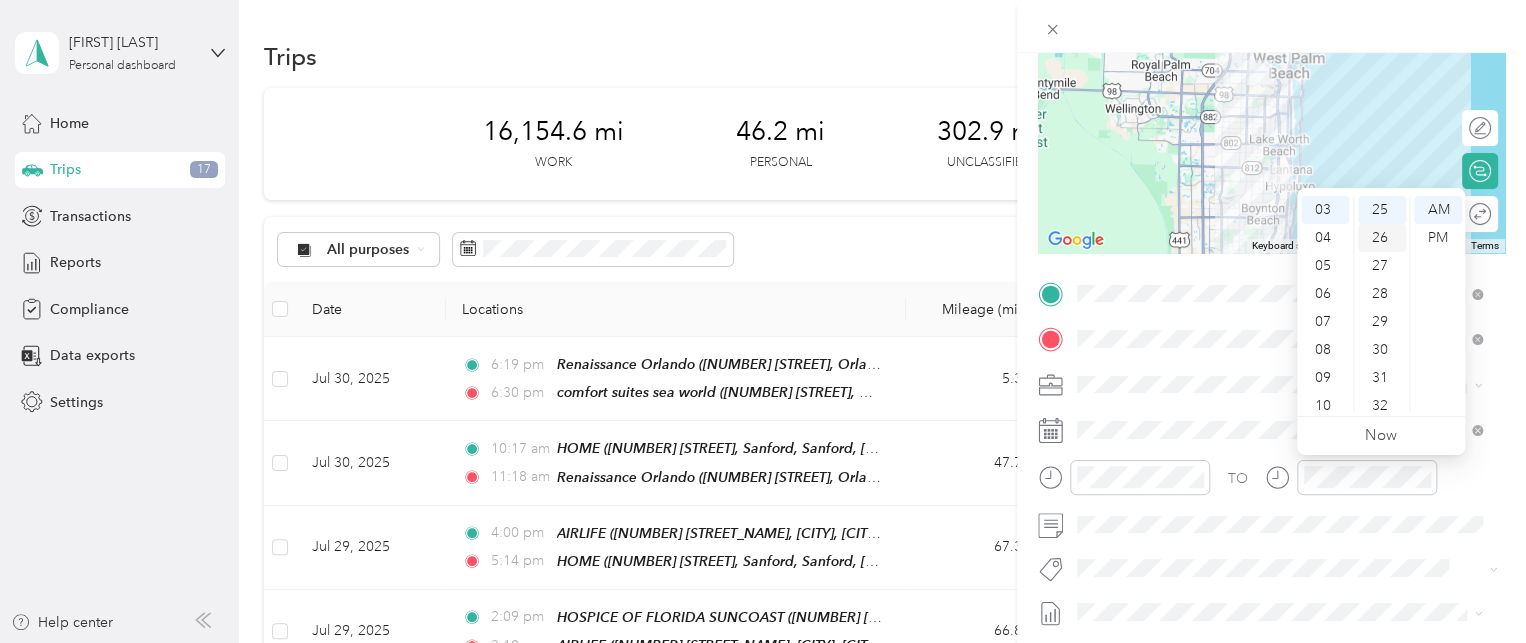 scroll, scrollTop: 120, scrollLeft: 0, axis: vertical 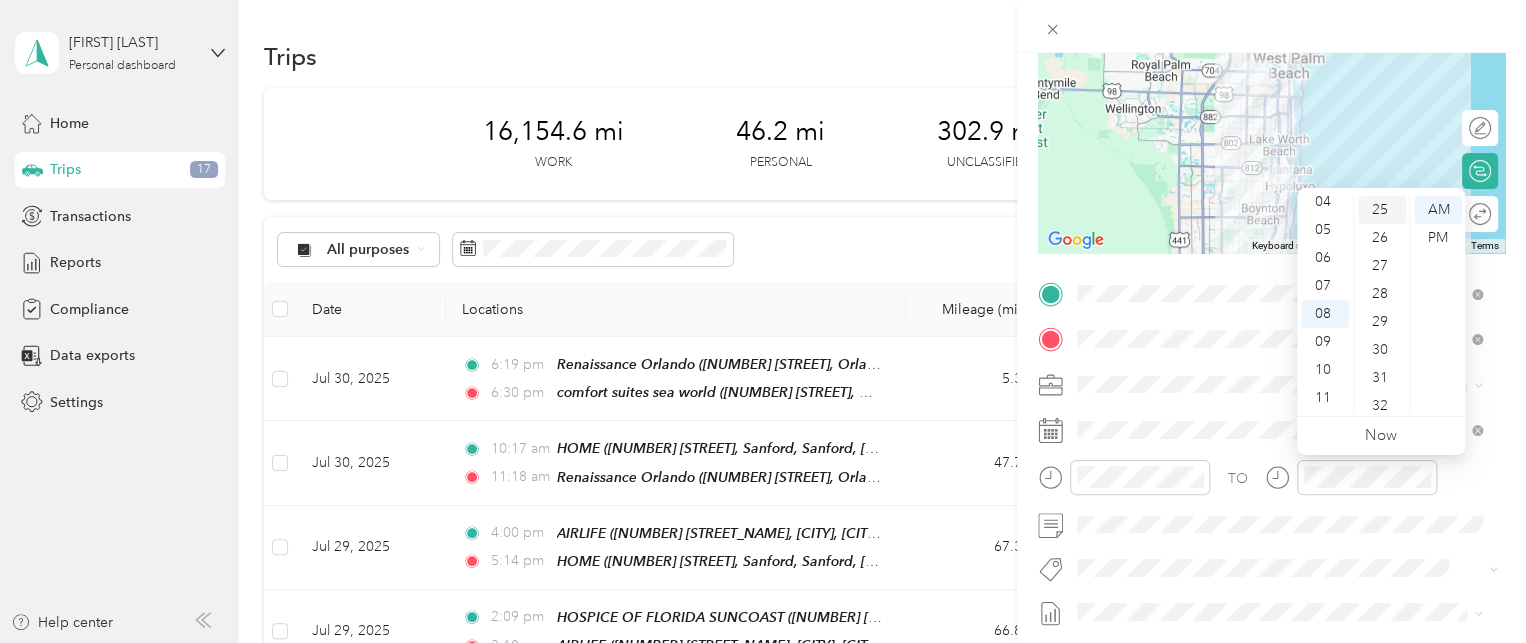click on "25" at bounding box center [1382, 210] 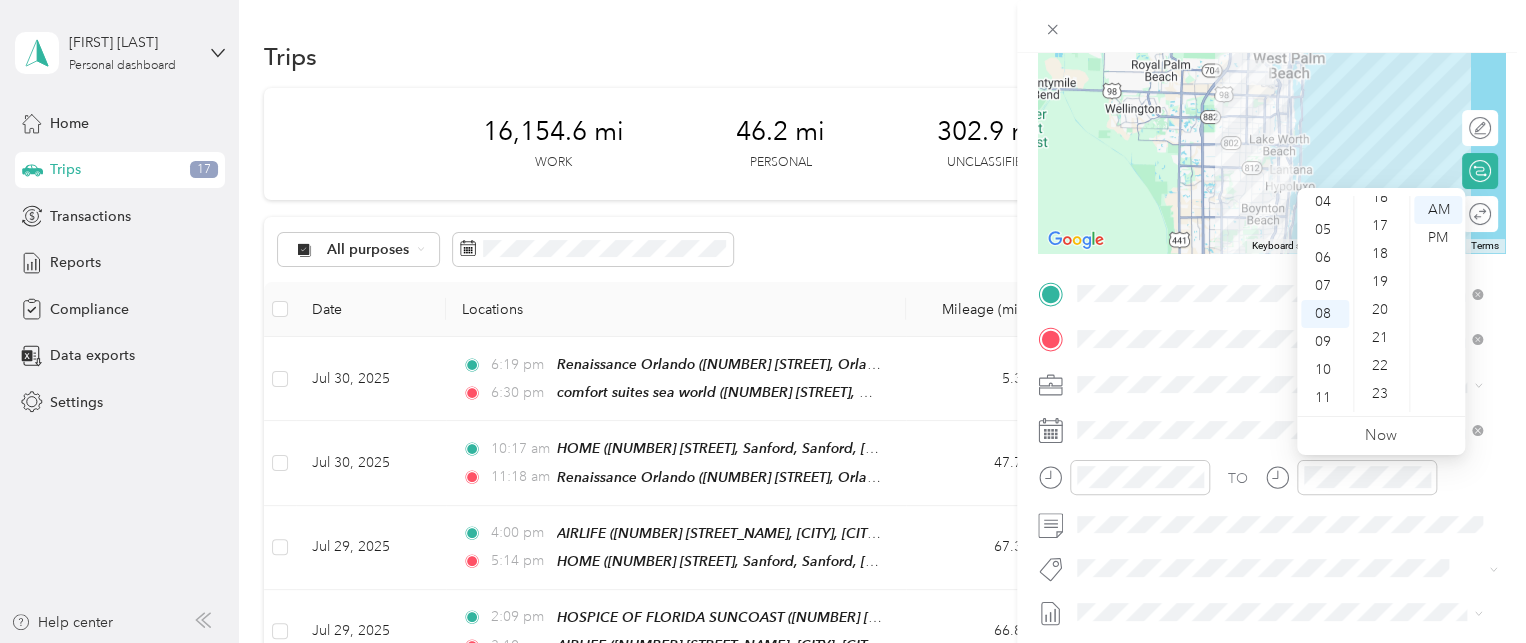 scroll, scrollTop: 447, scrollLeft: 0, axis: vertical 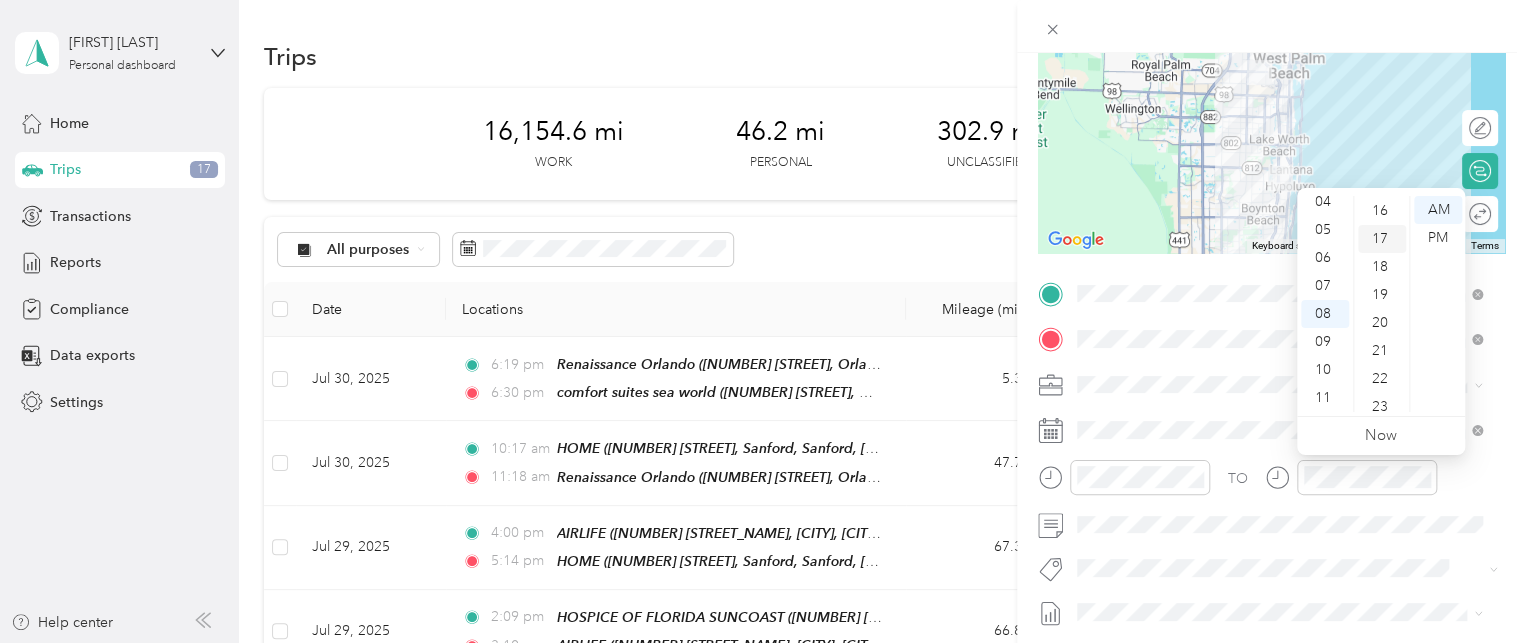 click on "17" at bounding box center (1382, 239) 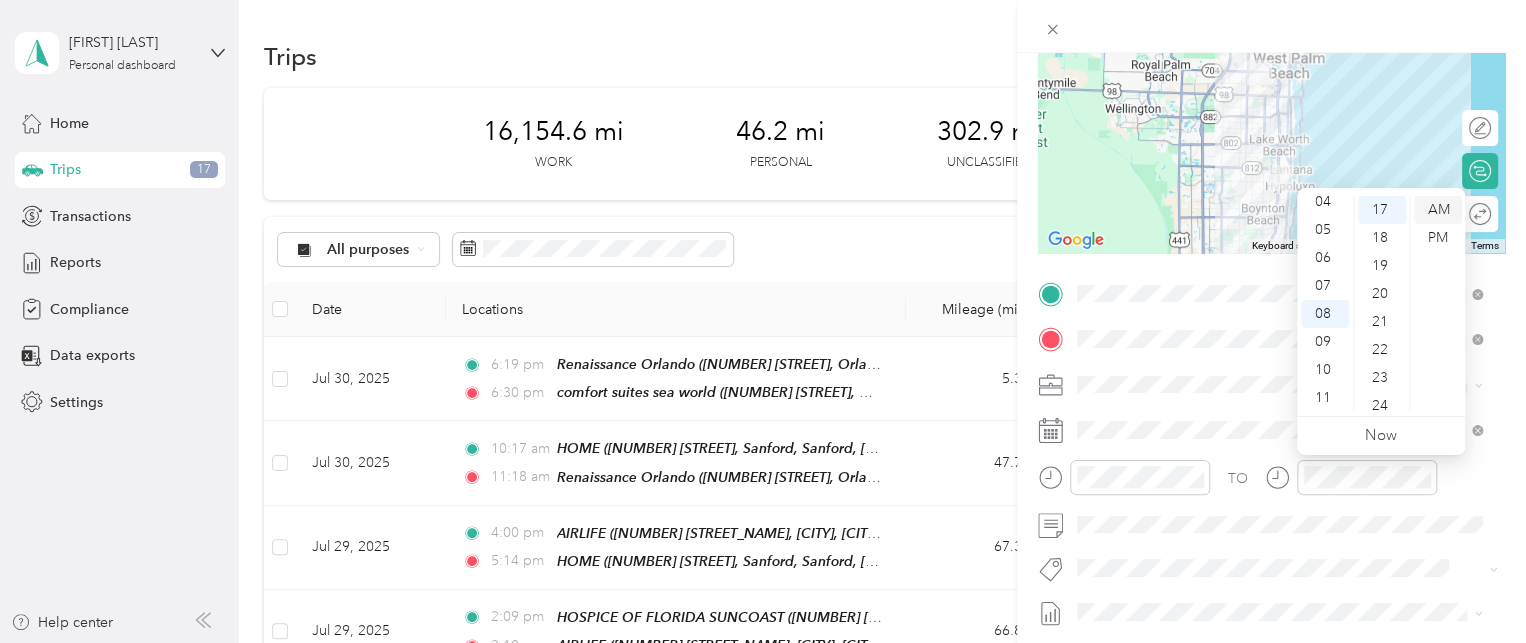 scroll, scrollTop: 476, scrollLeft: 0, axis: vertical 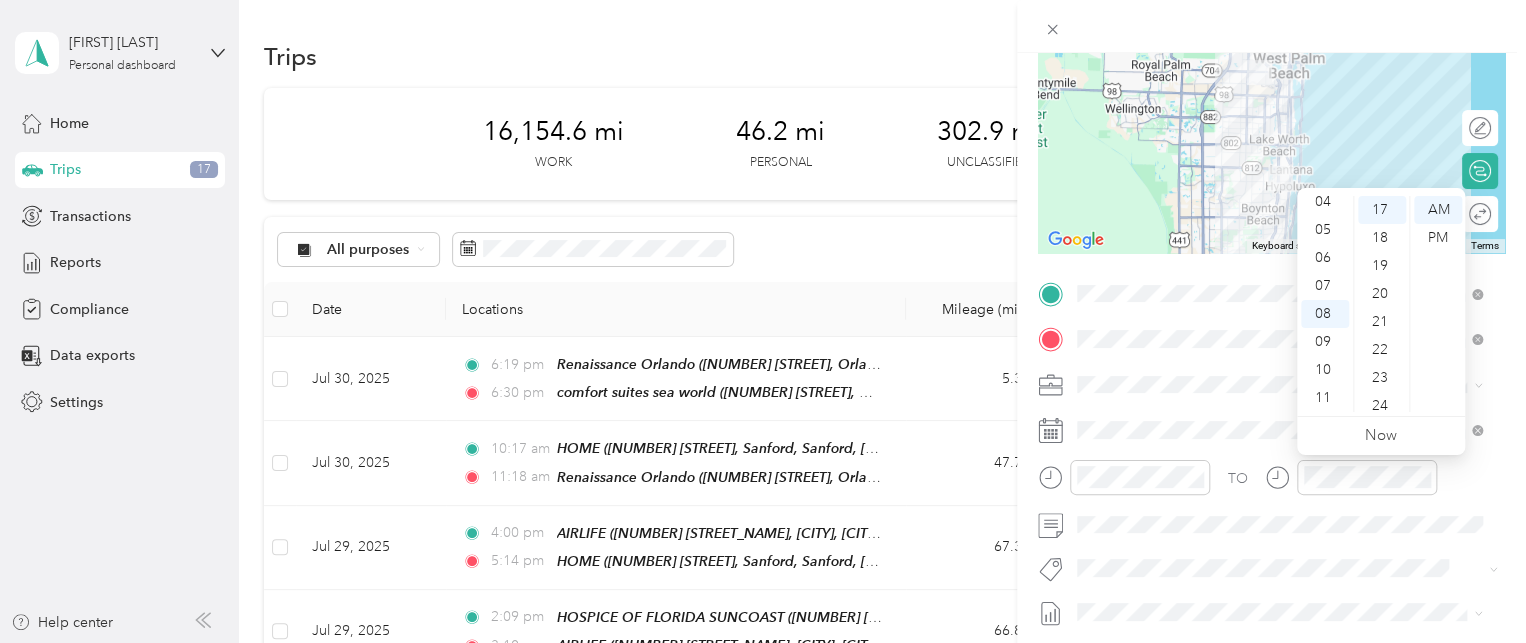 click on "New Trip Save This trip cannot be edited because it is either under review, approved, or paid. Contact your Team Manager to edit it. Miles To navigate the map with touch gestures double-tap and hold your finger on the map, then drag the map. ← Move left → Move right ↑ Move up ↓ Move down + Zoom in - Zoom out Home Jump left by 75% End Jump right by 75% Page Up Jump up by 75% Page Down Jump down by 75% Keyboard shortcuts Map Data Map data ©2025 Google Map data ©2025 Google 10 km  Click to toggle between metric and imperial units Terms Report a map error Edit route Calculate route Round trip TO Add photo" at bounding box center (1271, 314) 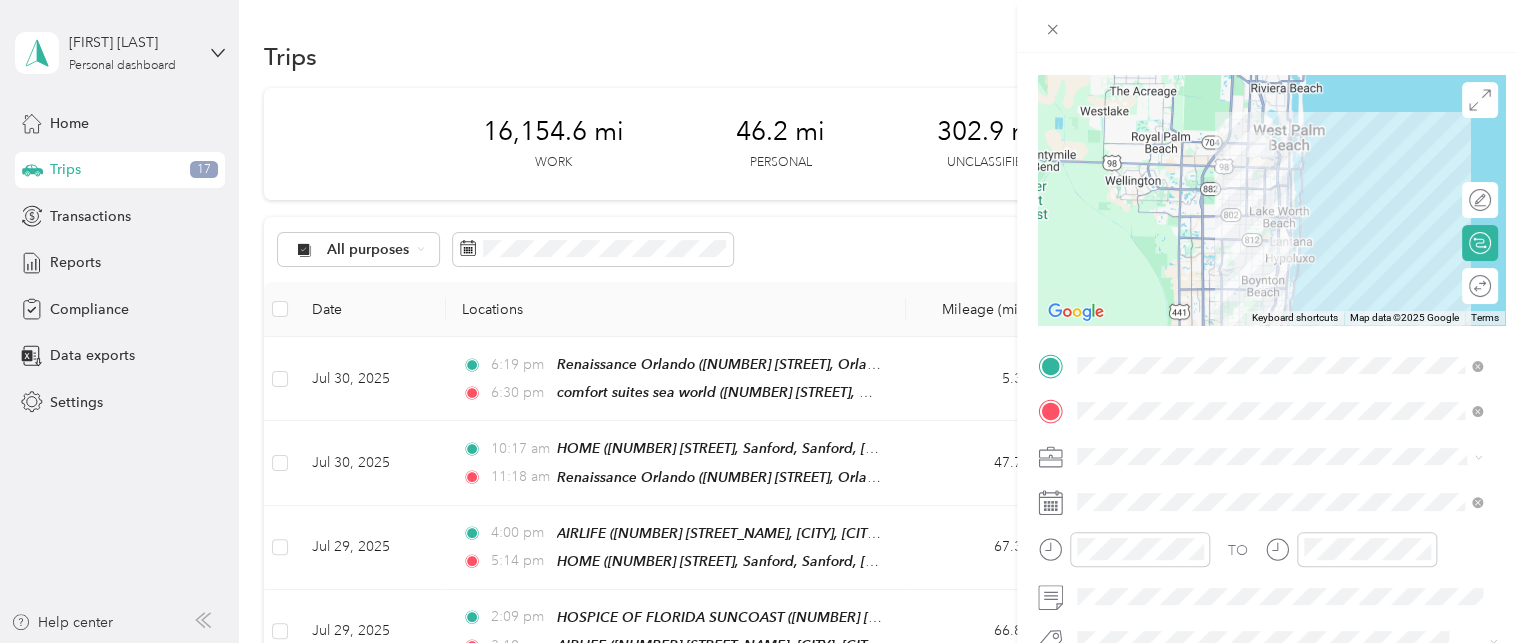 scroll, scrollTop: 0, scrollLeft: 0, axis: both 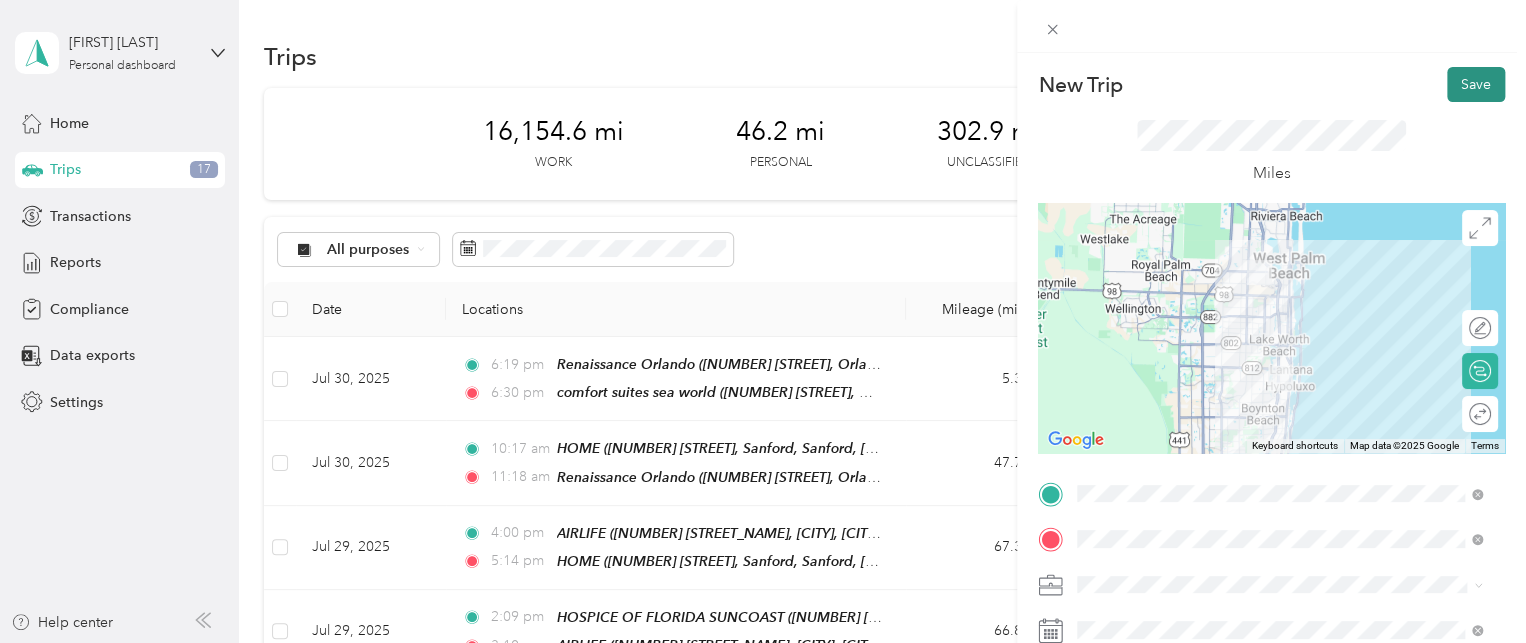 click on "Save" at bounding box center (1476, 84) 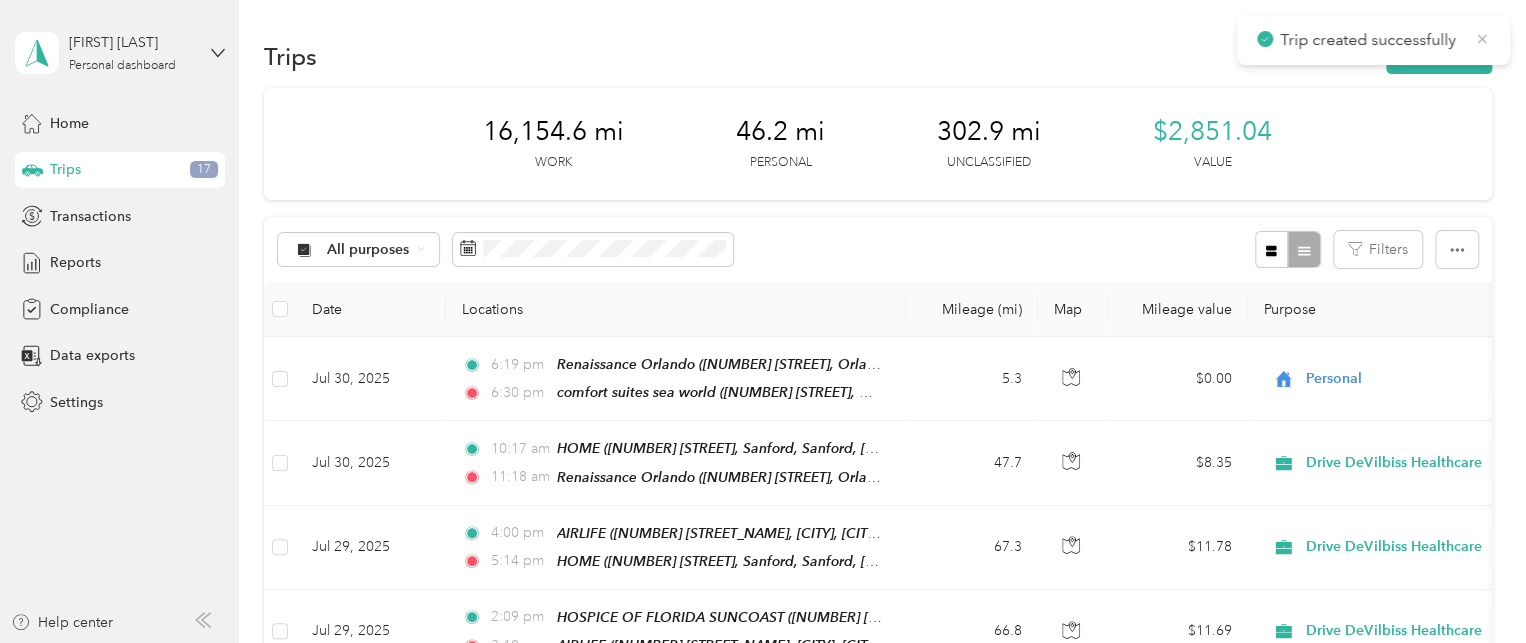 click 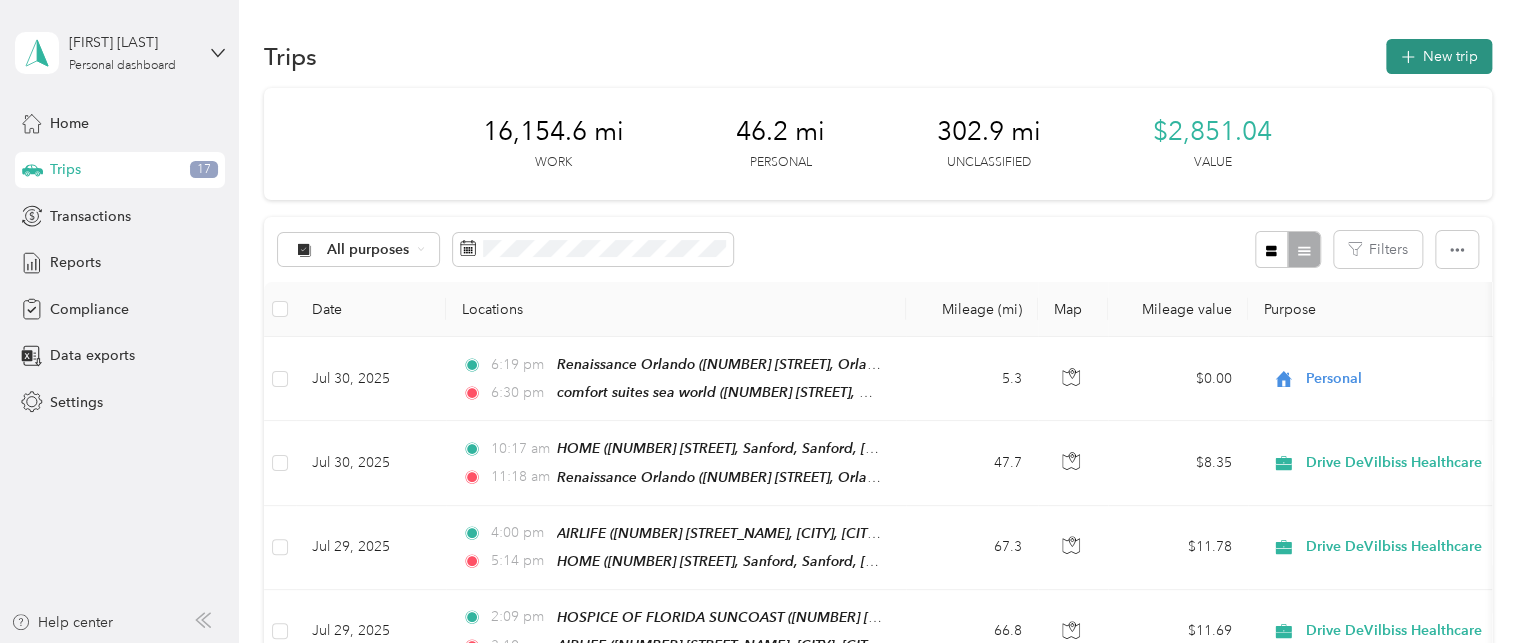 click on "New trip" at bounding box center (1439, 56) 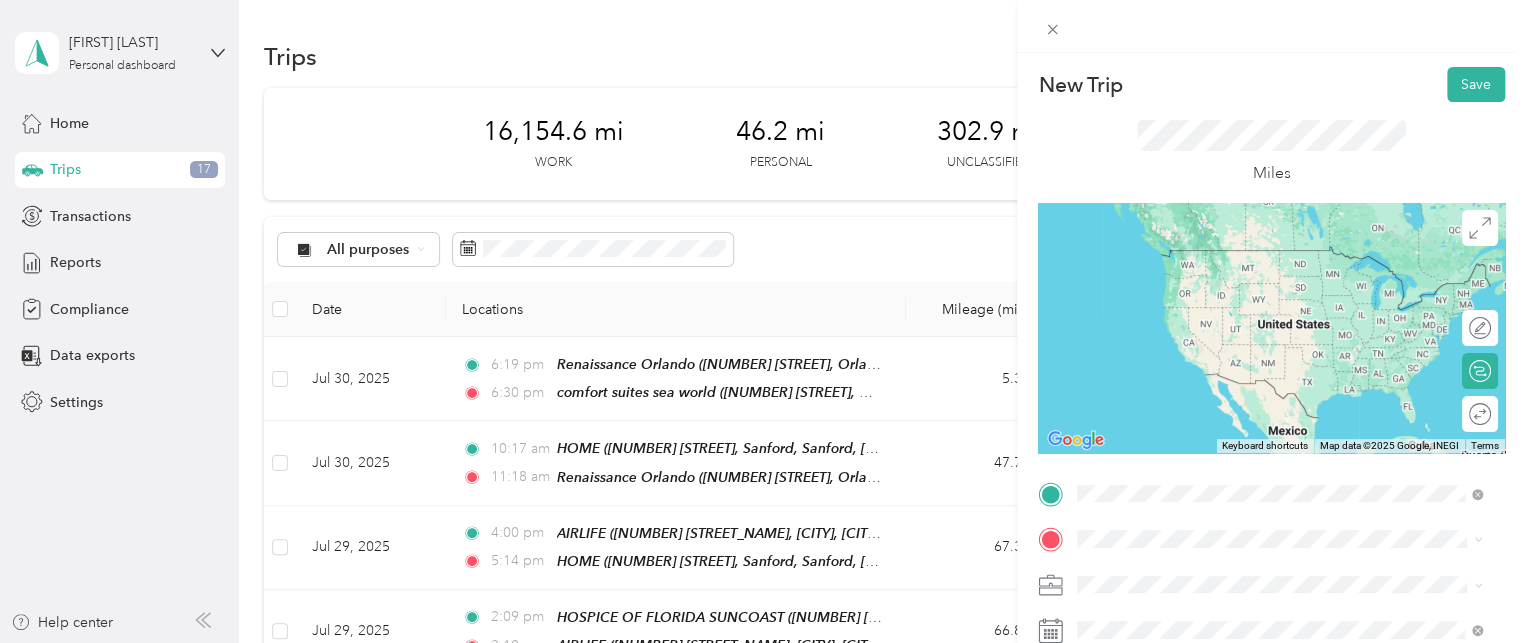 click on "CLINICS CAN HELP, INC" at bounding box center [1194, 257] 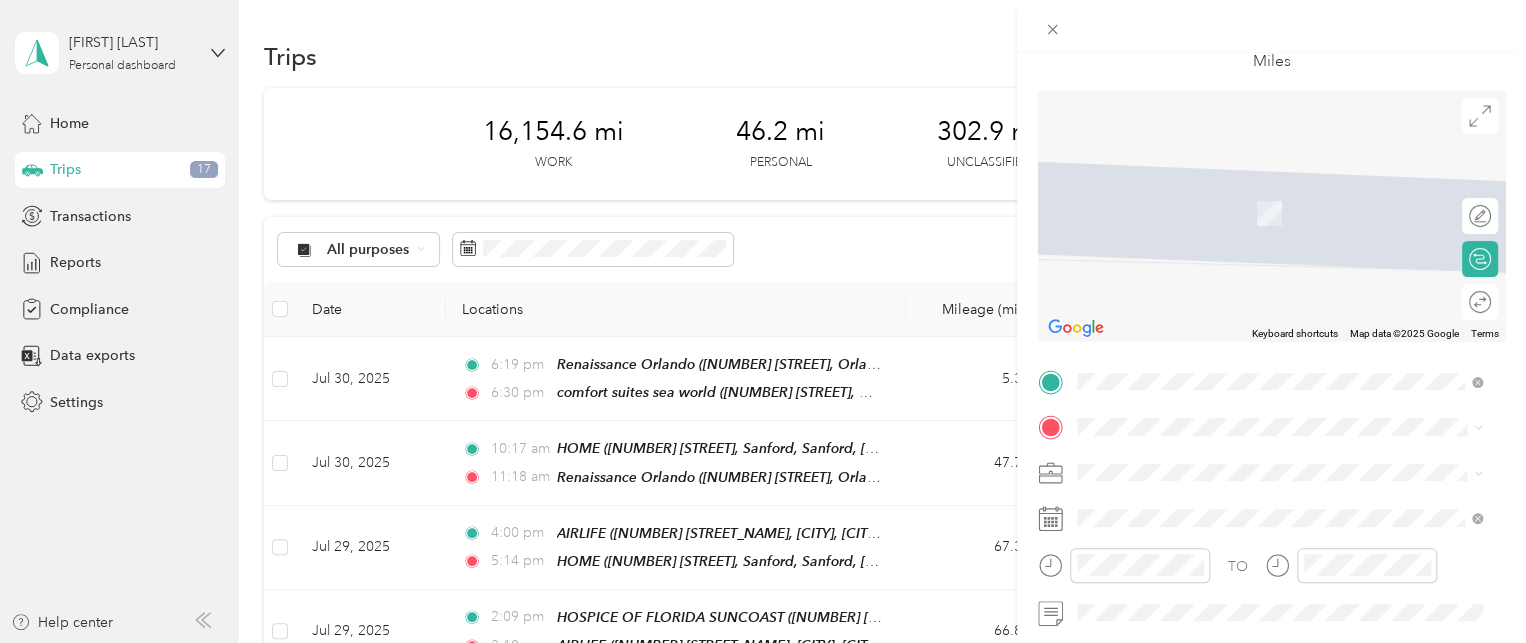 scroll, scrollTop: 161, scrollLeft: 0, axis: vertical 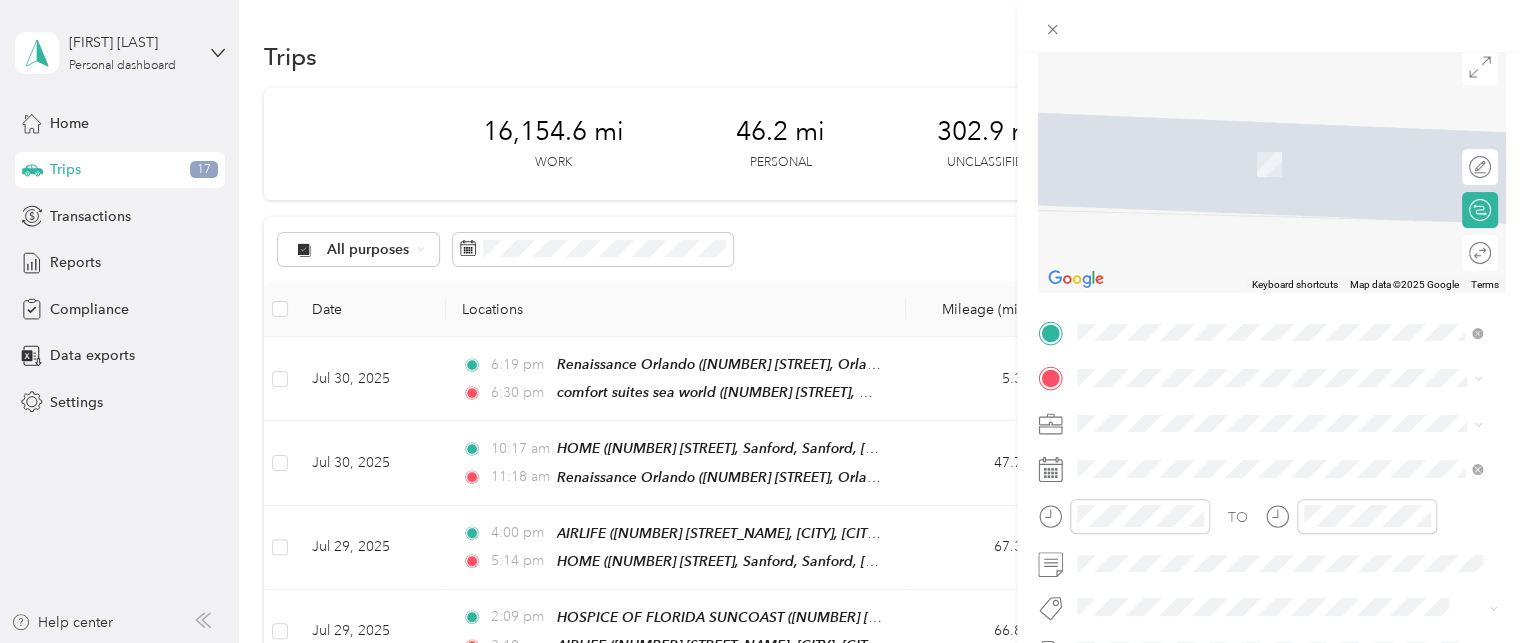 click on "HOSPICE OF PALM BEACH COUNTY, INC [NUMBER] [STREET], West Palm Beach, [POSTAL_CODE], West Palm Beach, [STATE], United States" at bounding box center (1295, 159) 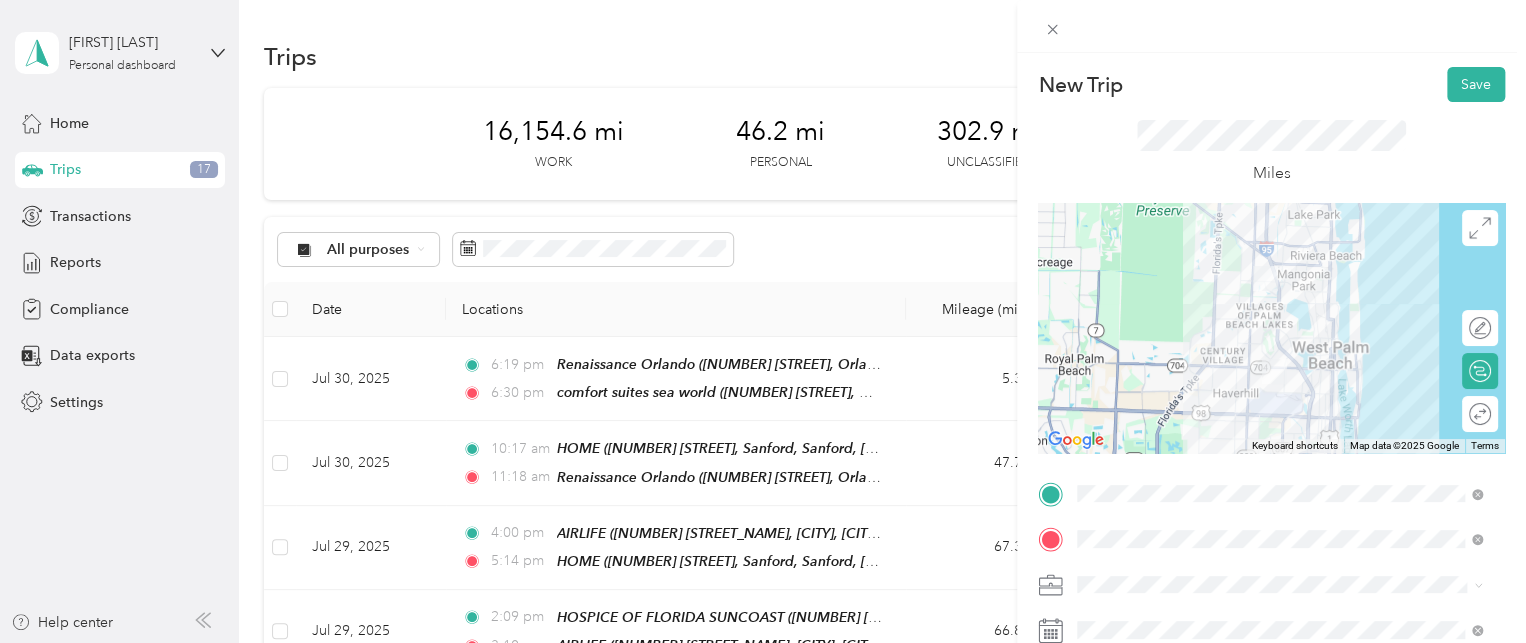 scroll, scrollTop: 198, scrollLeft: 0, axis: vertical 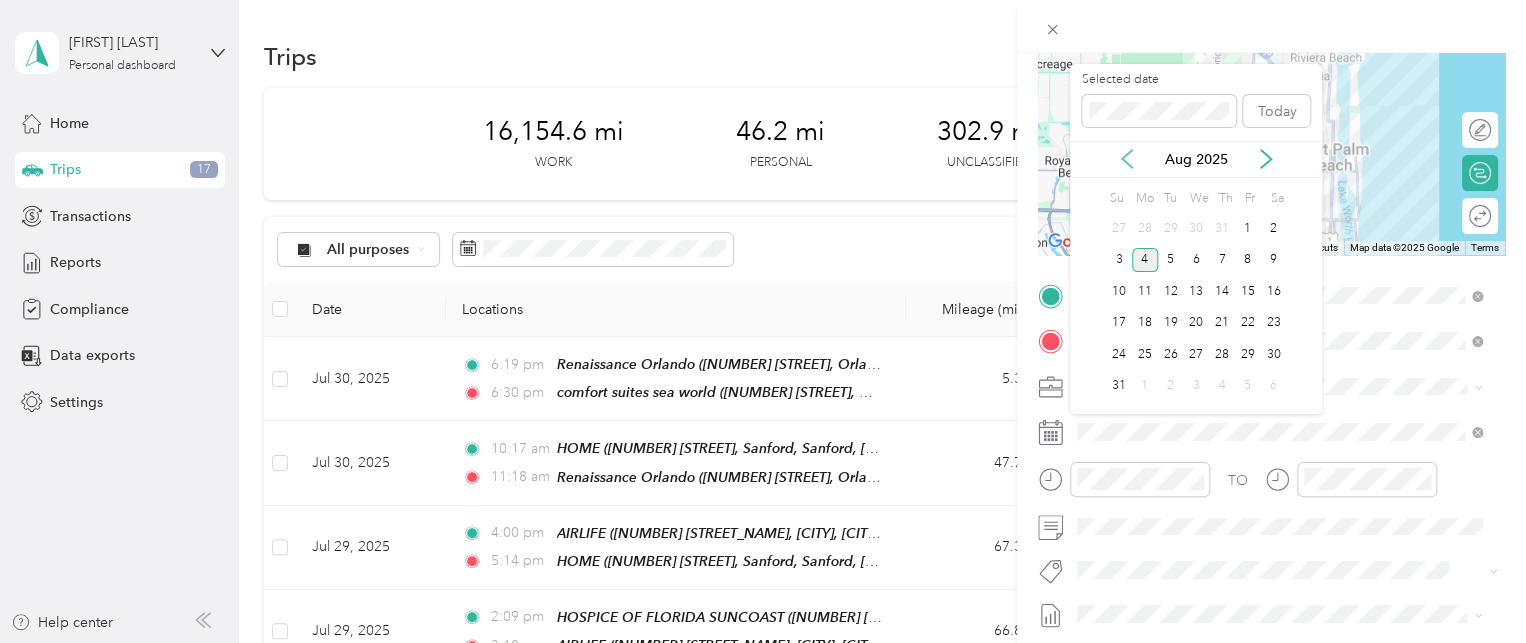 click 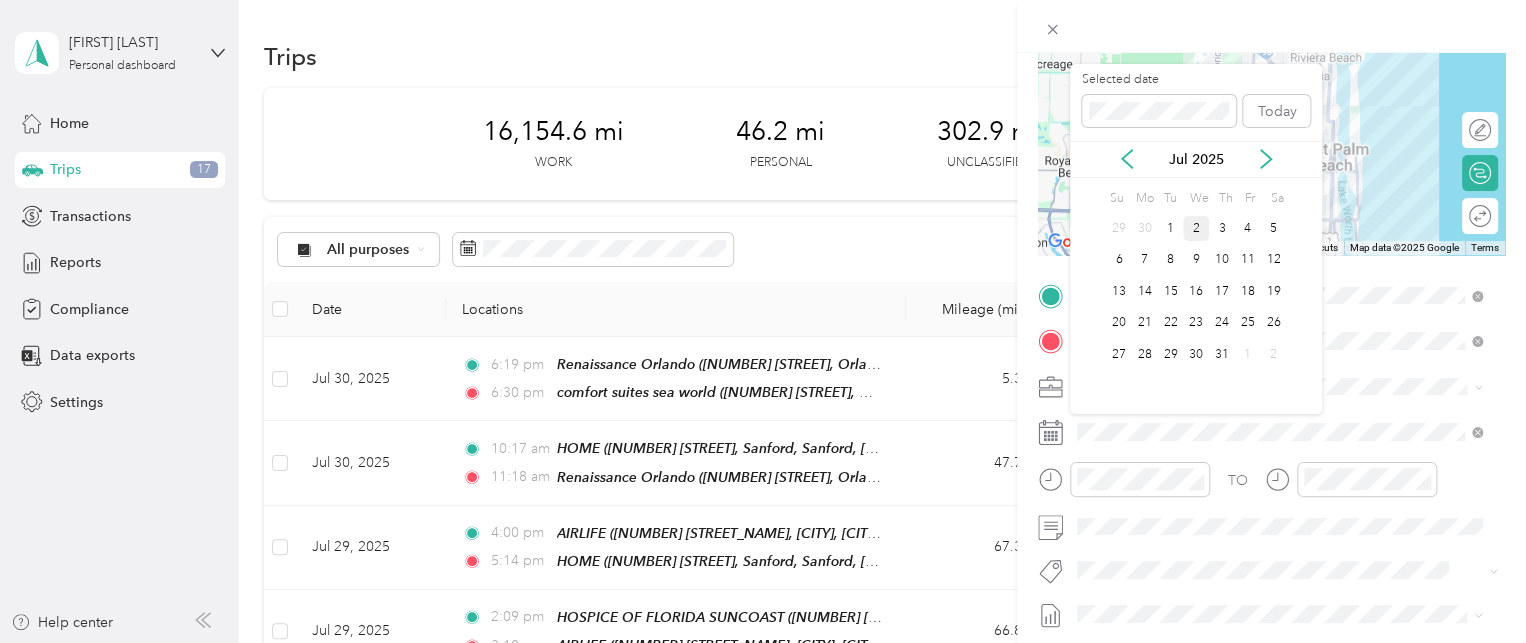 click on "2" at bounding box center [1196, 228] 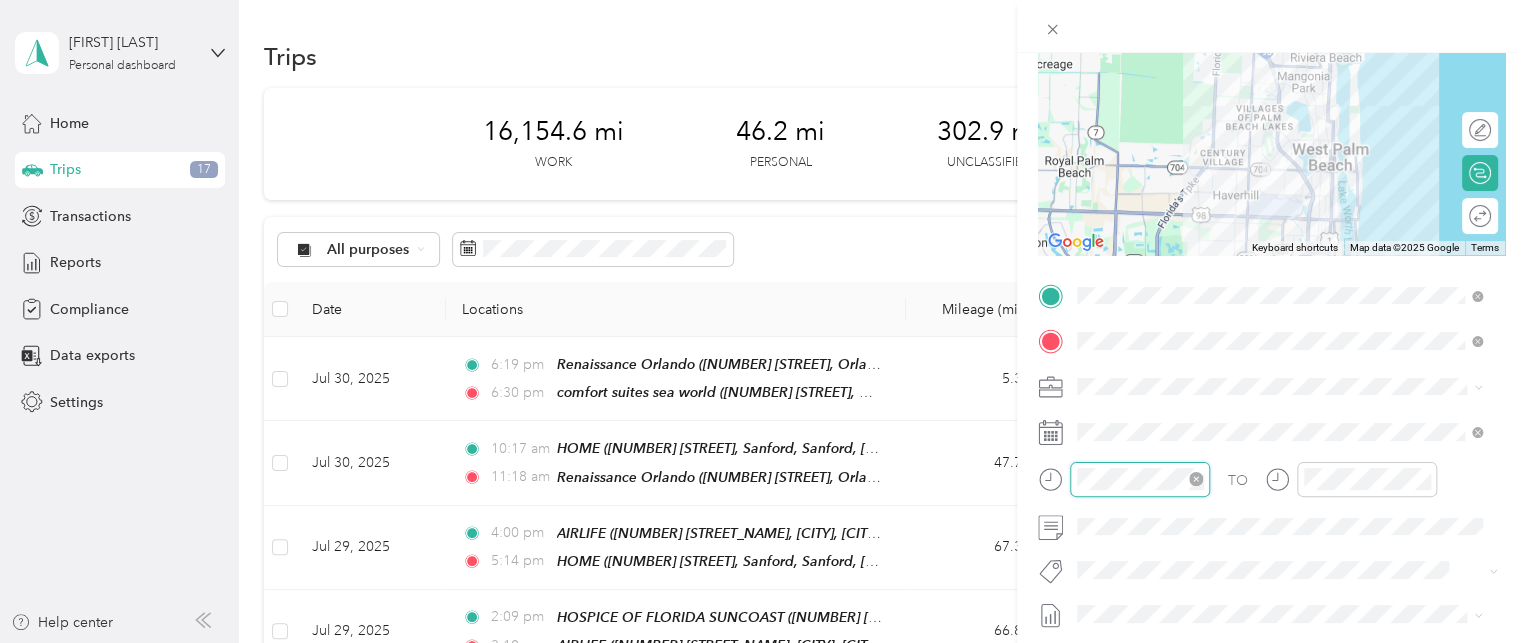 scroll, scrollTop: 84, scrollLeft: 0, axis: vertical 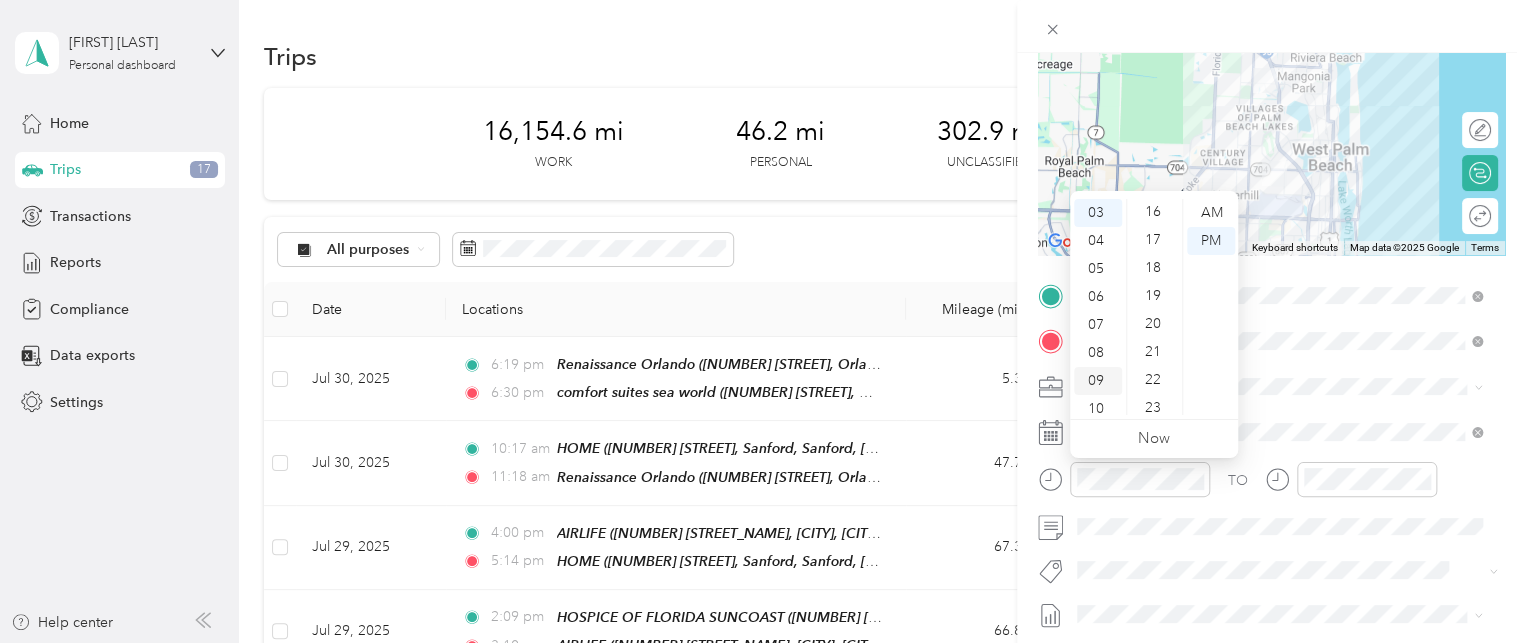 click on "09" at bounding box center (1098, 381) 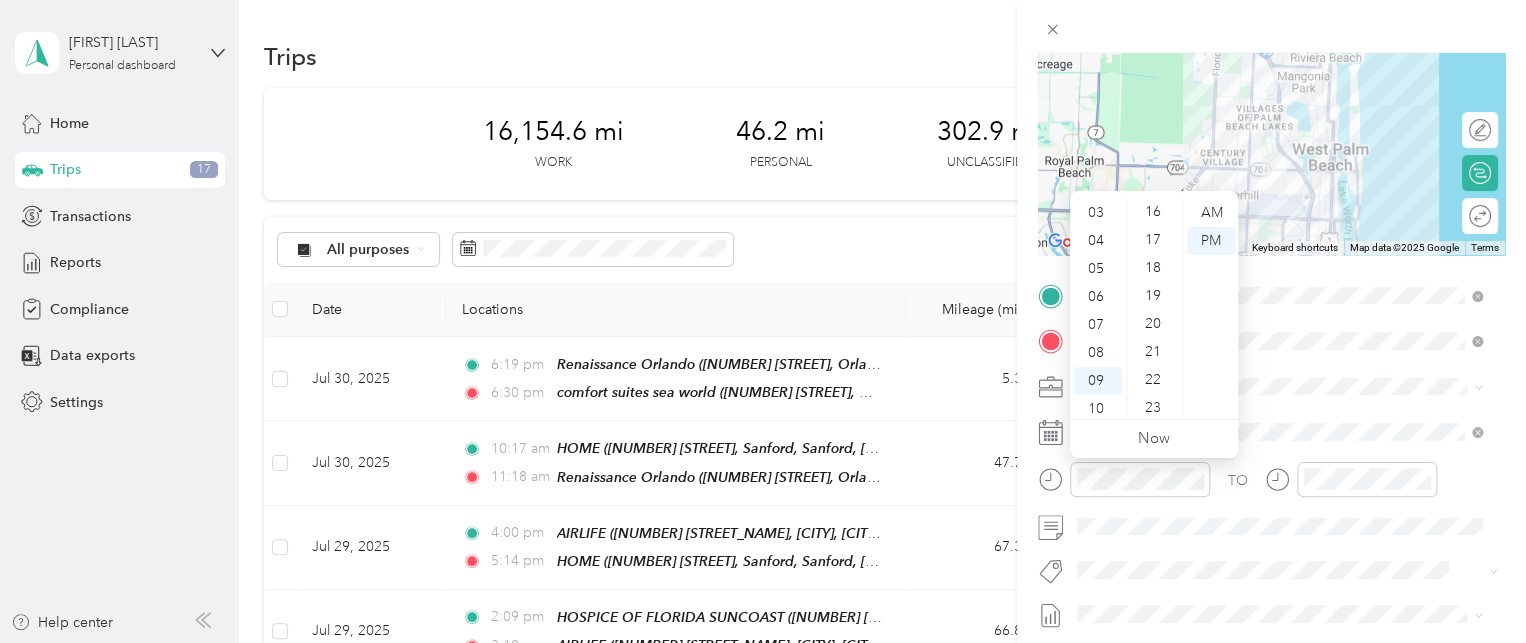 scroll, scrollTop: 120, scrollLeft: 0, axis: vertical 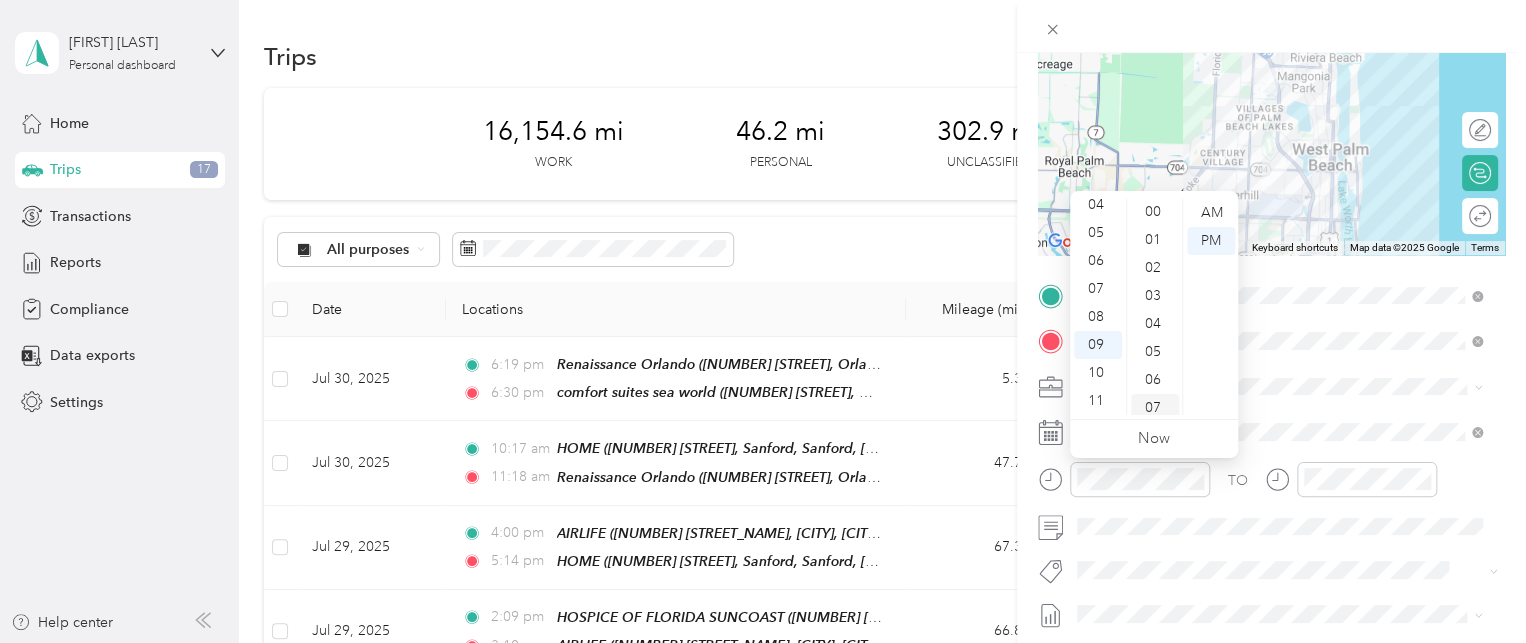 click on "07" at bounding box center [1155, 408] 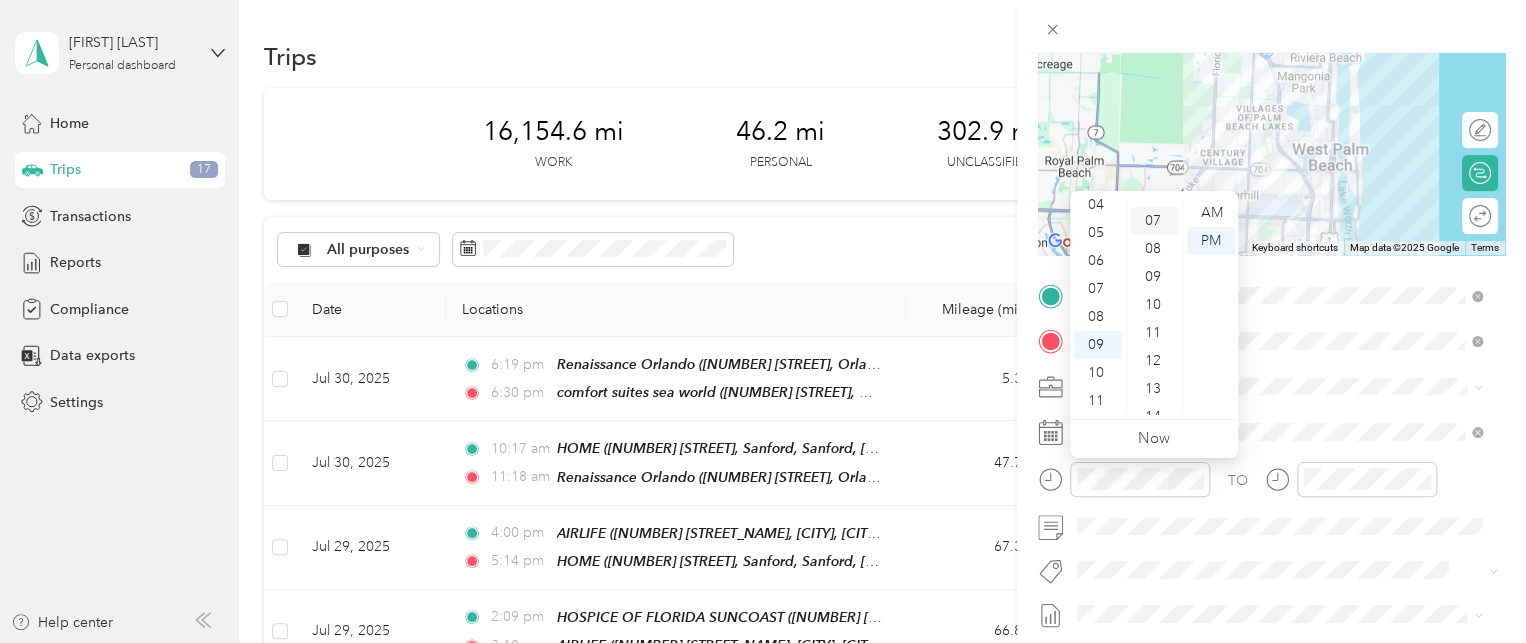 scroll, scrollTop: 196, scrollLeft: 0, axis: vertical 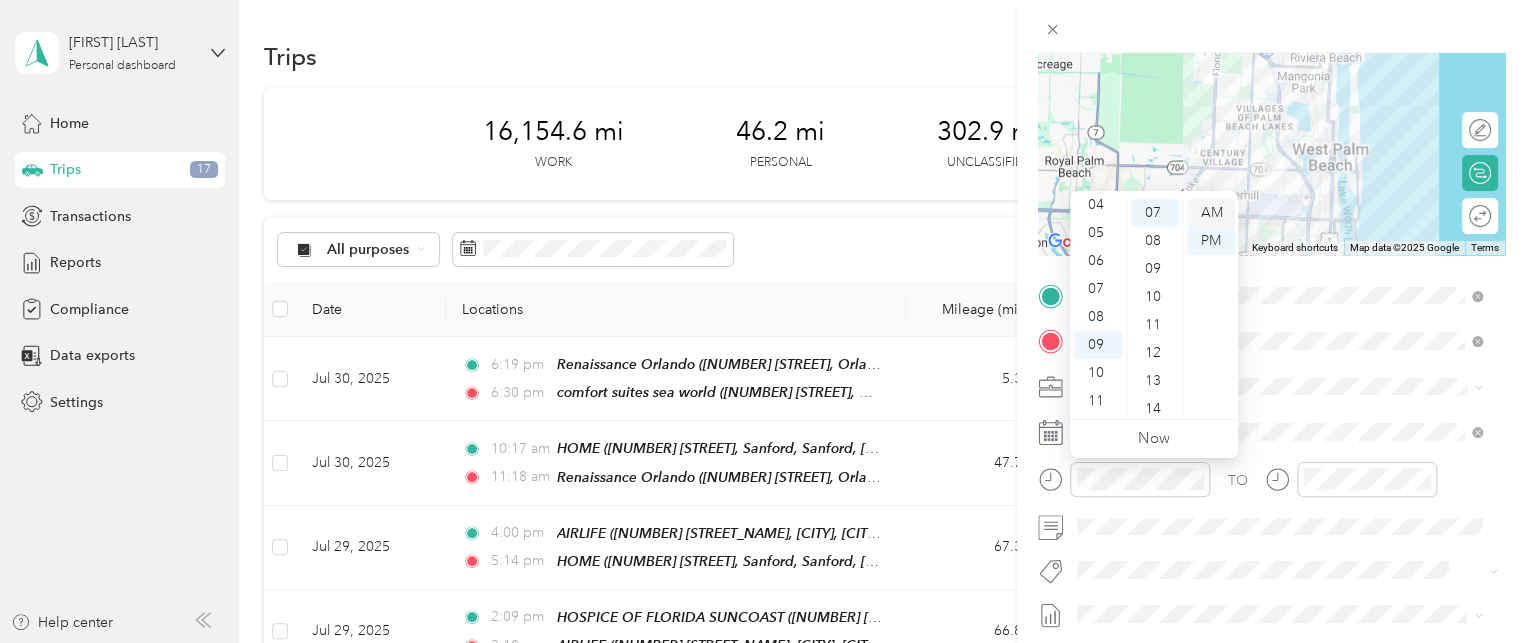 click on "AM" at bounding box center [1211, 213] 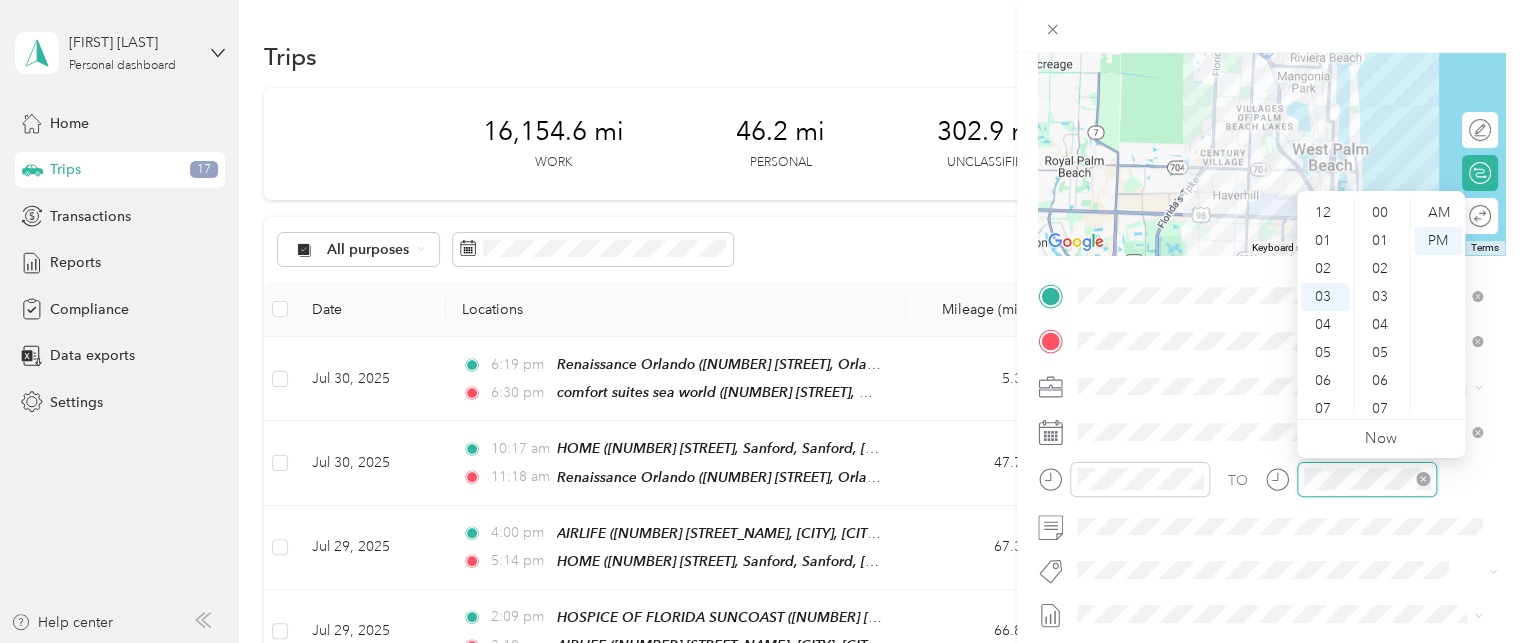 scroll, scrollTop: 84, scrollLeft: 0, axis: vertical 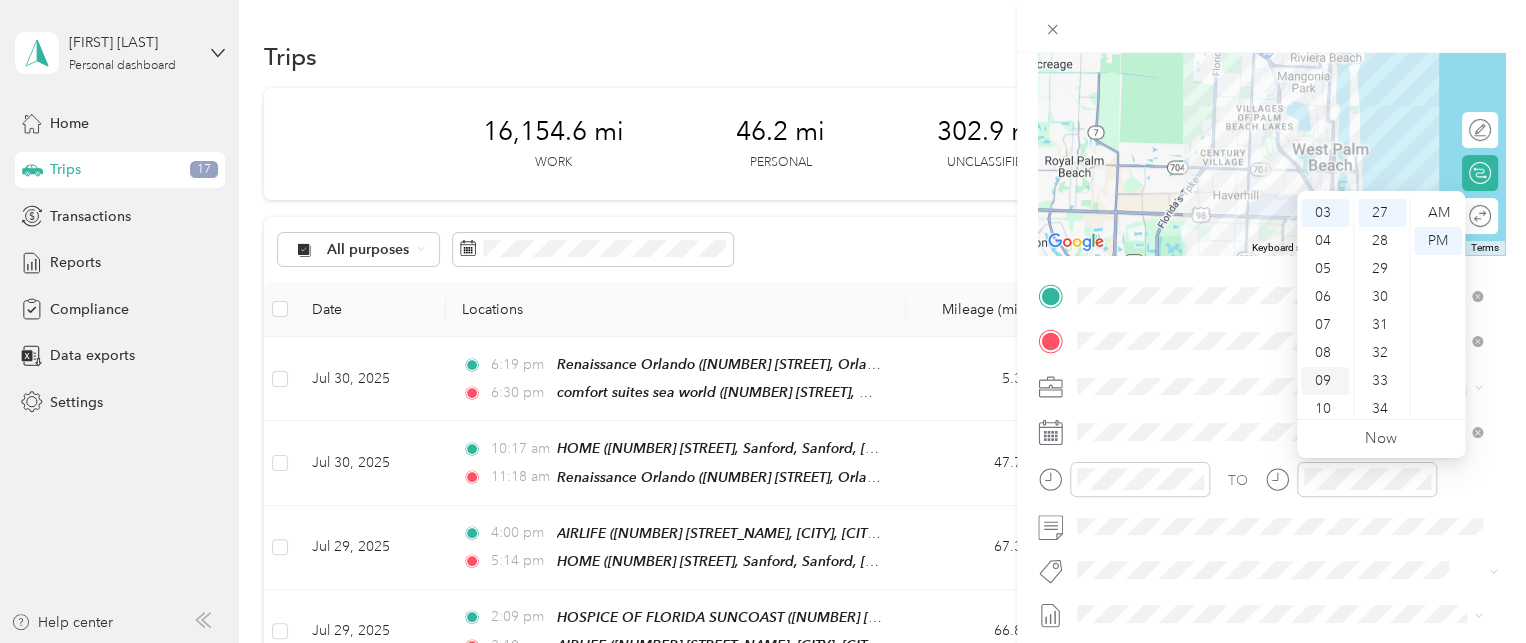 click on "09" at bounding box center (1325, 381) 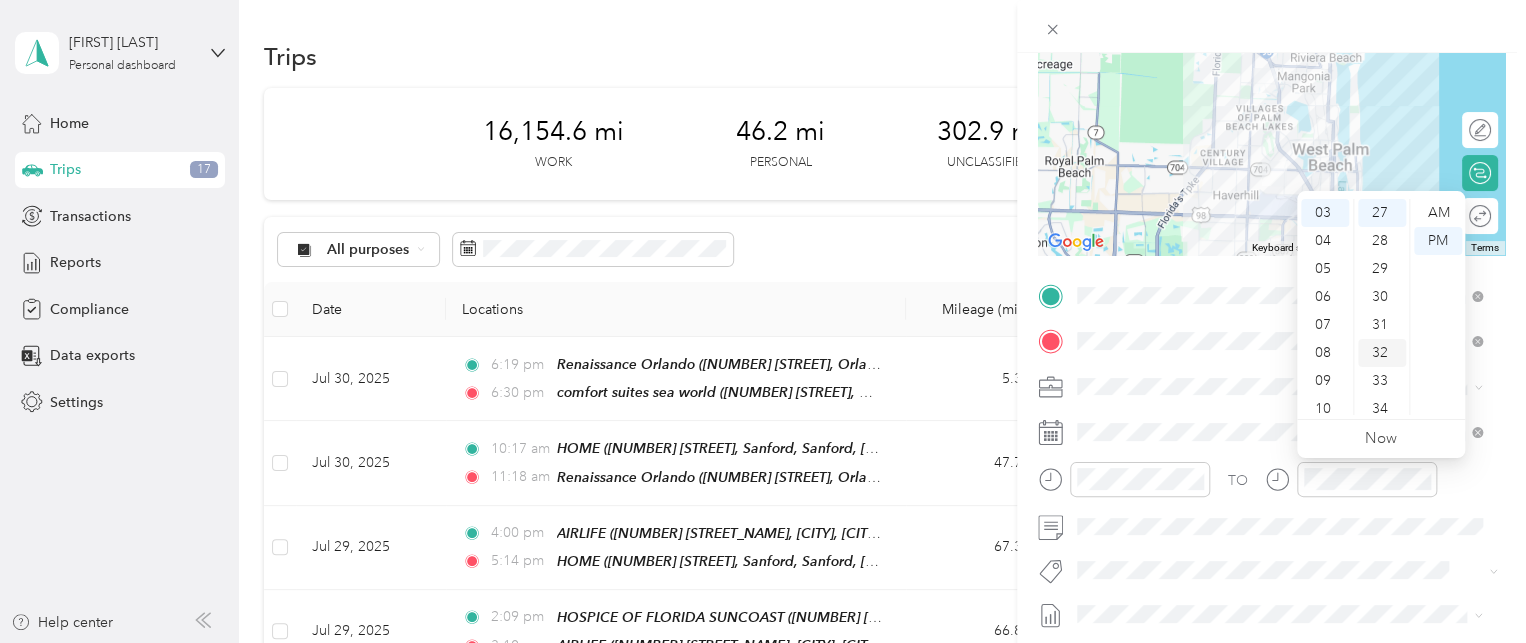 scroll, scrollTop: 120, scrollLeft: 0, axis: vertical 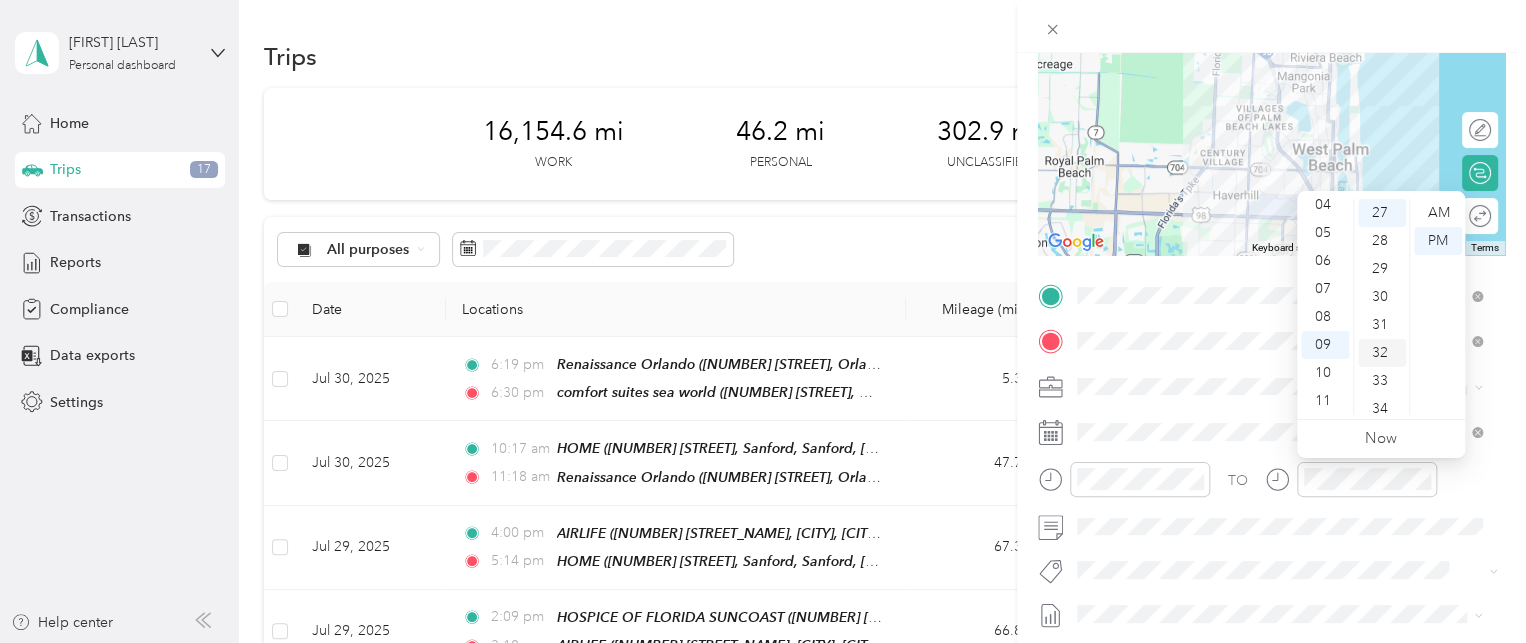 click on "32" at bounding box center (1382, 353) 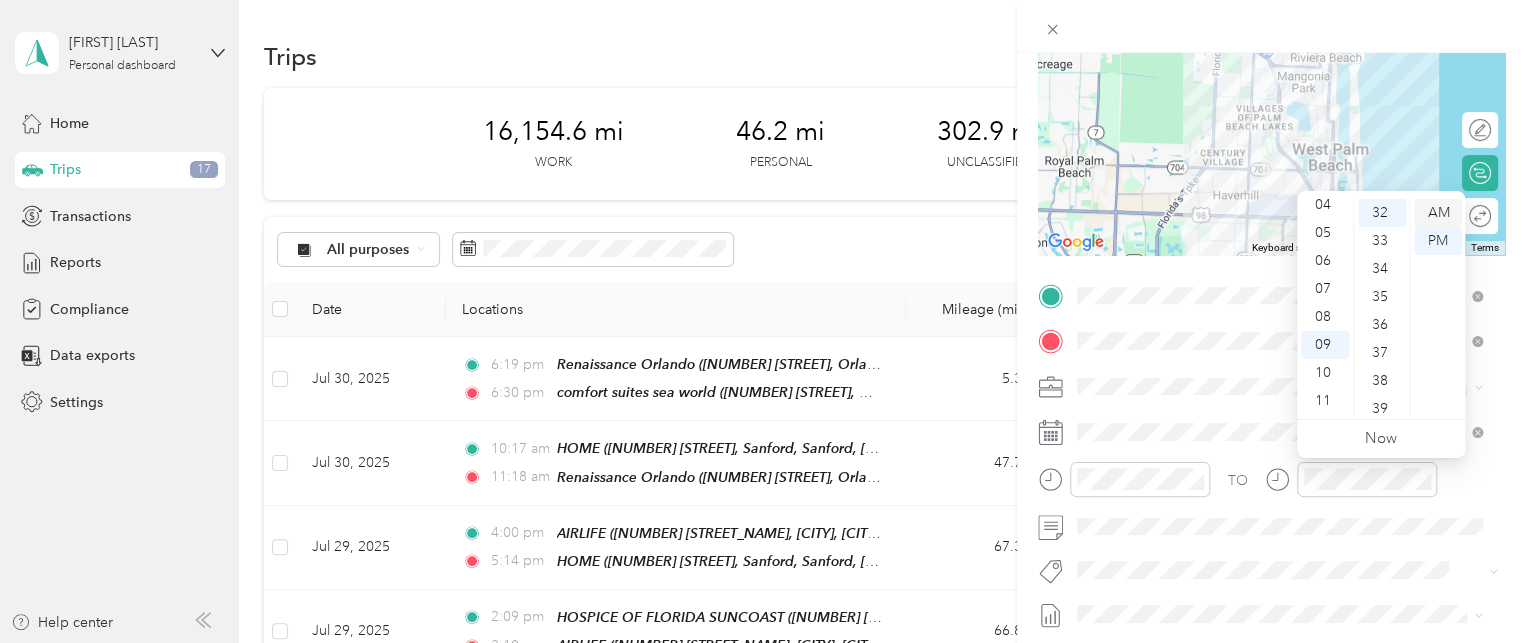 click on "AM" at bounding box center [1438, 213] 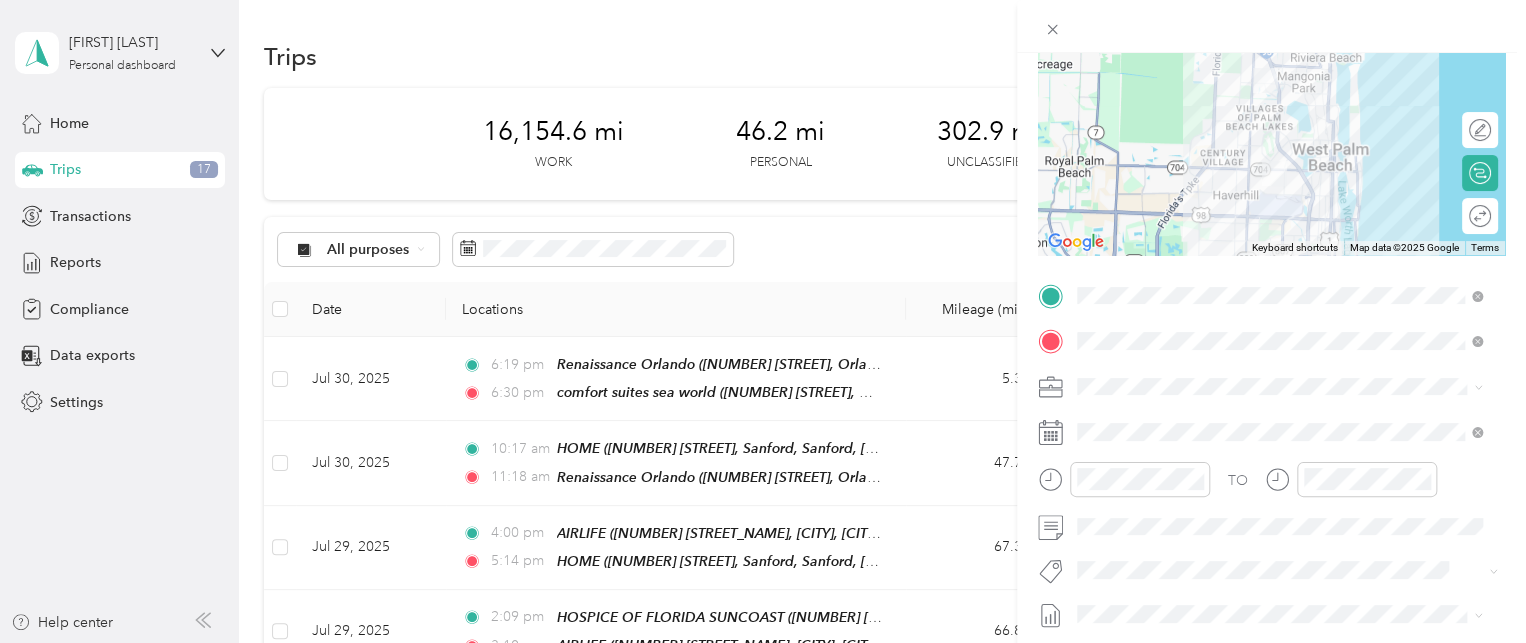 click on "New Trip Save This trip cannot be edited because it is either under review, approved, or paid. Contact your Team Manager to edit it. Miles To navigate the map with touch gestures double-tap and hold your finger on the map, then drag the map. ← Move left → Move right ↑ Move up ↓ Move down + Zoom in - Zoom out Home Jump left by 75% End Jump right by 75% Page Up Jump up by 75% Page Down Jump down by 75% Keyboard shortcuts Map Data Map data ©2025 Google Map data ©2025 Google 5 km  Click to toggle between metric and imperial units Terms Report a map error Edit route Calculate route Round trip TO Add photo" at bounding box center [763, 321] 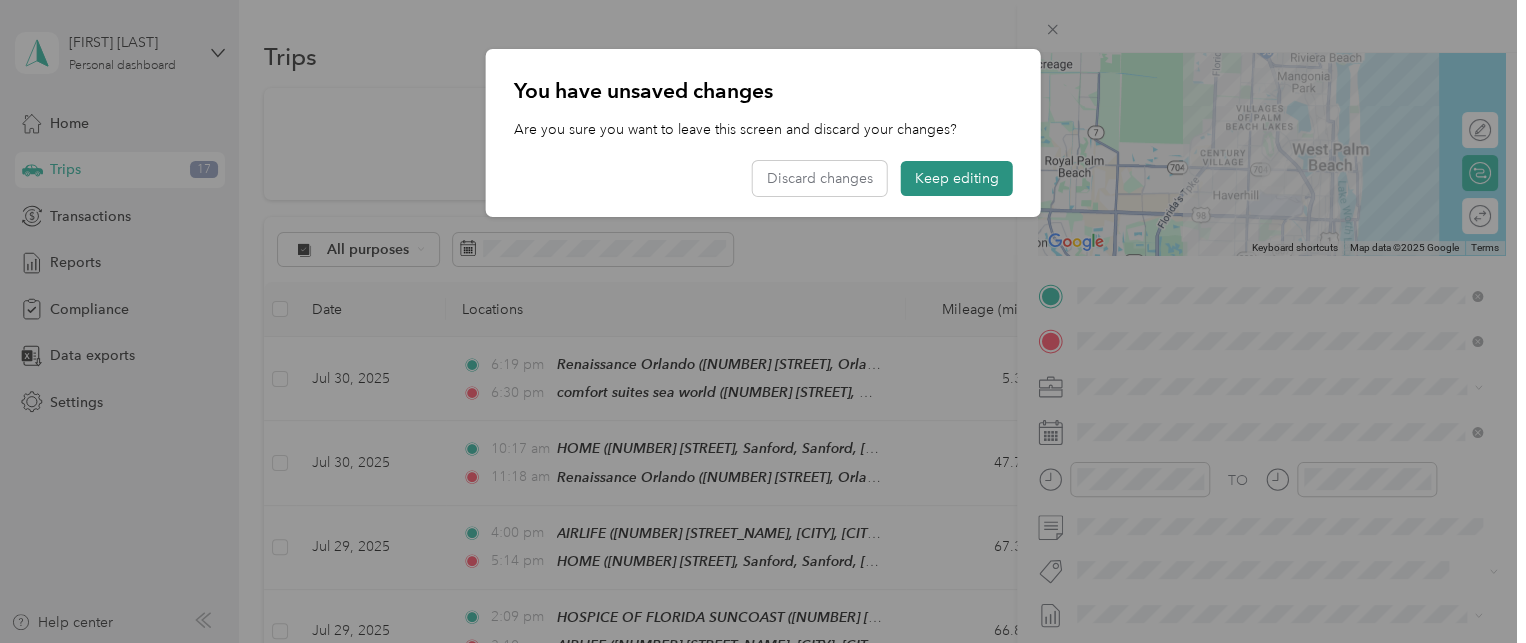 click on "Keep editing" at bounding box center (957, 178) 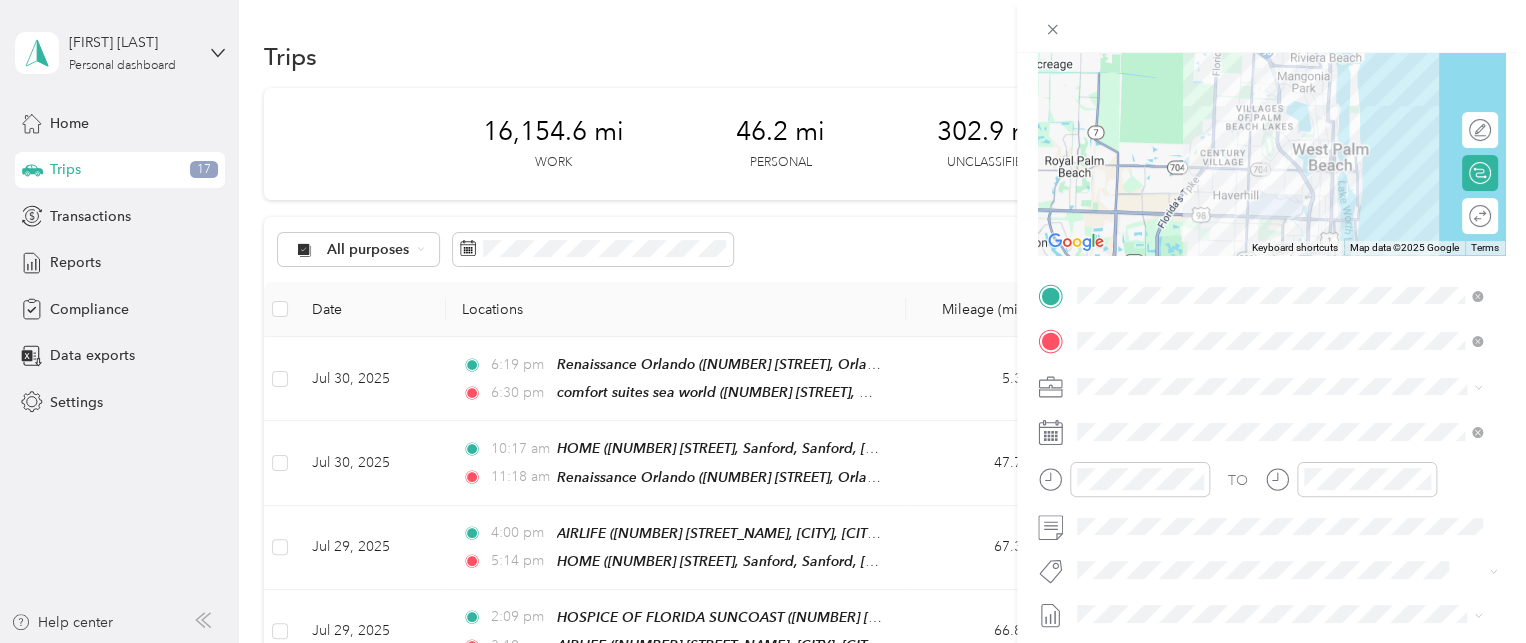 scroll, scrollTop: 0, scrollLeft: 0, axis: both 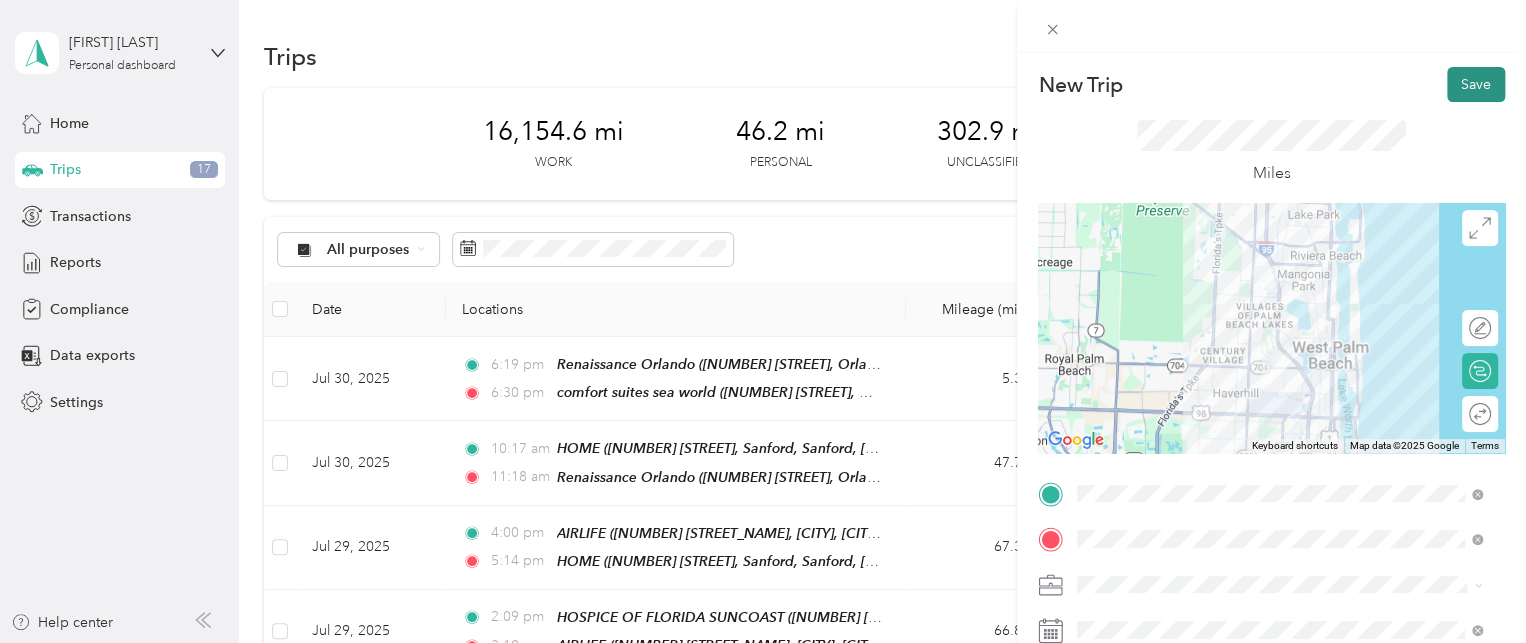 click on "Save" at bounding box center [1476, 84] 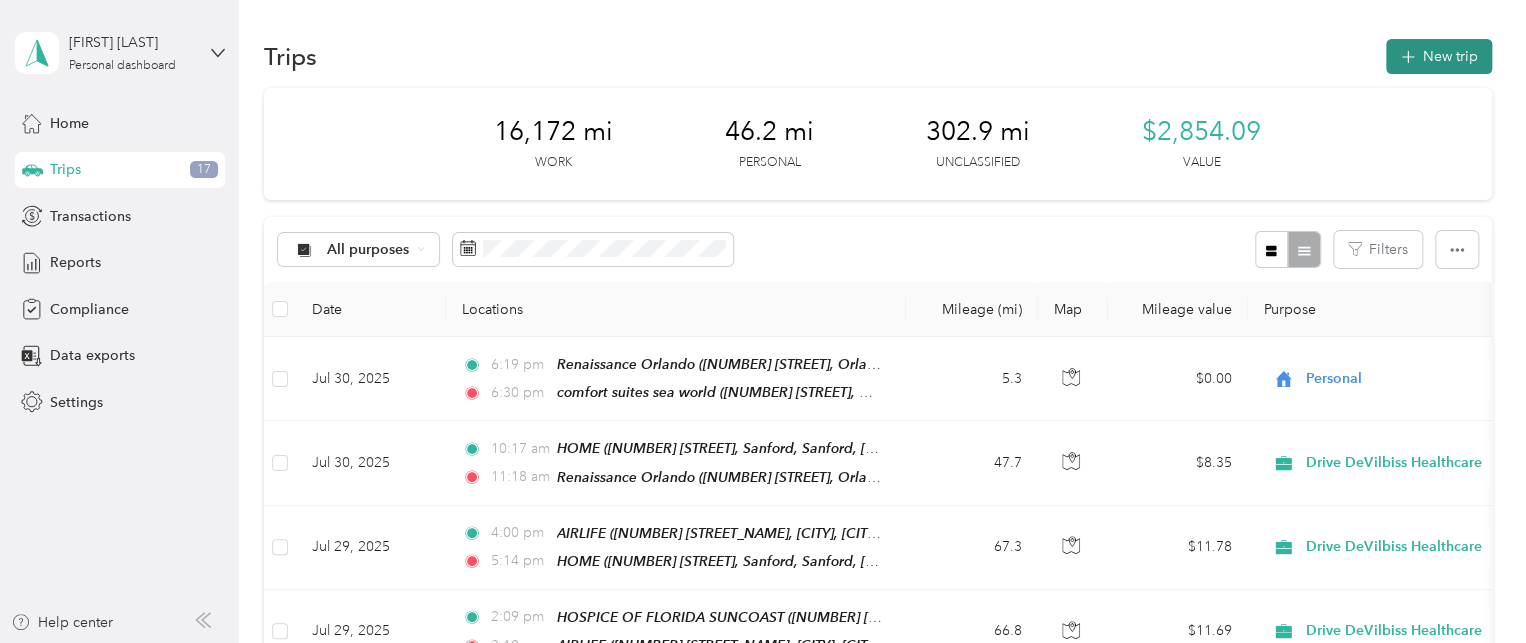 click on "New trip" at bounding box center (1439, 56) 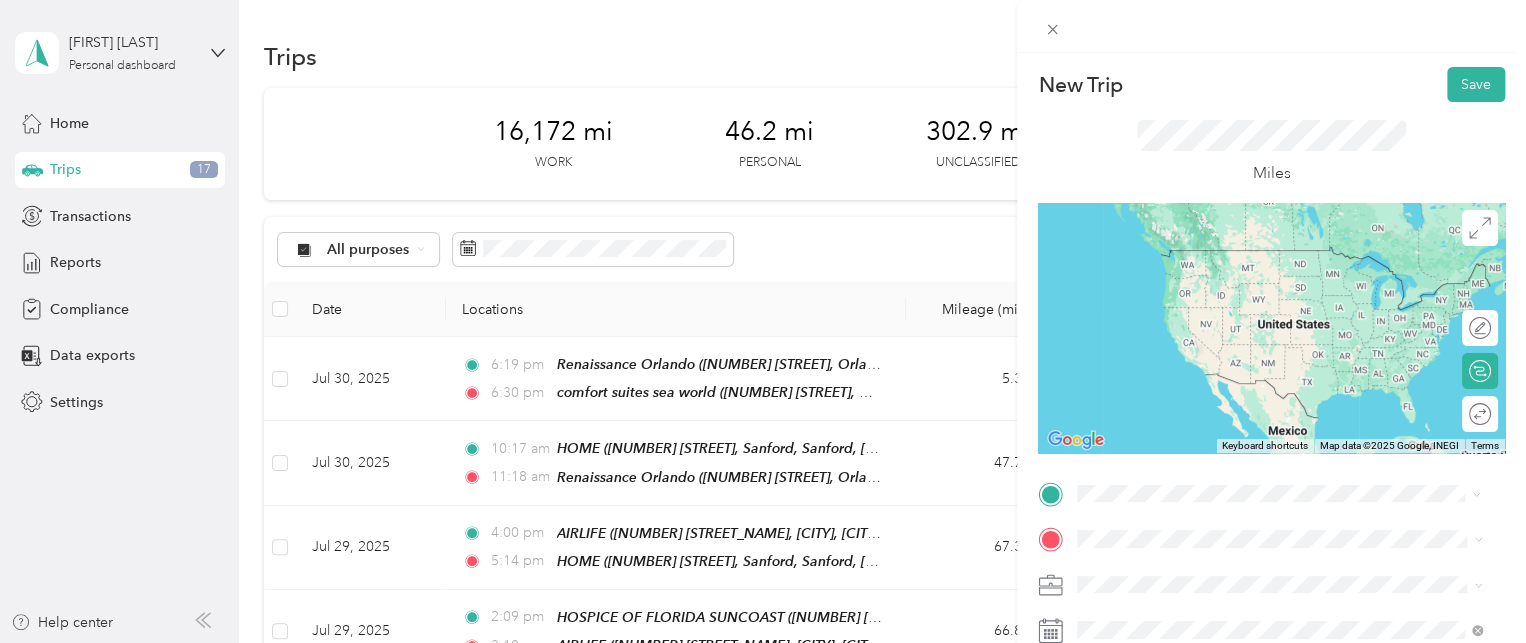 click on "[NUMBER] [STREET_NAME], [CITY], [POSTAL_CODE], [CITY], [STATE], United States" at bounding box center [1285, 374] 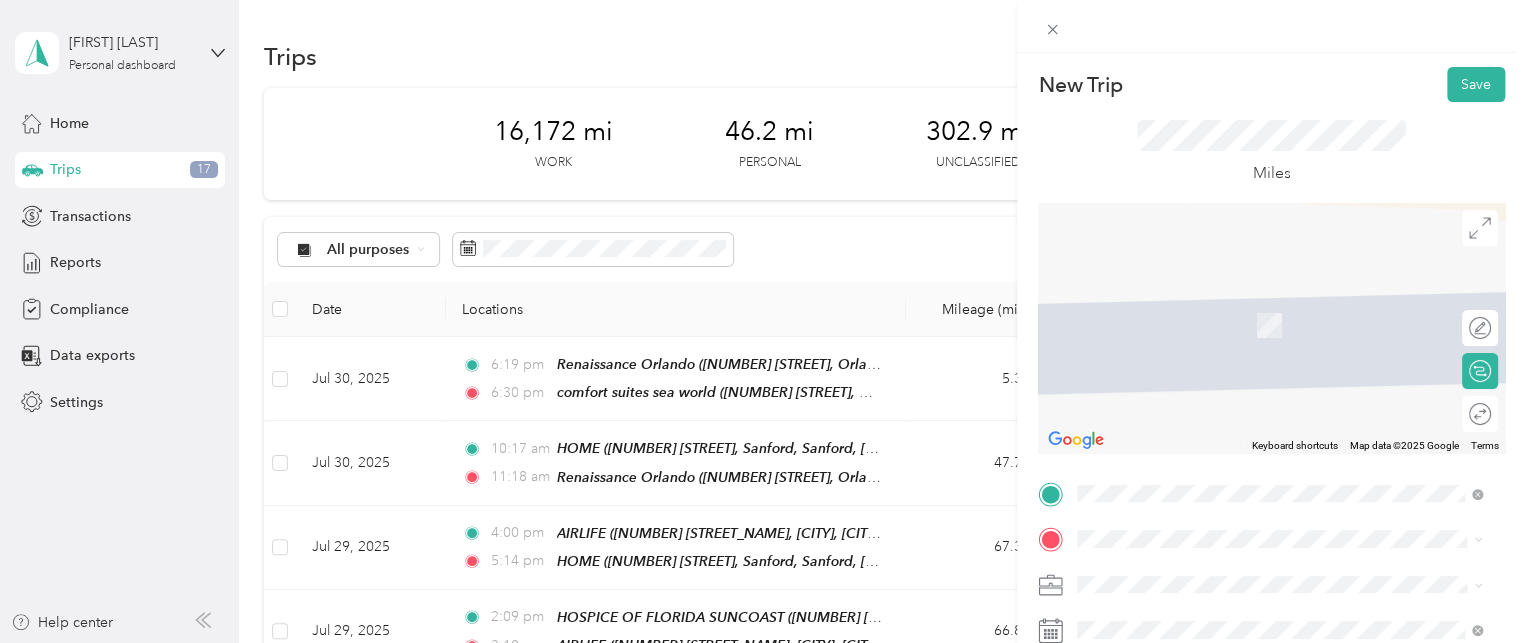 scroll, scrollTop: 115, scrollLeft: 0, axis: vertical 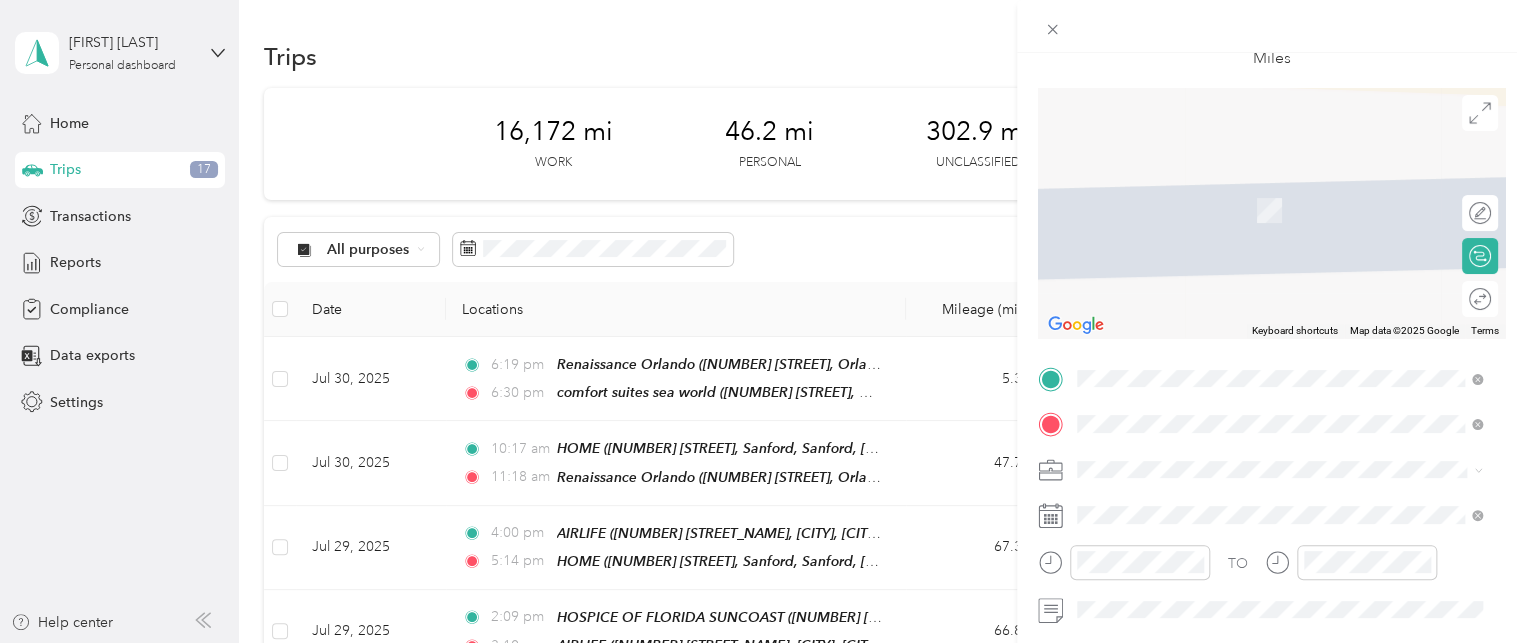 click on "Vitas pompano" at bounding box center (1165, 188) 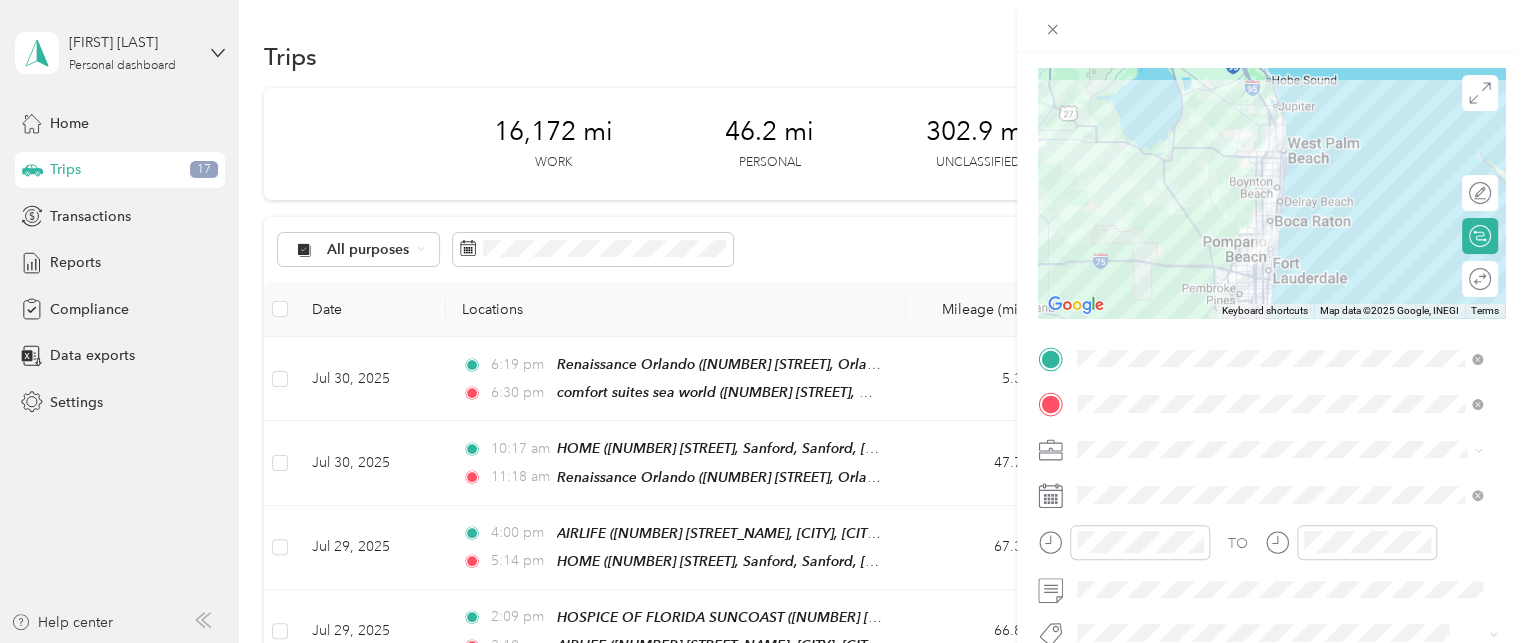scroll, scrollTop: 138, scrollLeft: 0, axis: vertical 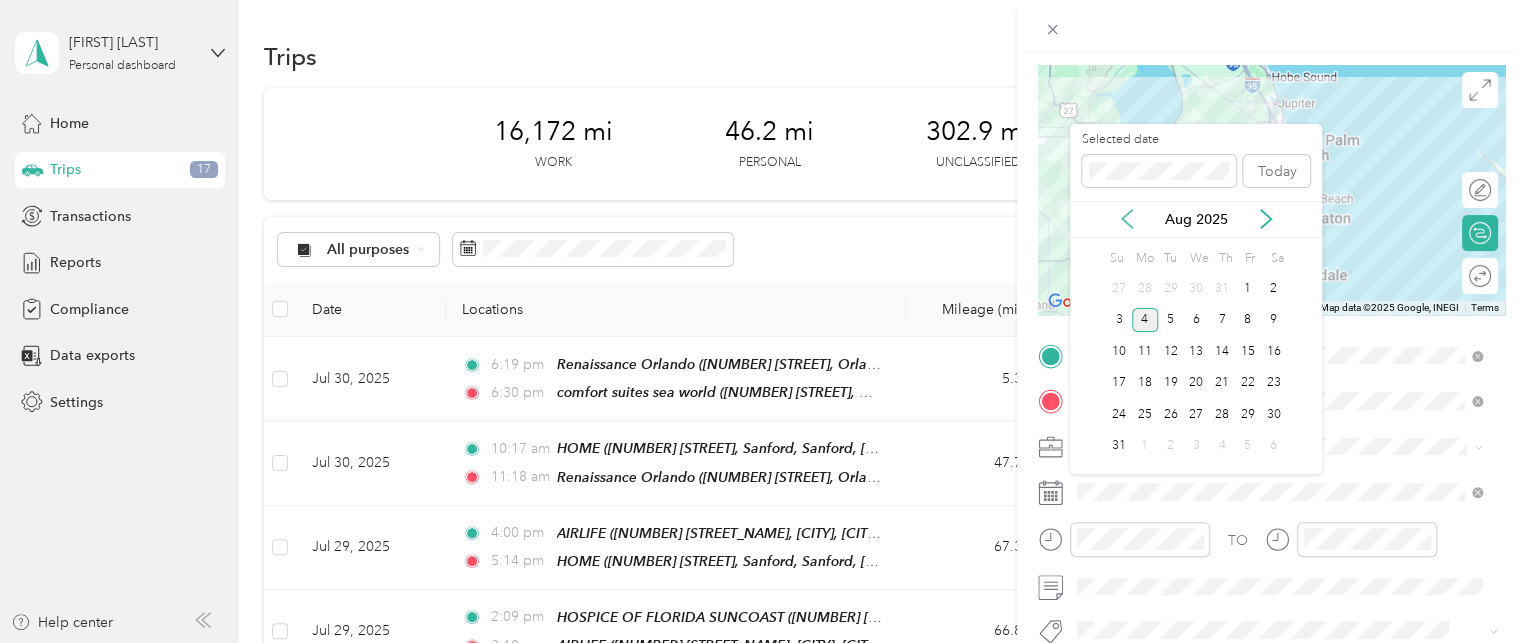 click 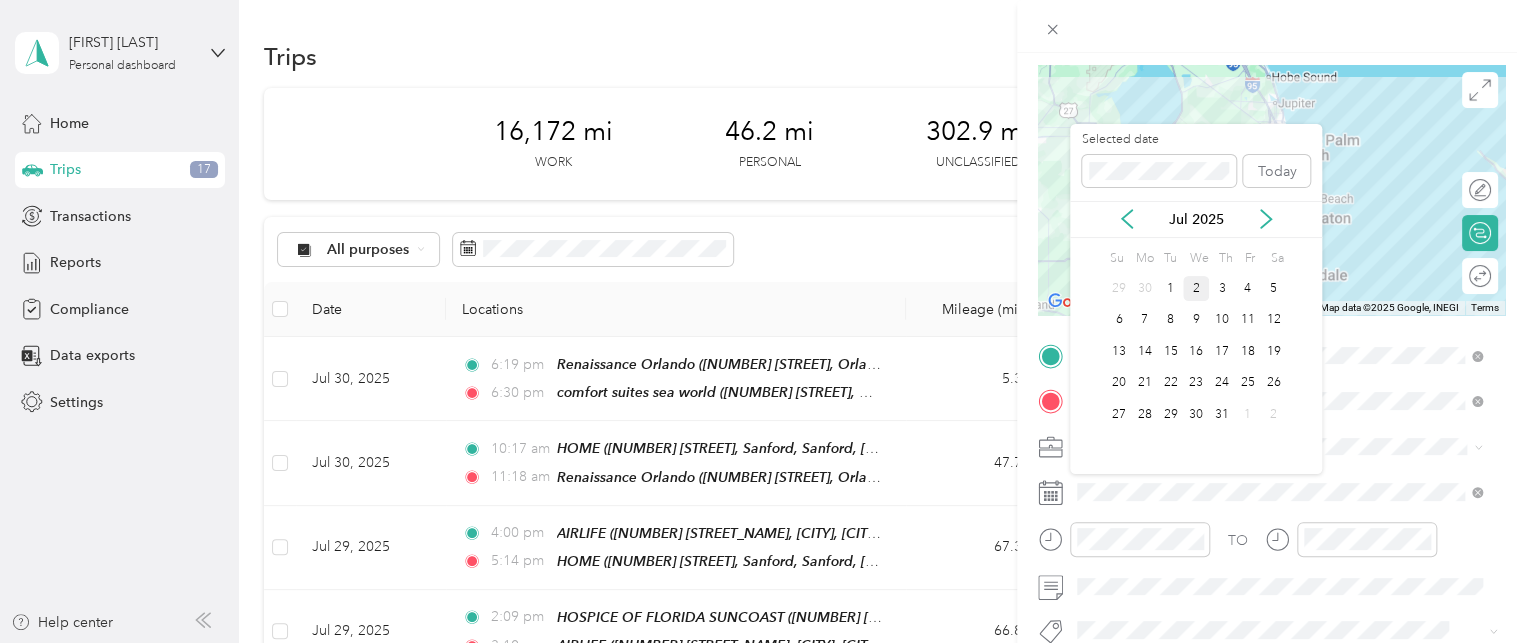 click on "2" at bounding box center [1196, 288] 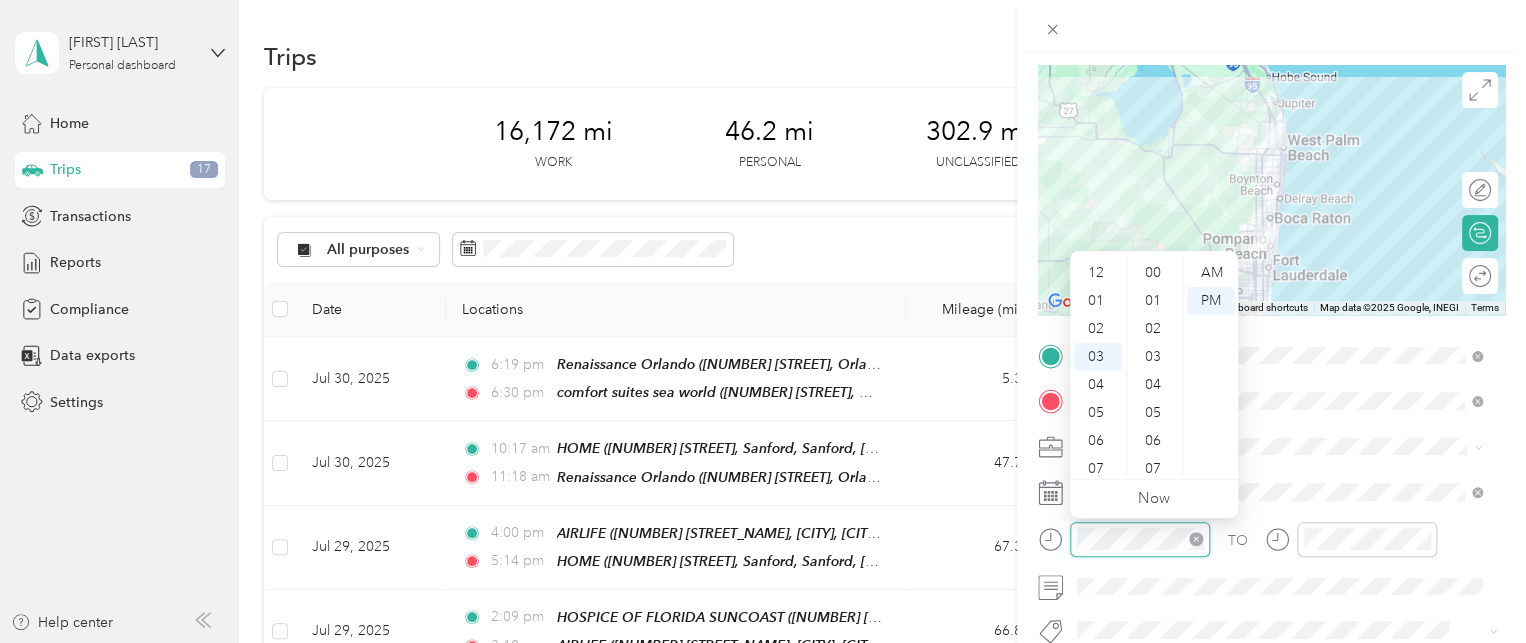 scroll, scrollTop: 84, scrollLeft: 0, axis: vertical 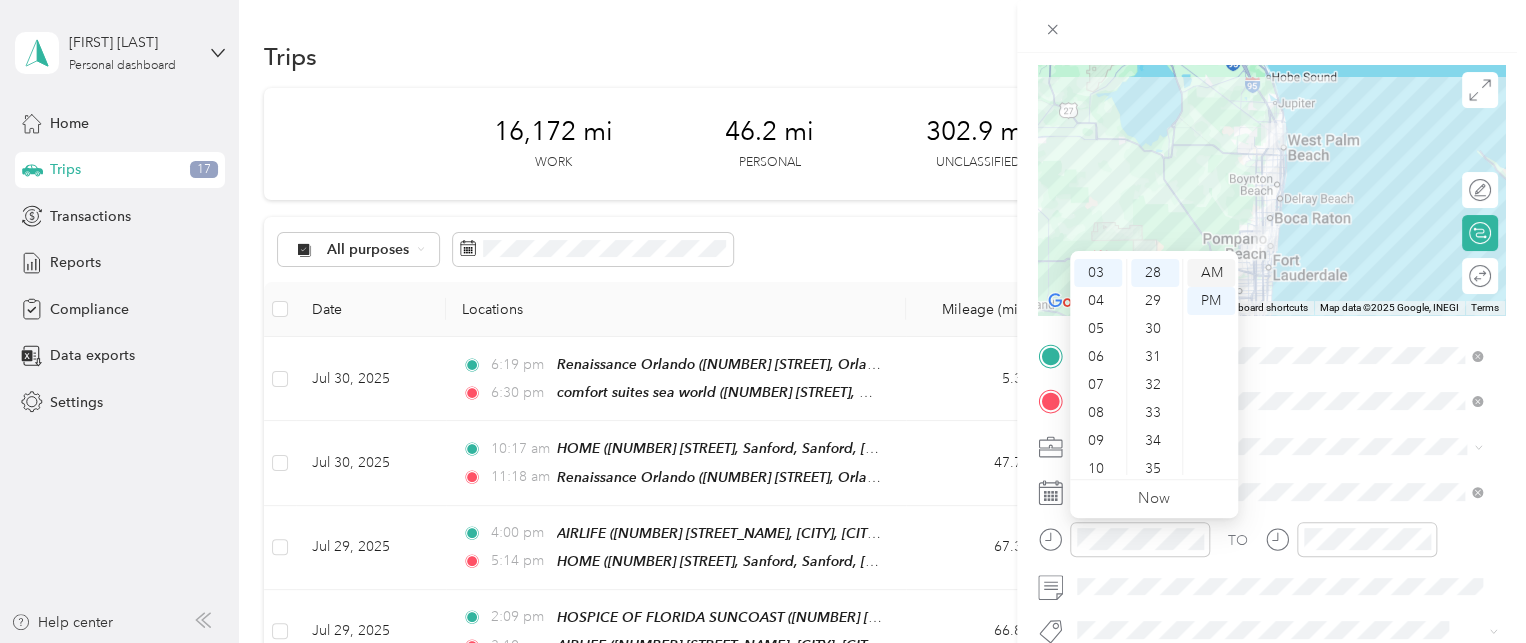 click on "AM" at bounding box center (1211, 273) 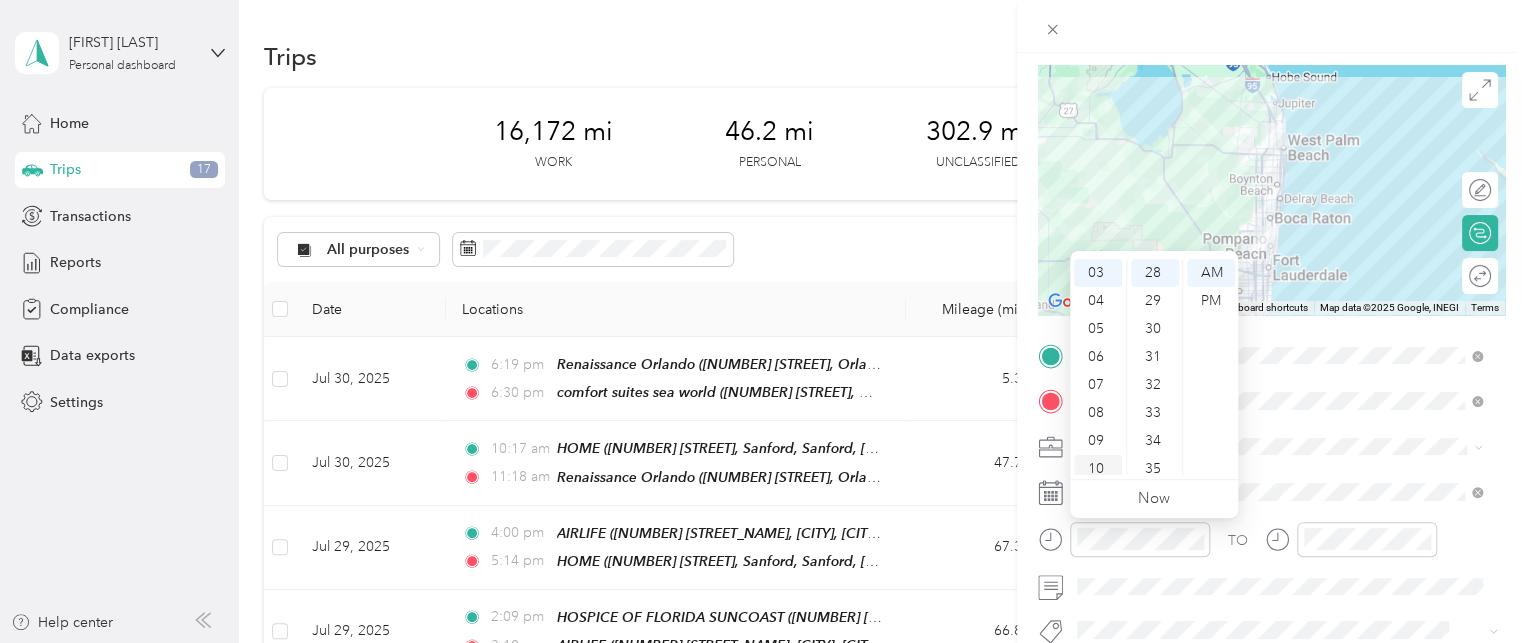 click on "10" at bounding box center (1098, 469) 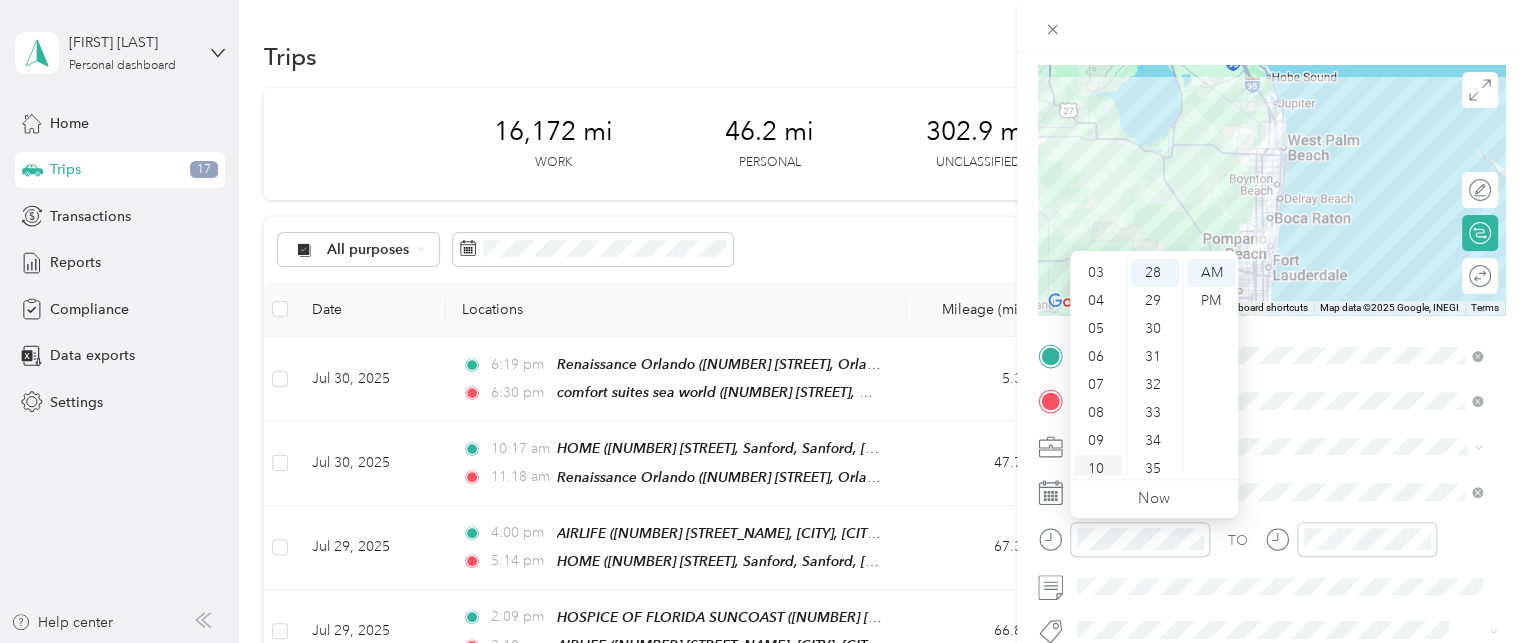scroll, scrollTop: 120, scrollLeft: 0, axis: vertical 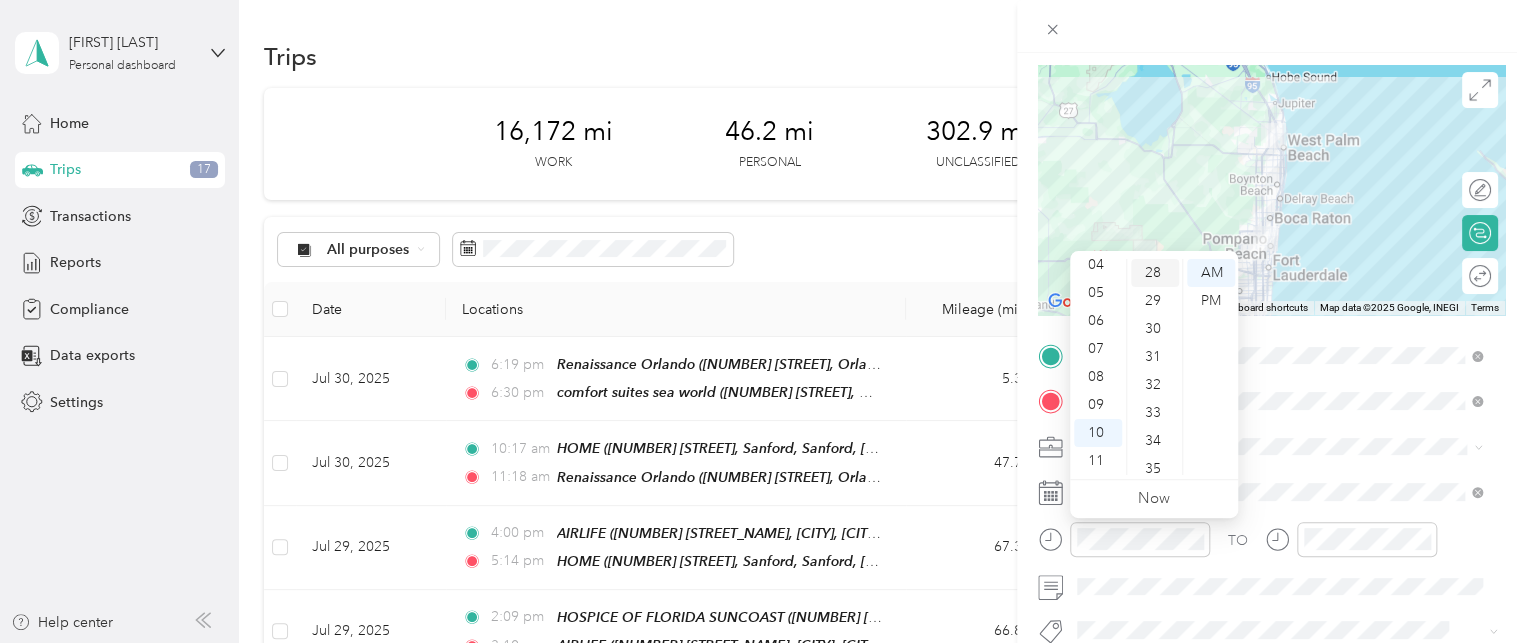click on "28" at bounding box center [1155, 273] 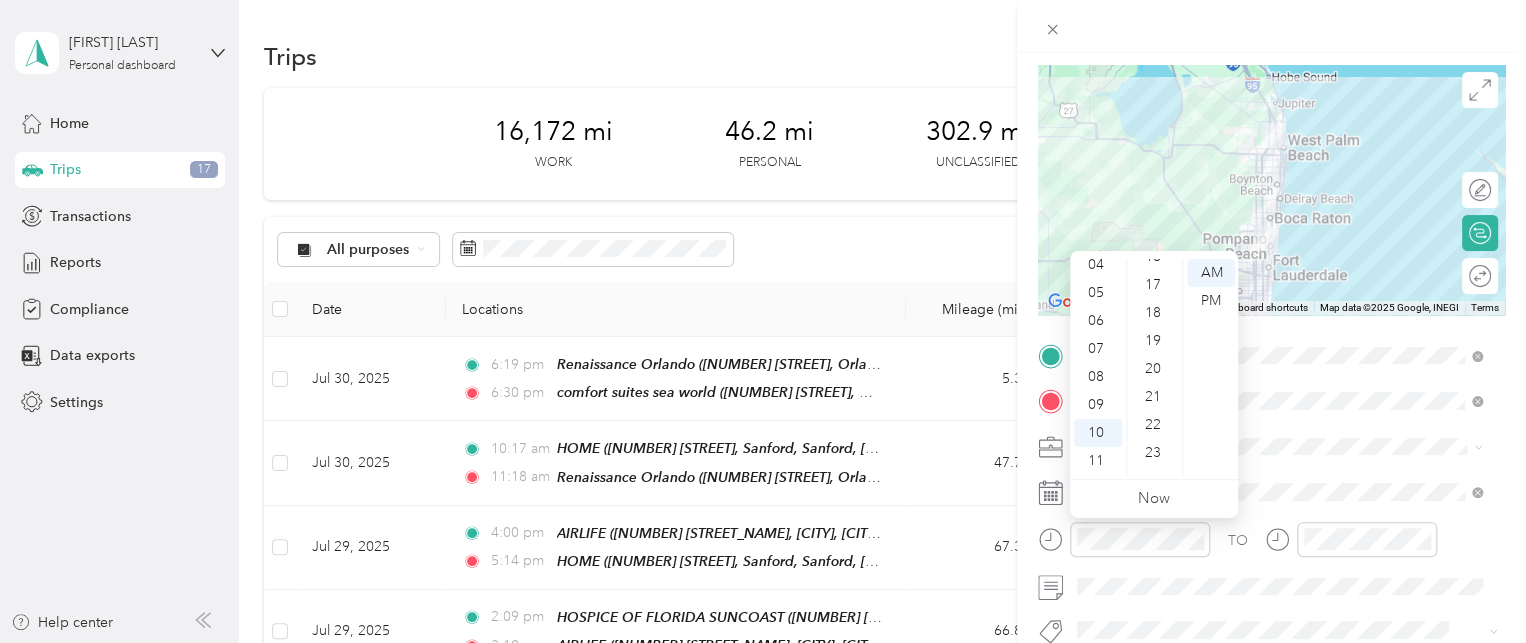 scroll, scrollTop: 384, scrollLeft: 0, axis: vertical 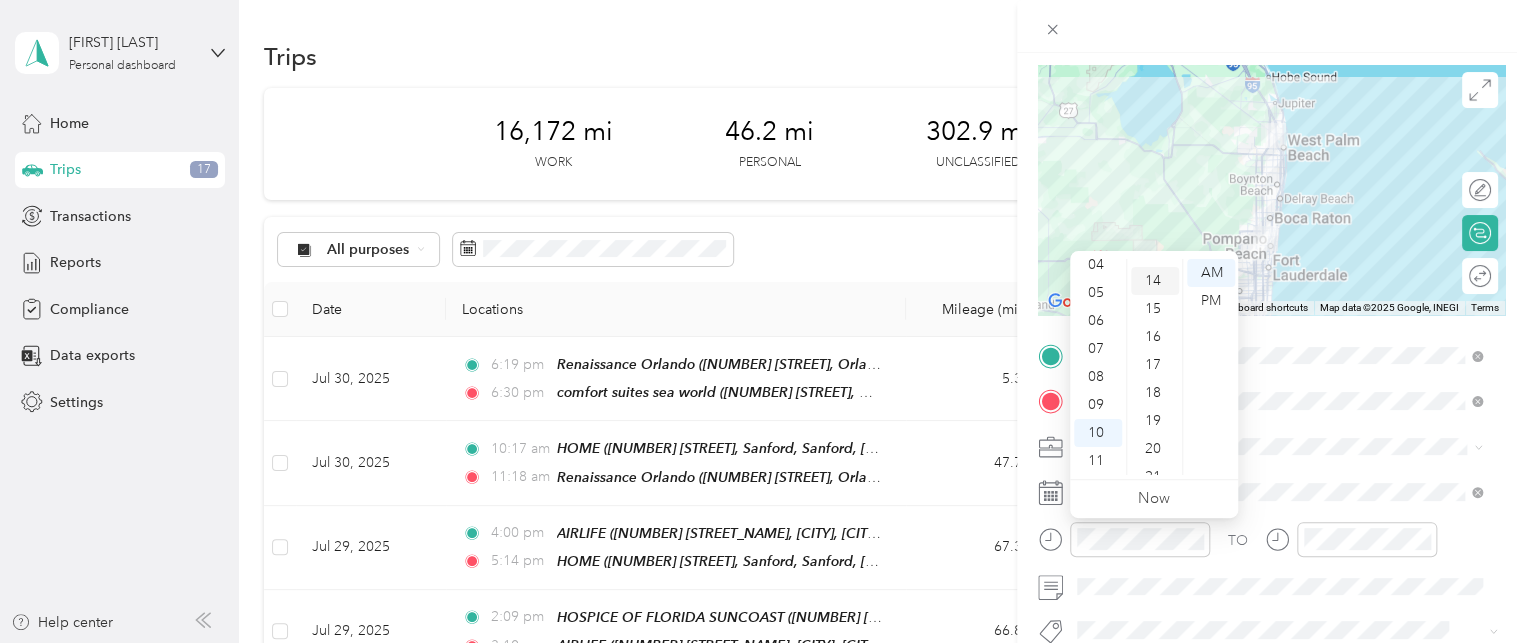 click on "14" at bounding box center [1155, 281] 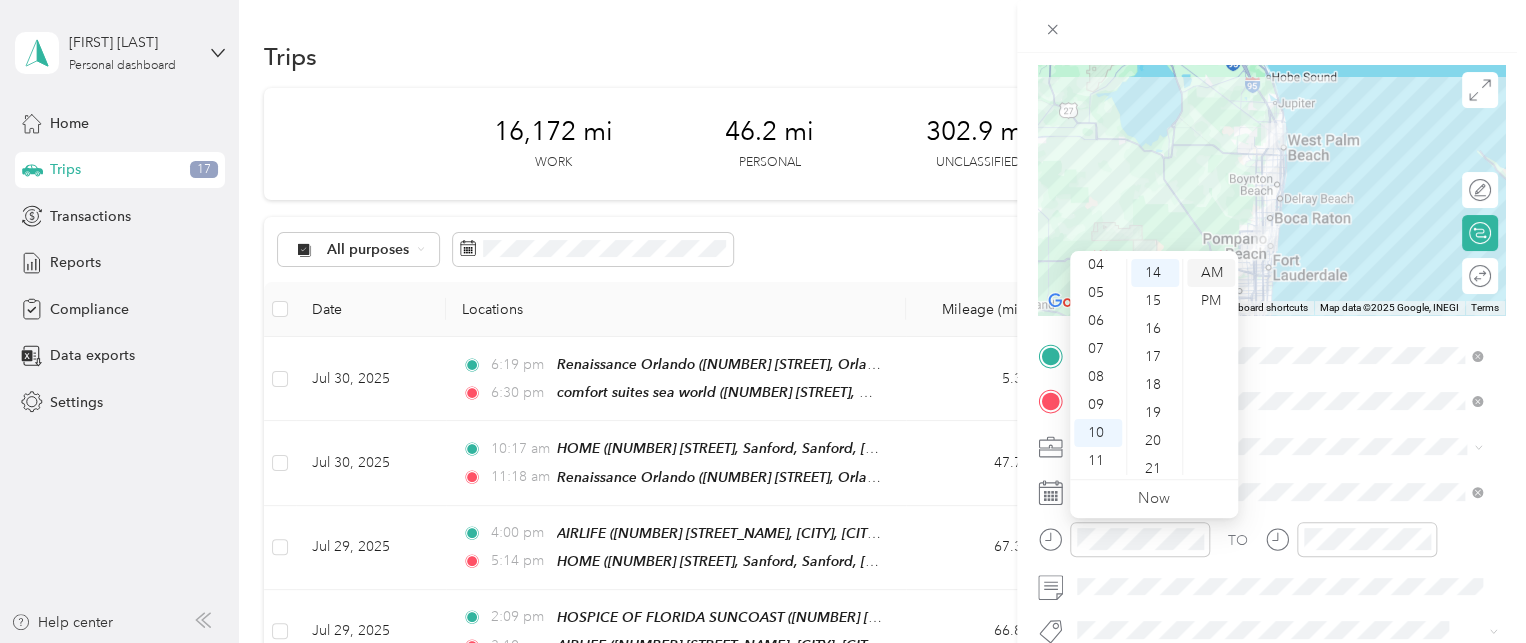 click on "AM" at bounding box center [1211, 273] 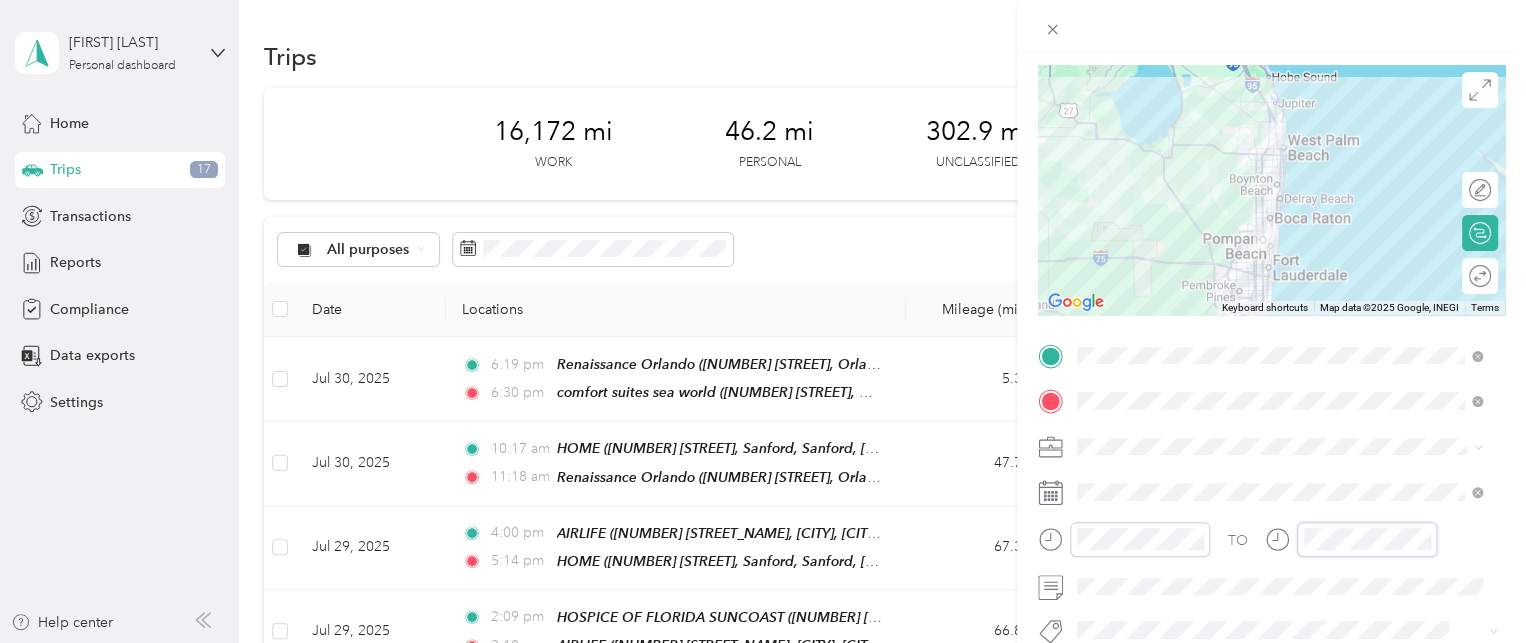 scroll, scrollTop: 81, scrollLeft: 0, axis: vertical 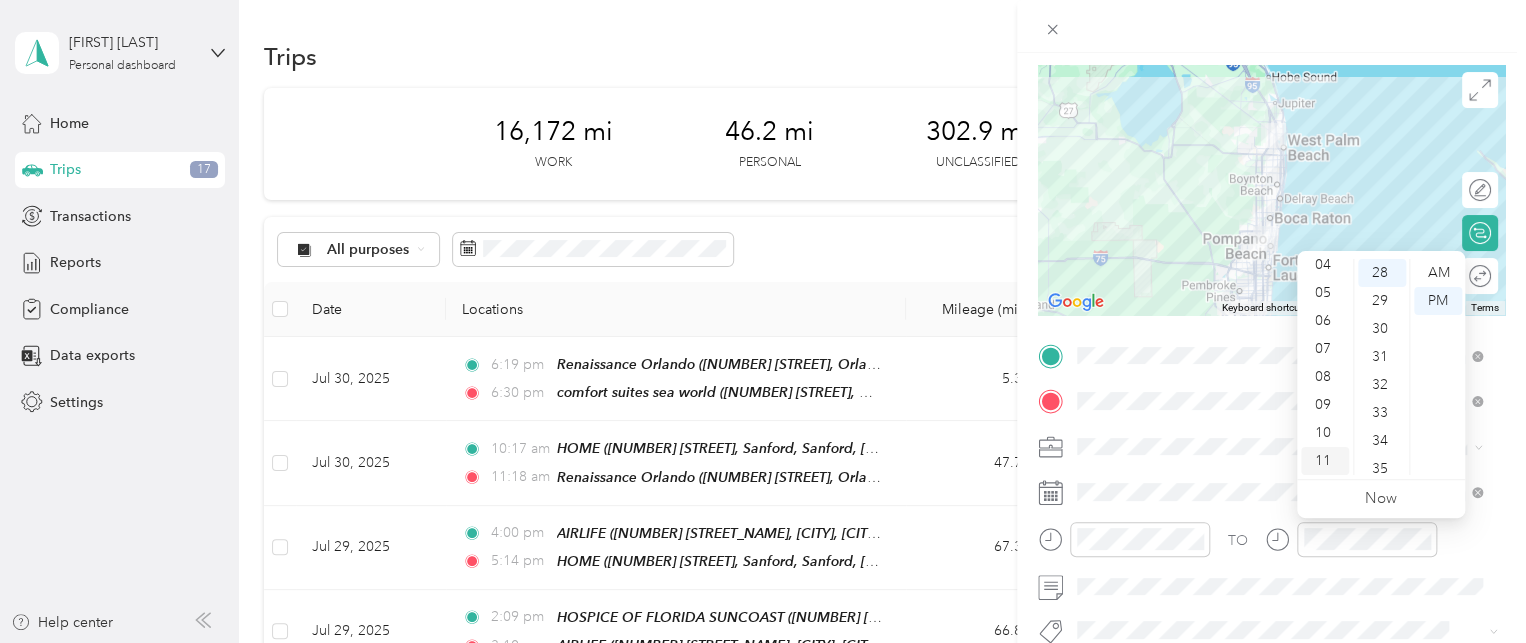 click on "11" at bounding box center (1325, 461) 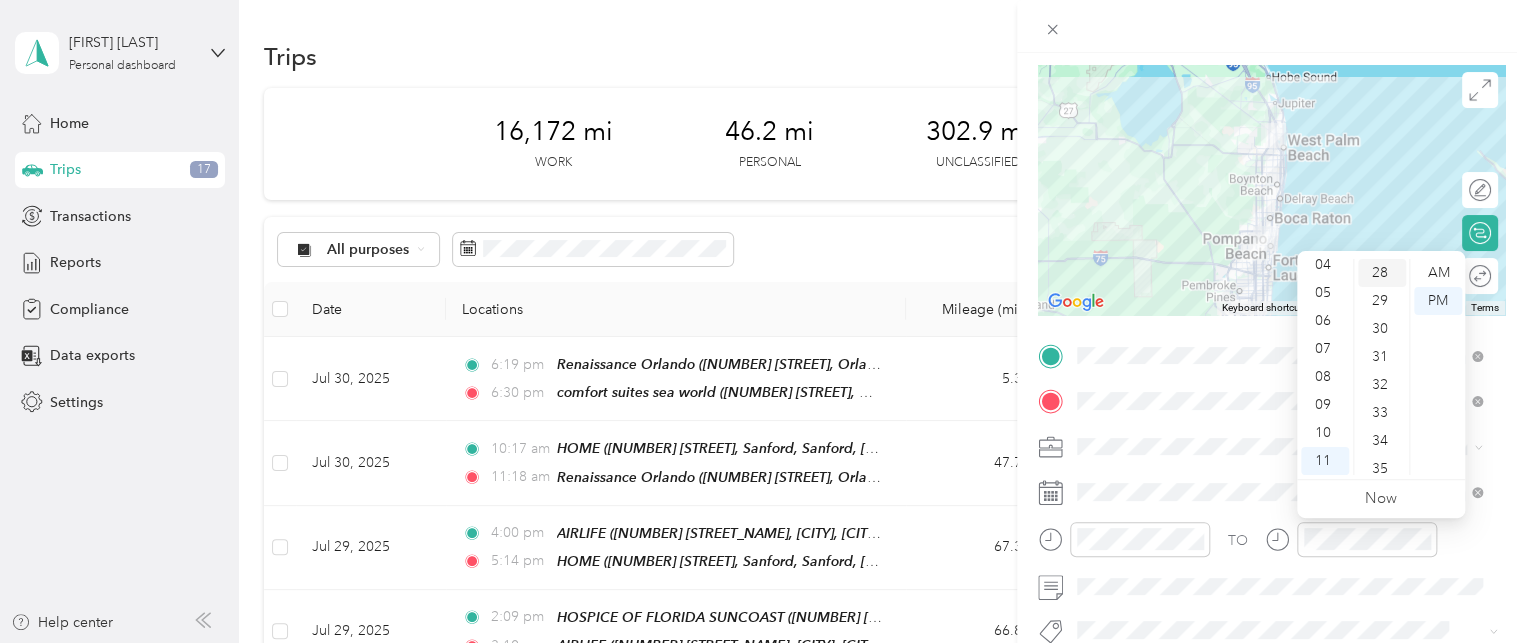 click on "28" at bounding box center [1382, 273] 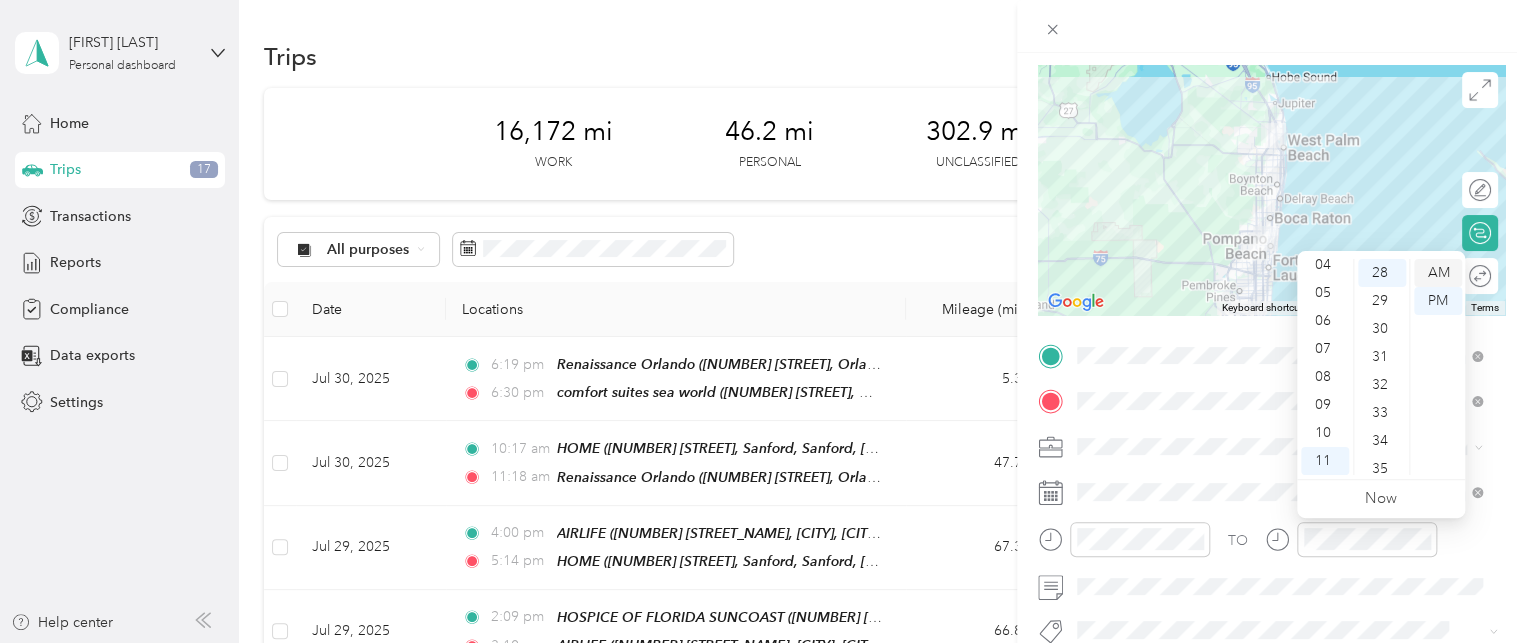 click on "AM" at bounding box center [1438, 273] 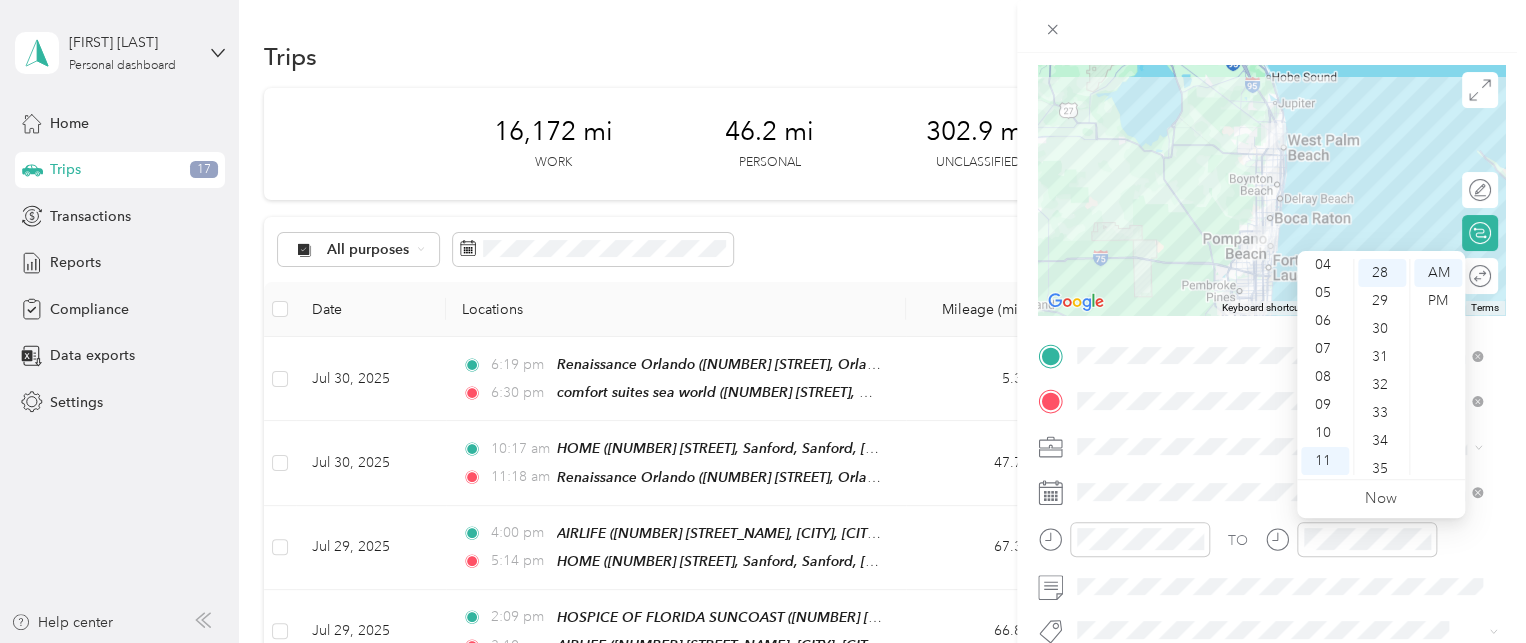 click on "New Trip Save This trip cannot be edited because it is either under review, approved, or paid. Contact your Team Manager to edit it. Miles To navigate the map with touch gestures double-tap and hold your finger on the map, then drag the map. ← Move left → Move right ↑ Move up ↓ Move down + Zoom in - Zoom out Home Jump left by 75% End Jump right by 75% Page Up Jump up by 75% Page Down Jump down by 75% Keyboard shortcuts Map Data Map data ©2025 Google, INEGI Map data ©2025 Google, INEGI 20 km  Click to toggle between metric and imperial units Terms Report a map error Edit route Calculate route Round trip TO Add photo" at bounding box center (763, 321) 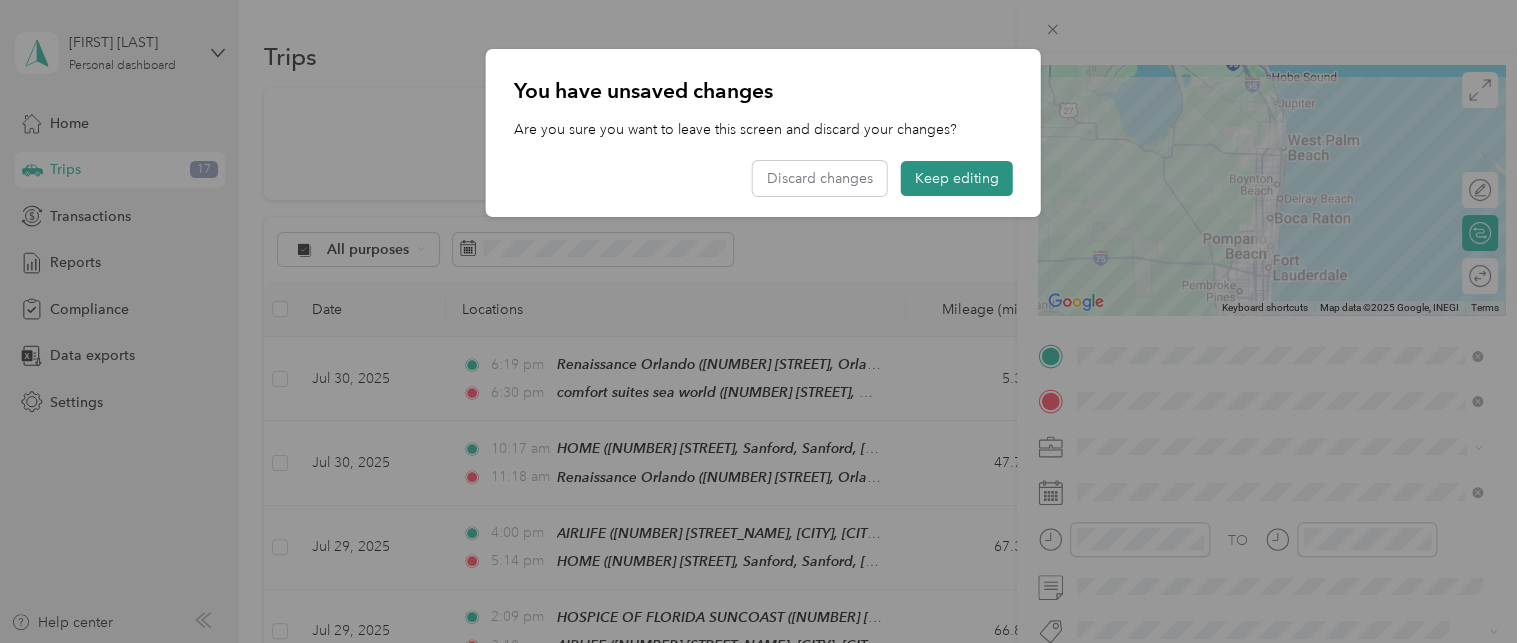 click on "Keep editing" at bounding box center [957, 178] 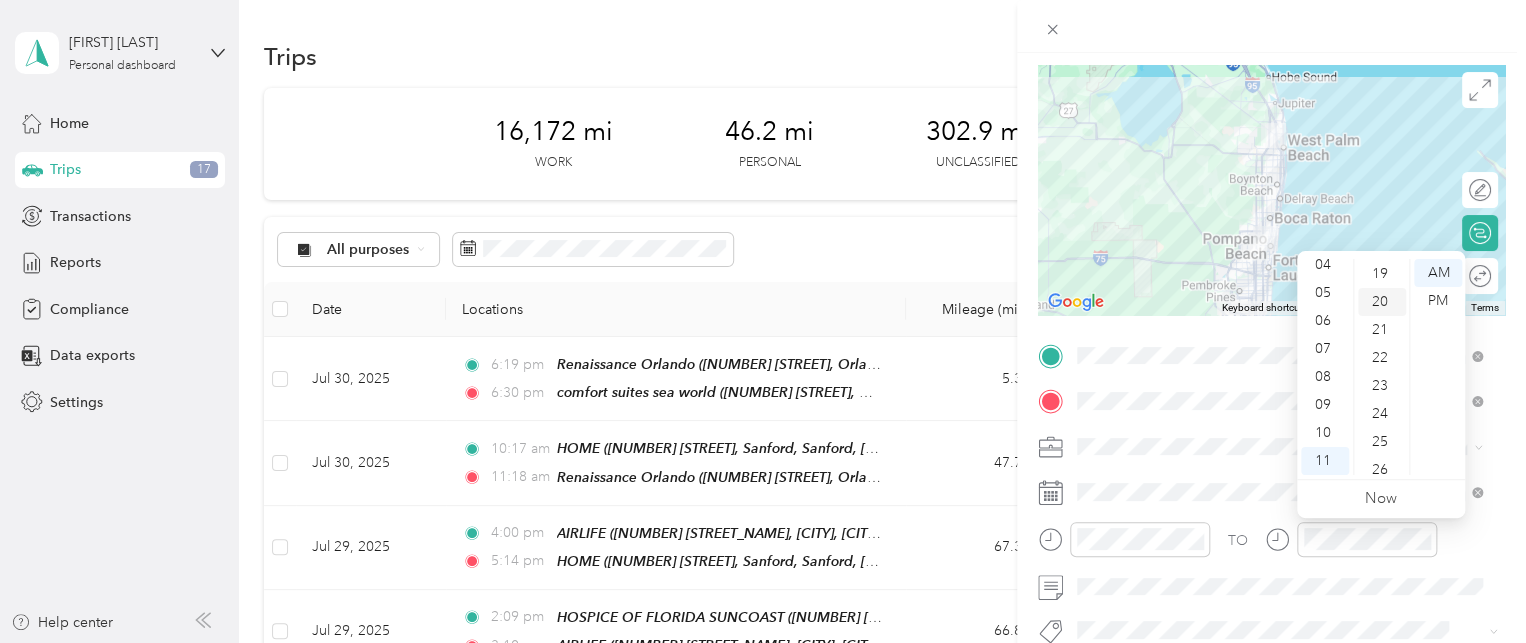 click on "20" at bounding box center [1382, 302] 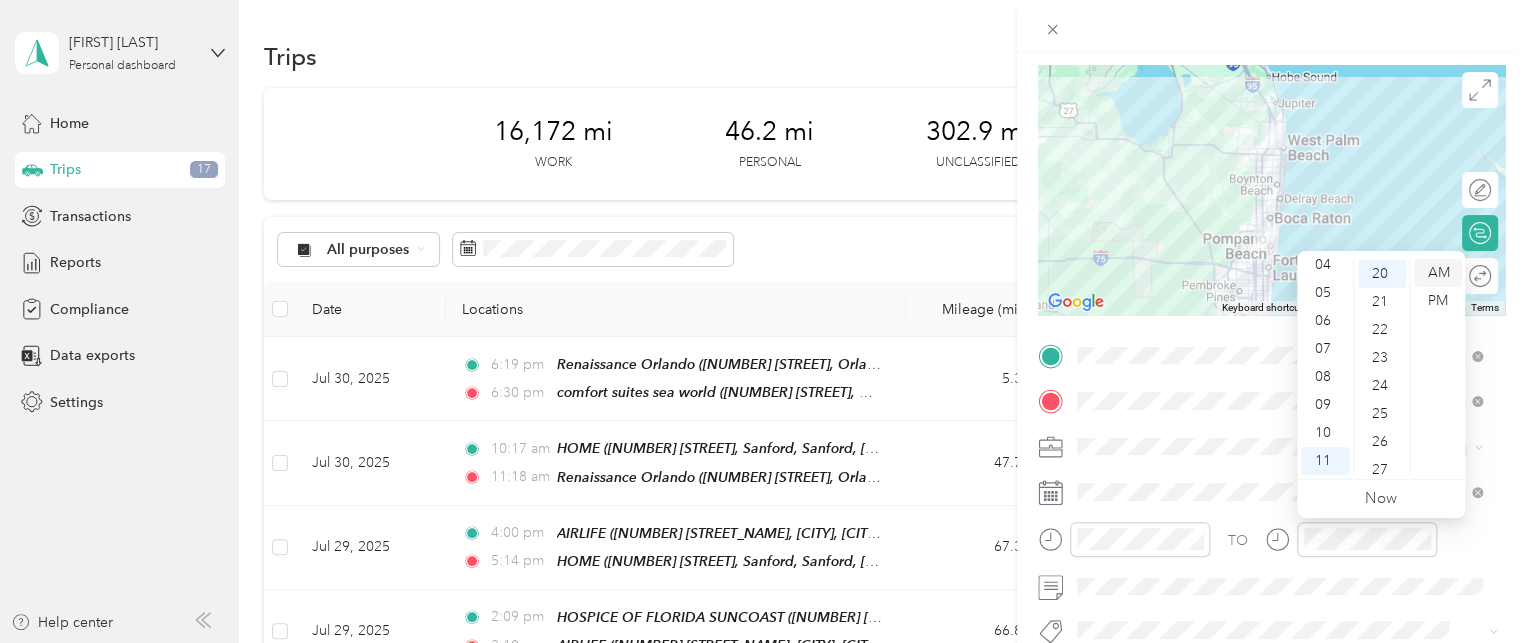 scroll, scrollTop: 560, scrollLeft: 0, axis: vertical 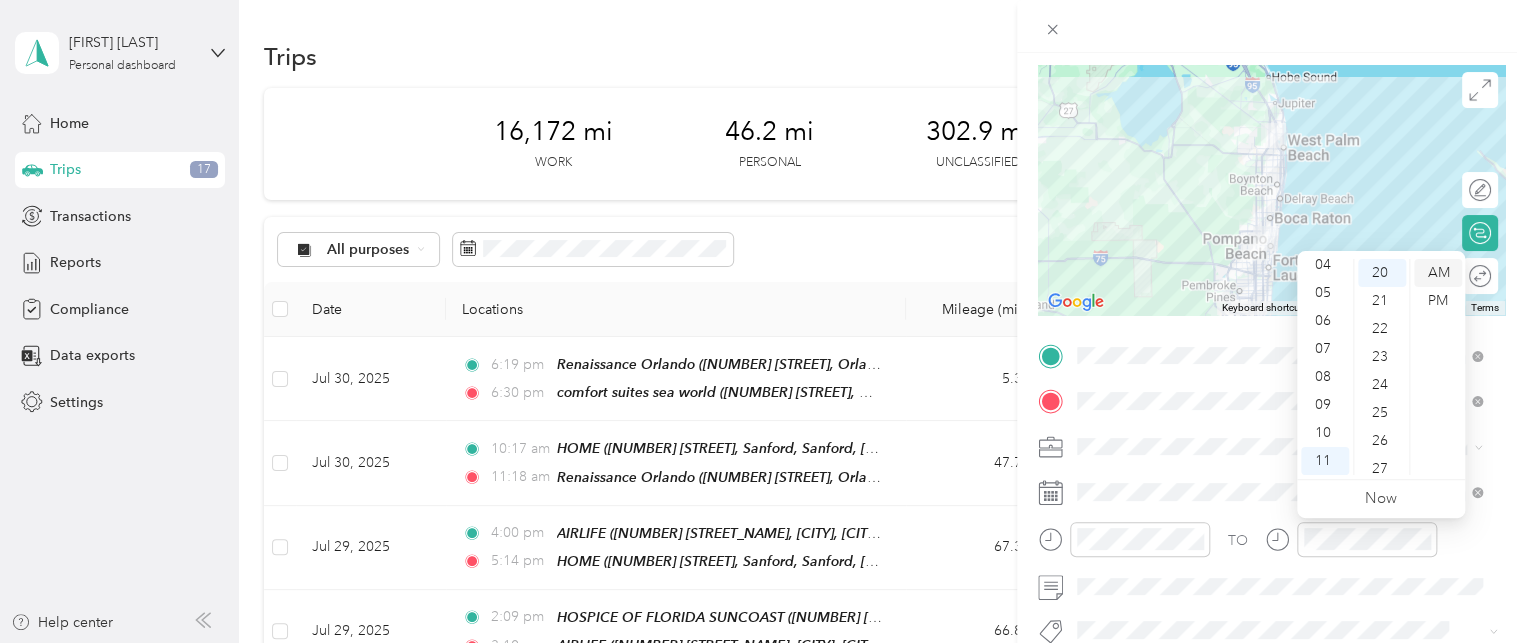 click on "AM" at bounding box center [1438, 273] 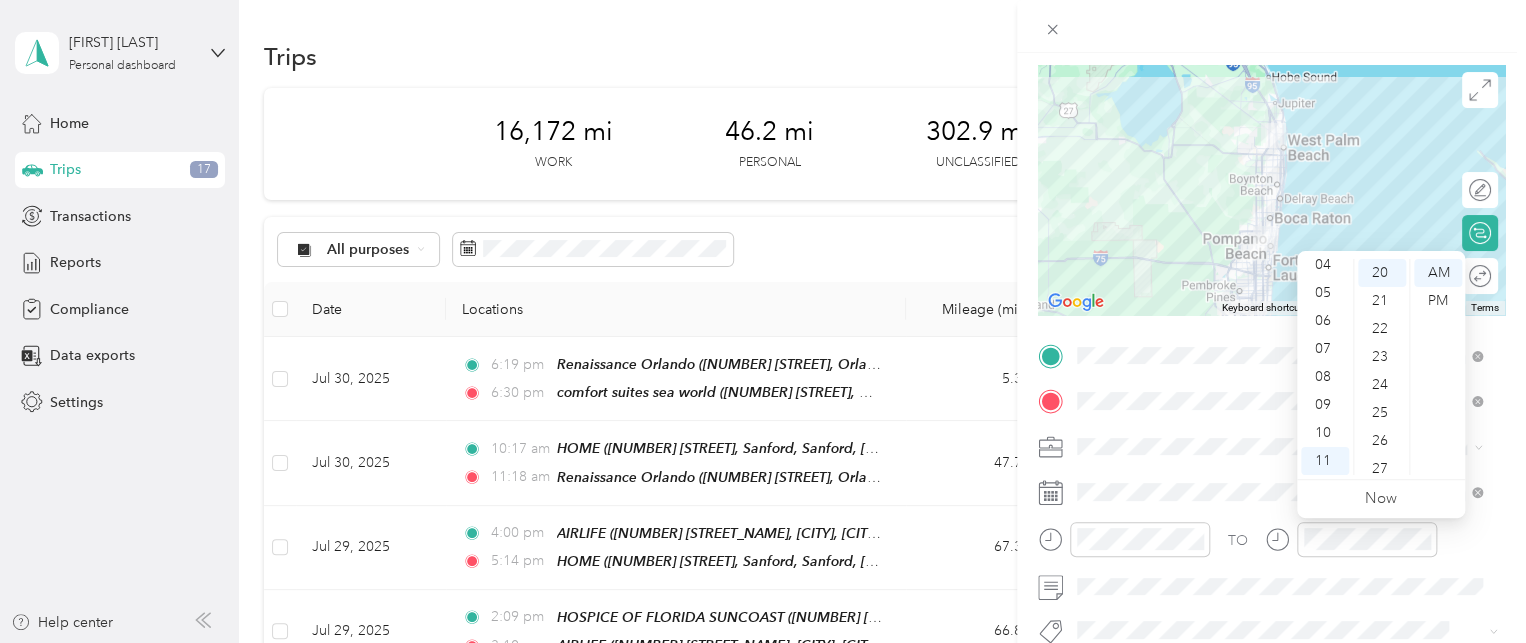 click on "New Trip Save This trip cannot be edited because it is either under review, approved, or paid. Contact your Team Manager to edit it. Miles To navigate the map with touch gestures double-tap and hold your finger on the map, then drag the map. ← Move left → Move right ↑ Move up ↓ Move down + Zoom in - Zoom out Home Jump left by 75% End Jump right by 75% Page Up Jump up by 75% Page Down Jump down by 75% Keyboard shortcuts Map Data Map data ©2025 Google, INEGI Map data ©2025 Google, INEGI 20 km  Click to toggle between metric and imperial units Terms Report a map error Edit route Calculate route Round trip TO Add photo" at bounding box center (763, 321) 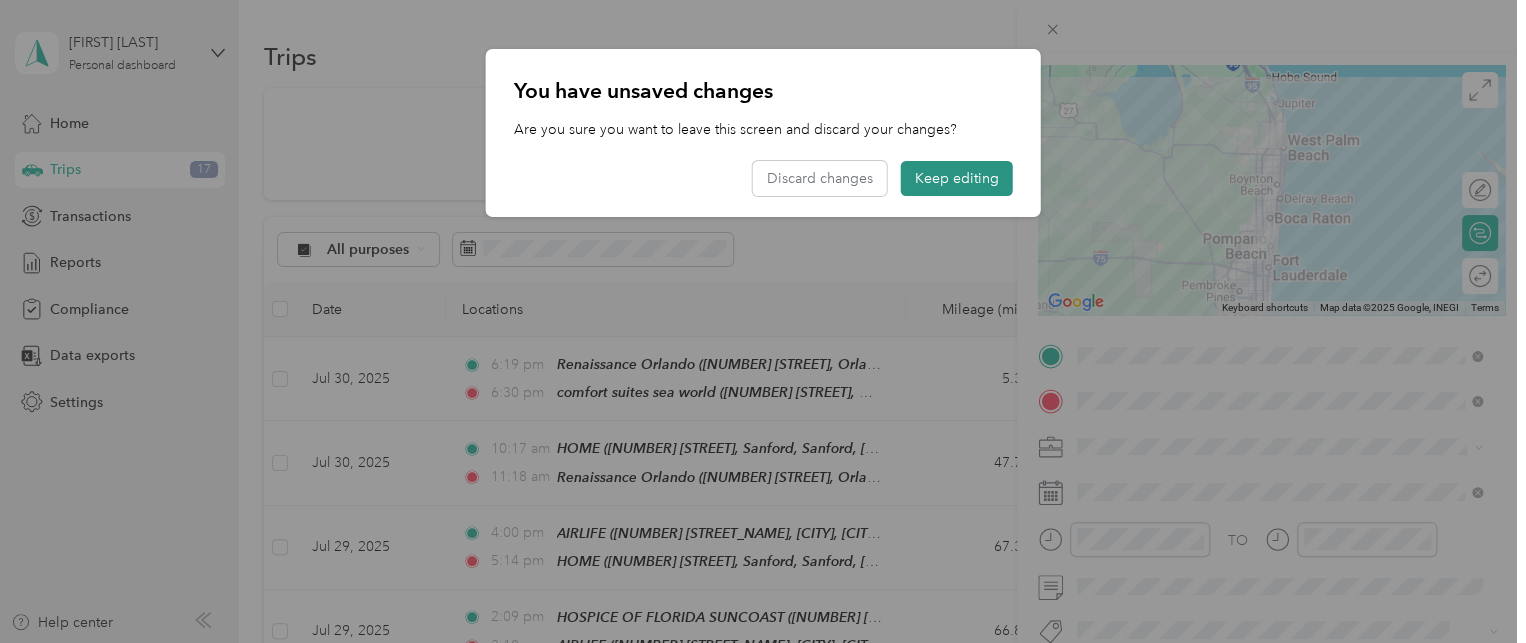 click on "Keep editing" at bounding box center [957, 178] 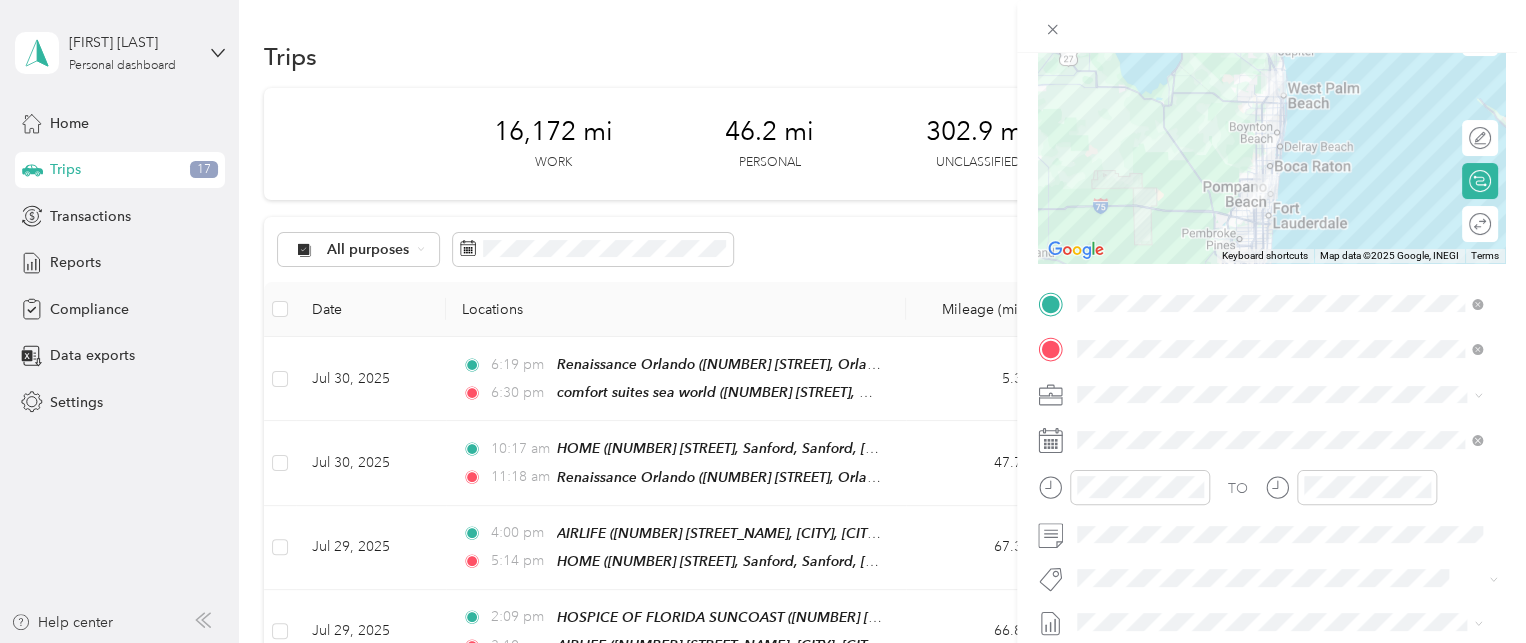 scroll, scrollTop: 0, scrollLeft: 0, axis: both 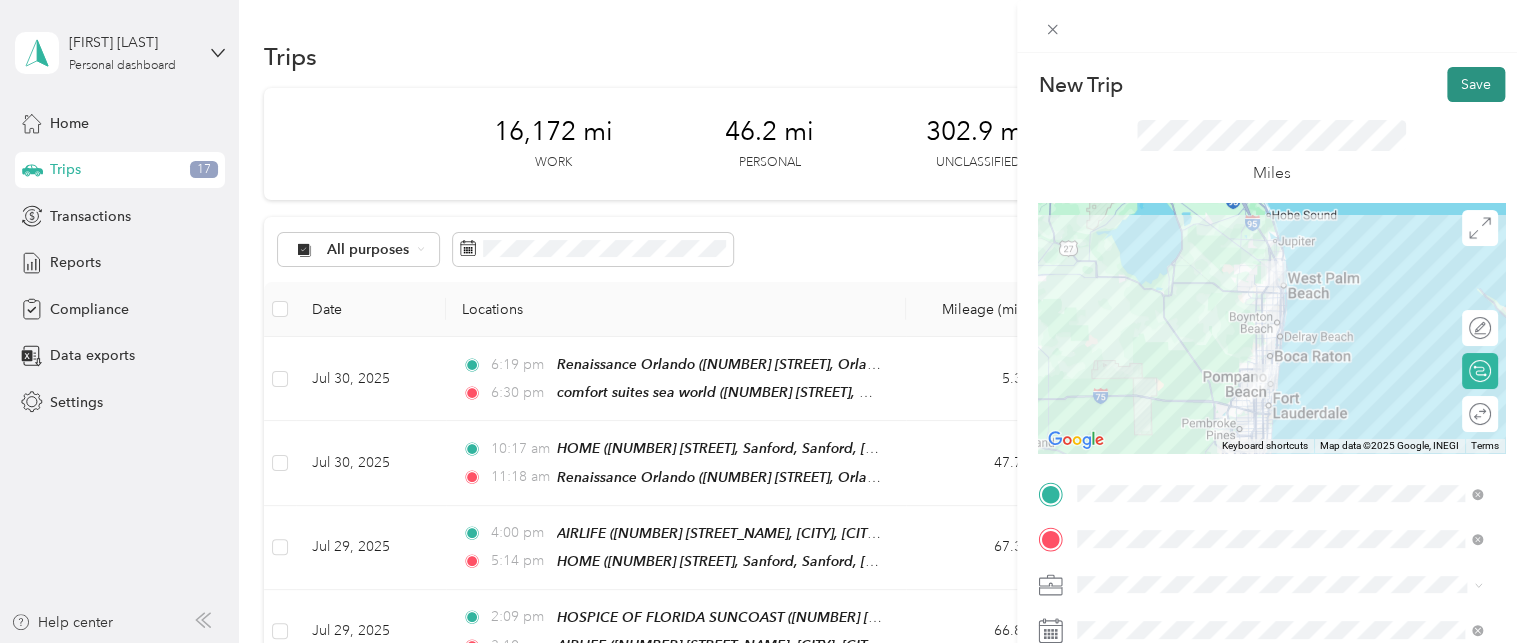 click on "Save" at bounding box center [1476, 84] 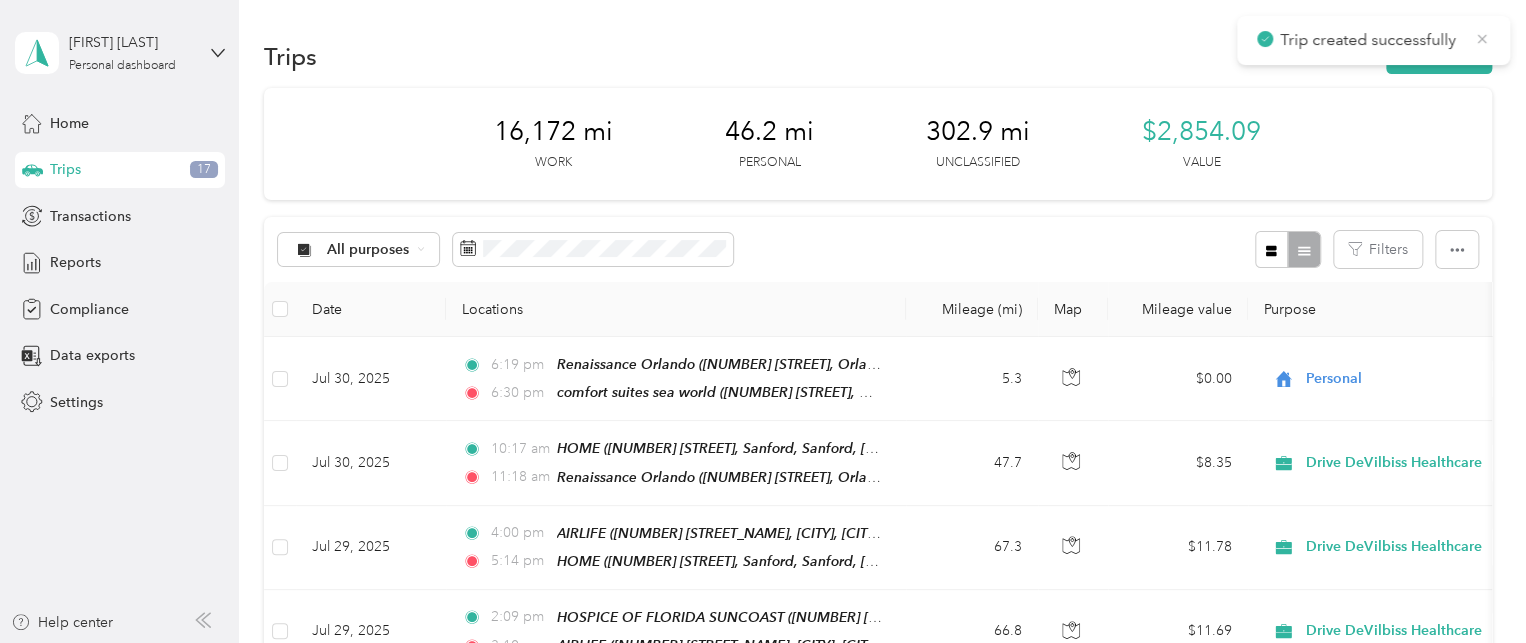click 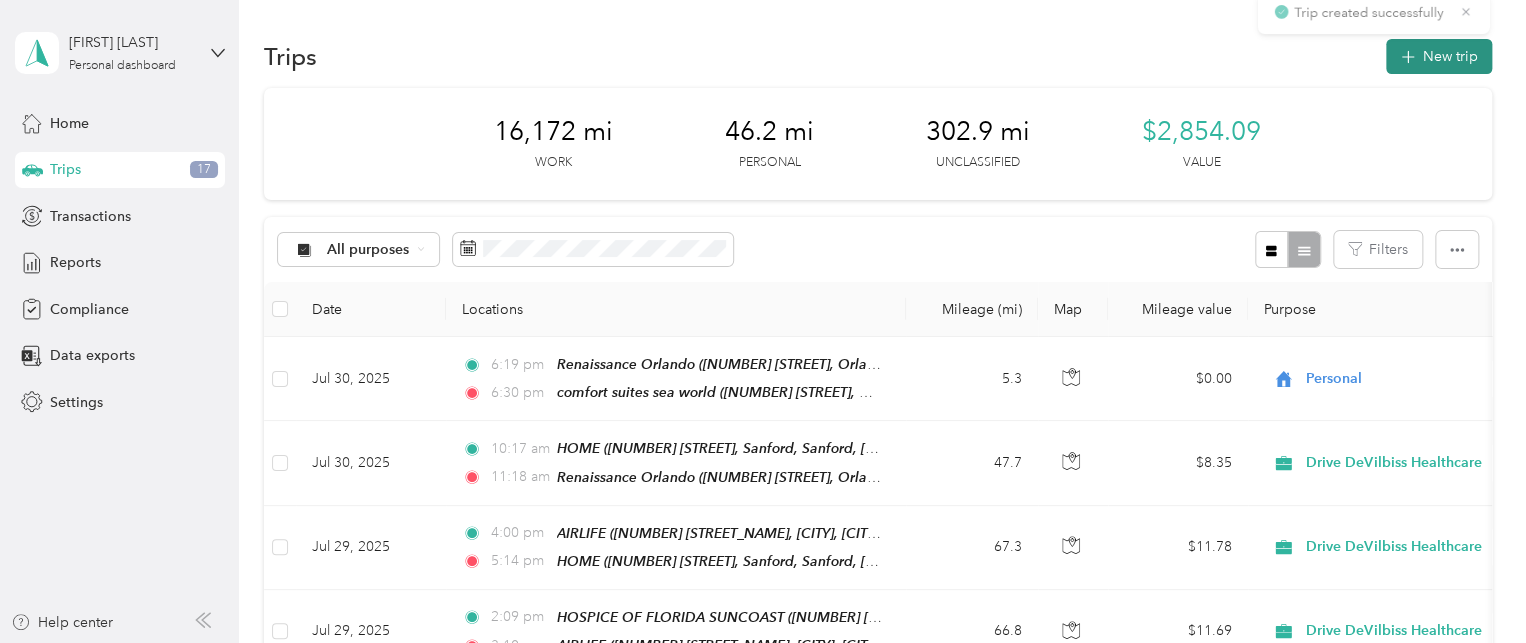 click on "New trip" at bounding box center [1439, 56] 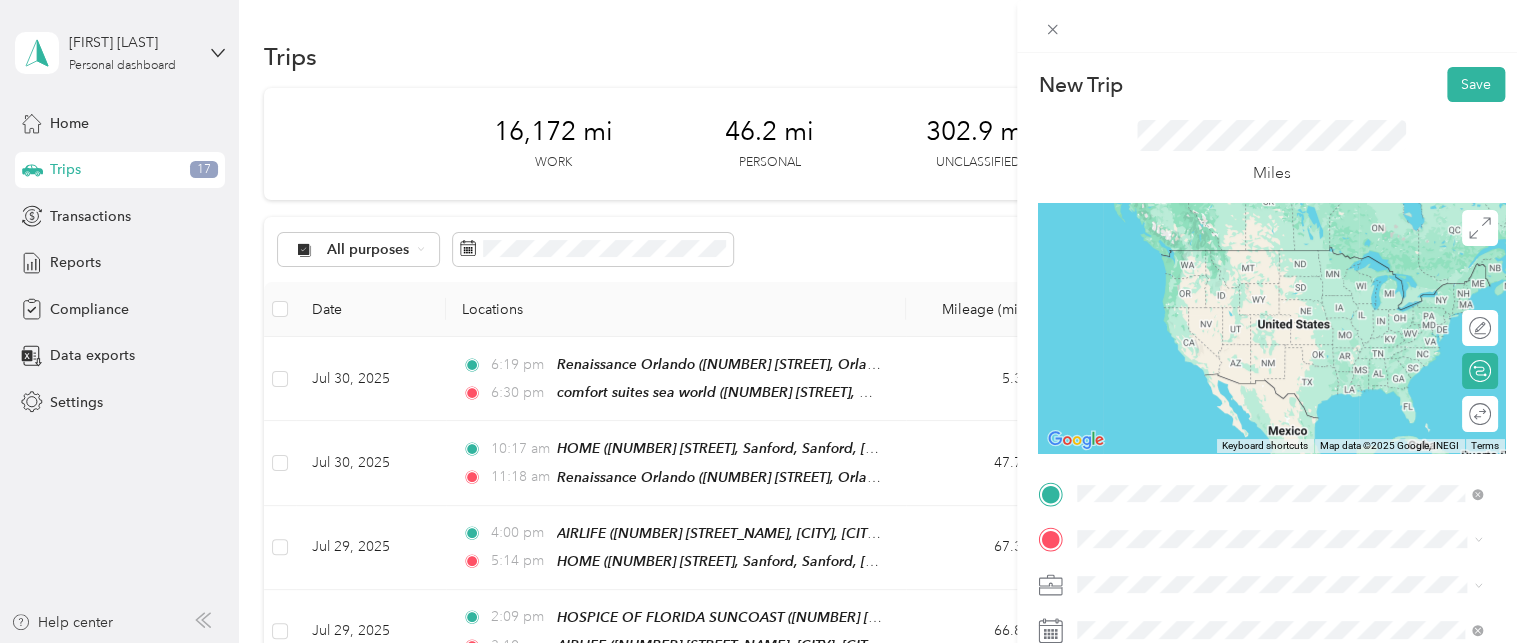 click on "Vitas pompano" at bounding box center (1165, 257) 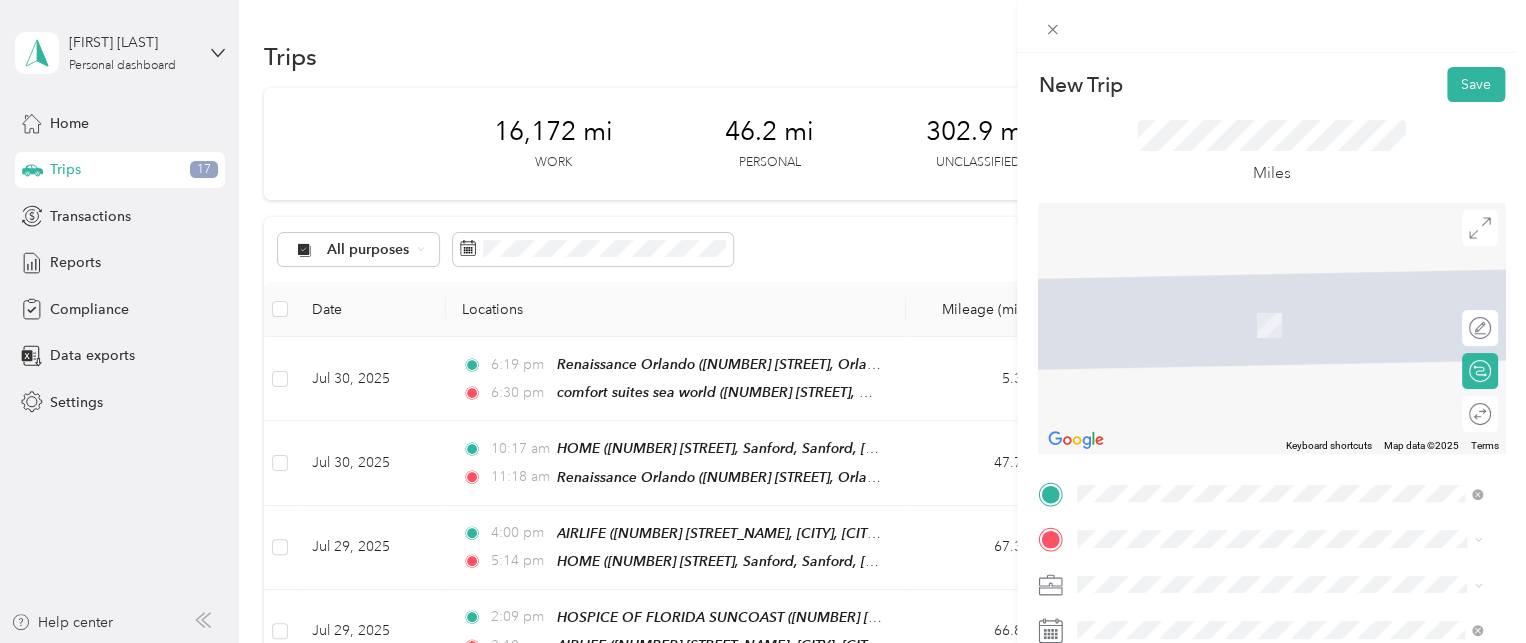scroll, scrollTop: 178, scrollLeft: 0, axis: vertical 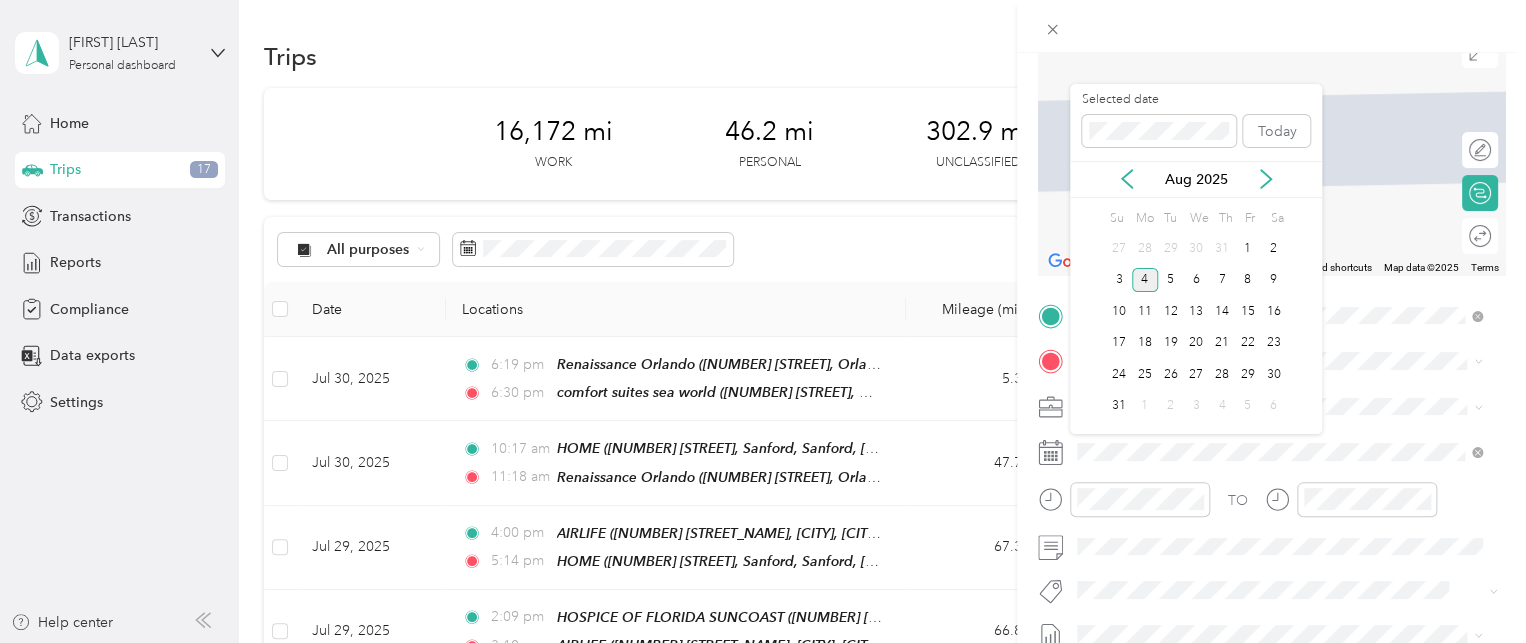 click 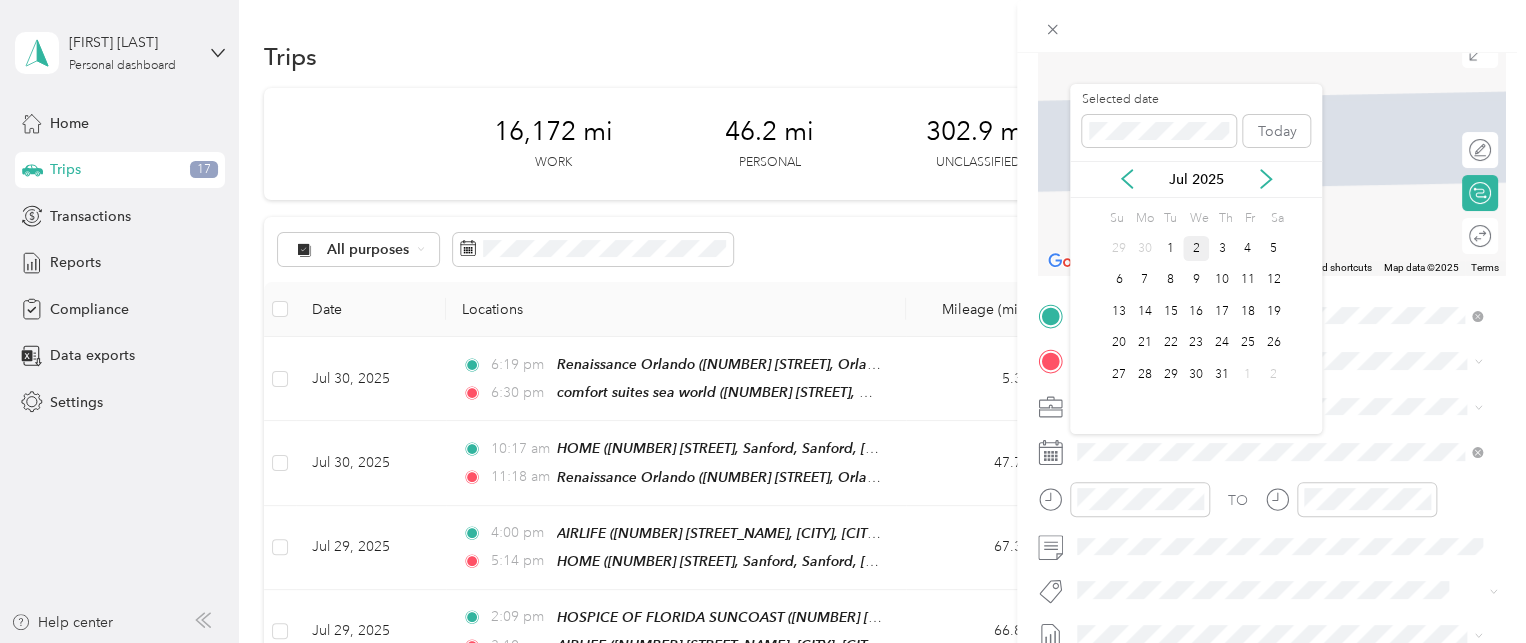 click on "2" at bounding box center (1196, 248) 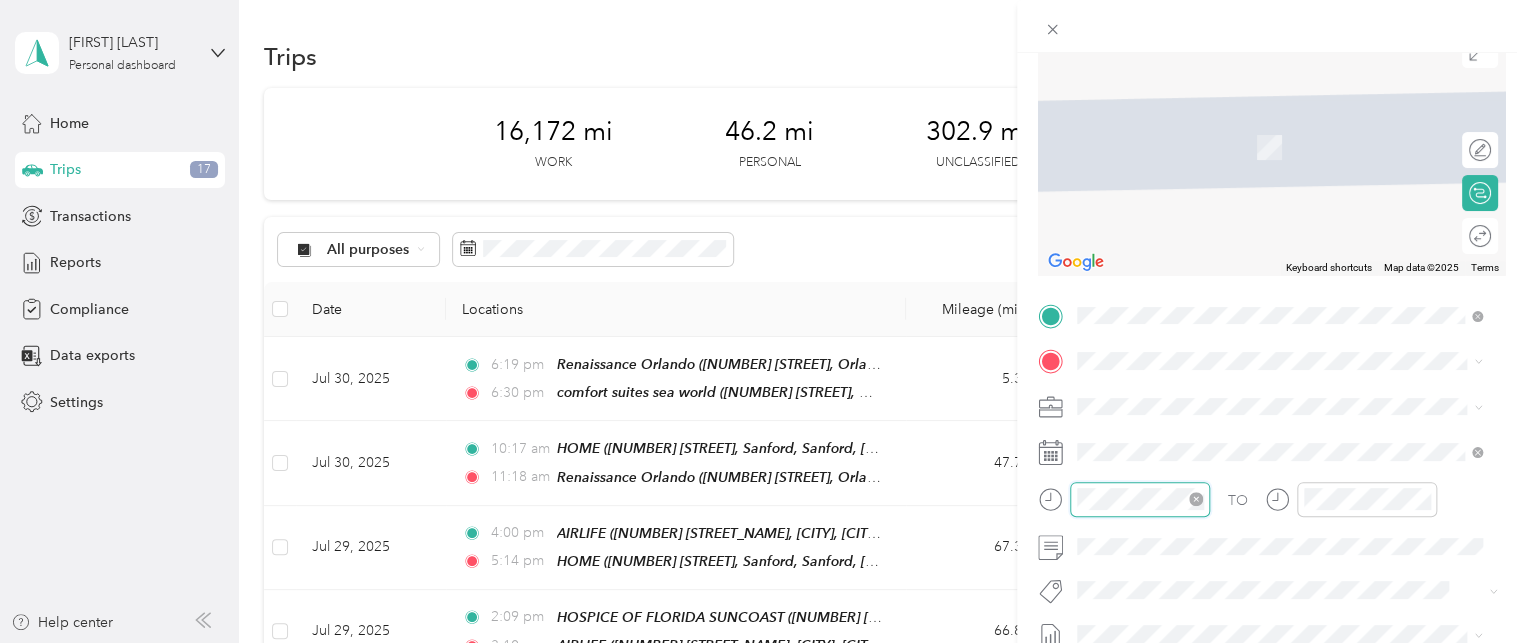 scroll, scrollTop: 84, scrollLeft: 0, axis: vertical 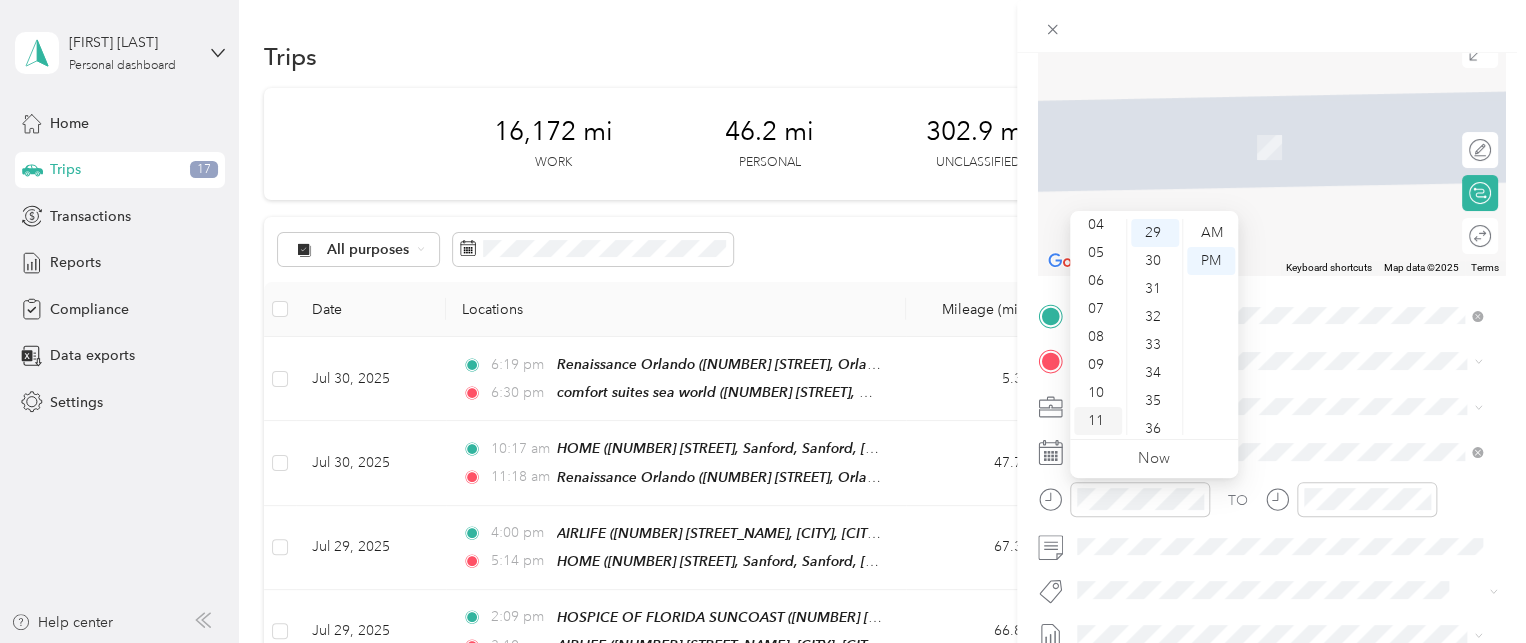 click on "11" at bounding box center [1098, 421] 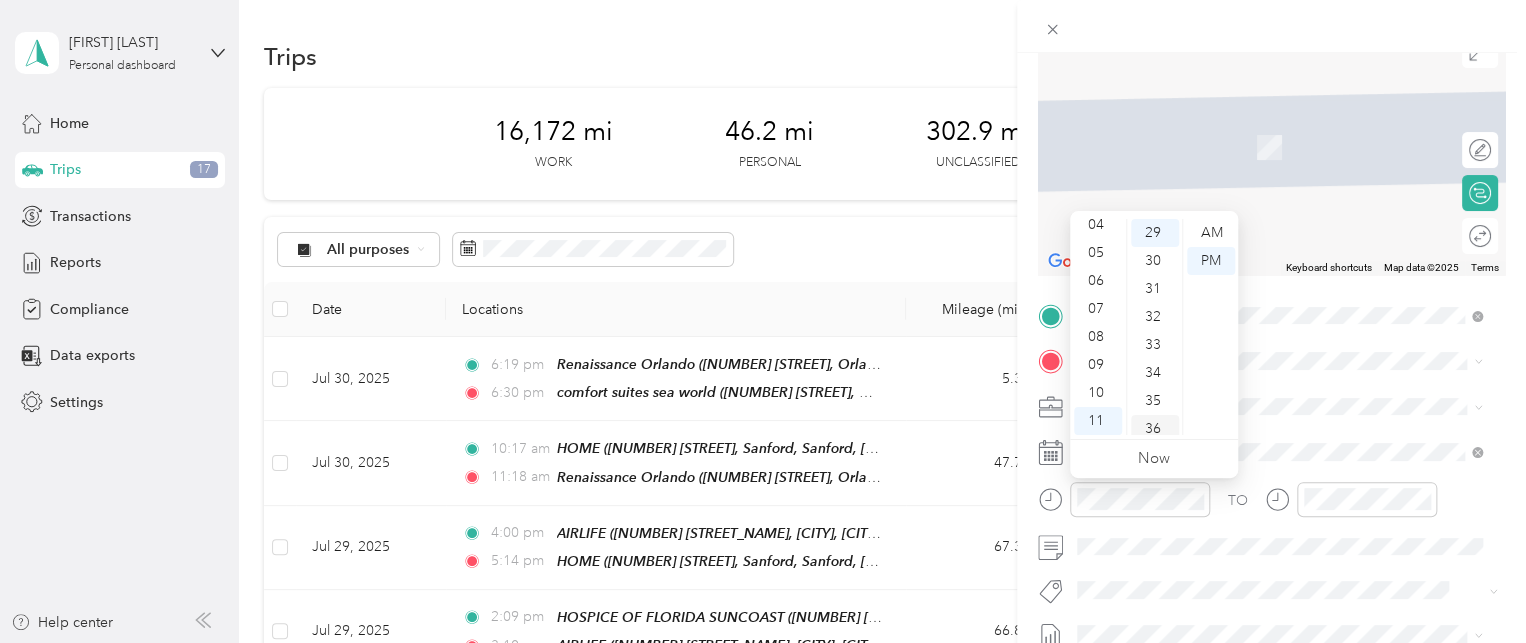 click on "36" at bounding box center [1155, 429] 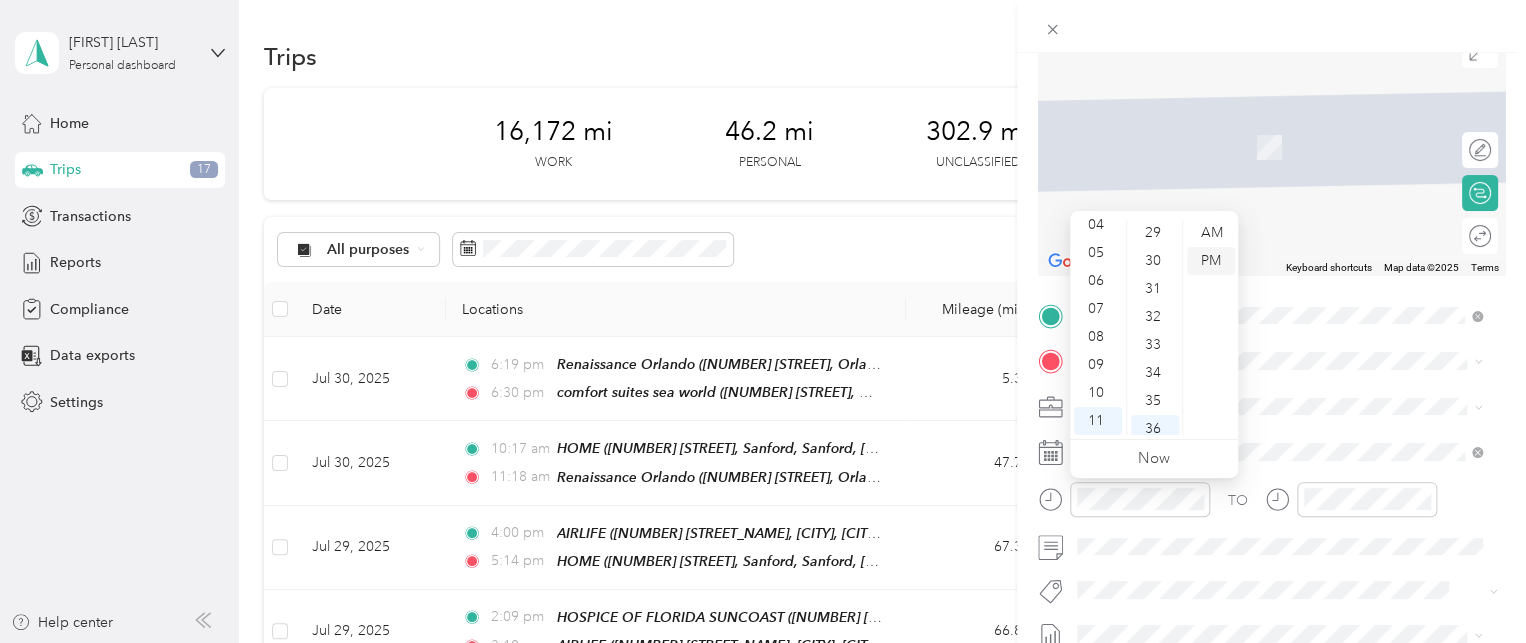 scroll, scrollTop: 1008, scrollLeft: 0, axis: vertical 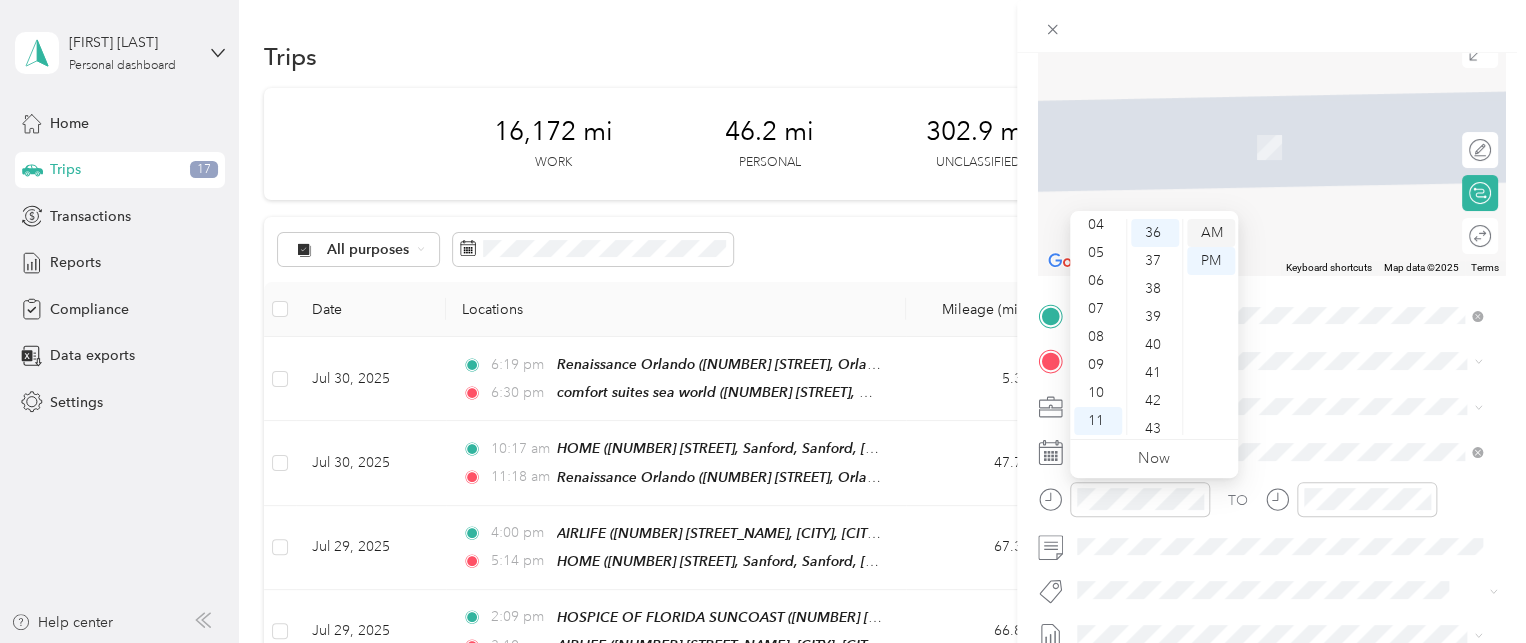 click on "AM" at bounding box center (1211, 233) 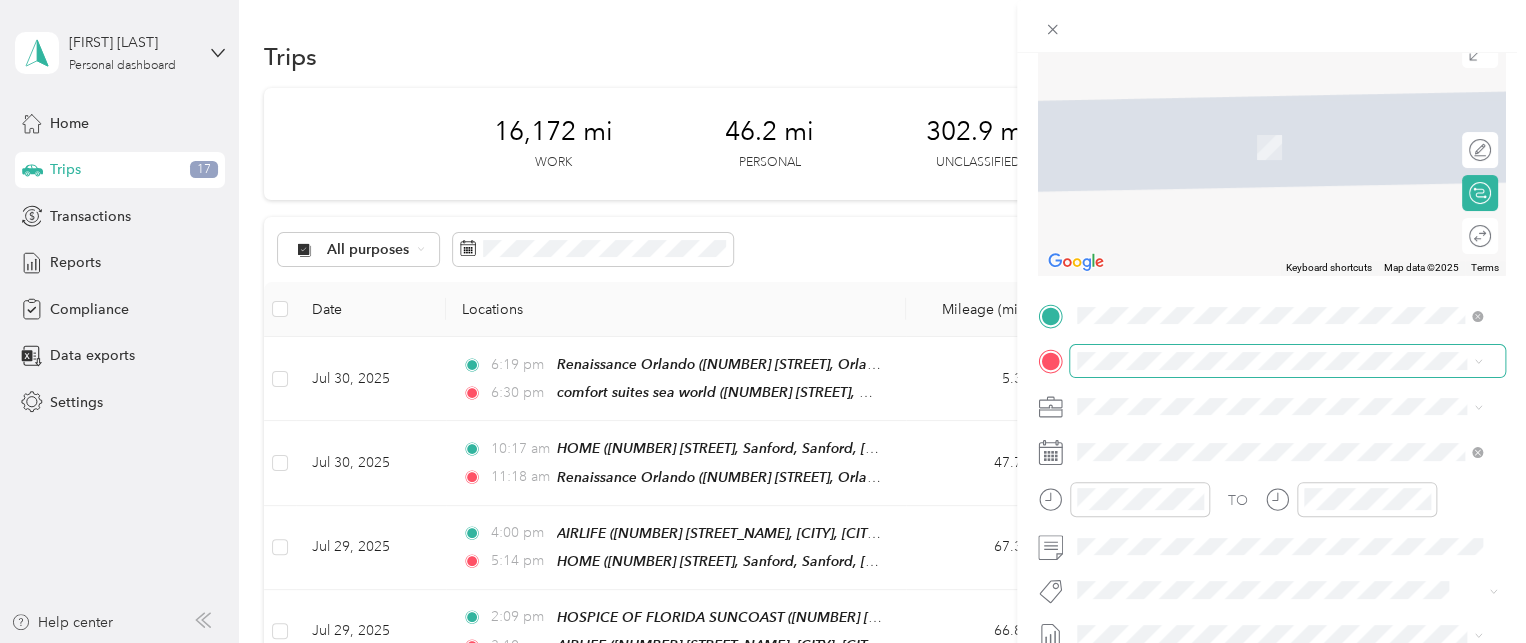 click at bounding box center [1287, 361] 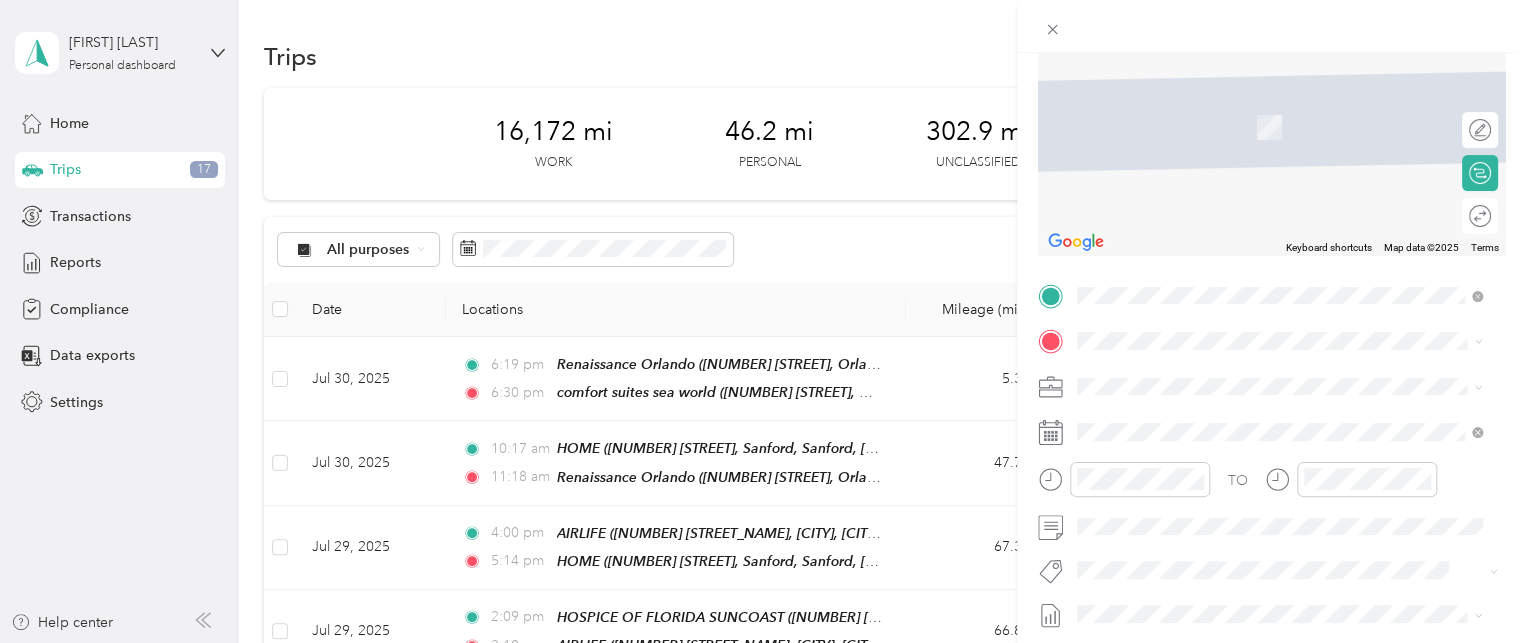 scroll, scrollTop: 215, scrollLeft: 0, axis: vertical 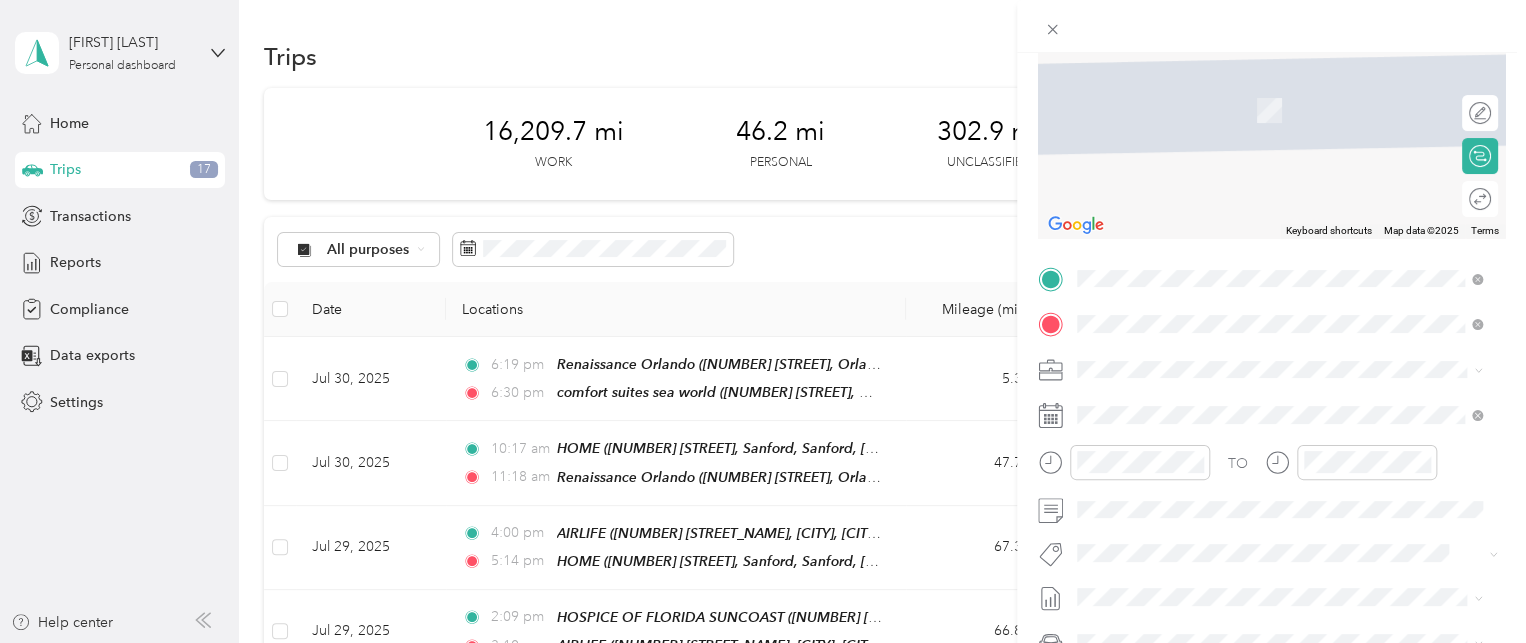 click on "AMERICAN HOME CARE EQUIPMENT INC" at bounding box center (1257, 403) 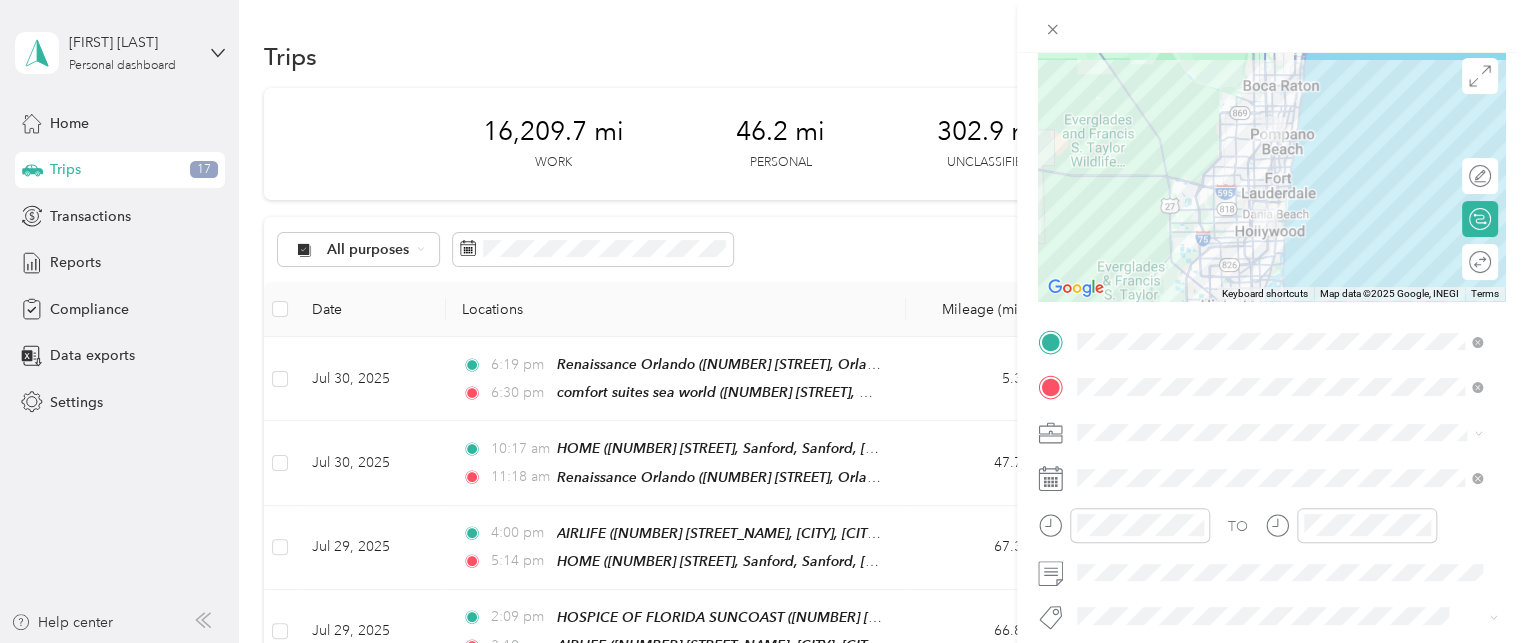 scroll, scrollTop: 149, scrollLeft: 0, axis: vertical 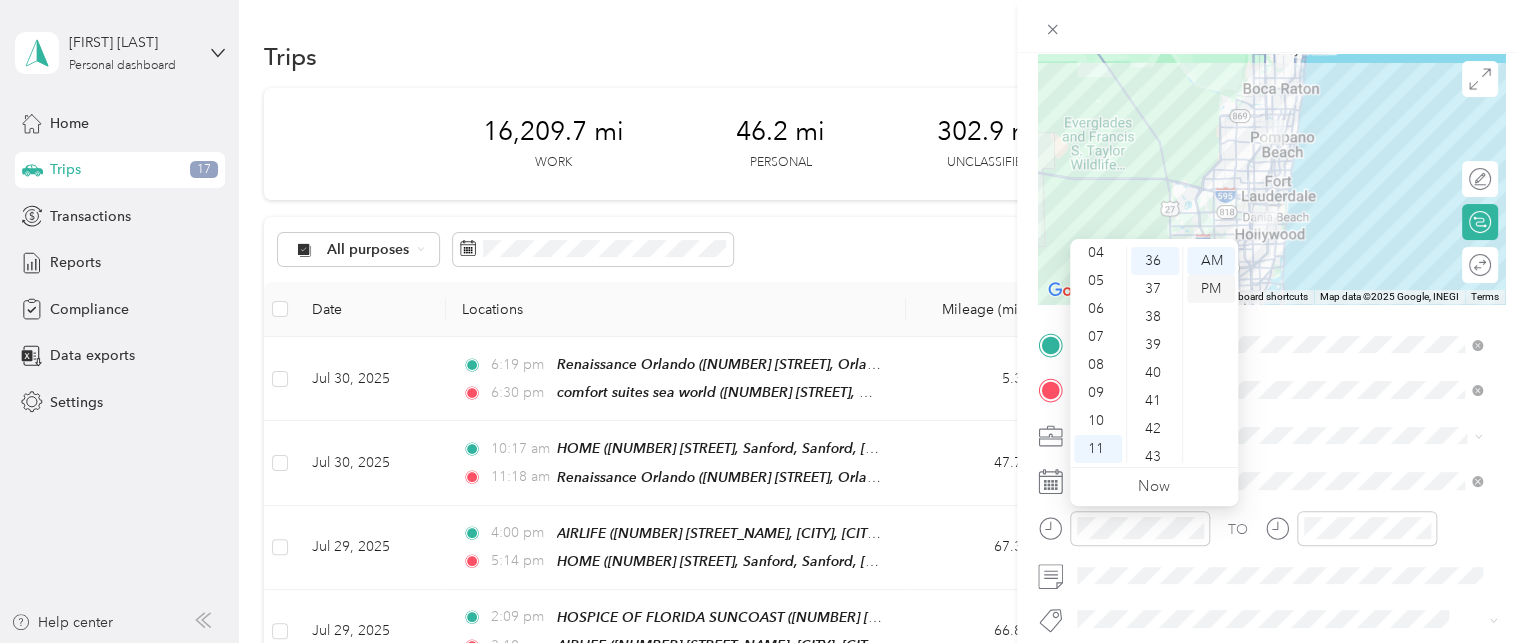 click on "PM" at bounding box center [1211, 289] 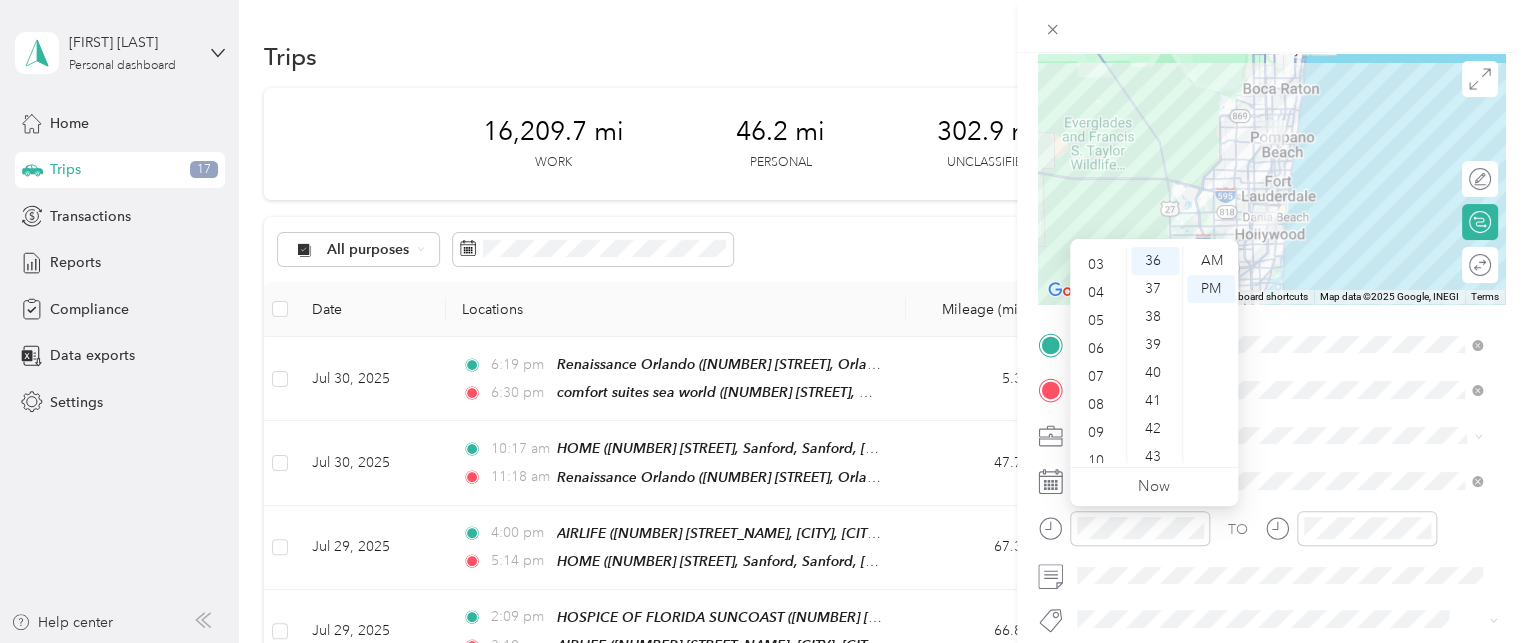 scroll, scrollTop: 0, scrollLeft: 0, axis: both 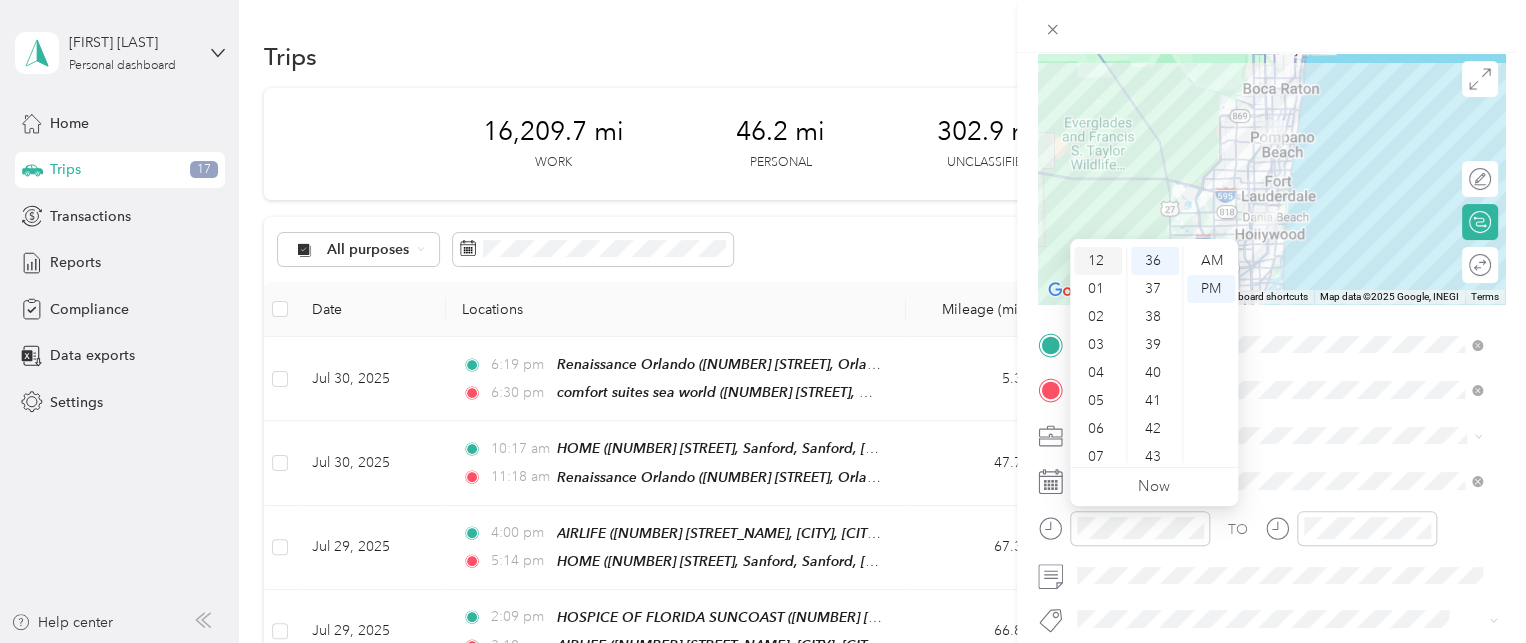 click on "12" at bounding box center [1098, 261] 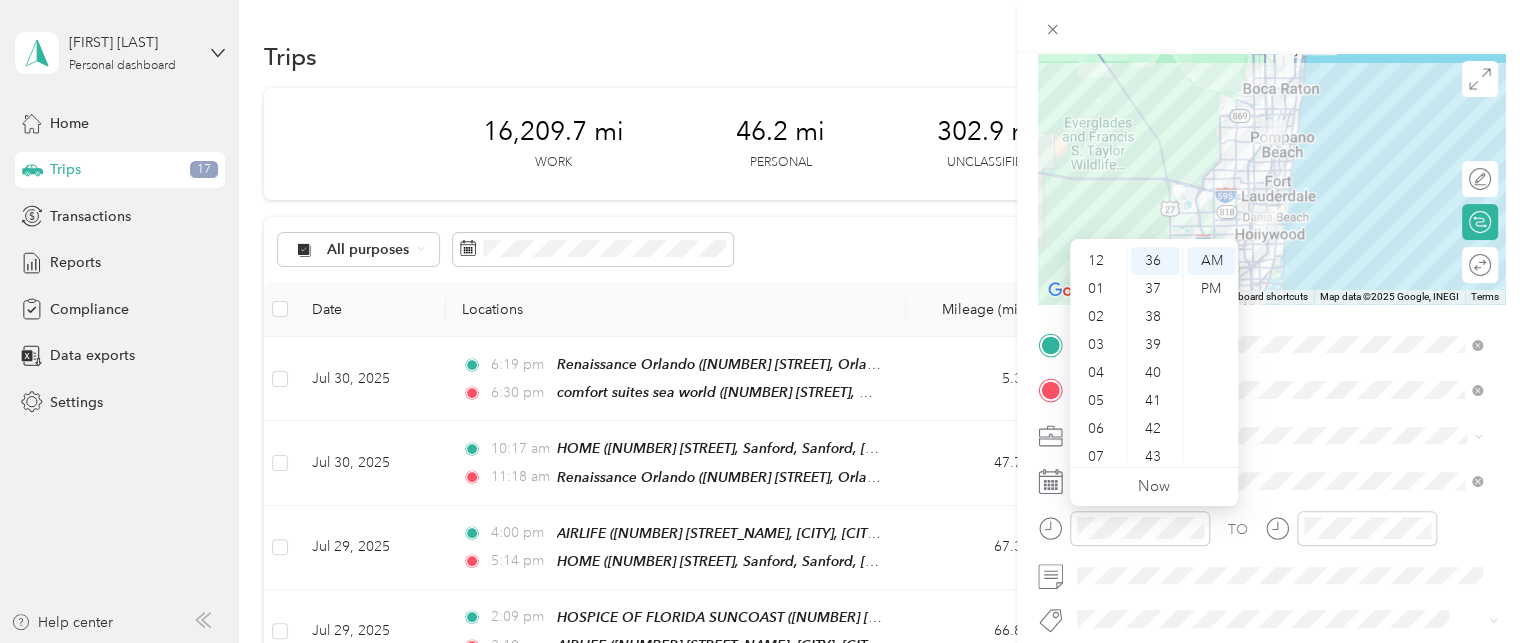 scroll, scrollTop: 120, scrollLeft: 0, axis: vertical 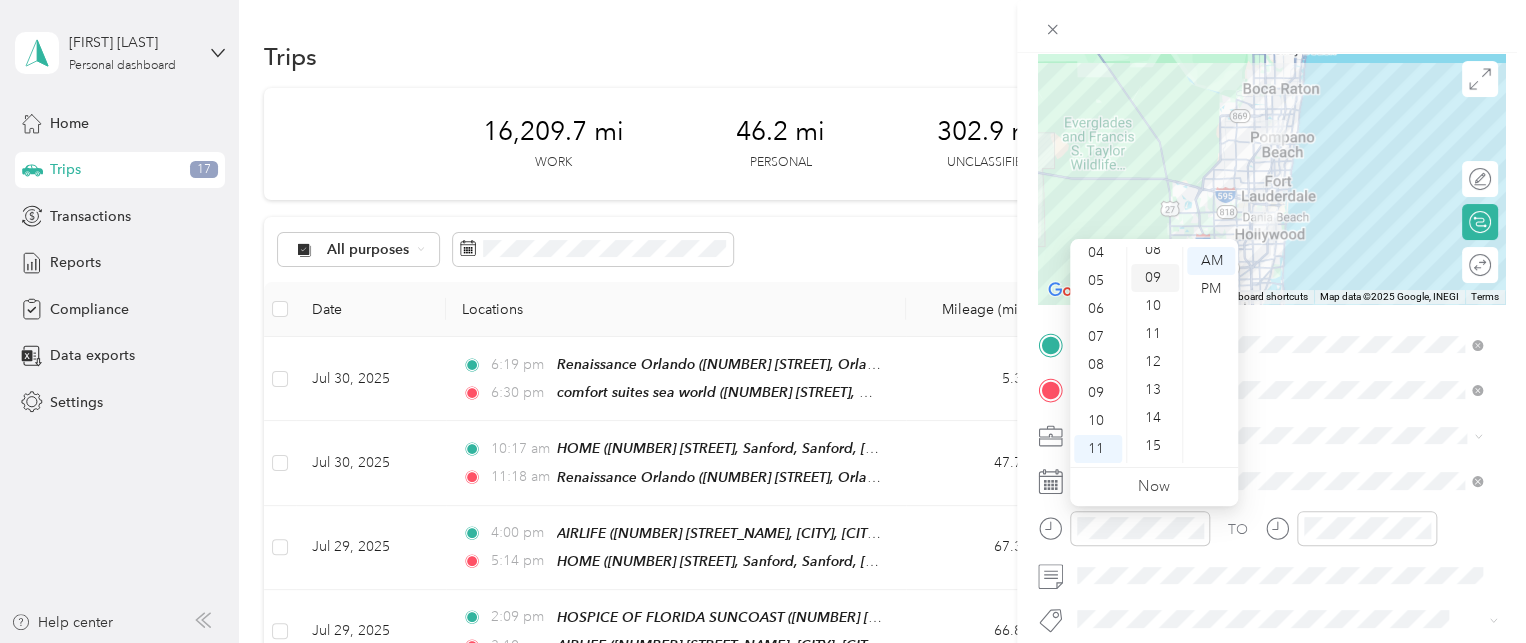 click on "09" at bounding box center (1155, 278) 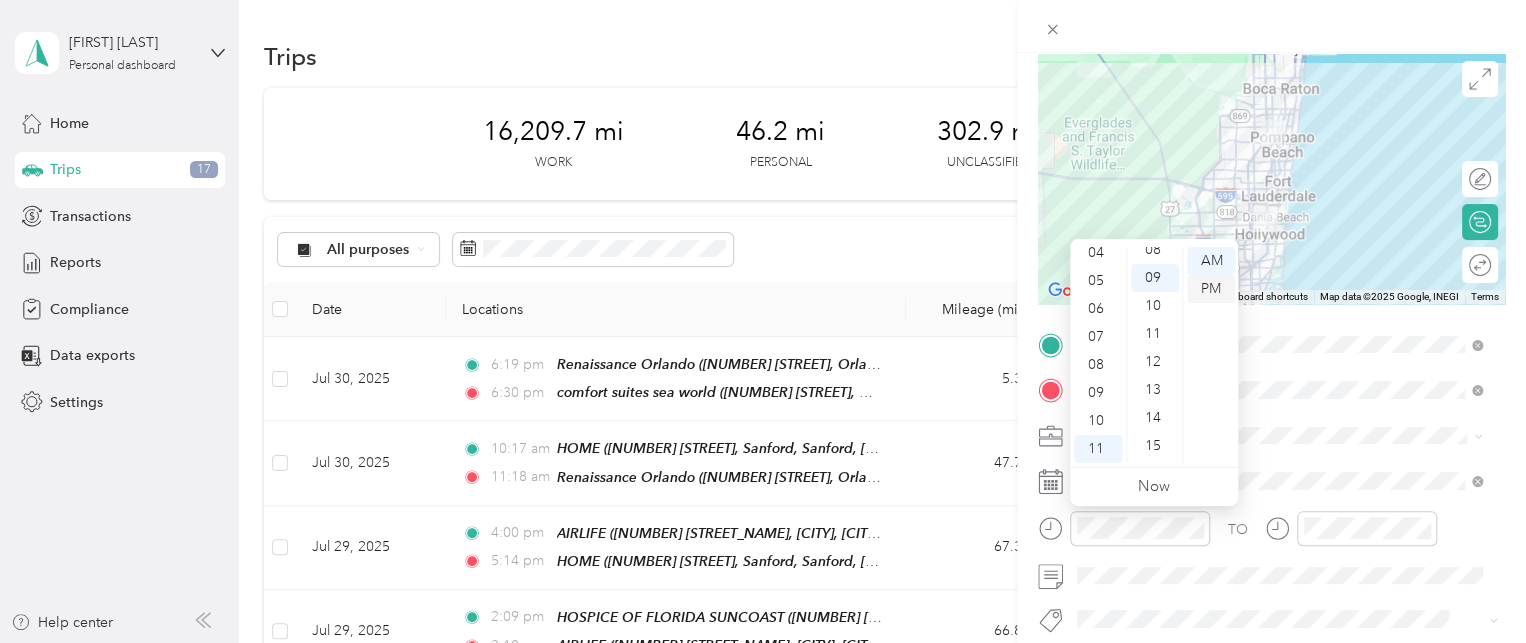 scroll, scrollTop: 252, scrollLeft: 0, axis: vertical 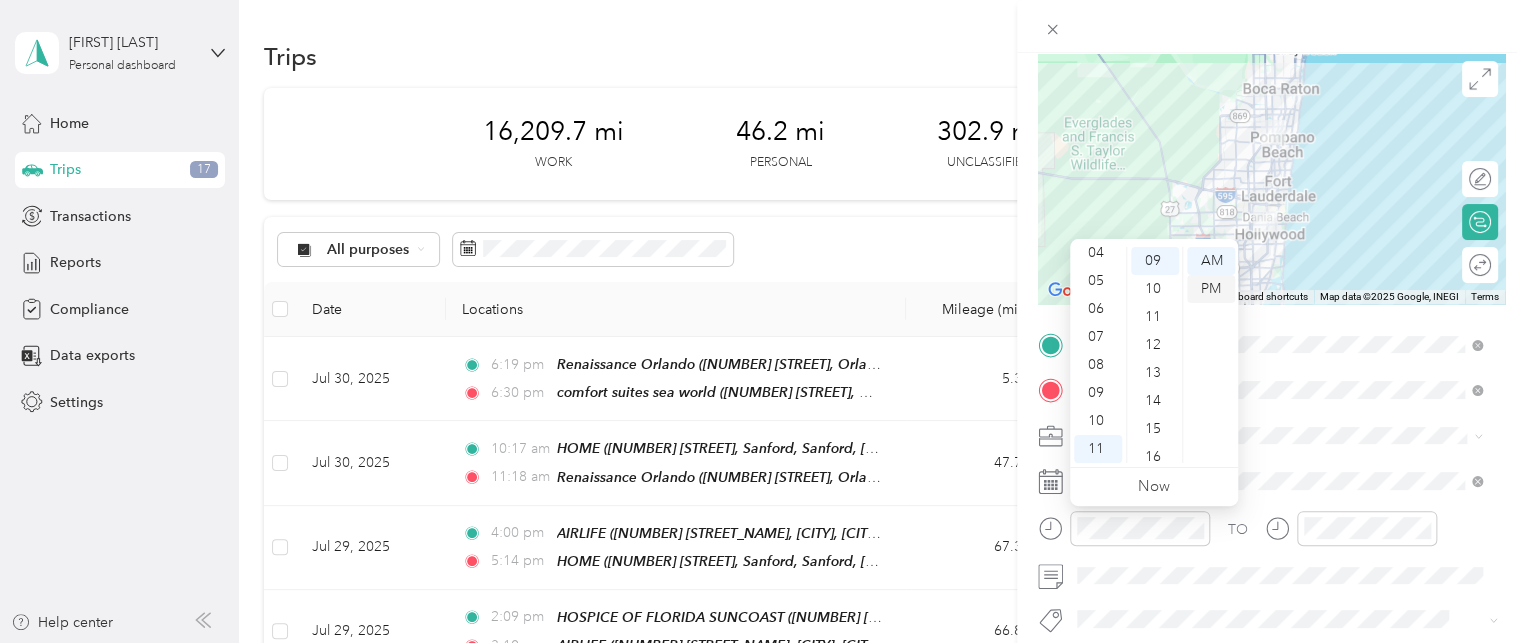 click on "PM" at bounding box center [1211, 289] 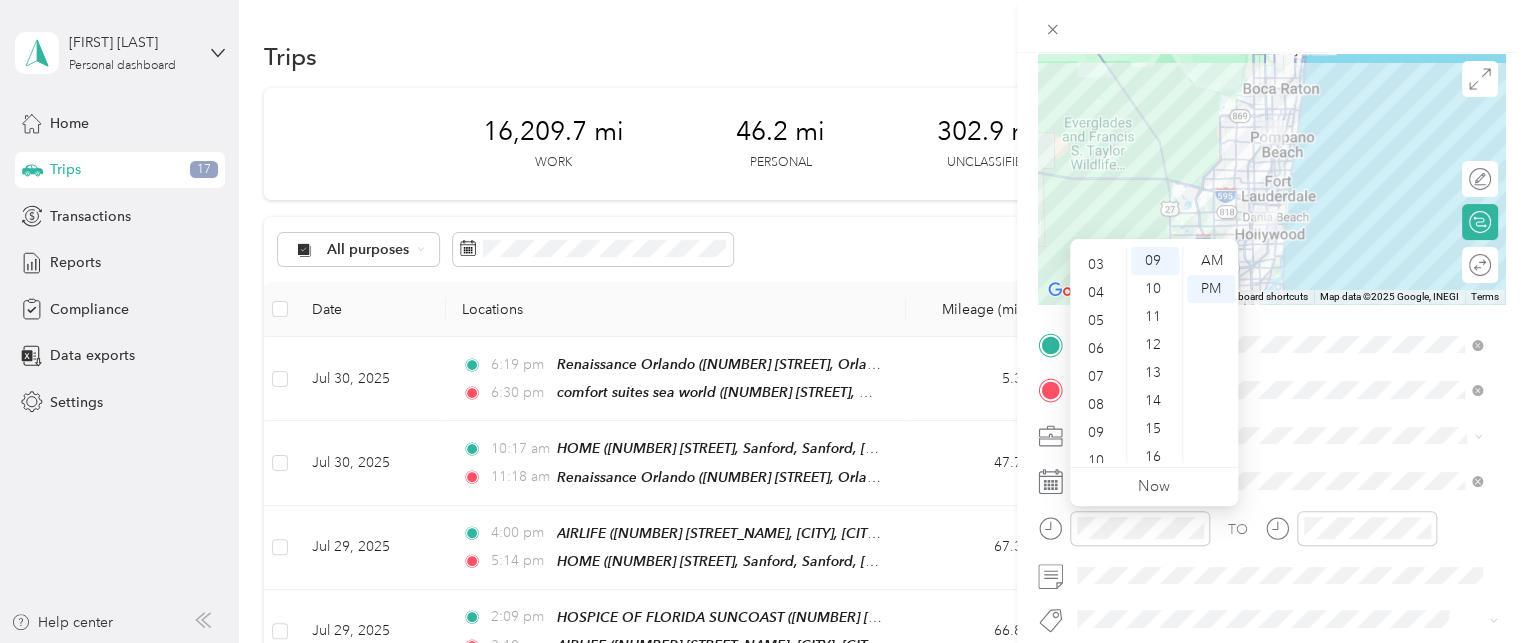 scroll, scrollTop: 0, scrollLeft: 0, axis: both 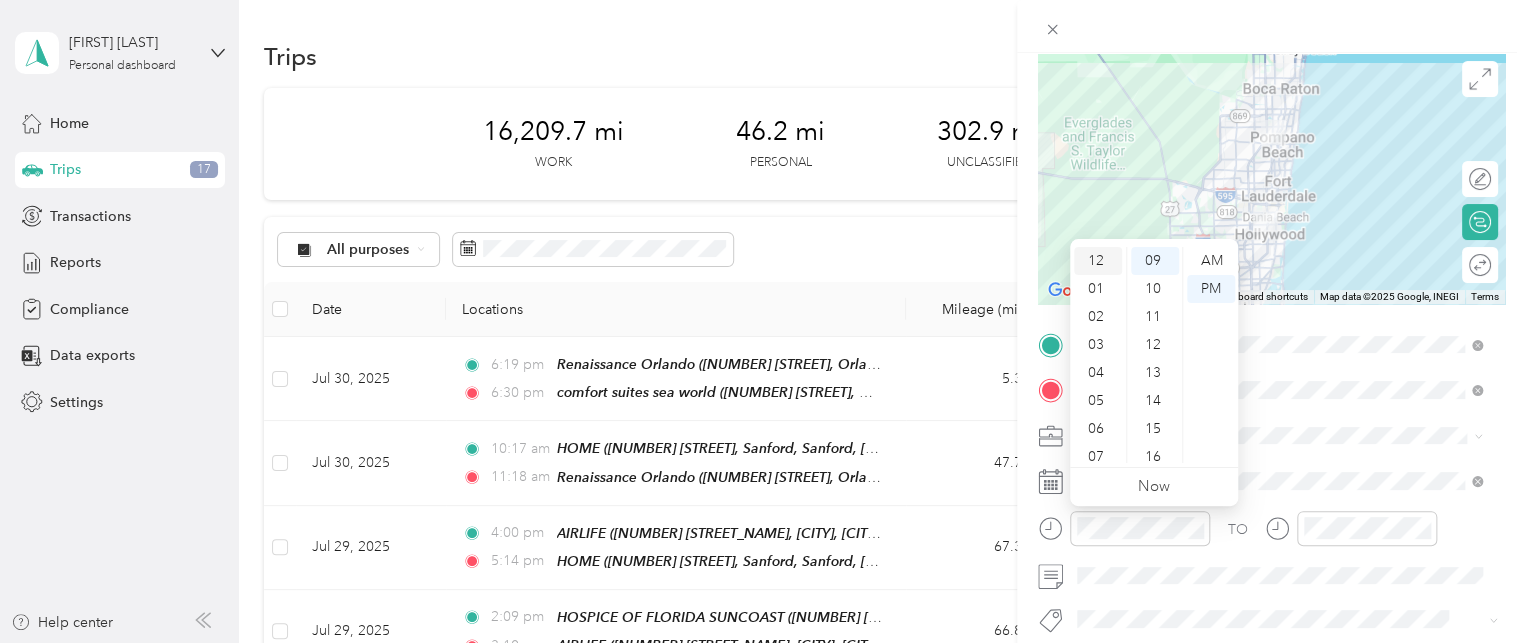 click on "12" at bounding box center [1098, 261] 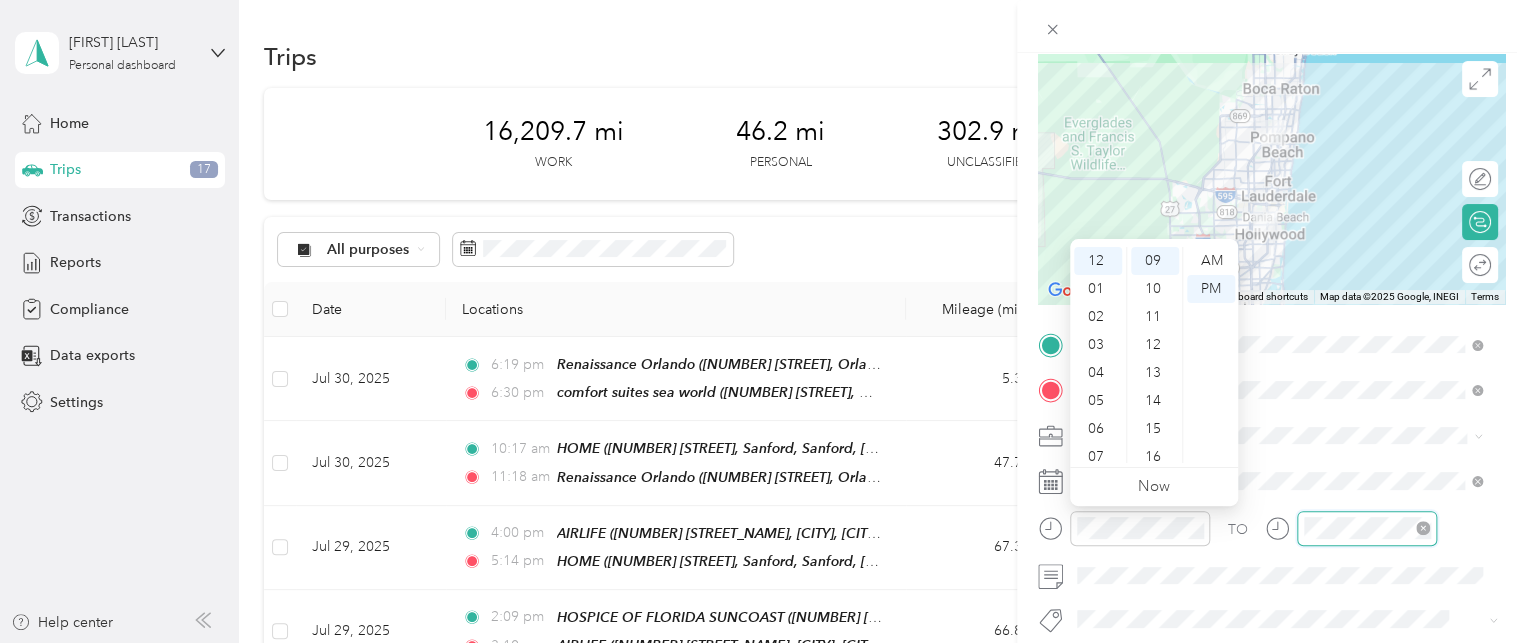scroll, scrollTop: 81, scrollLeft: 0, axis: vertical 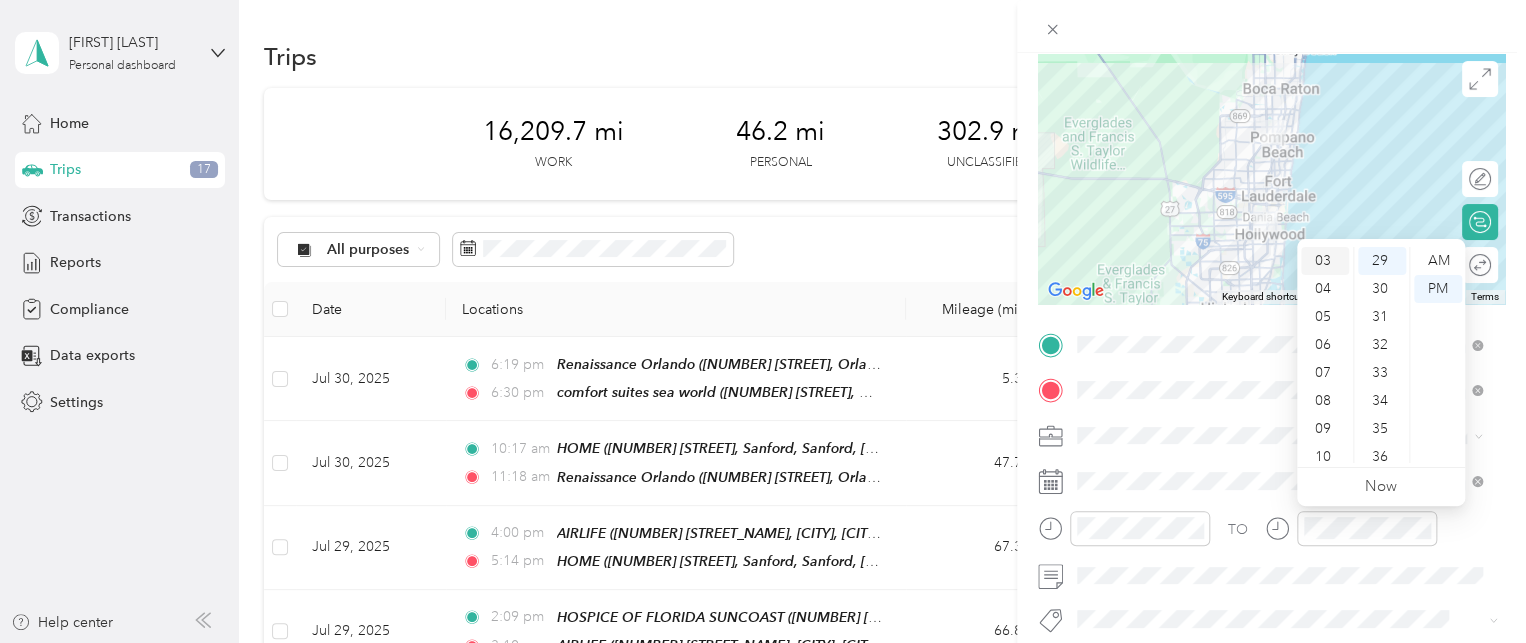 click on "03" at bounding box center (1325, 261) 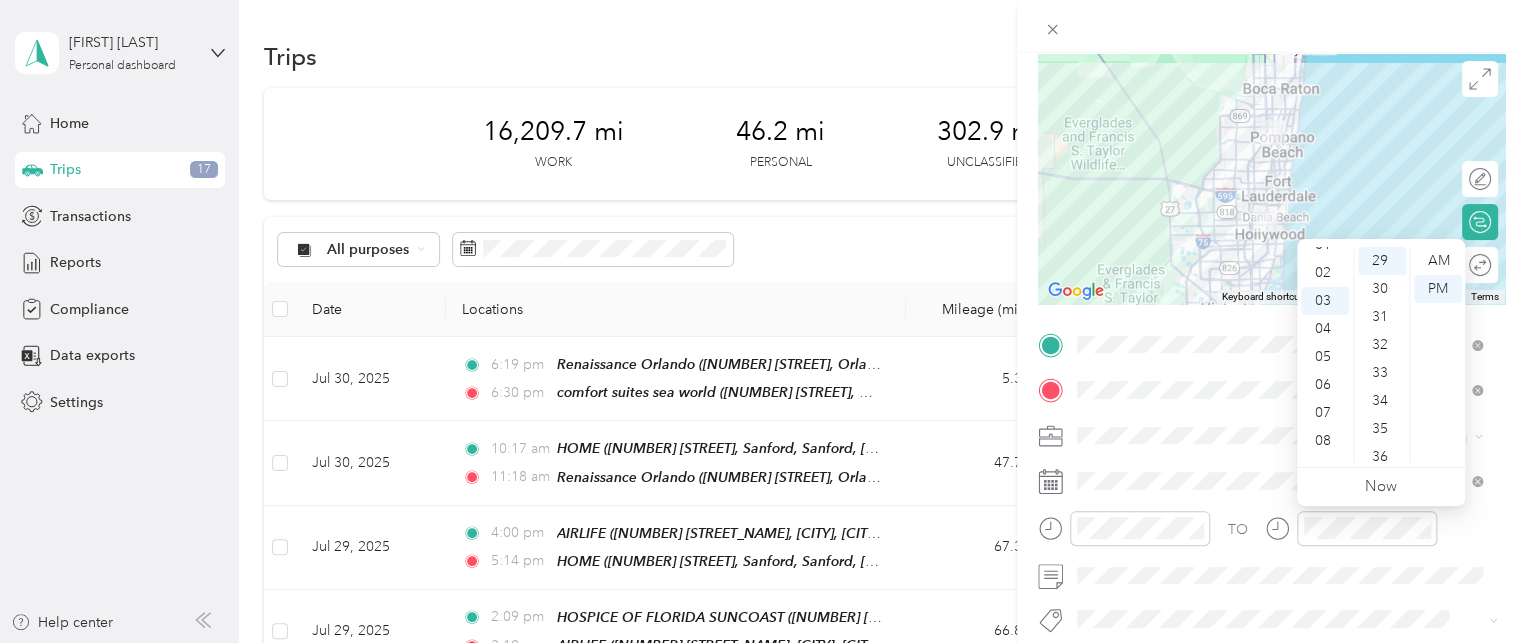 scroll, scrollTop: 0, scrollLeft: 0, axis: both 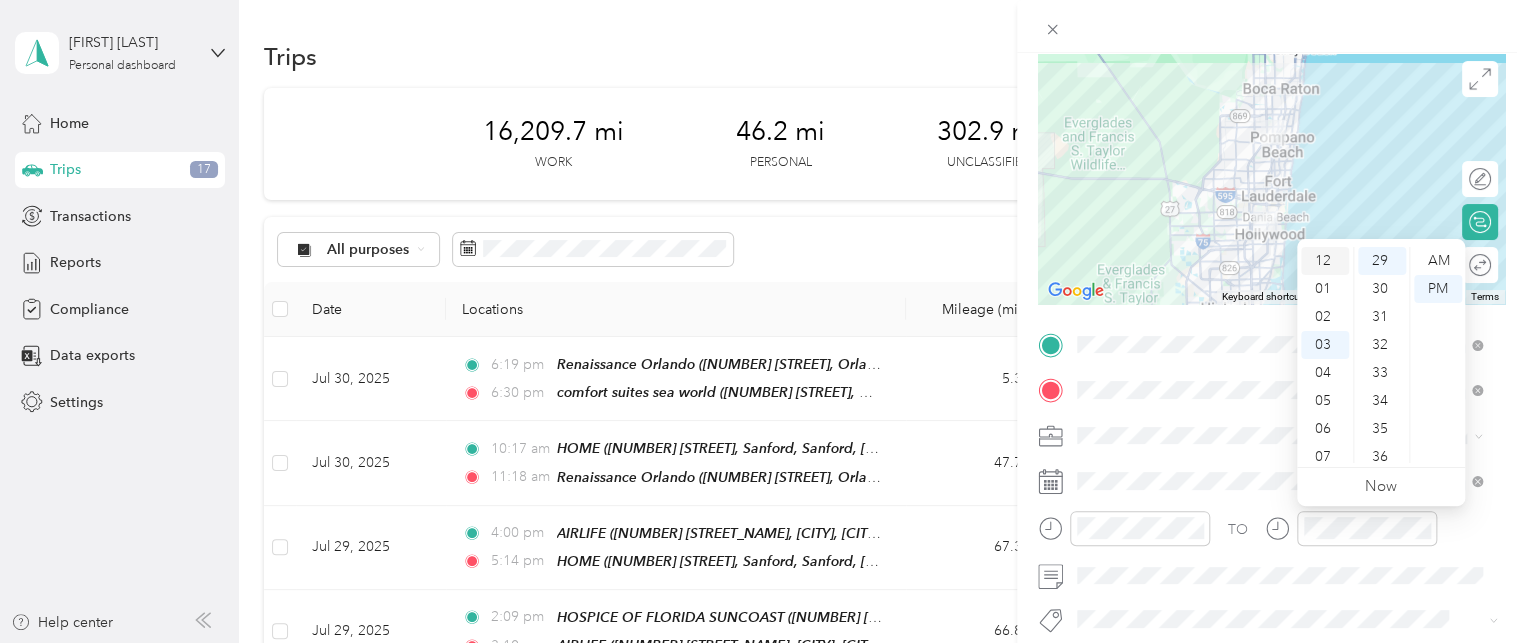 click on "12" at bounding box center (1325, 261) 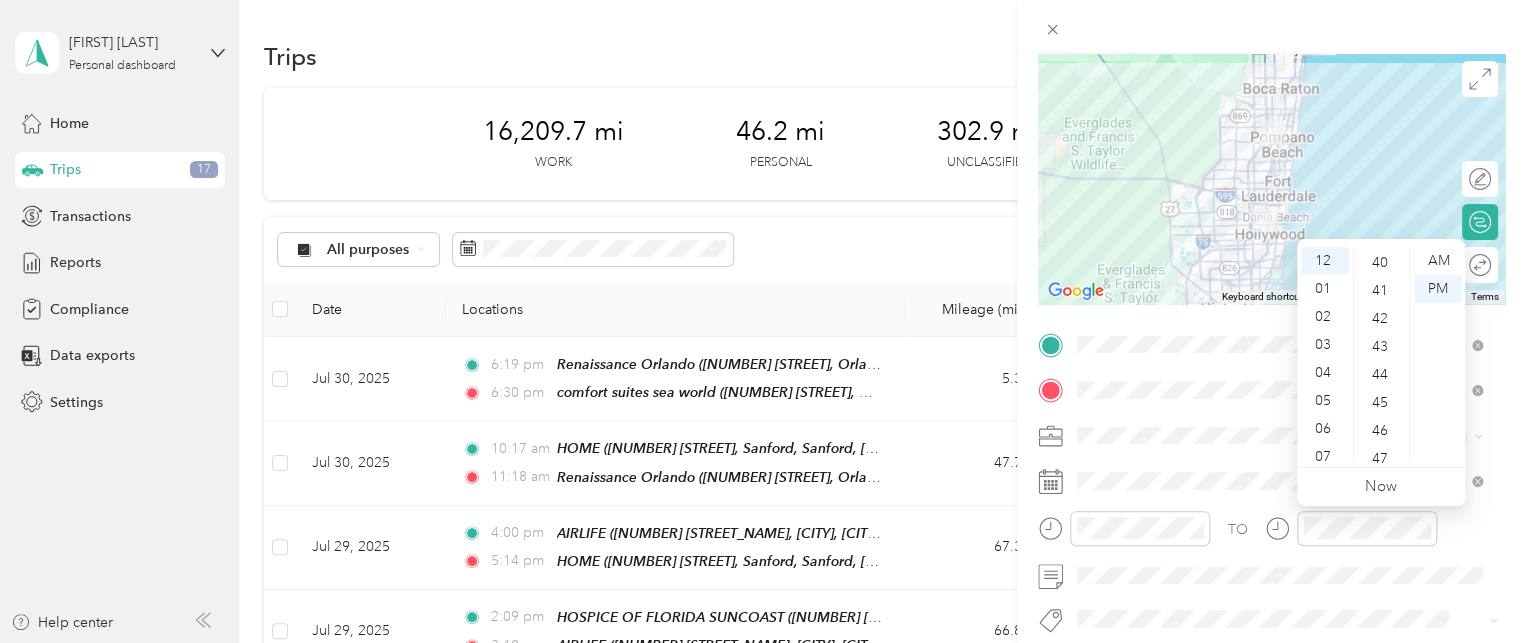 scroll, scrollTop: 1144, scrollLeft: 0, axis: vertical 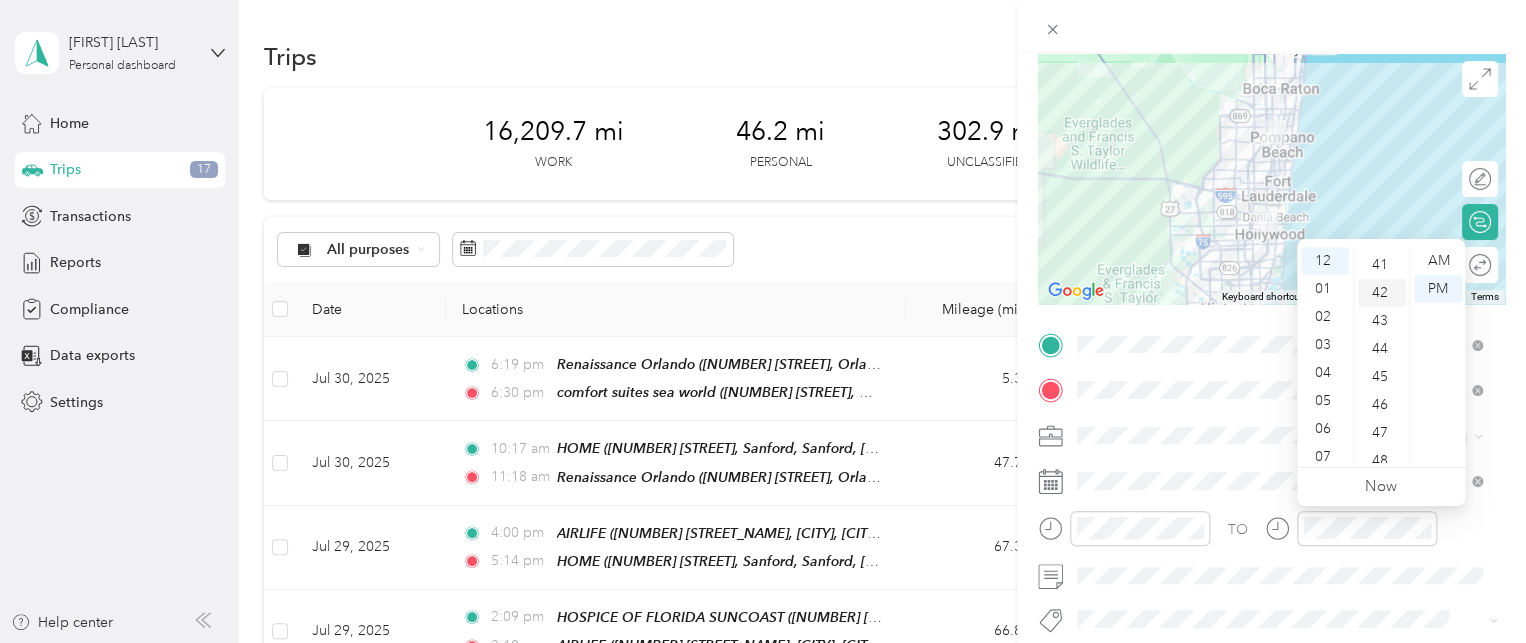 click on "42" at bounding box center [1382, 293] 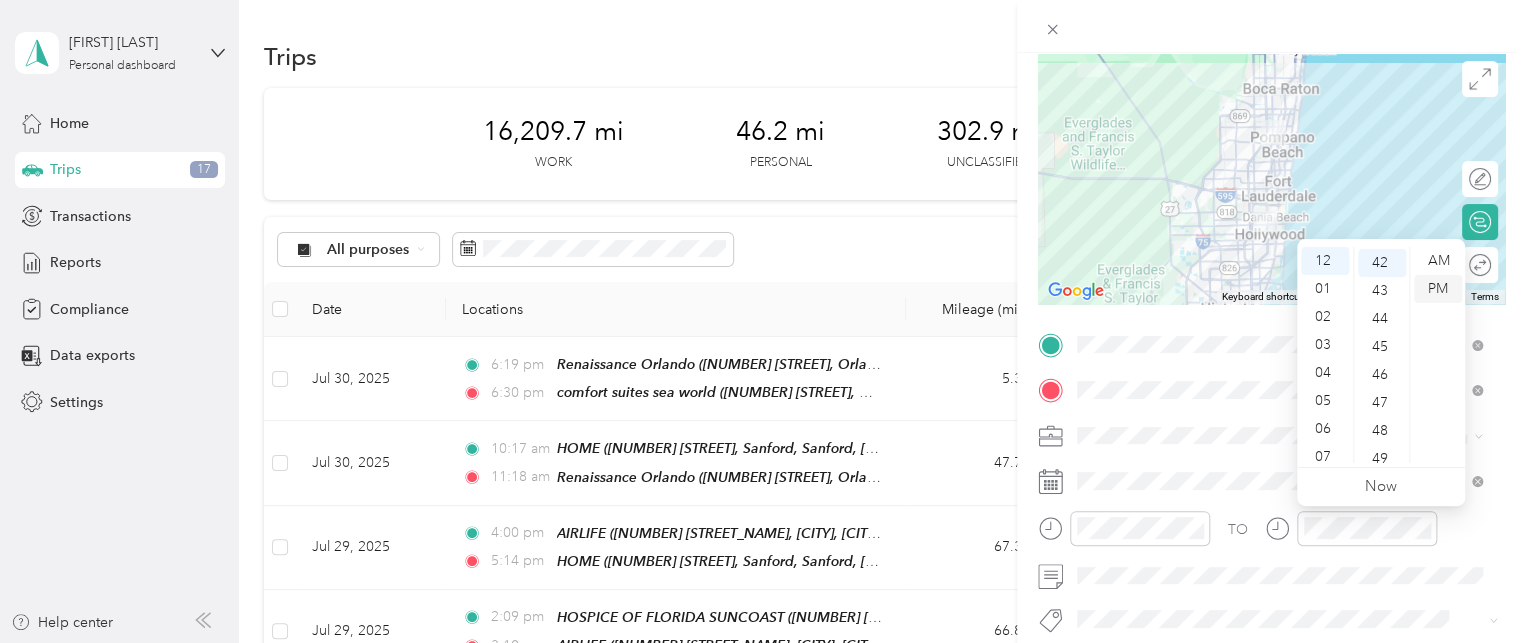 scroll, scrollTop: 1176, scrollLeft: 0, axis: vertical 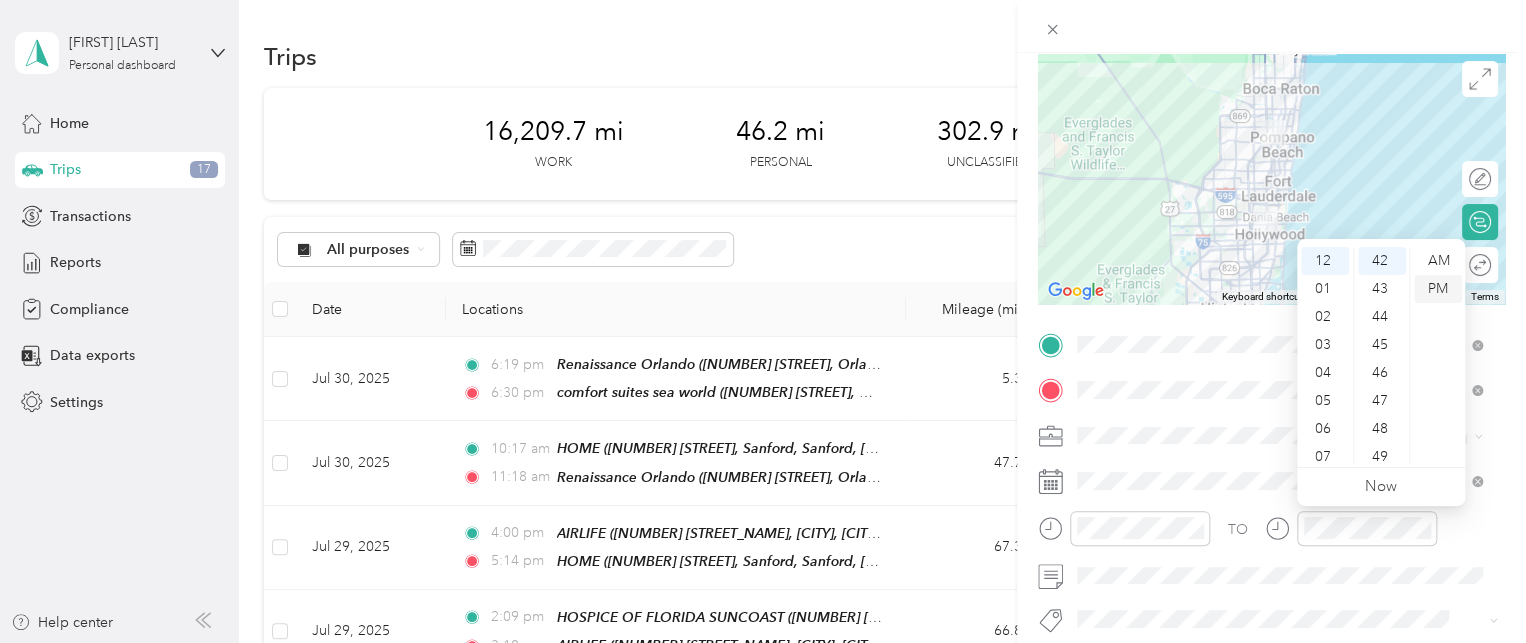 click on "PM" at bounding box center (1438, 289) 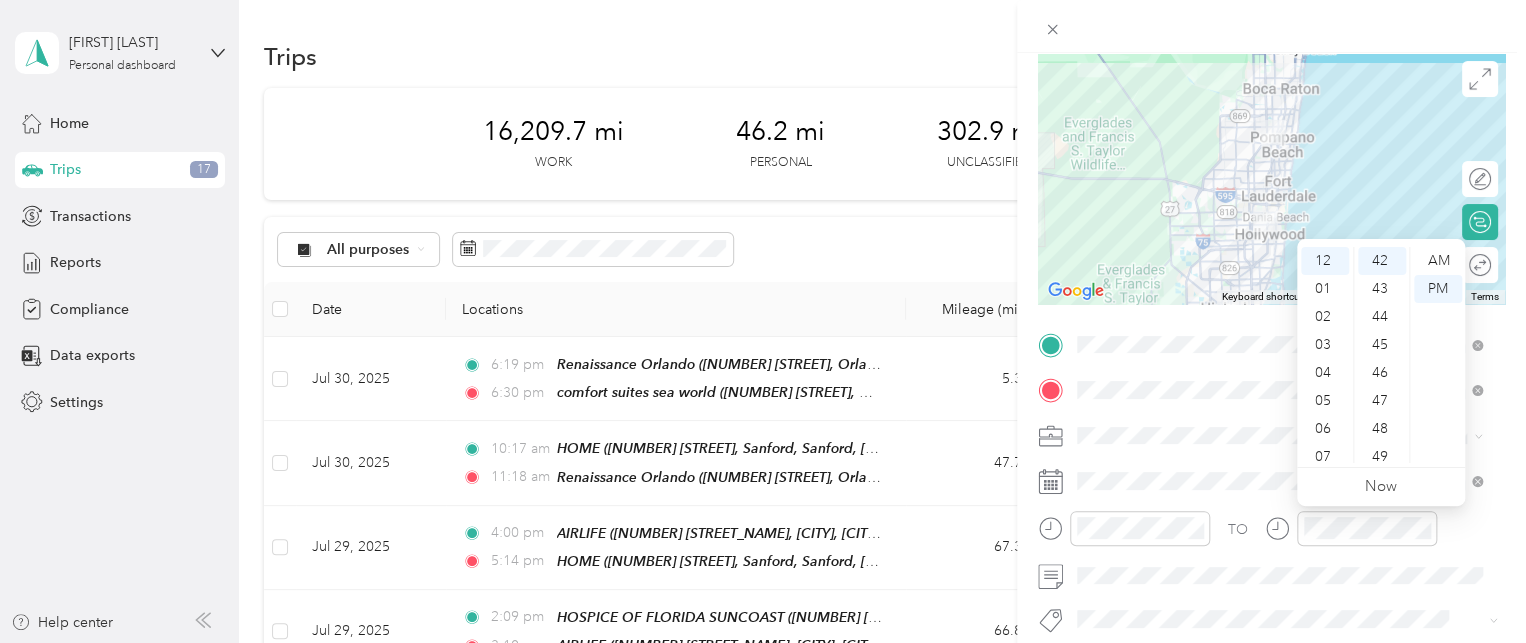 click on "New Trip Save This trip cannot be edited because it is either under review, approved, or paid. Contact your Team Manager to edit it. Miles To navigate the map with touch gestures double-tap and hold your finger on the map, then drag the map. ← Move left → Move right ↑ Move up ↓ Move down + Zoom in - Zoom out Home Jump left by 75% End Jump right by 75% Page Up Jump up by 75% Page Down Jump down by 75% Keyboard shortcuts Map Data Map data ©2025 Google, INEGI Map data ©2025 Google, INEGI 20 km  Click to toggle between metric and imperial units Terms Report a map error Edit route Calculate route Round trip TO Add photo" at bounding box center (763, 321) 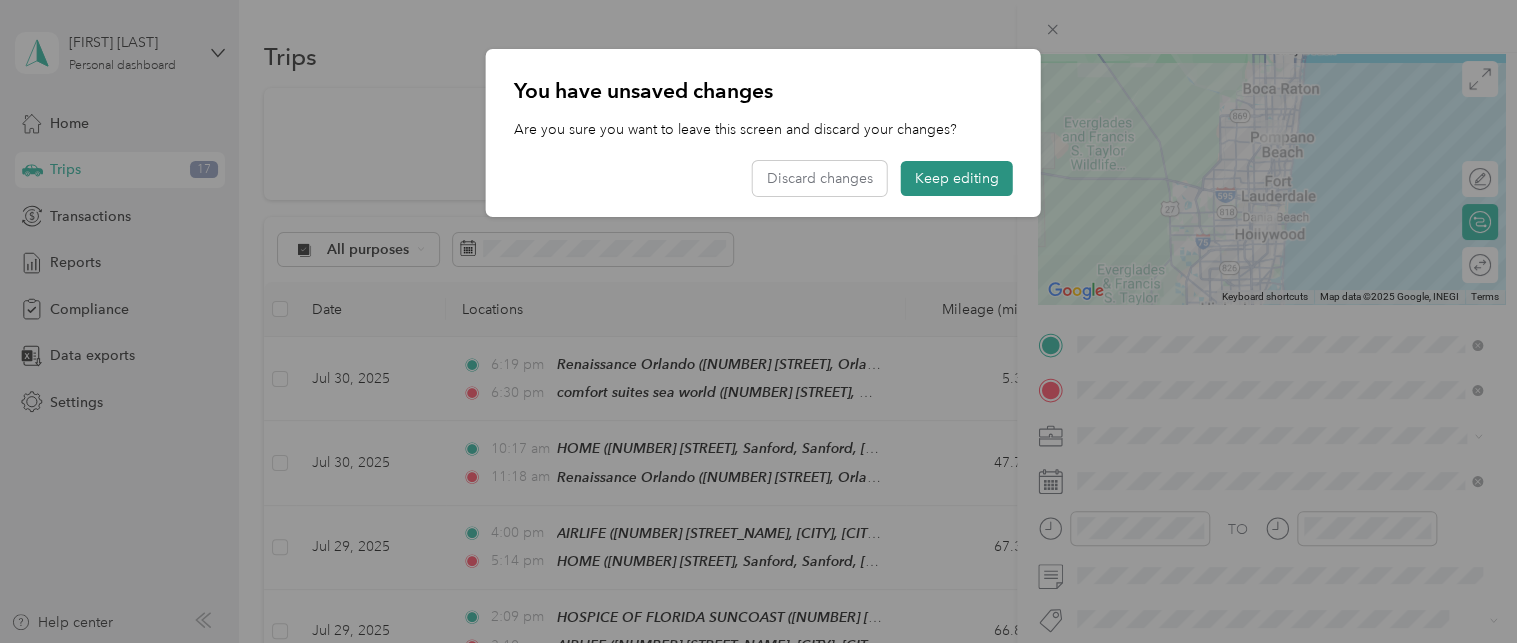 click on "Keep editing" at bounding box center (957, 178) 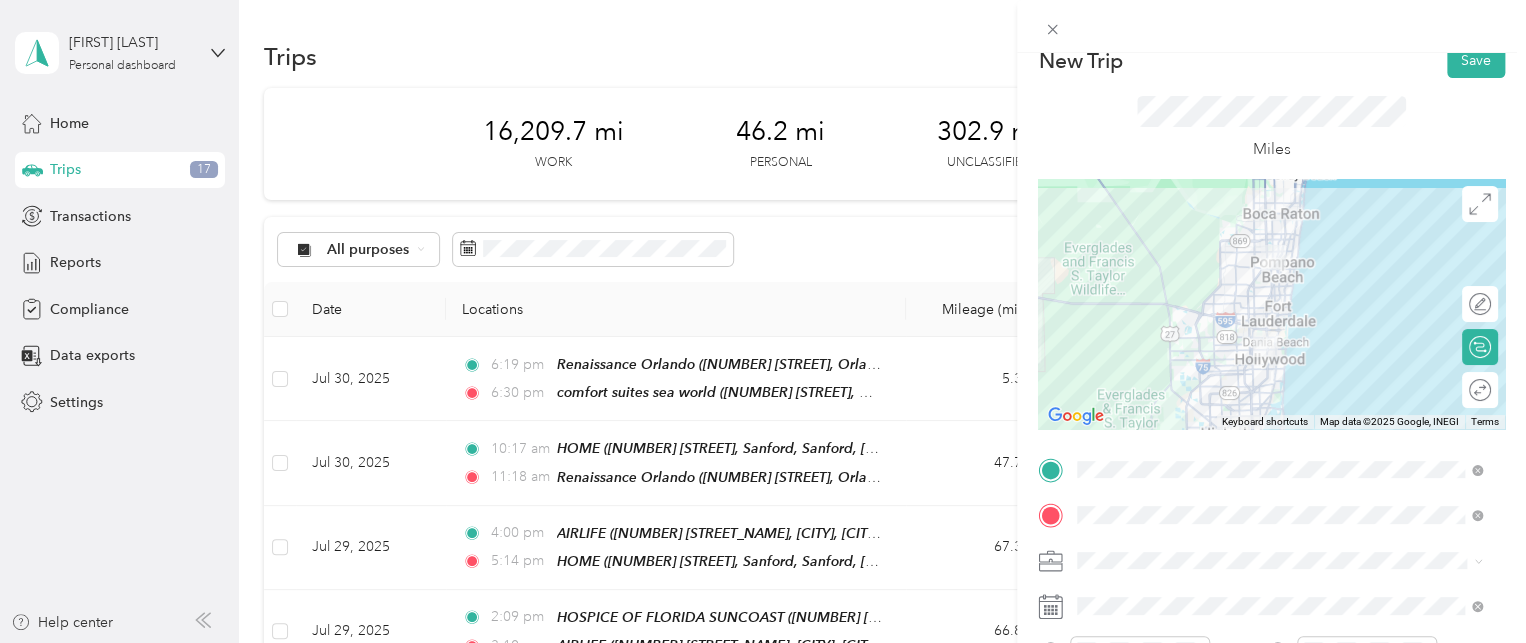 scroll, scrollTop: 30, scrollLeft: 0, axis: vertical 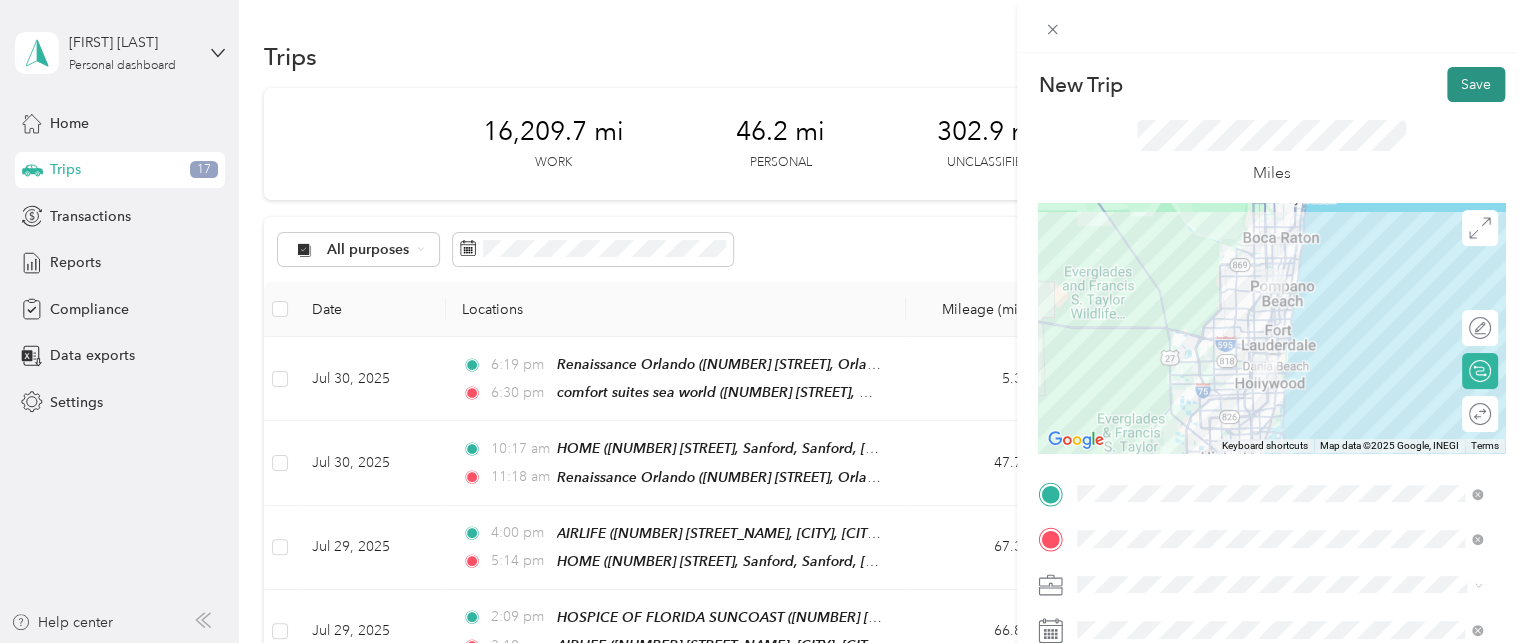 click on "Save" at bounding box center [1476, 84] 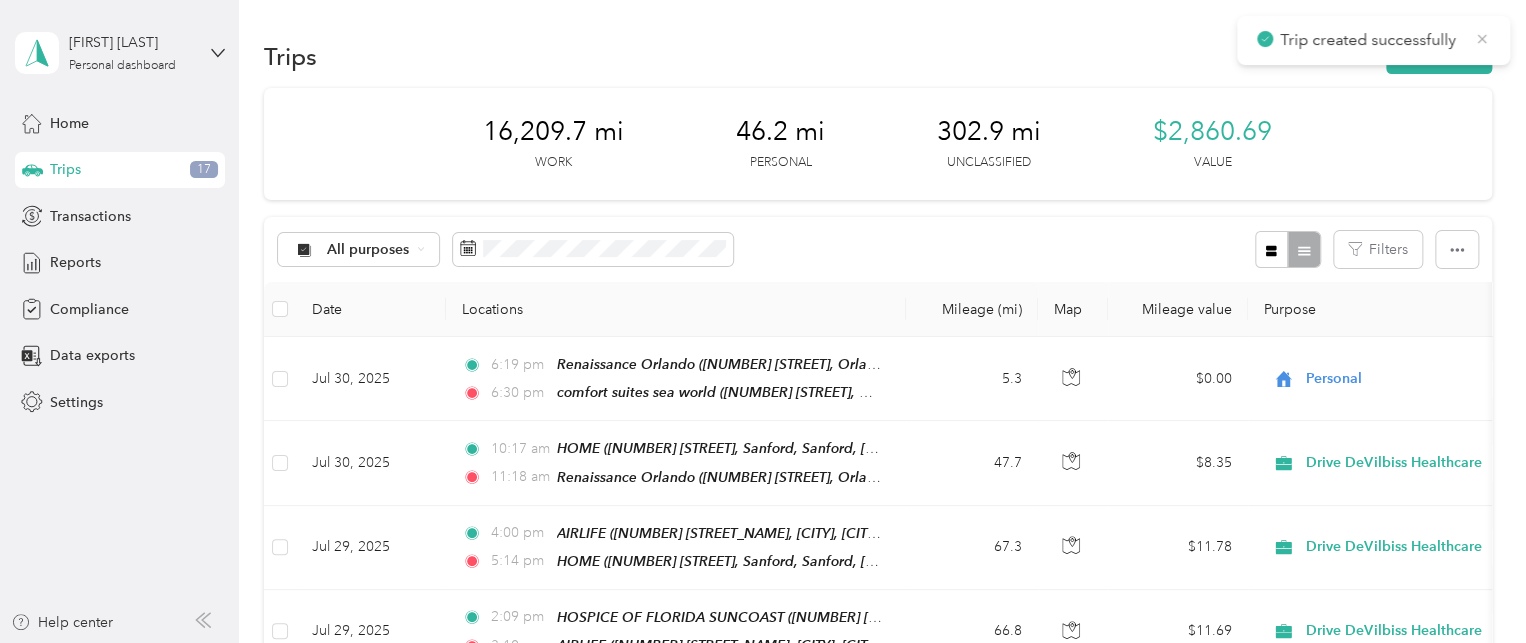 click 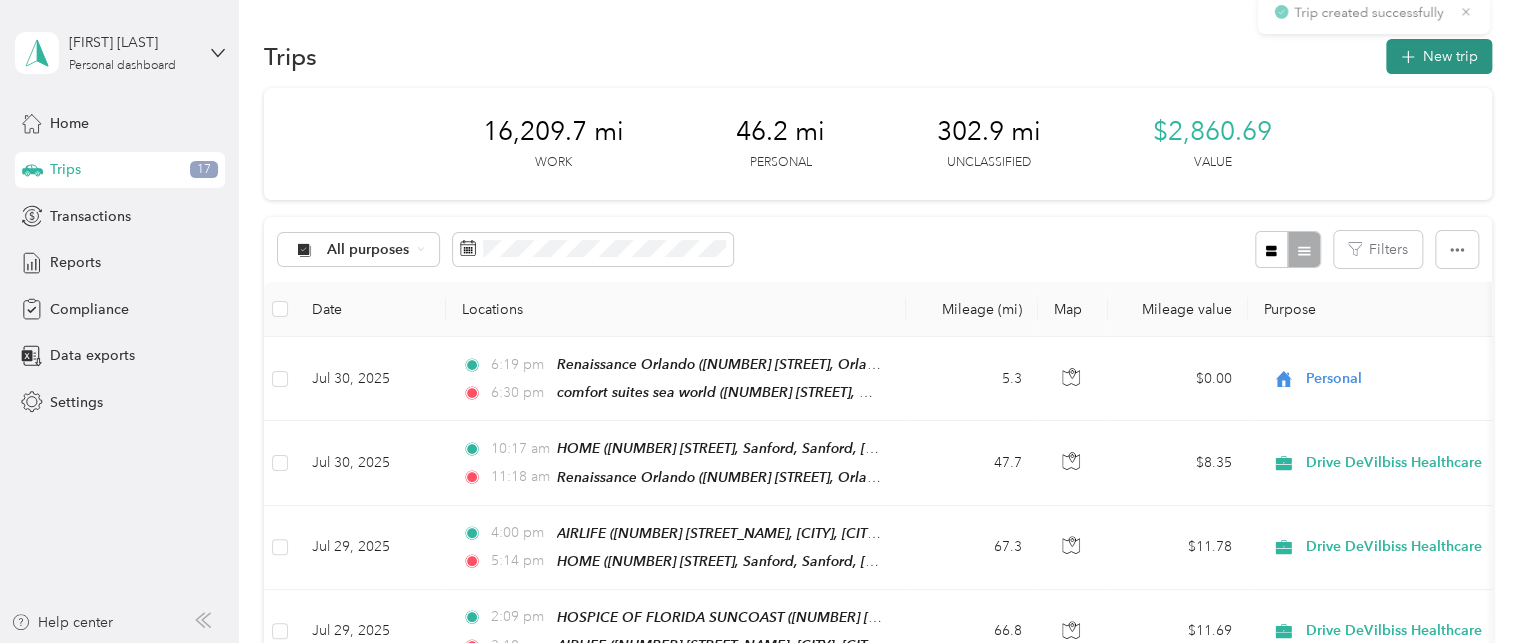 click on "New trip" at bounding box center (1439, 56) 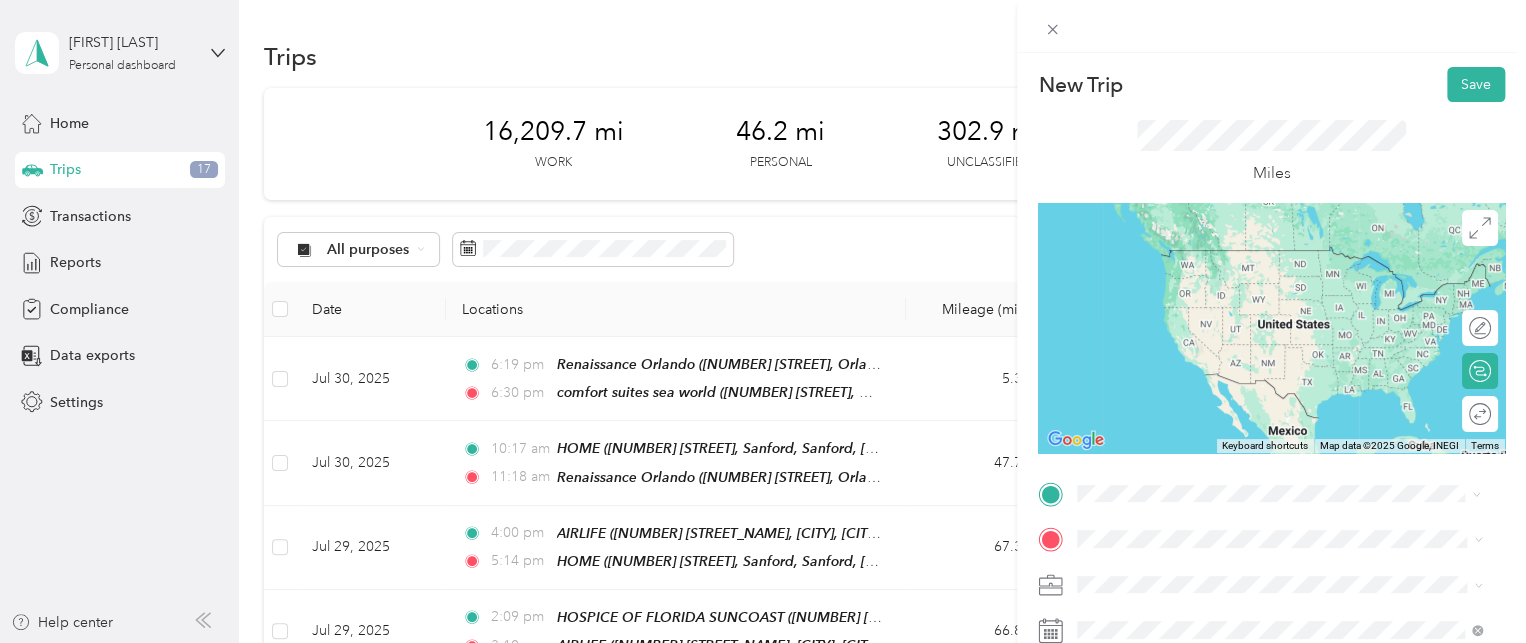 click on "AMERICAN HOME CARE EQUIPMENT INC" at bounding box center [1257, 257] 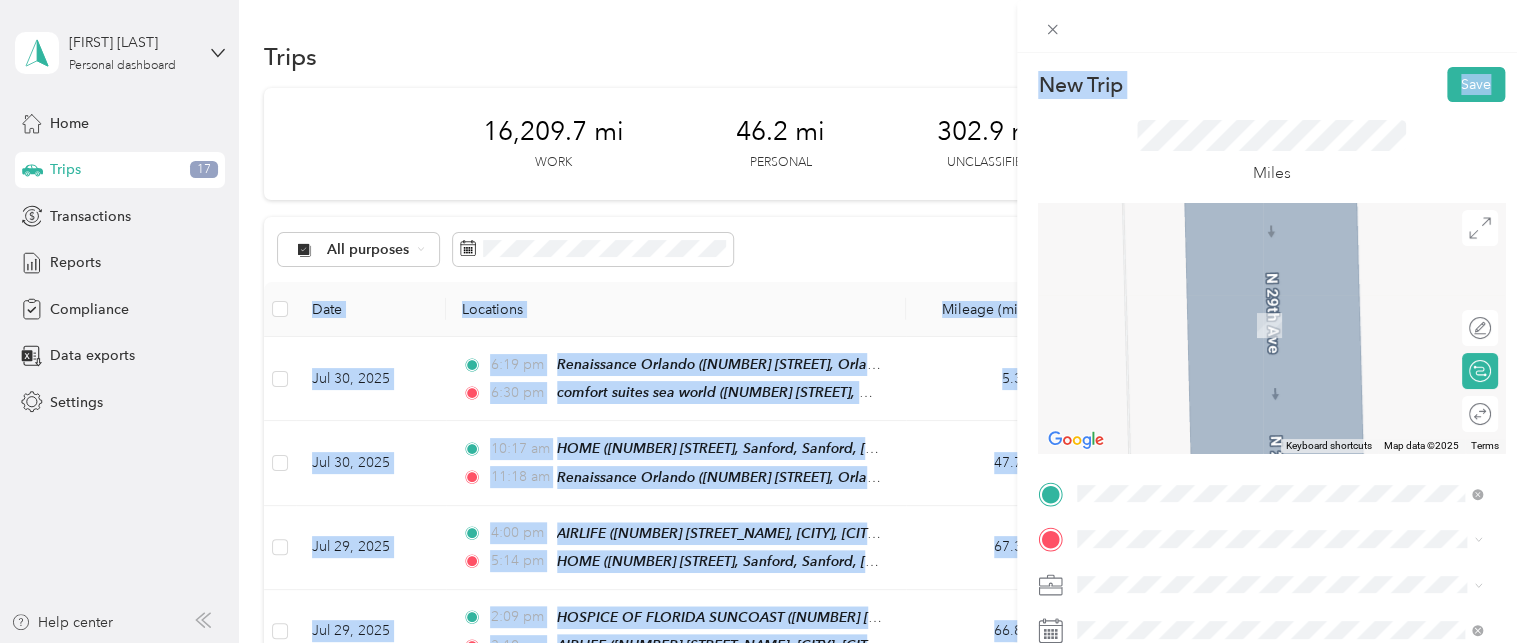 drag, startPoint x: 1509, startPoint y: 95, endPoint x: 1527, endPoint y: 176, distance: 82.9759 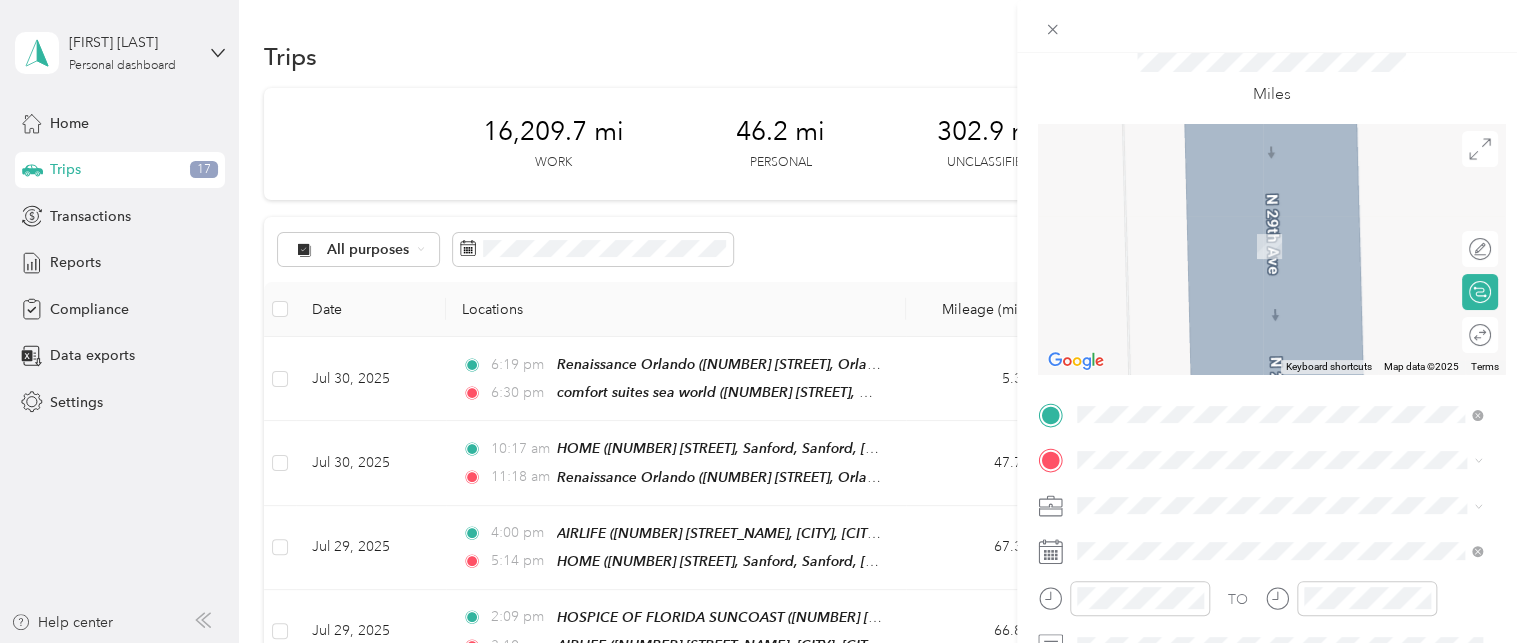 scroll, scrollTop: 92, scrollLeft: 0, axis: vertical 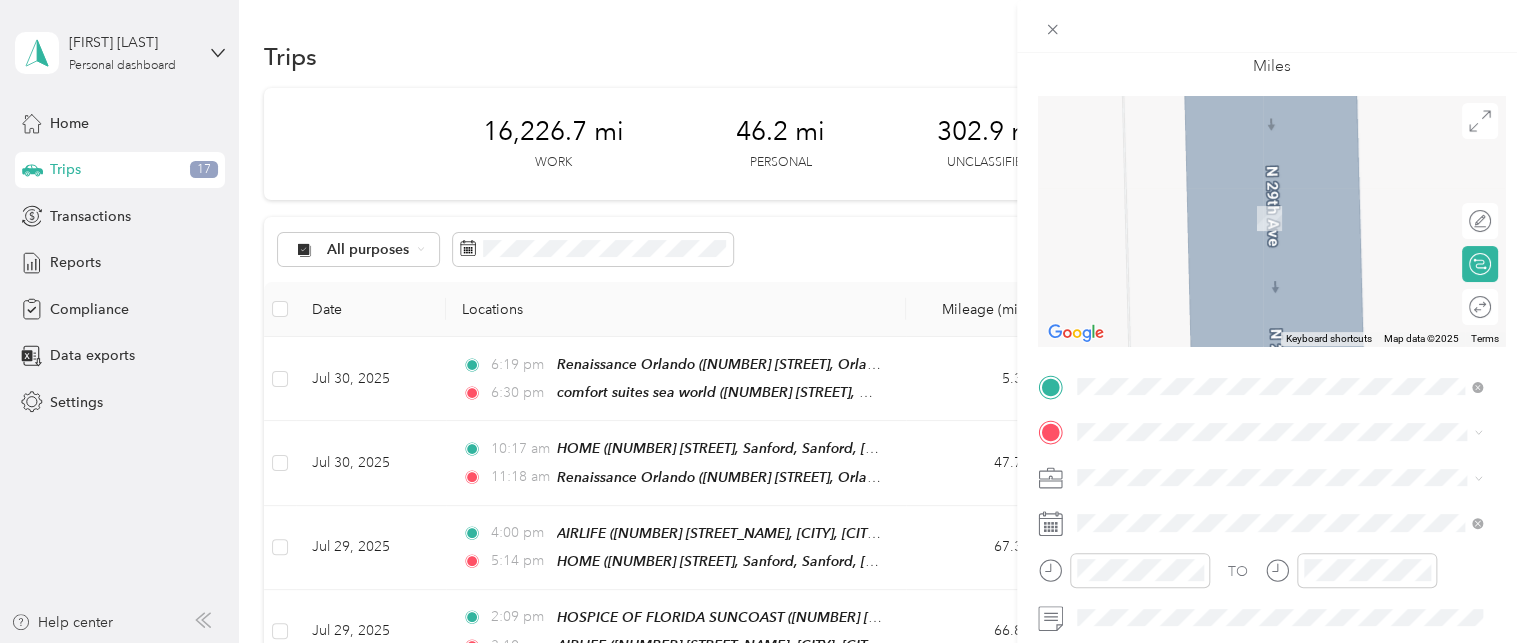 click on "[NUMBER] [STREET], [CITY], [POSTAL_CODE], [CITY], [STATE], [COUNTRY]" at bounding box center [1284, 228] 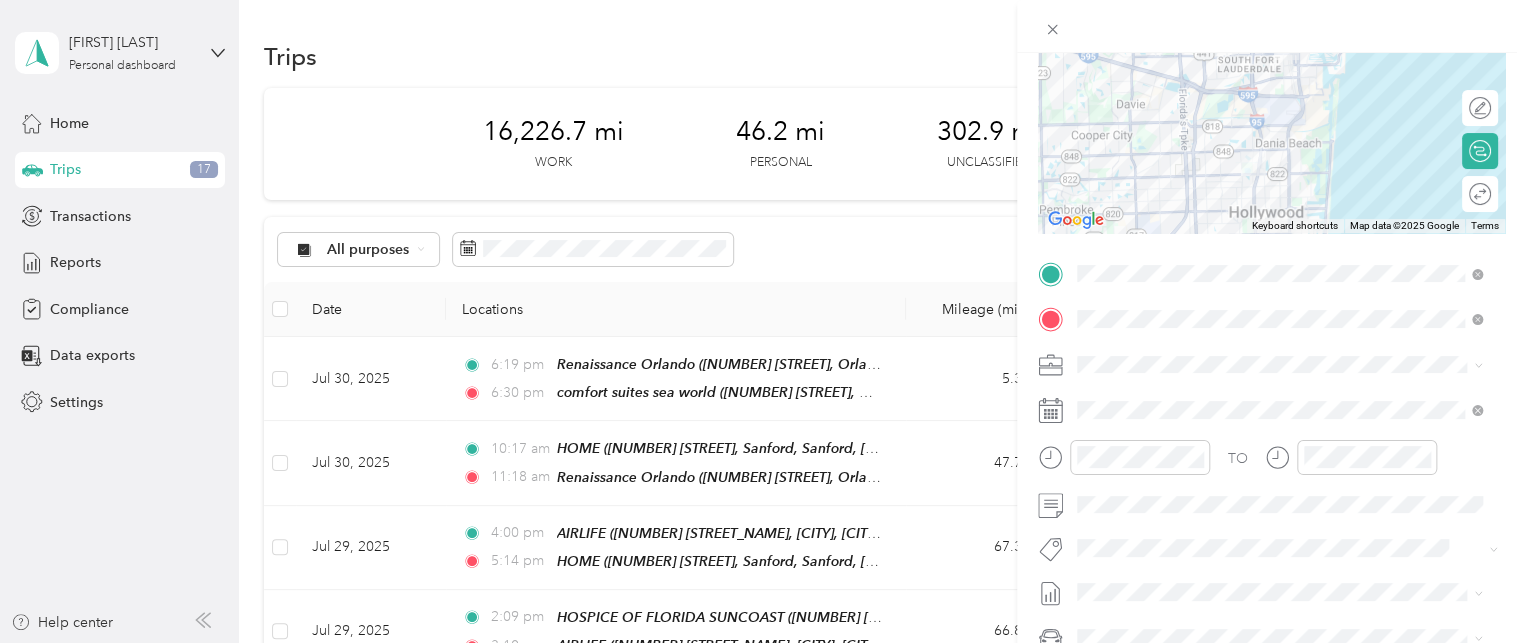 scroll, scrollTop: 224, scrollLeft: 0, axis: vertical 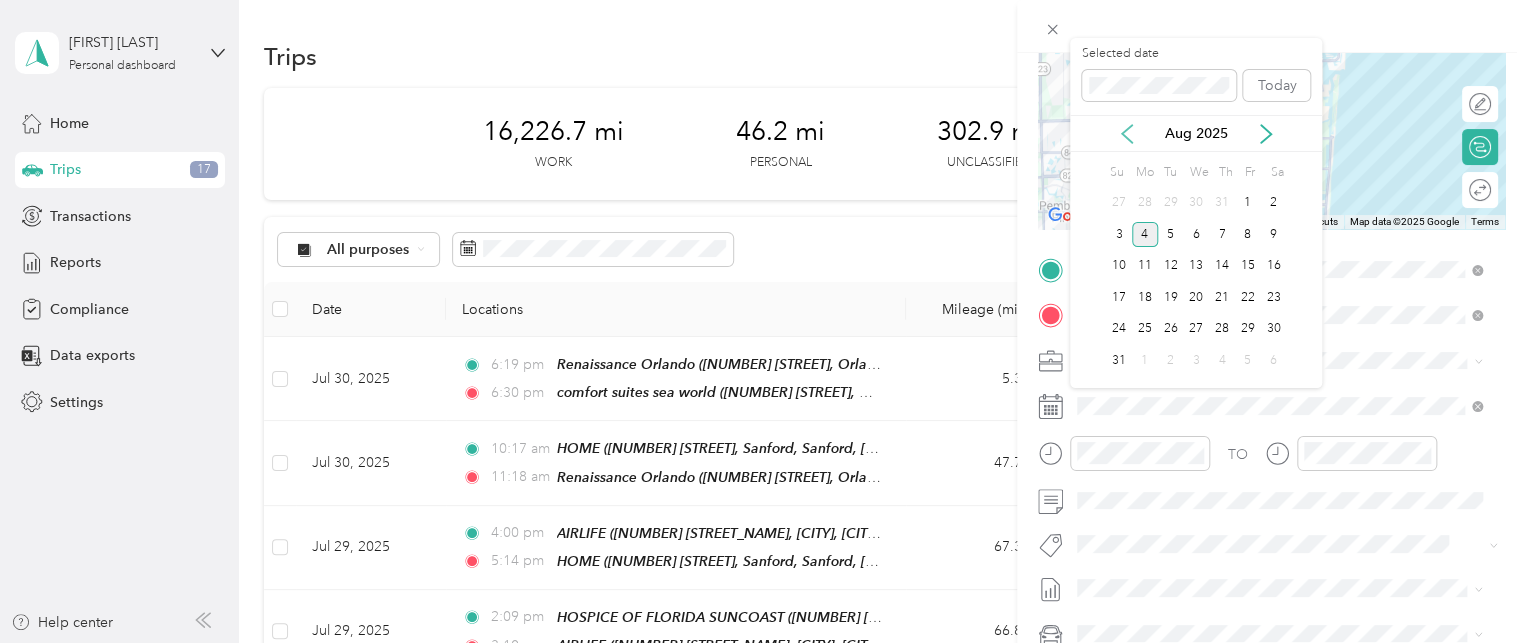 click 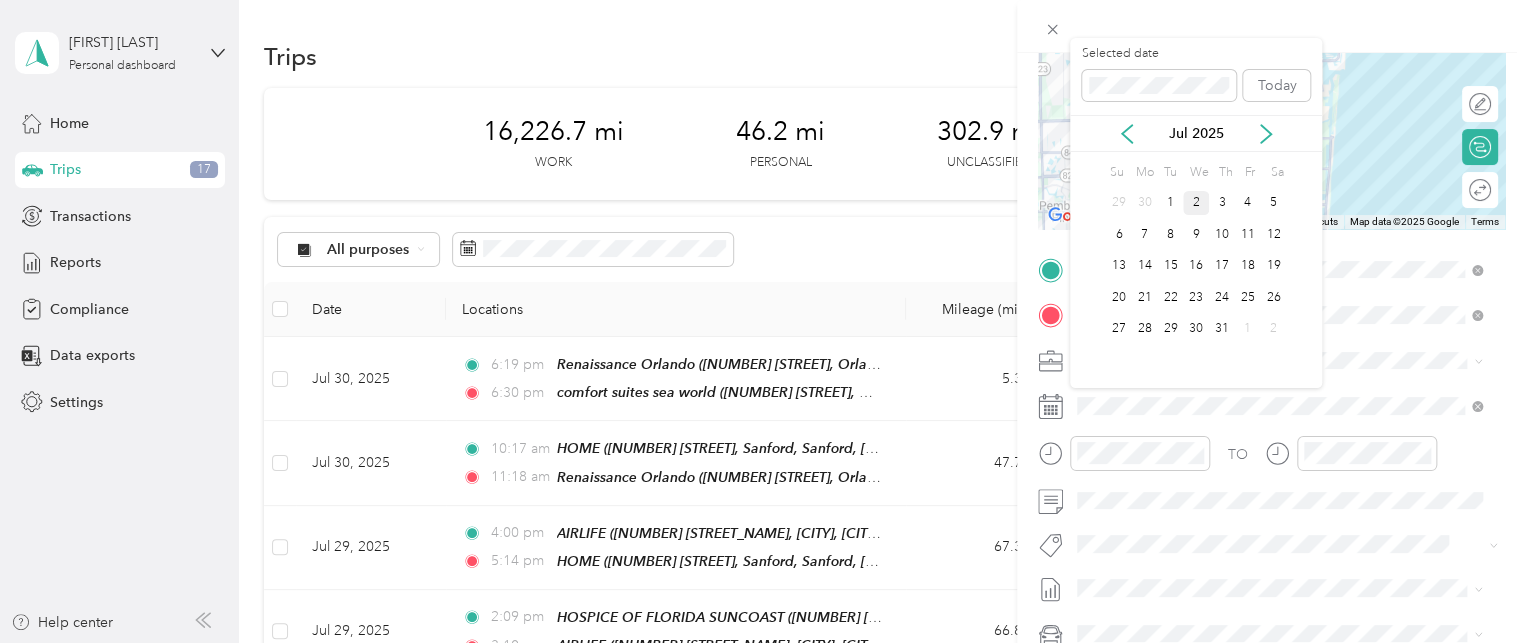 click on "2" at bounding box center [1196, 203] 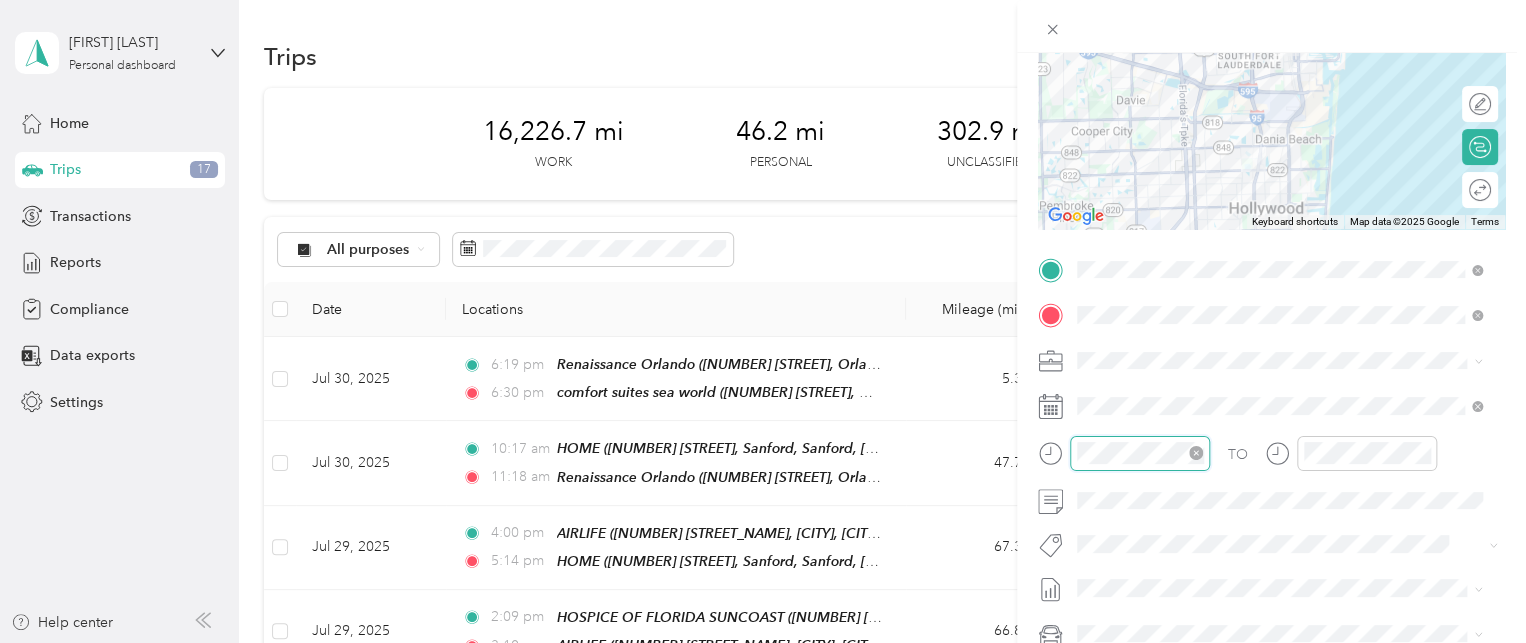 scroll, scrollTop: 84, scrollLeft: 0, axis: vertical 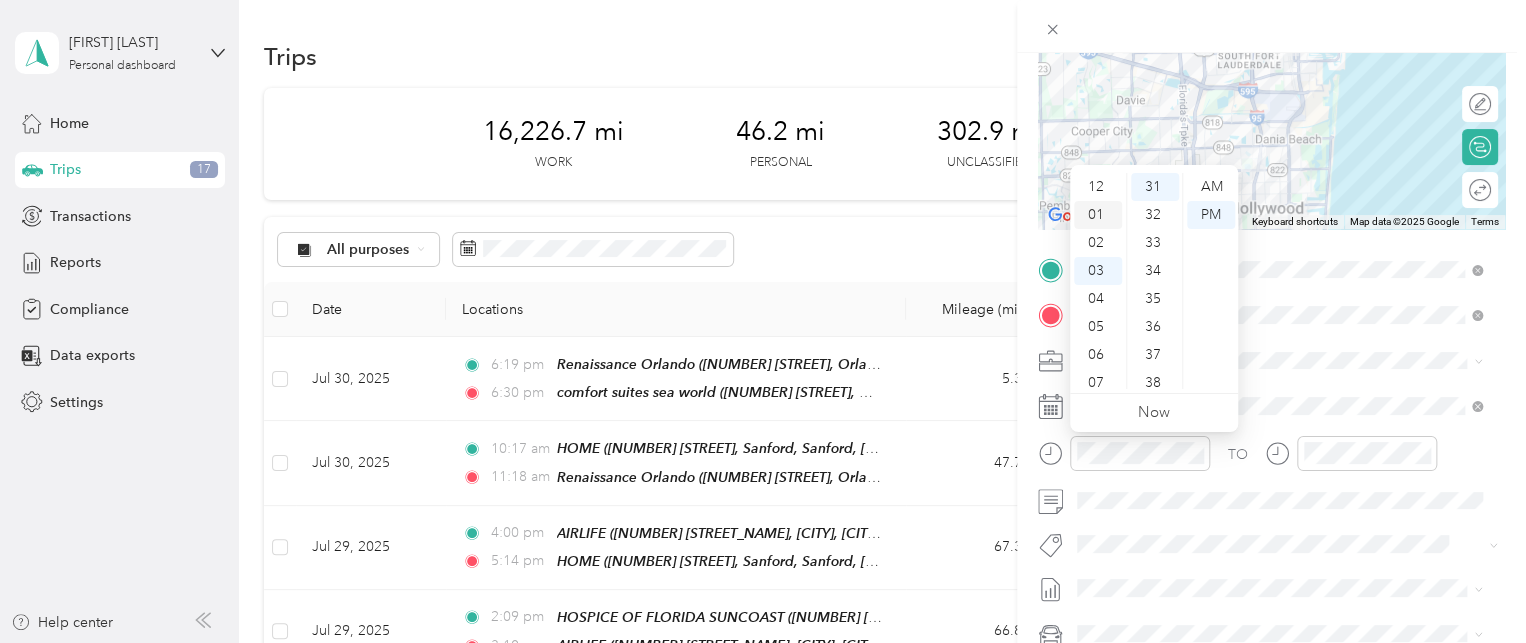 click on "01" at bounding box center [1098, 215] 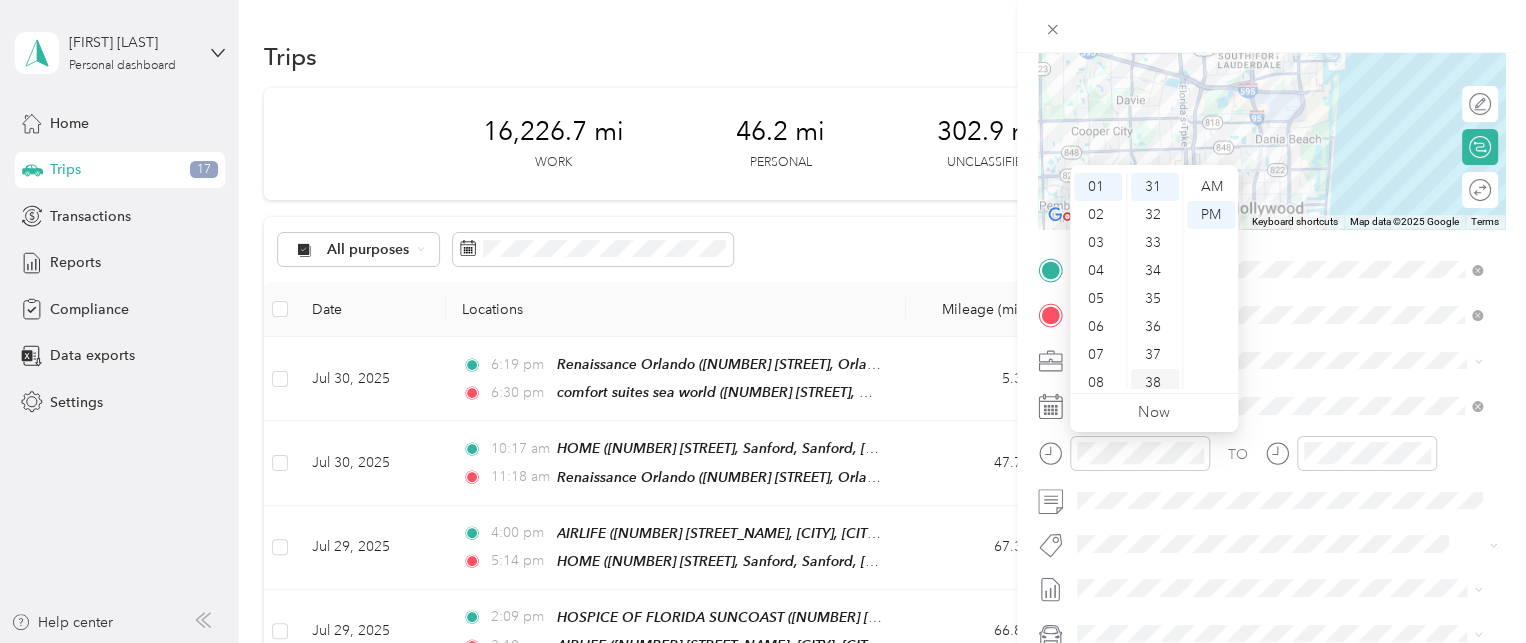 click on "38" at bounding box center (1155, 383) 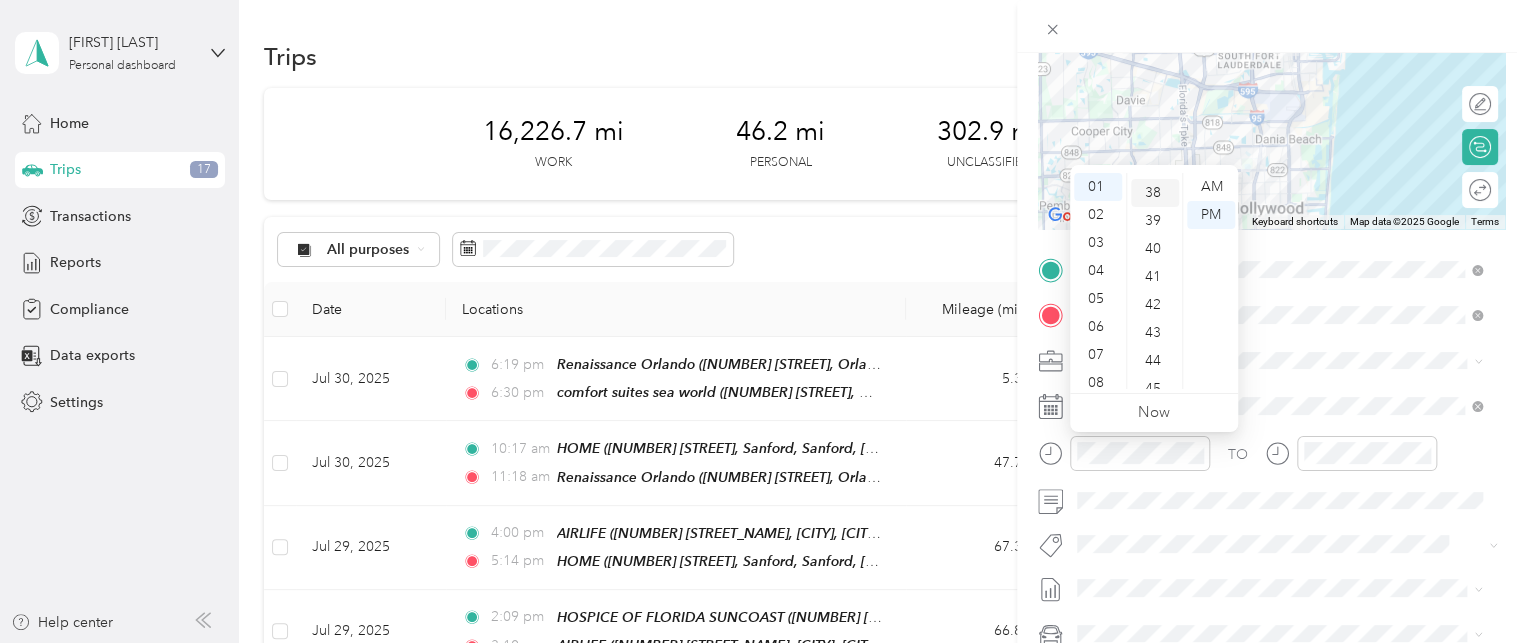 scroll, scrollTop: 1064, scrollLeft: 0, axis: vertical 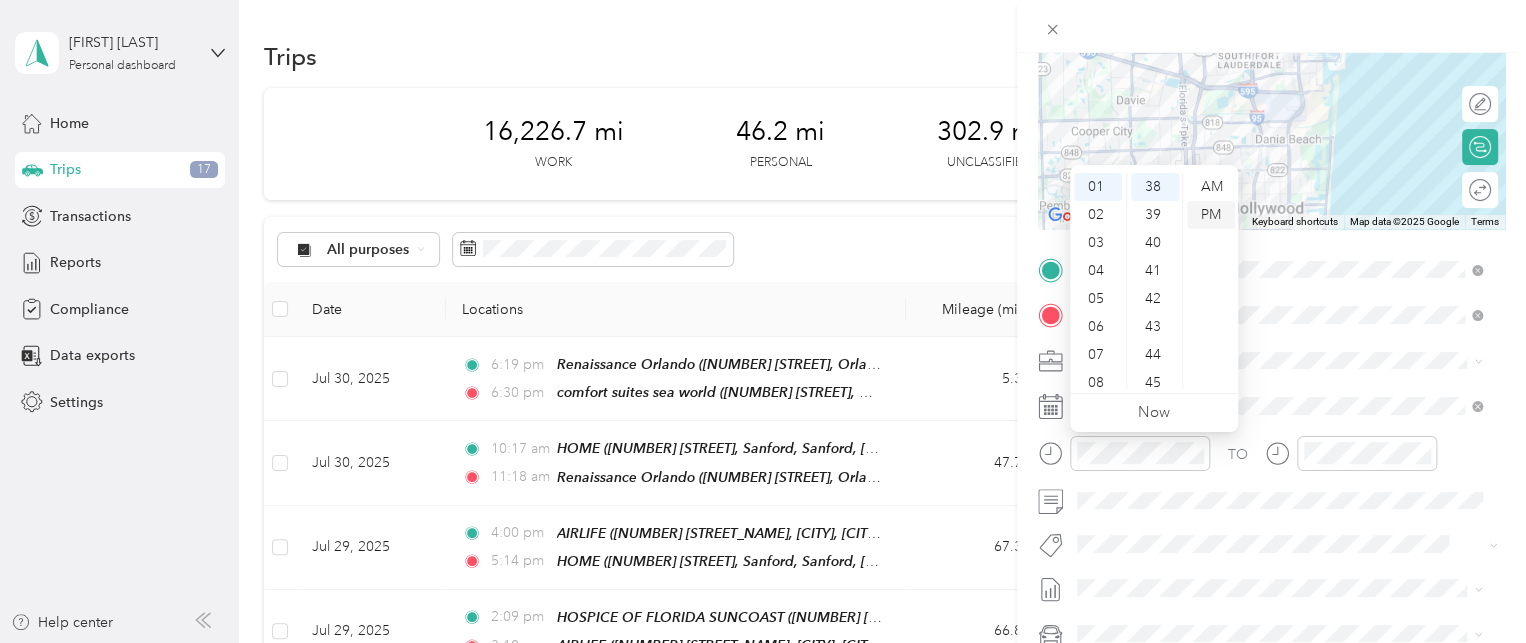 click on "PM" at bounding box center (1211, 215) 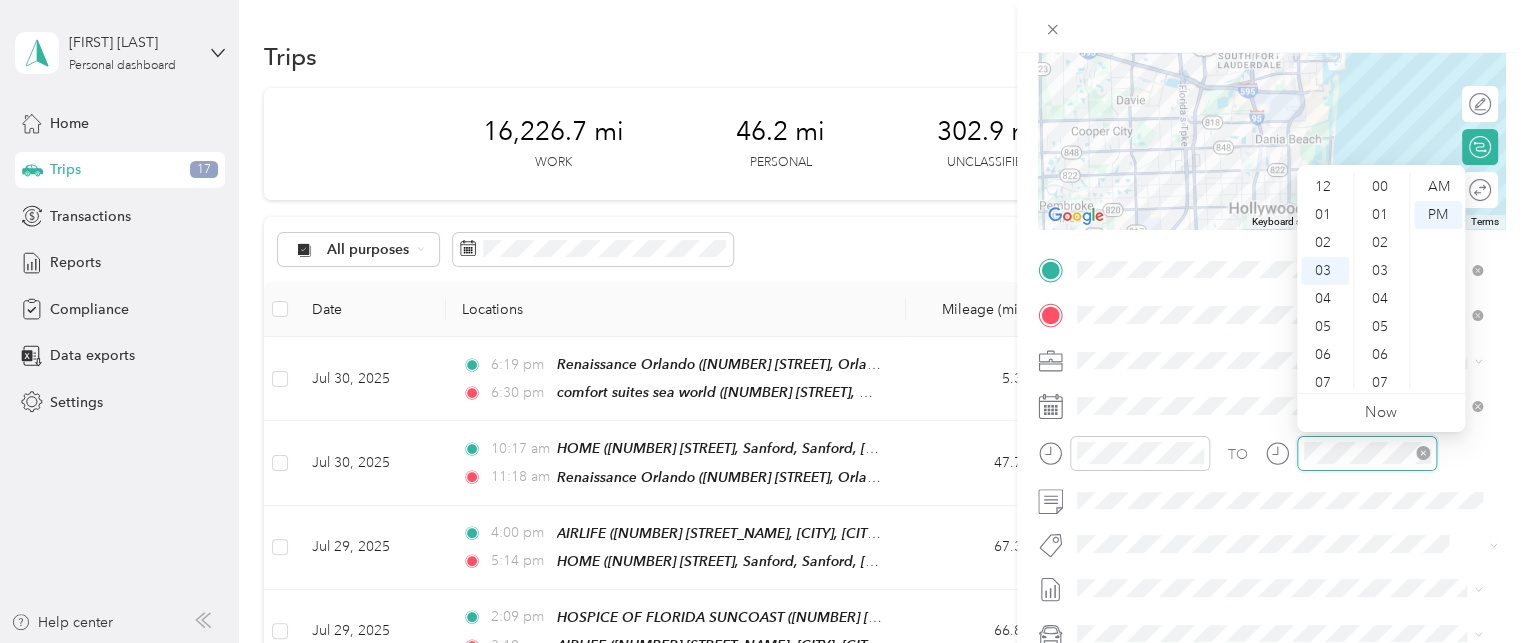 scroll, scrollTop: 84, scrollLeft: 0, axis: vertical 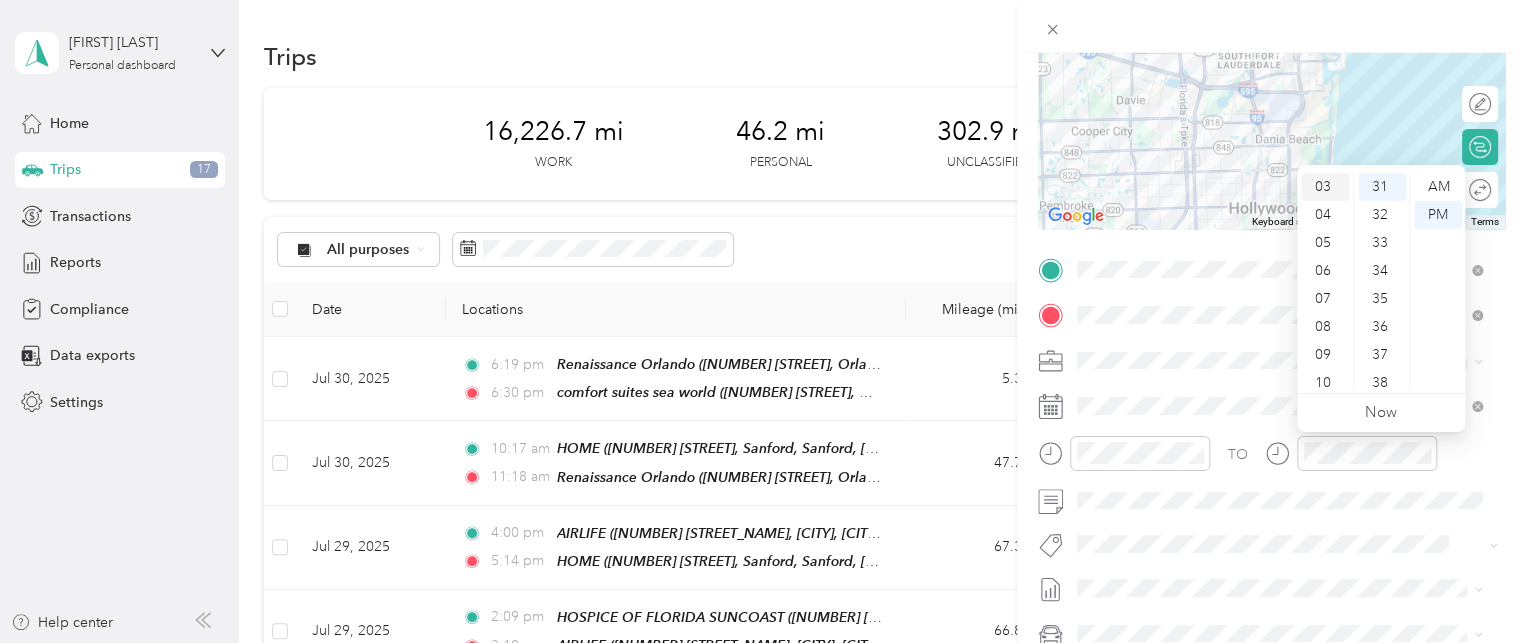 click on "03" at bounding box center (1325, 187) 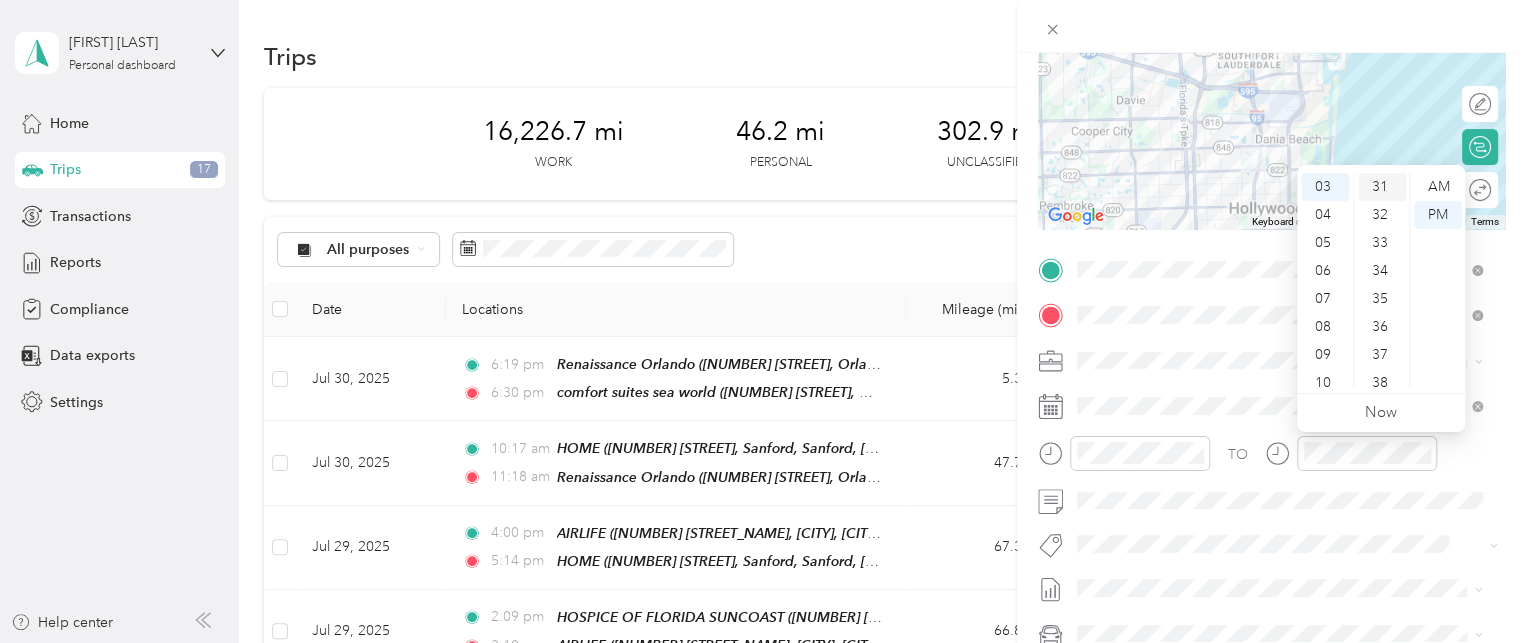 click on "31" at bounding box center [1382, 187] 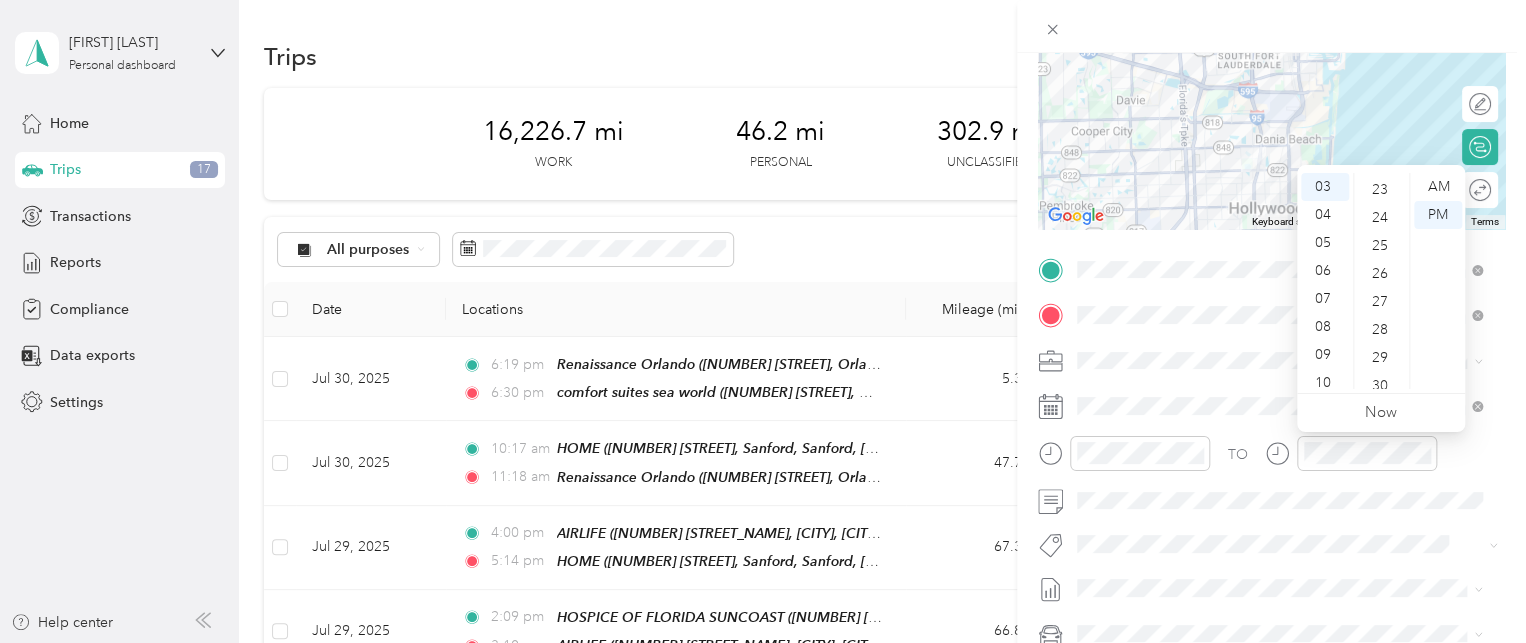 scroll, scrollTop: 561, scrollLeft: 0, axis: vertical 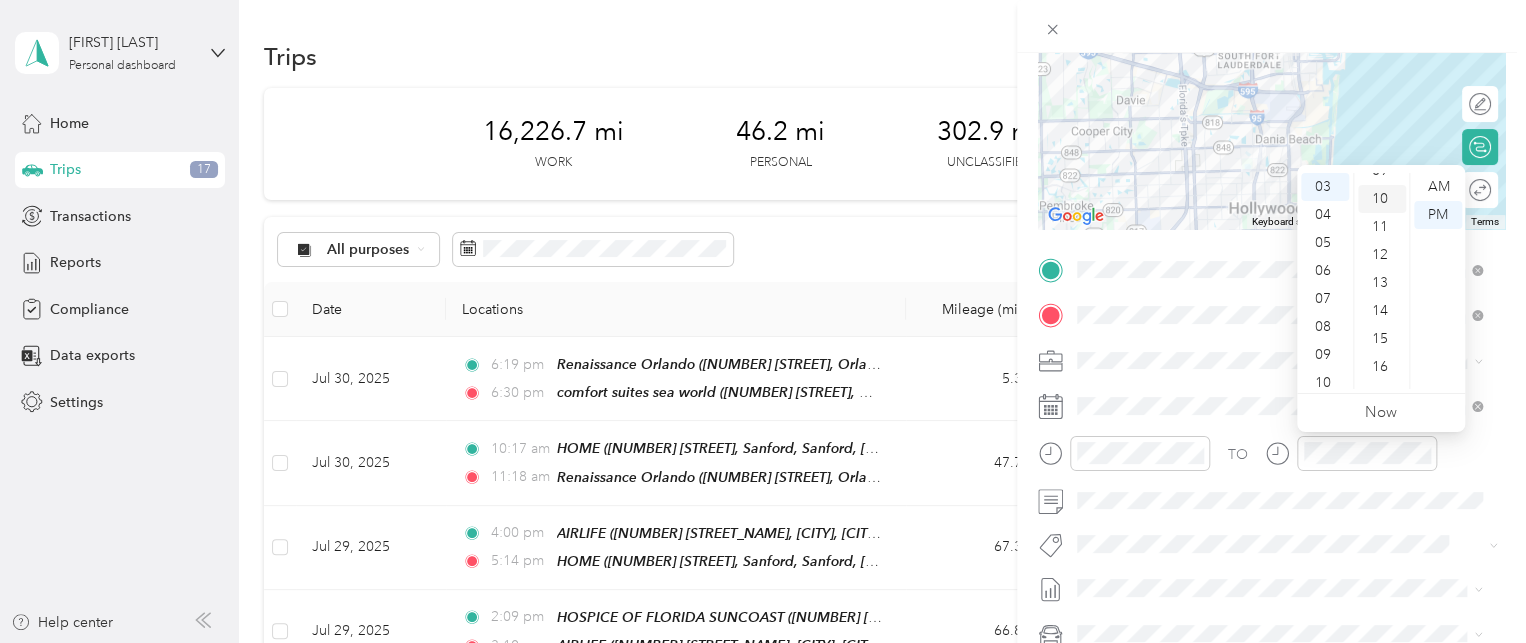 click on "10" at bounding box center (1382, 199) 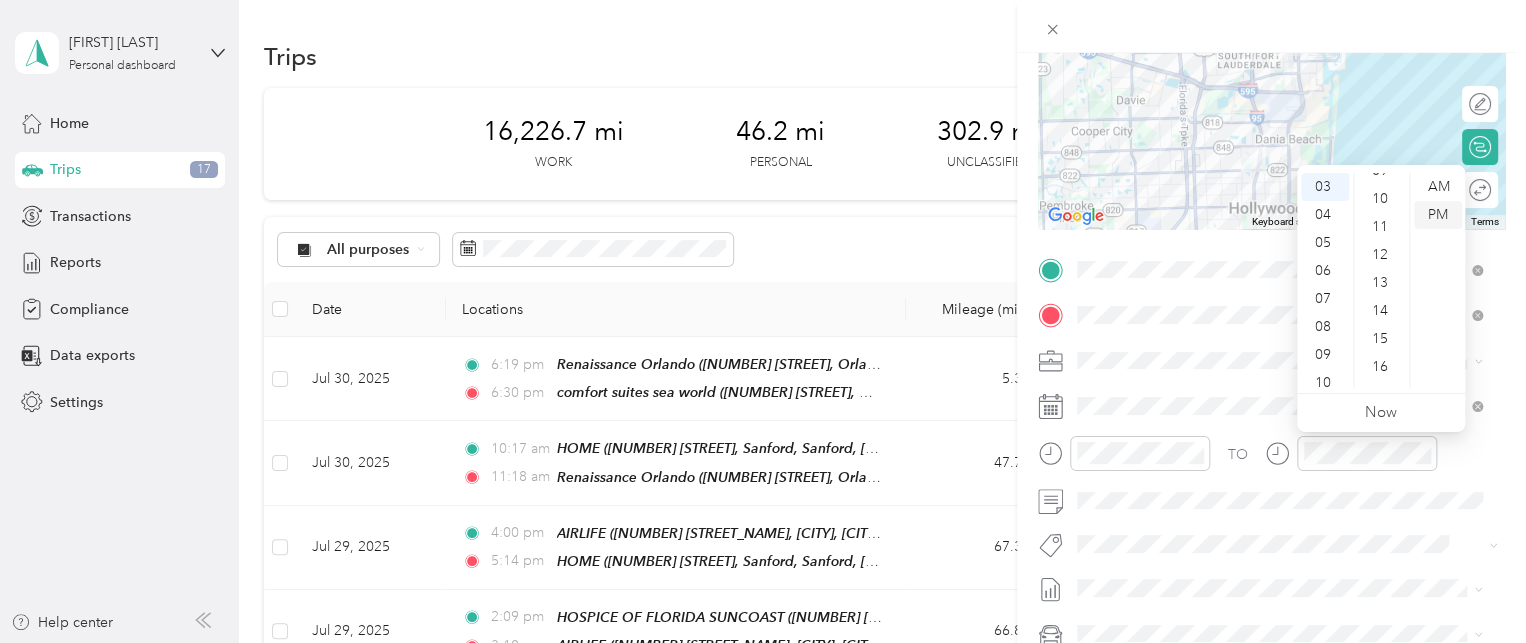 scroll, scrollTop: 280, scrollLeft: 0, axis: vertical 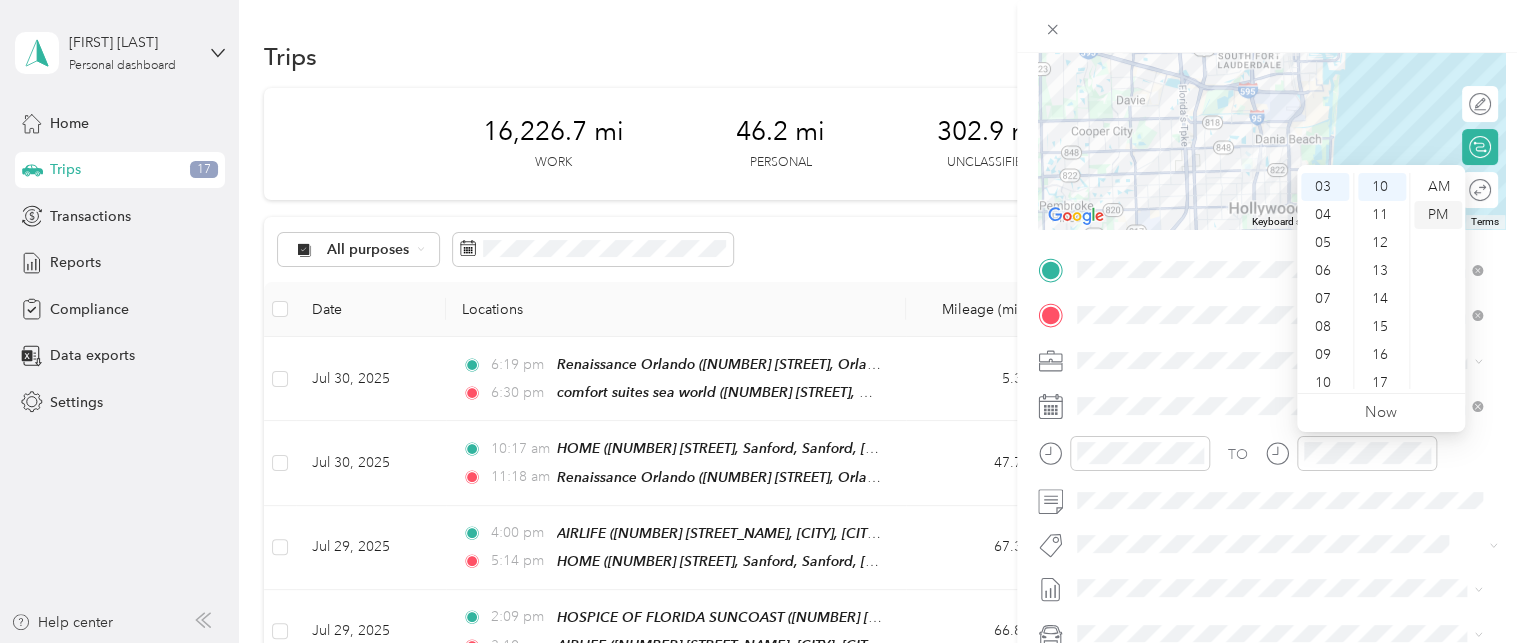 click on "PM" at bounding box center [1438, 215] 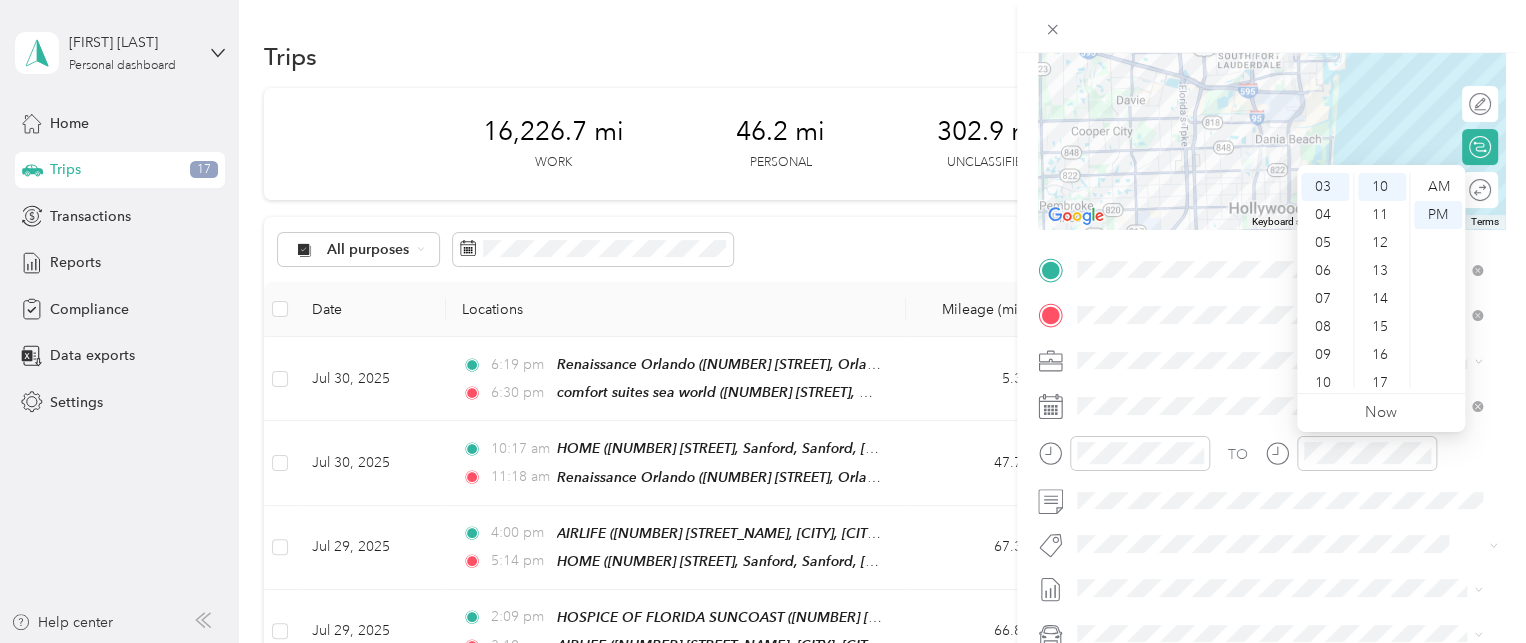 click on "New Trip Save This trip cannot be edited because it is either under review, approved, or paid. Contact your Team Manager to edit it. Miles To navigate the map with touch gestures double-tap and hold your finger on the map, then drag the map. ← Move left → Move right ↑ Move up ↓ Move down + Zoom in - Zoom out Home Jump left by 75% End Jump right by 75% Page Up Jump up by 75% Page Down Jump down by 75% Keyboard shortcuts Map Data Map data ©2025 Google Map data ©2025 Google 5 km  Click to toggle between metric and imperial units Terms Report a map error Edit route Calculate route Round trip TO Add photo" at bounding box center (763, 321) 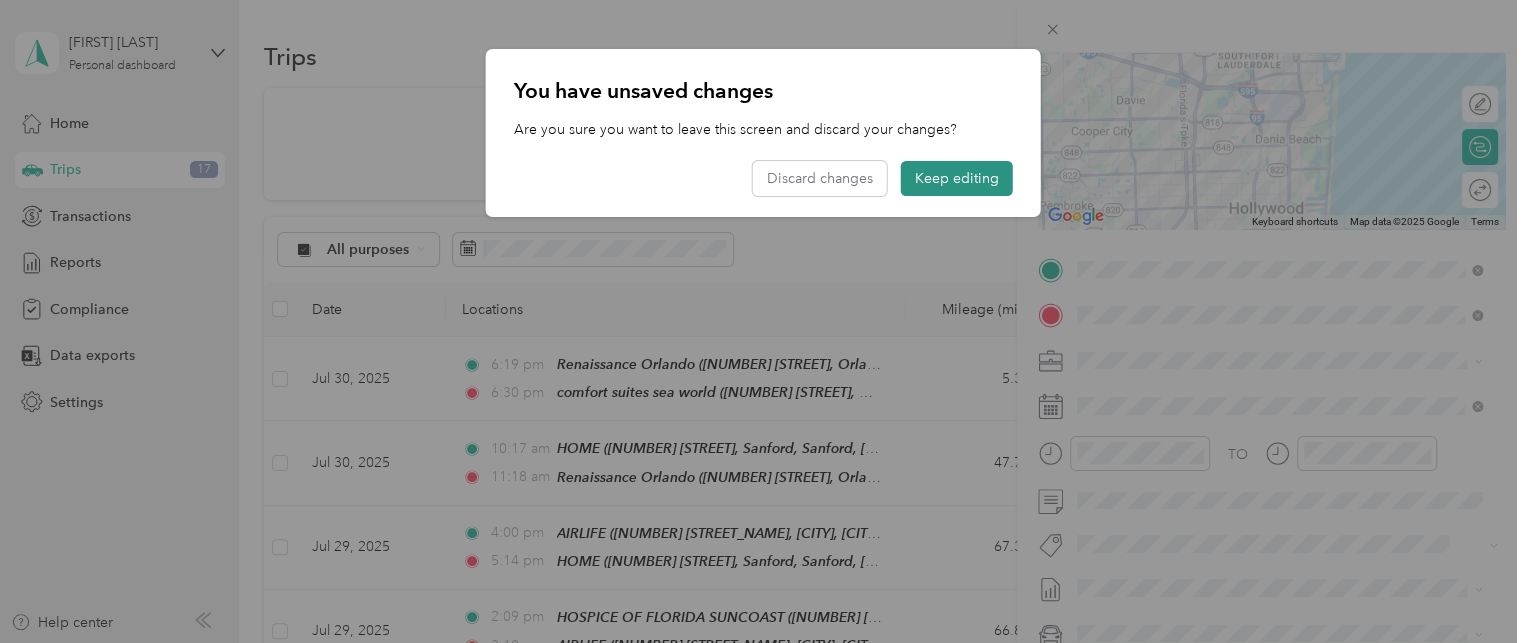 click on "Keep editing" at bounding box center [957, 178] 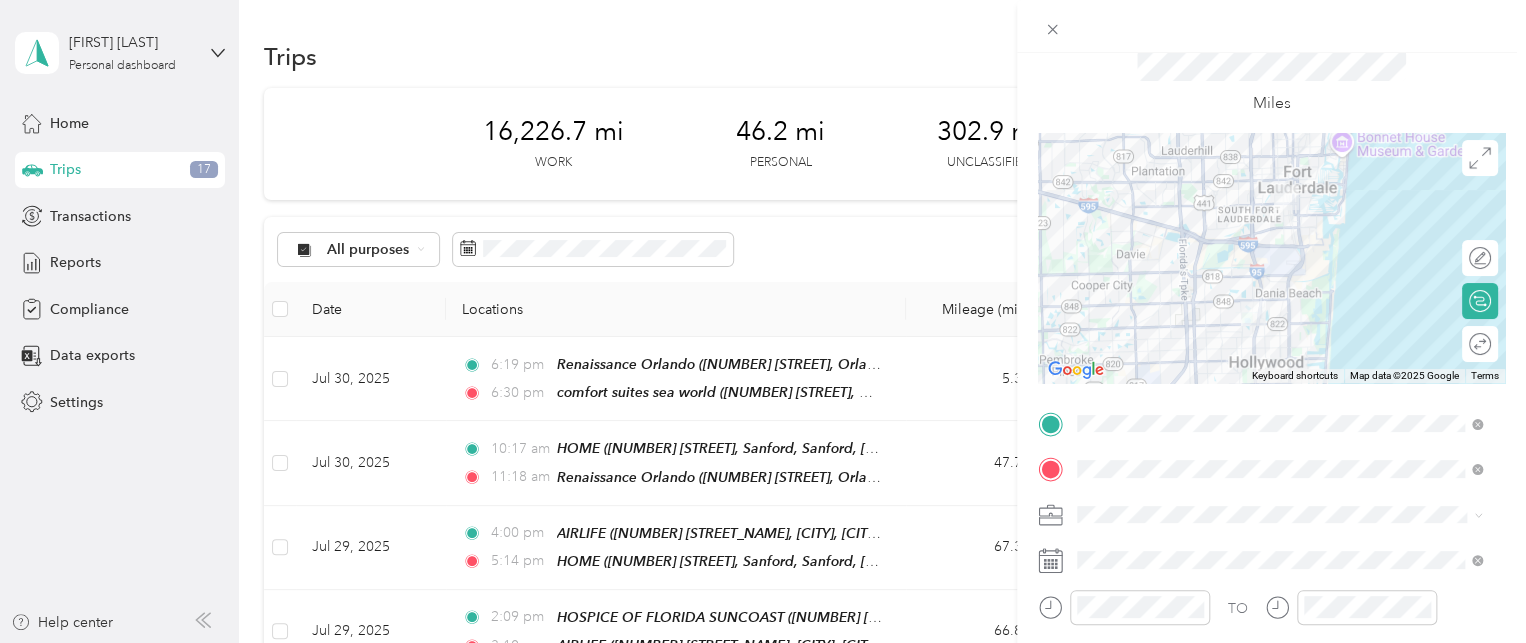 scroll, scrollTop: 0, scrollLeft: 0, axis: both 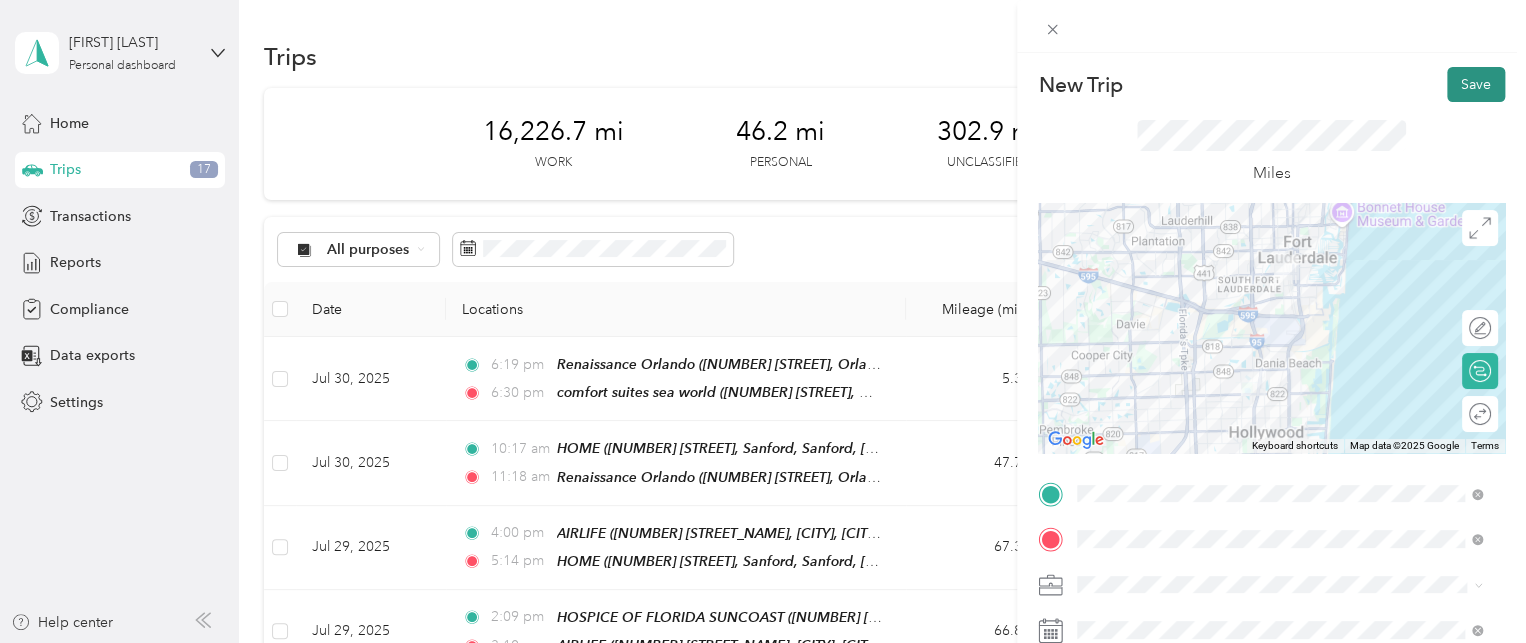 click on "Save" at bounding box center (1476, 84) 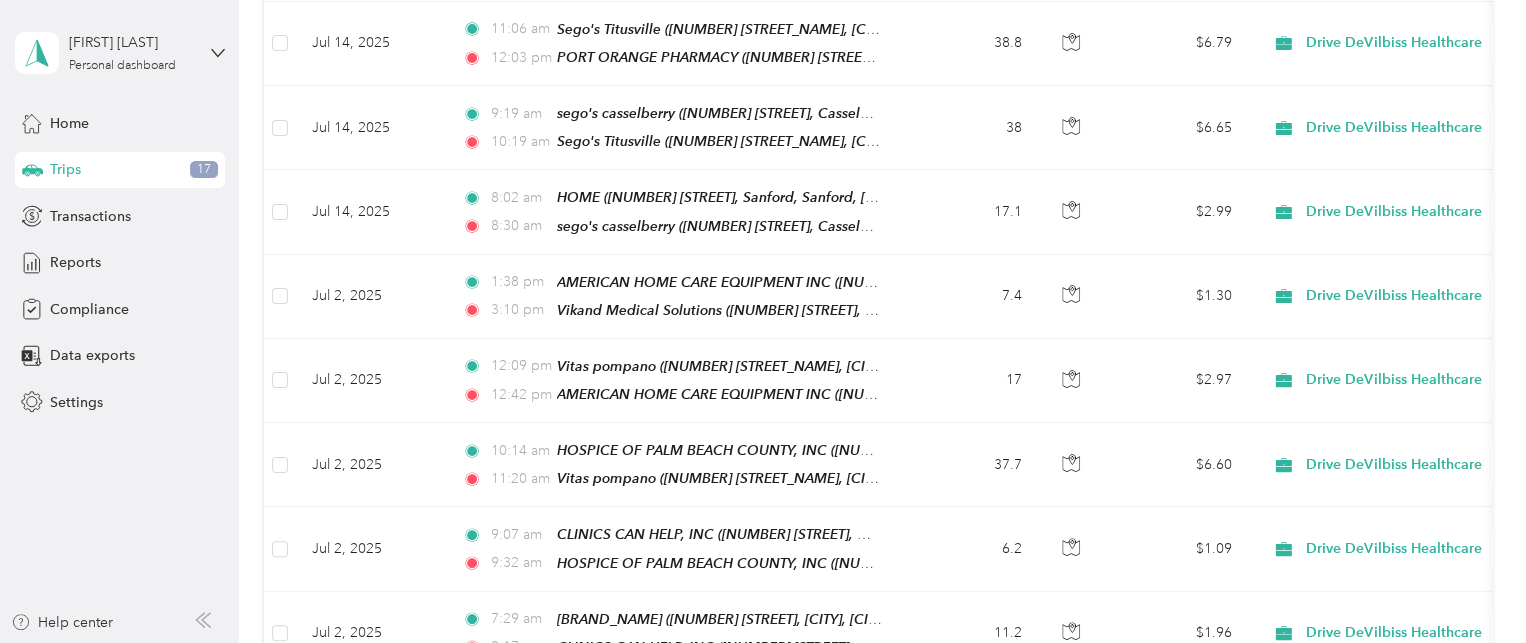 scroll, scrollTop: 4918, scrollLeft: 0, axis: vertical 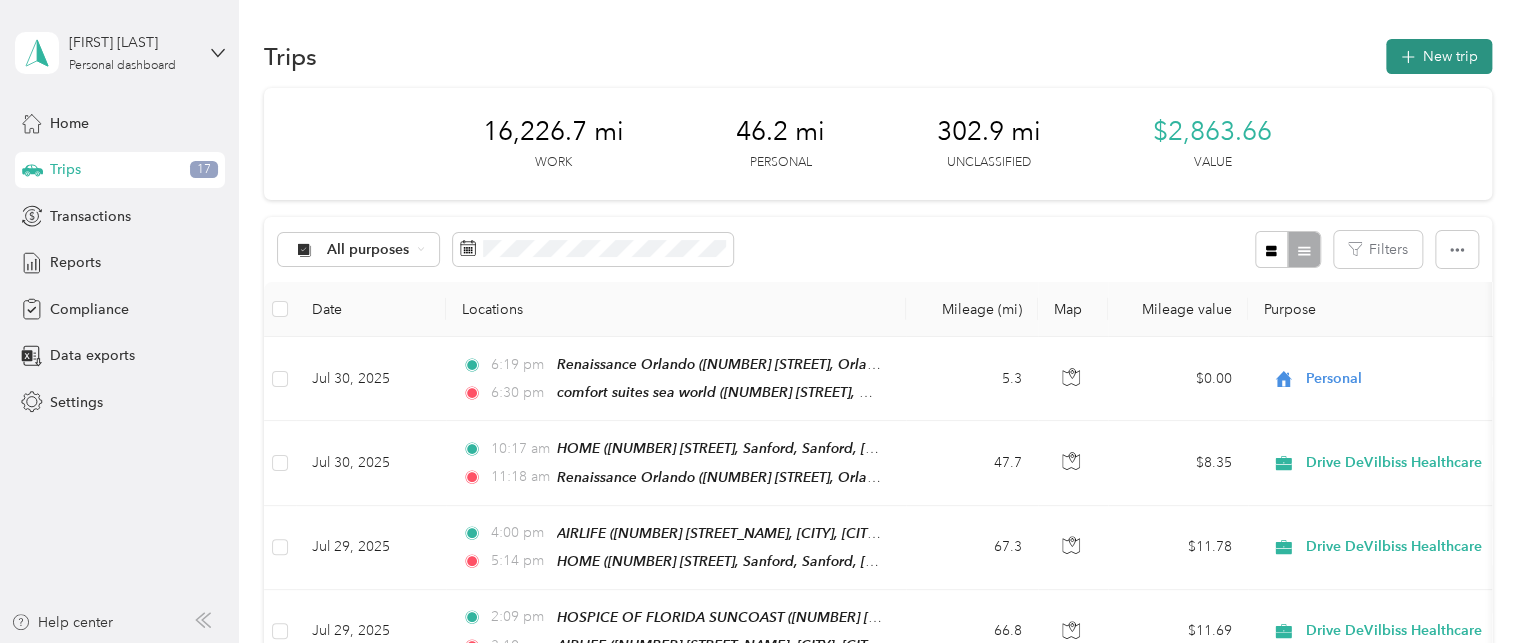 click on "New trip" at bounding box center [1439, 56] 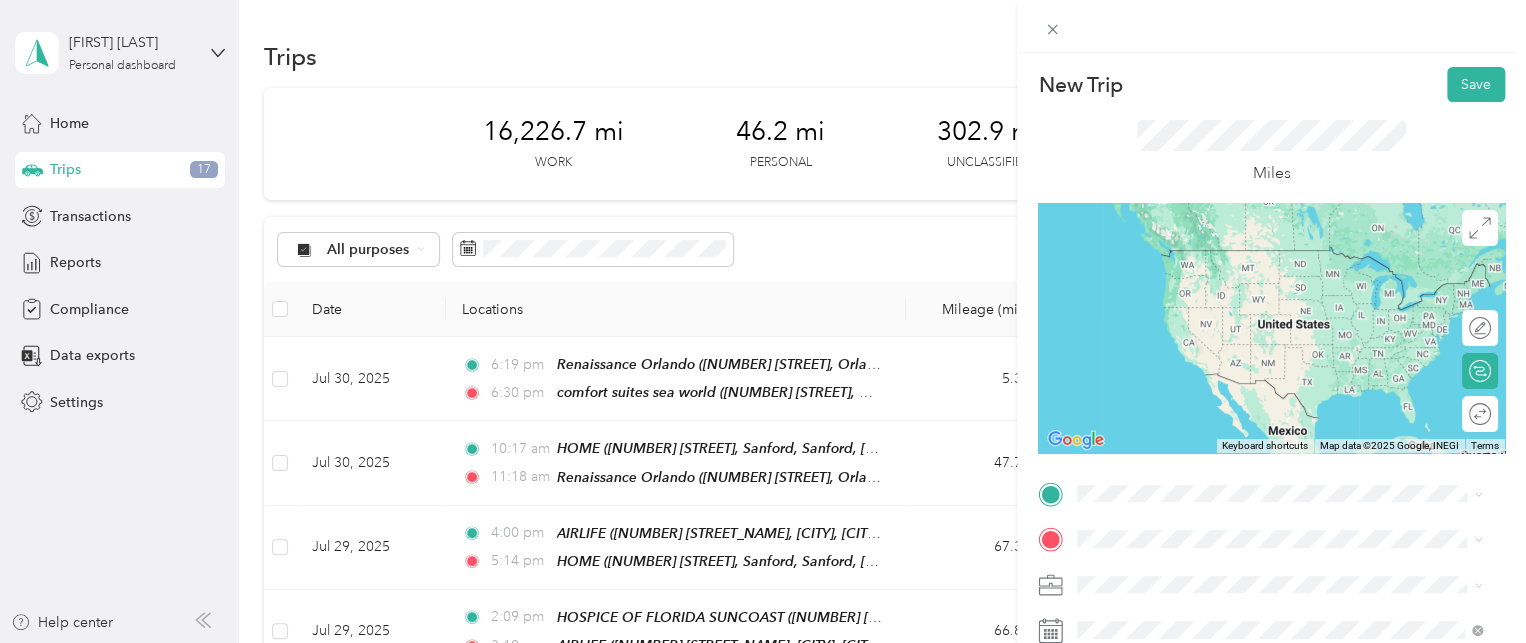 click on "[NUMBER] [STREET], [CITY], [POSTAL_CODE], [CITY], [STATE], [COUNTRY]" at bounding box center [1284, 290] 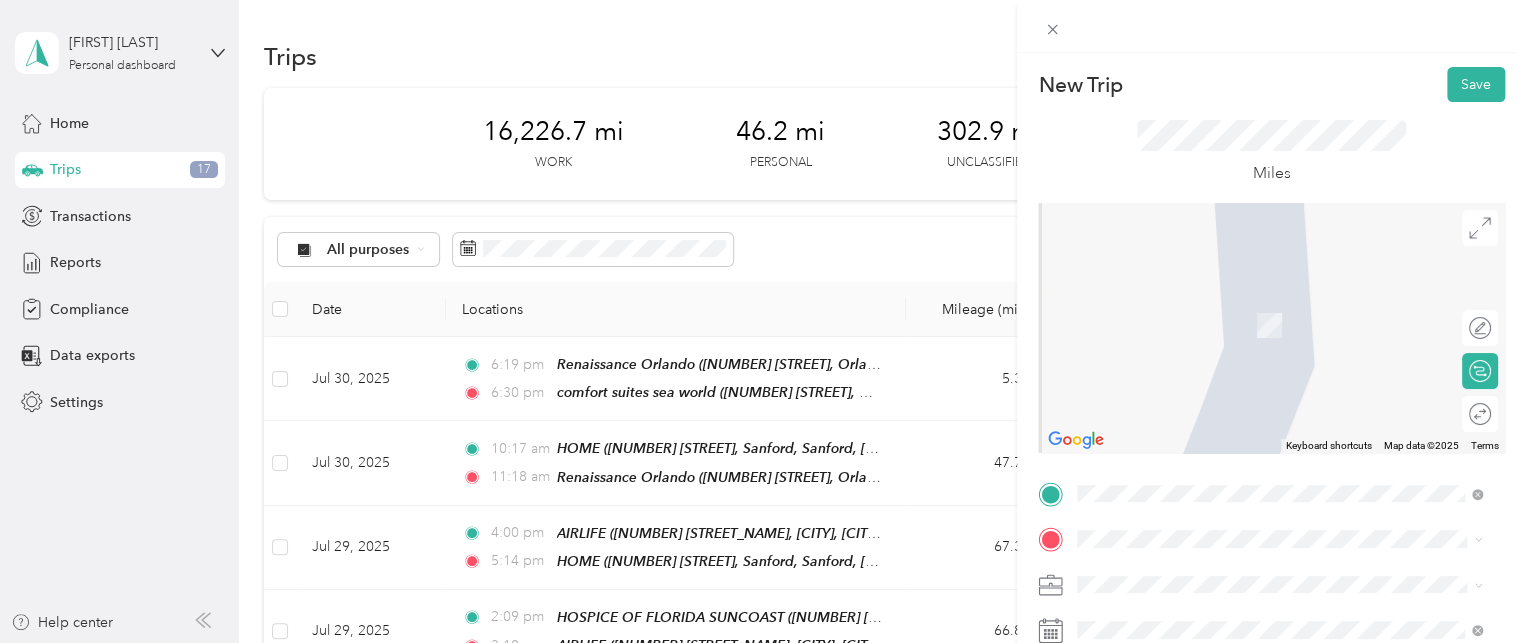 drag, startPoint x: 1509, startPoint y: 164, endPoint x: 1521, endPoint y: 190, distance: 28.635643 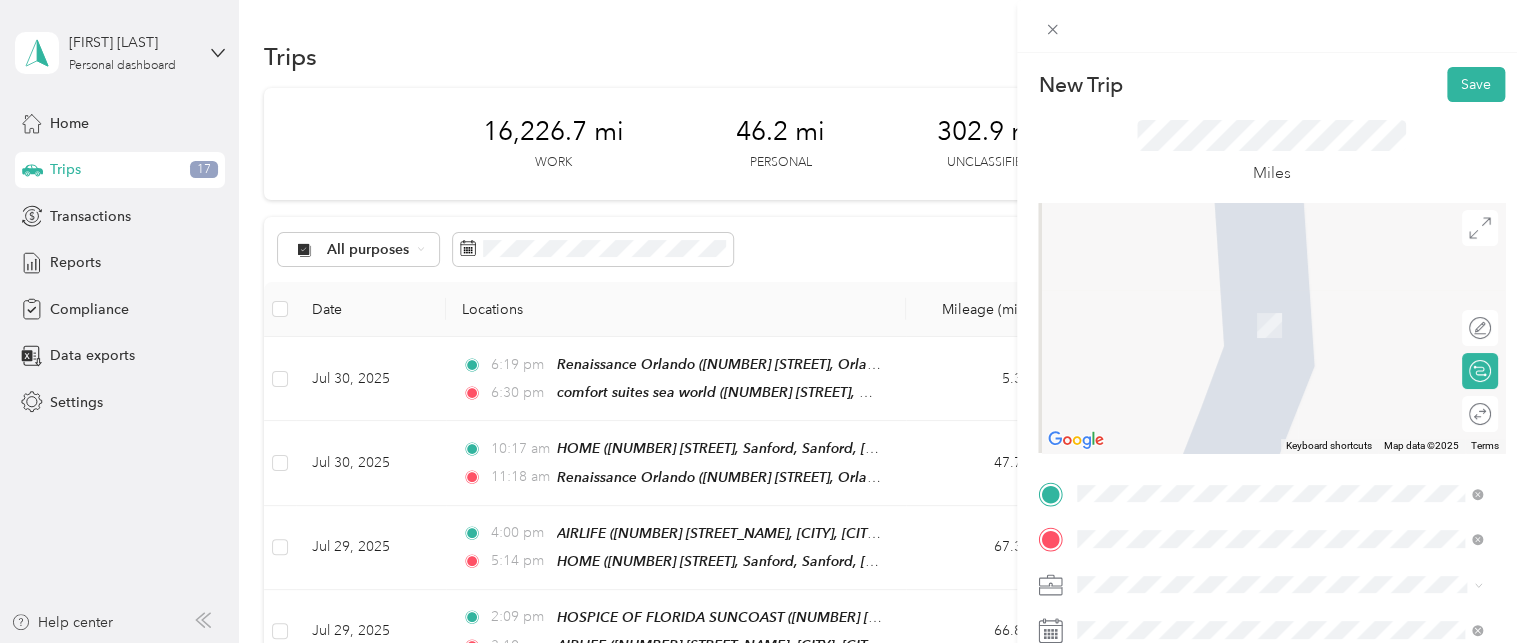 click on "[NUMBER] [STREET]
Fort Lauderdale, [STATE] [POSTAL_CODE], United States" at bounding box center (1294, 304) 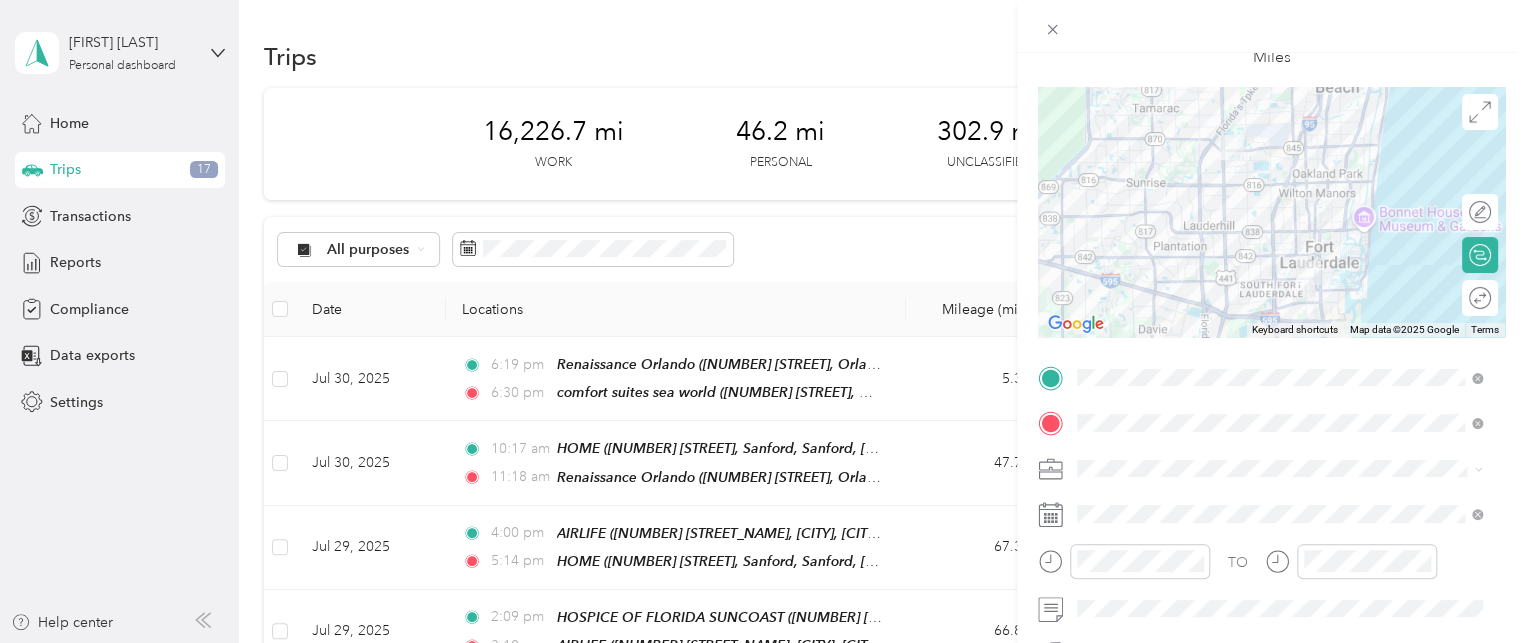 scroll, scrollTop: 152, scrollLeft: 0, axis: vertical 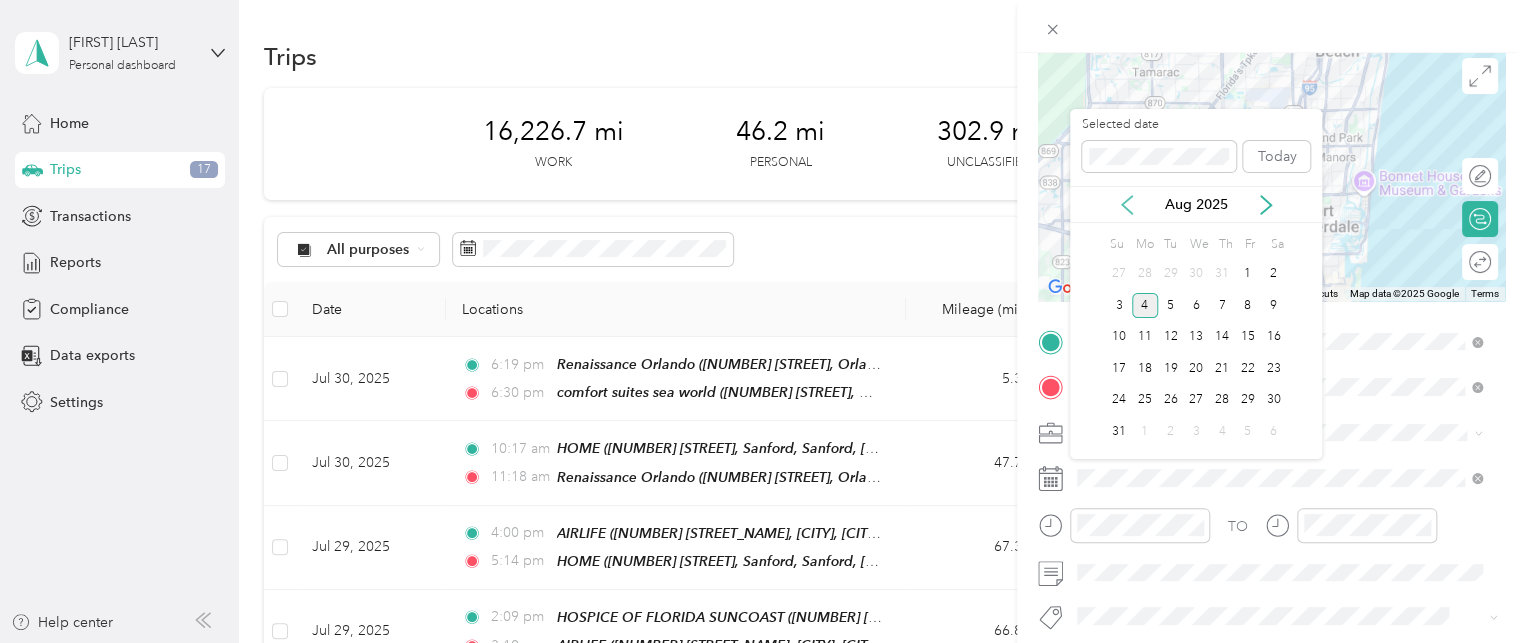 click 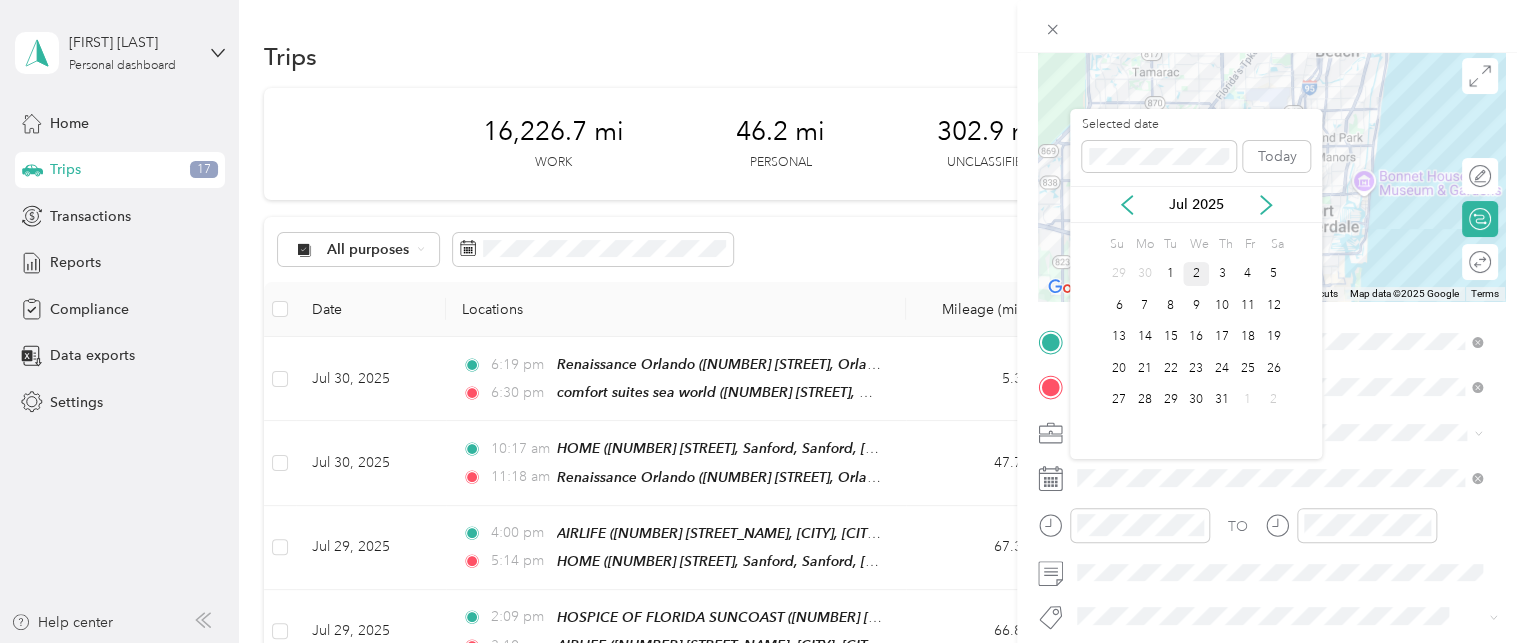 click on "2" at bounding box center [1196, 274] 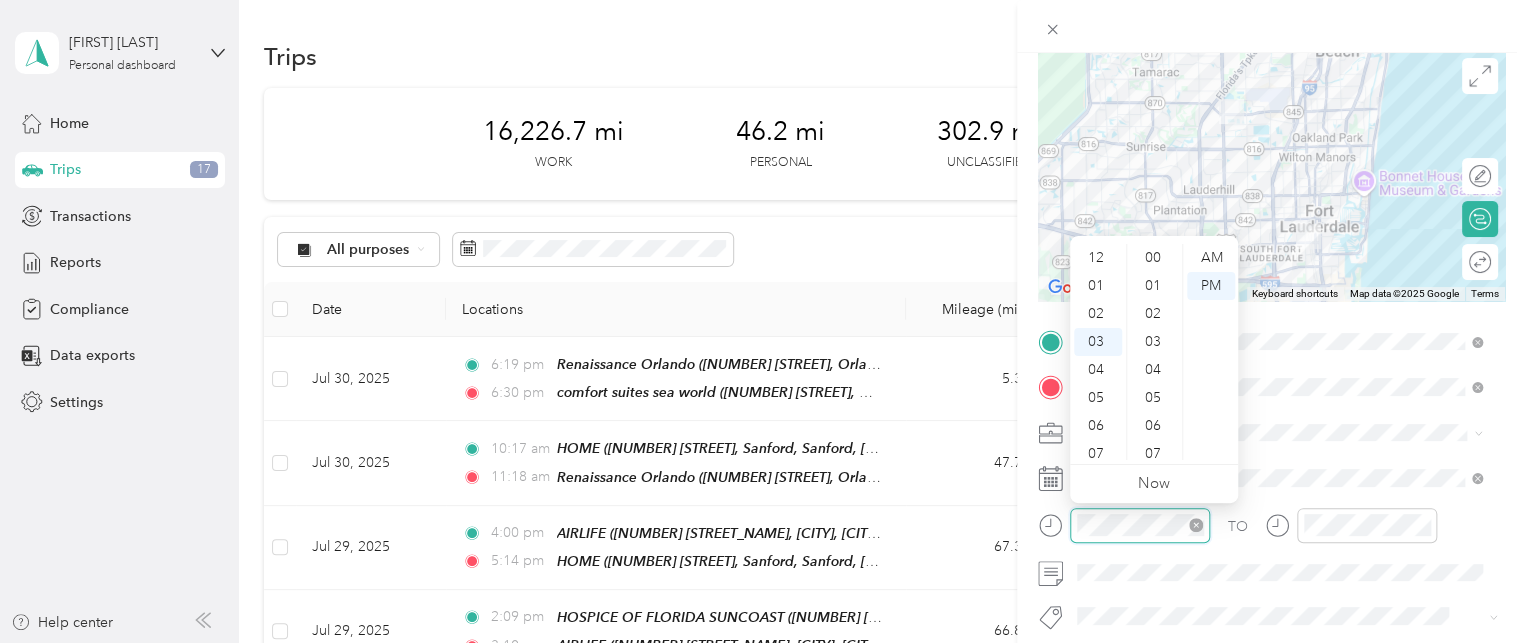 scroll, scrollTop: 84, scrollLeft: 0, axis: vertical 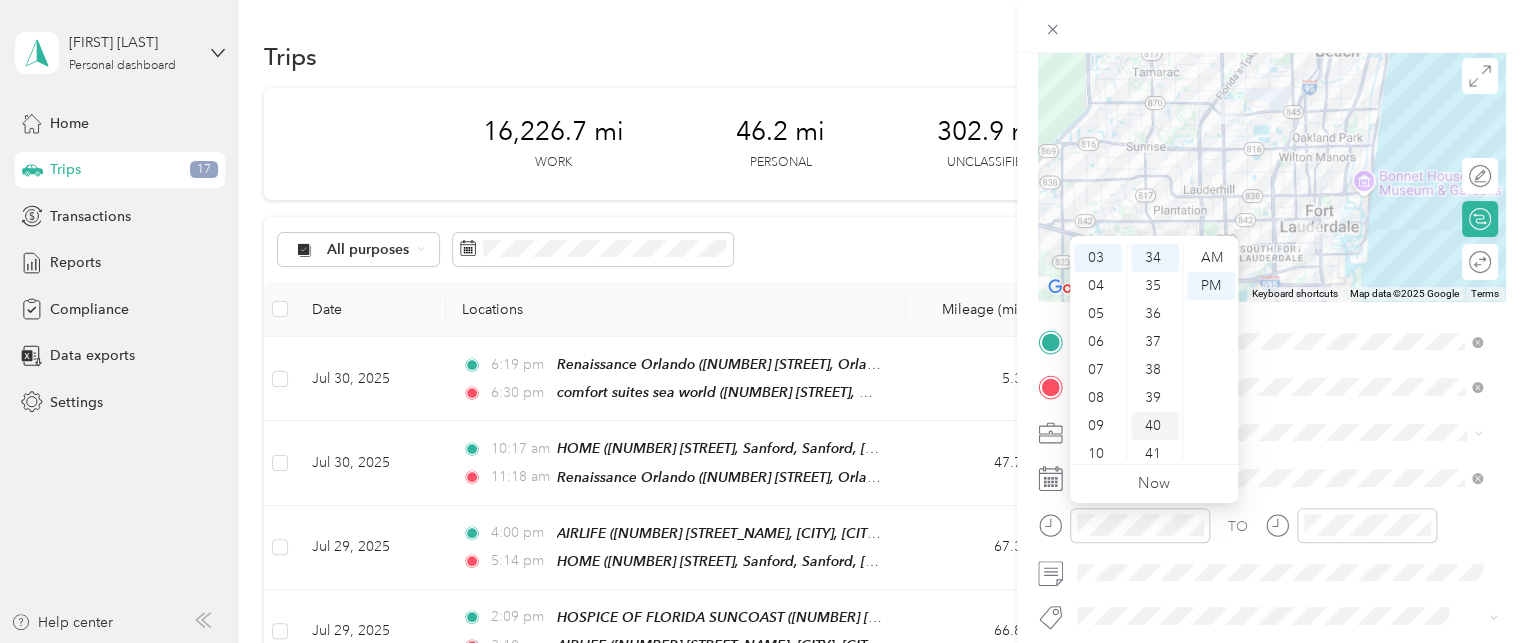 click on "40" at bounding box center (1155, 426) 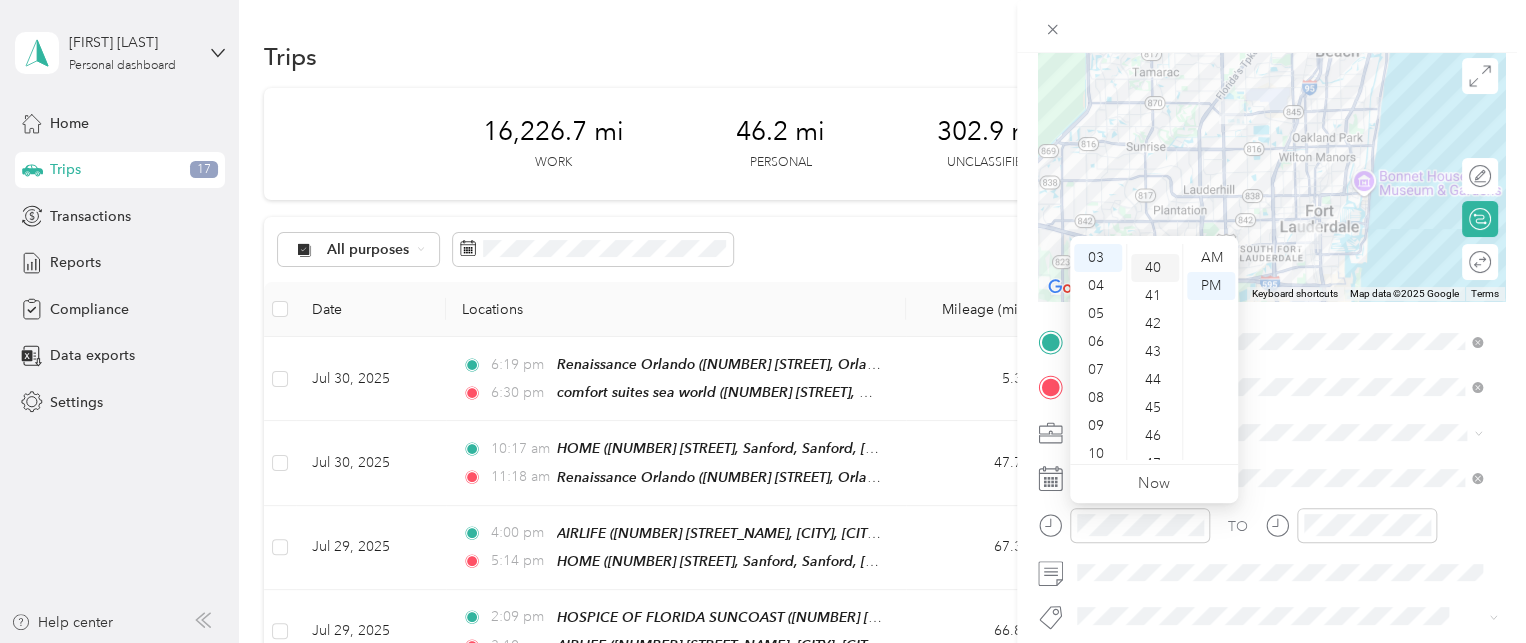 scroll, scrollTop: 1120, scrollLeft: 0, axis: vertical 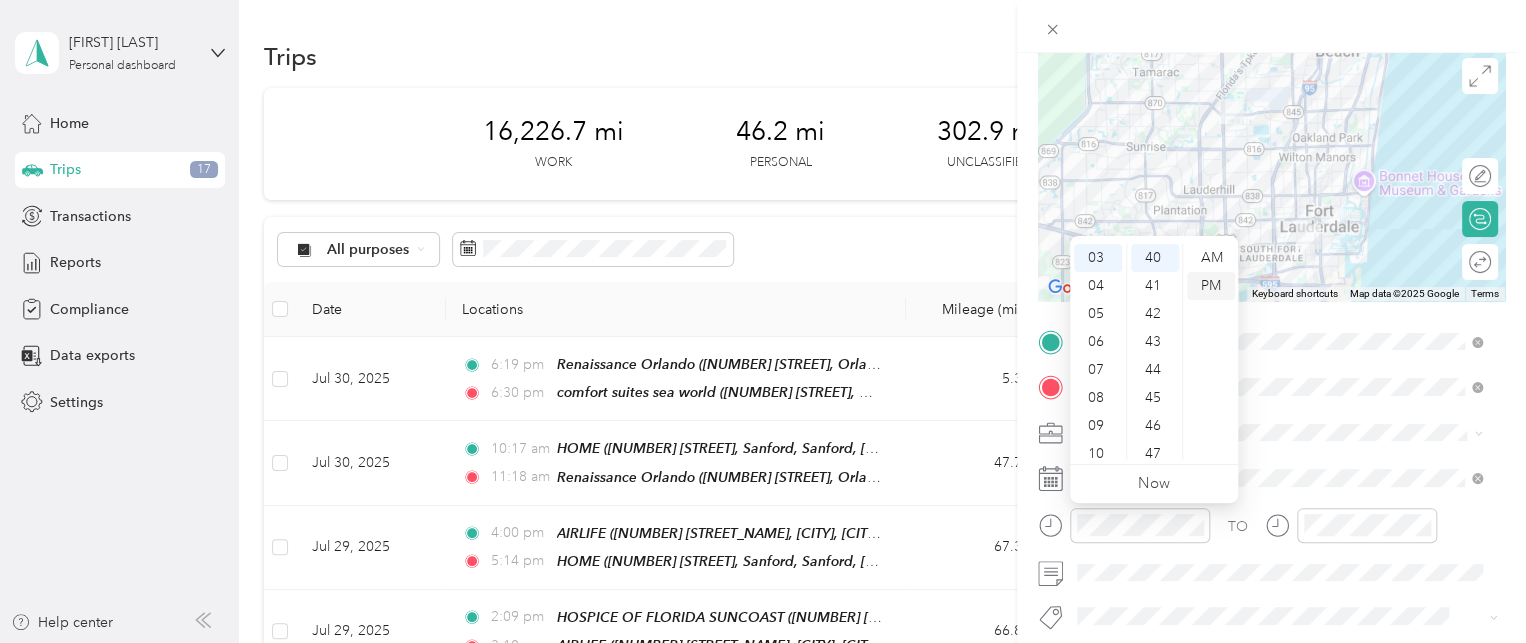click on "PM" at bounding box center (1211, 286) 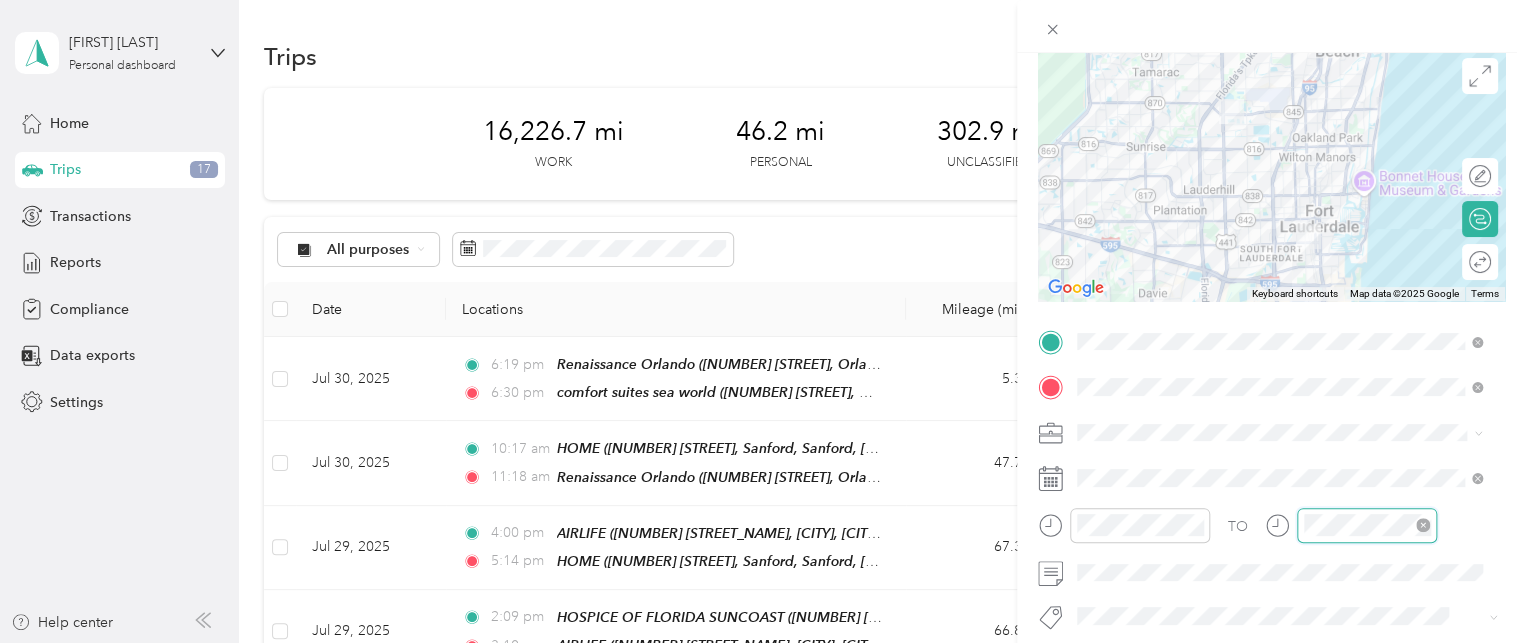 scroll, scrollTop: 84, scrollLeft: 0, axis: vertical 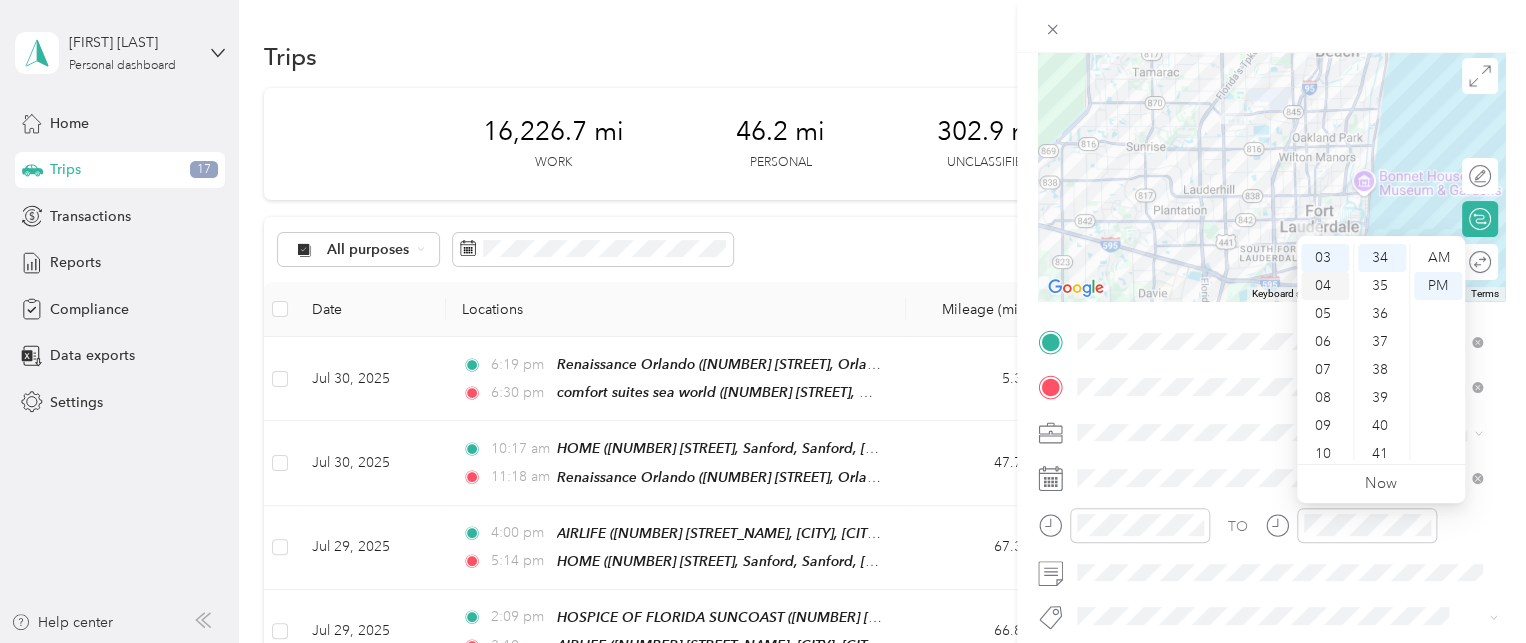 click on "04" at bounding box center (1325, 286) 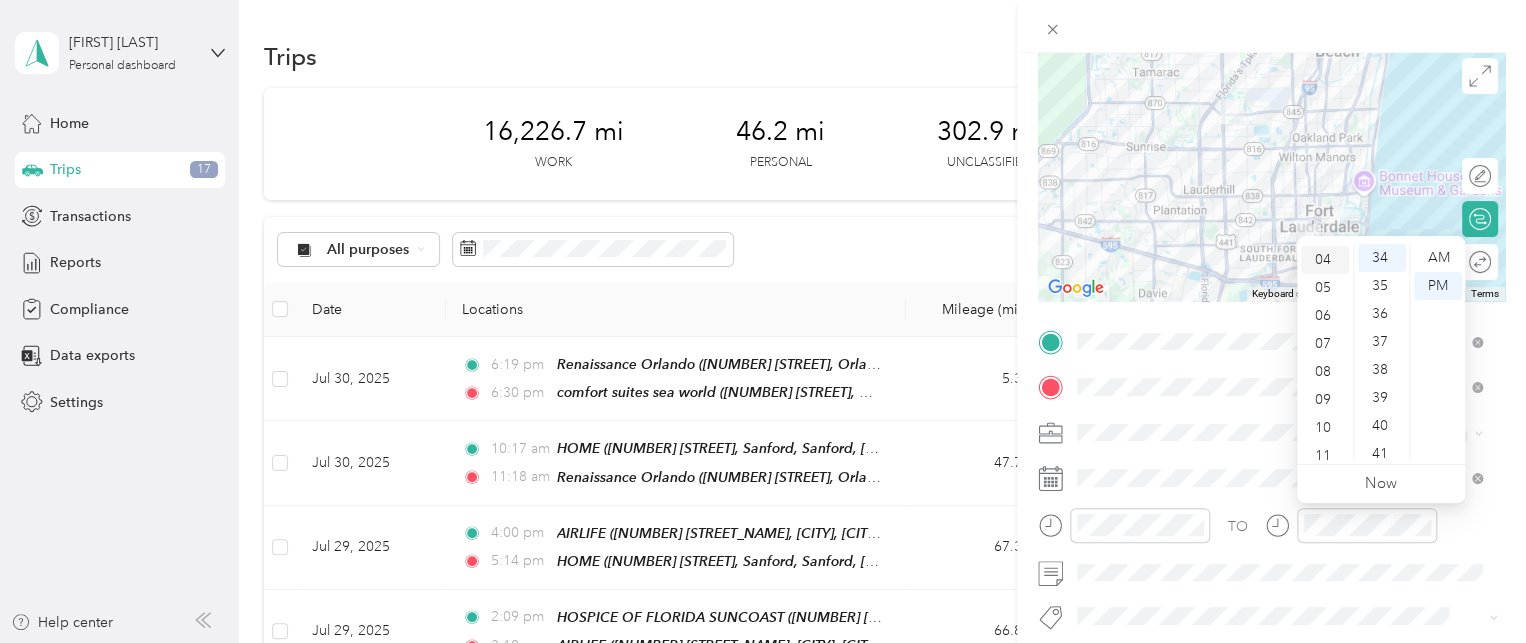 scroll, scrollTop: 112, scrollLeft: 0, axis: vertical 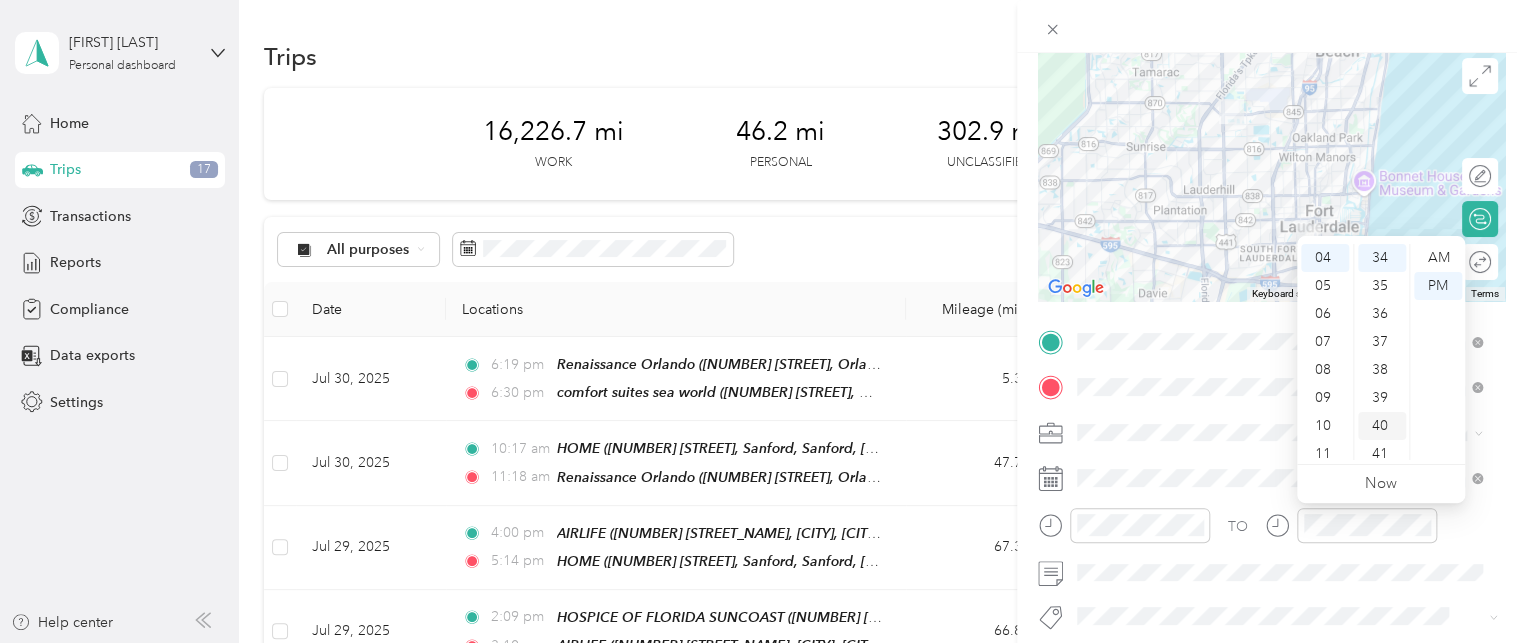 click on "40" at bounding box center [1382, 426] 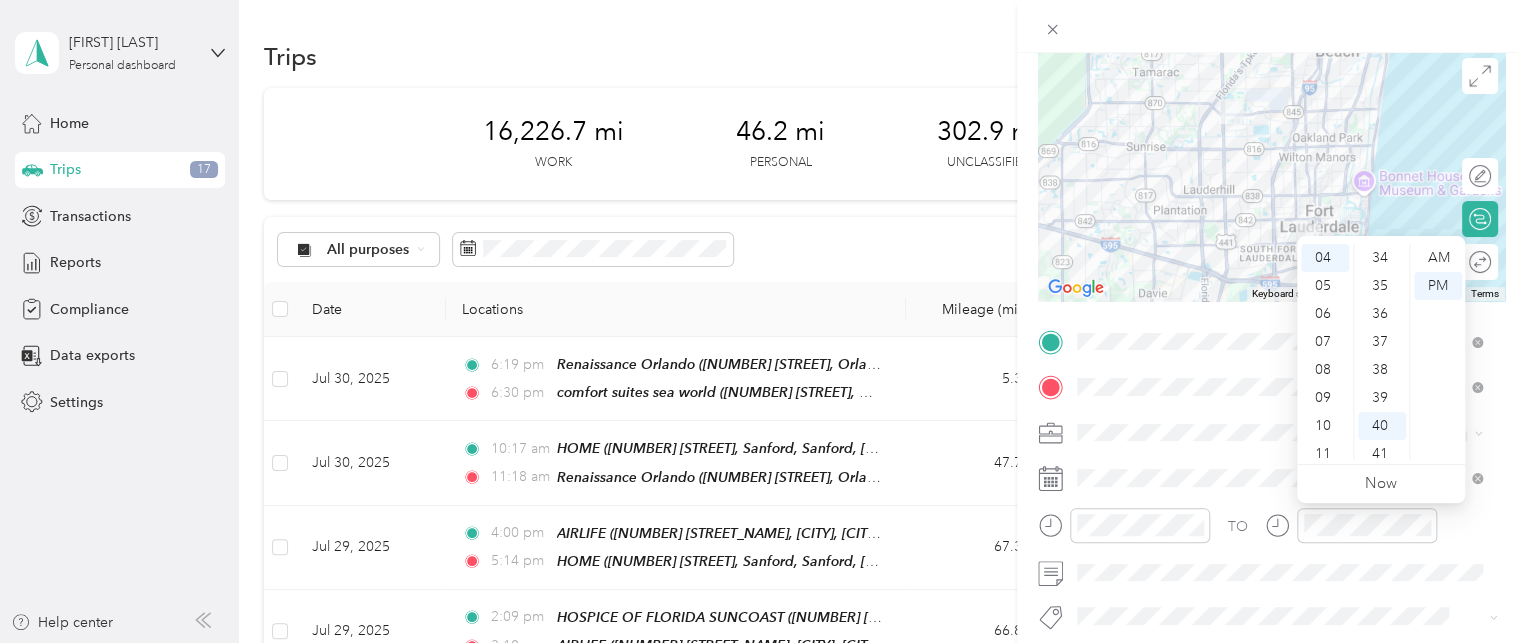 scroll, scrollTop: 1120, scrollLeft: 0, axis: vertical 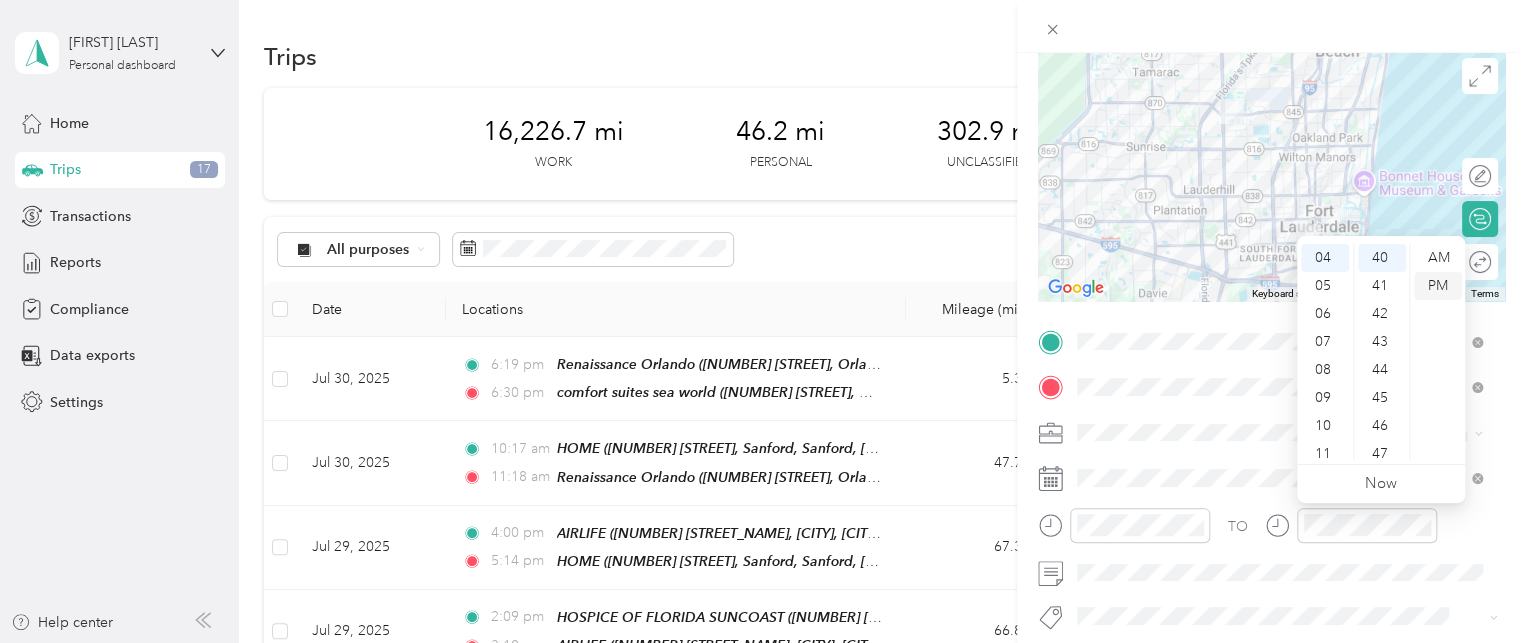 click on "PM" at bounding box center (1438, 286) 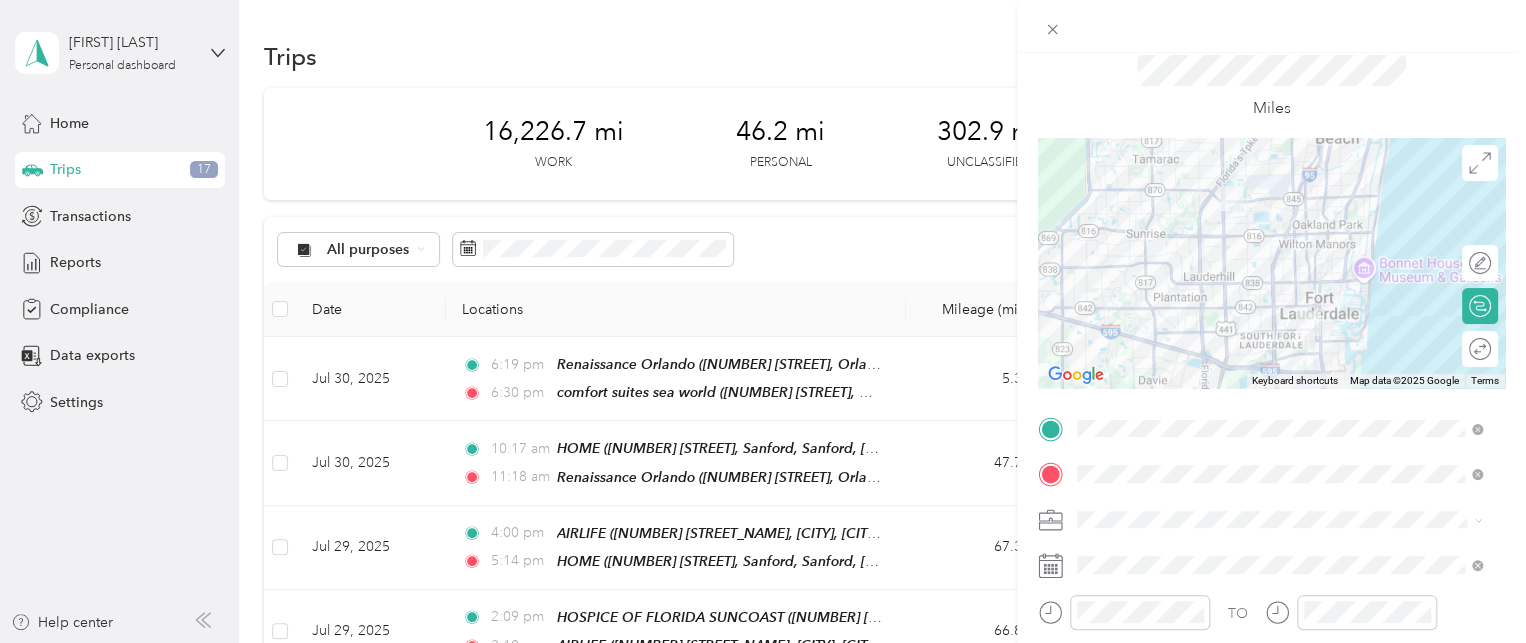 scroll, scrollTop: 70, scrollLeft: 0, axis: vertical 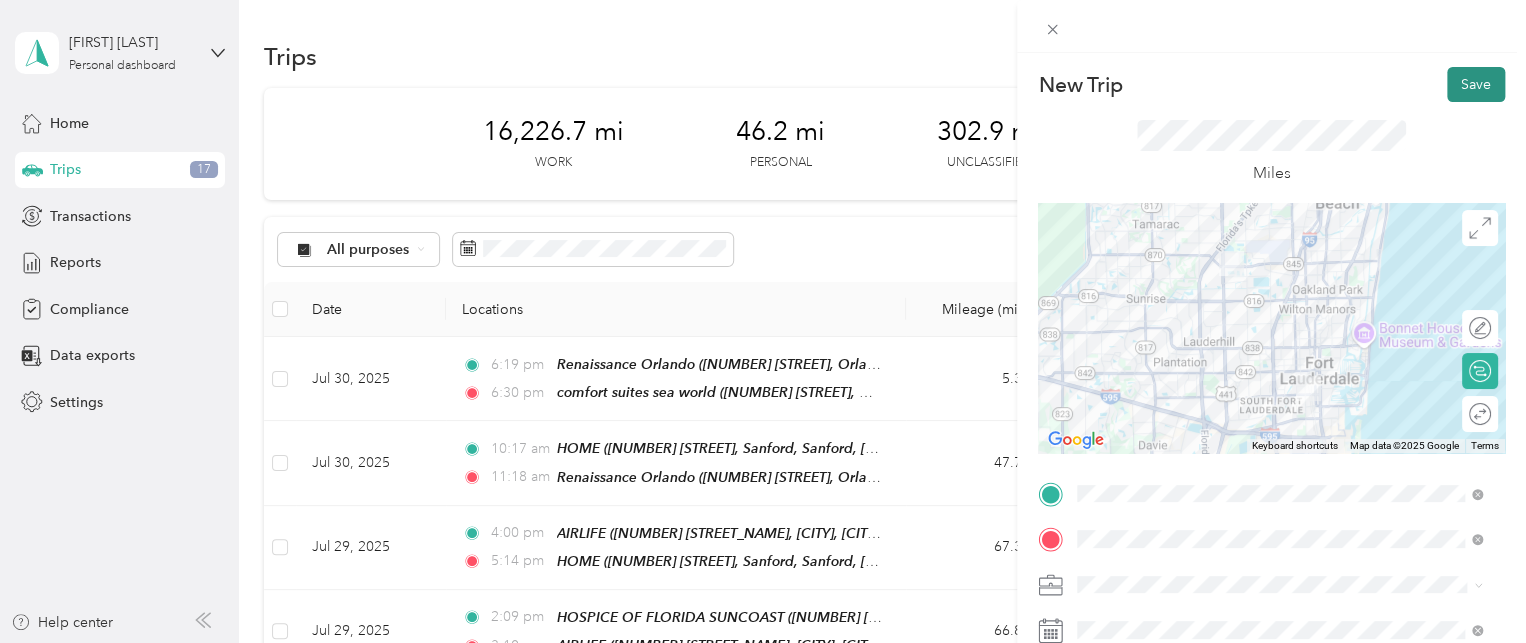 click on "Save" at bounding box center (1476, 84) 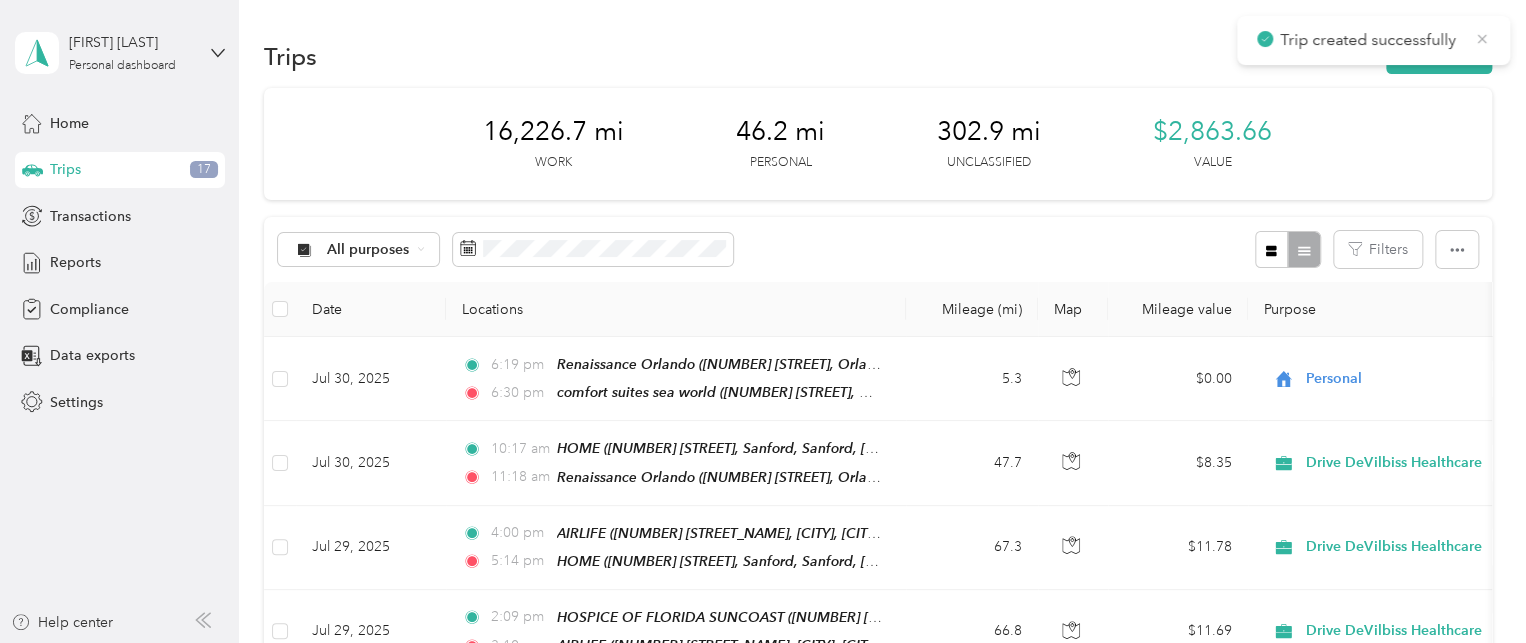 click 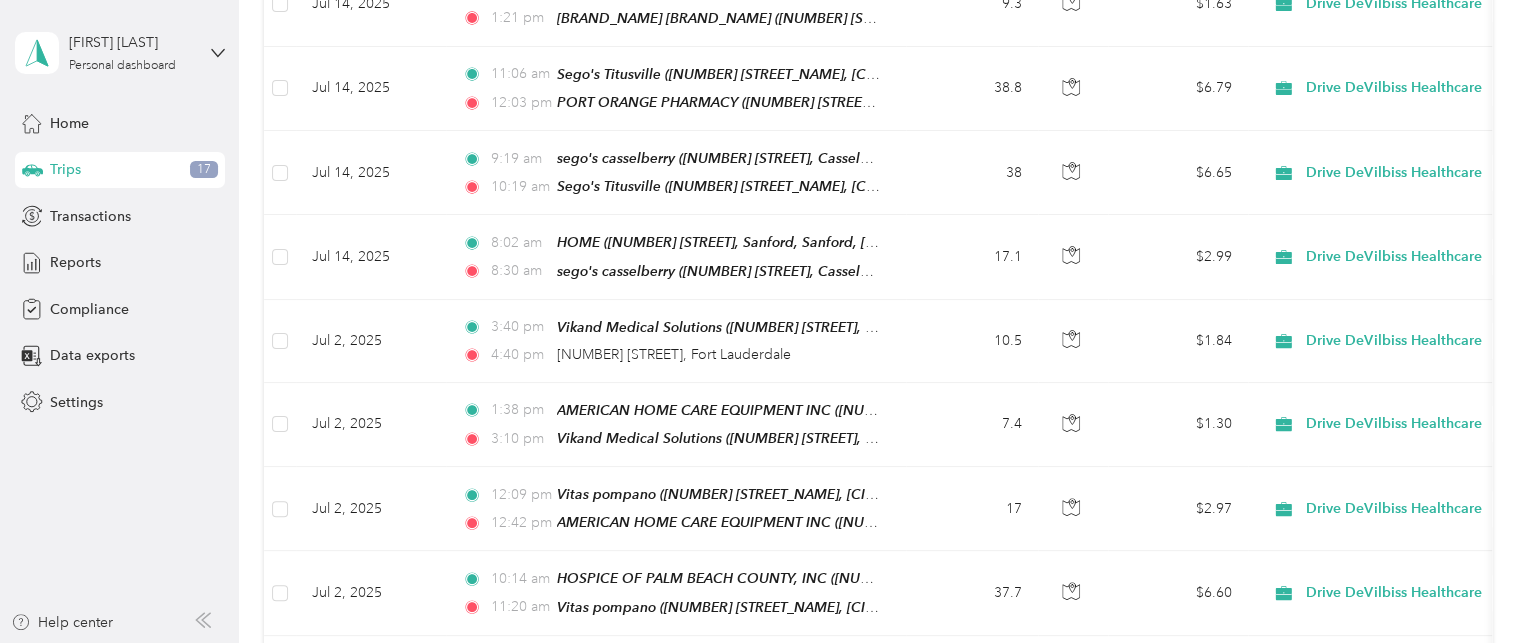 scroll, scrollTop: 4846, scrollLeft: 0, axis: vertical 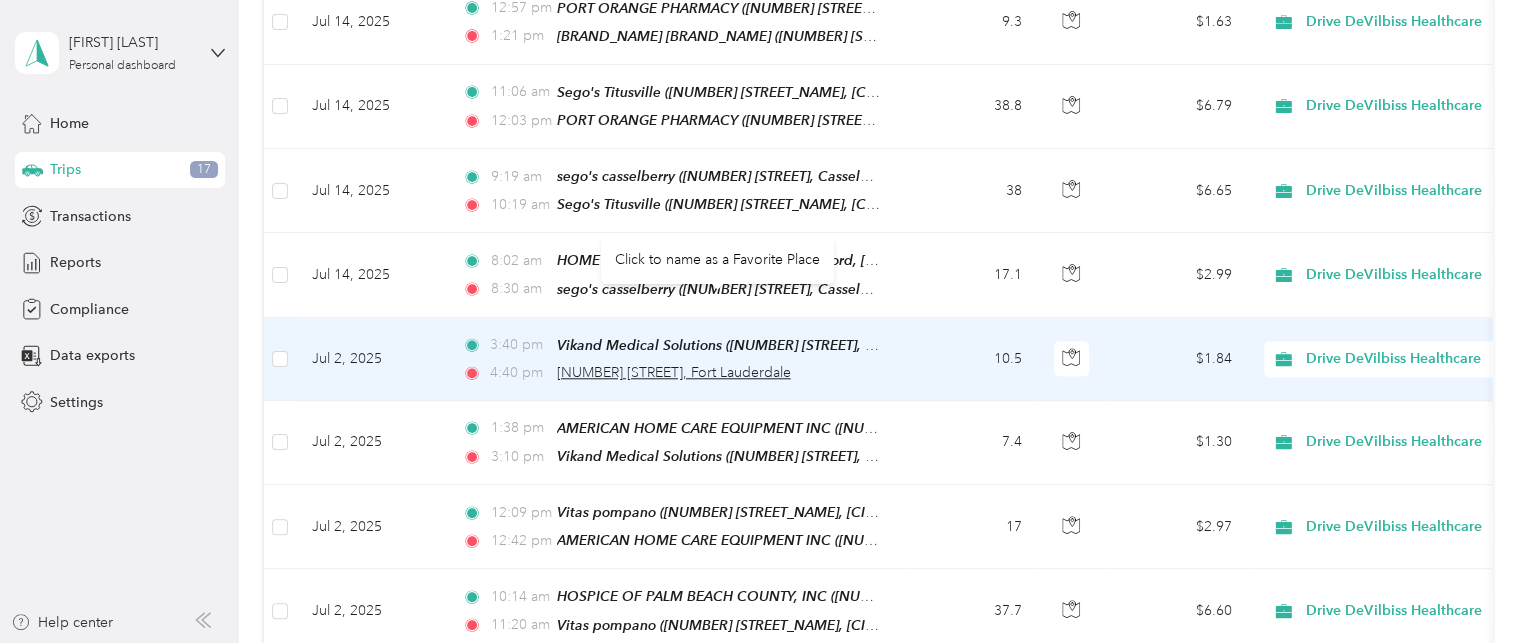 click on "[NUMBER] [STREET], Fort Lauderdale" at bounding box center (674, 372) 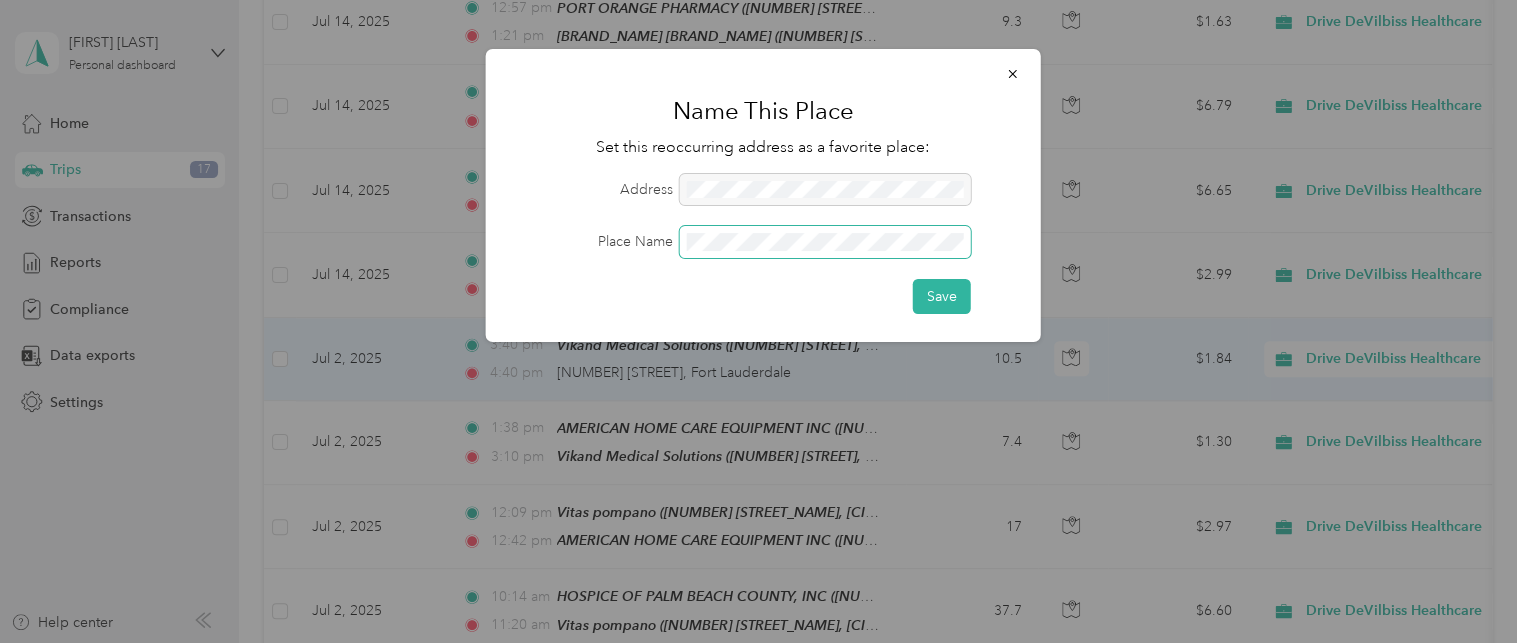 click at bounding box center [825, 242] 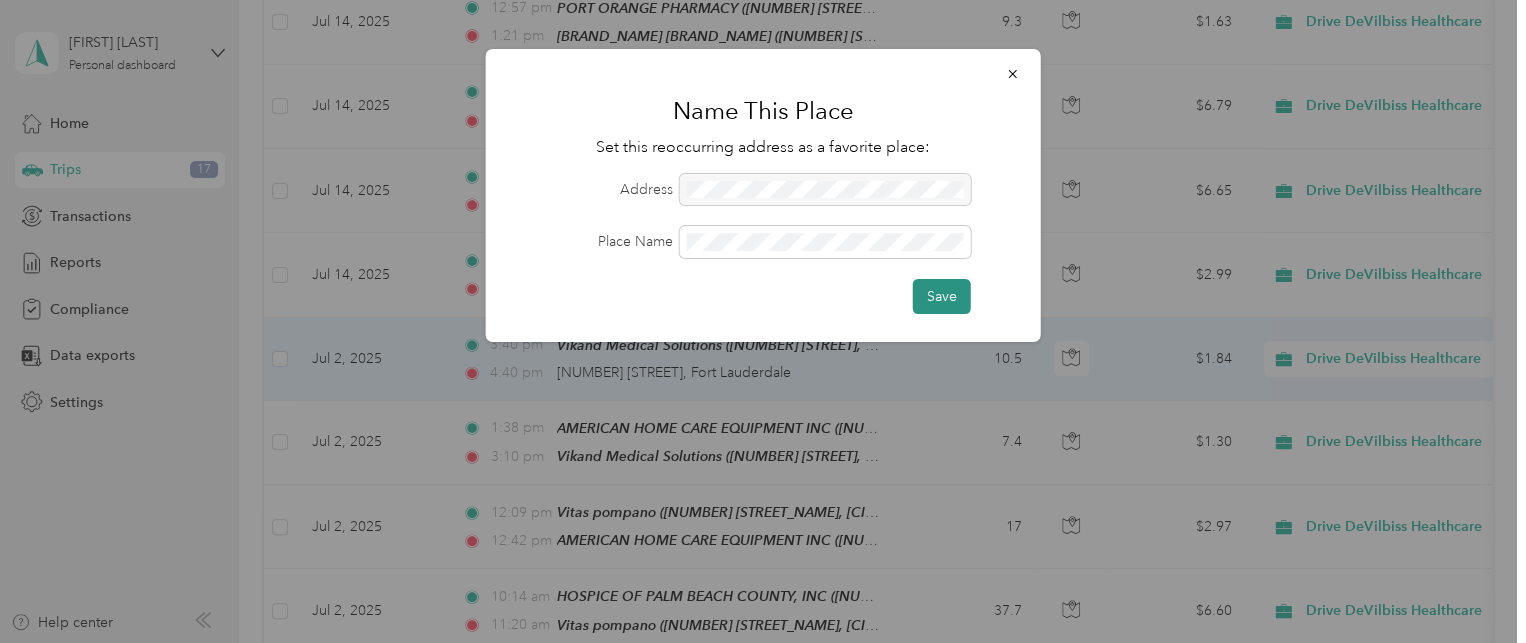 click on "Save" at bounding box center [942, 296] 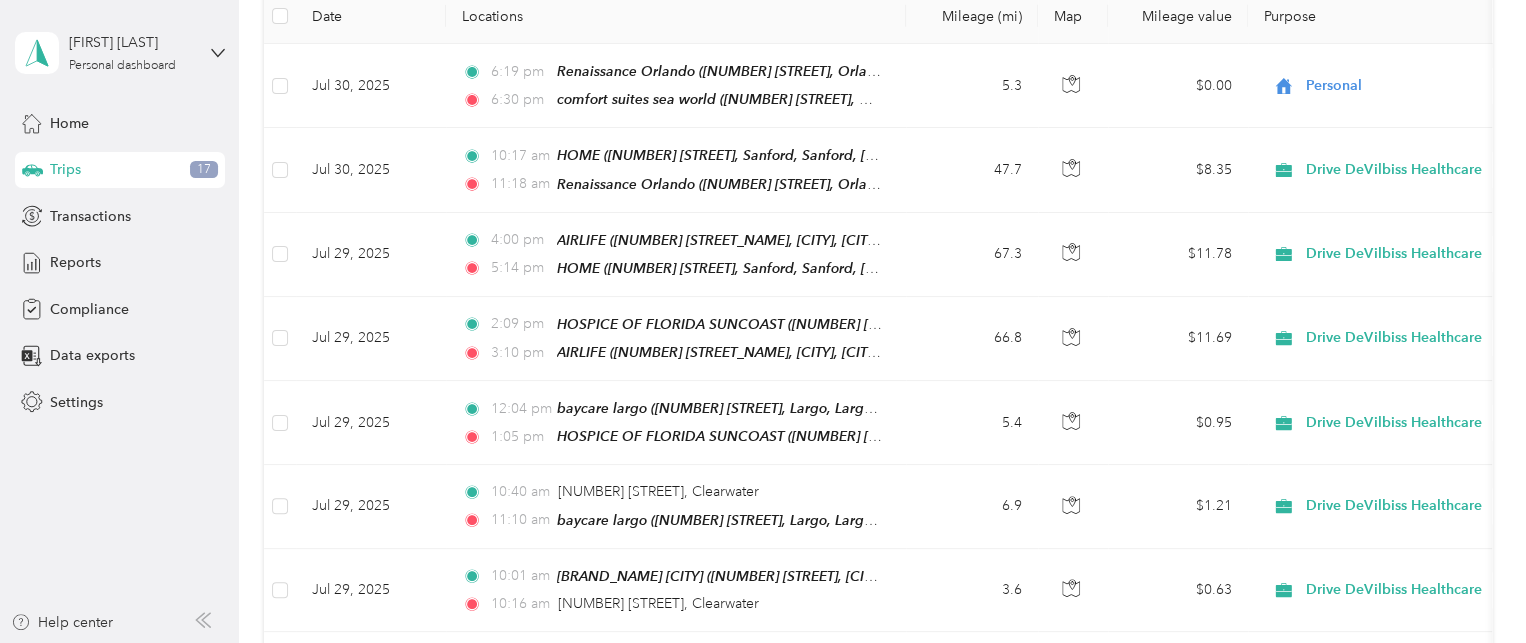 scroll, scrollTop: 0, scrollLeft: 0, axis: both 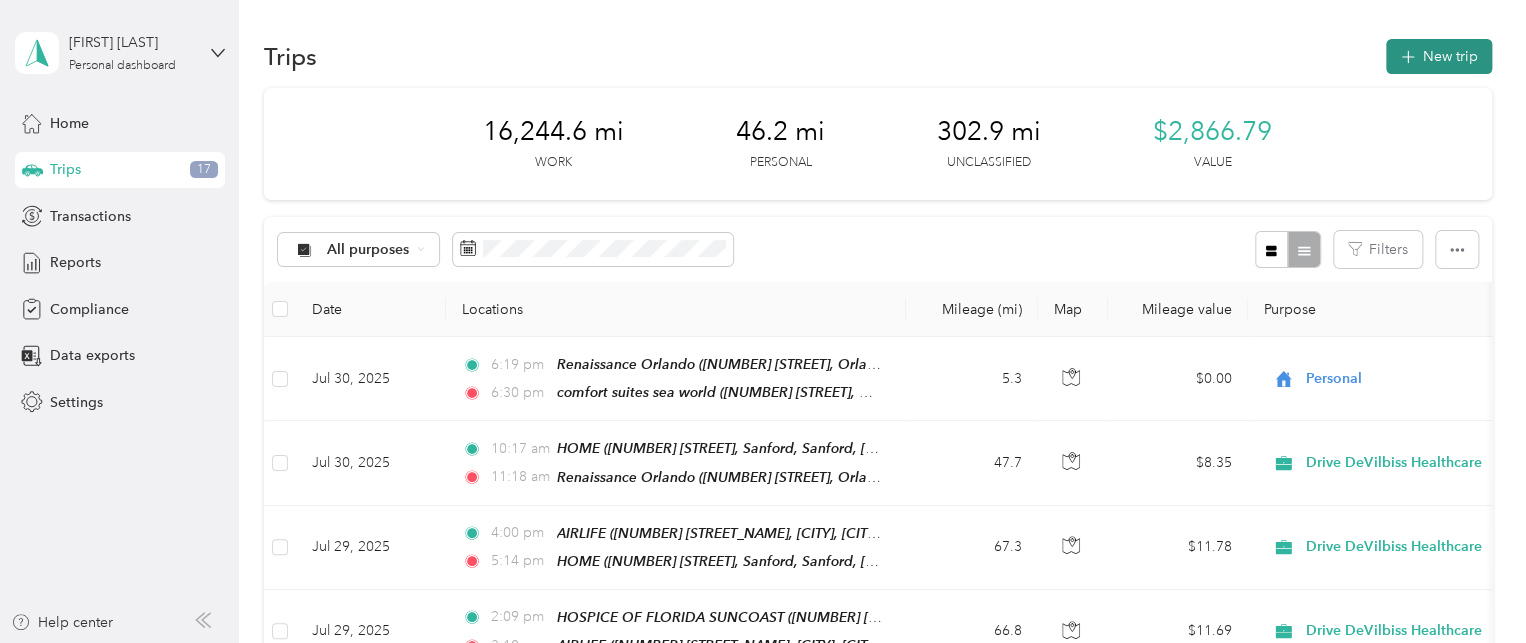 click on "New trip" at bounding box center (1439, 56) 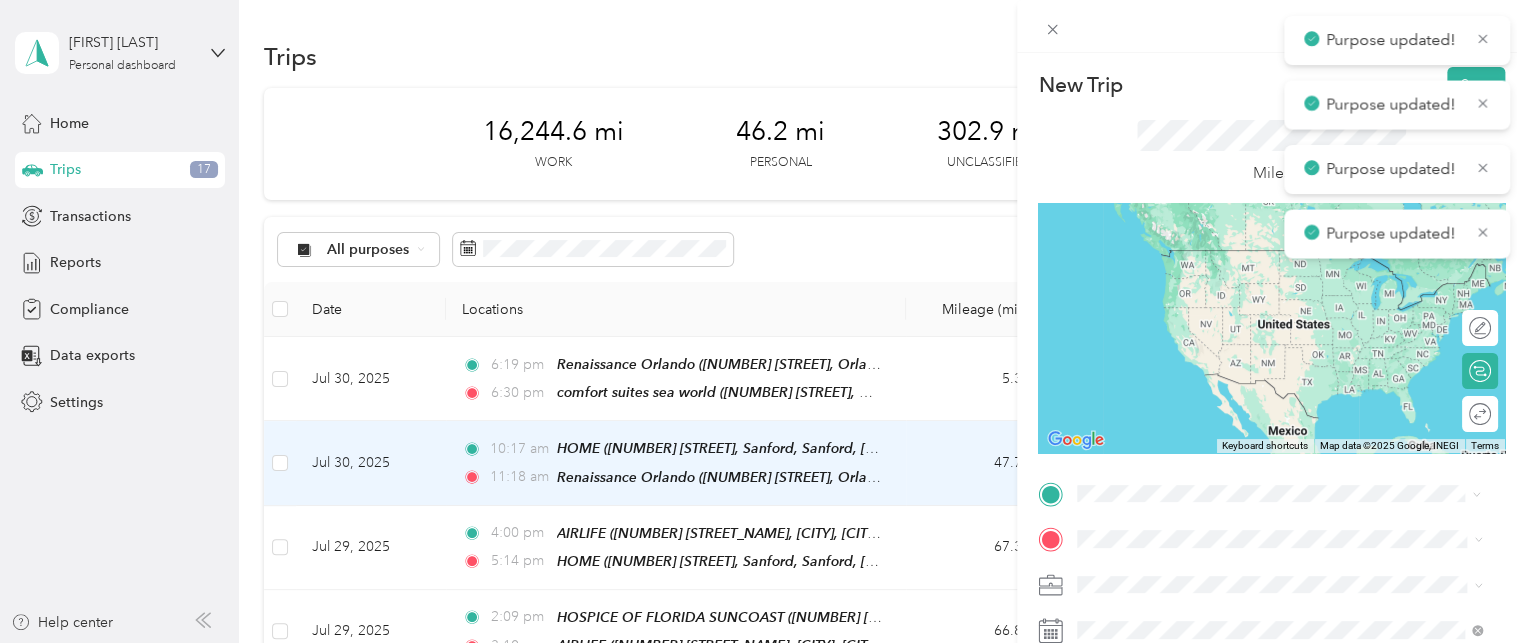 scroll, scrollTop: 320, scrollLeft: 0, axis: vertical 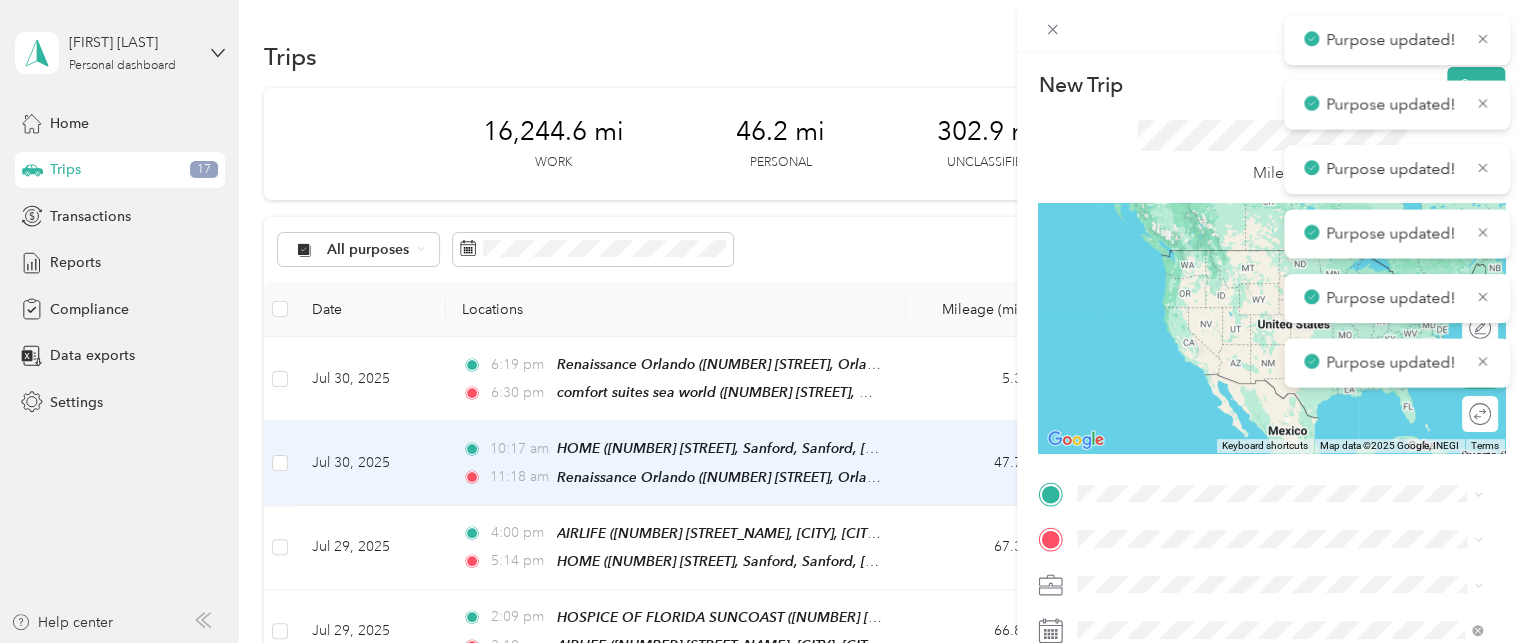 click on "New Trip Save This trip cannot be edited because it is either under review, approved, or paid. Contact your Team Manager to edit it. Miles To navigate the map with touch gestures double-tap and hold your finger on the map, then drag the map. ← Move left → Move right ↑ Move up ↓ Move down + Zoom in - Zoom out Home Jump left by 75% End Jump right by 75% Page Up Jump up by 75% Page Down Jump down by 75% Keyboard shortcuts Map Data Map data ©2025 Google, INEGI Map data ©2025 Google, INEGI 1000 km  Click to toggle between metric and imperial units Terms Report a map error Edit route Calculate route Round trip TO Add photo" at bounding box center [763, 321] 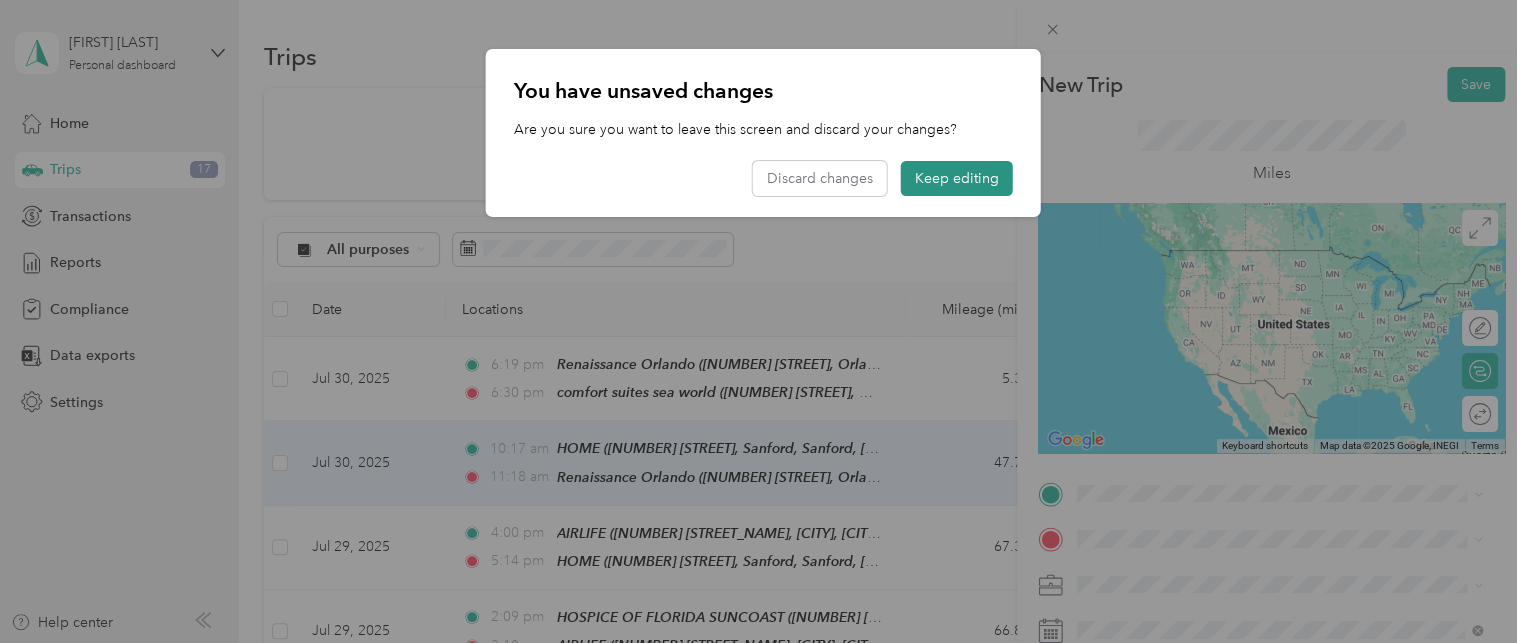 click on "Keep editing" at bounding box center (957, 178) 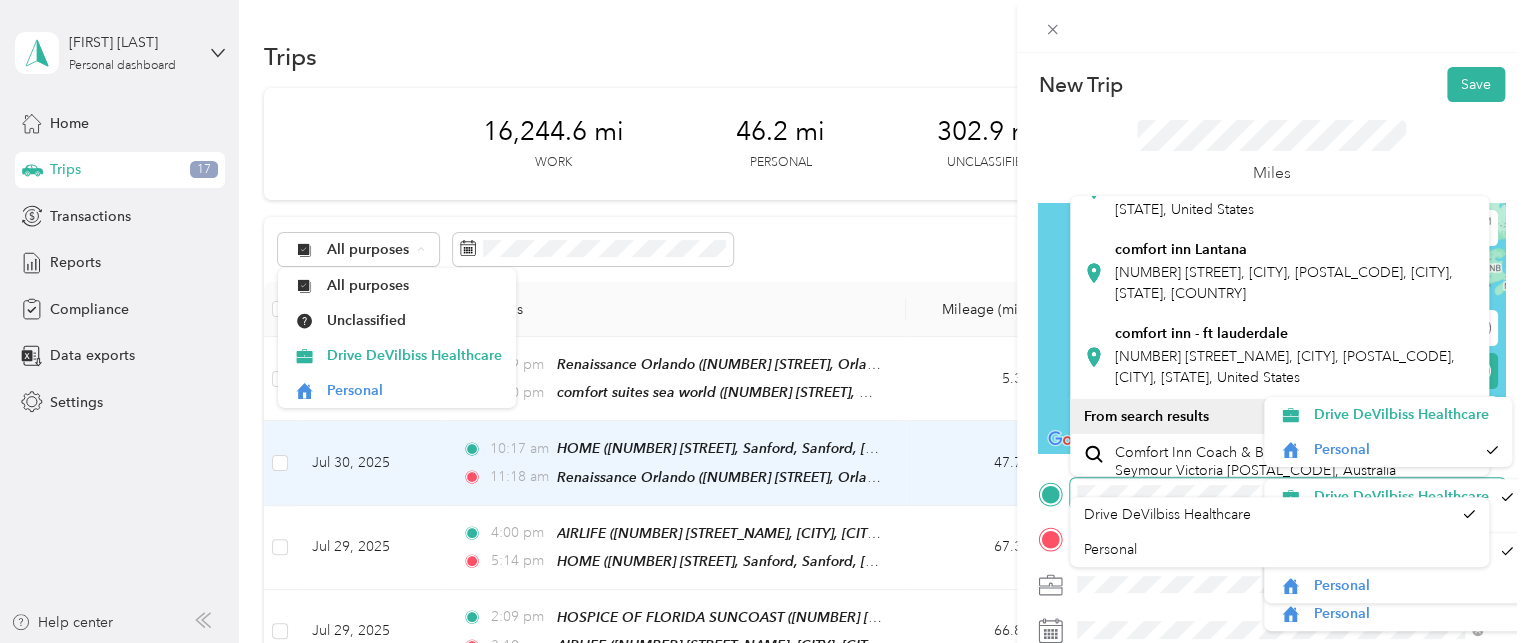 scroll, scrollTop: 352, scrollLeft: 0, axis: vertical 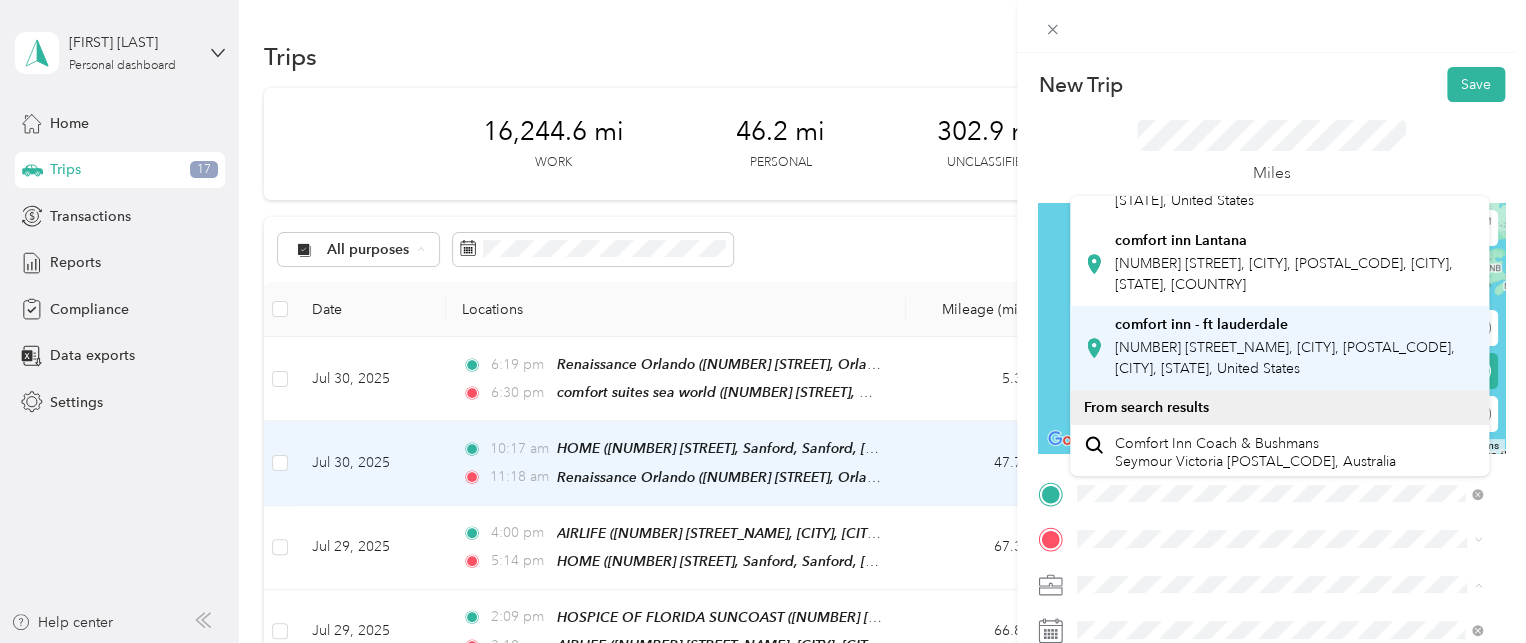click on "[NUMBER] [STREET_NAME], [CITY], [POSTAL_CODE], [CITY], [STATE], United States" at bounding box center [1285, 358] 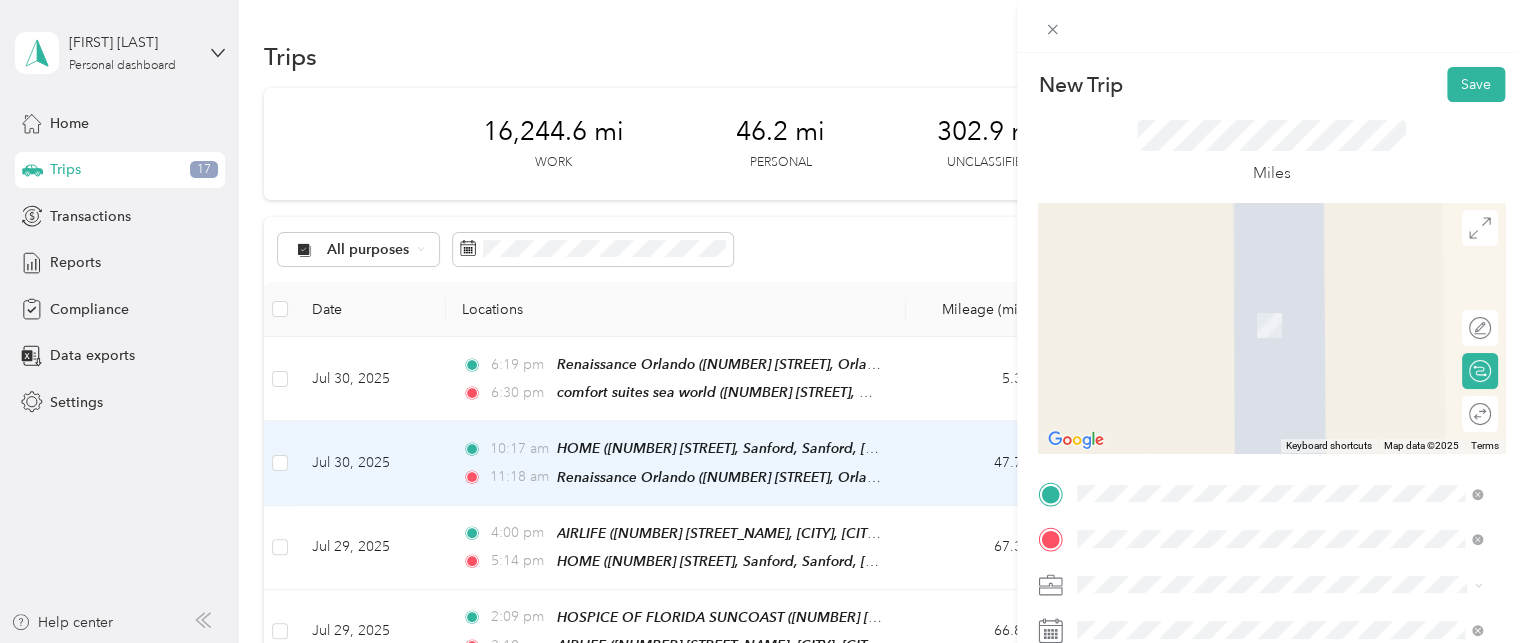 click on "Medcare Infusion [NUMBER] [STREET_NAME], [CITY], [POSTAL_CODE], [CITY], [STATE], United States" at bounding box center [1295, 325] 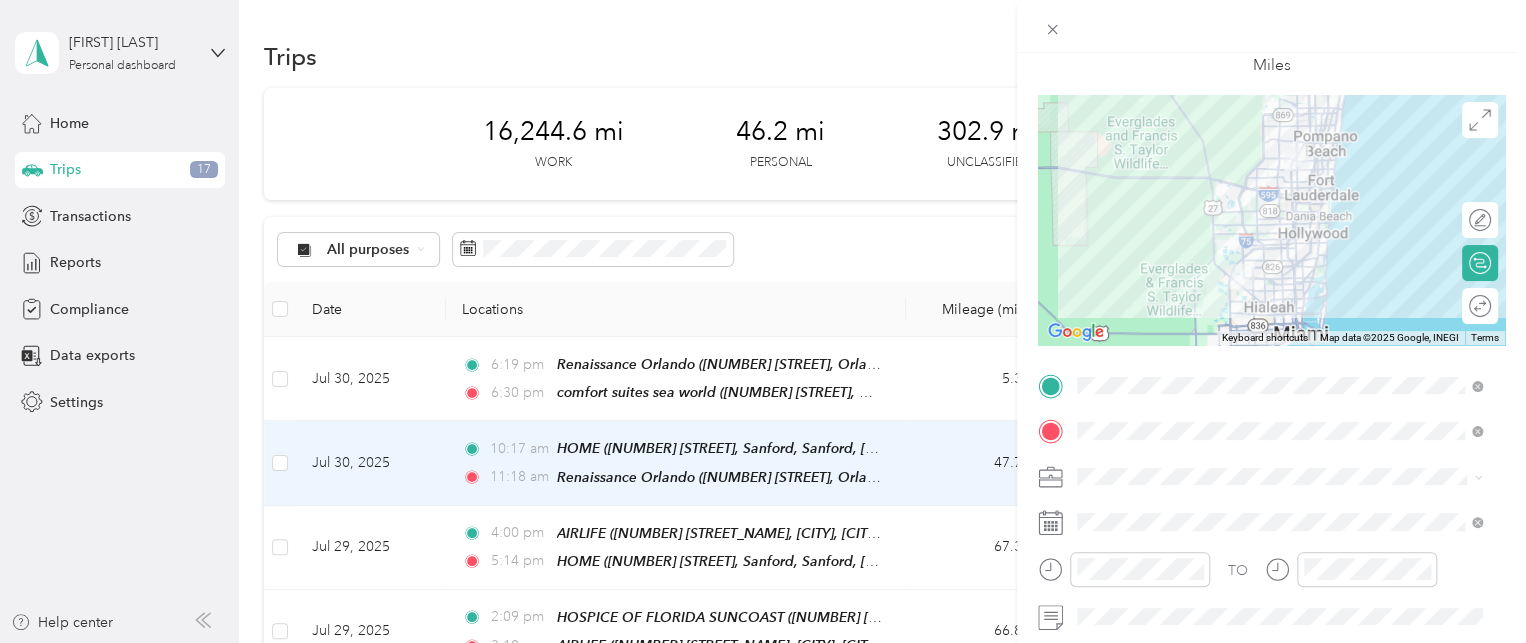 scroll, scrollTop: 111, scrollLeft: 0, axis: vertical 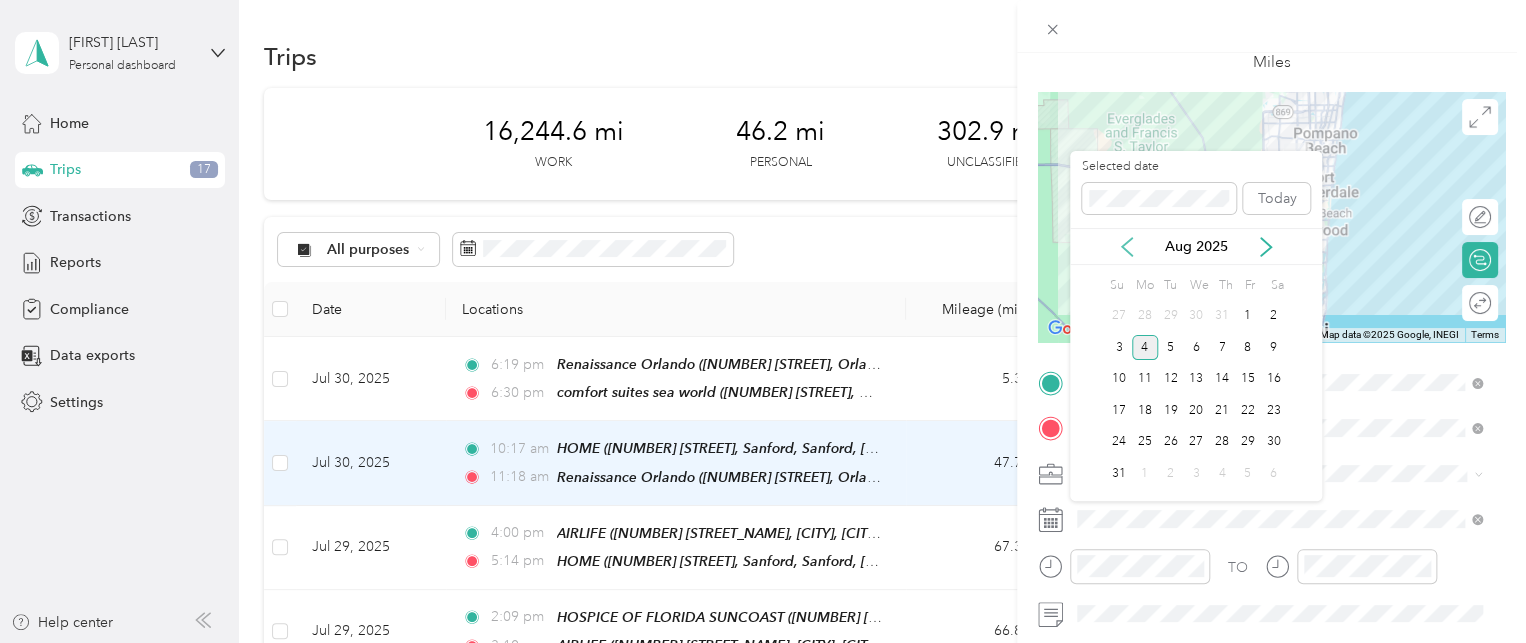 click 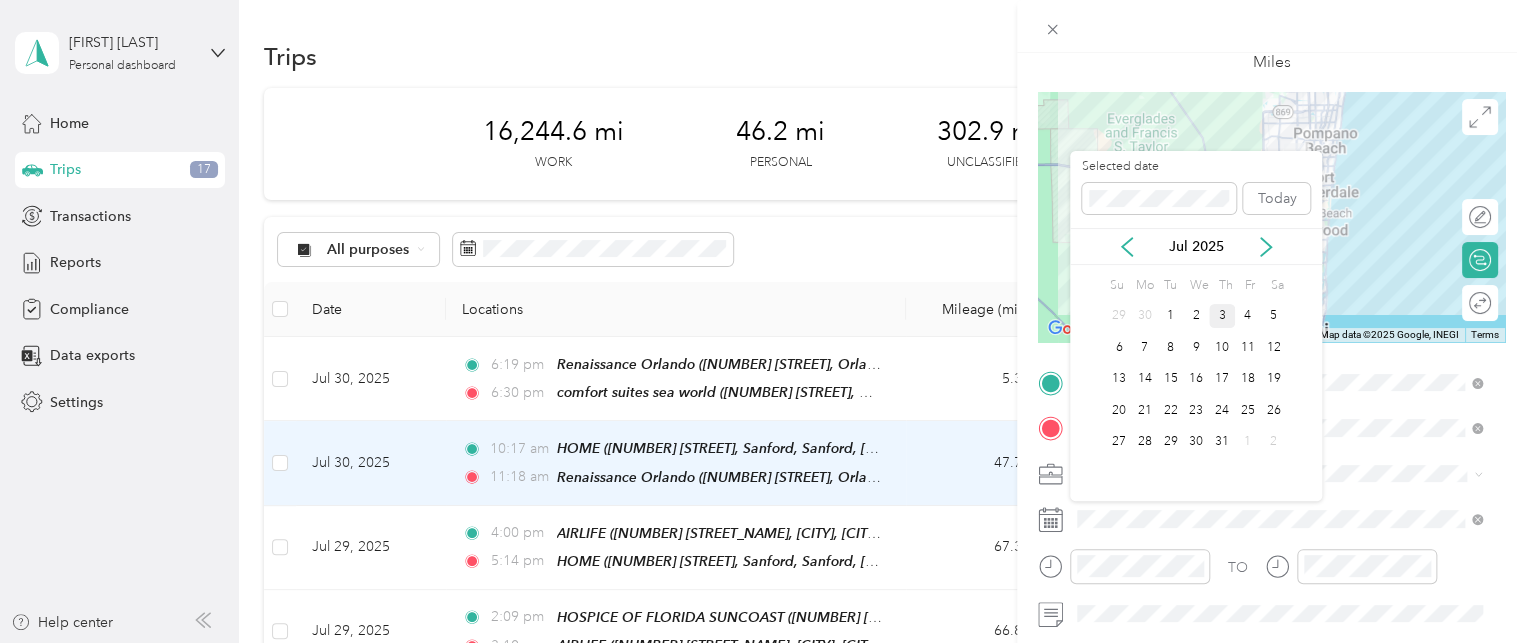 click on "3" at bounding box center [1222, 316] 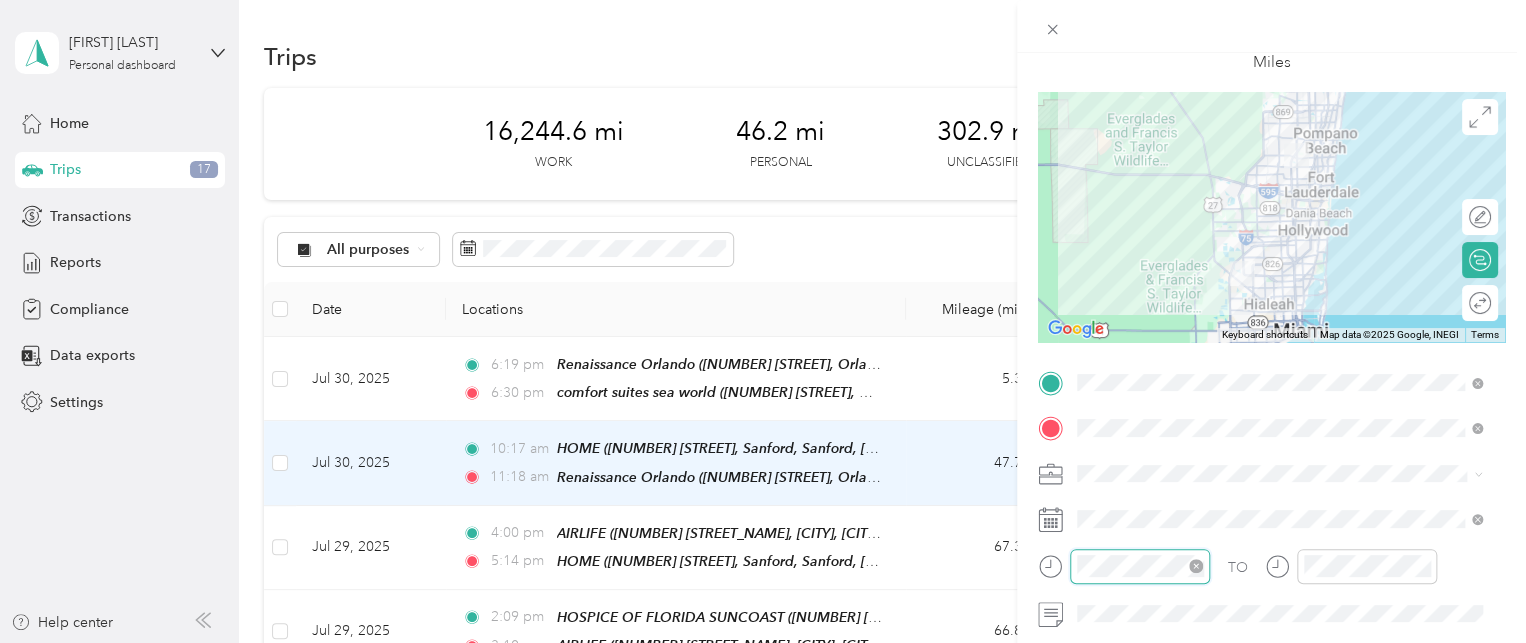 scroll, scrollTop: 84, scrollLeft: 0, axis: vertical 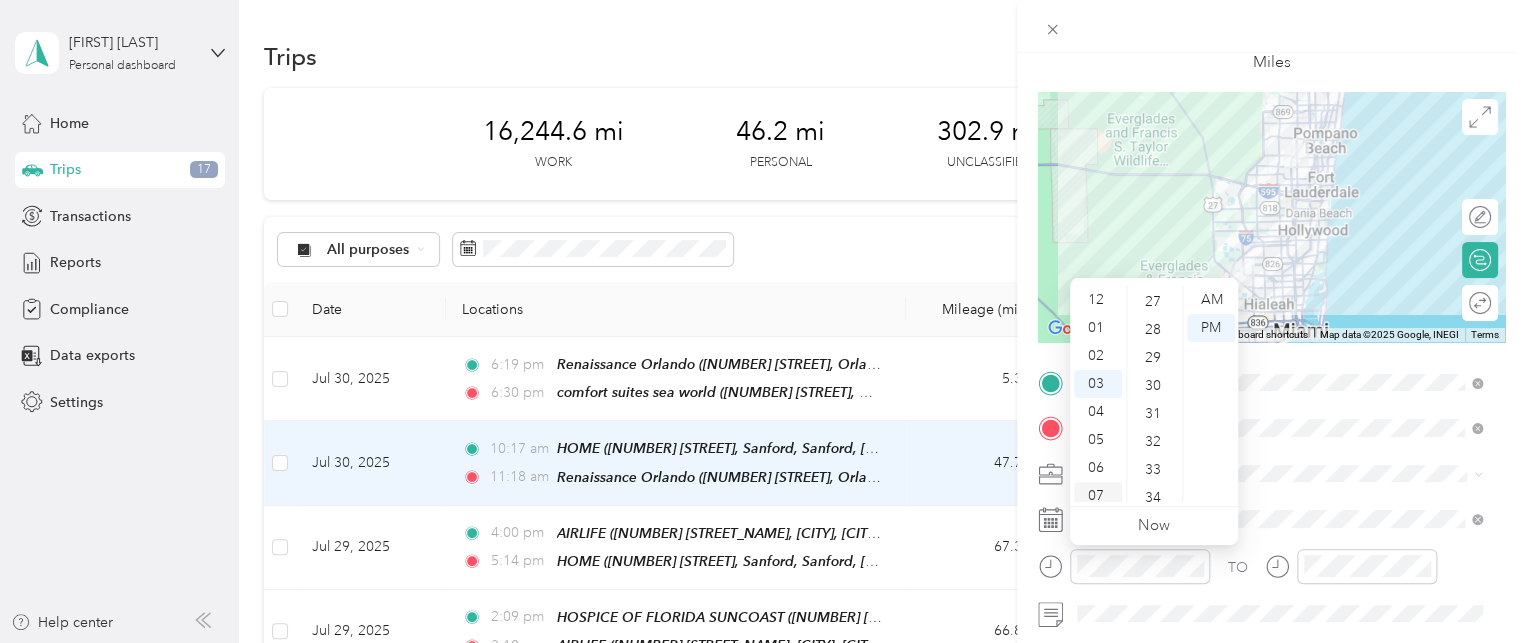 click on "07" at bounding box center [1098, 496] 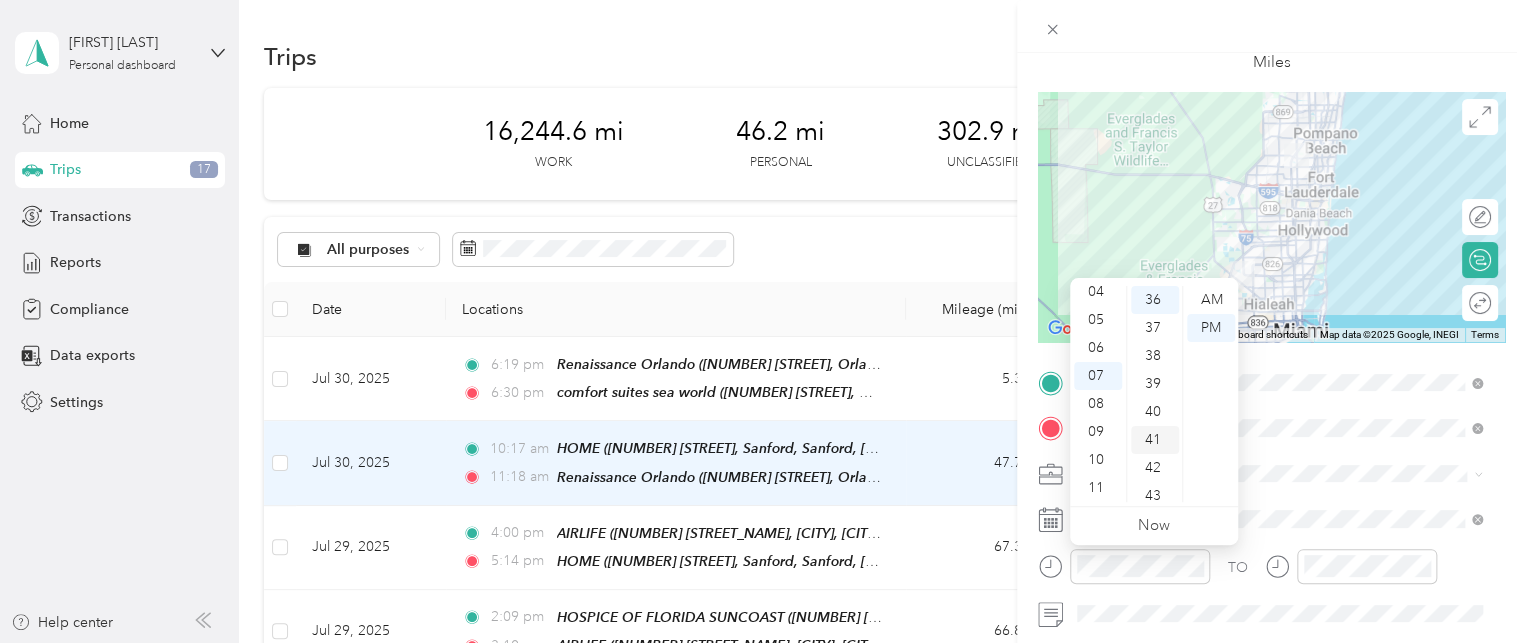 scroll, scrollTop: 1008, scrollLeft: 0, axis: vertical 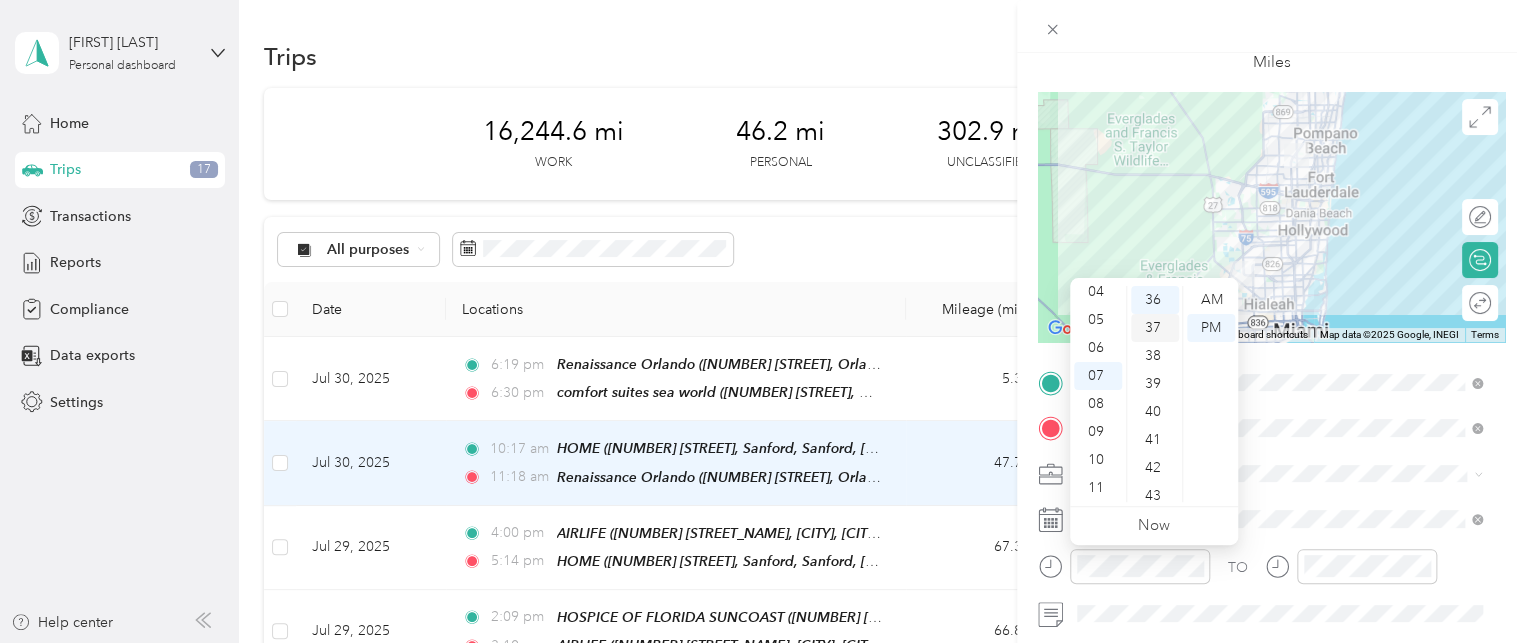 click on "37" at bounding box center (1155, 328) 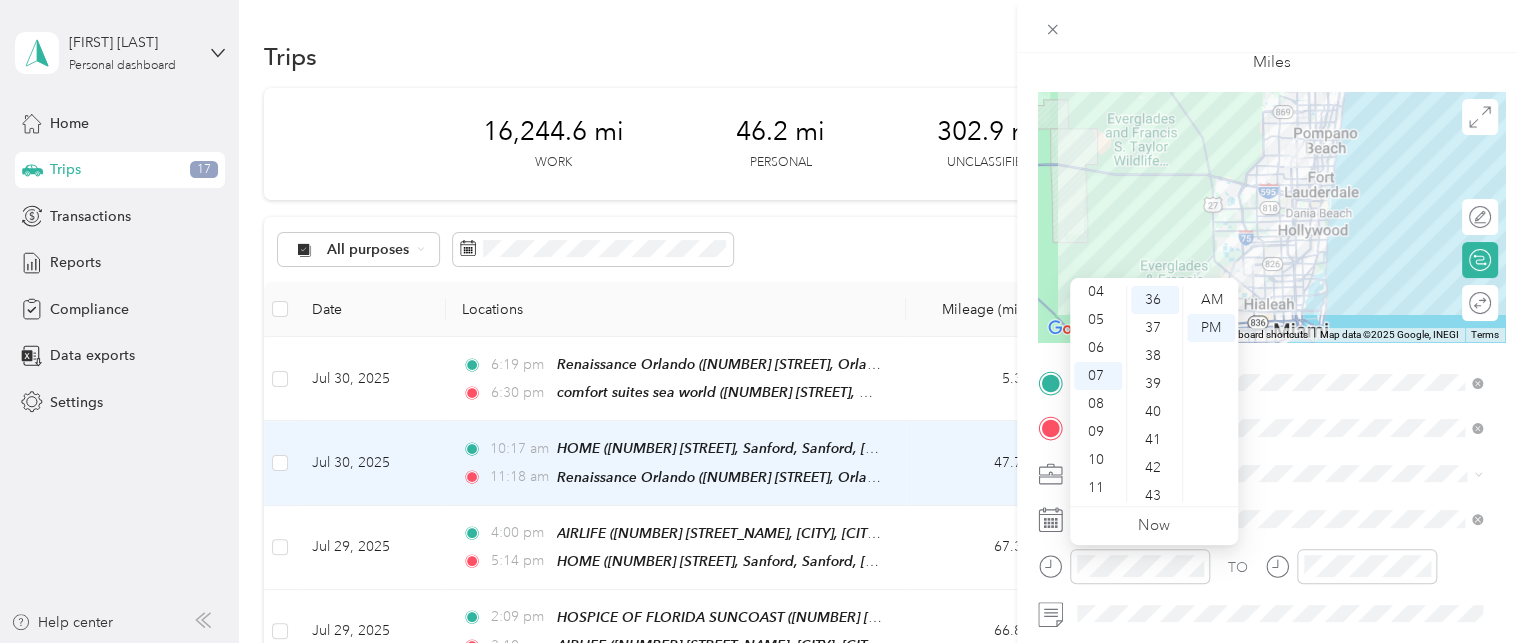 scroll, scrollTop: 1036, scrollLeft: 0, axis: vertical 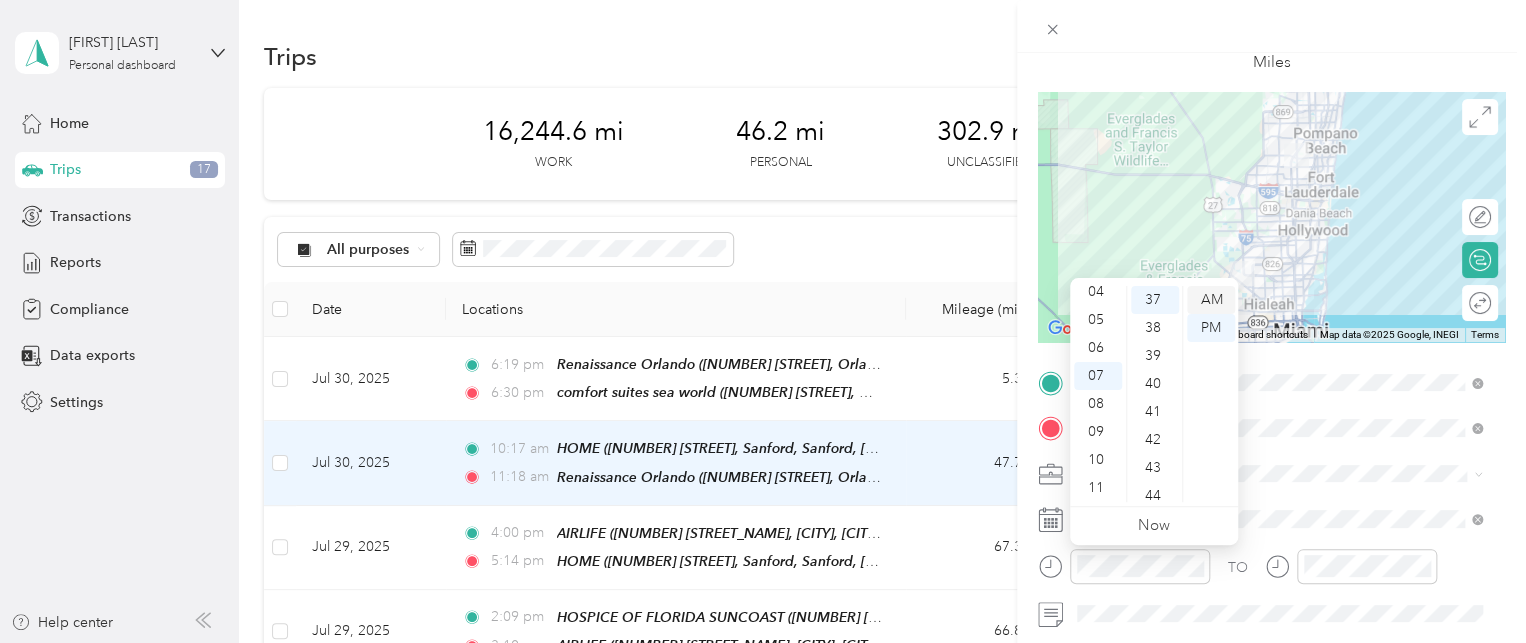 click on "AM" at bounding box center [1211, 300] 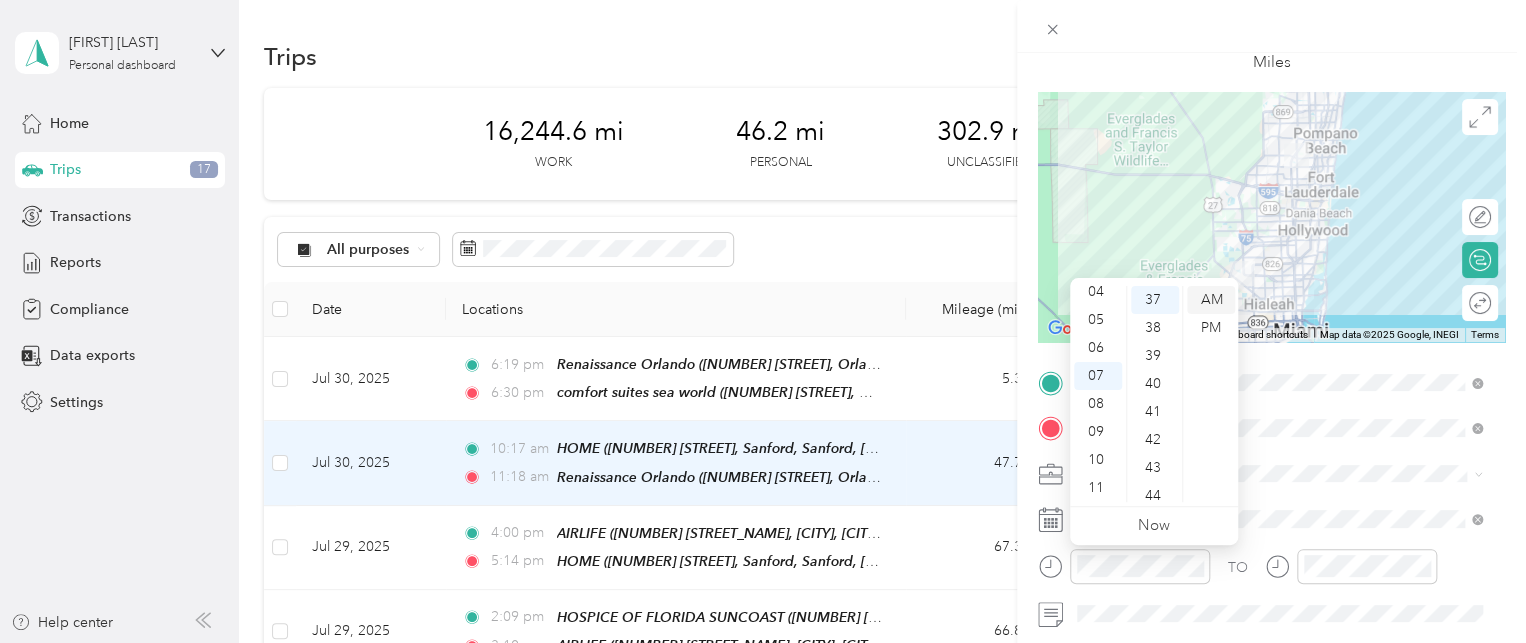 click on "AM" at bounding box center (1211, 300) 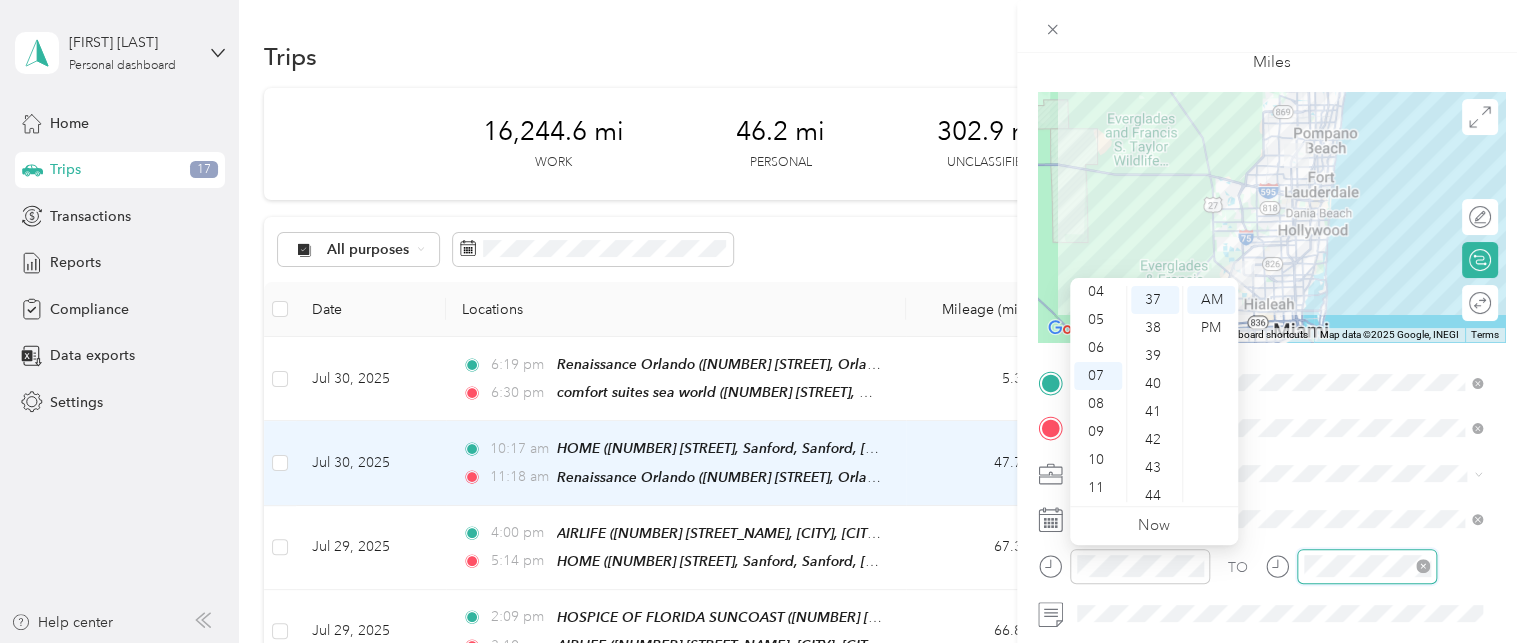 scroll, scrollTop: 81, scrollLeft: 0, axis: vertical 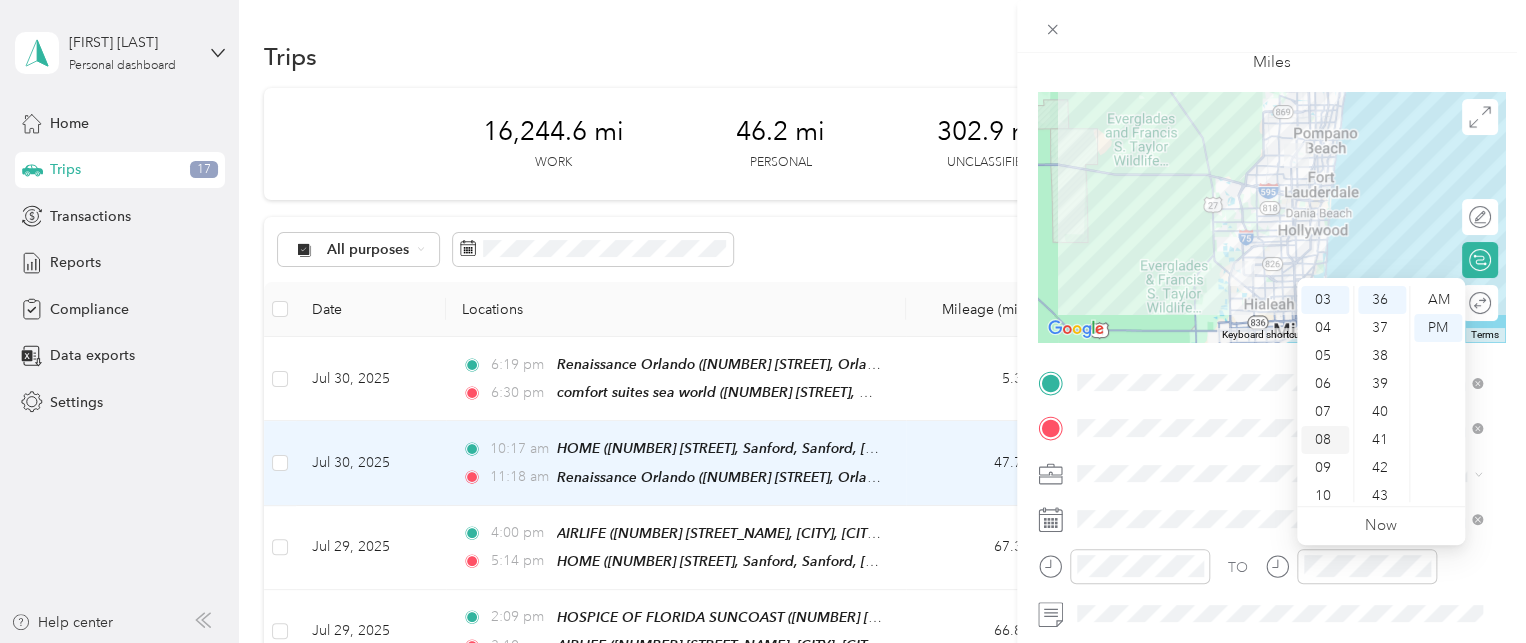 click on "08" at bounding box center [1325, 440] 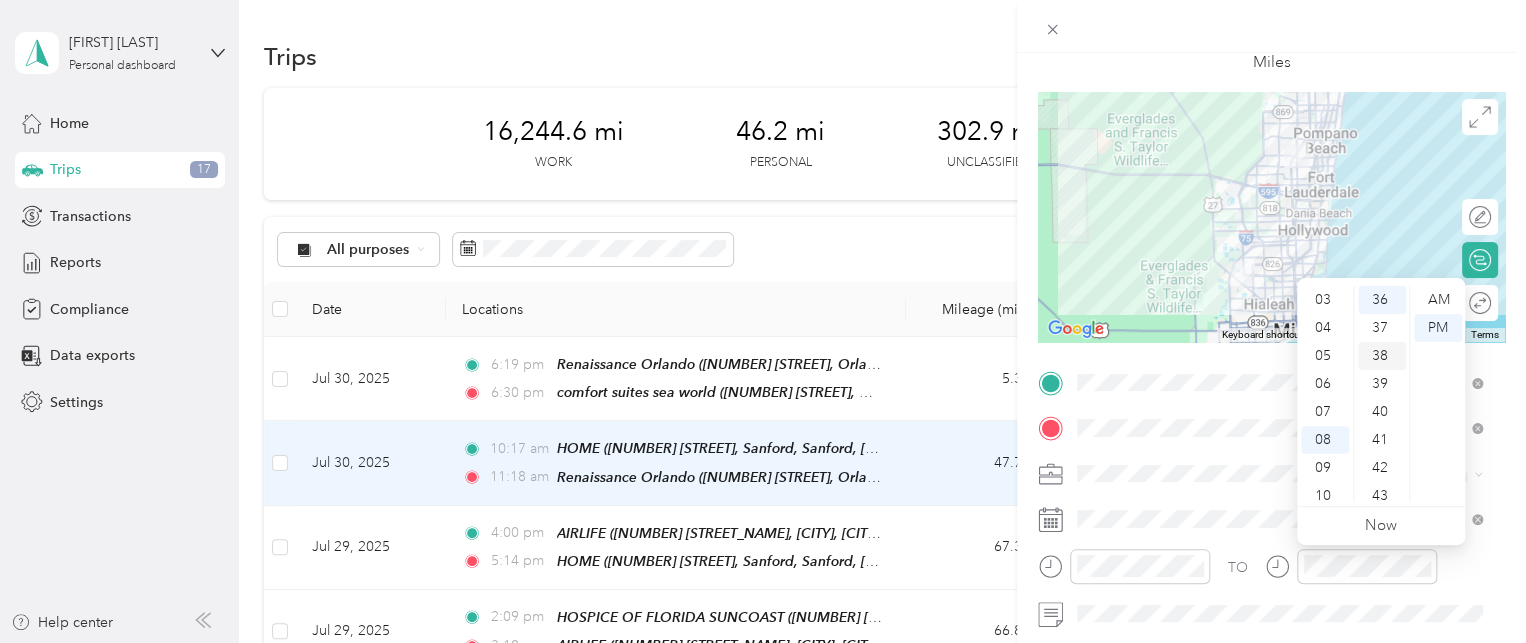scroll, scrollTop: 120, scrollLeft: 0, axis: vertical 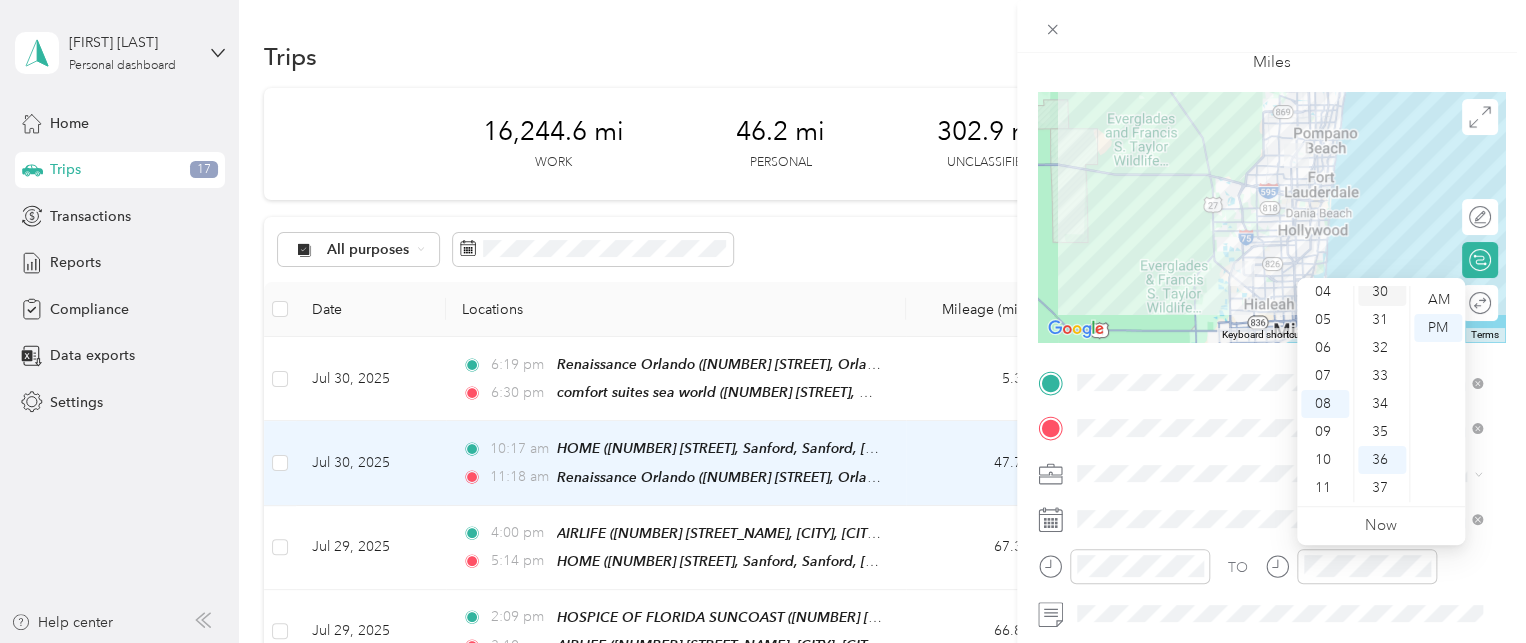 click on "30" at bounding box center (1382, 292) 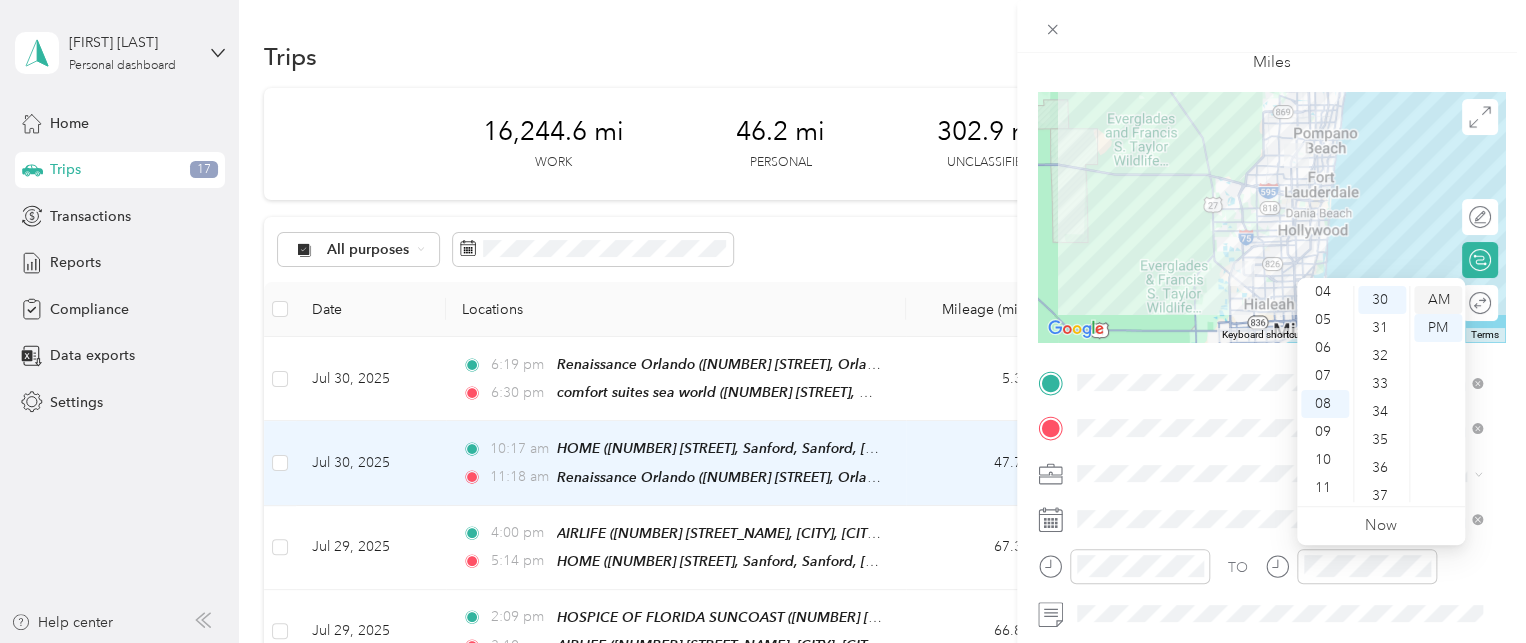 click on "AM" at bounding box center (1438, 300) 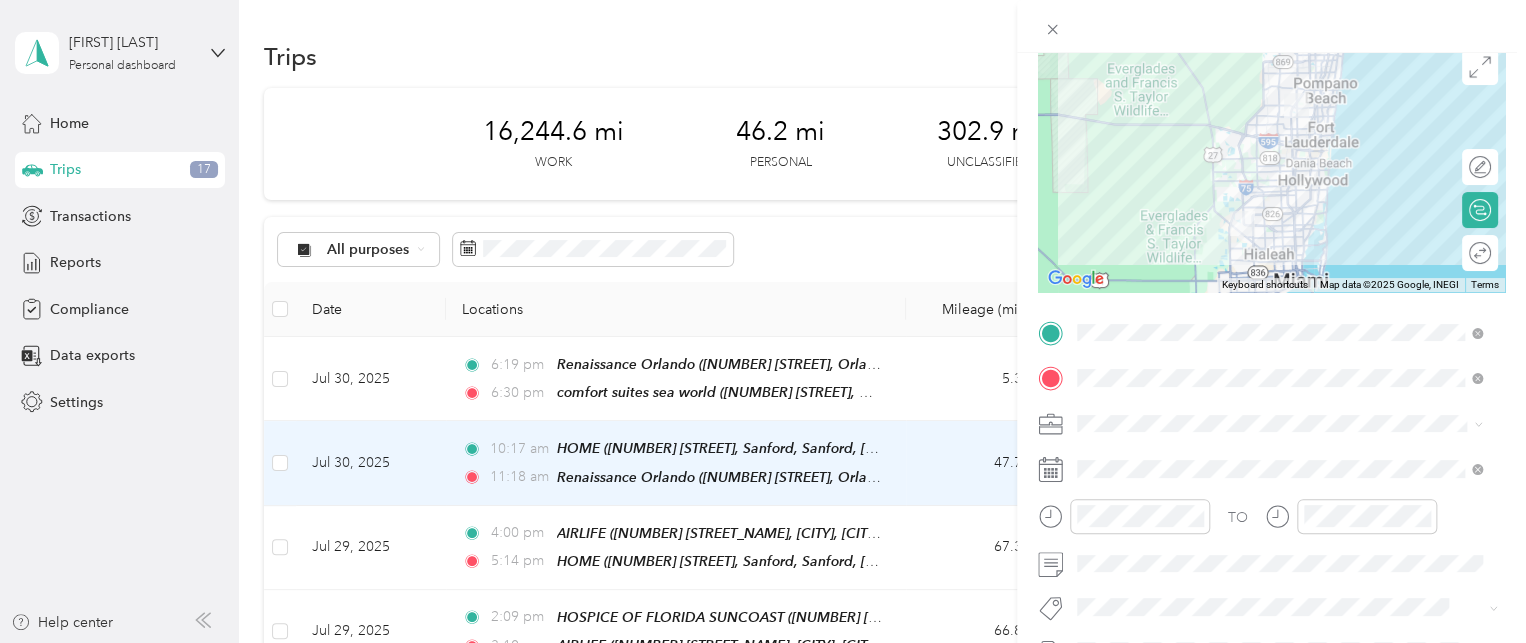 scroll, scrollTop: 206, scrollLeft: 0, axis: vertical 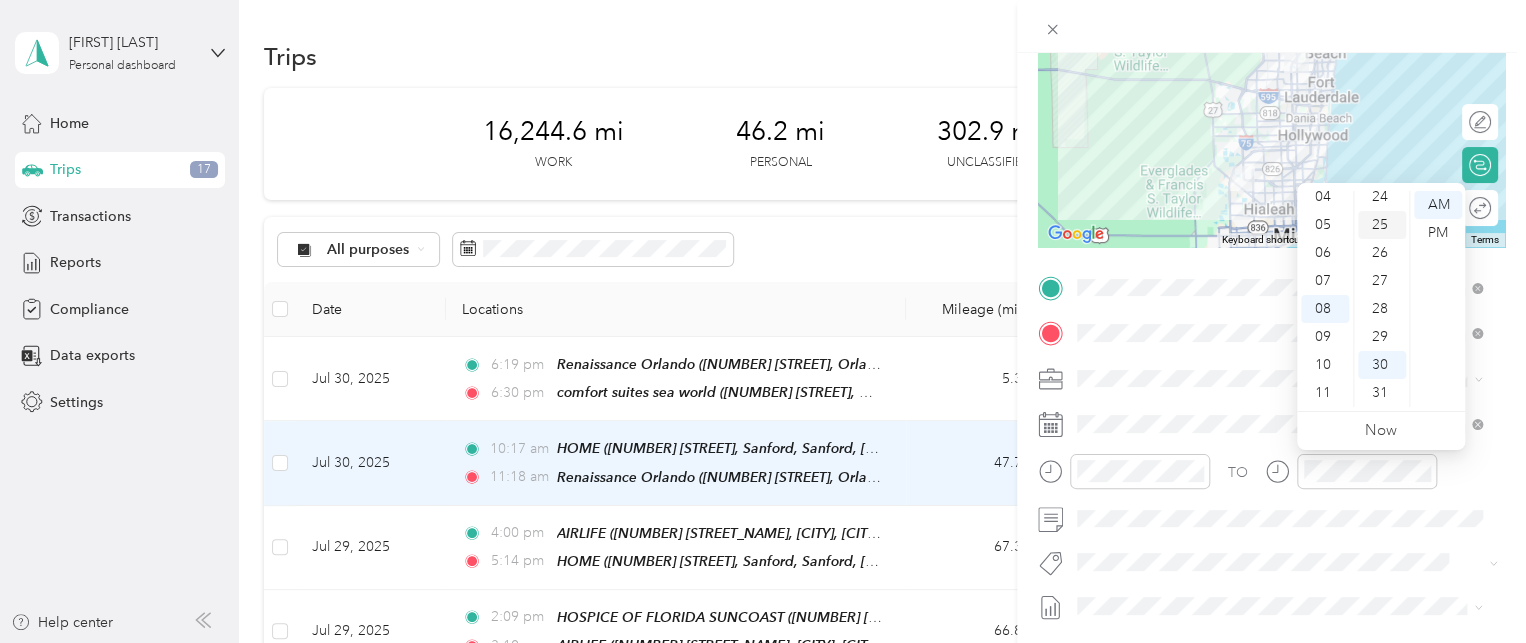 click on "25" at bounding box center (1382, 225) 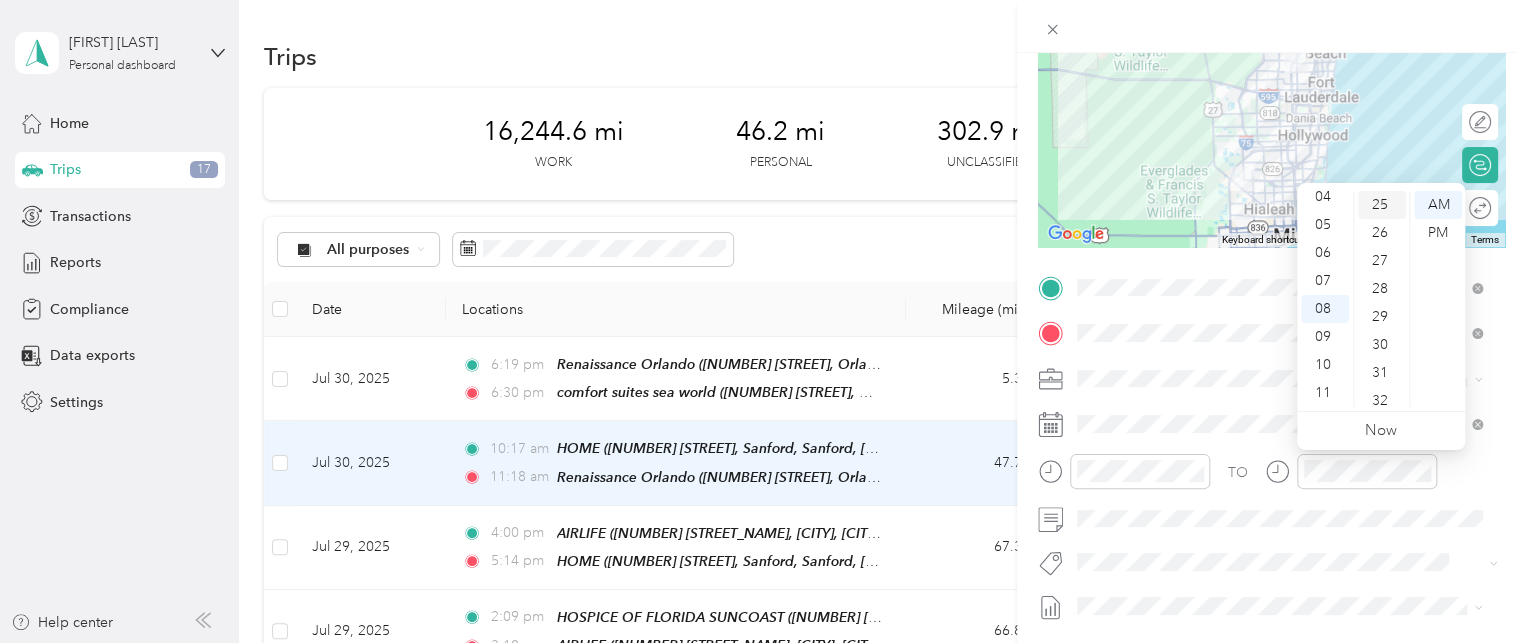 scroll, scrollTop: 700, scrollLeft: 0, axis: vertical 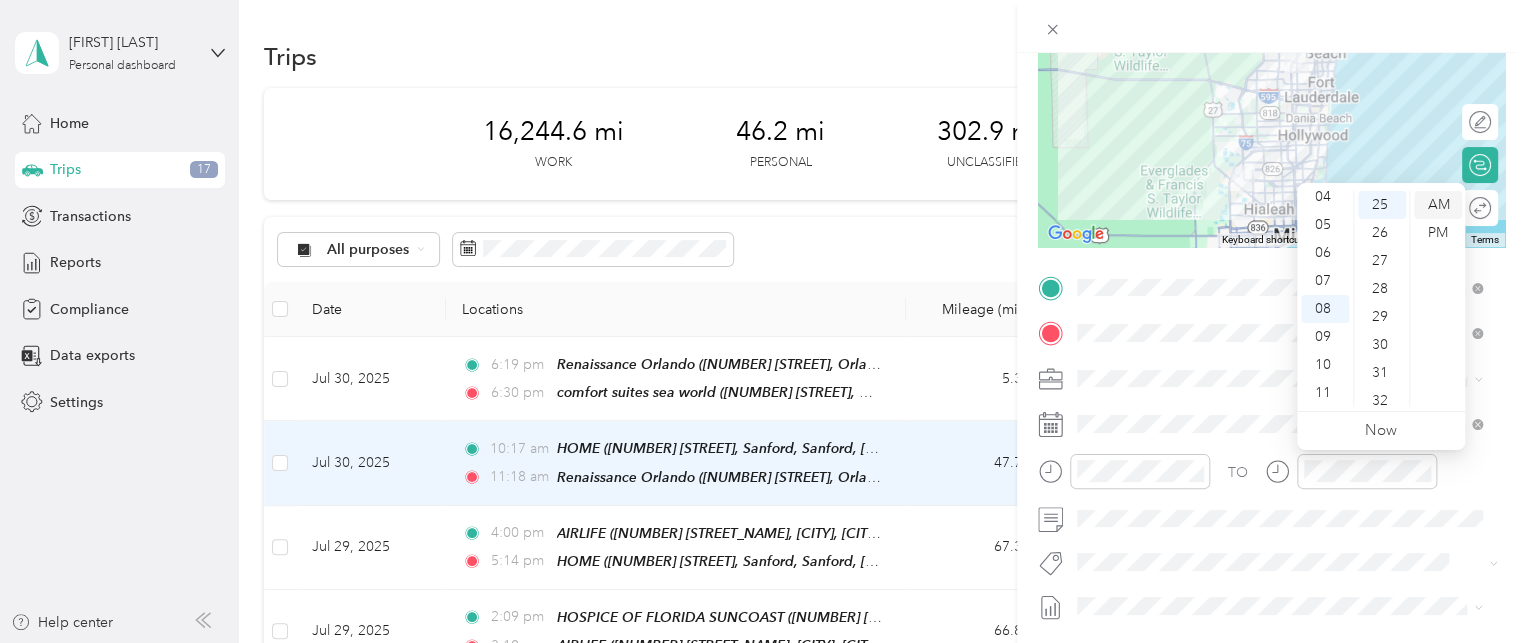 click on "AM" at bounding box center (1438, 205) 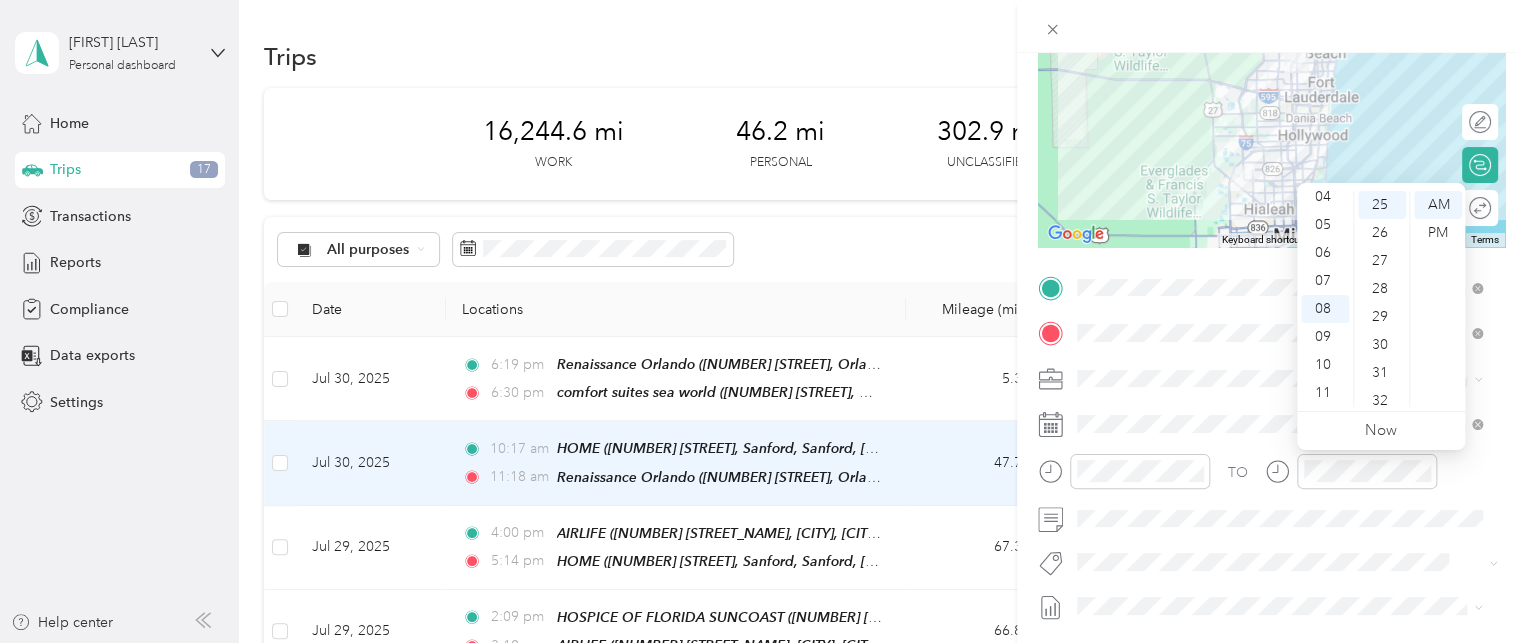 click on "New Trip Save This trip cannot be edited because it is either under review, approved, or paid. Contact your Team Manager to edit it. Miles To navigate the map with touch gestures double-tap and hold your finger on the map, then drag the map. ← Move left → Move right ↑ Move up ↓ Move down + Zoom in - Zoom out Home Jump left by 75% End Jump right by 75% Page Up Jump up by 75% Page Down Jump down by 75% Keyboard shortcuts Map Data Map data ©2025 Google, INEGI Map data ©2025 Google, INEGI 20 km  Click to toggle between metric and imperial units Terms Report a map error Edit route Calculate route Round trip TO Add photo" at bounding box center [763, 321] 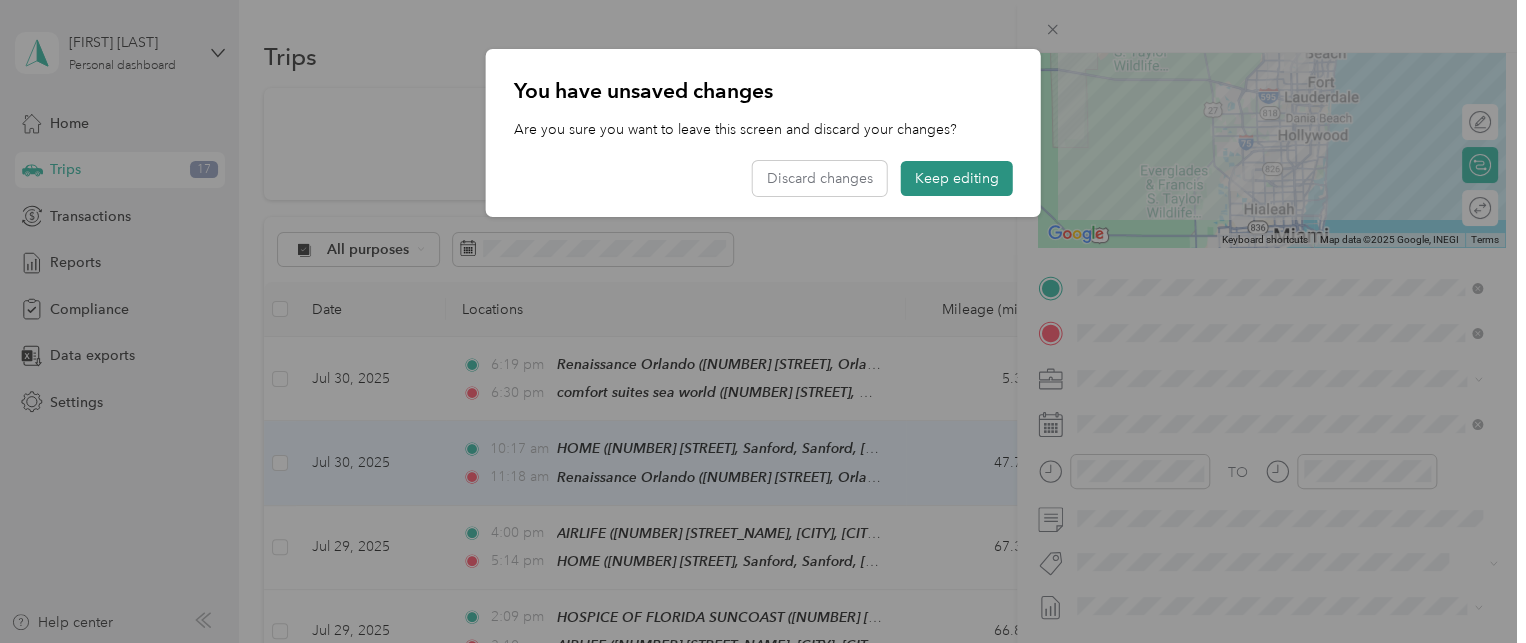 click on "Keep editing" at bounding box center [957, 178] 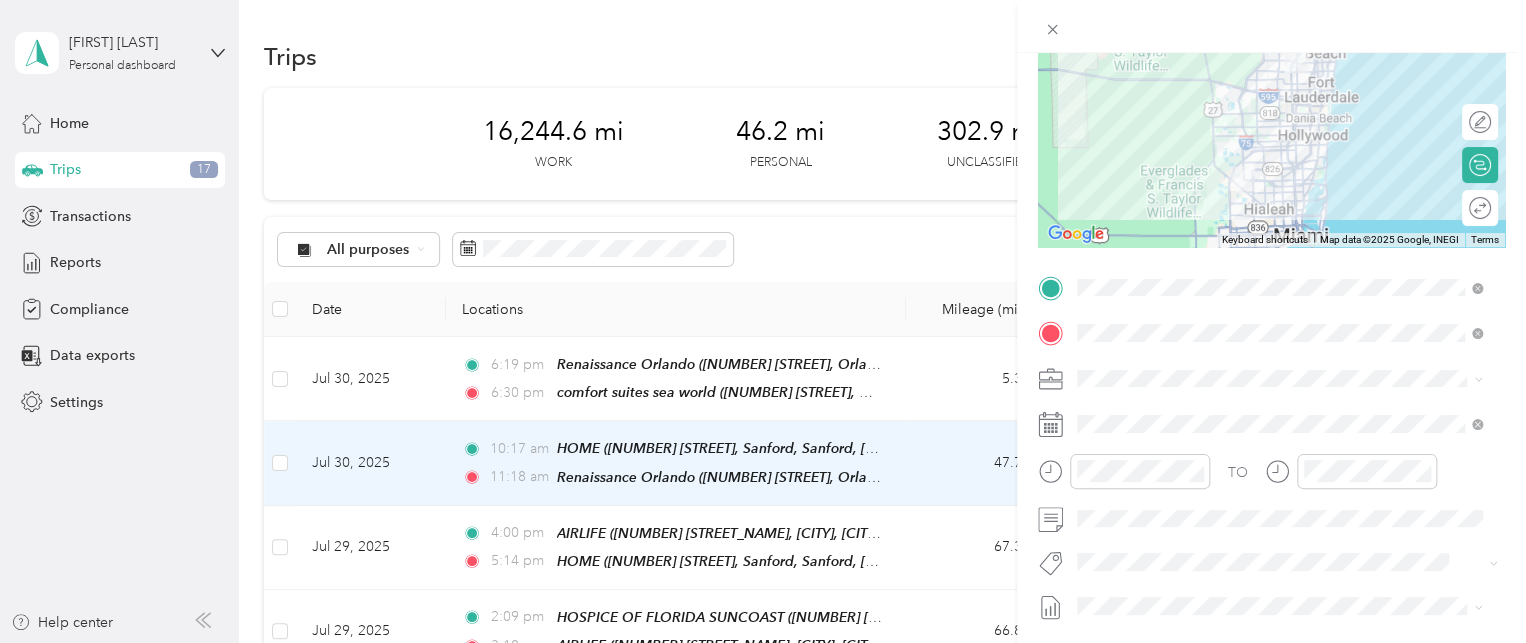 scroll, scrollTop: 0, scrollLeft: 0, axis: both 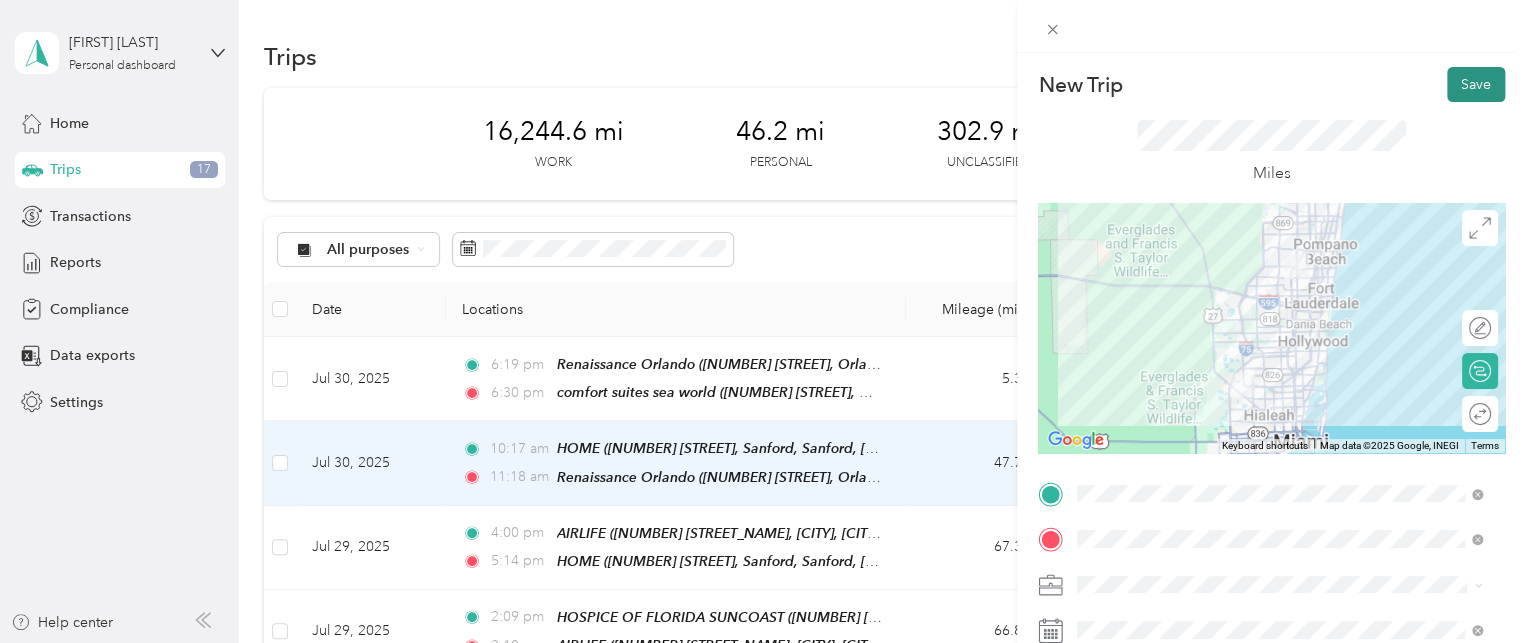 click on "Save" at bounding box center [1476, 84] 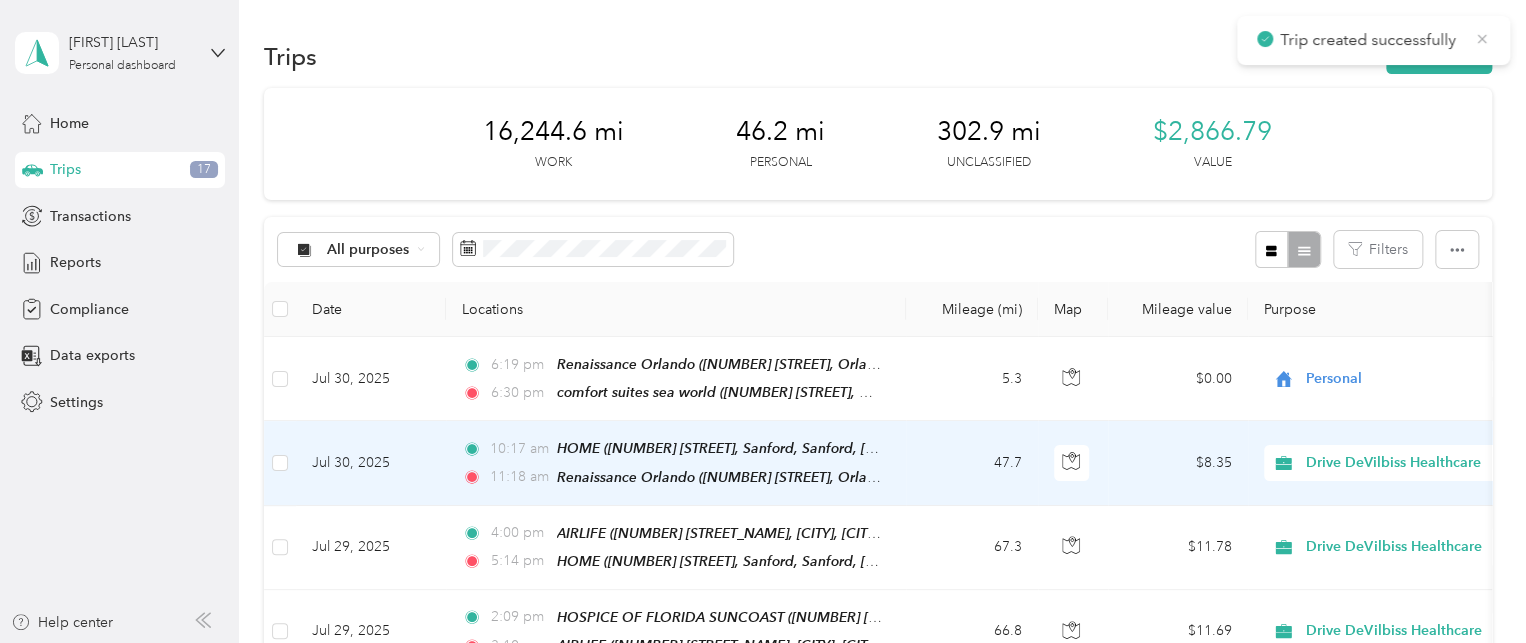 click 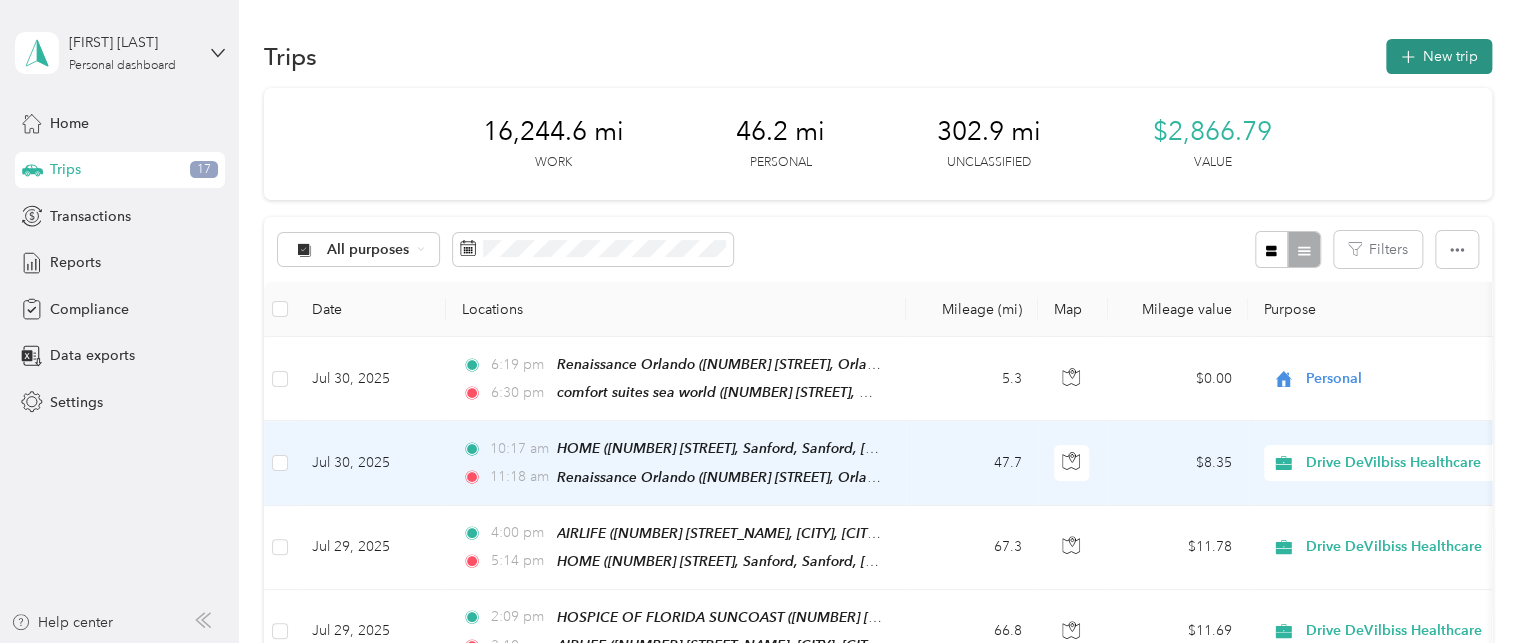 click on "New trip" at bounding box center [1439, 56] 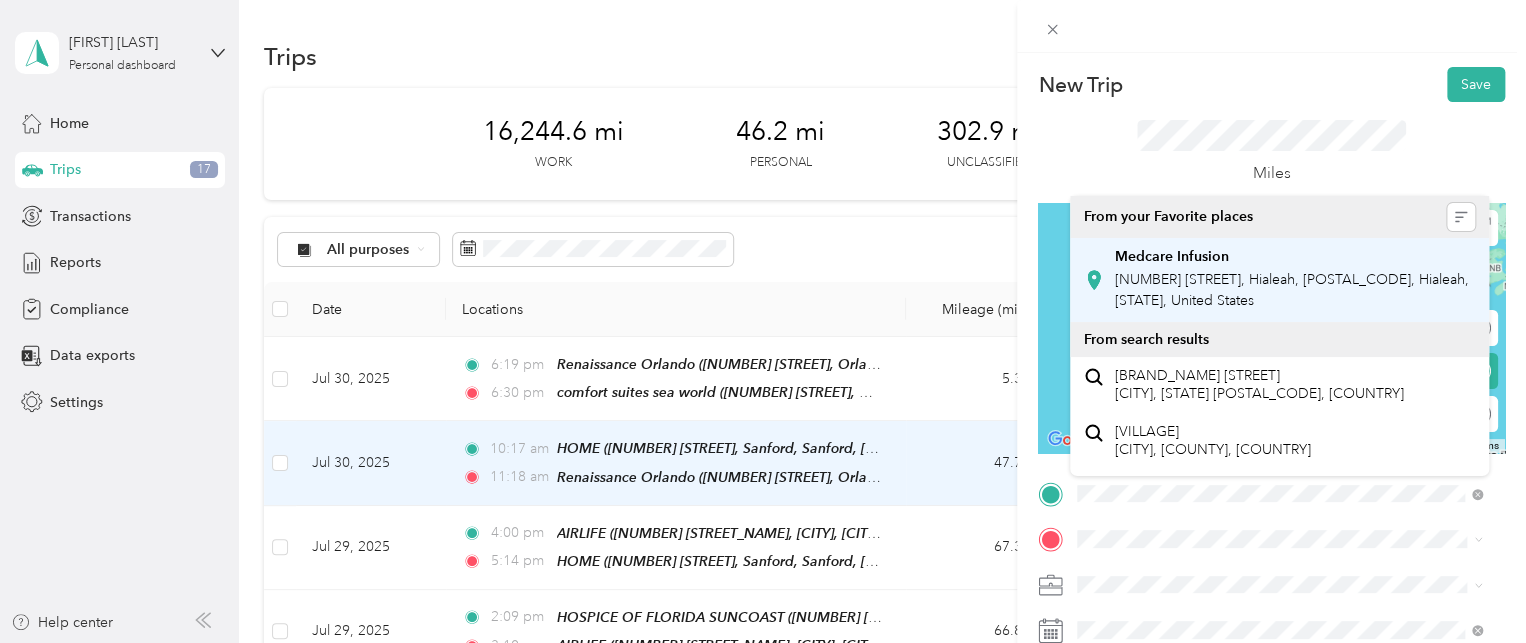 click on "Medcare Infusion" at bounding box center (1172, 257) 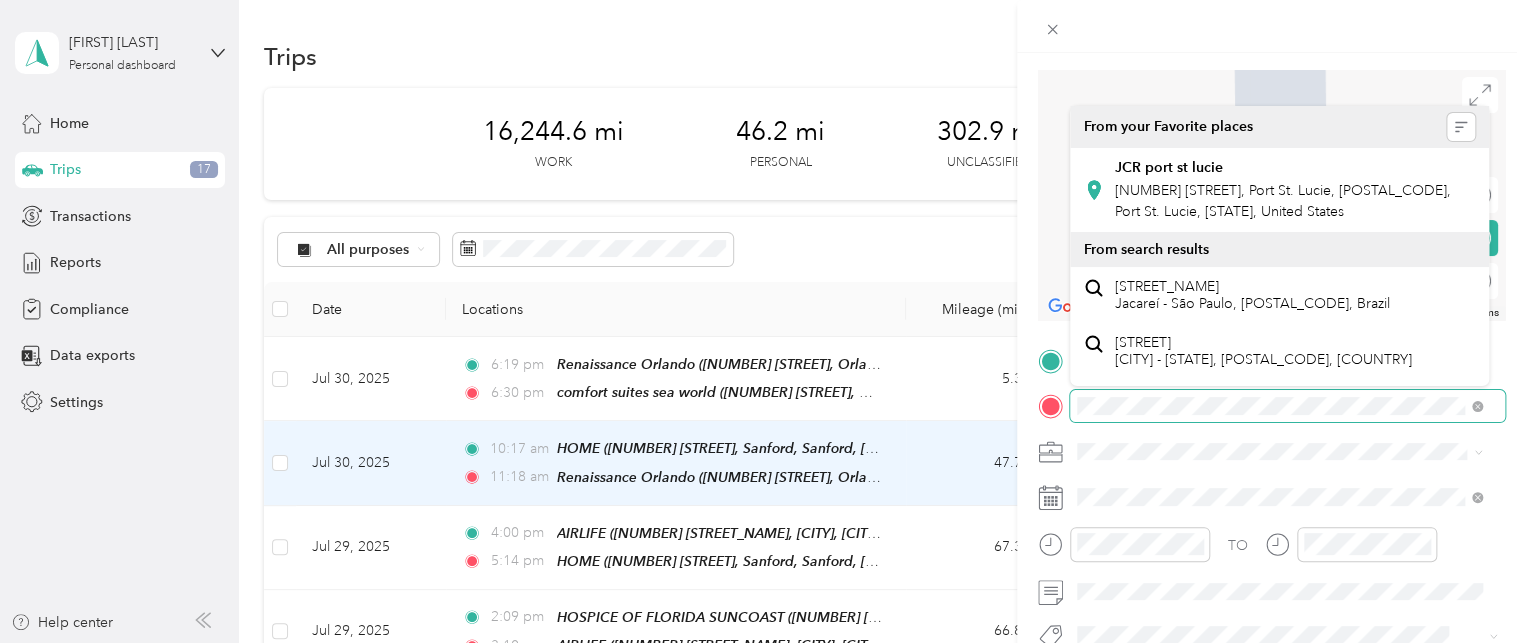 scroll, scrollTop: 140, scrollLeft: 0, axis: vertical 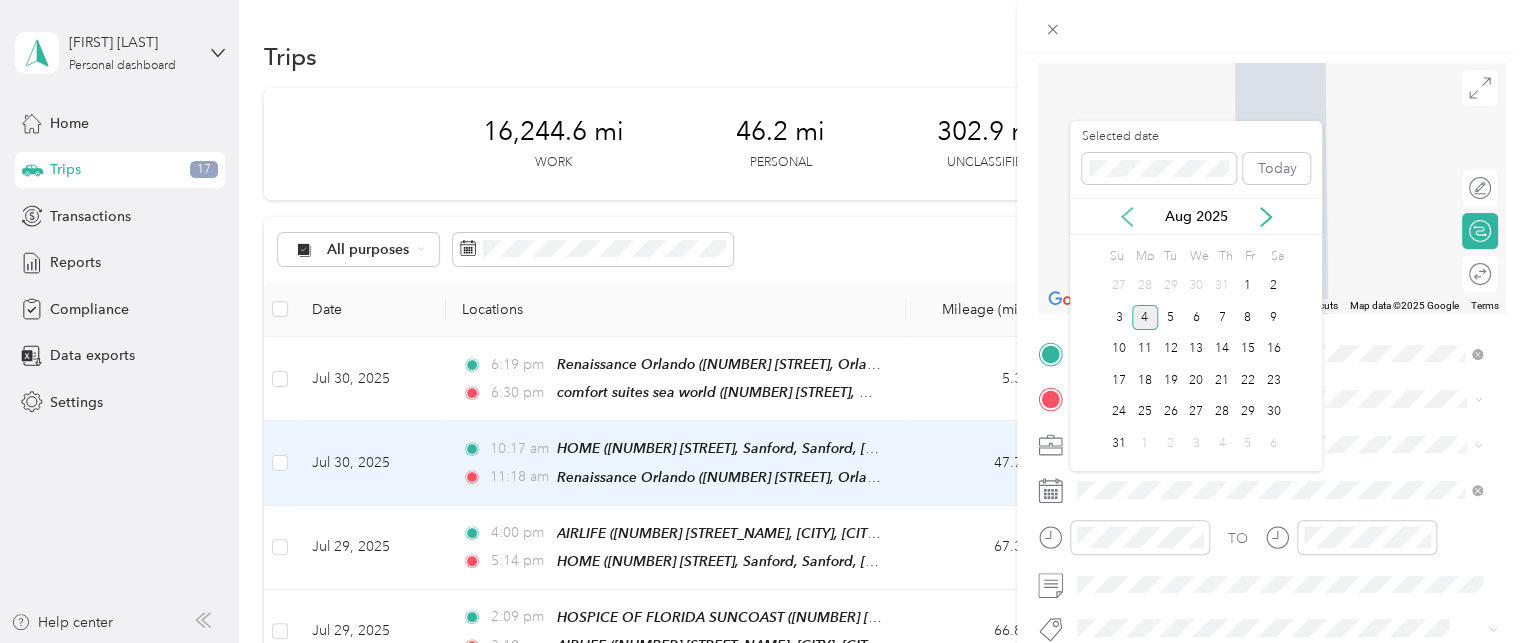 click 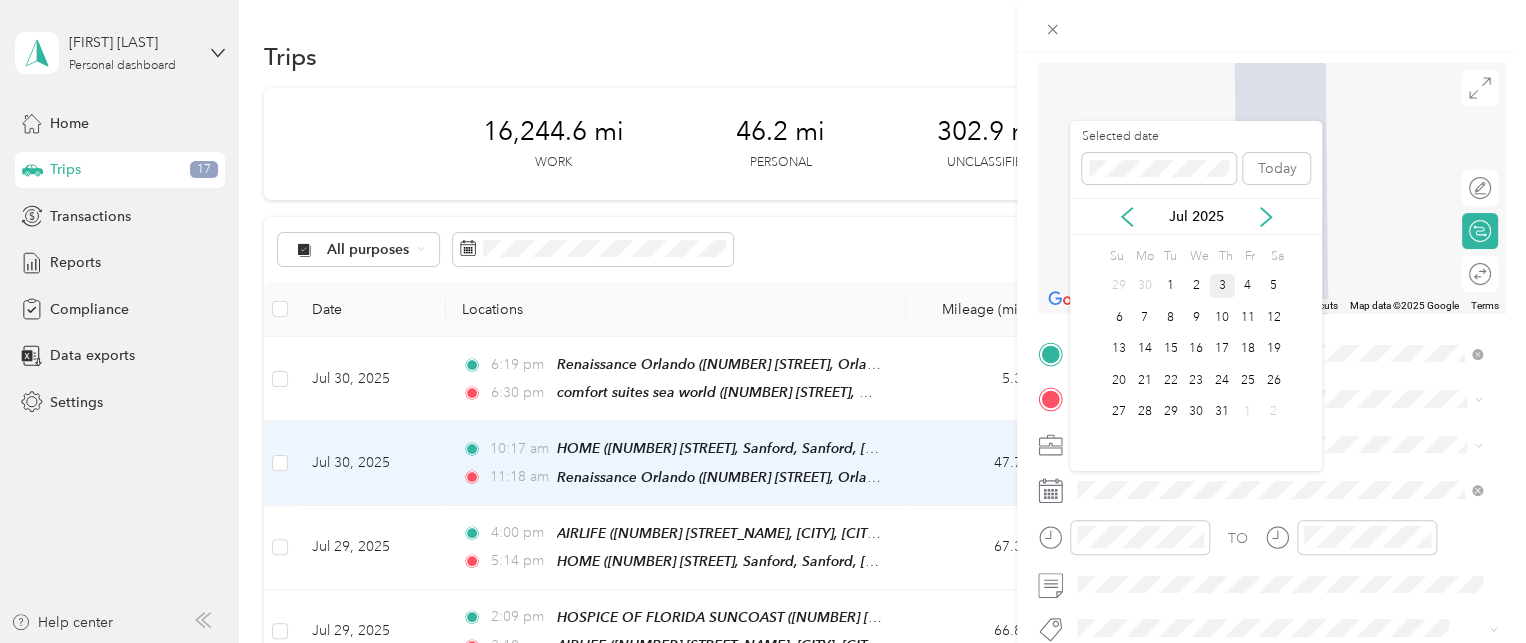click on "3" at bounding box center (1222, 286) 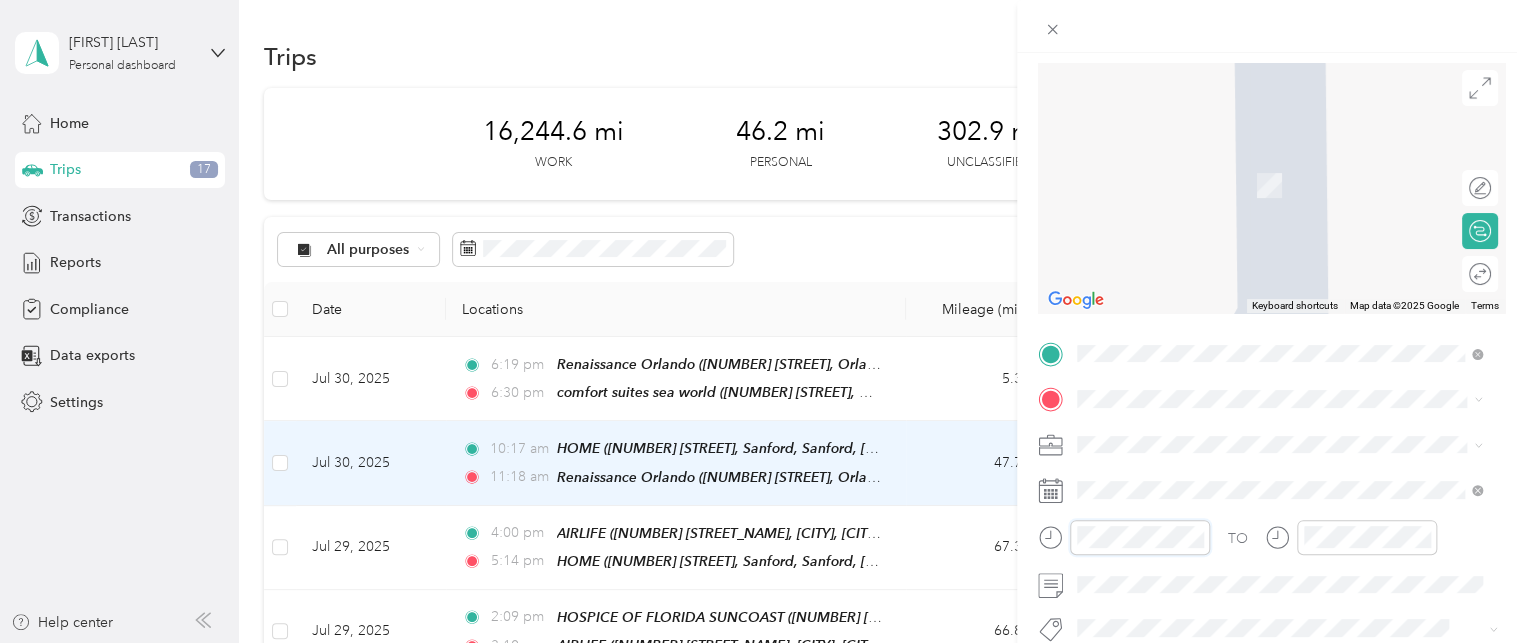 scroll, scrollTop: 81, scrollLeft: 0, axis: vertical 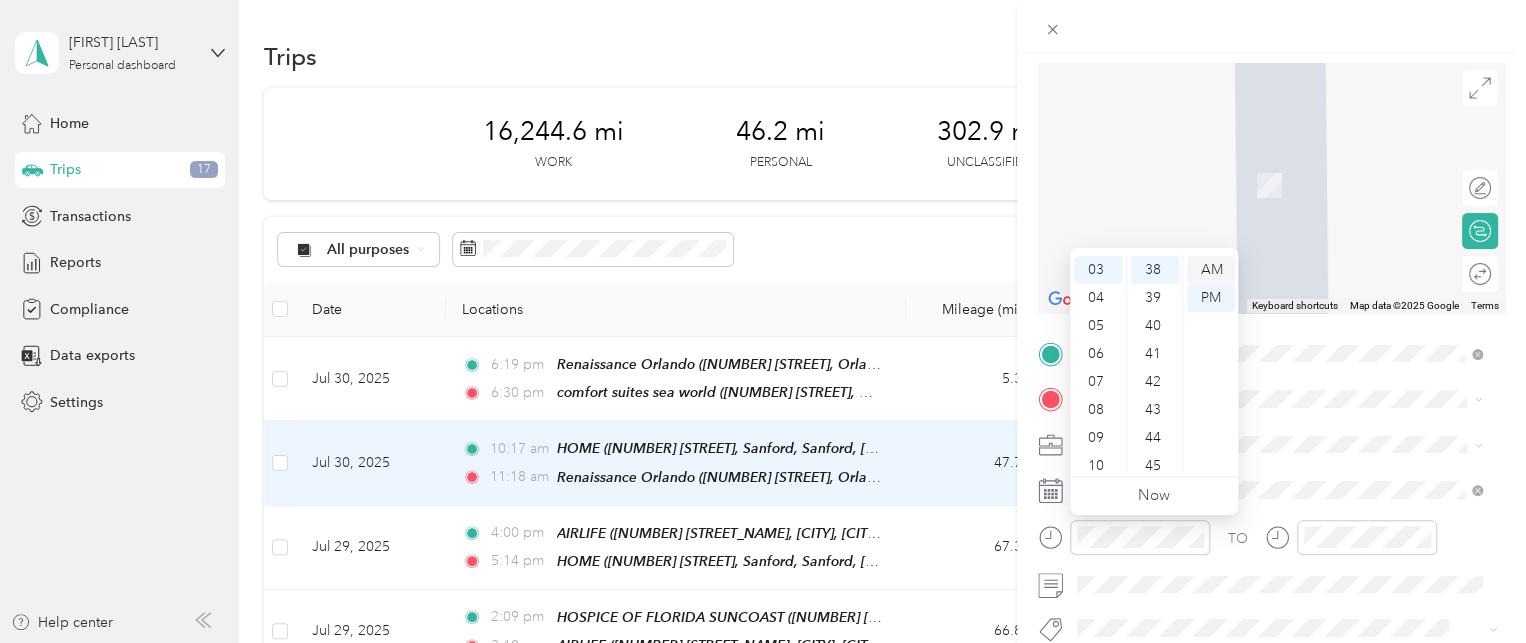 click on "AM" at bounding box center [1211, 270] 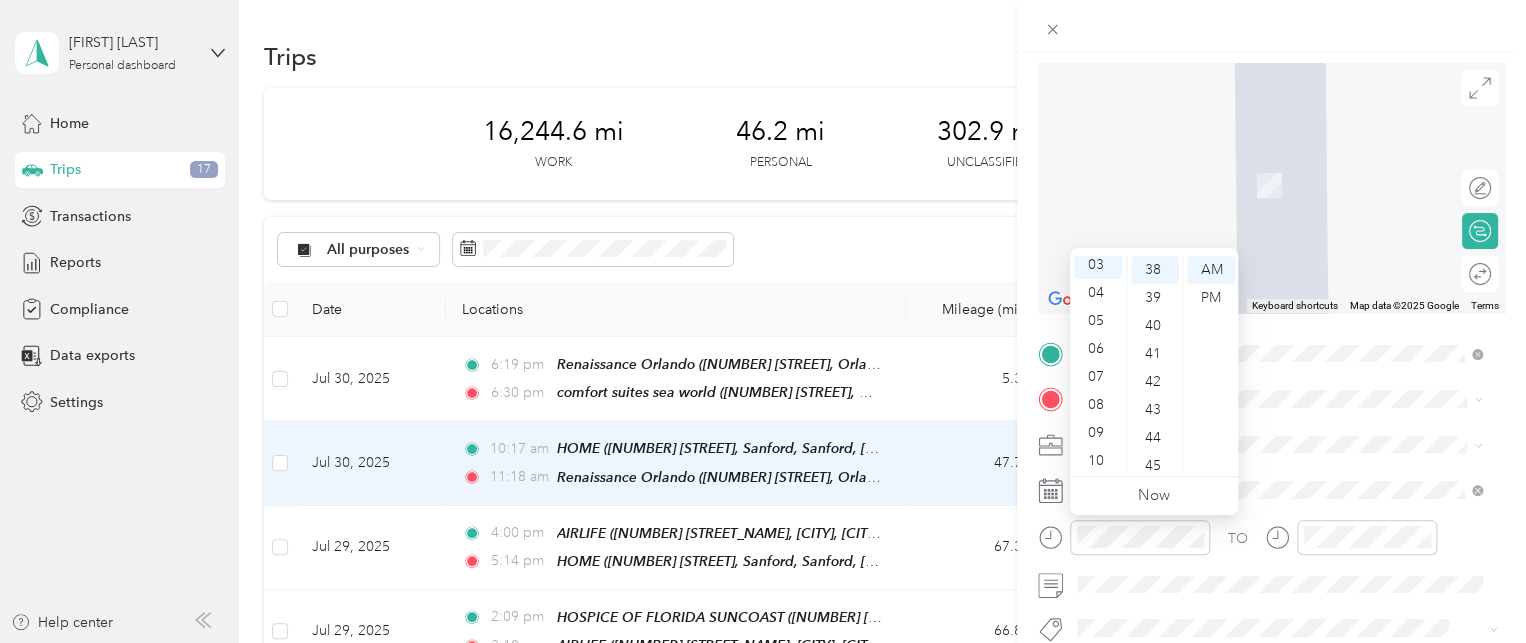scroll, scrollTop: 104, scrollLeft: 0, axis: vertical 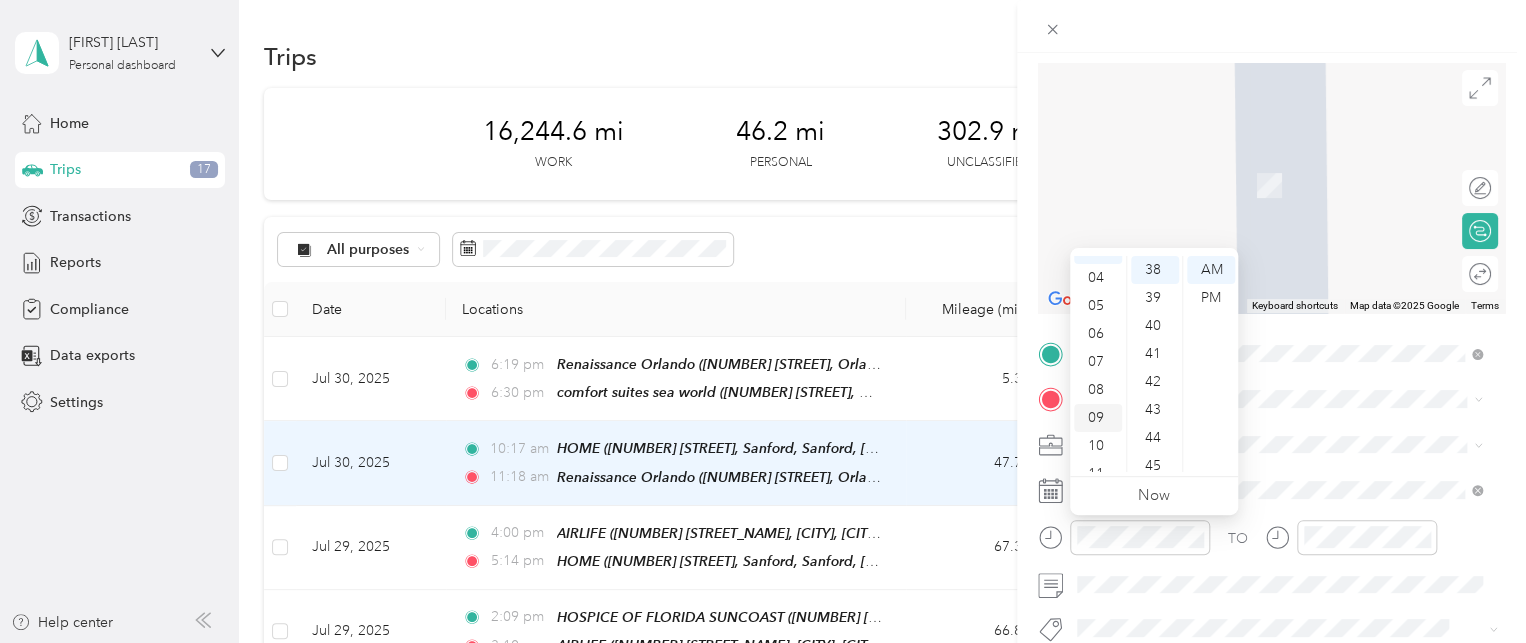 click on "09" at bounding box center [1098, 418] 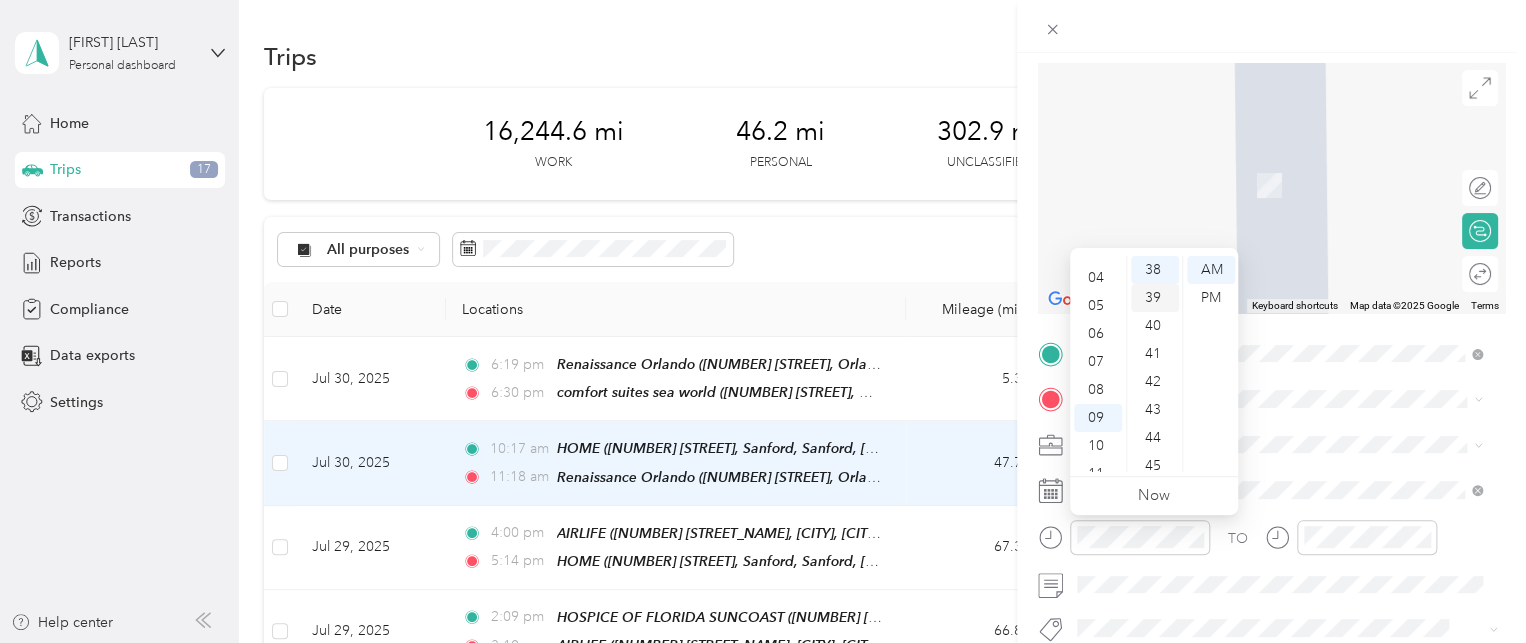 scroll, scrollTop: 120, scrollLeft: 0, axis: vertical 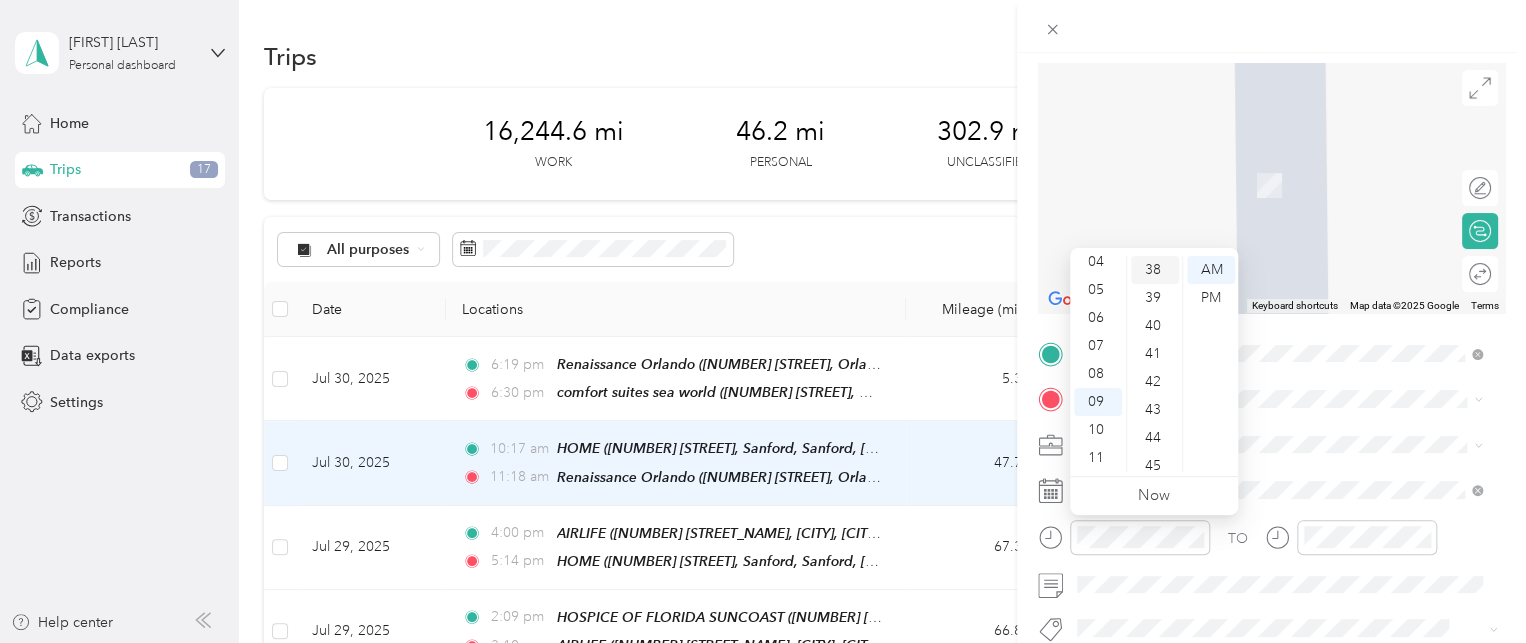 click on "38" at bounding box center (1155, 270) 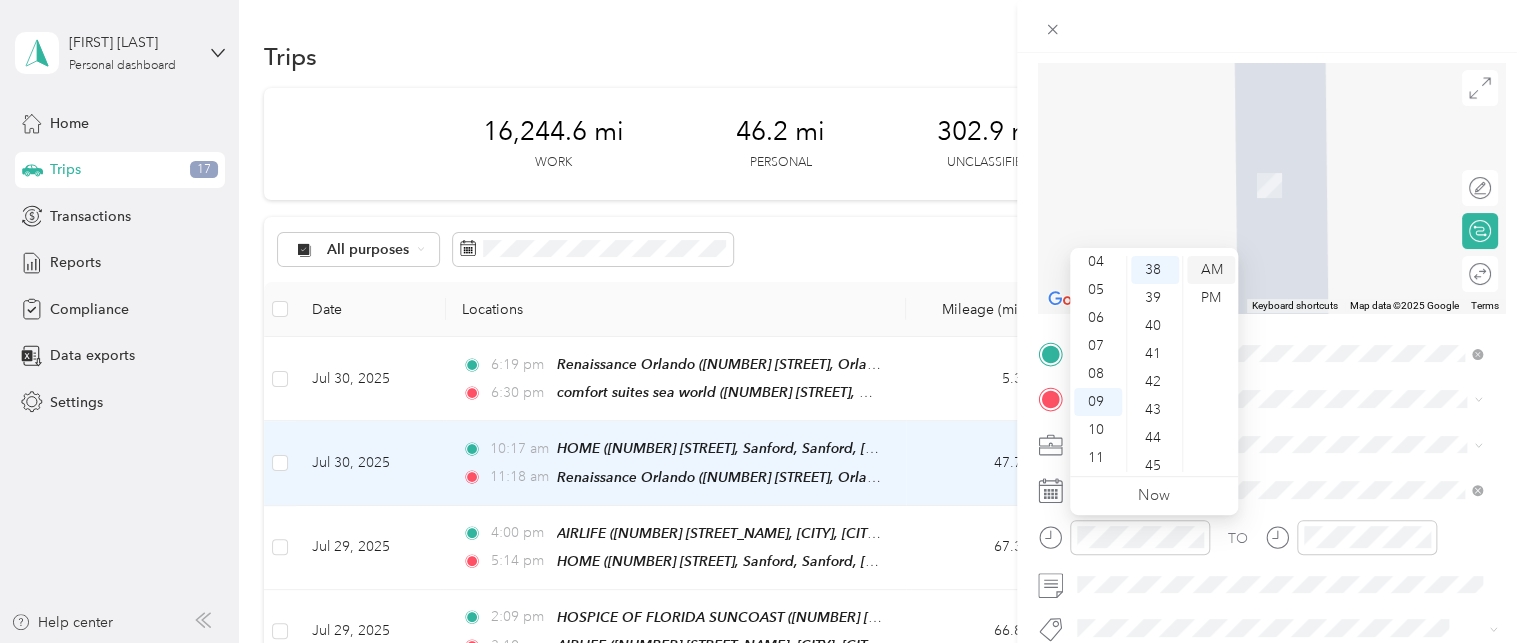 click on "AM" at bounding box center [1211, 270] 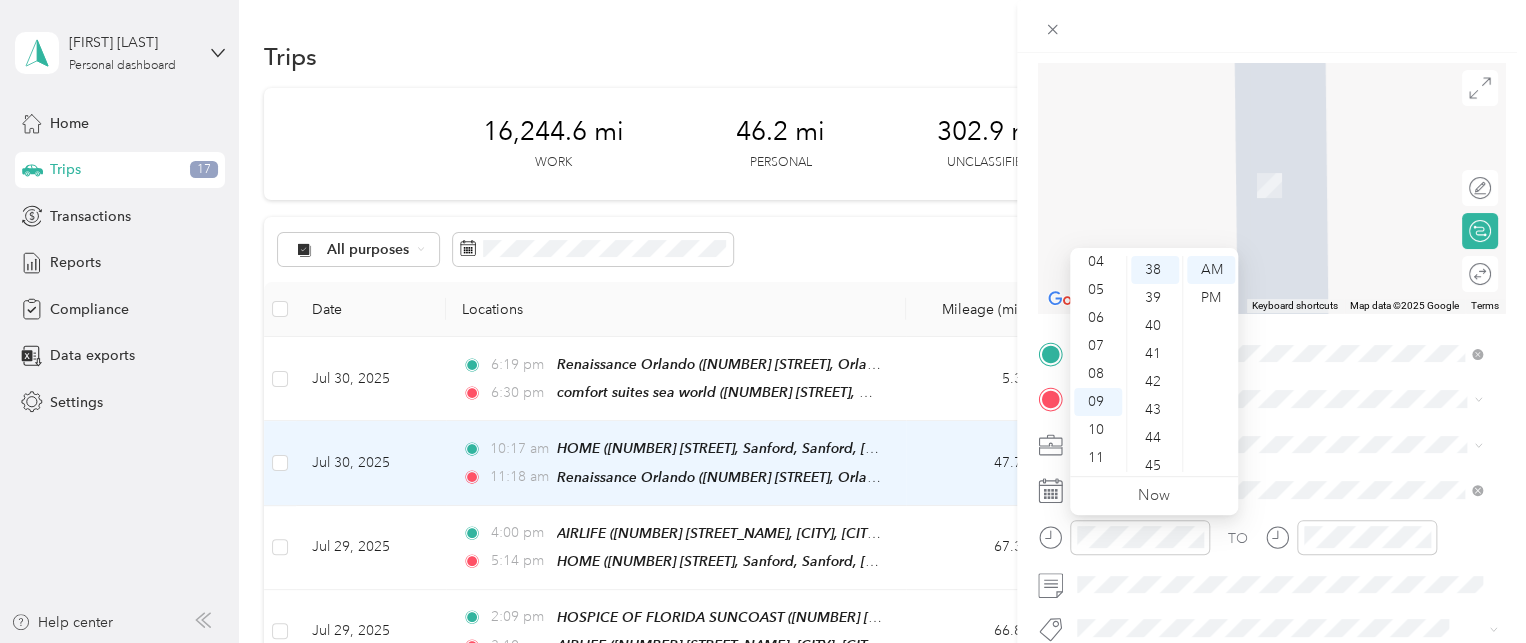 click on "New Trip Save This trip cannot be edited because it is either under review, approved, or paid. Contact your Team Manager to edit it. Miles To navigate the map with touch gestures double-tap and hold your finger on the map, then drag the map. ← Move left → Move right ↑ Move up ↓ Move down + Zoom in - Zoom out Home Jump left by 75% End Jump right by 75% Page Up Jump up by 75% Page Down Jump down by 75% Keyboard shortcuts Map Data Map data ©2025 Google Map data ©2025 Google 2 m  Click to toggle between metric and imperial units Terms Report a map error Edit route Calculate route Round trip TO Add photo" at bounding box center [763, 321] 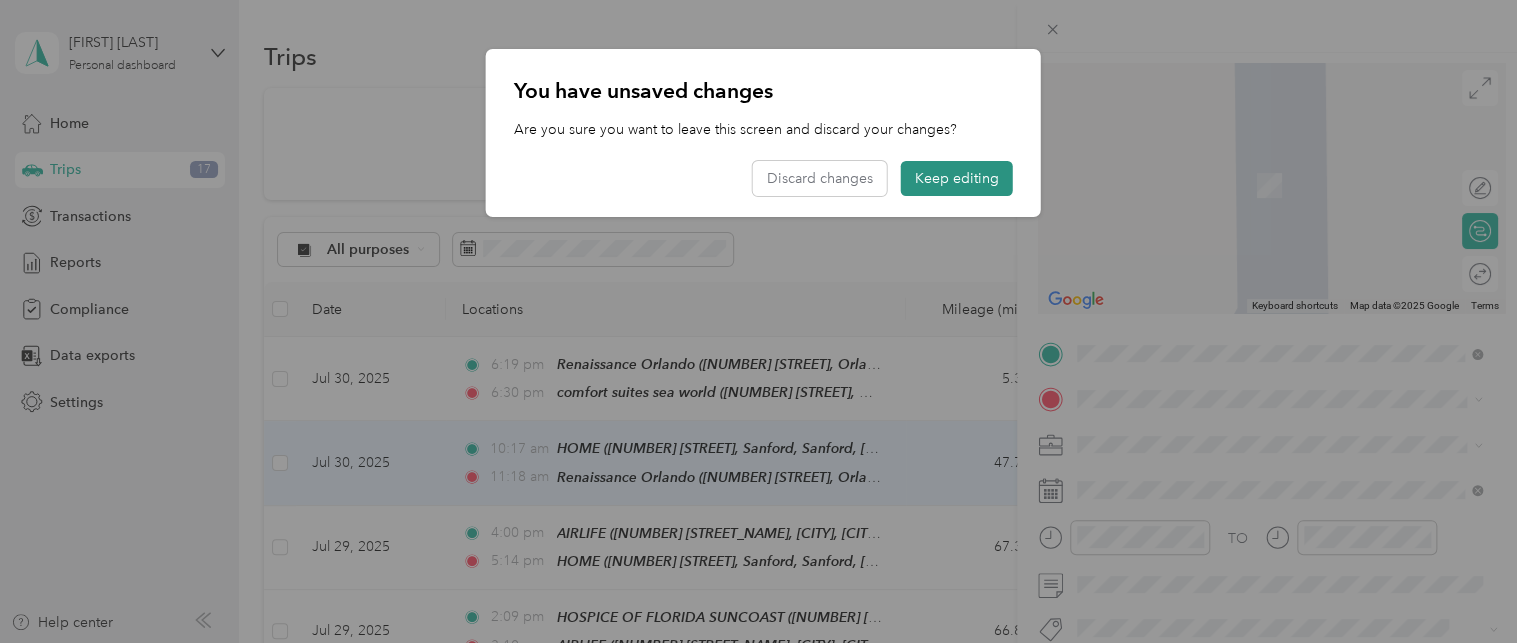 click on "Keep editing" at bounding box center (957, 178) 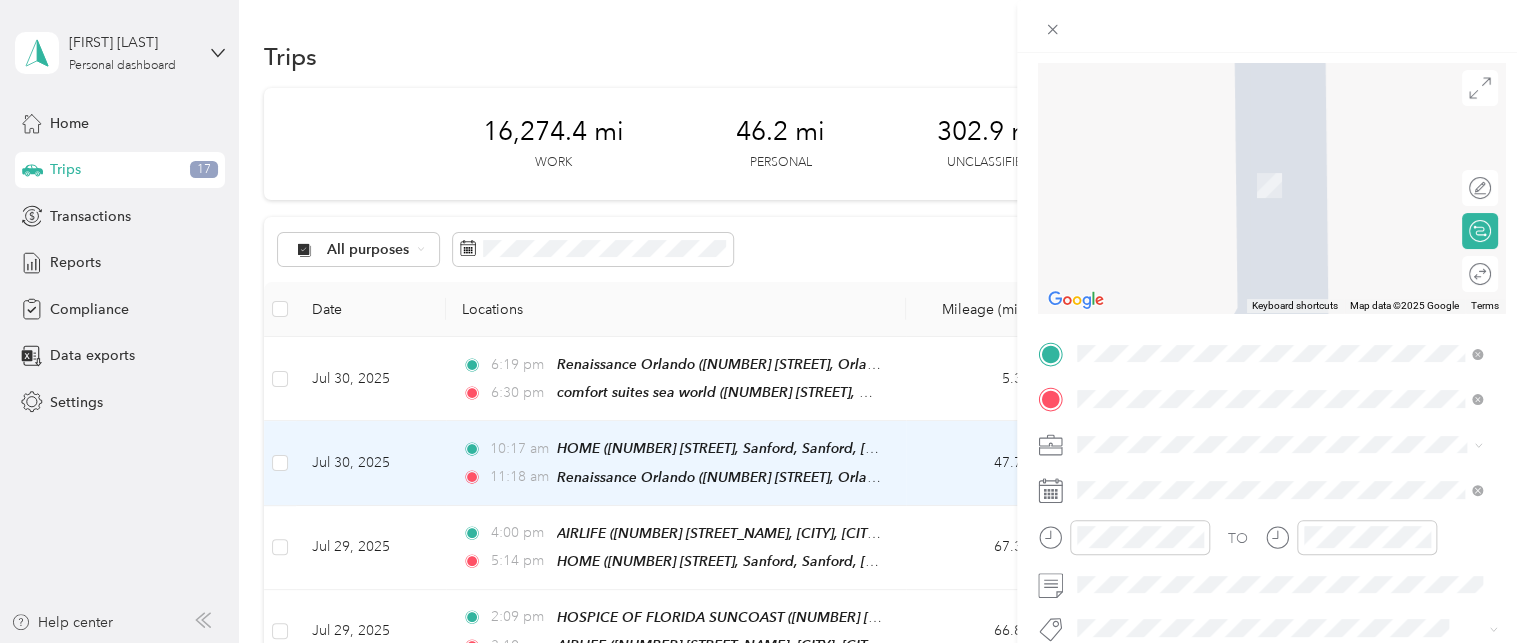 click on "[NUMBER] [STREET_NAME]
[CITY], [STATE] [POSTAL_CODE], United States" at bounding box center [1263, 163] 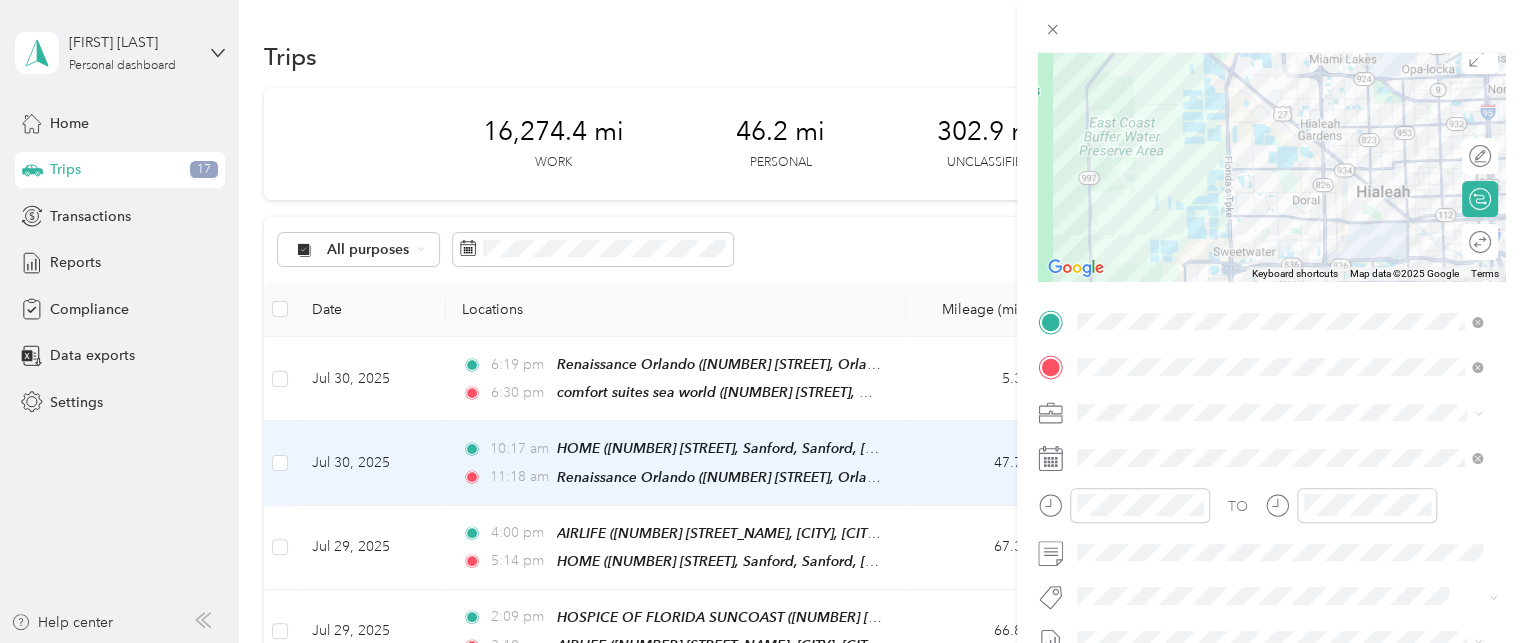 scroll, scrollTop: 172, scrollLeft: 0, axis: vertical 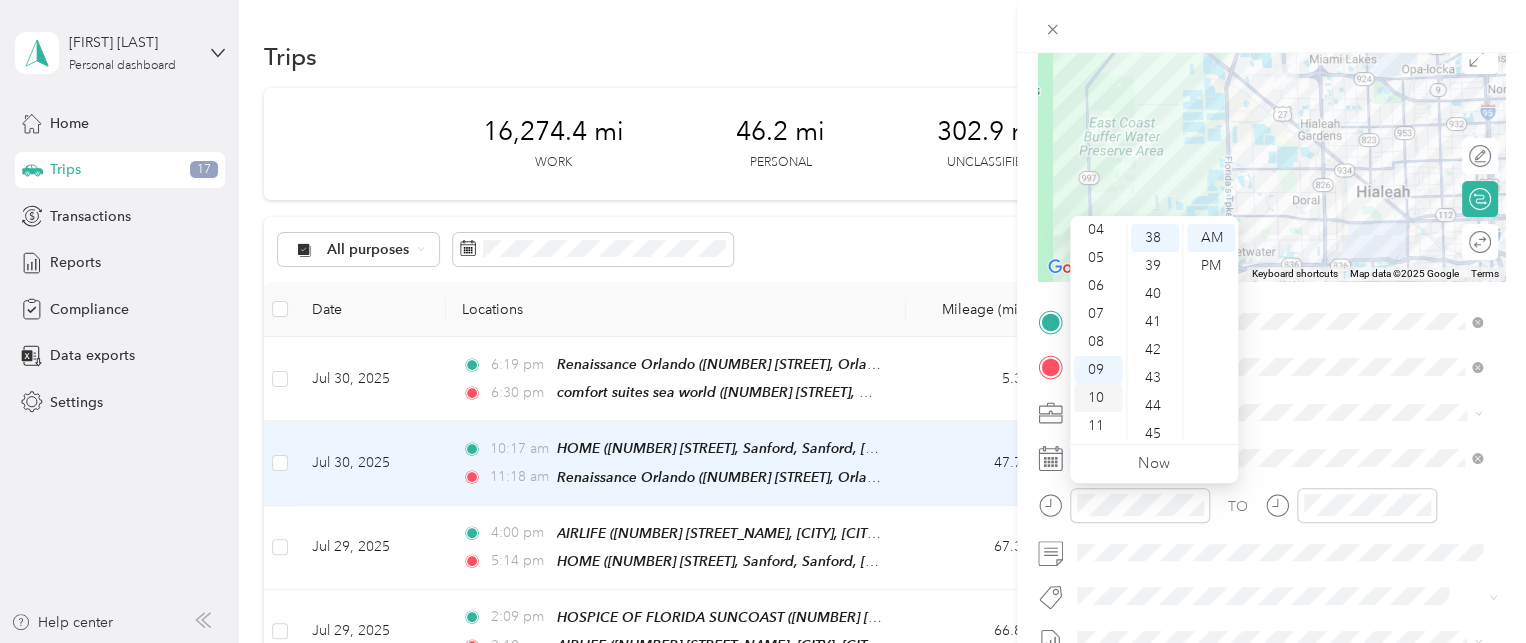 click on "10" at bounding box center (1098, 398) 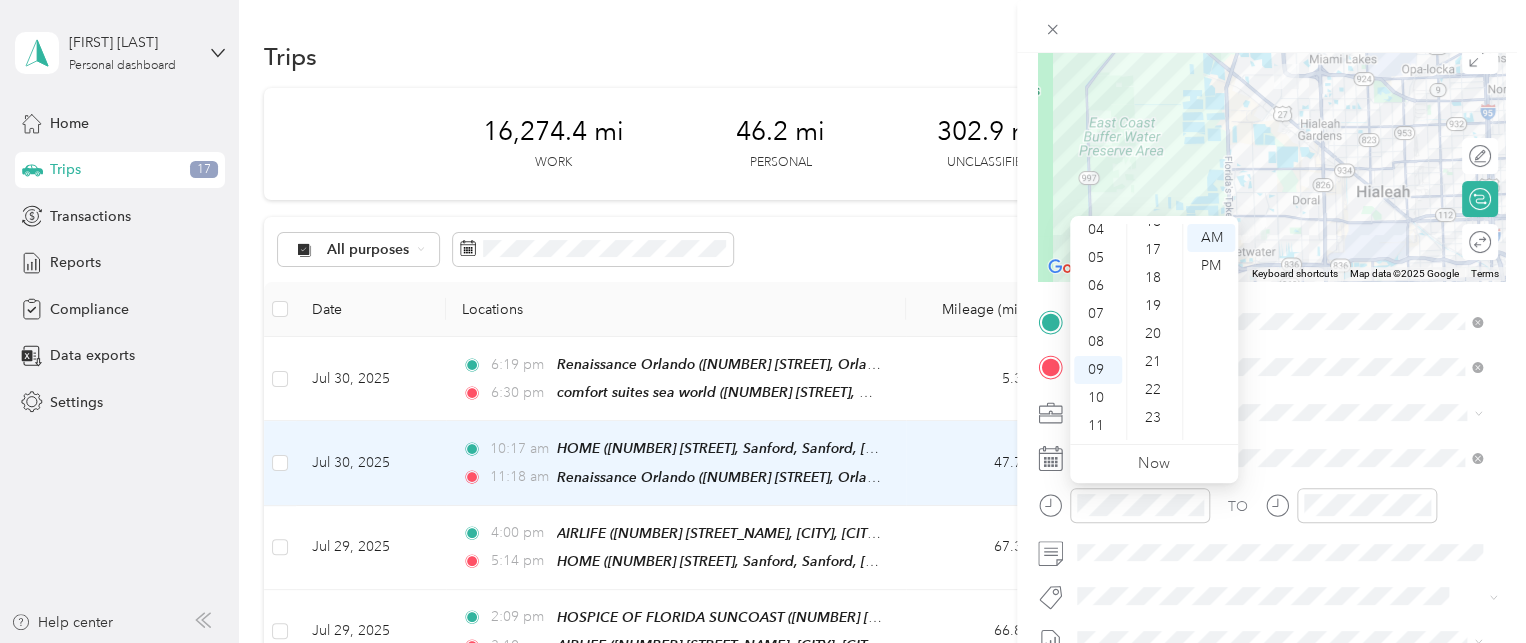 scroll, scrollTop: 384, scrollLeft: 0, axis: vertical 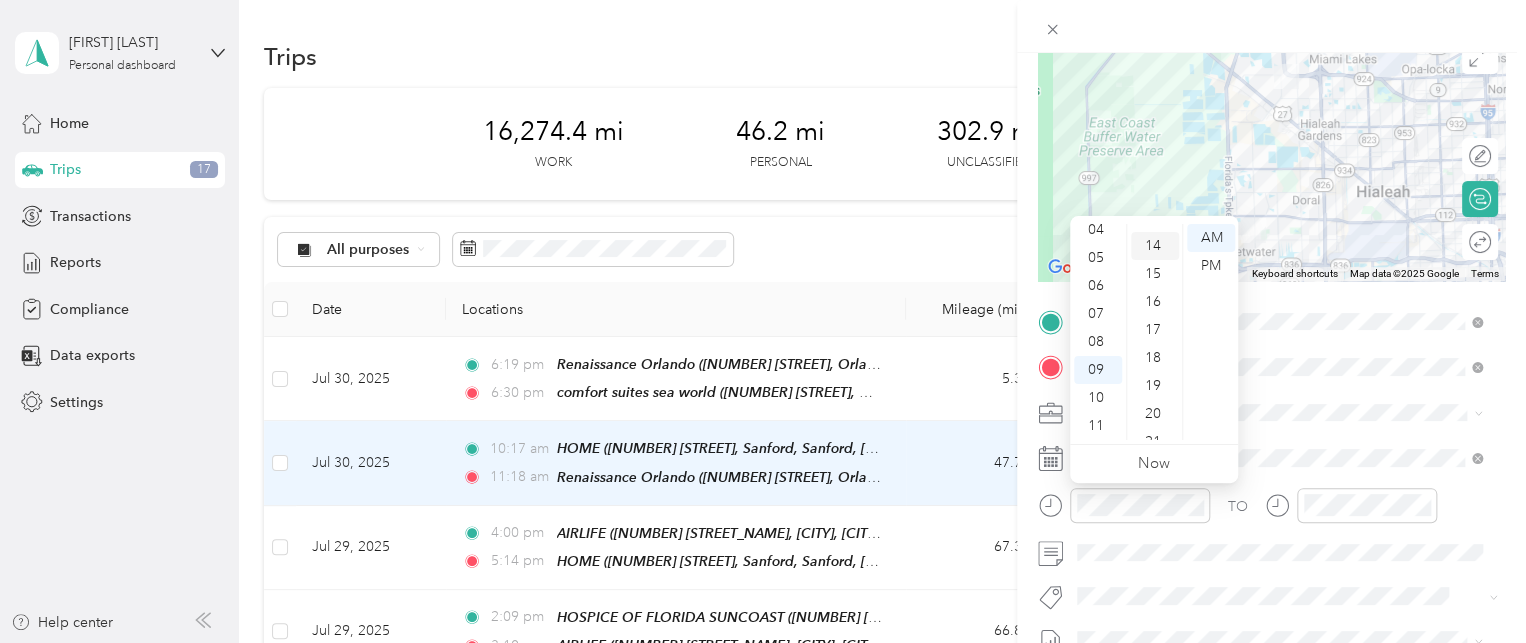 click on "14" at bounding box center (1155, 246) 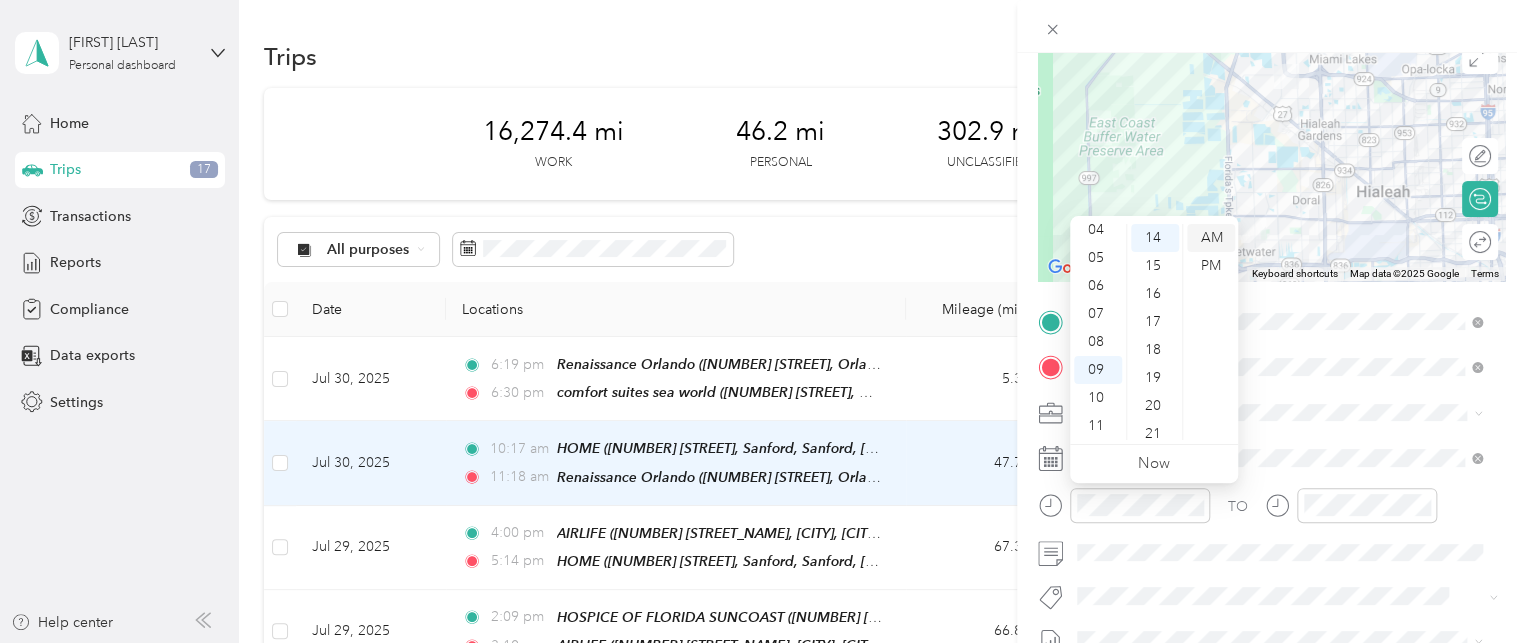 click on "AM" at bounding box center [1211, 238] 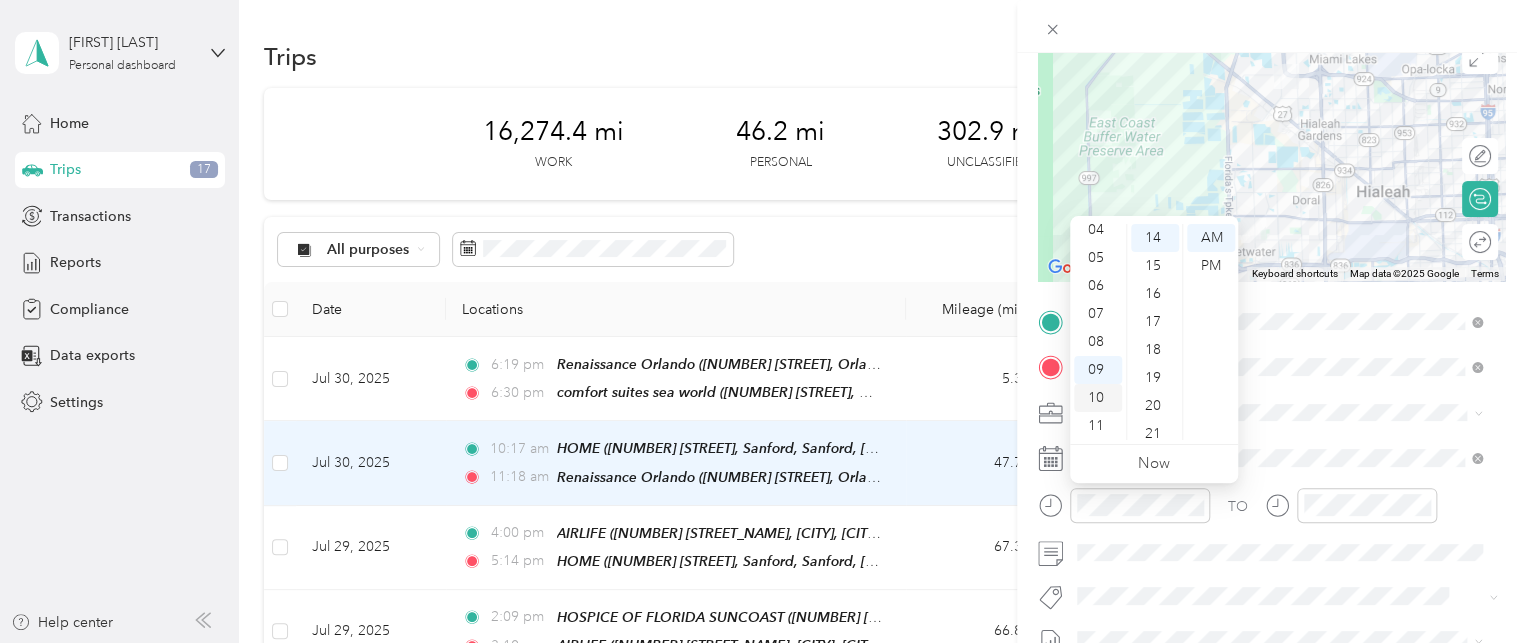 click on "10" at bounding box center (1098, 398) 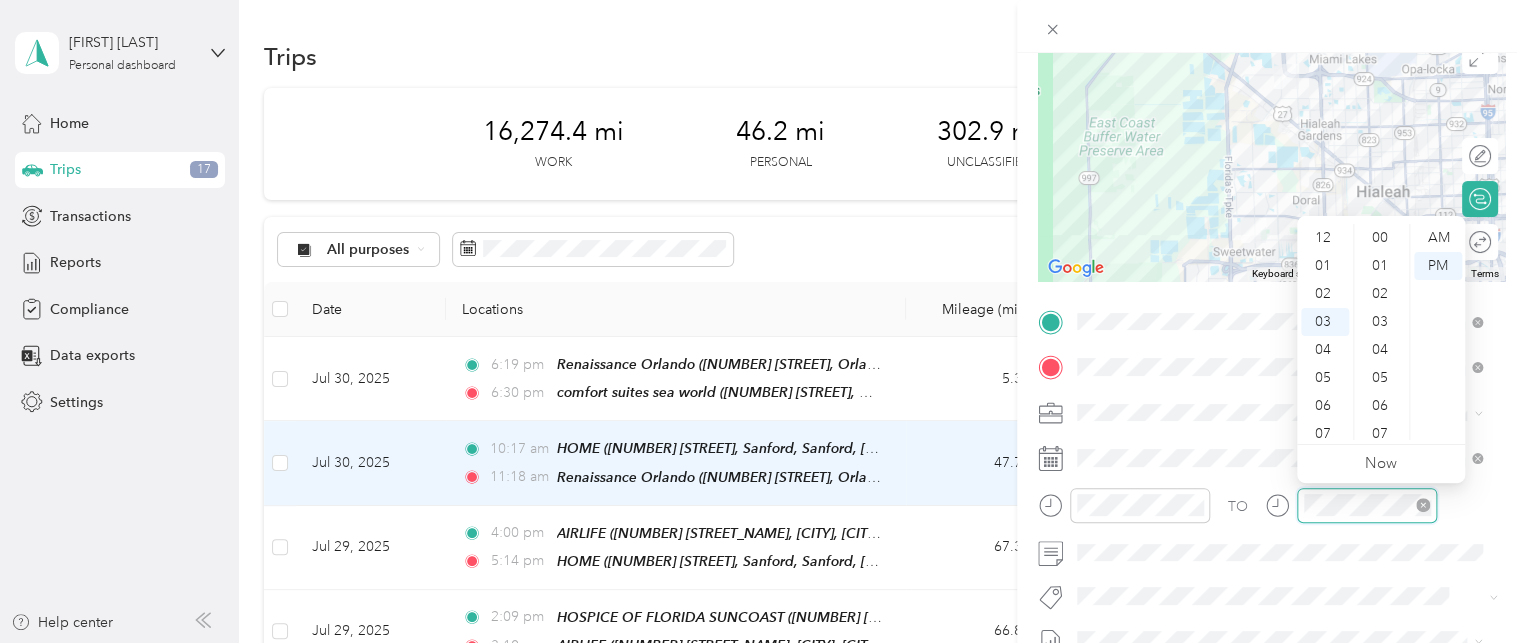 scroll, scrollTop: 84, scrollLeft: 0, axis: vertical 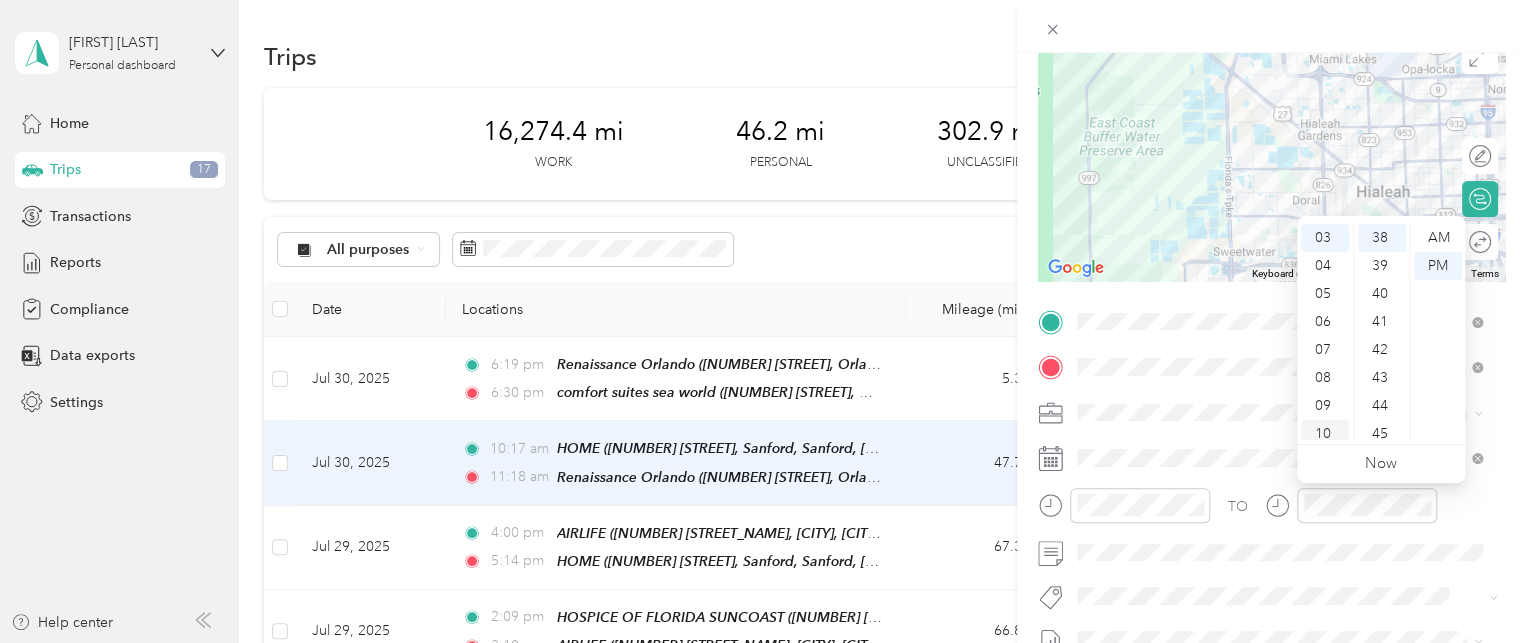 click on "10" at bounding box center [1325, 434] 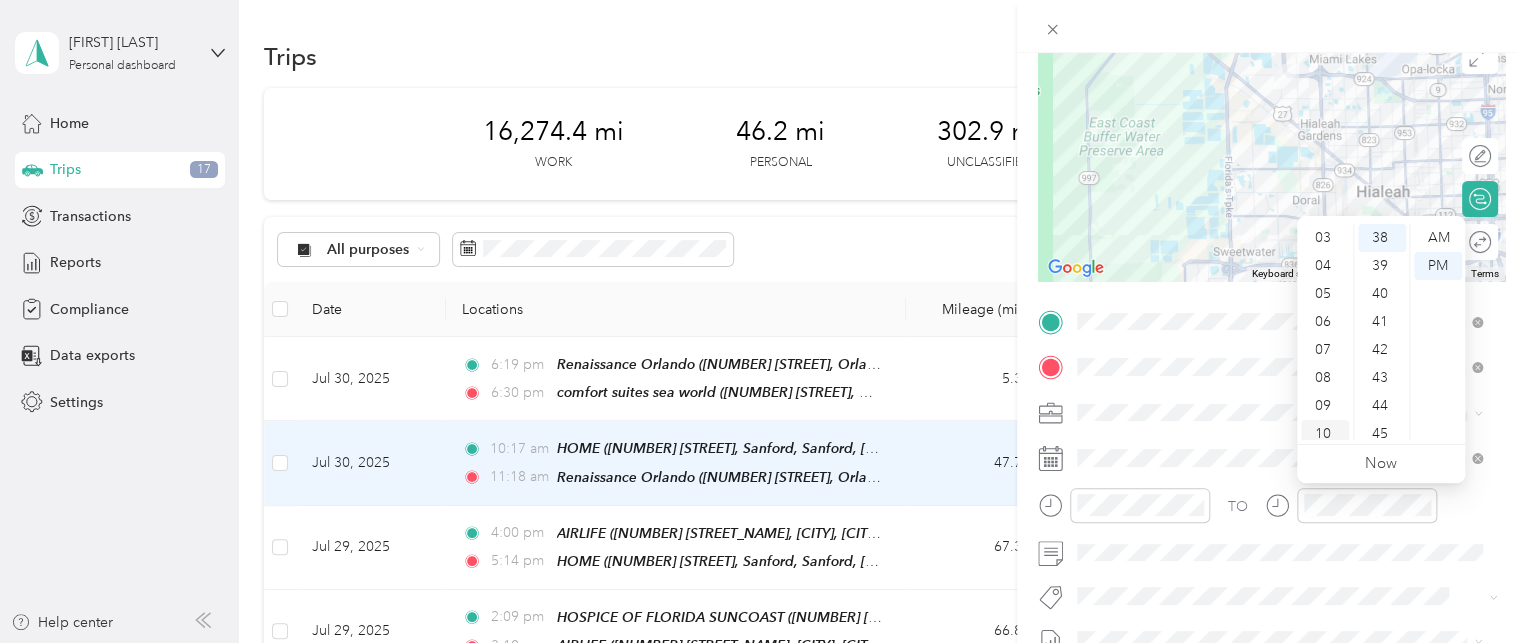 scroll, scrollTop: 120, scrollLeft: 0, axis: vertical 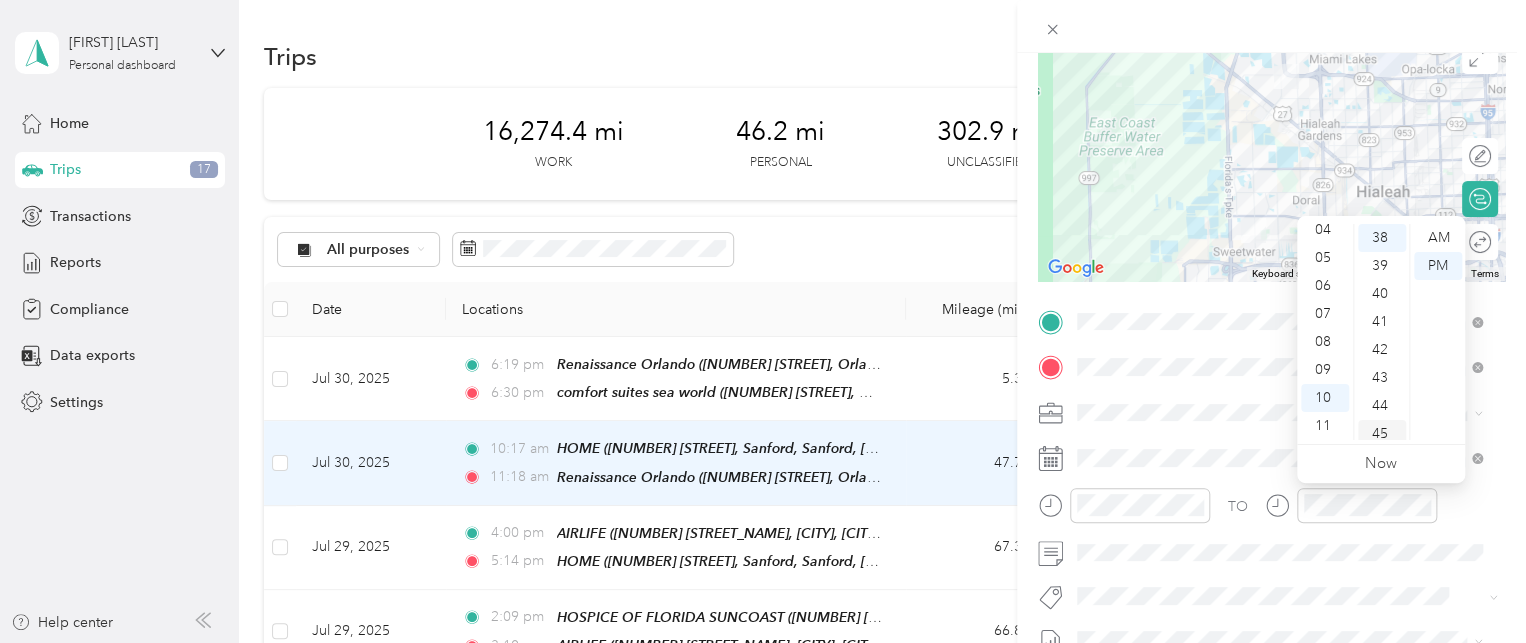 click on "45" at bounding box center (1382, 434) 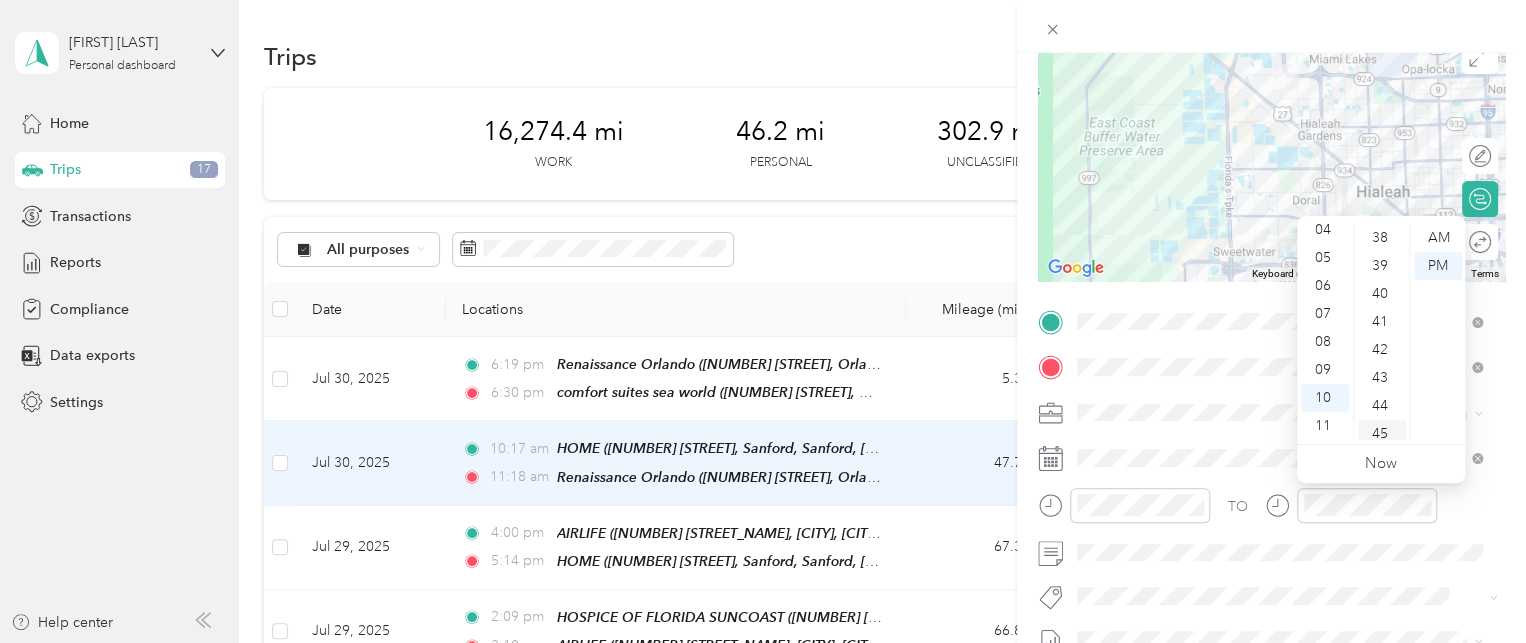 scroll, scrollTop: 1260, scrollLeft: 0, axis: vertical 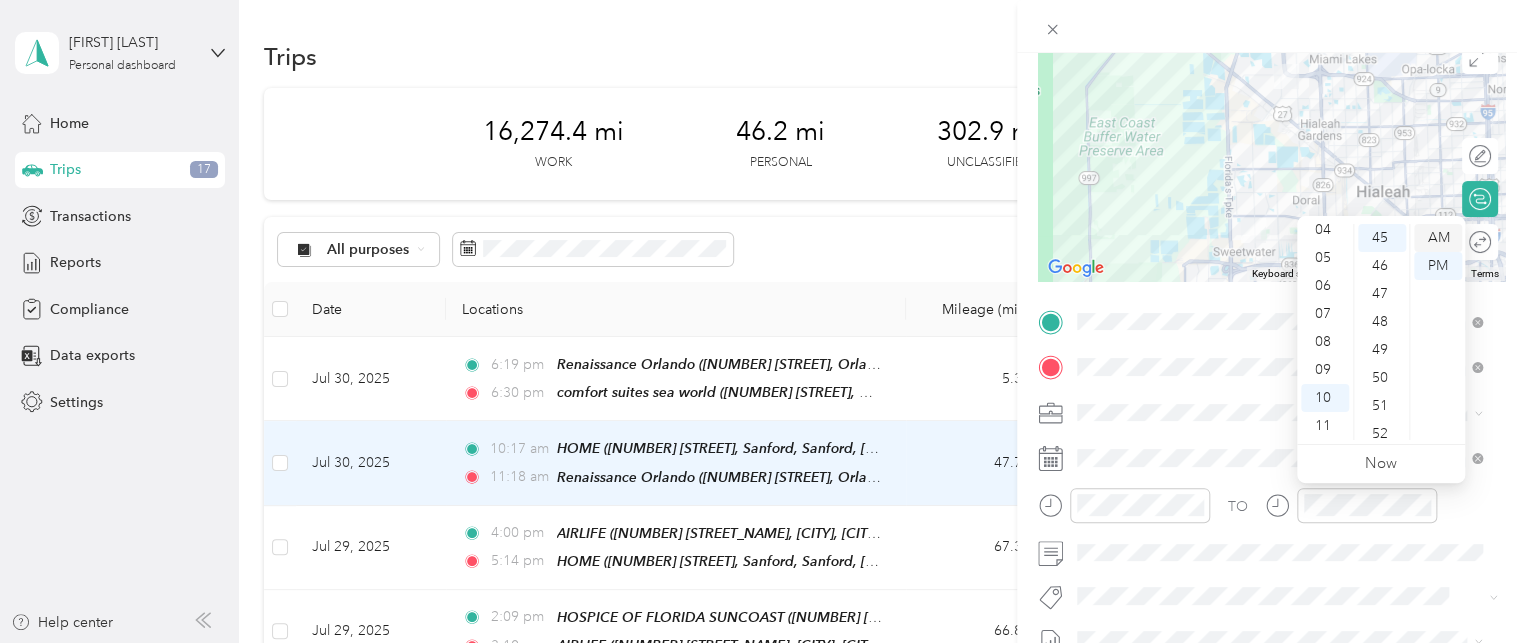 click on "AM" at bounding box center (1438, 238) 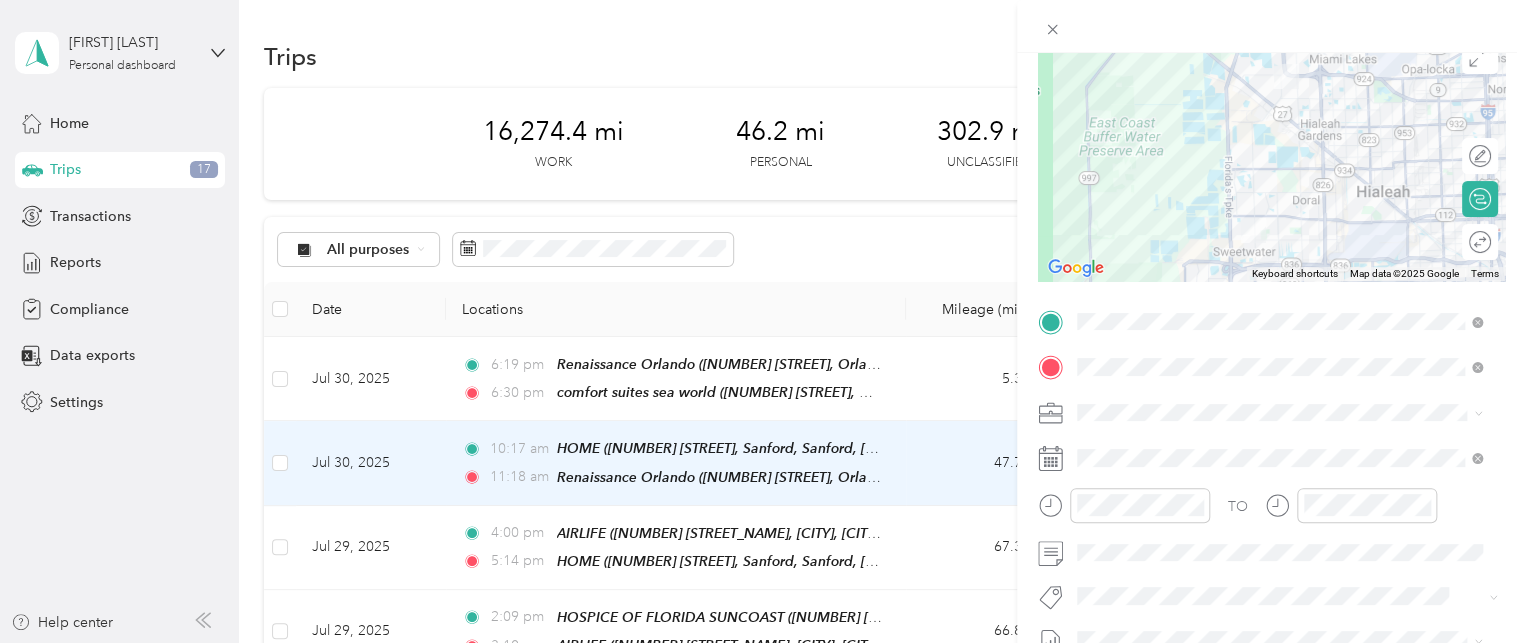 scroll, scrollTop: 0, scrollLeft: 0, axis: both 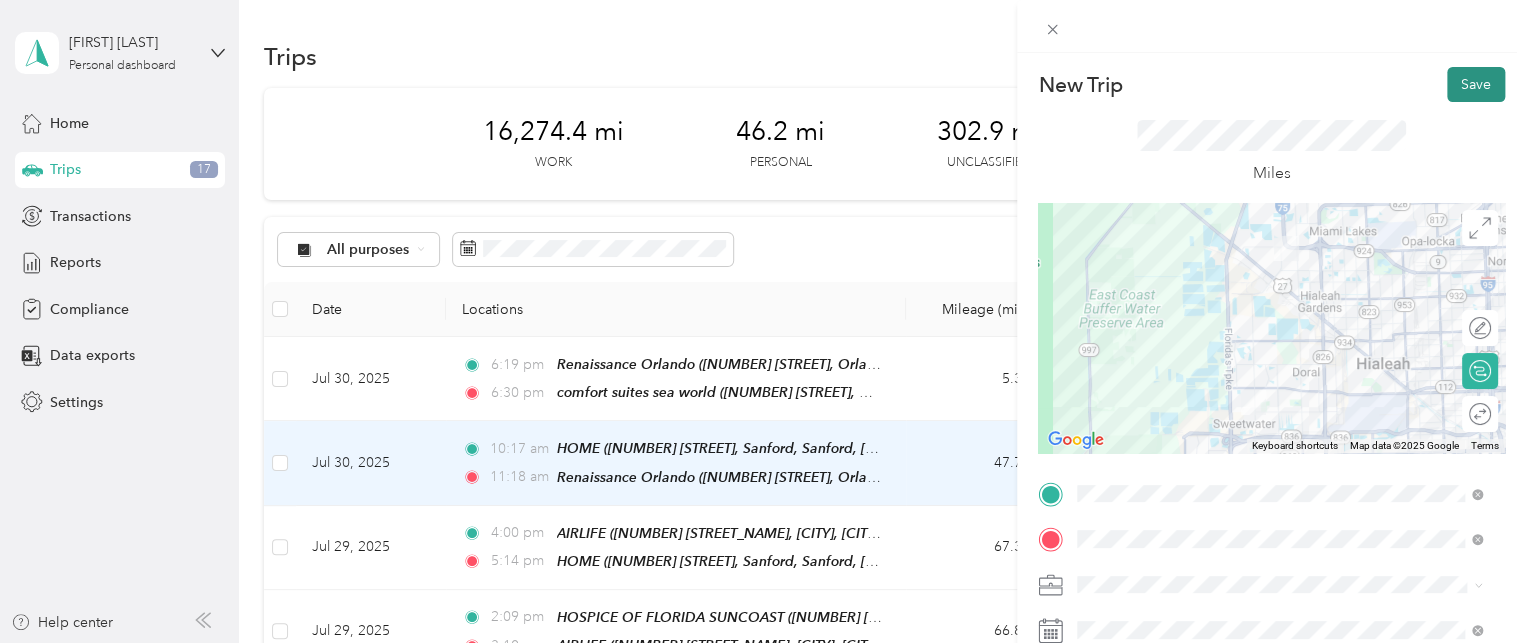 click on "Save" at bounding box center [1476, 84] 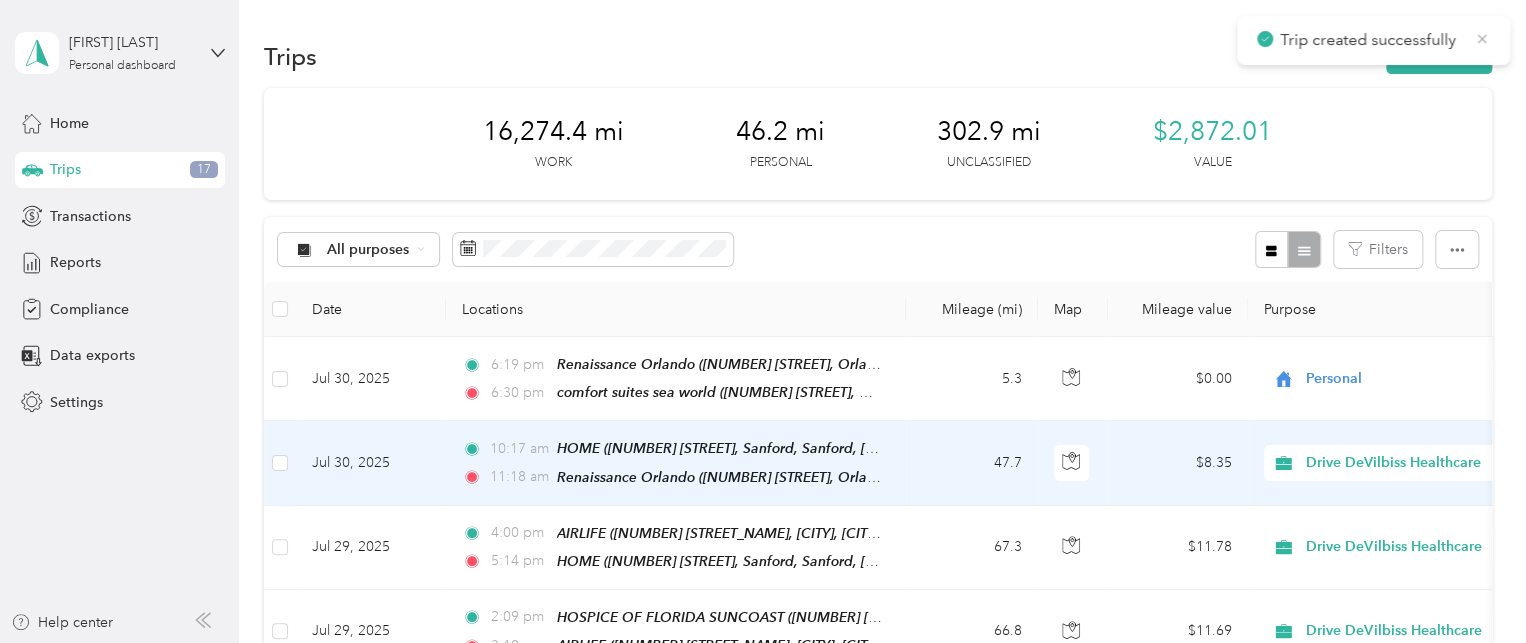click 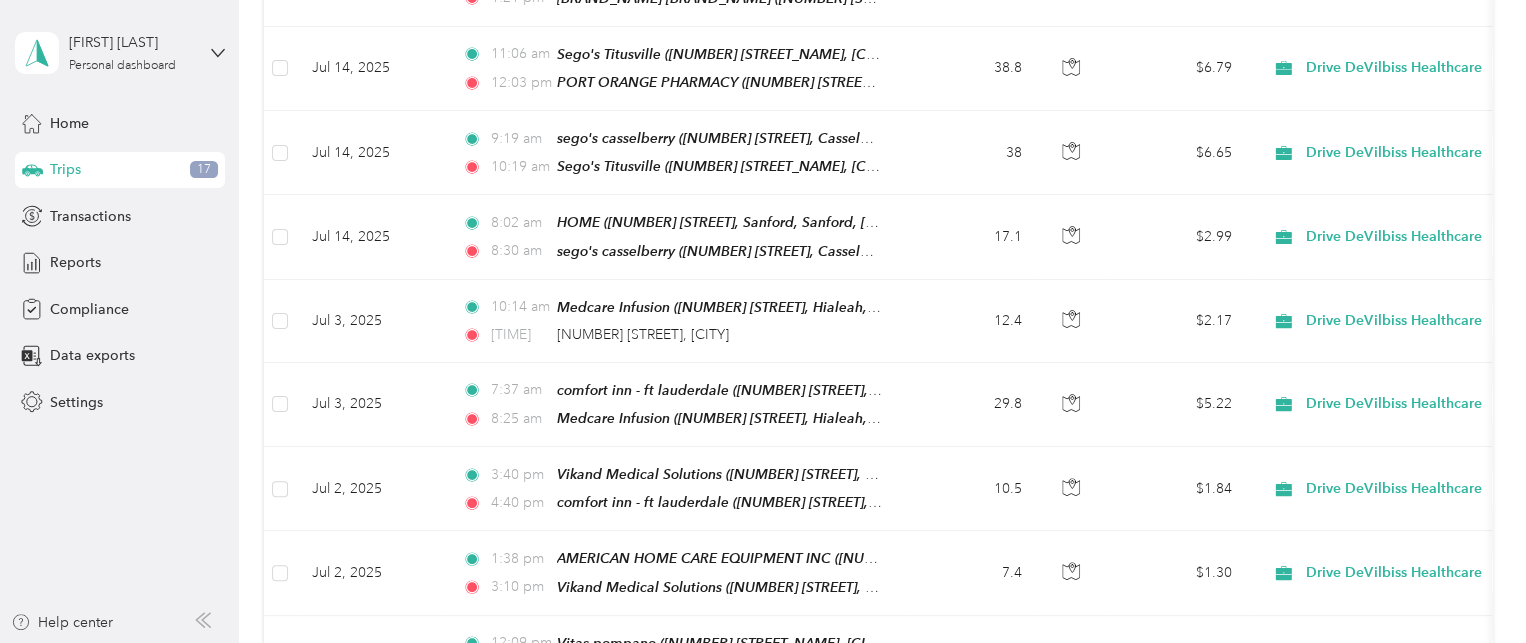 scroll, scrollTop: 4866, scrollLeft: 0, axis: vertical 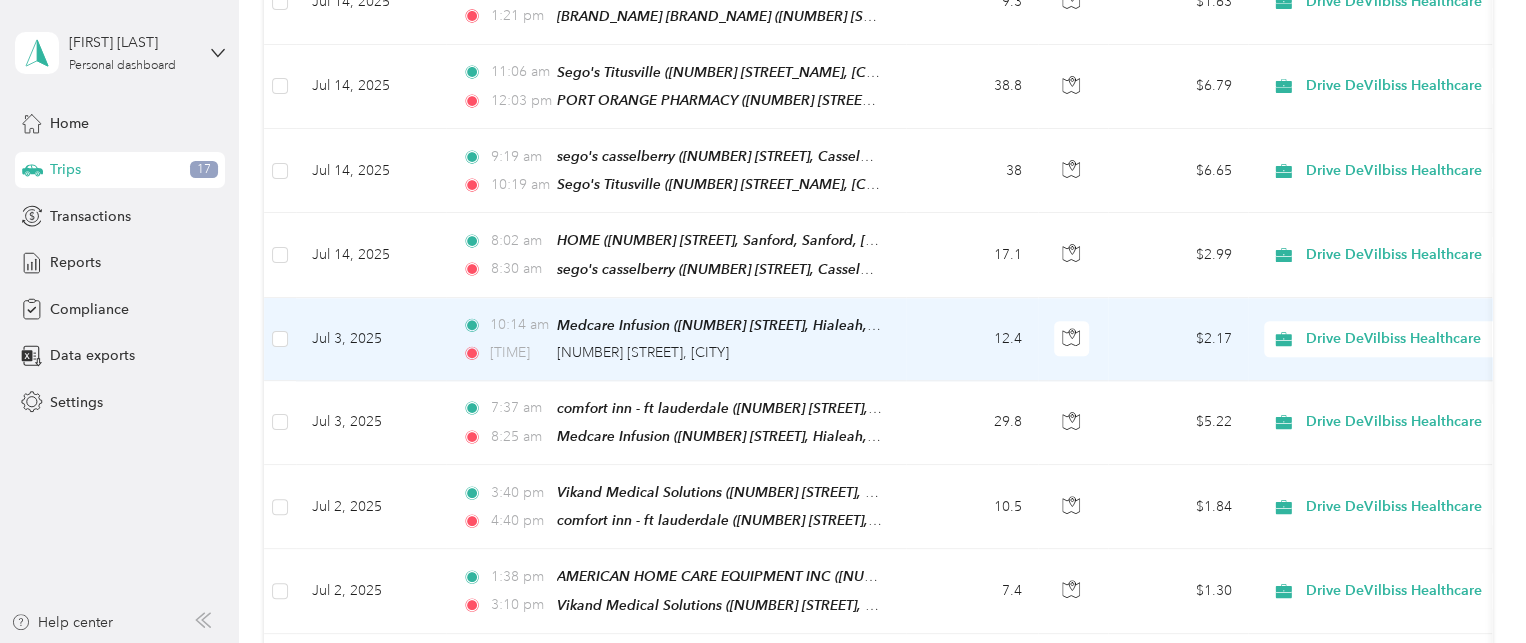 click on "Jul 3, 2025" at bounding box center (371, 339) 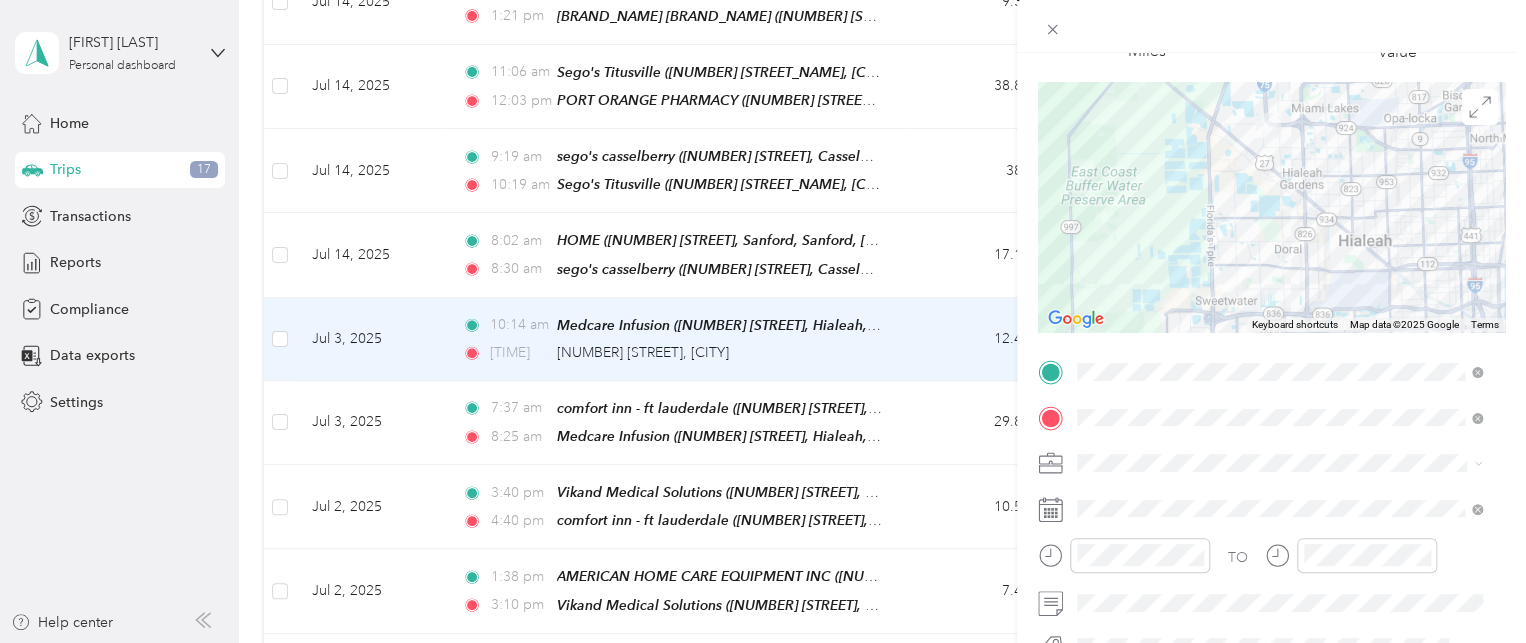 scroll, scrollTop: 135, scrollLeft: 0, axis: vertical 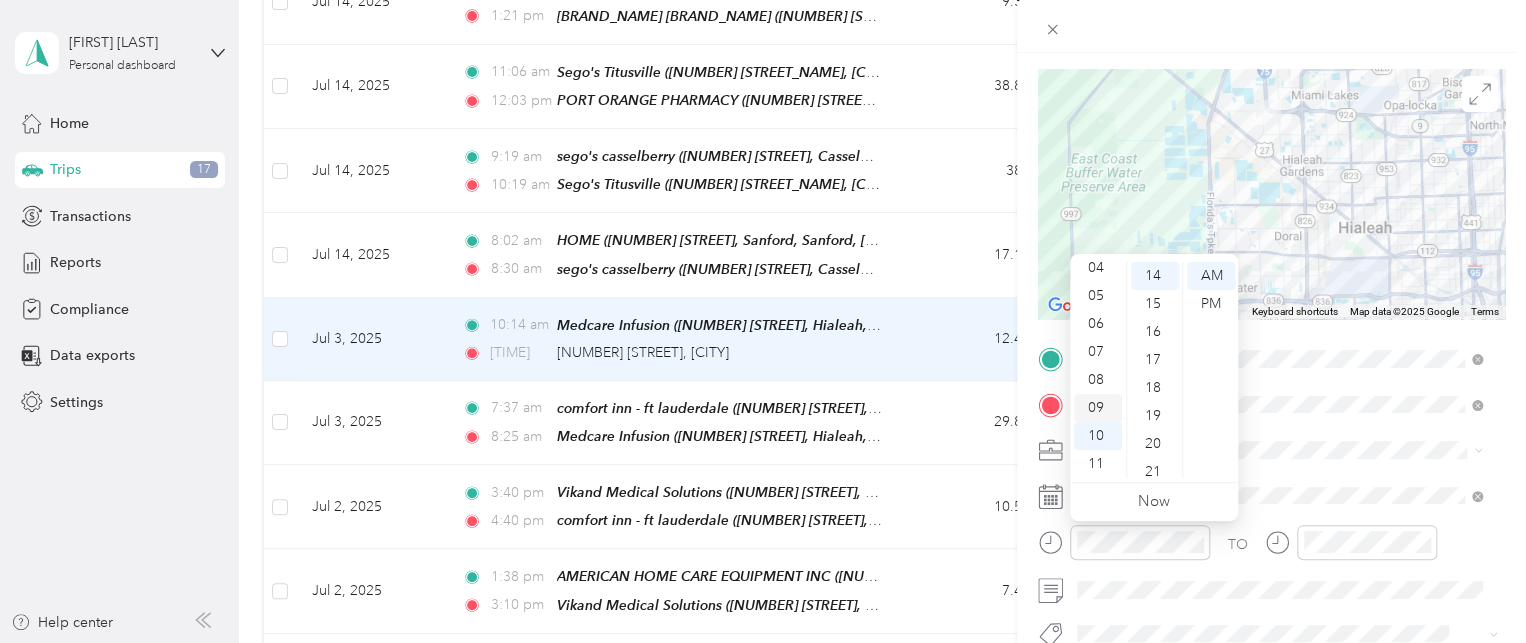 click on "09" at bounding box center [1098, 408] 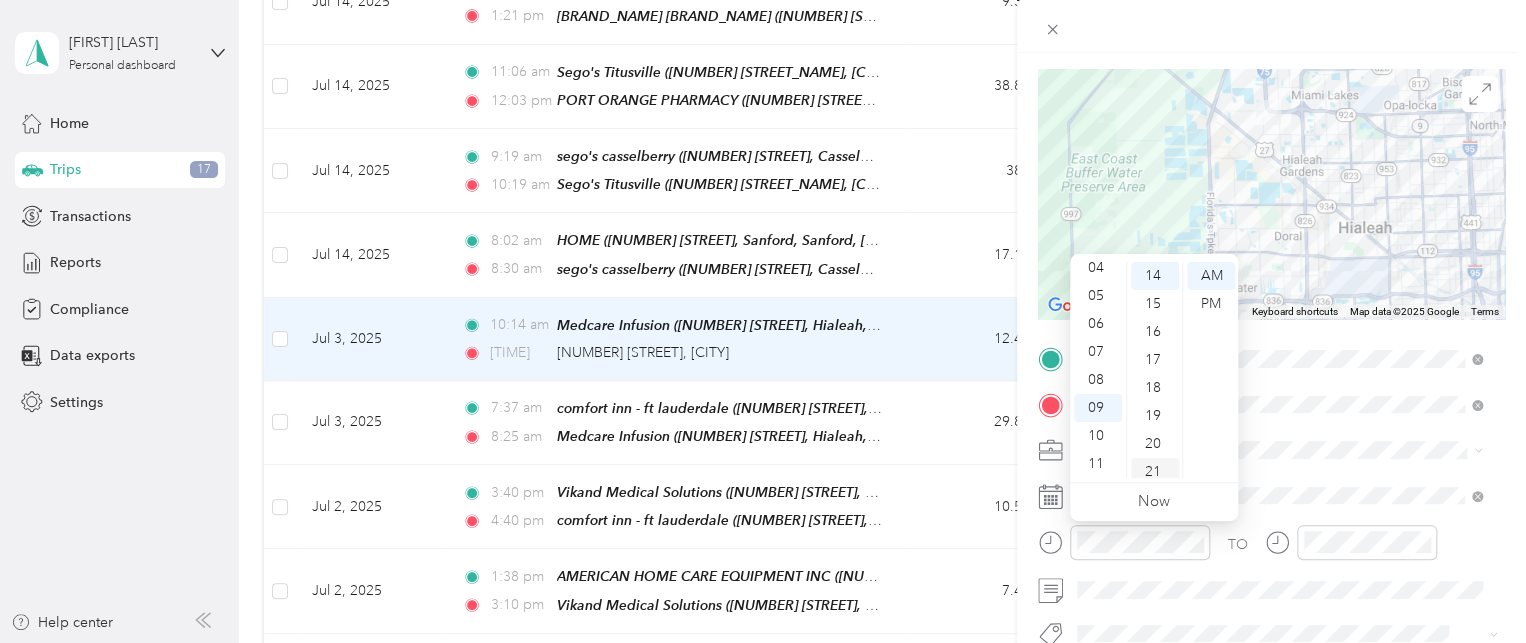 click on "21" at bounding box center [1155, 472] 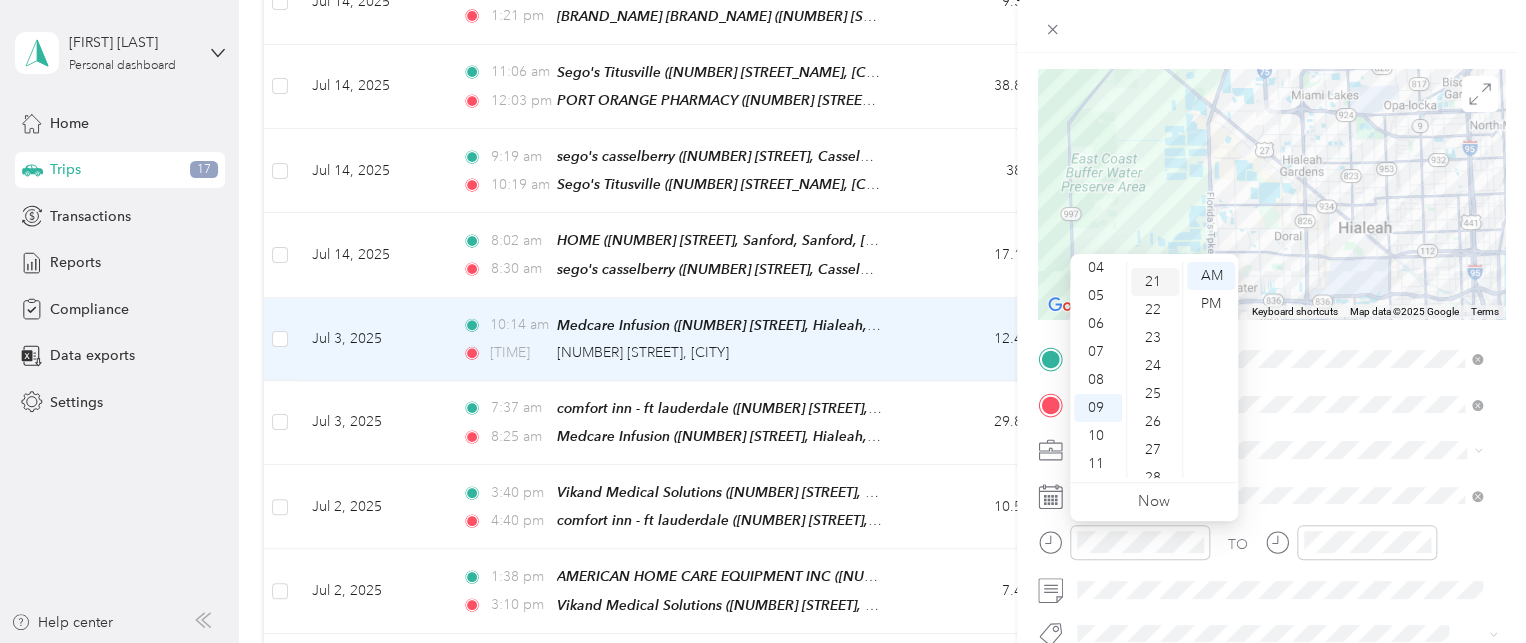 scroll, scrollTop: 588, scrollLeft: 0, axis: vertical 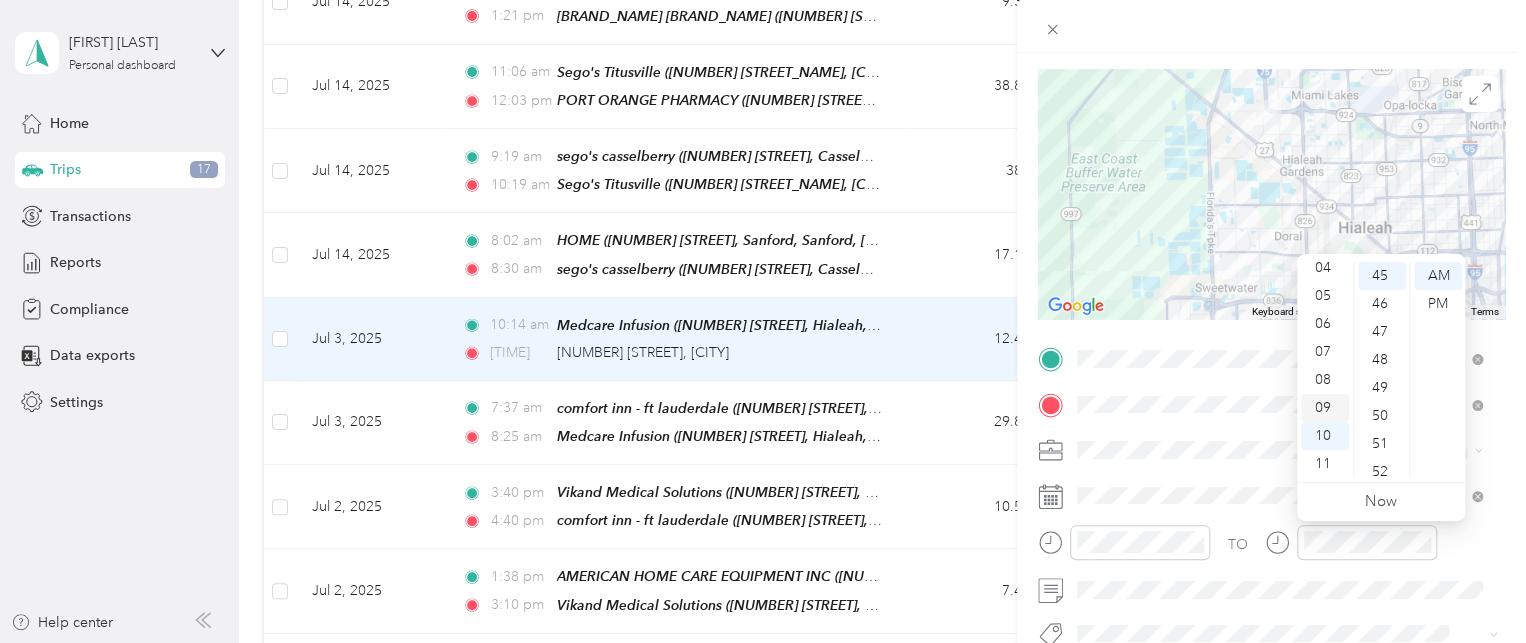 click on "09" at bounding box center (1325, 408) 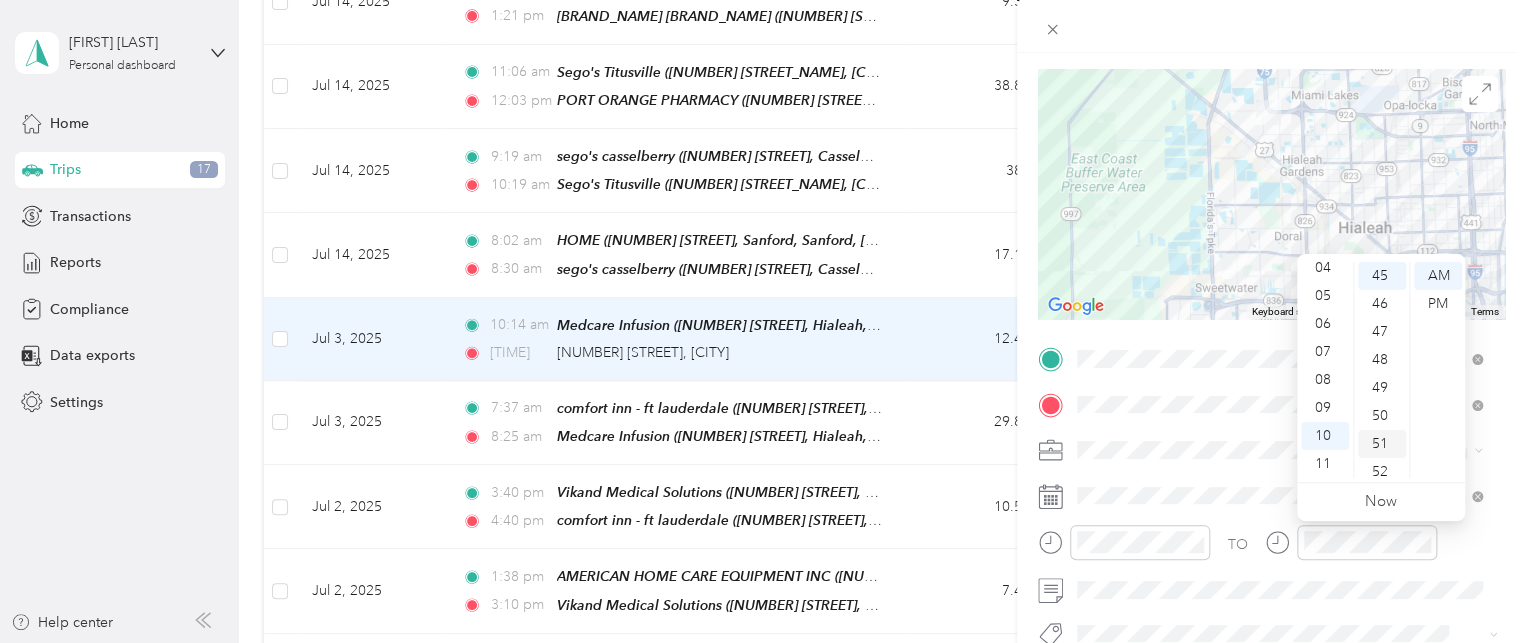 click on "51" at bounding box center [1382, 444] 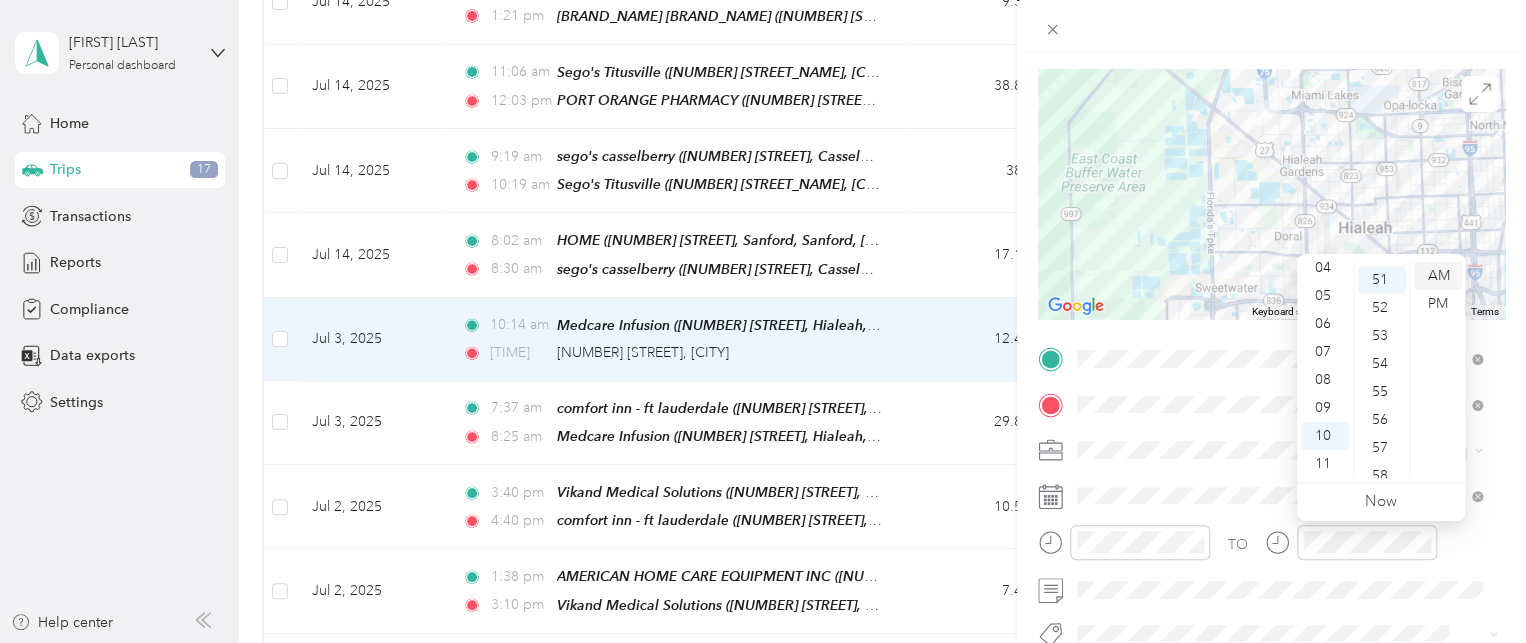 scroll, scrollTop: 1428, scrollLeft: 0, axis: vertical 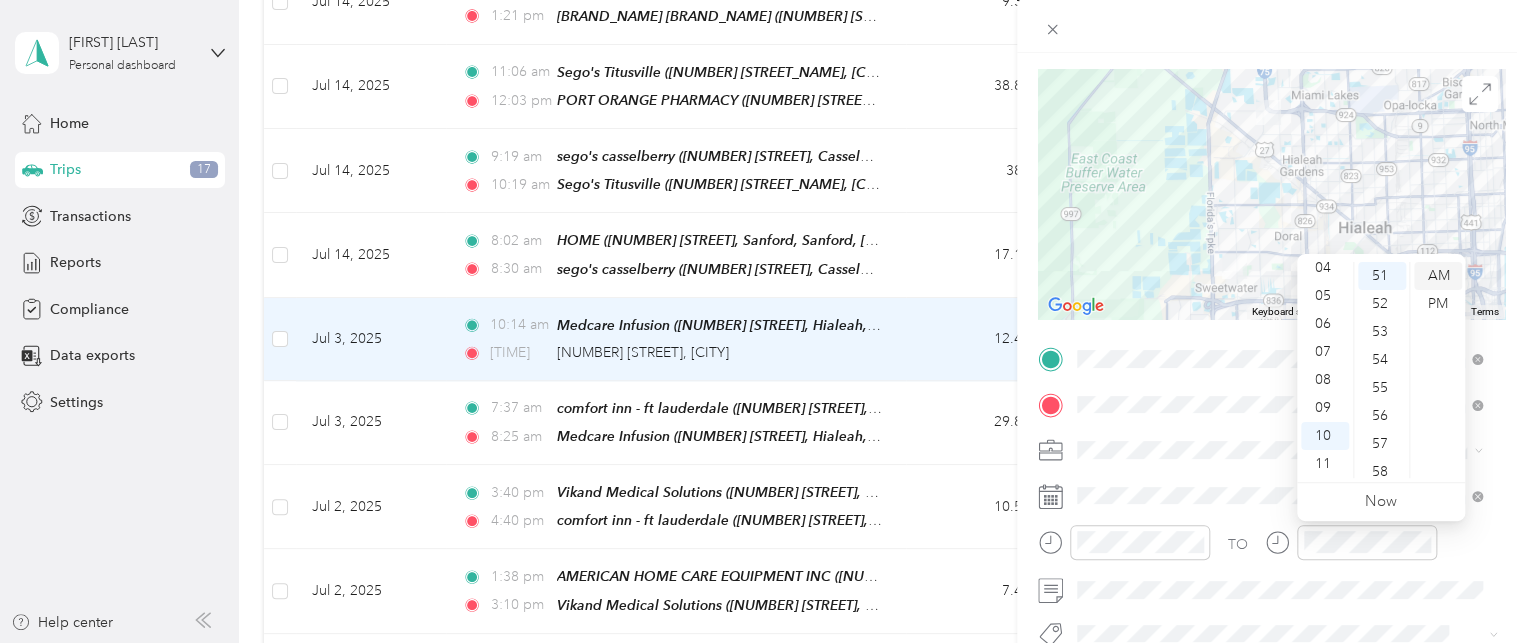 click on "AM" at bounding box center (1438, 276) 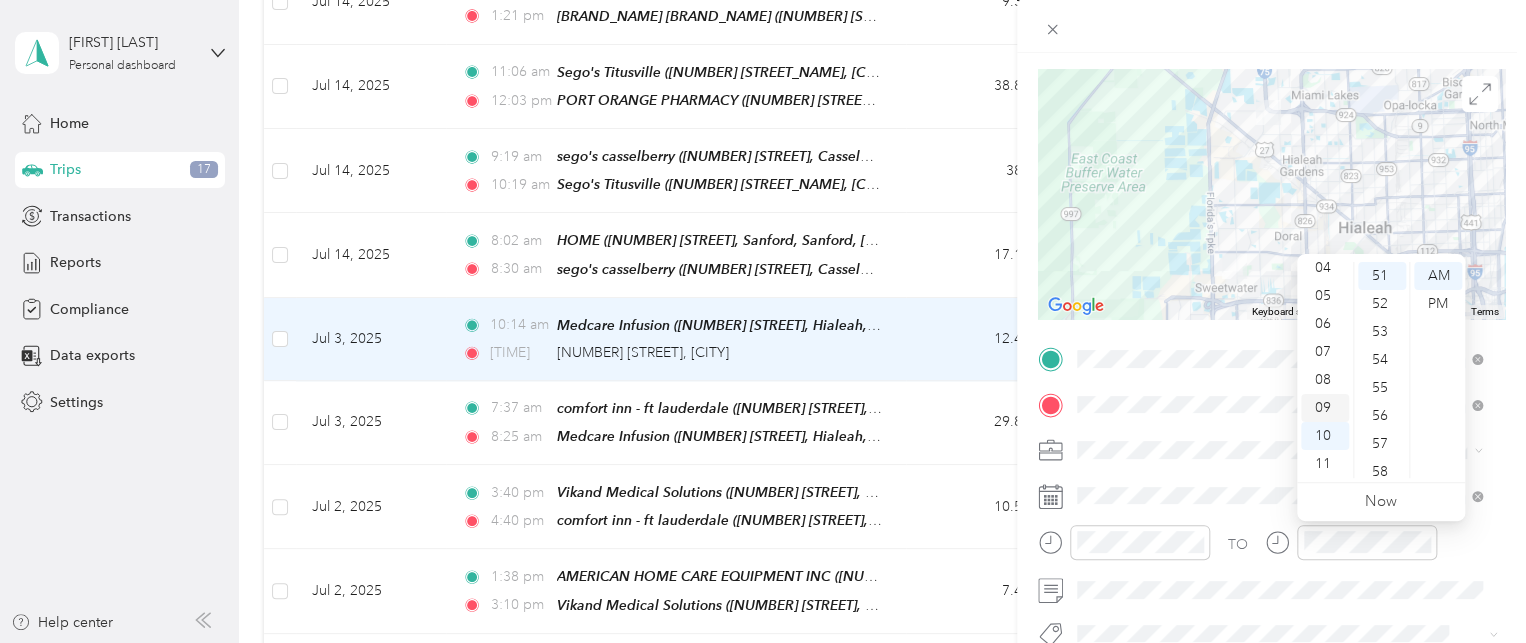 click on "09" at bounding box center [1325, 408] 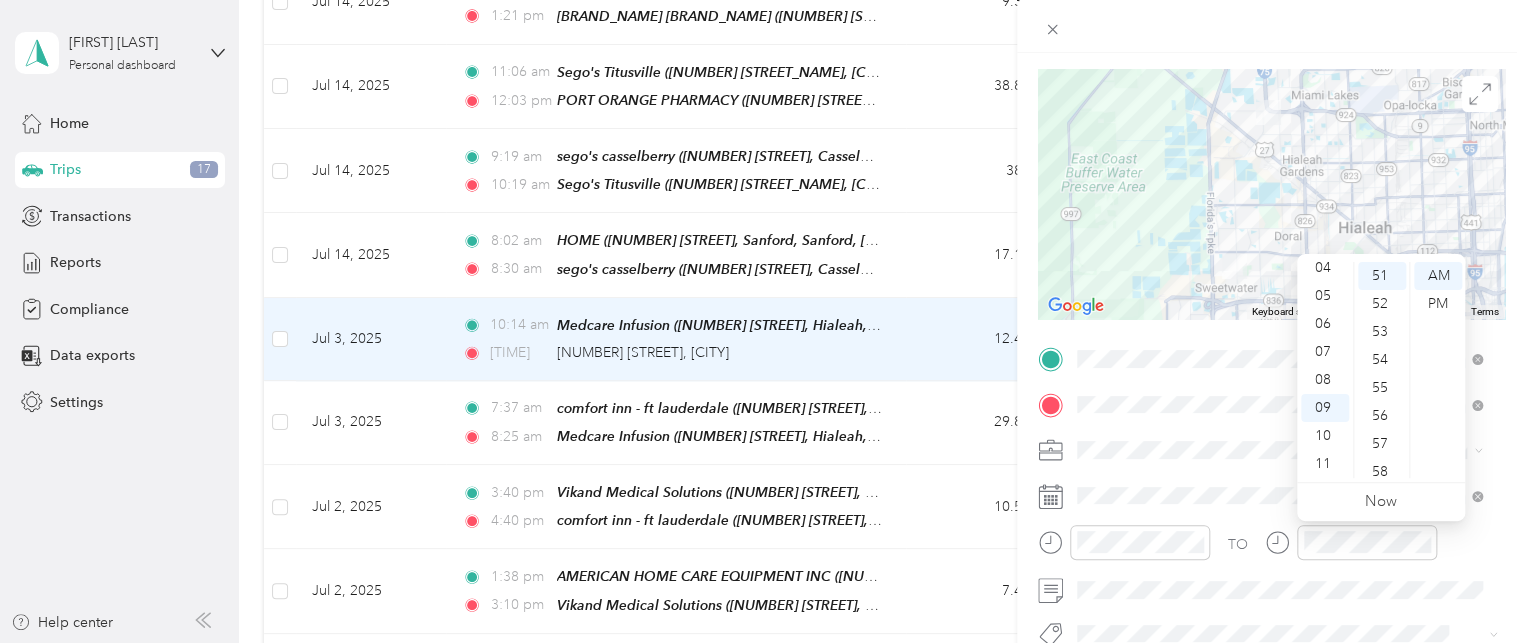 click at bounding box center [1271, 26] 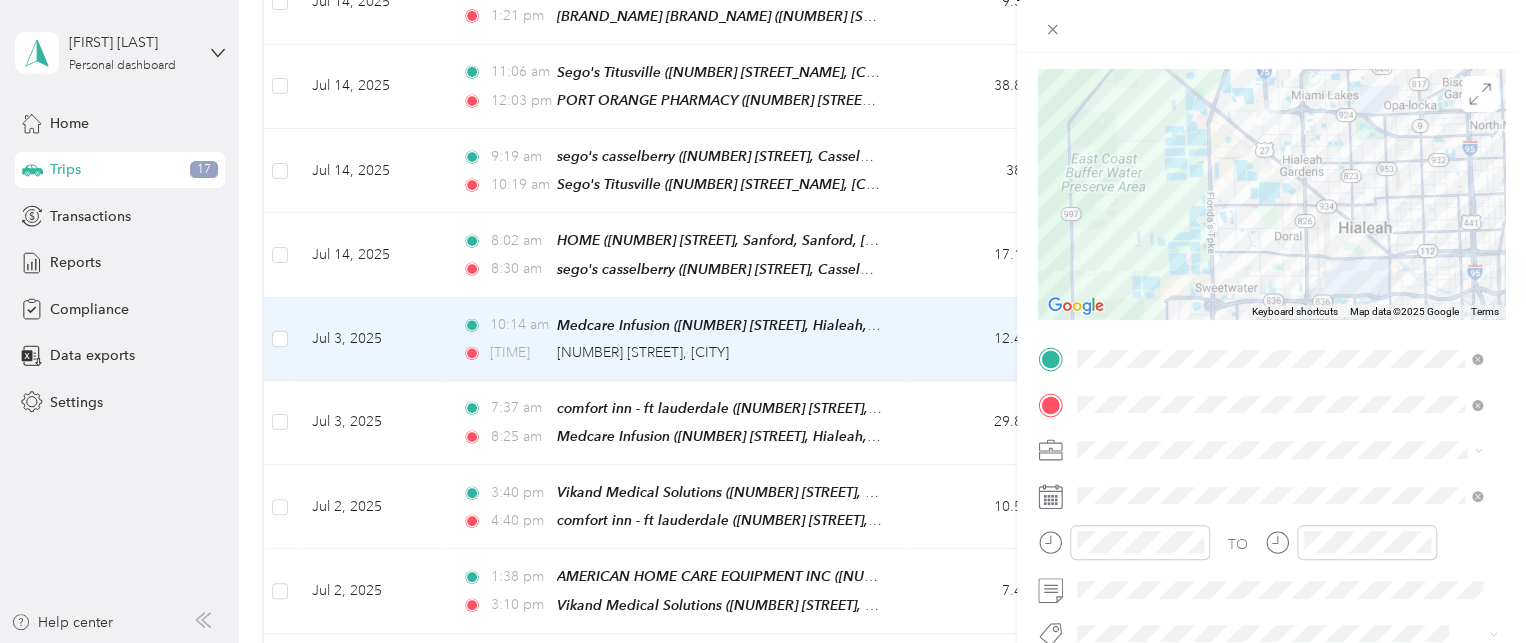 scroll, scrollTop: 0, scrollLeft: 0, axis: both 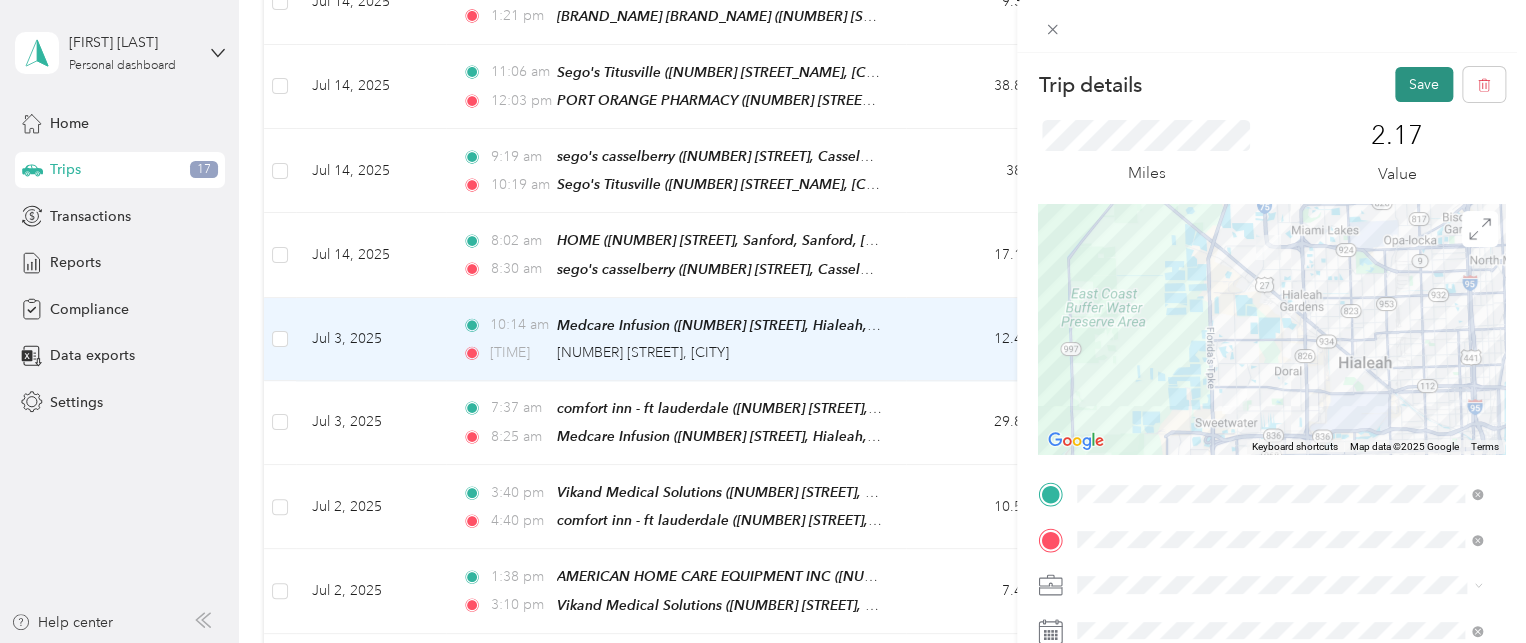 click on "Save" at bounding box center (1424, 84) 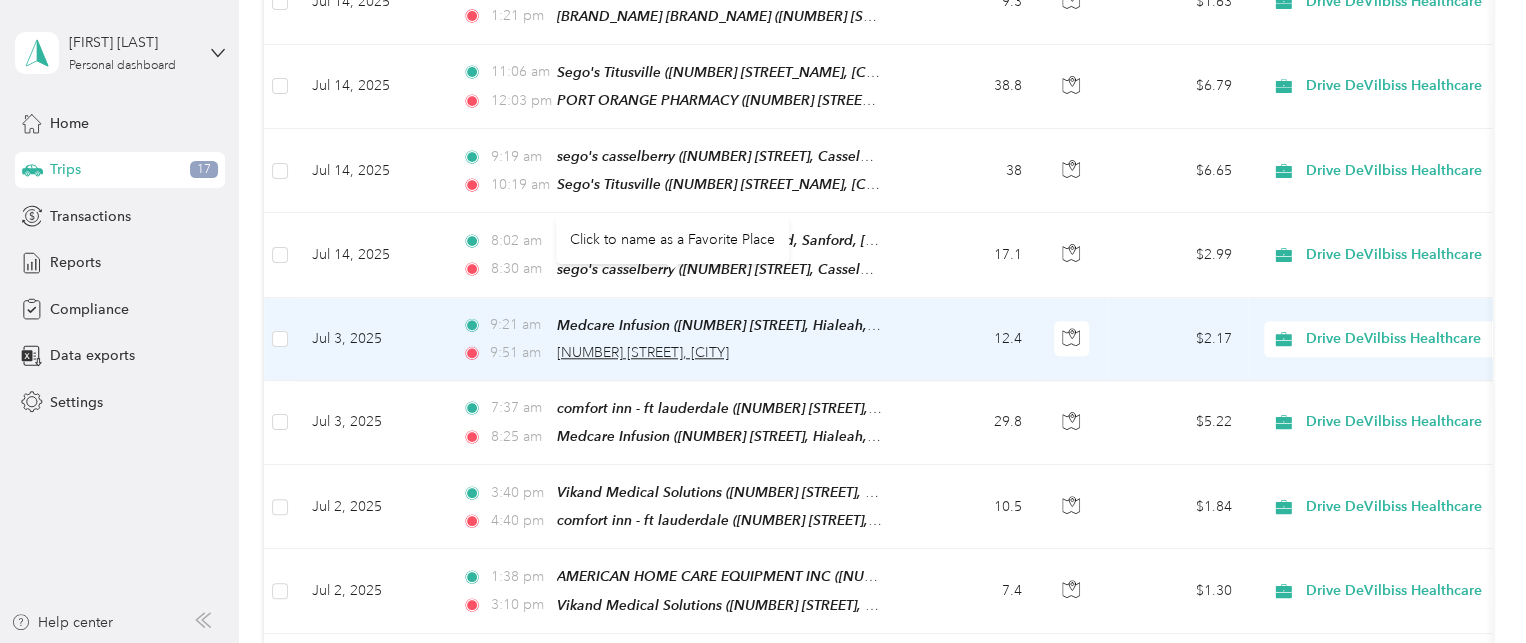 click on "[NUMBER] [STREET], [CITY]" at bounding box center (643, 352) 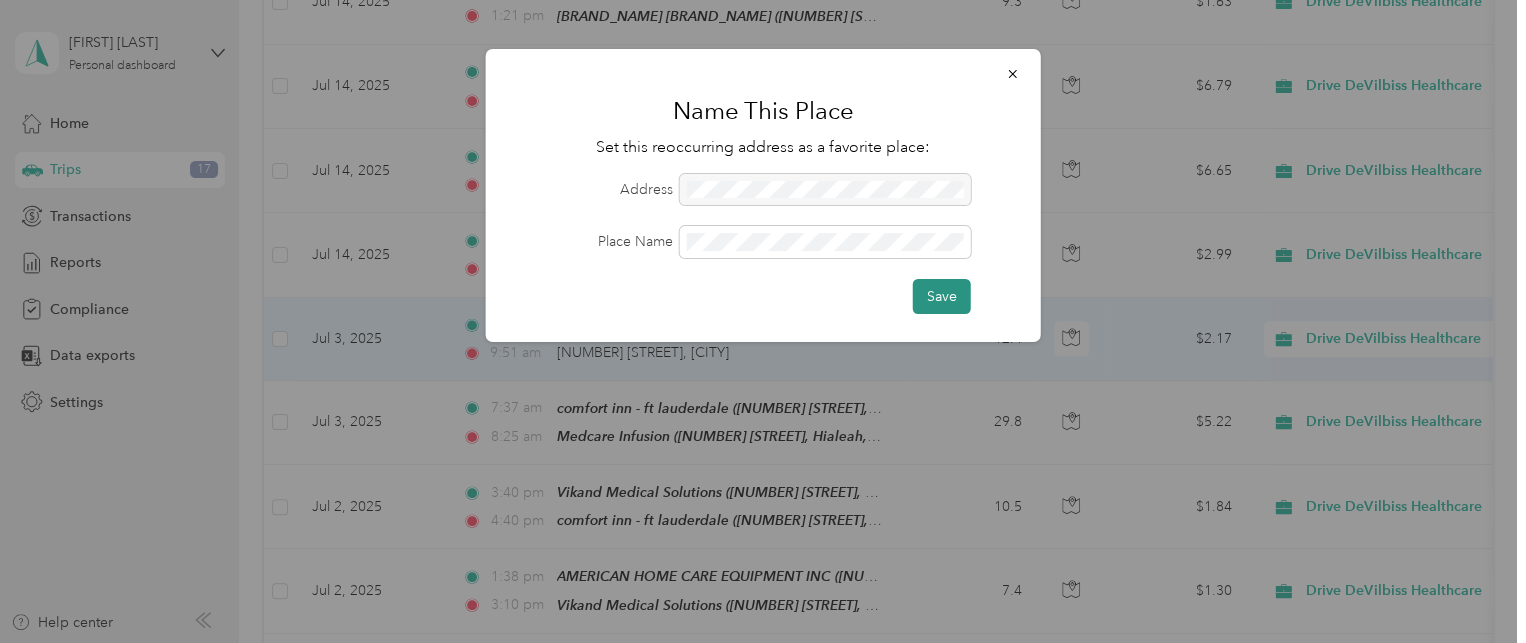 click on "Save" at bounding box center (942, 296) 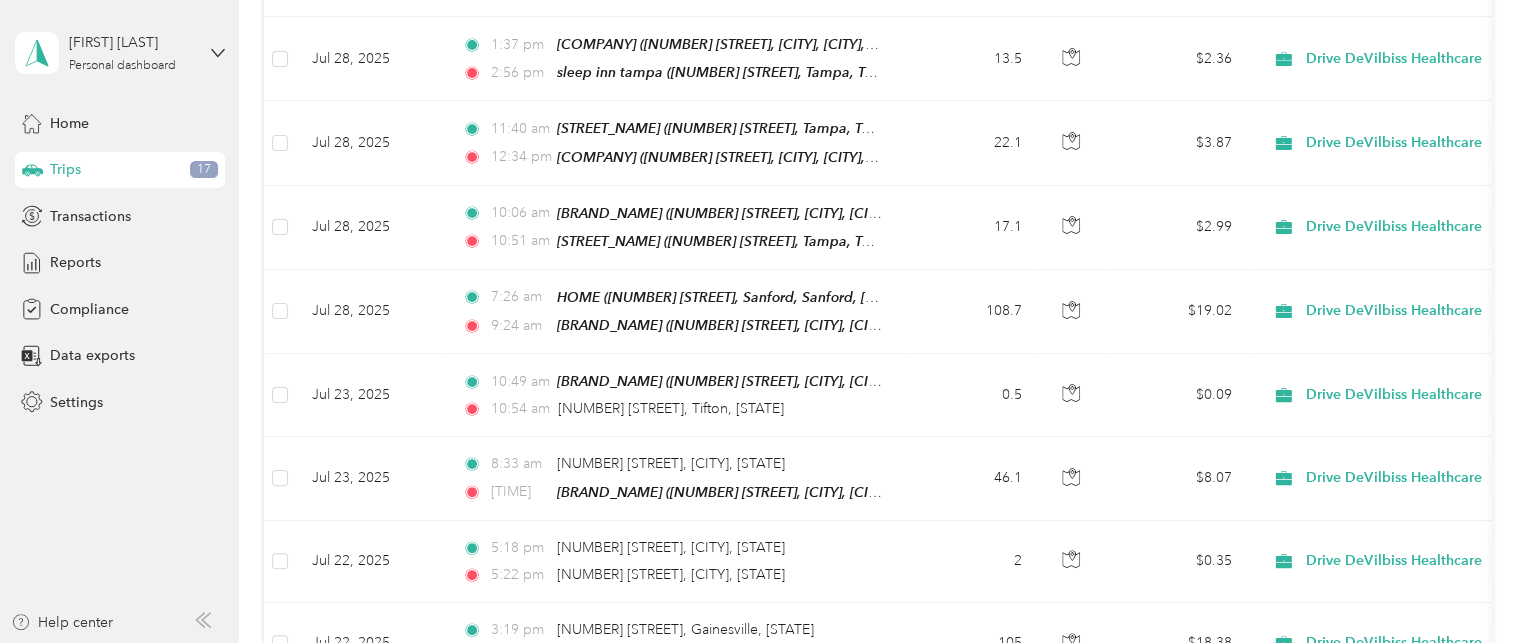 scroll, scrollTop: 0, scrollLeft: 0, axis: both 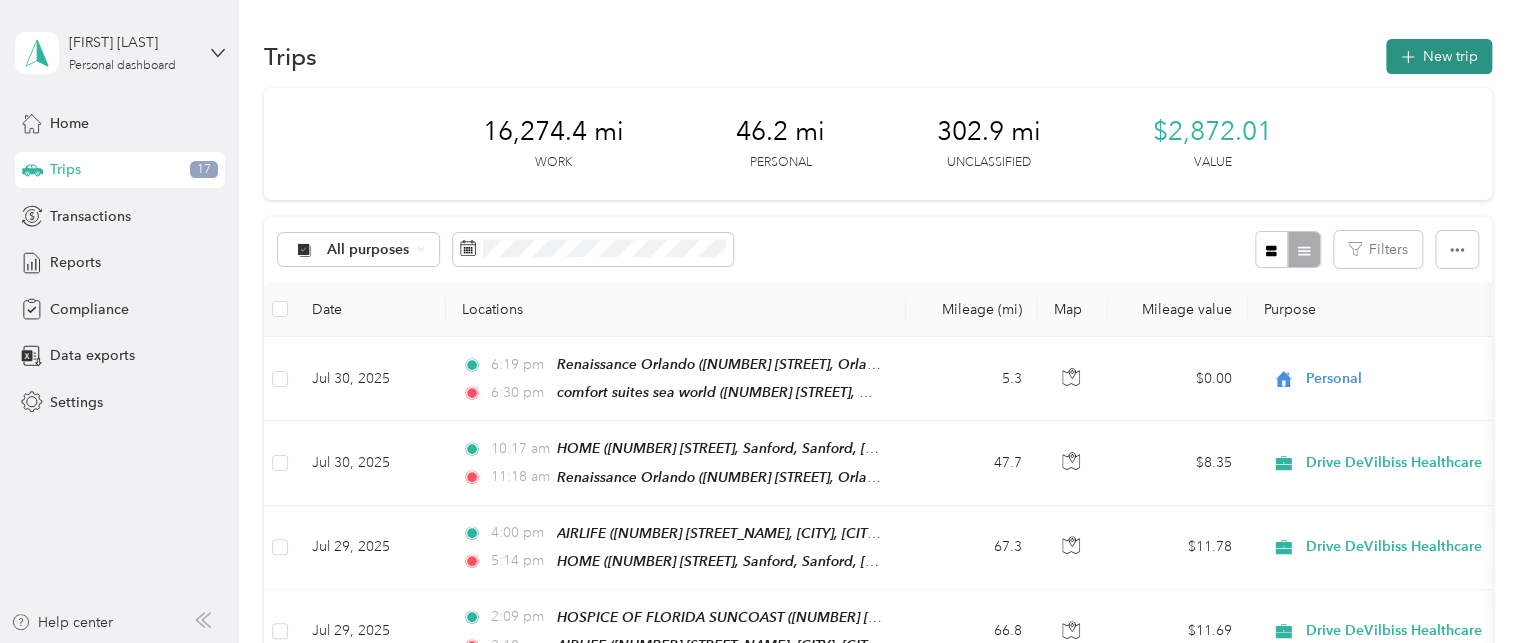 click on "New trip" at bounding box center [1439, 56] 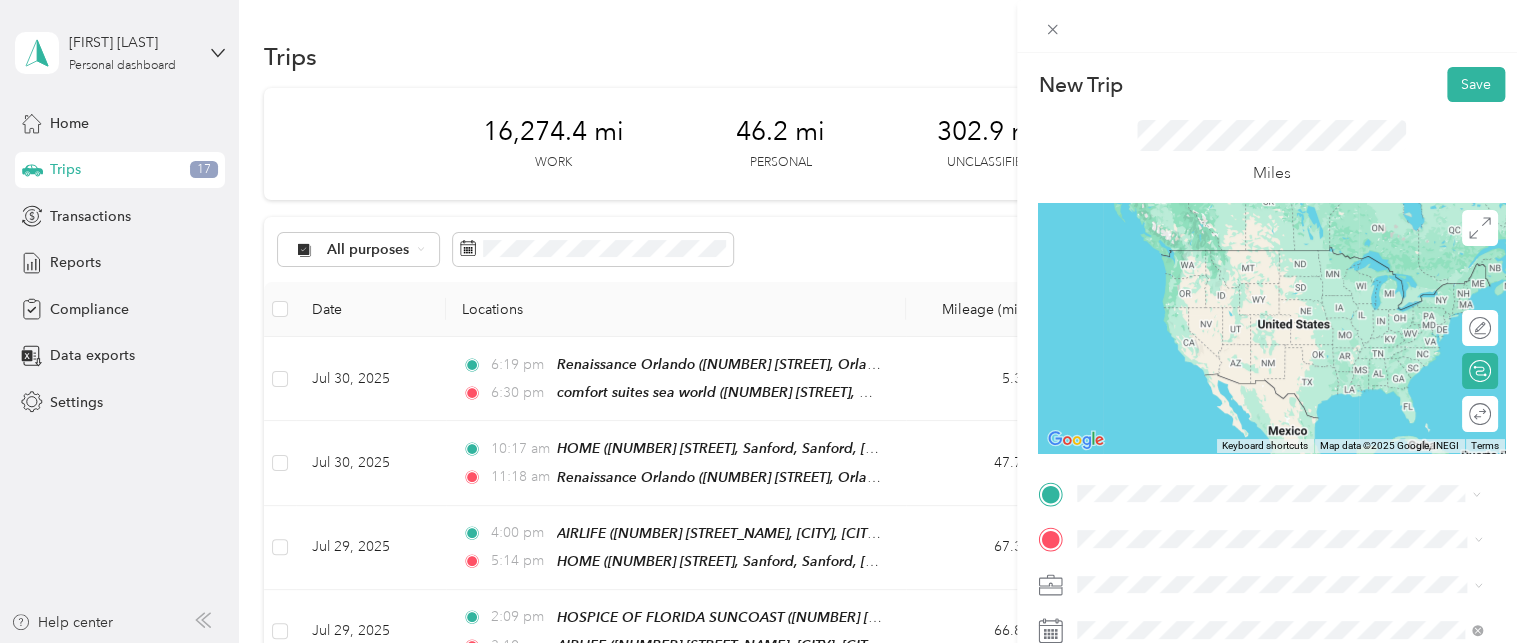 click on "[NUMBER] [STREET], [CITY], [POSTAL_CODE], [CITY], [STATE], [COUNTRY]" at bounding box center (1284, 374) 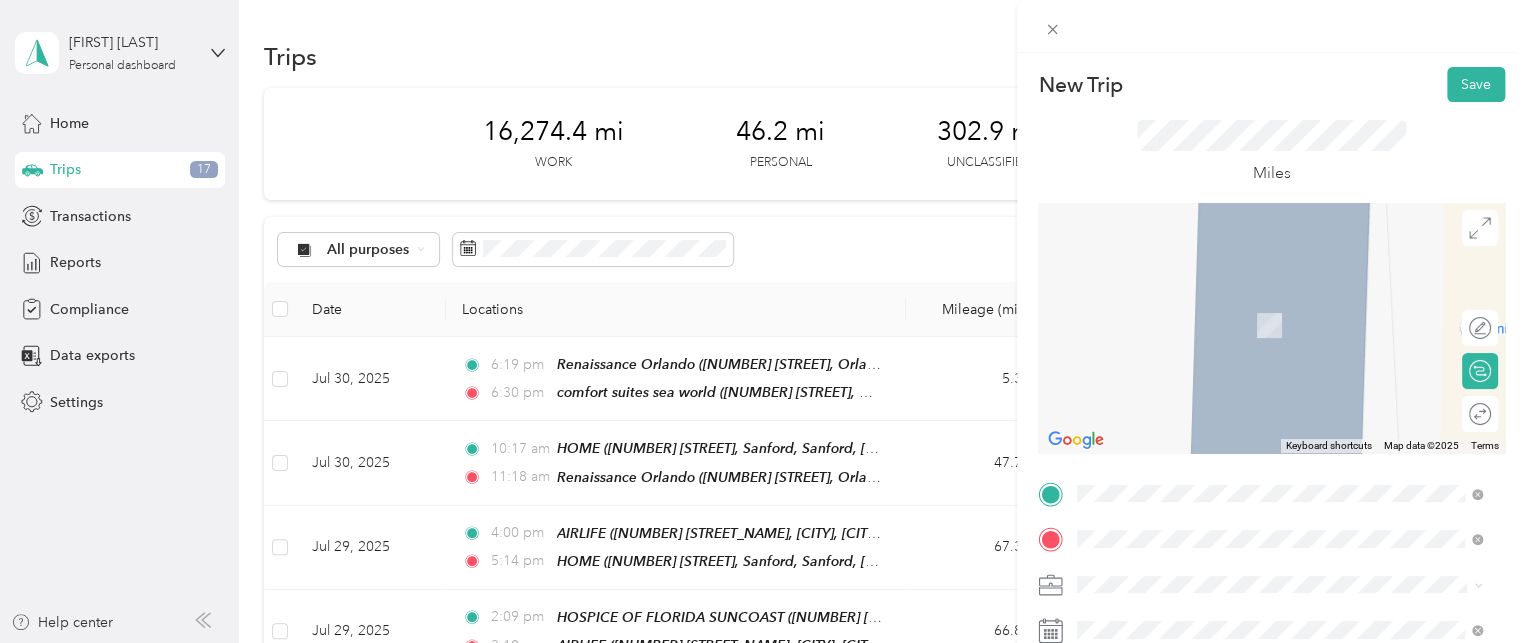 click on "[NUMBER] [STREET], [CITY], [POSTAL_CODE], [CITY], [STATE], [COUNTRY]" at bounding box center (1284, 336) 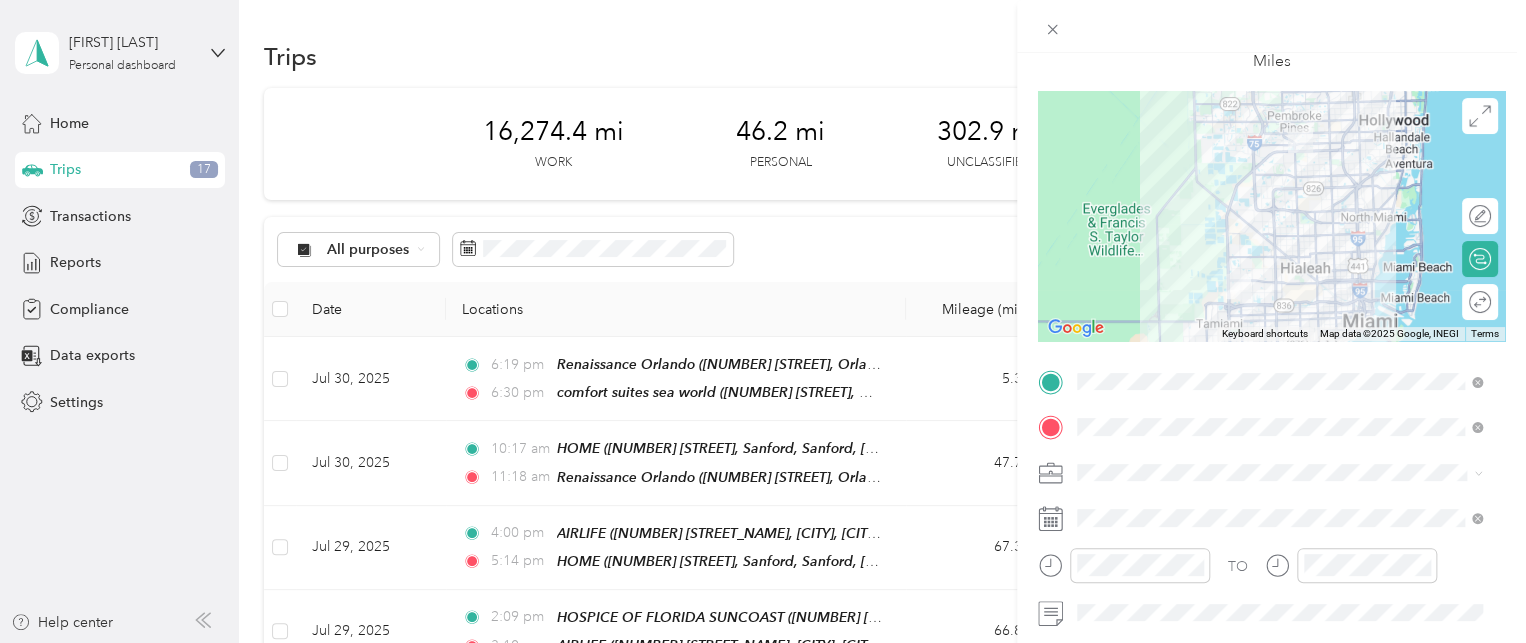 scroll, scrollTop: 148, scrollLeft: 0, axis: vertical 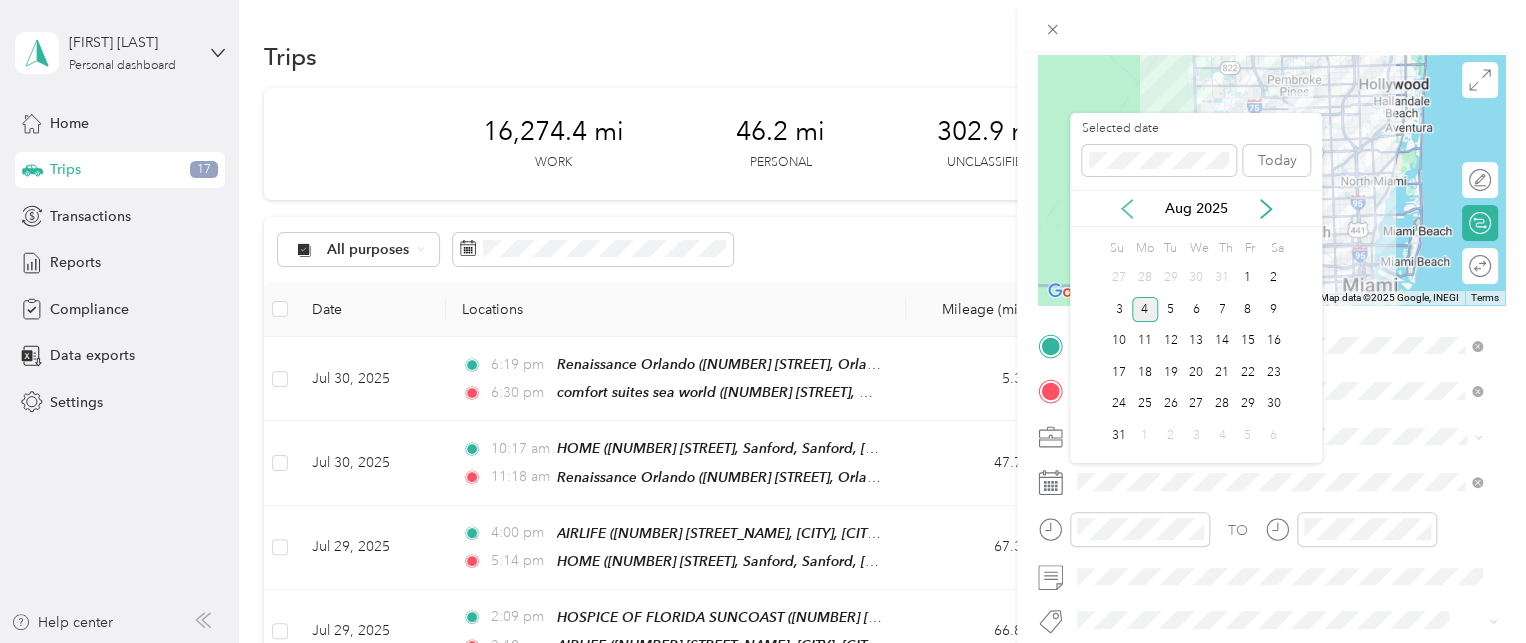 click 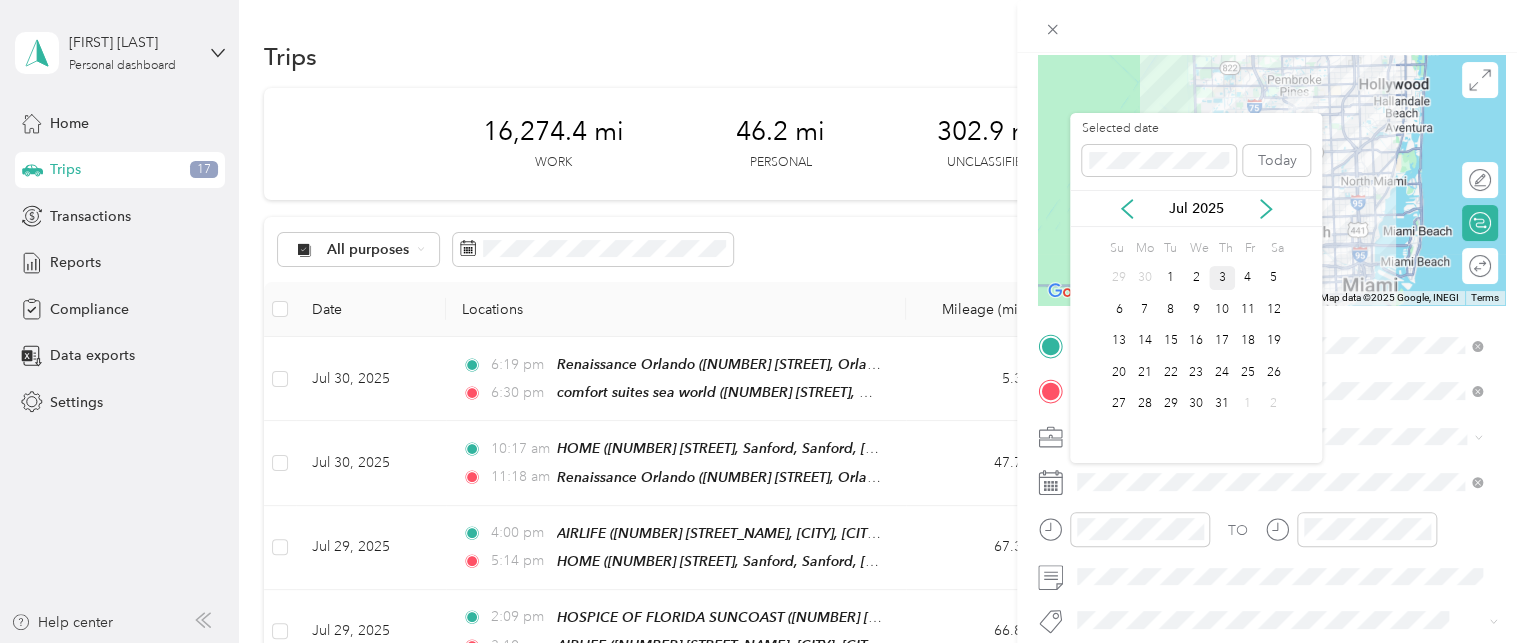 click on "3" at bounding box center [1222, 278] 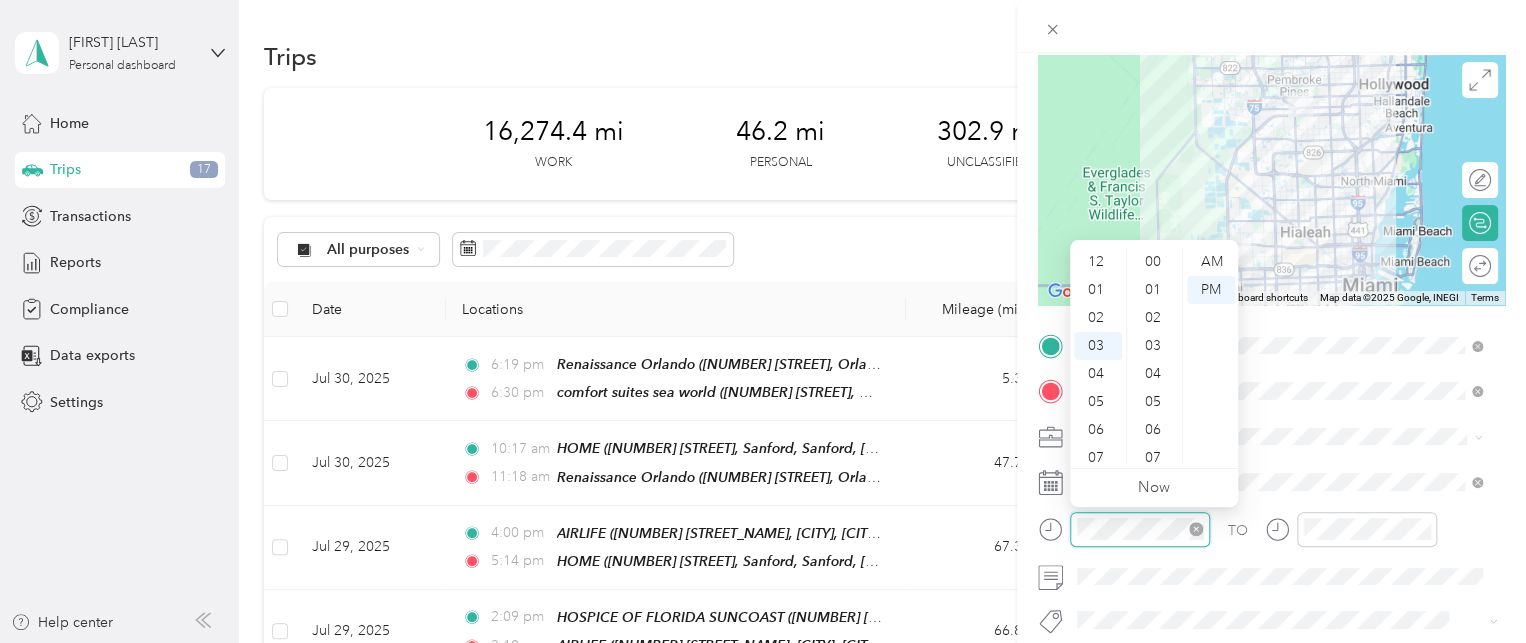 scroll, scrollTop: 83, scrollLeft: 0, axis: vertical 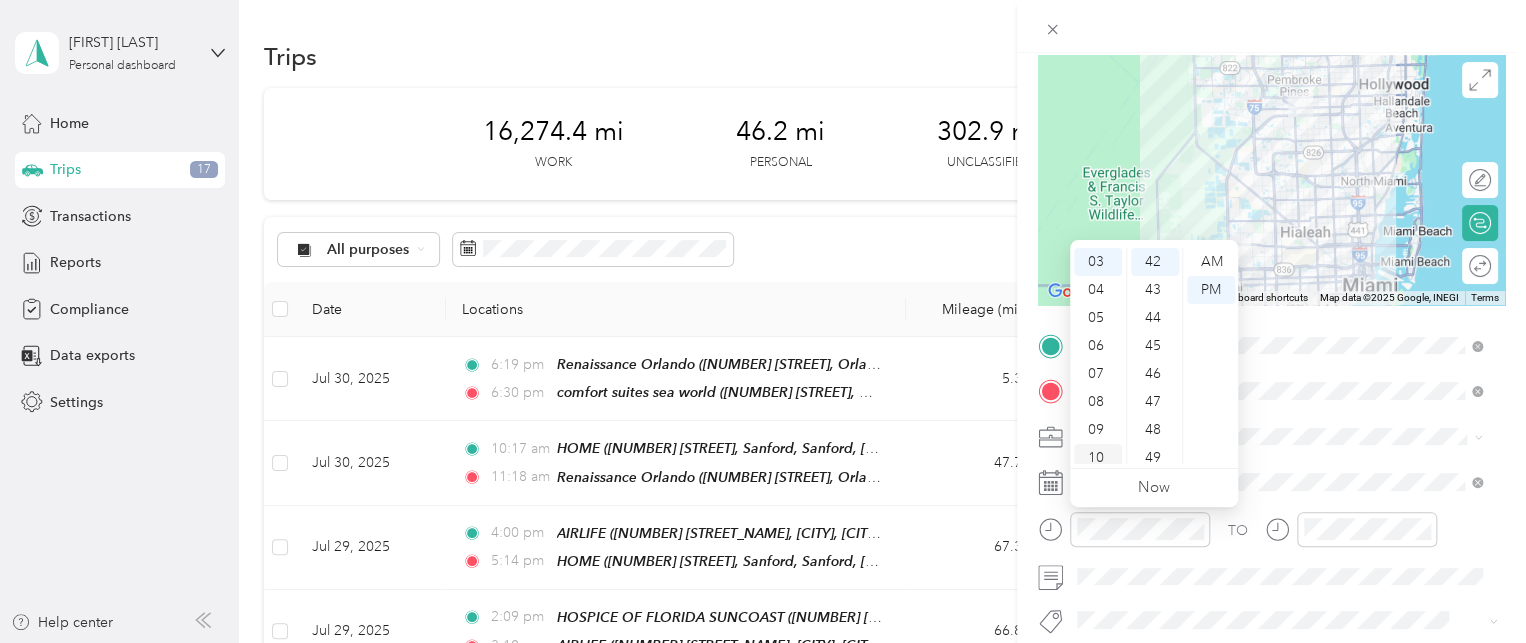 click on "10" at bounding box center (1098, 458) 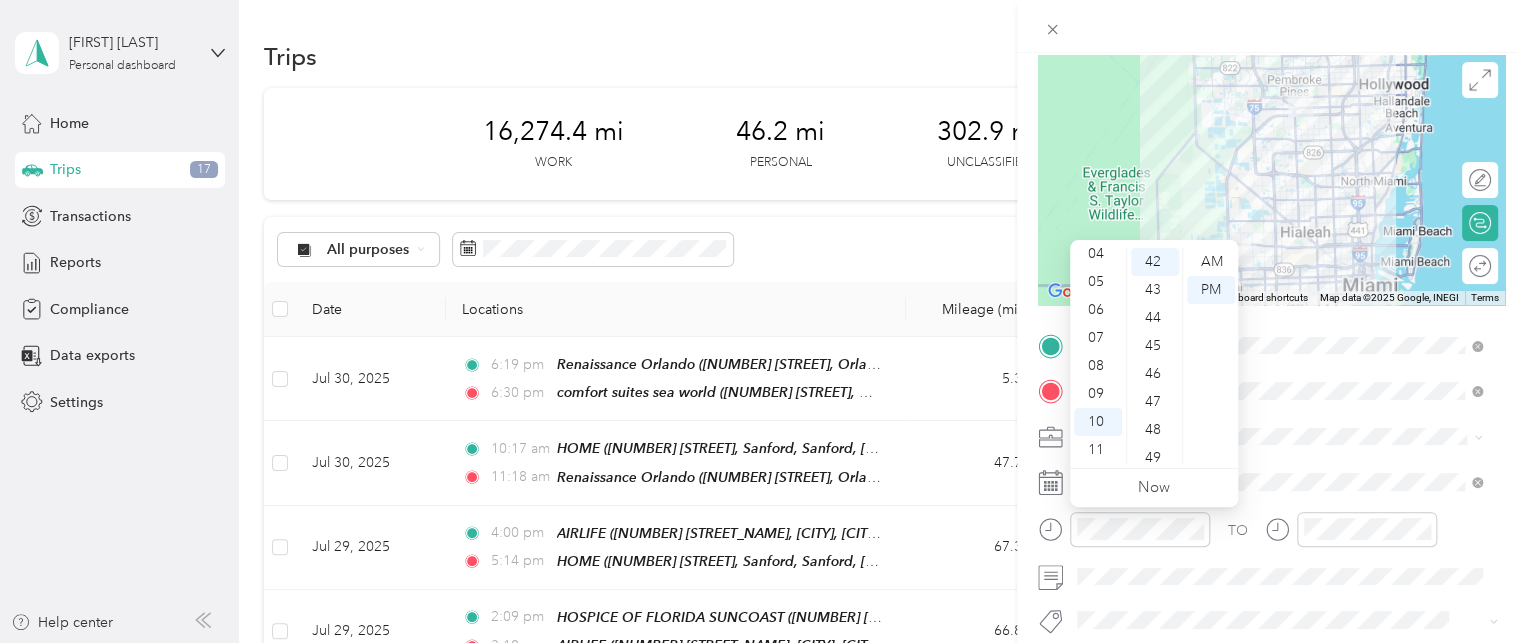 scroll, scrollTop: 1464, scrollLeft: 0, axis: vertical 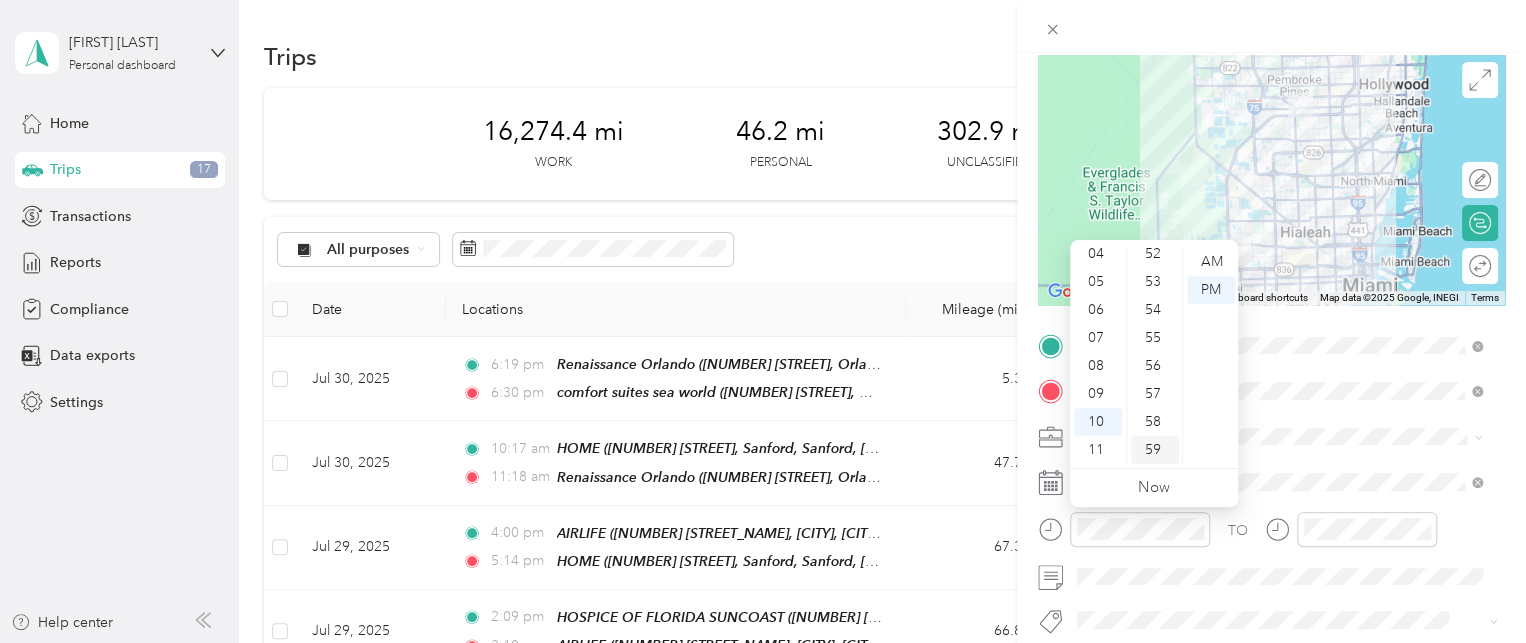 click on "59" at bounding box center (1155, 450) 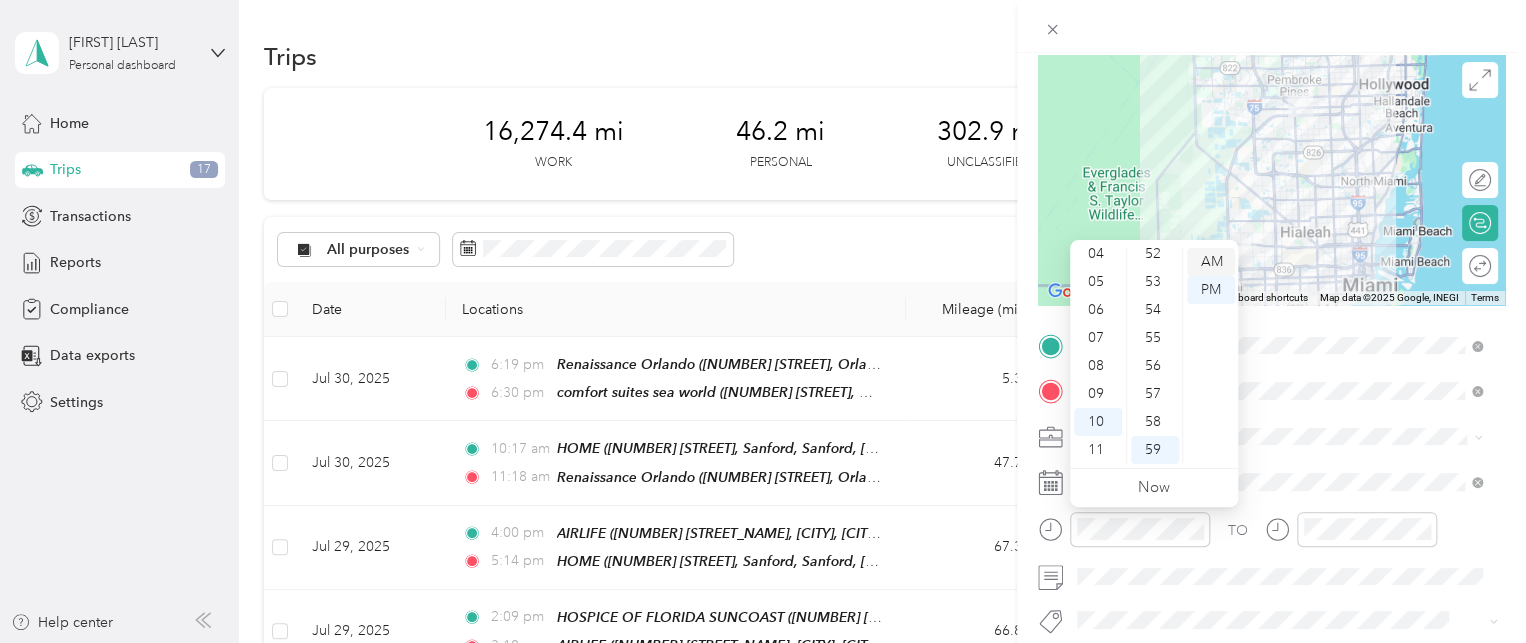 click on "AM" at bounding box center (1211, 262) 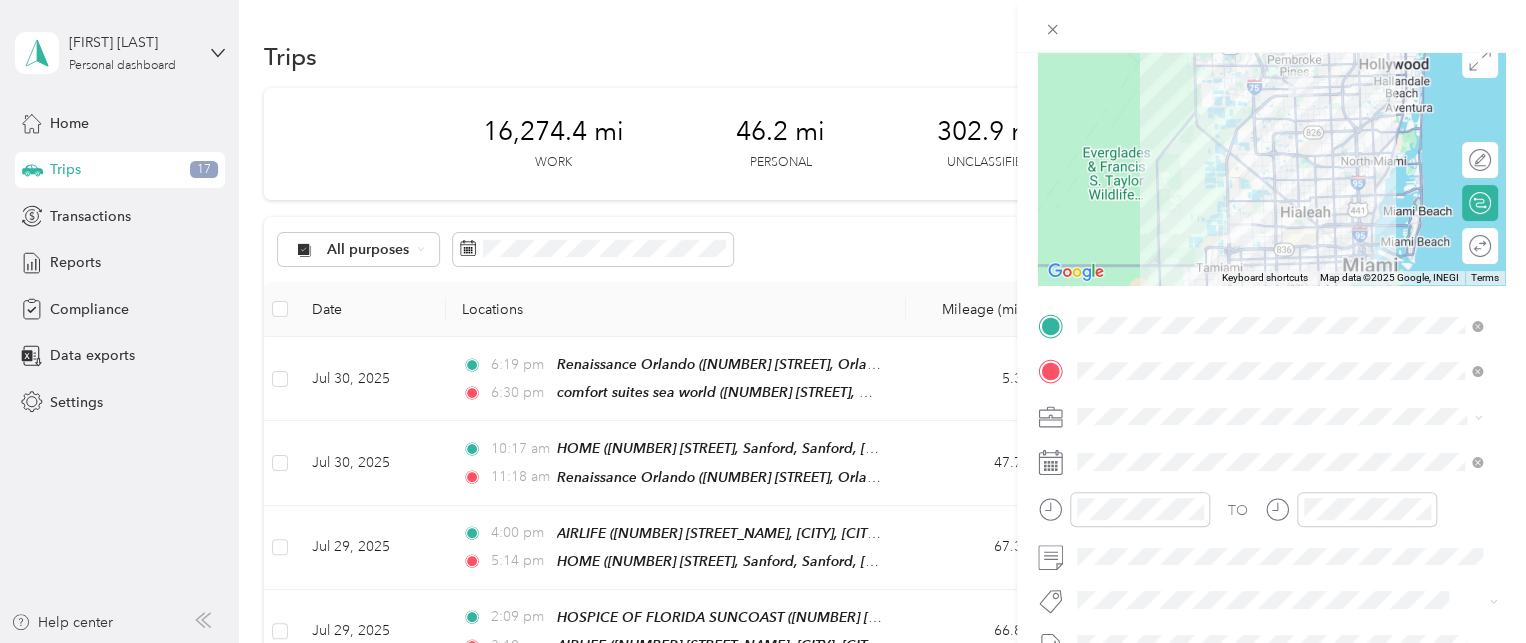 scroll, scrollTop: 205, scrollLeft: 0, axis: vertical 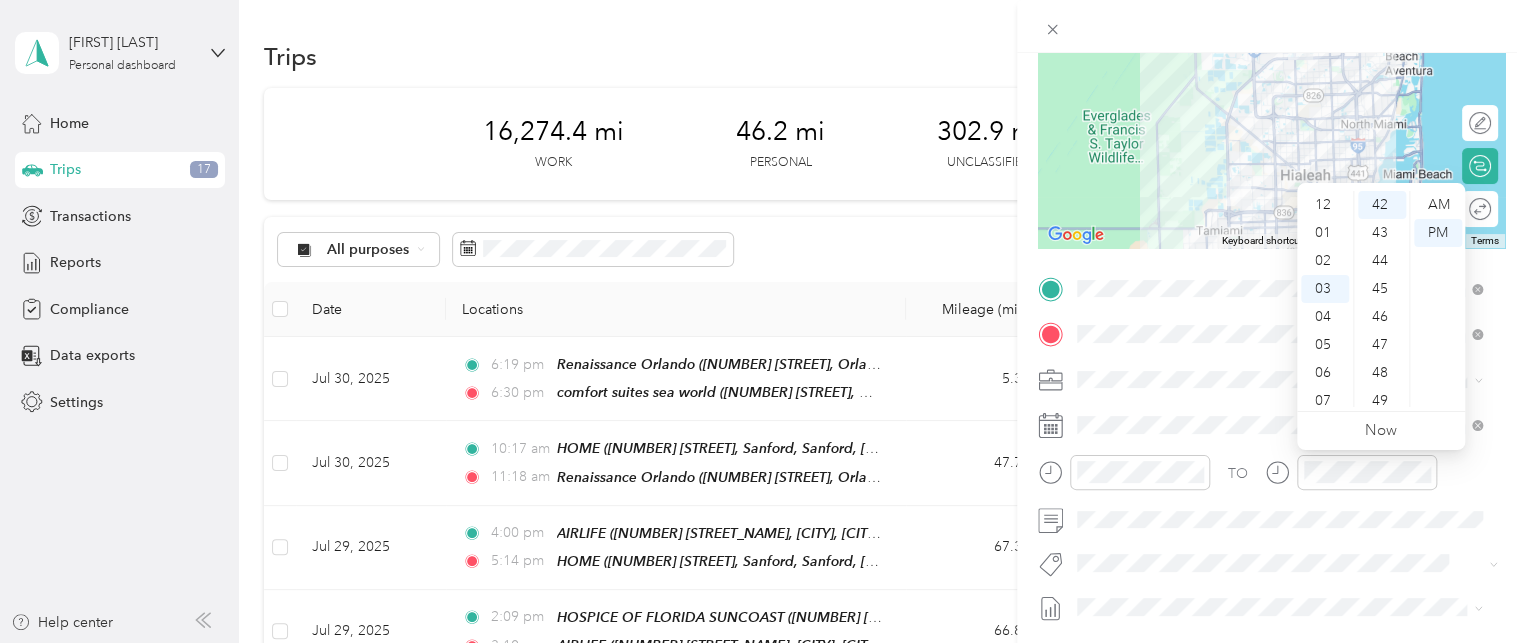 click on "00 01 02 03 04 05 06 07 08 09 10 11 12 13 14 15 16 17 18 19 20 21 22 23 24 25 26 27 28 29 30 31 32 33 34 35 36 37 38 39 40 41 42 43 44 45 46 47 48 49 50 51 52 53 54 55 56 57 58 59" at bounding box center (1381, 299) 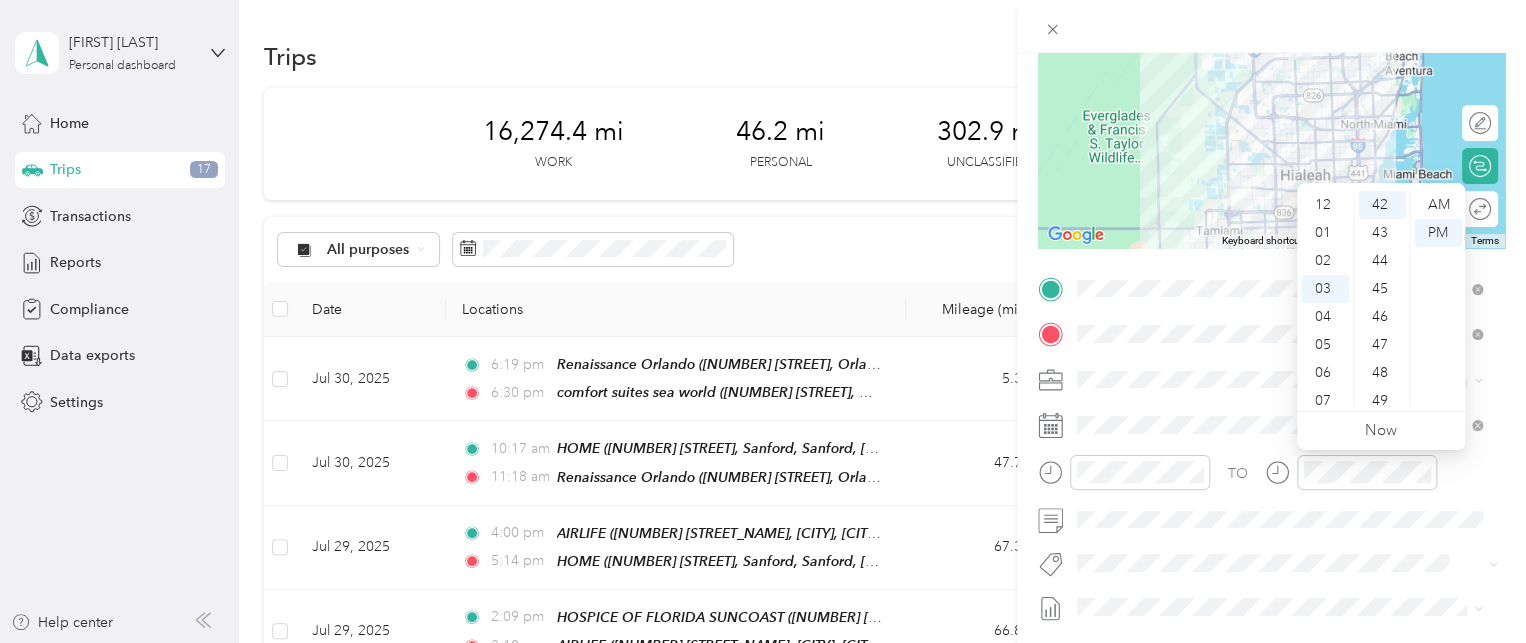 scroll, scrollTop: 120, scrollLeft: 0, axis: vertical 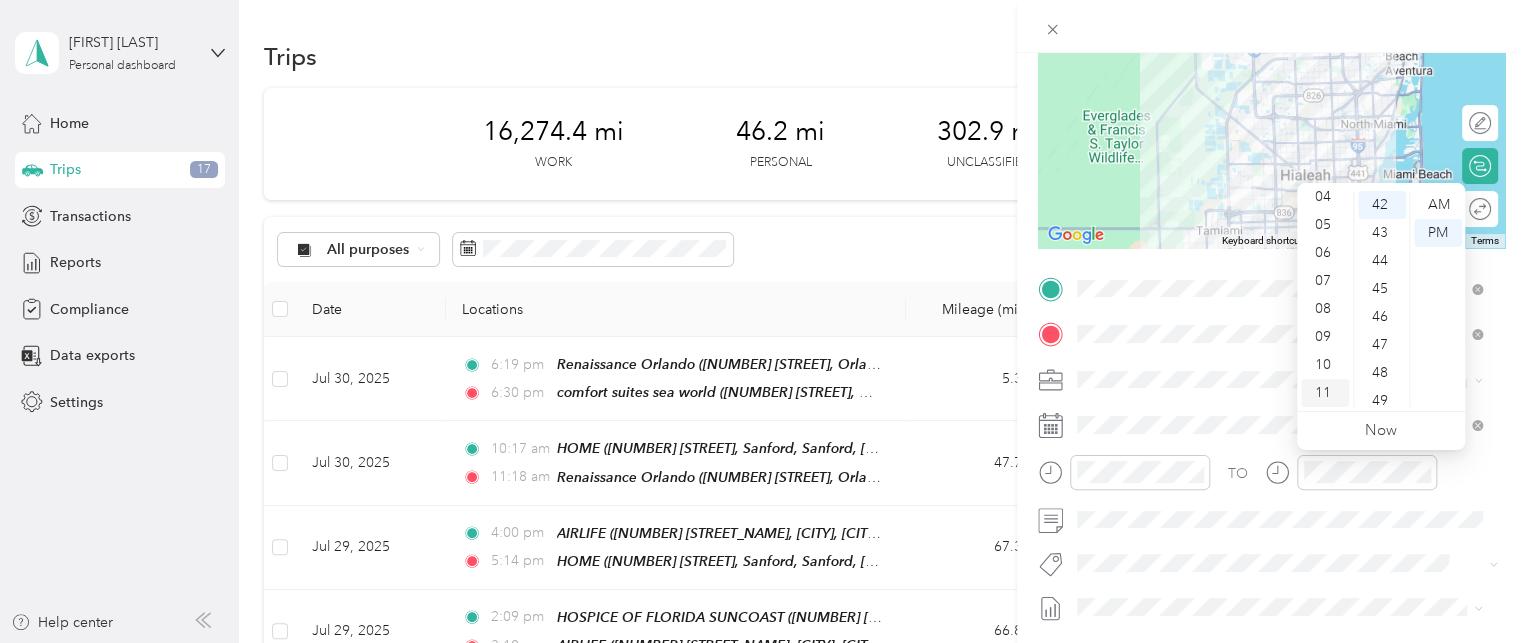 click on "11" at bounding box center (1325, 393) 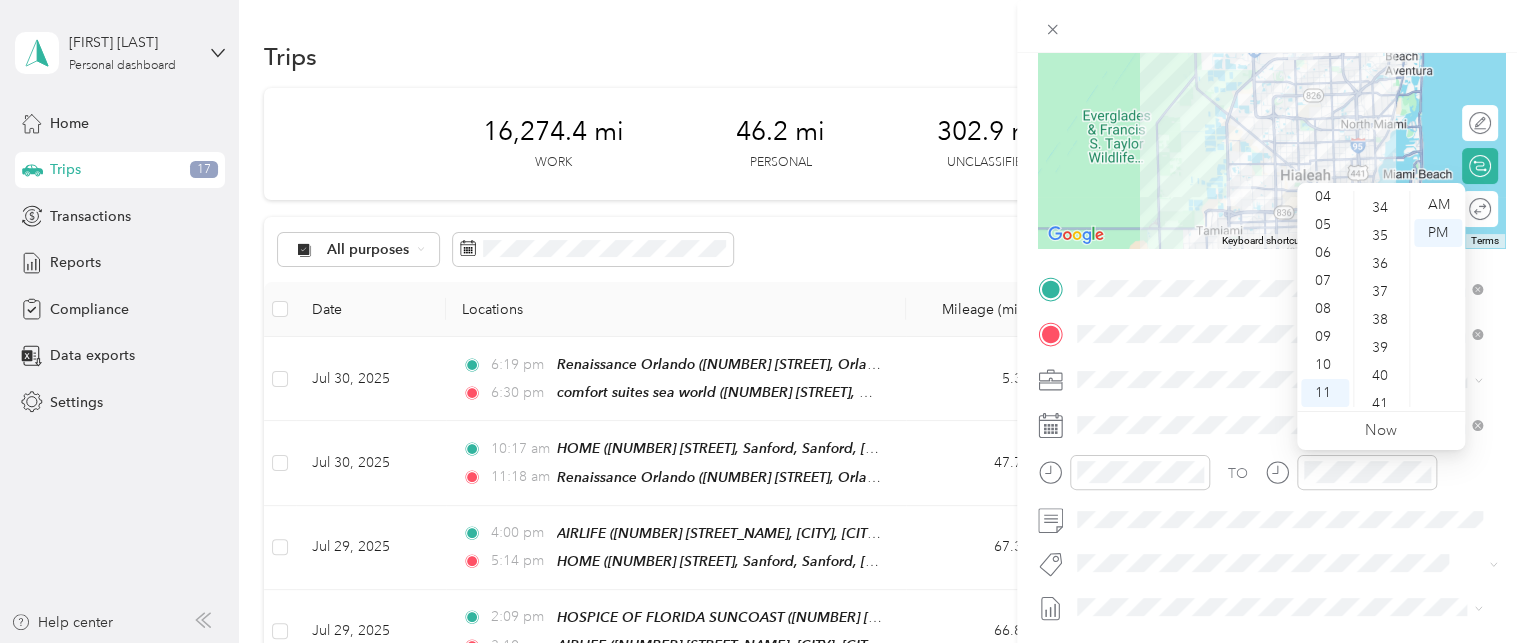 scroll, scrollTop: 803, scrollLeft: 0, axis: vertical 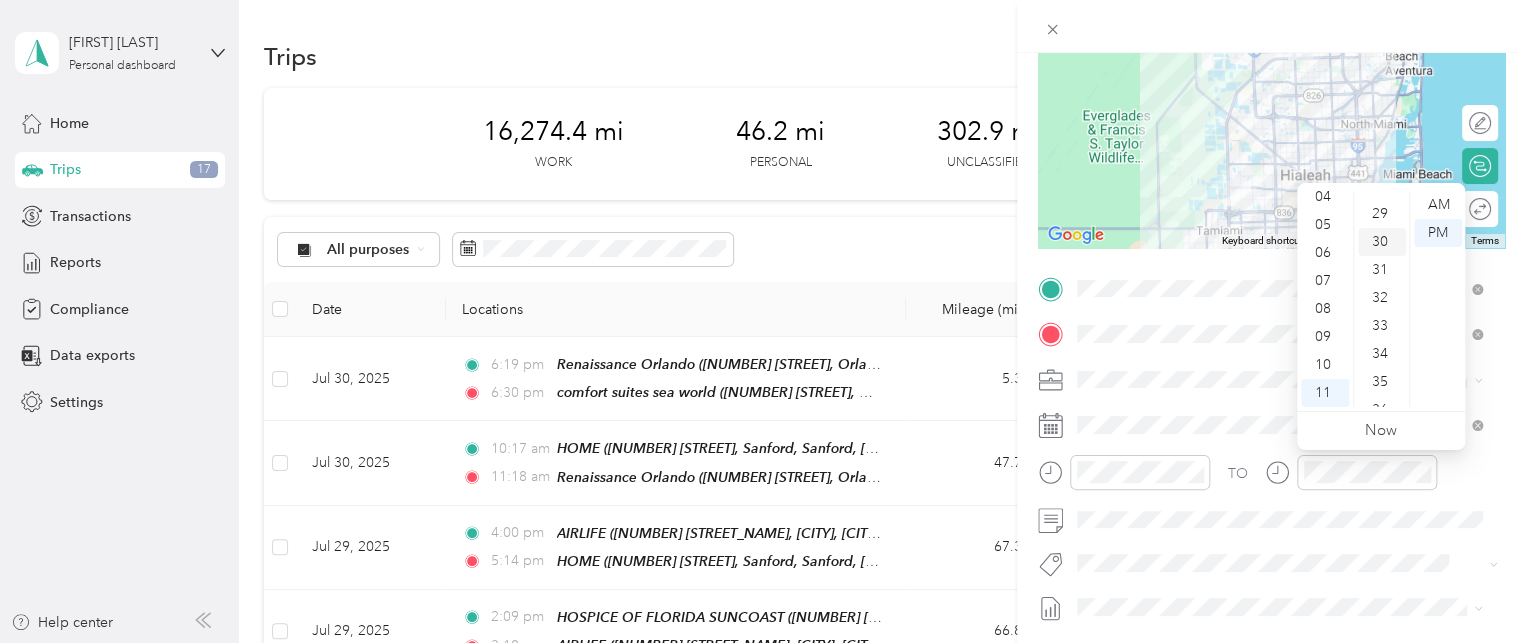click on "30" at bounding box center [1382, 242] 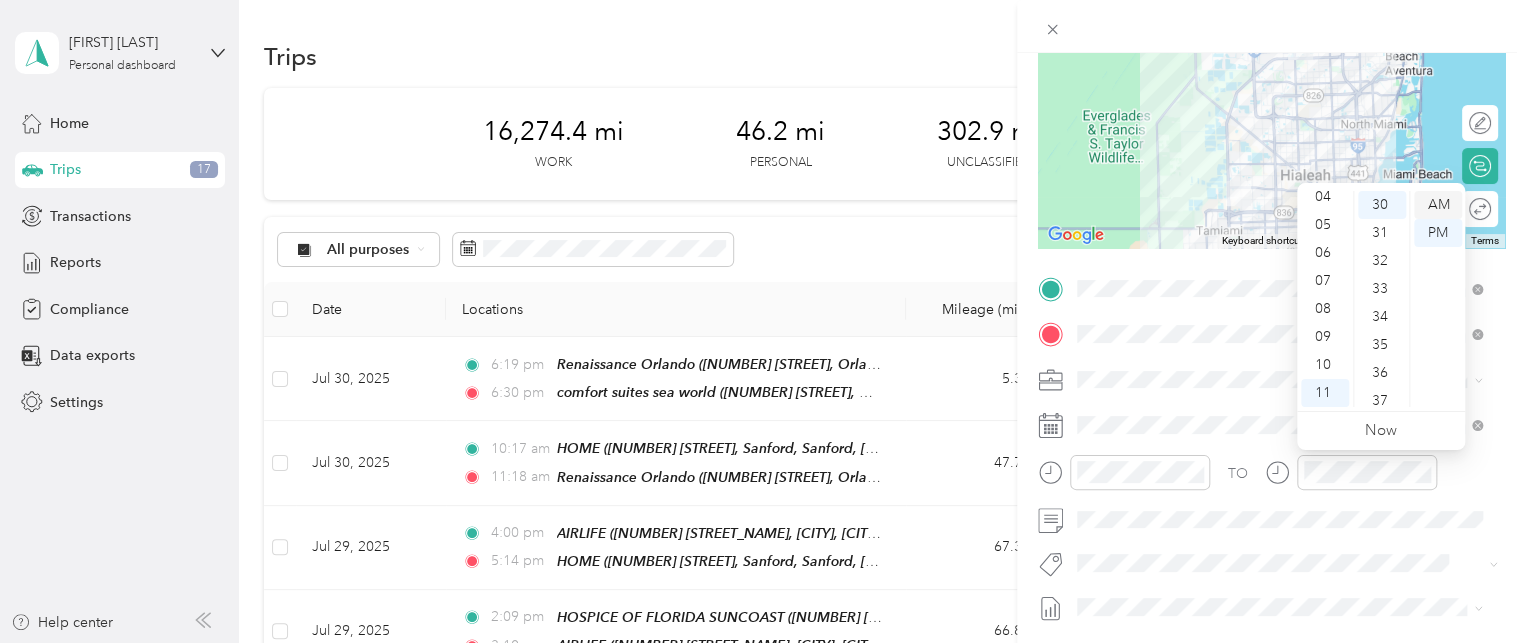 click on "AM" at bounding box center [1438, 205] 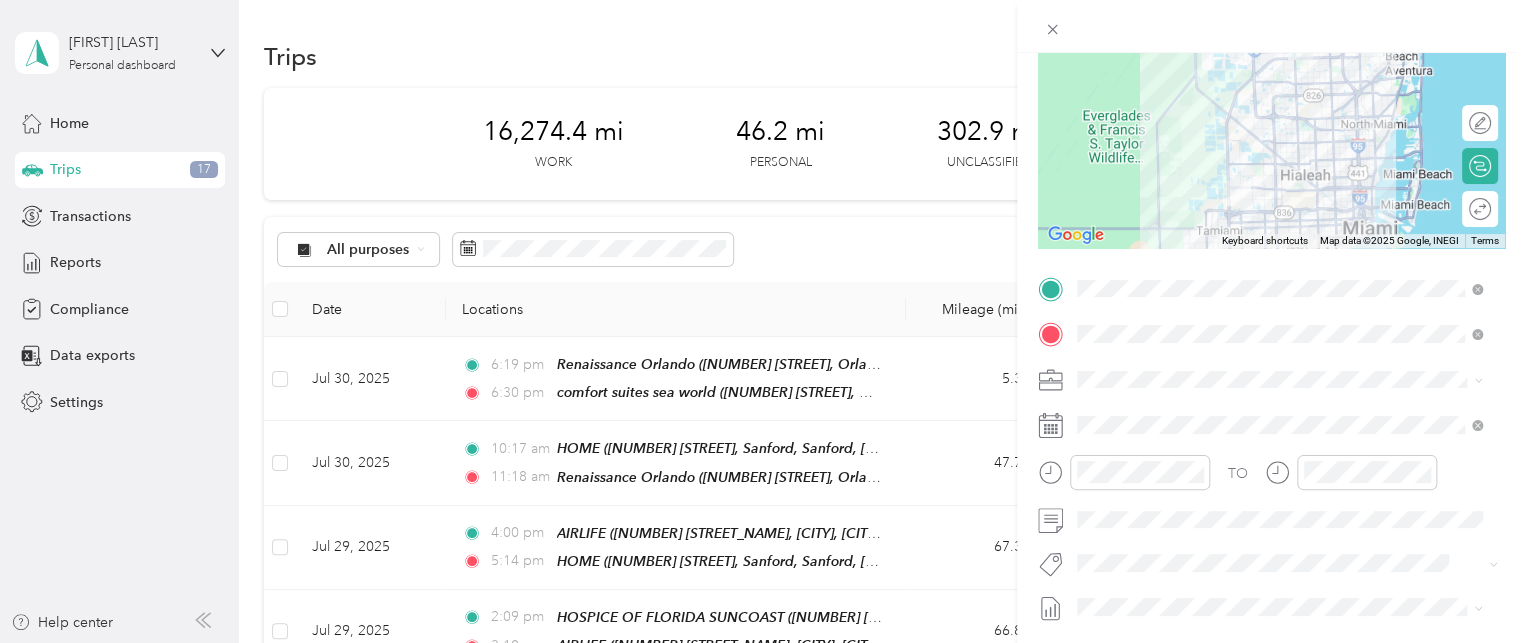 click on "New Trip Save This trip cannot be edited because it is either under review, approved, or paid. Contact your Team Manager to edit it. Miles To navigate the map with touch gestures double-tap and hold your finger on the map, then drag the map. ← Move left → Move right ↑ Move up ↓ Move down + Zoom in - Zoom out Home Jump left by 75% End Jump right by 75% Page Up Jump up by 75% Page Down Jump down by 75% Keyboard shortcuts Map Data Map data ©2025 Google, INEGI Map data ©2025 Google, INEGI 10 km  Click to toggle between metric and imperial units Terms Report a map error Edit route Calculate route Round trip TO Add photo" at bounding box center [763, 321] 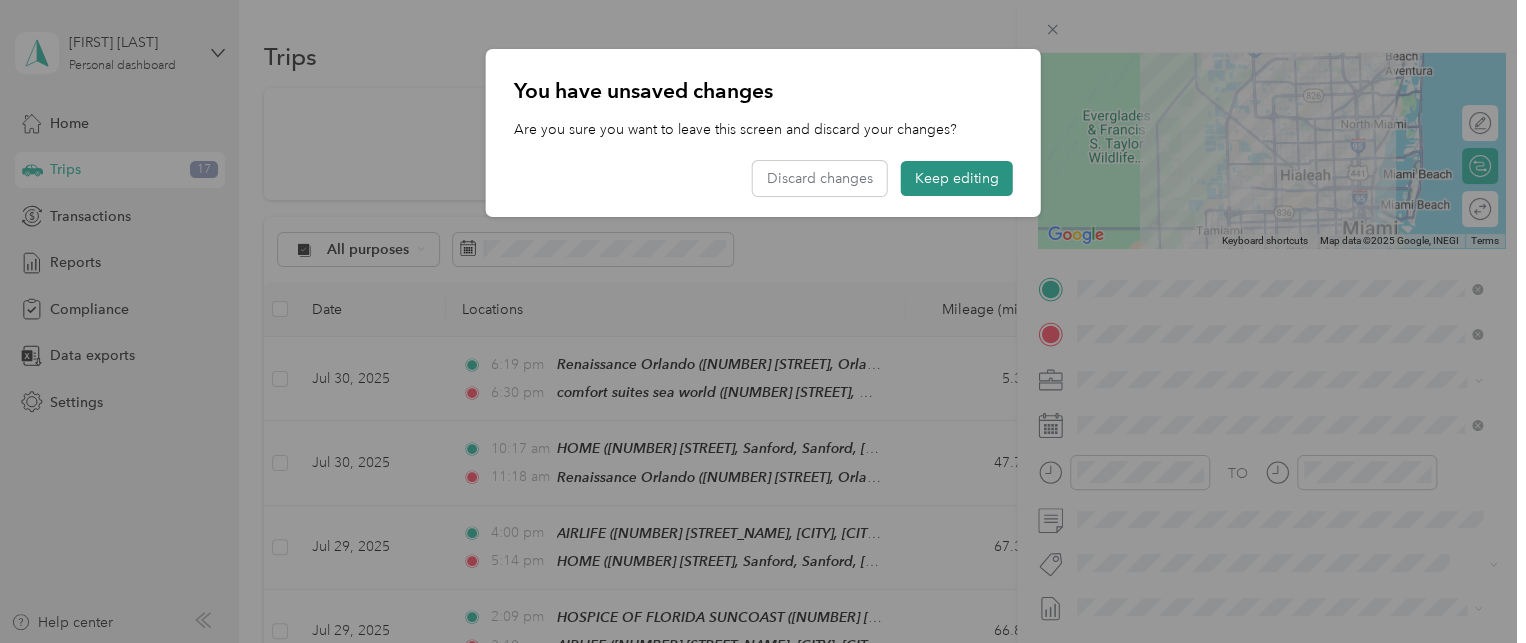 click on "Keep editing" at bounding box center [957, 178] 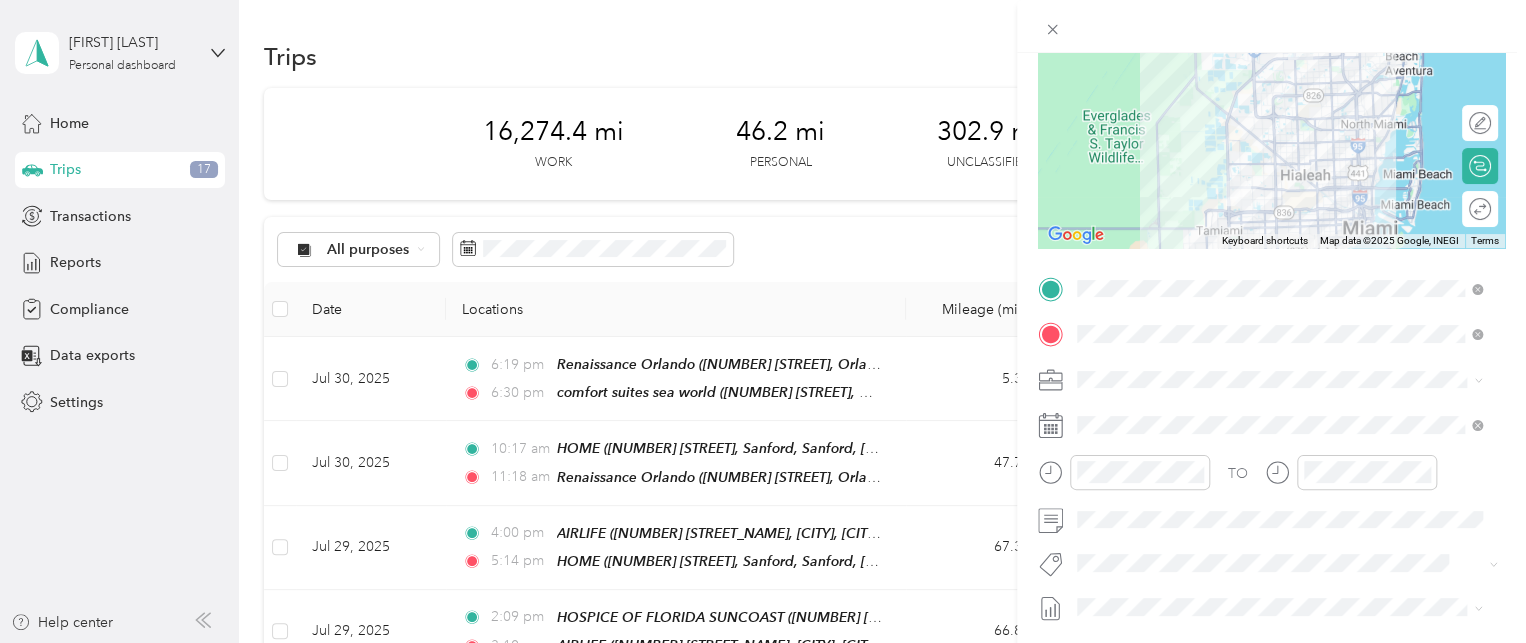 scroll, scrollTop: 0, scrollLeft: 0, axis: both 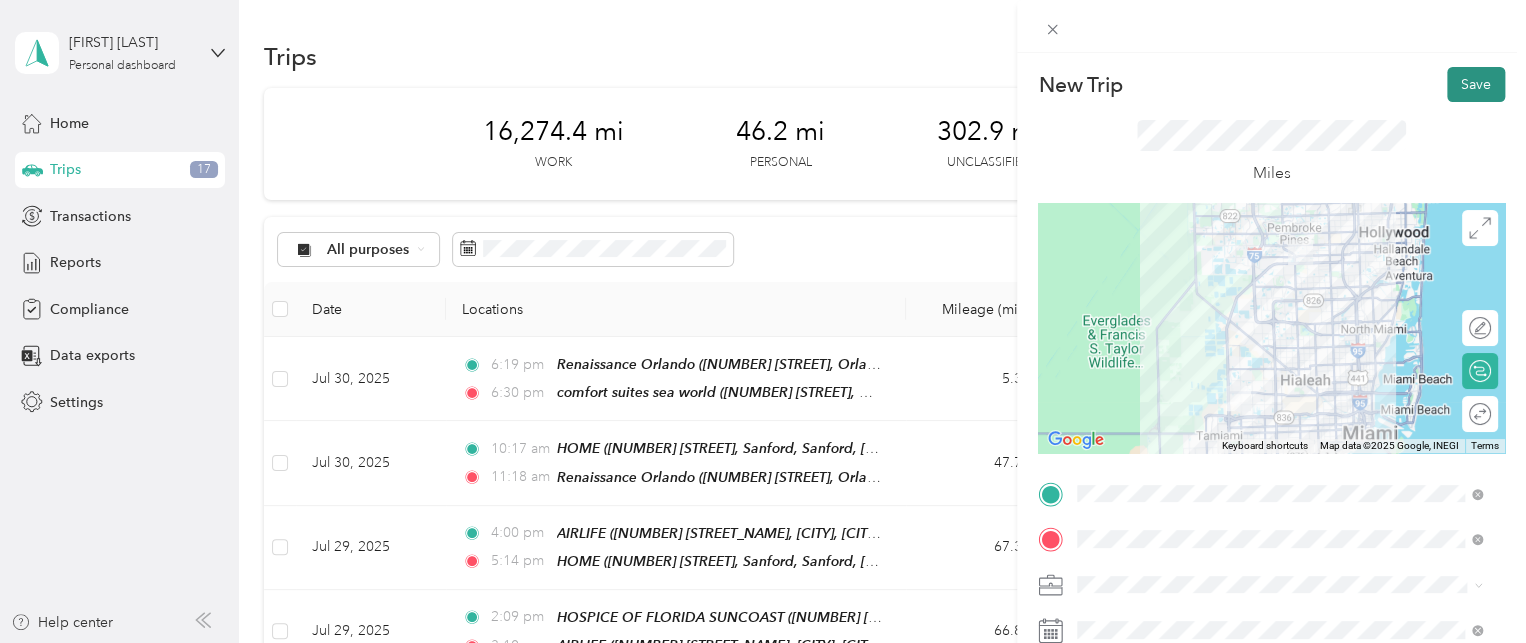 click on "Save" at bounding box center [1476, 84] 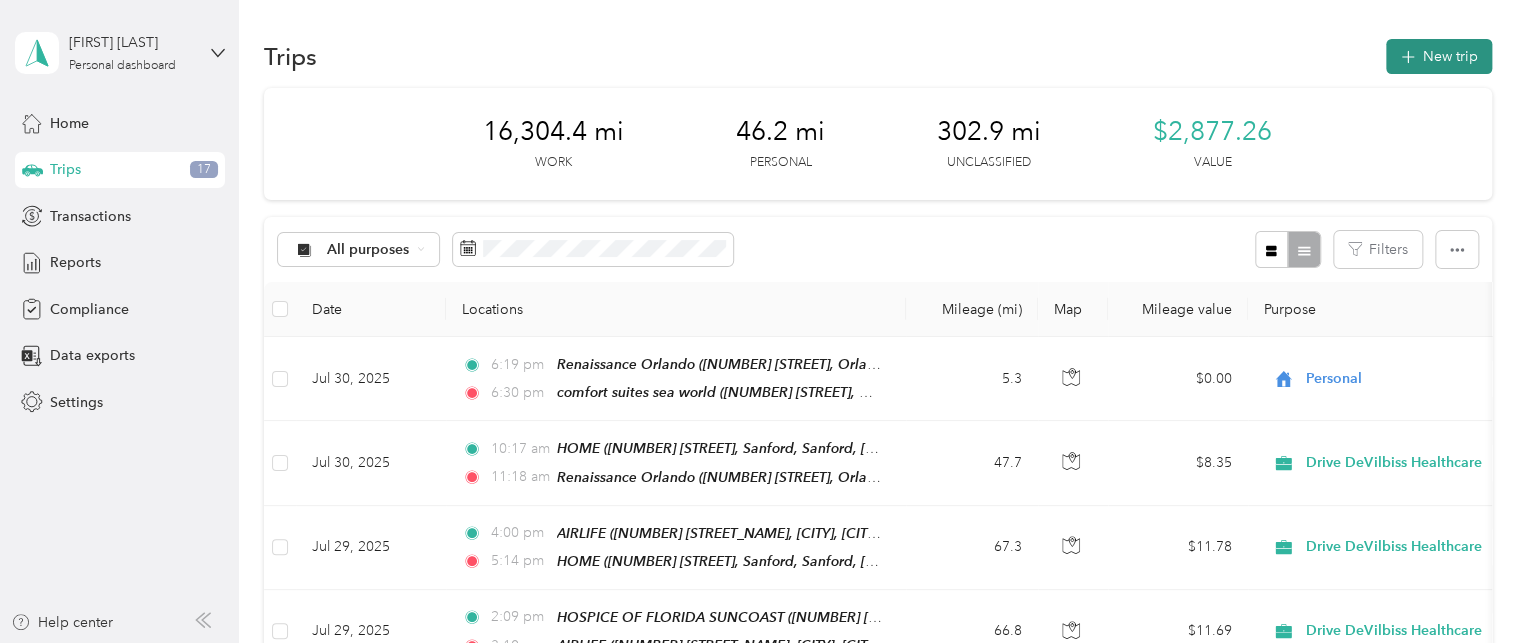 click on "New trip" at bounding box center (1439, 56) 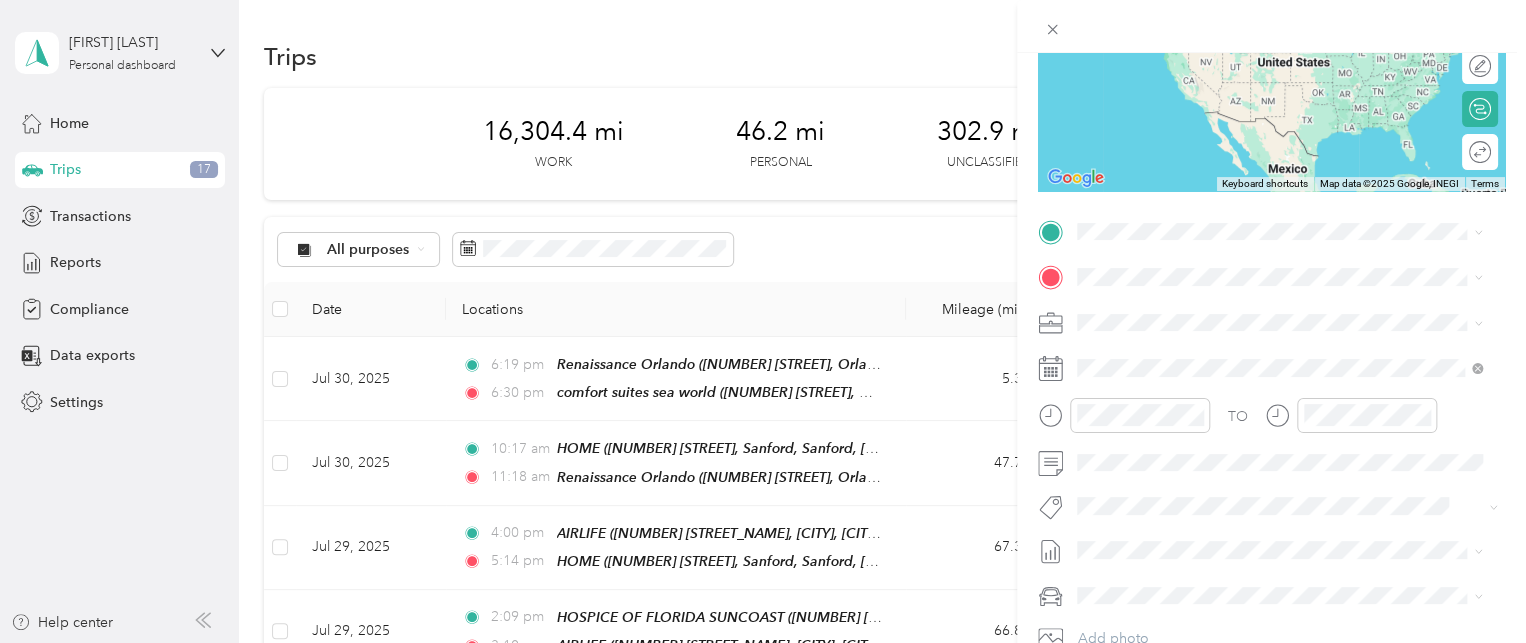 scroll, scrollTop: 265, scrollLeft: 0, axis: vertical 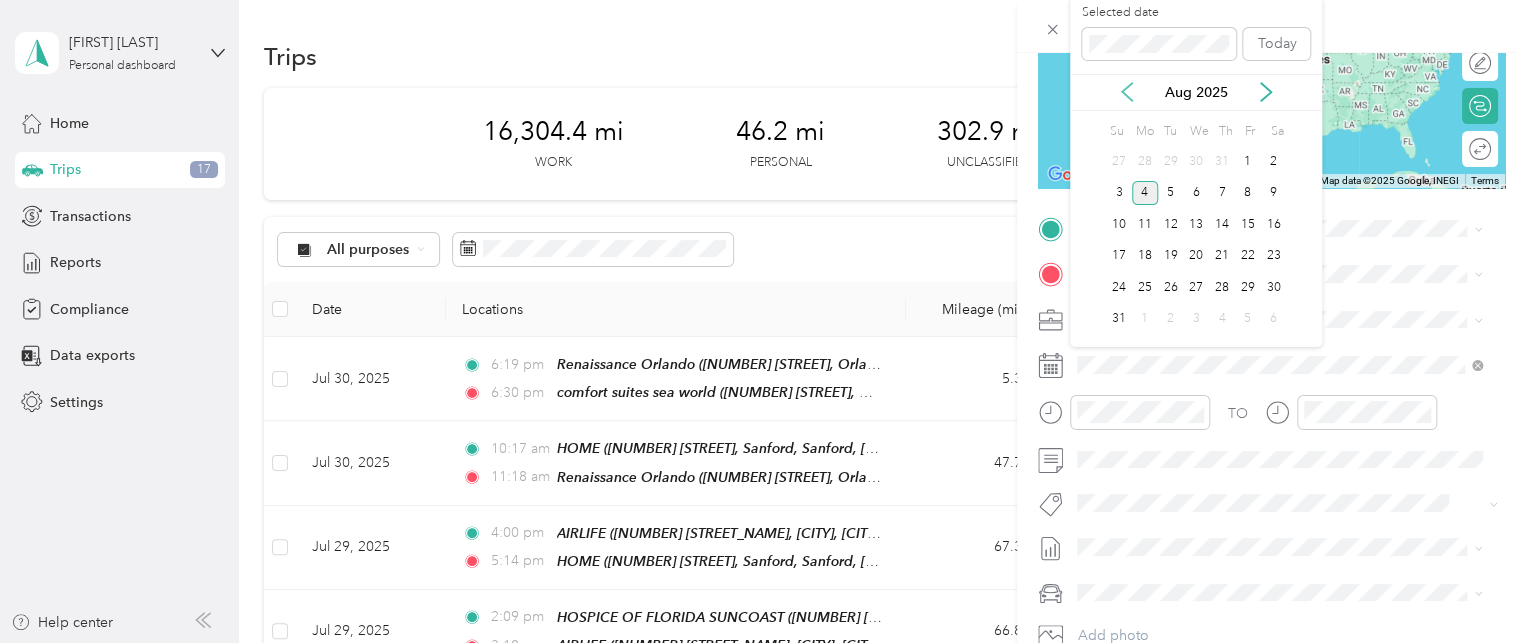 click 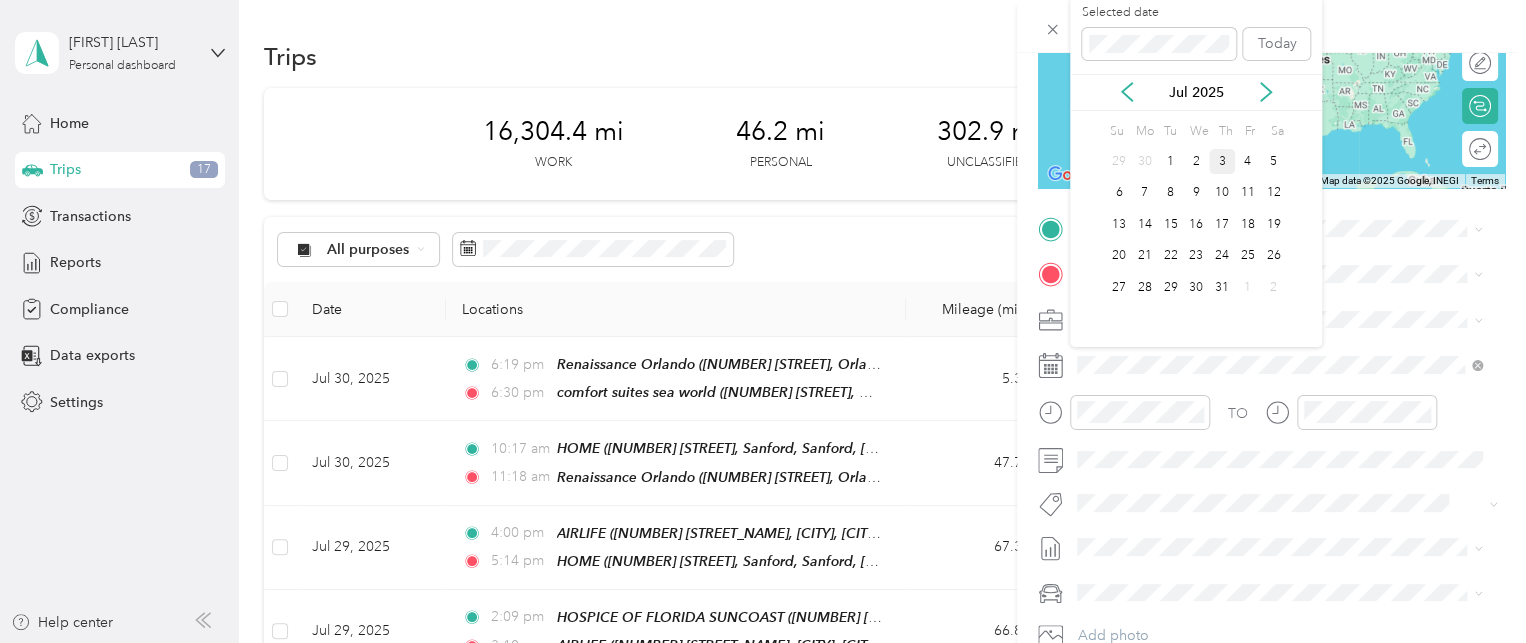 click on "3" at bounding box center [1222, 161] 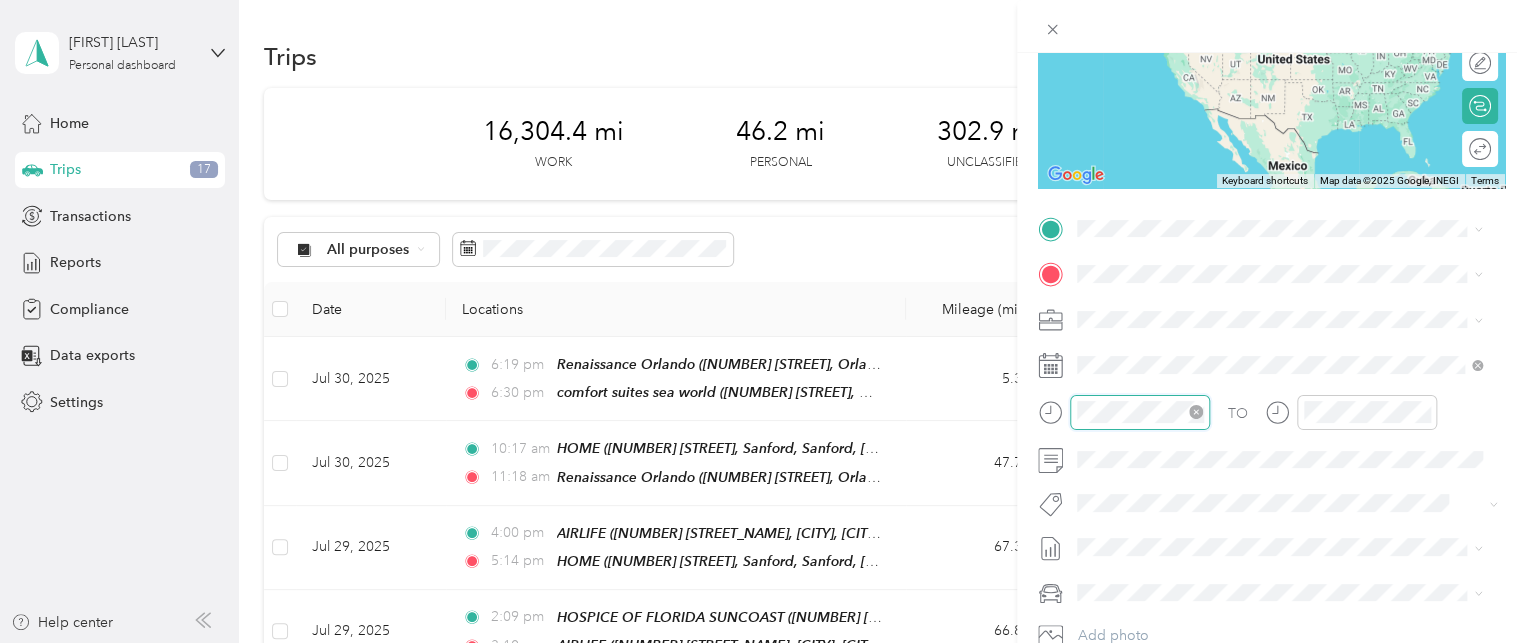 scroll, scrollTop: 82, scrollLeft: 0, axis: vertical 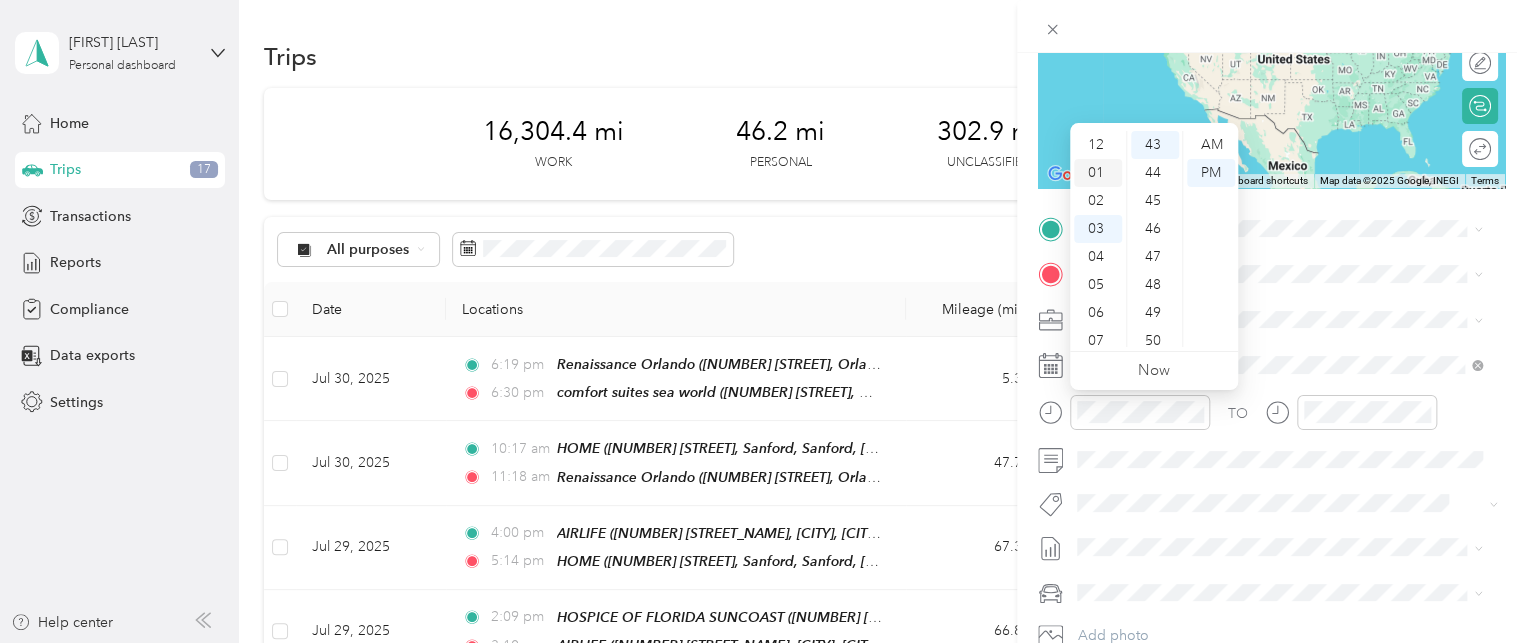 click on "01" at bounding box center (1098, 173) 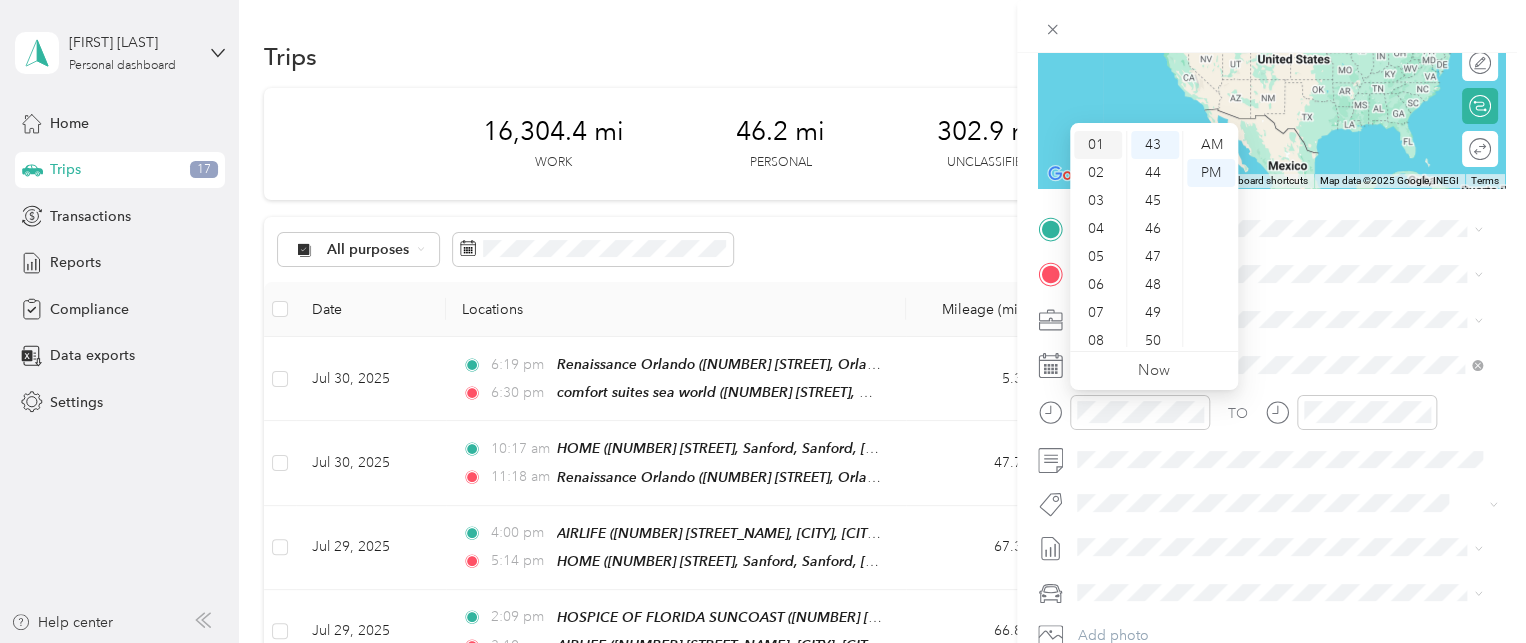 scroll, scrollTop: 28, scrollLeft: 0, axis: vertical 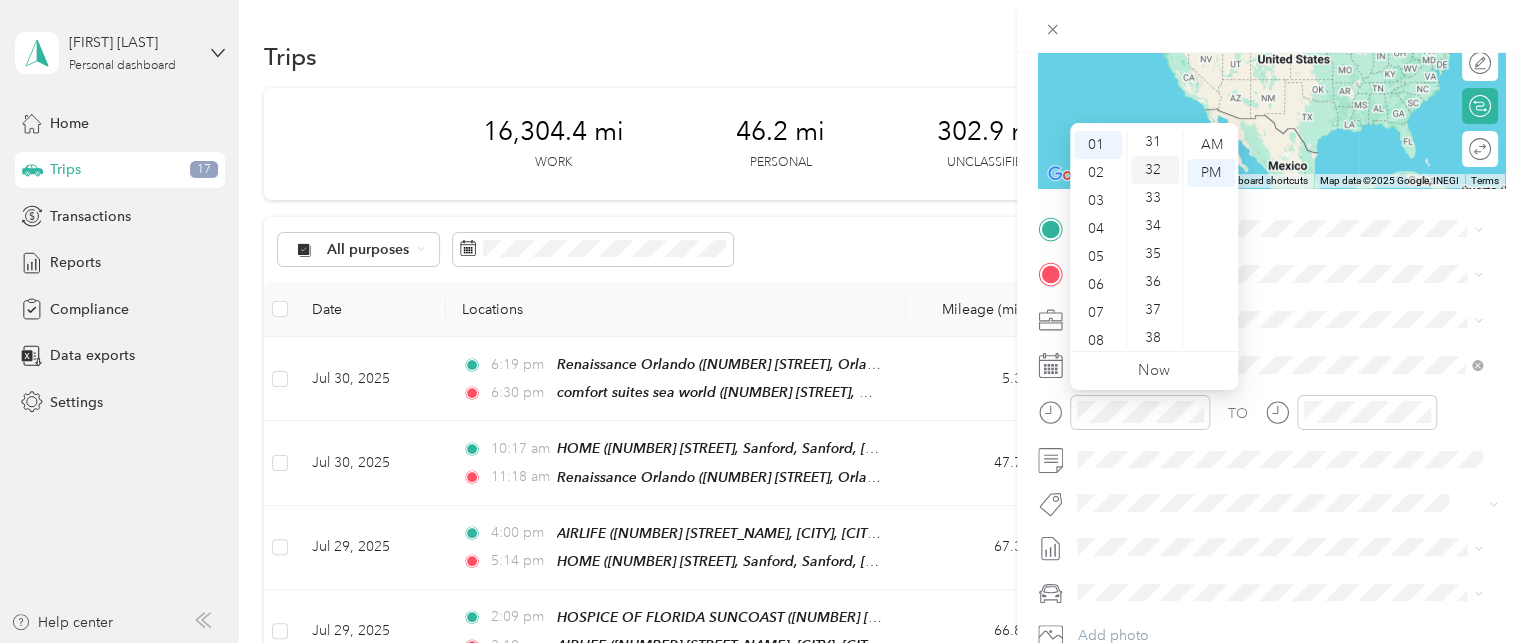 click on "32" at bounding box center [1155, 170] 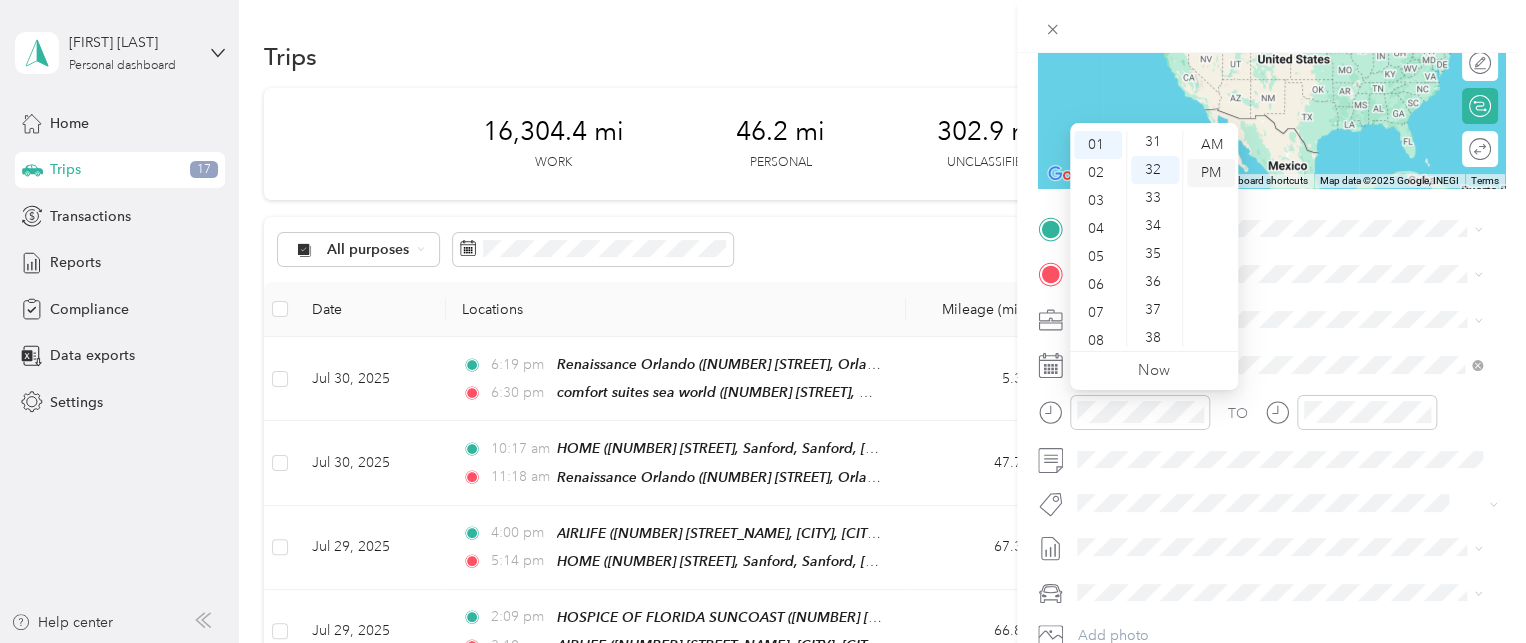 scroll, scrollTop: 896, scrollLeft: 0, axis: vertical 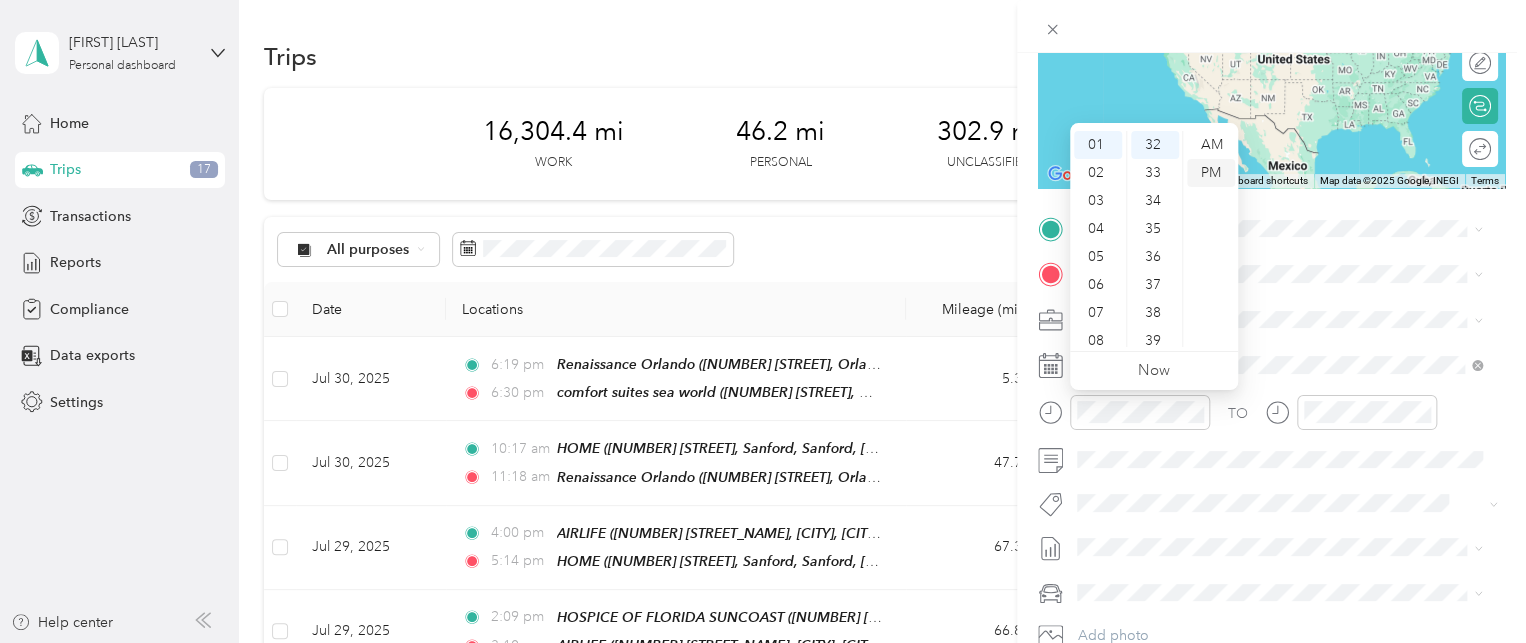 click on "PM" at bounding box center [1211, 173] 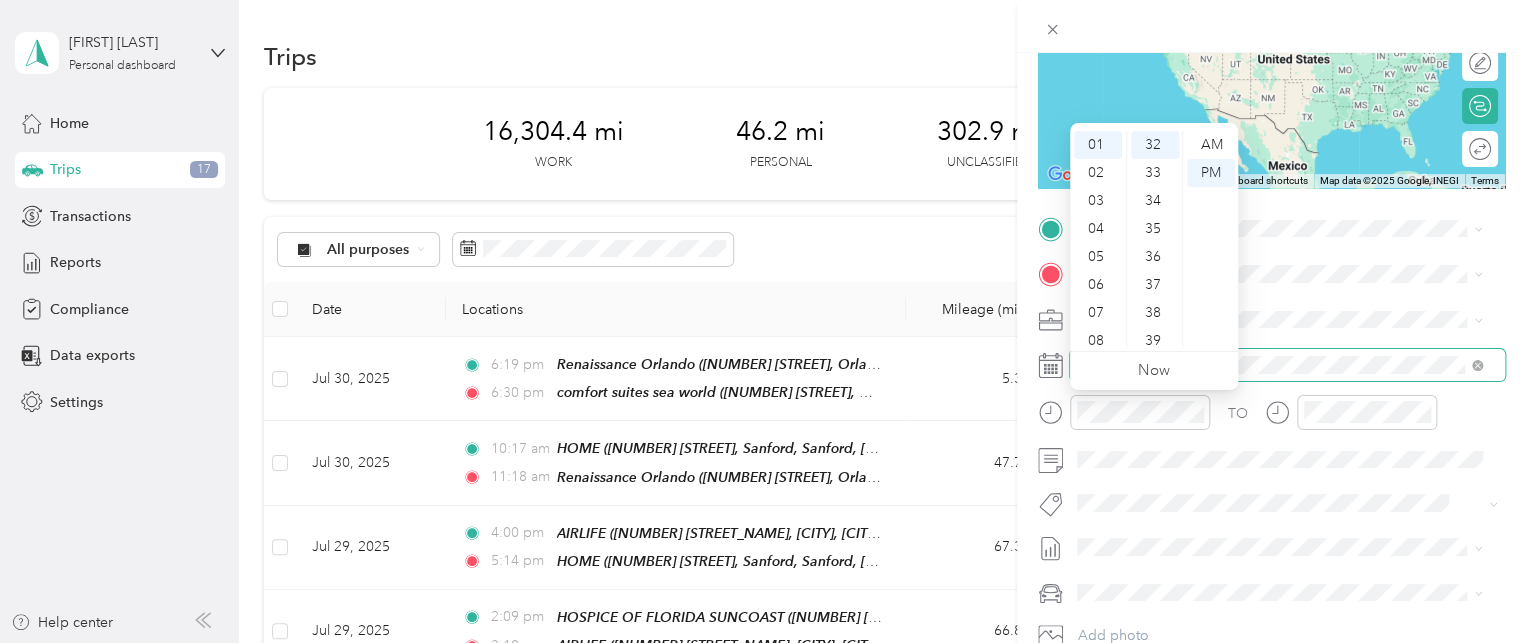 click at bounding box center (1287, 365) 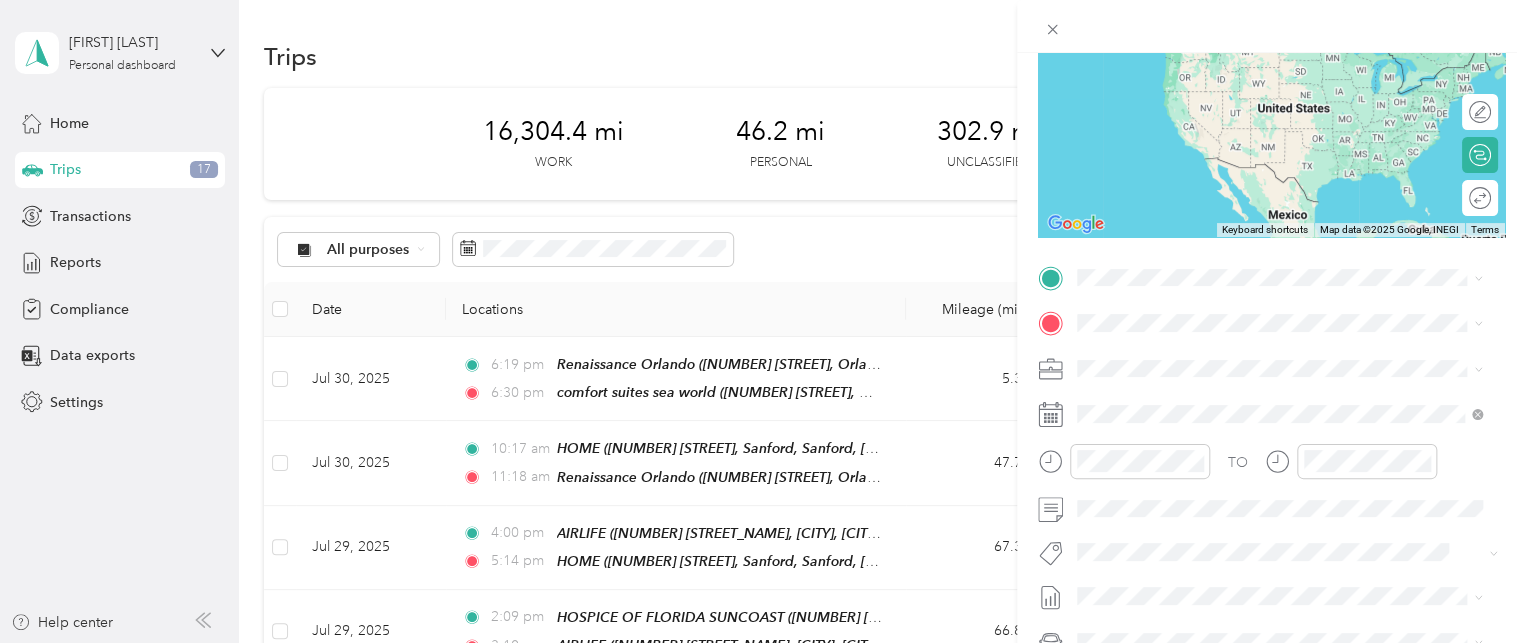 scroll, scrollTop: 213, scrollLeft: 0, axis: vertical 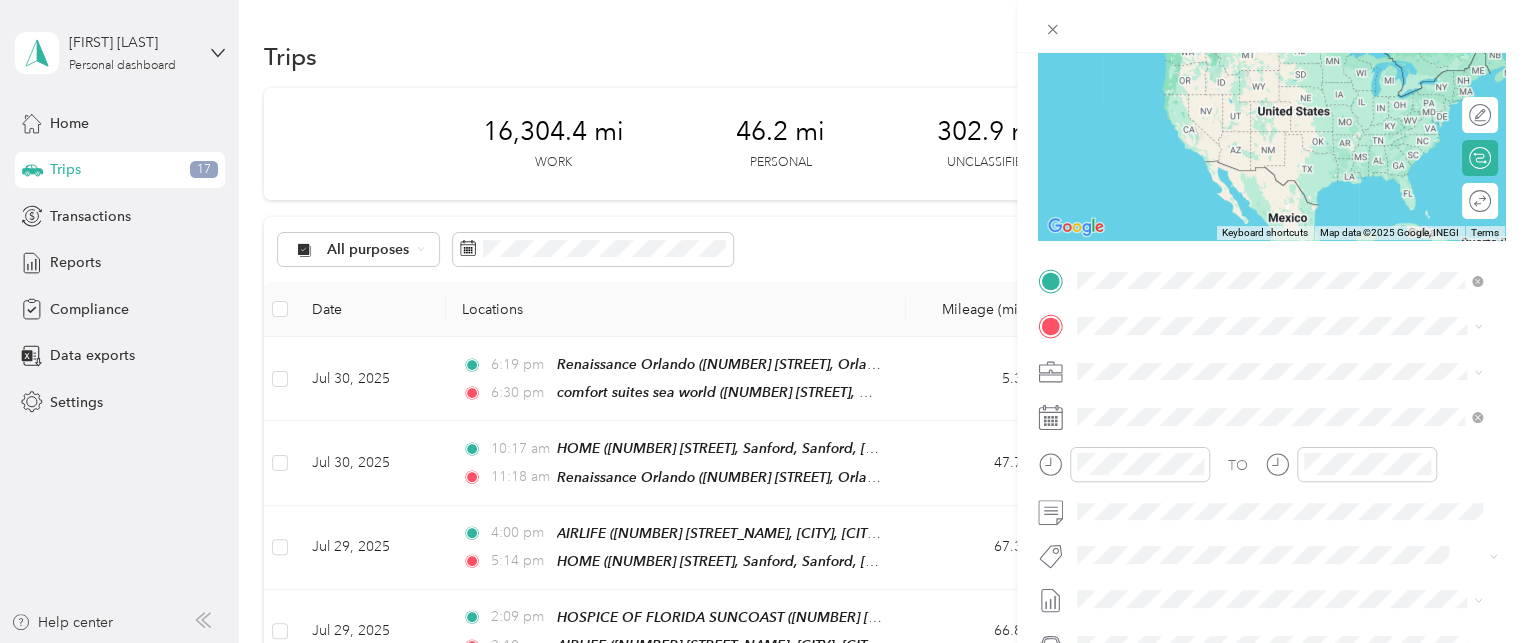 click on "[NUMBER] [STREET], [CITY], [POSTAL_CODE], [CITY], [STATE], [COUNTRY]" at bounding box center [1284, 392] 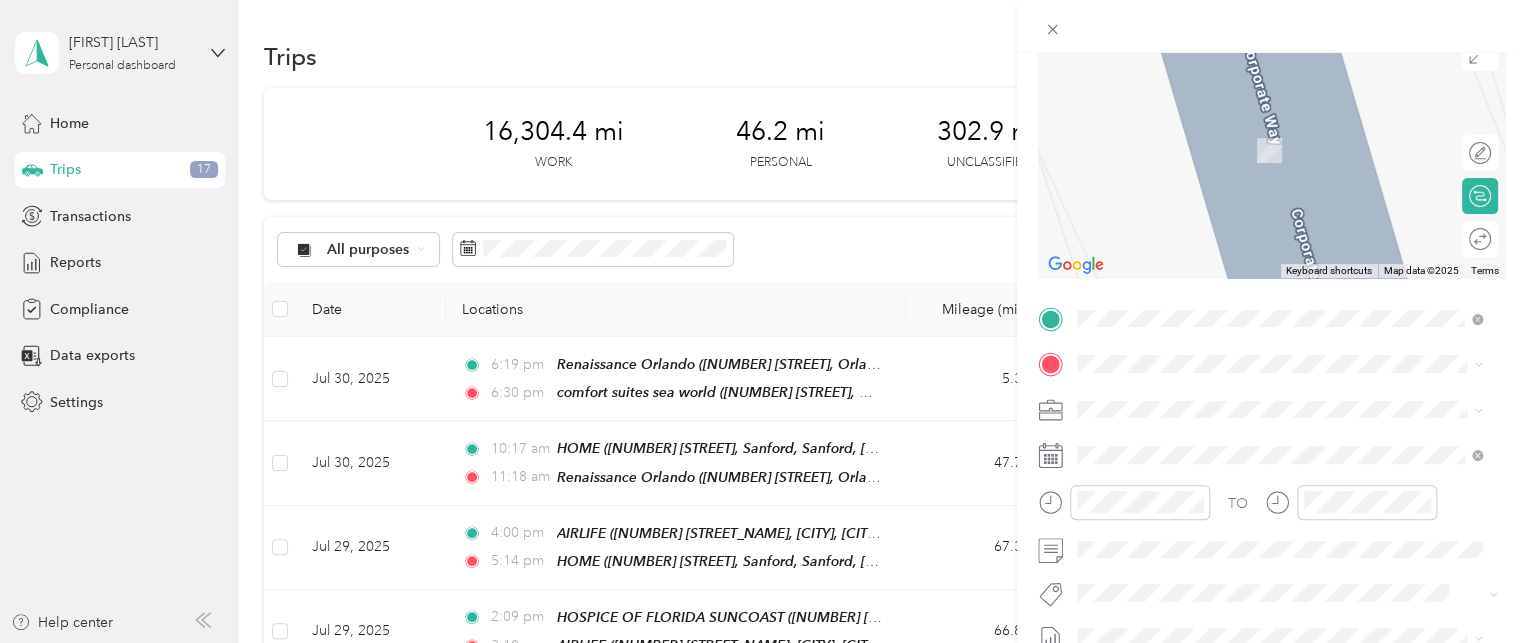 scroll, scrollTop: 209, scrollLeft: 0, axis: vertical 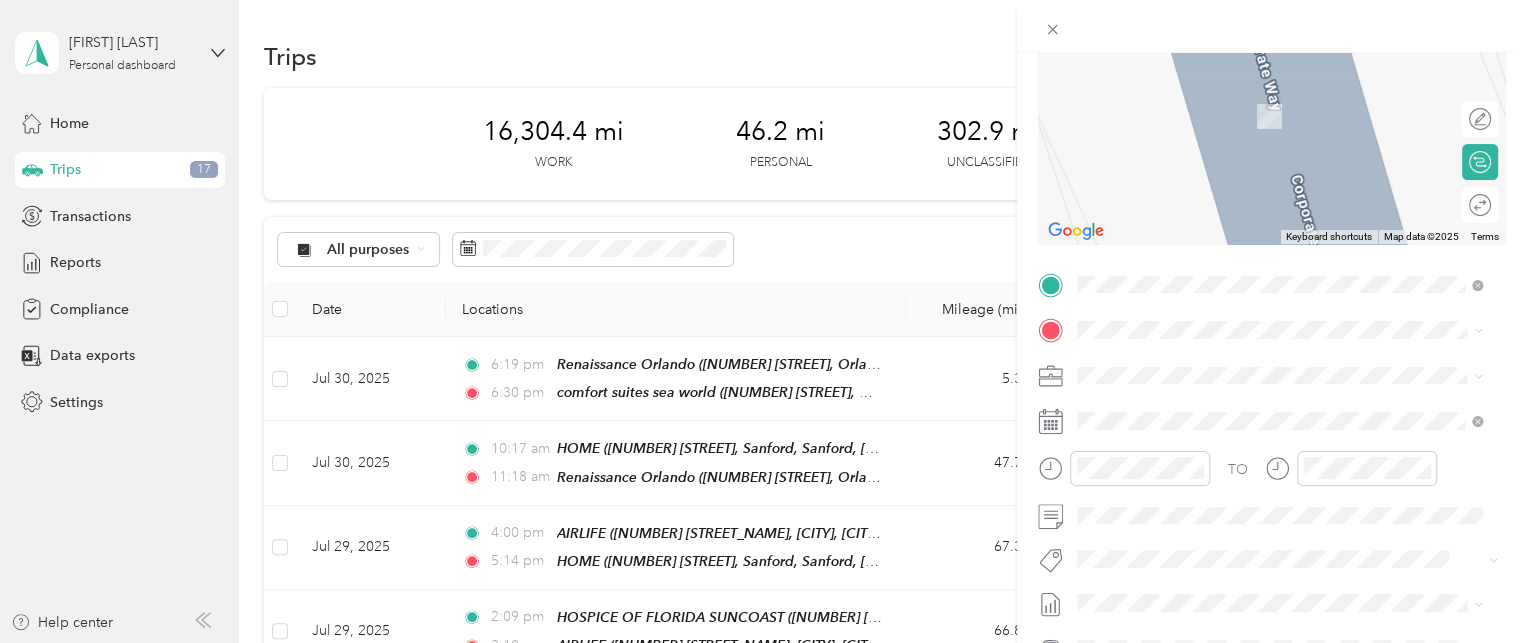 click on "[BRAND_NAME] [NUMBER] [STREET], [CITY], [POSTAL_CODE], [CITY], [STATE], [COUNTRY]" at bounding box center [1295, 431] 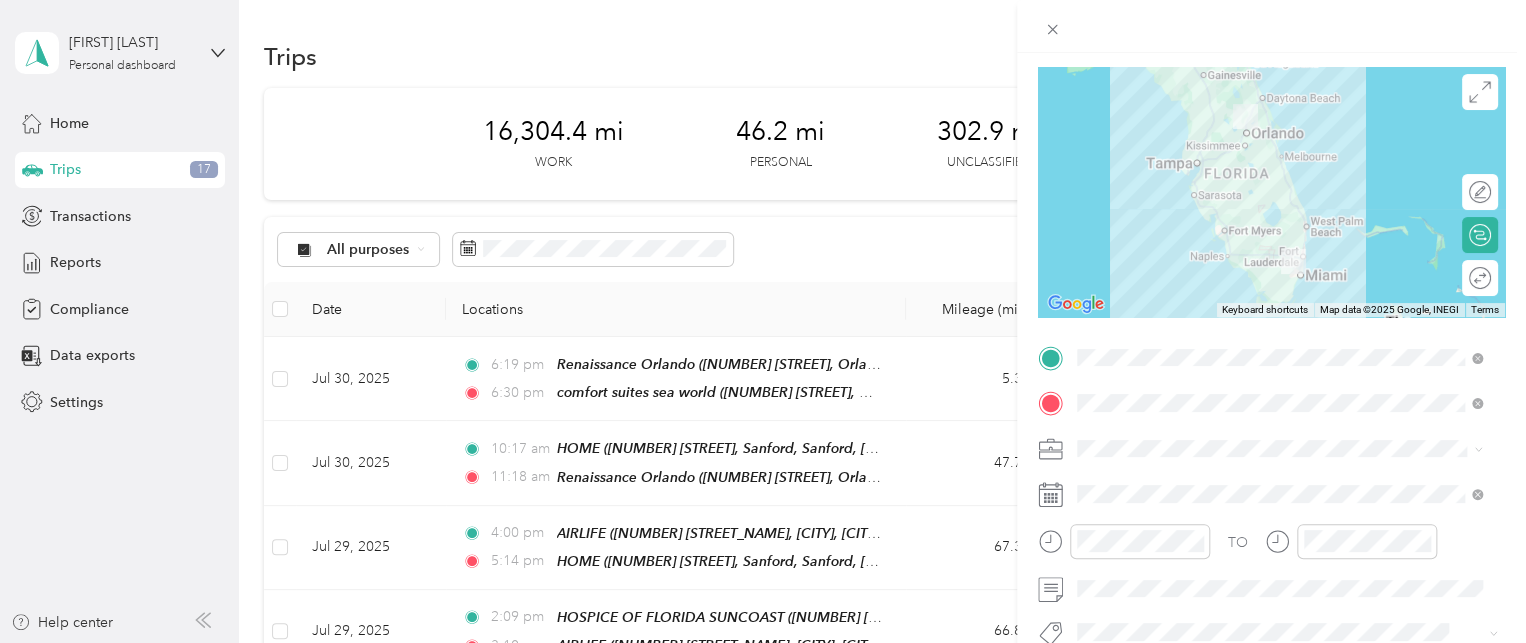 scroll, scrollTop: 140, scrollLeft: 0, axis: vertical 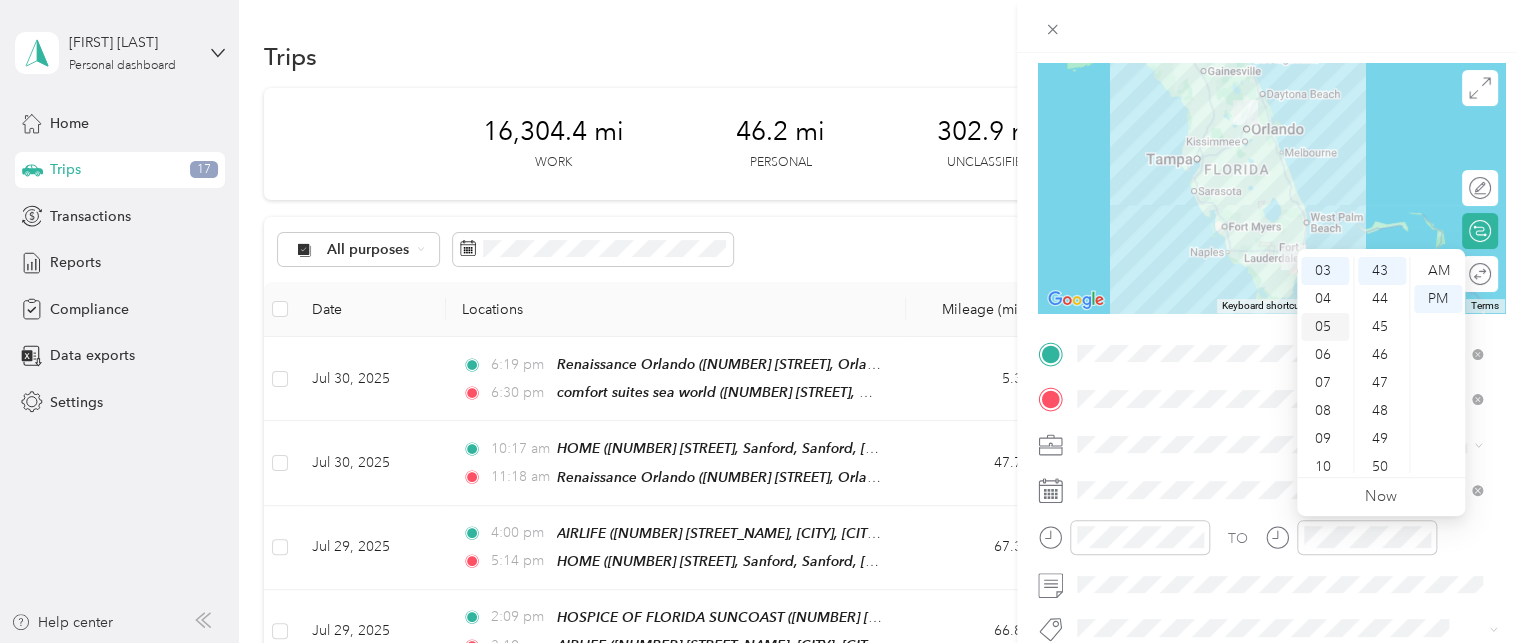 click on "05" at bounding box center (1325, 327) 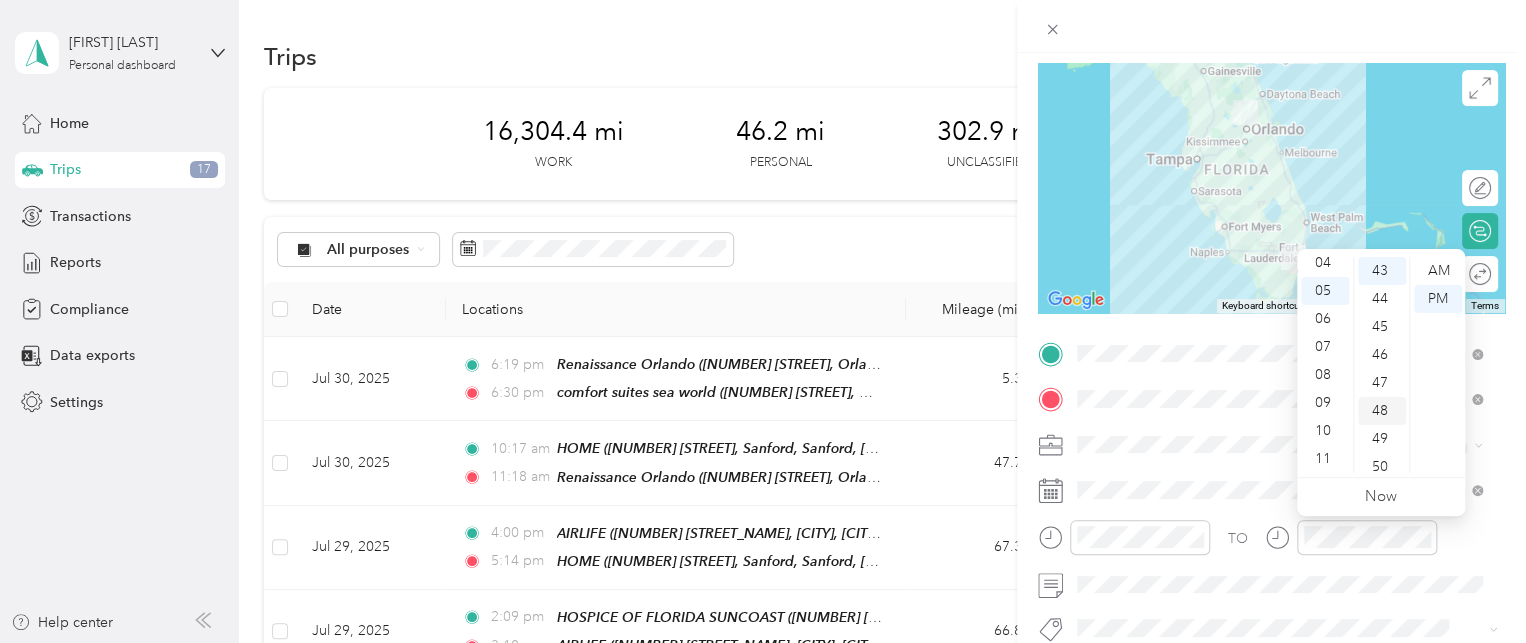 click on "48" at bounding box center (1382, 411) 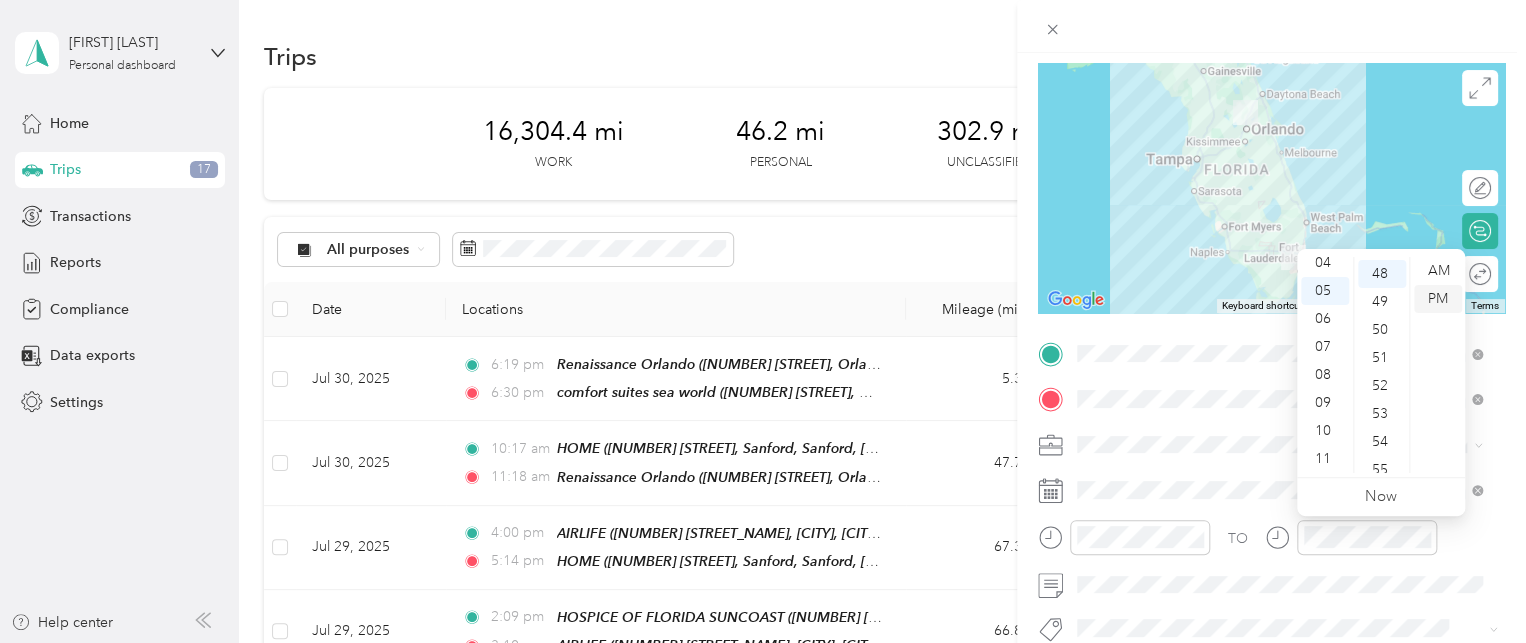 scroll, scrollTop: 1344, scrollLeft: 0, axis: vertical 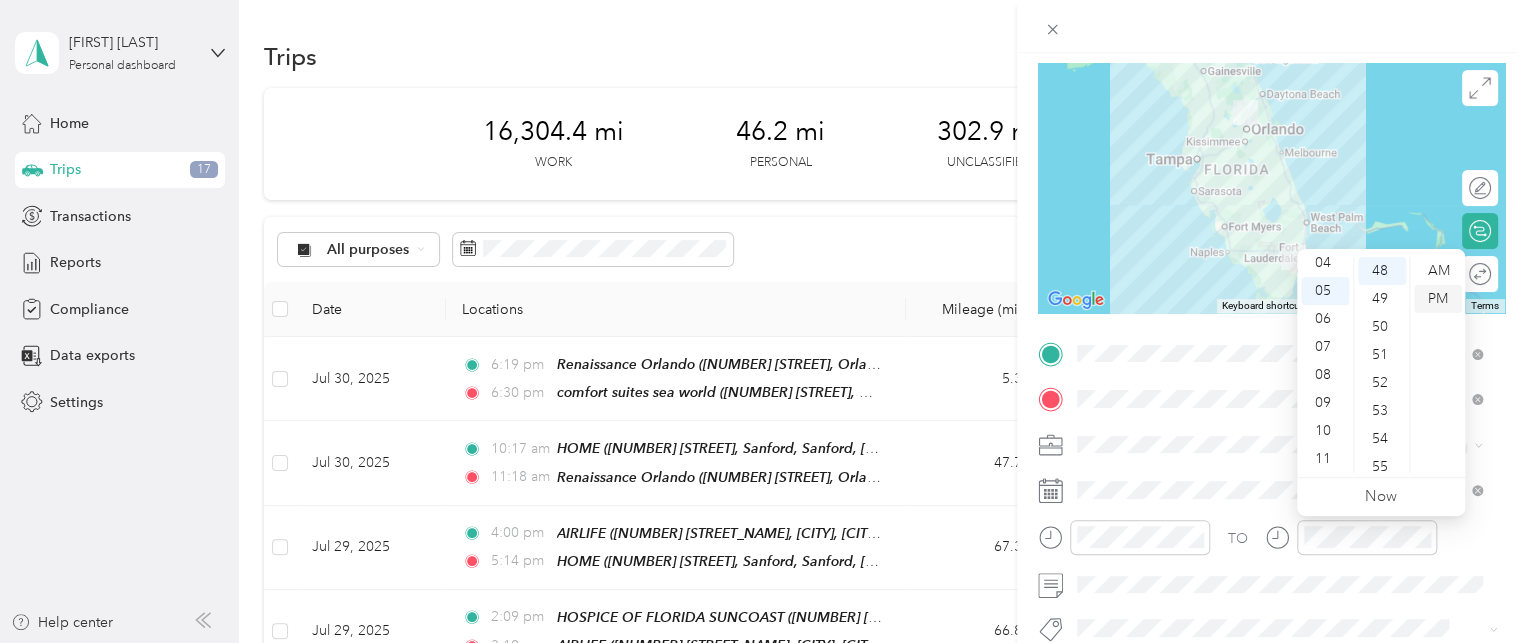 click on "PM" at bounding box center [1438, 299] 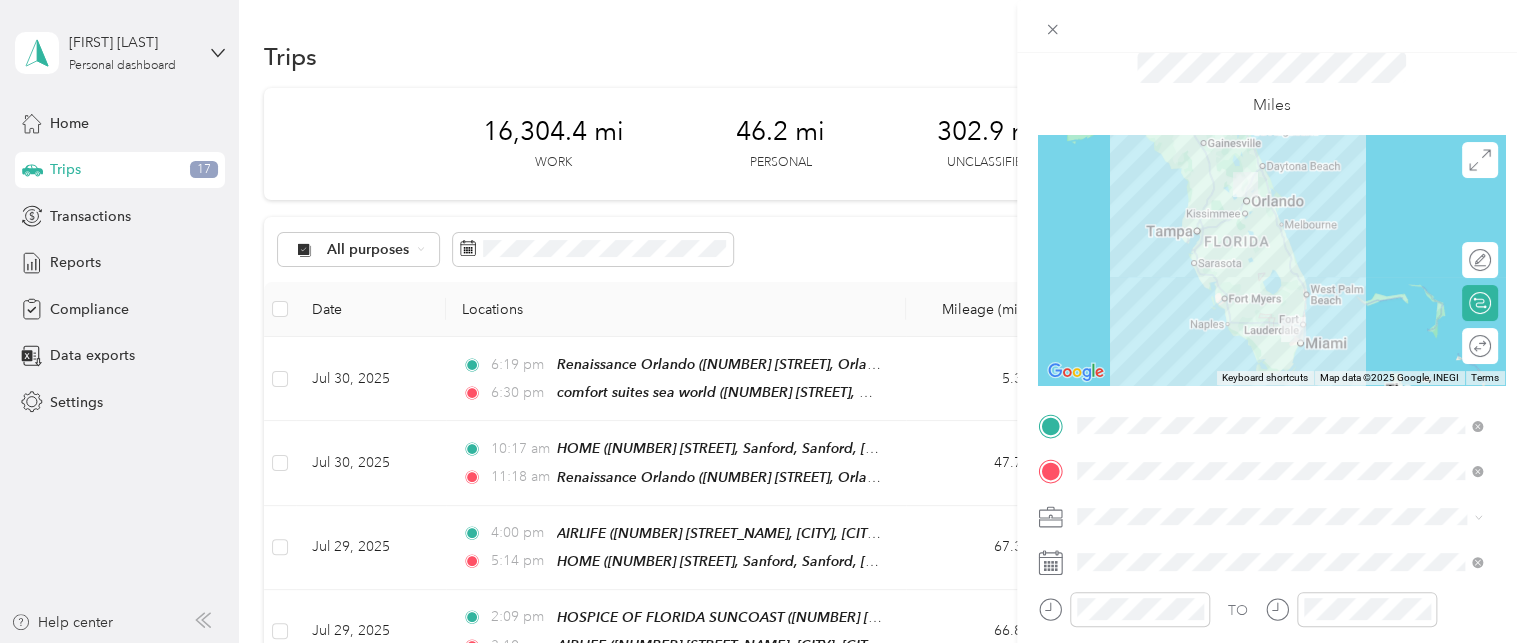 scroll, scrollTop: 0, scrollLeft: 0, axis: both 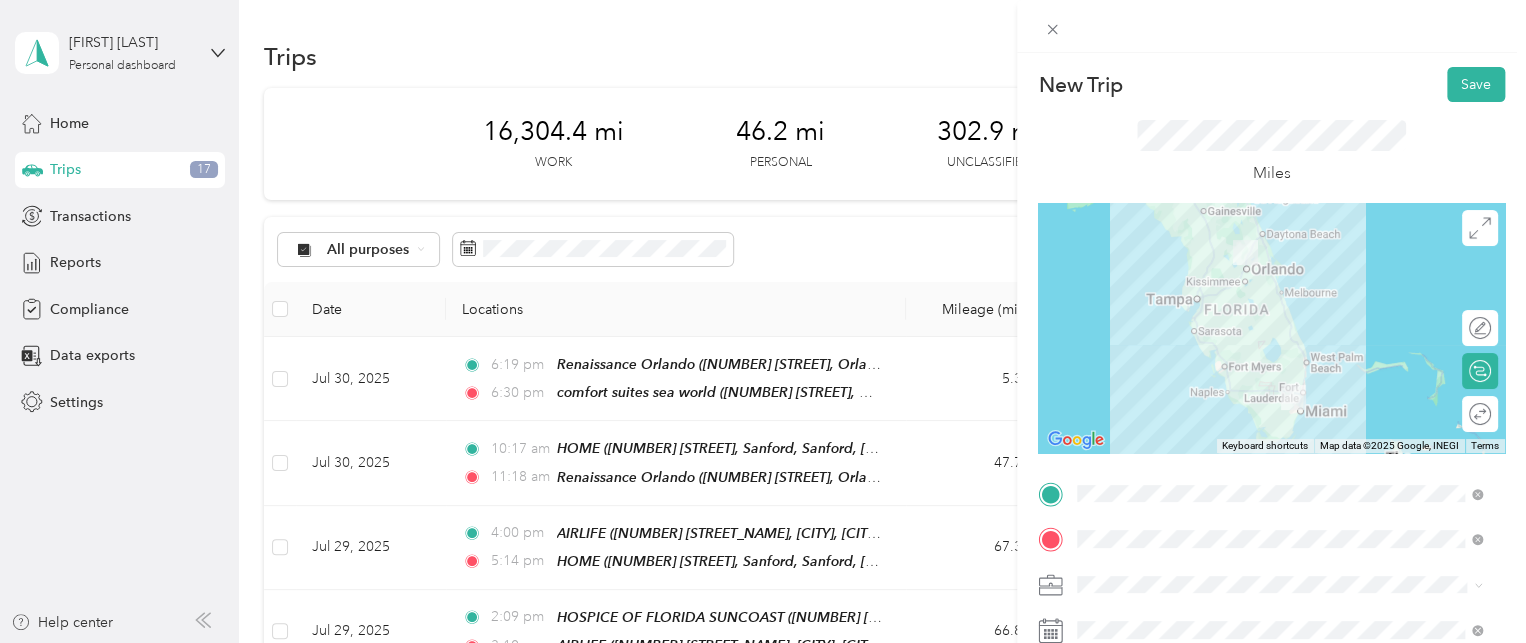 click on "New Trip Save This trip cannot be edited because it is either under review, approved, or paid. Contact your Team Manager to edit it. Miles To navigate the map with touch gestures double-tap and hold your finger on the map, then drag the map. ← Move left → Move right ↑ Move up ↓ Move down + Zoom in - Zoom out Home Jump left by 75% End Jump right by 75% Page Up Jump up by 75% Page Down Jump down by 75% Keyboard shortcuts Map Data Map data ©2025 Google, INEGI Map data ©2025 Google, INEGI 100 km  Click to toggle between metric and imperial units Terms Report a map error Edit route Calculate route Round trip TO Add photo" at bounding box center (1271, 374) 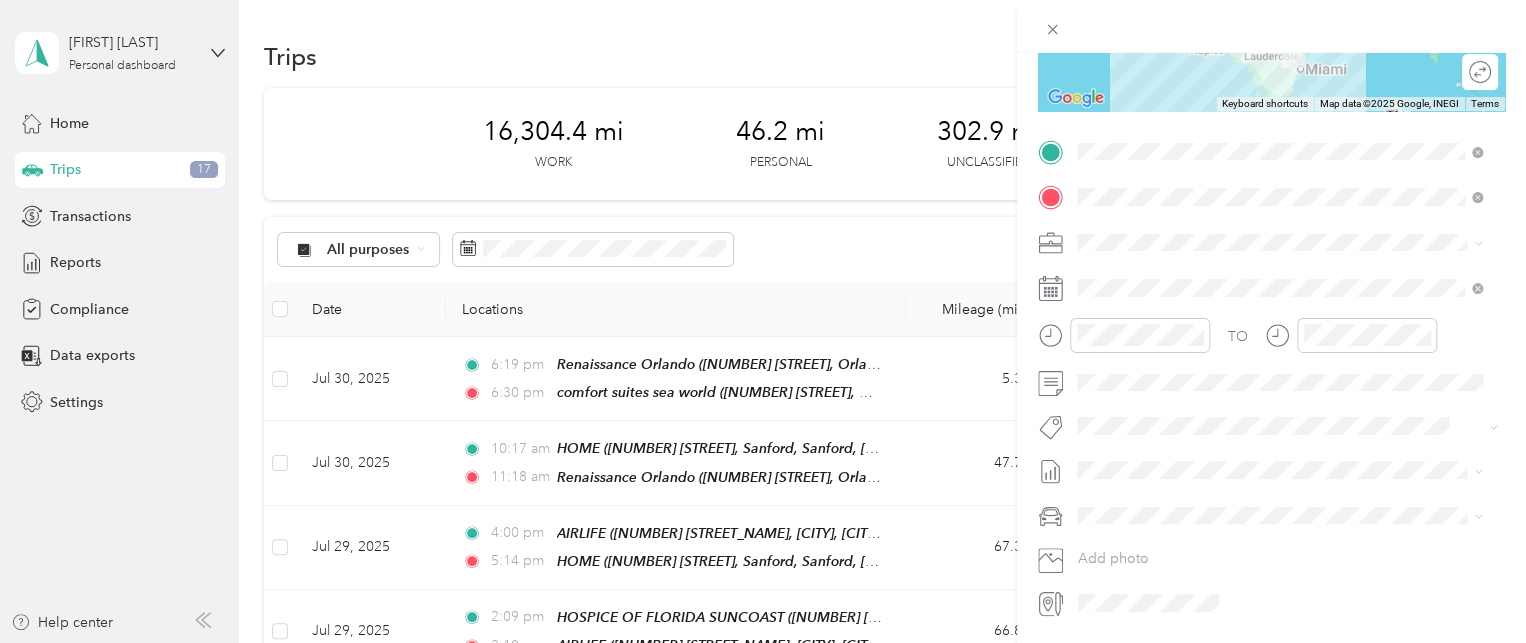 scroll, scrollTop: 0, scrollLeft: 0, axis: both 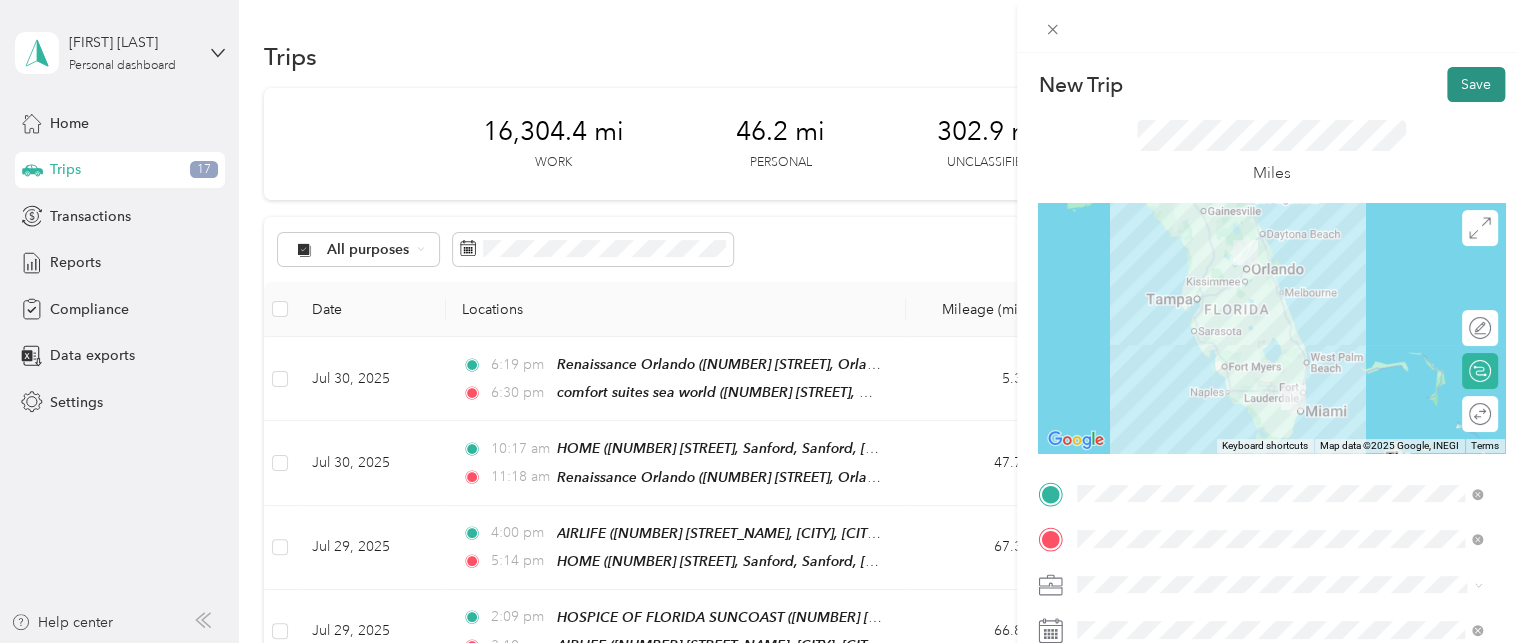 click on "Save" at bounding box center [1476, 84] 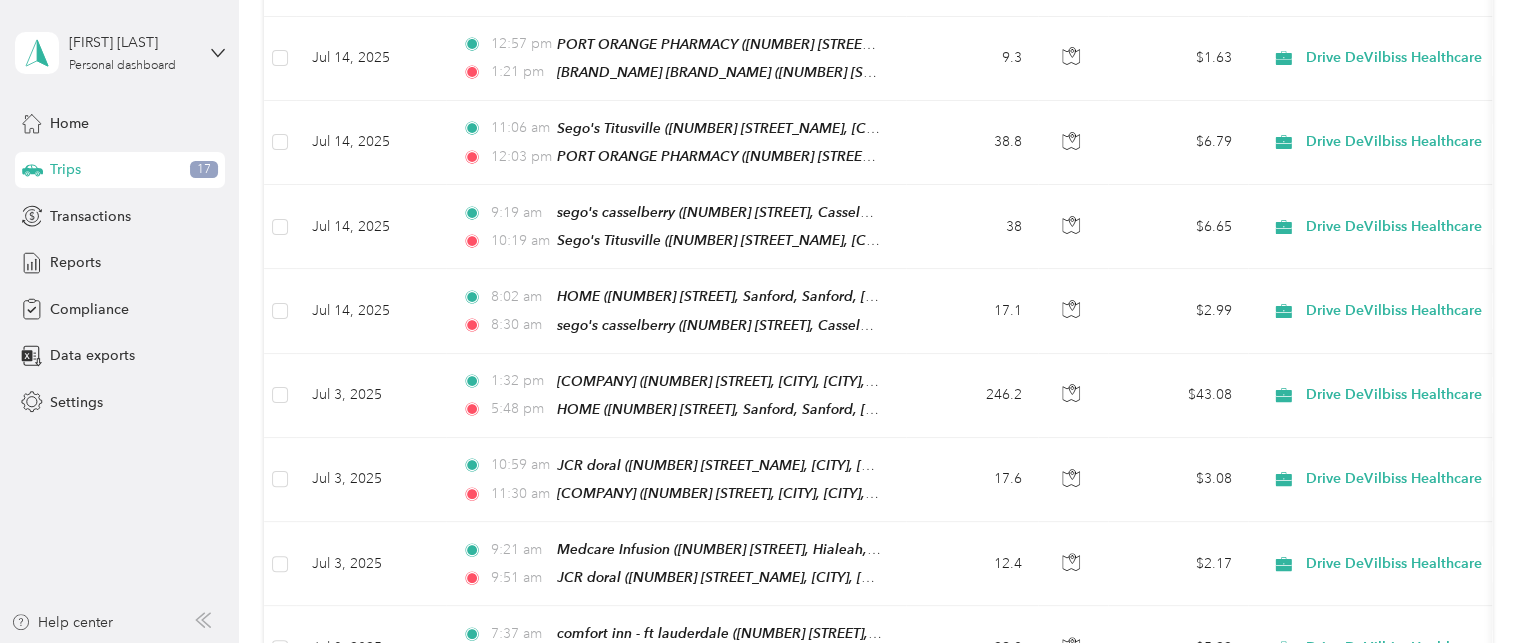 scroll, scrollTop: 4783, scrollLeft: 0, axis: vertical 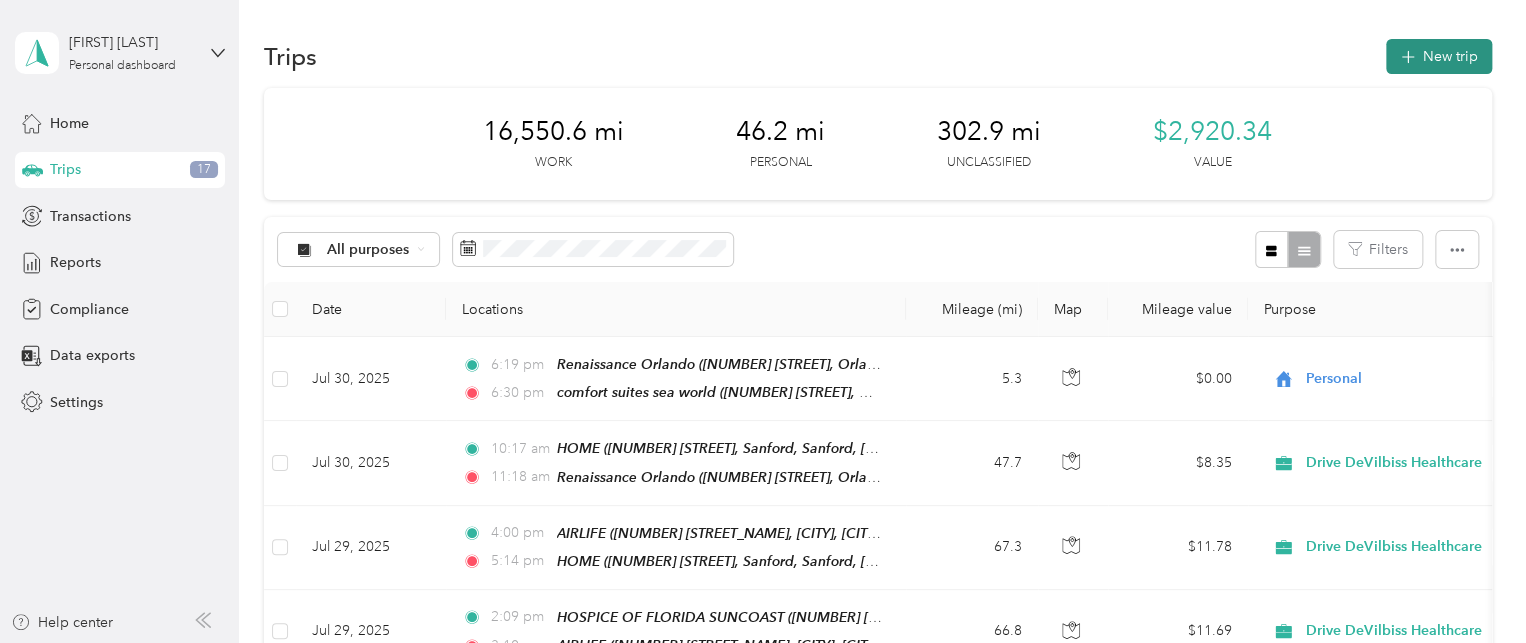 click on "New trip" at bounding box center (1439, 56) 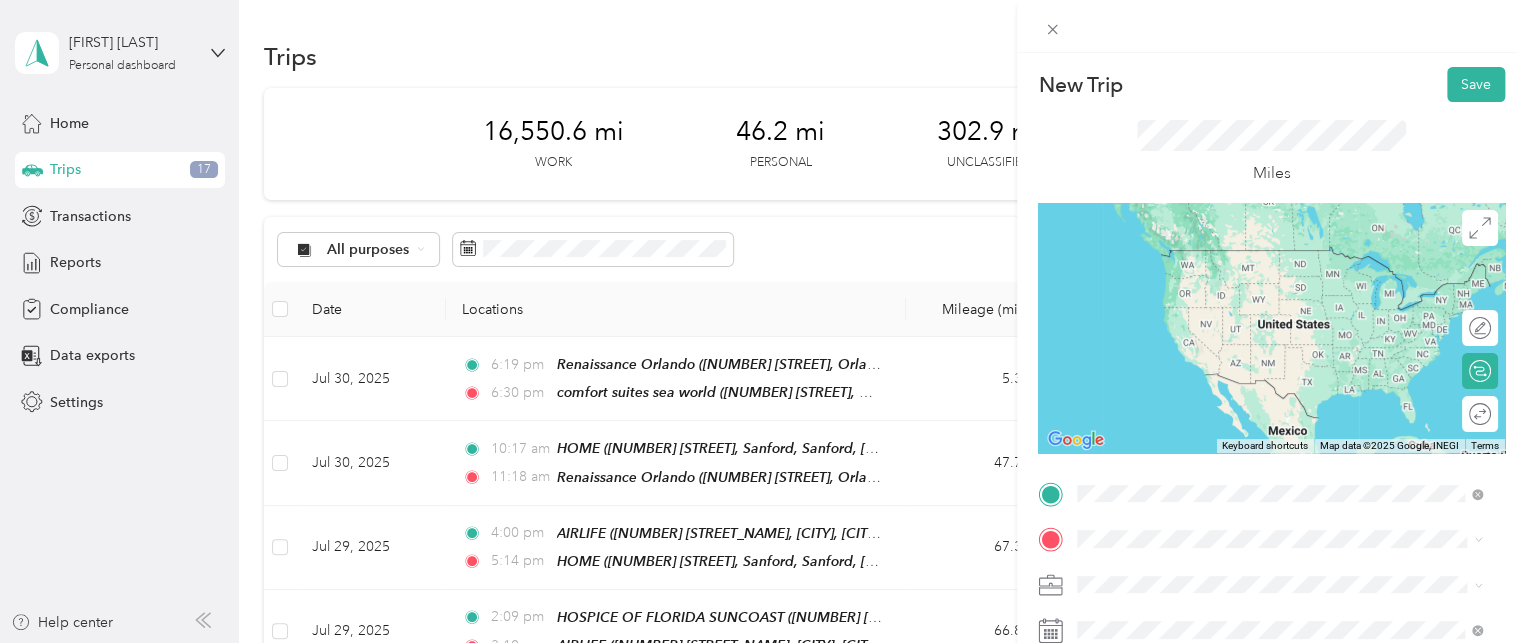 click on "HOME" at bounding box center [1295, 257] 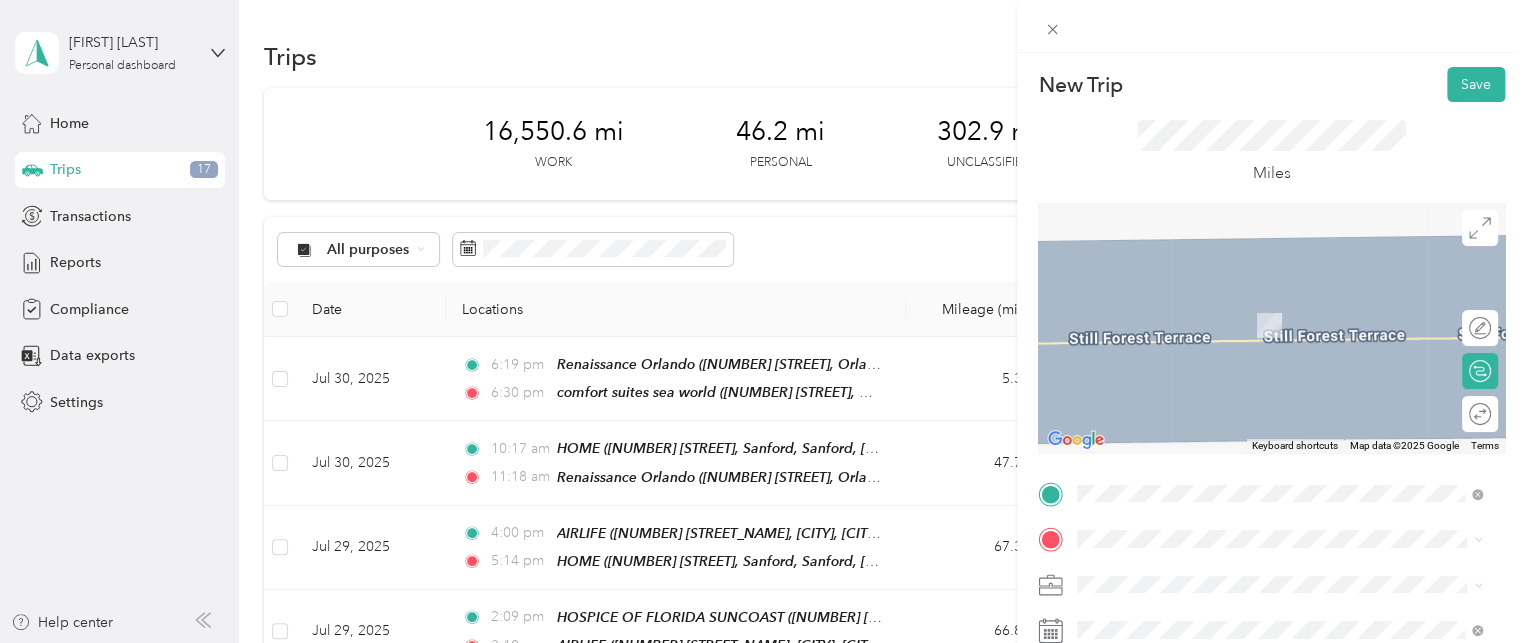 scroll, scrollTop: 140, scrollLeft: 0, axis: vertical 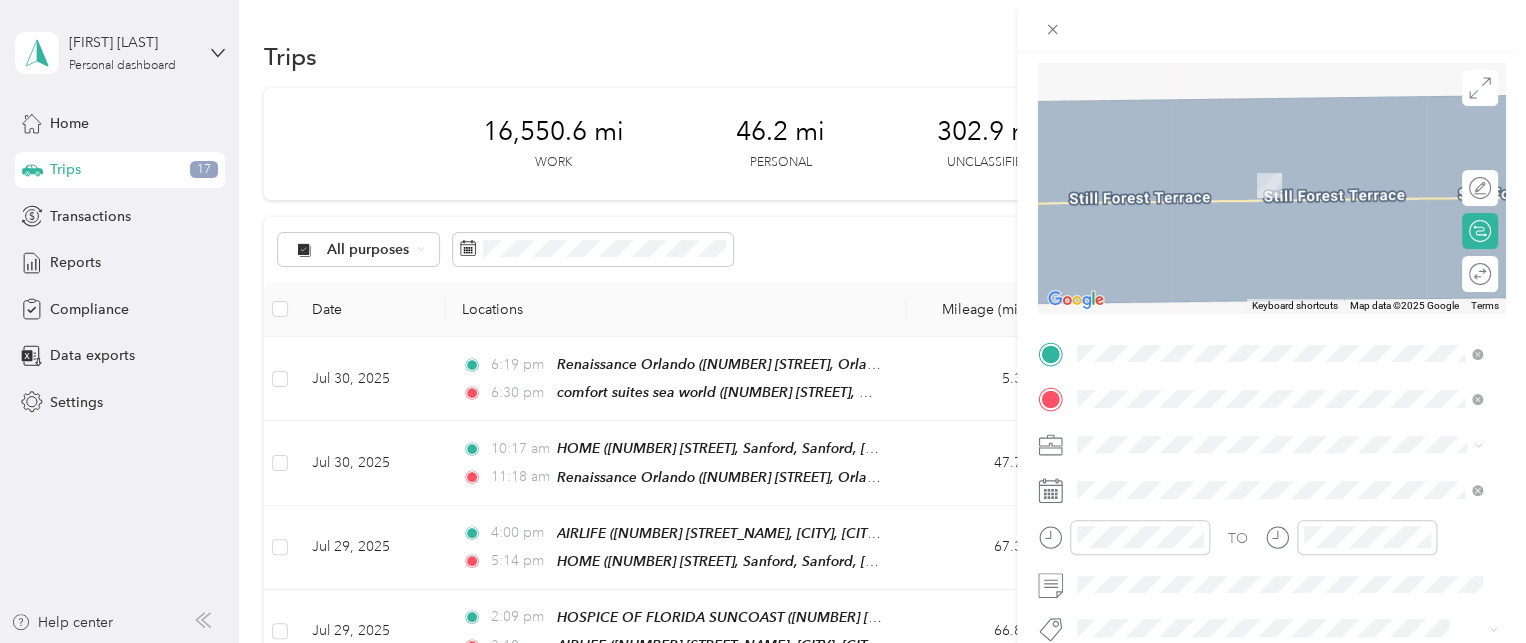 click on "[NUMBER] [STREET], [CITY], [POSTAL_CODE], [CITY], [STATE], [COUNTRY]" at bounding box center (1284, 195) 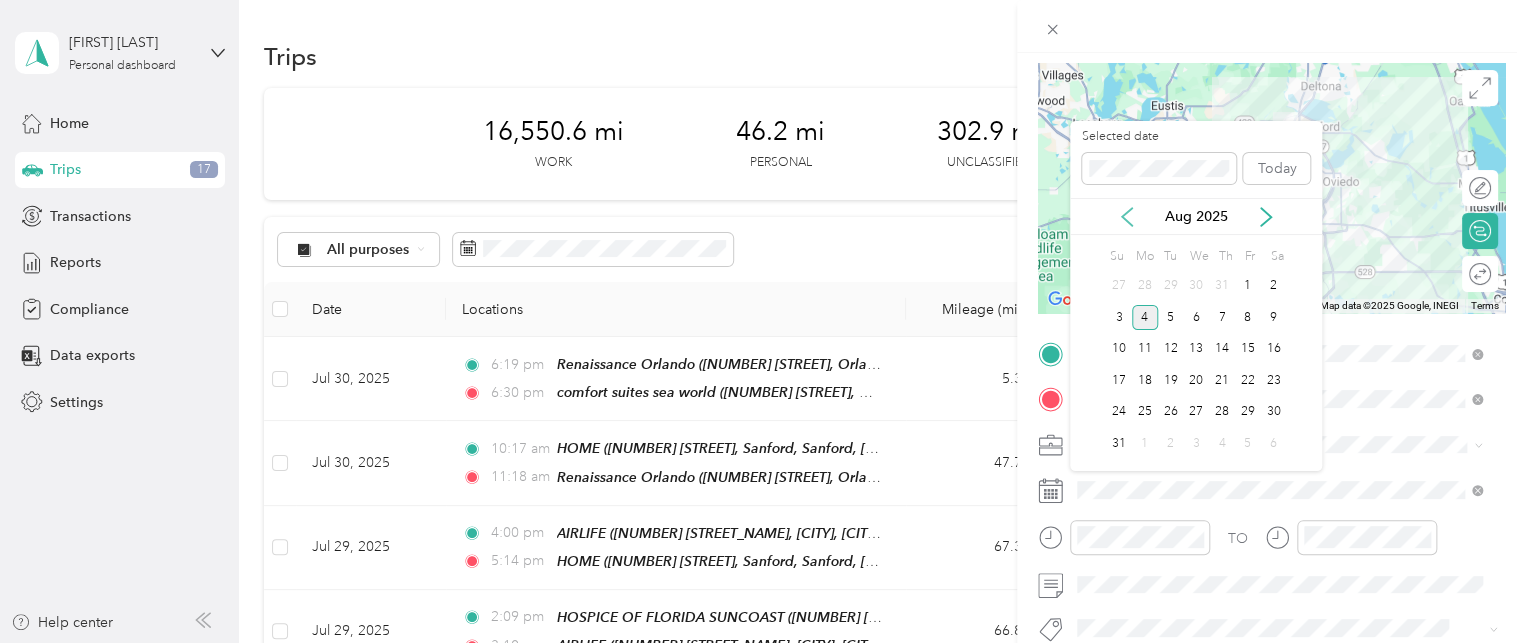click 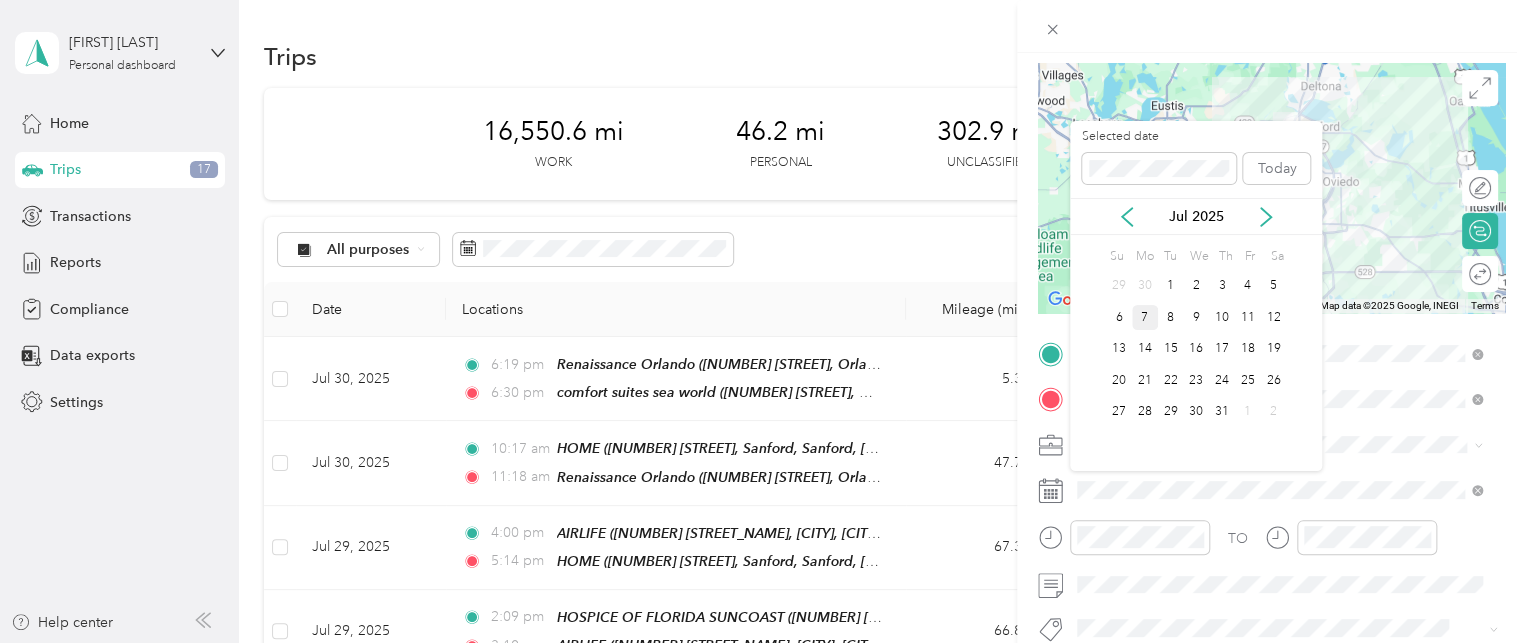click on "7" at bounding box center (1145, 317) 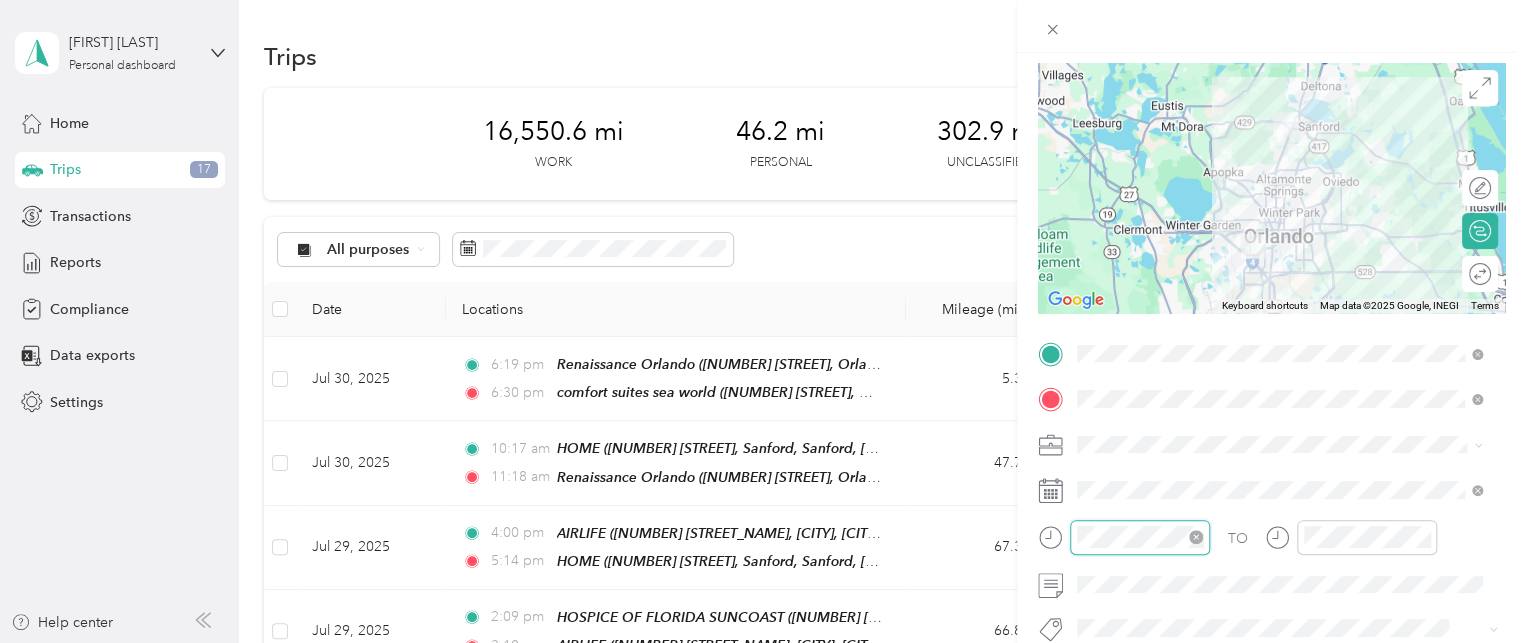 scroll, scrollTop: 81, scrollLeft: 0, axis: vertical 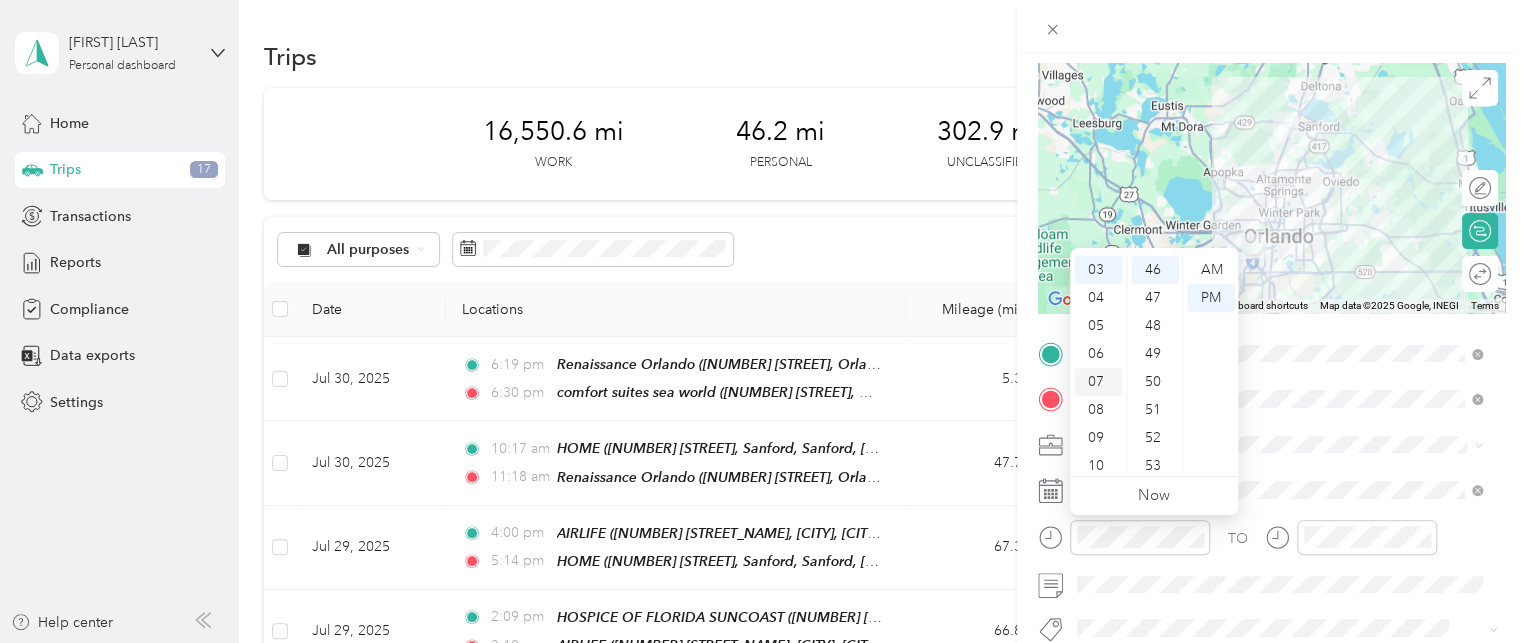 click on "07" at bounding box center [1098, 382] 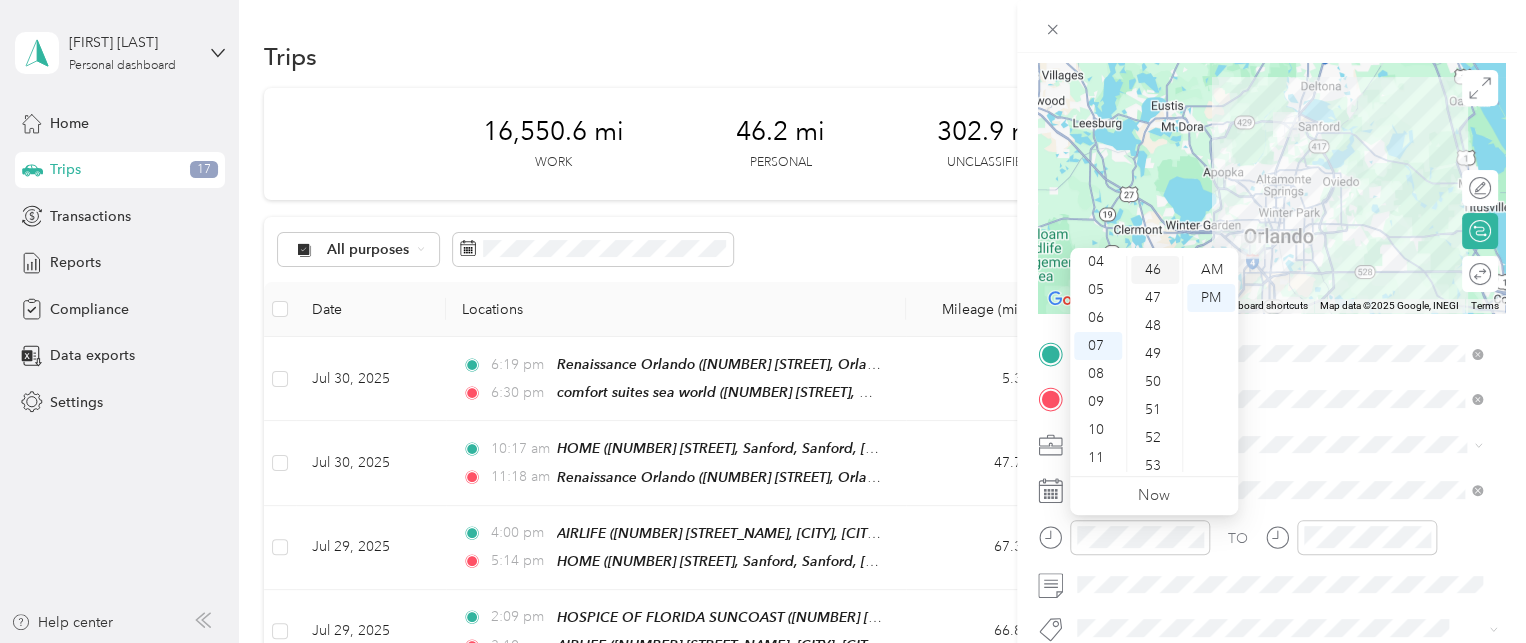 click on "46" at bounding box center (1155, 270) 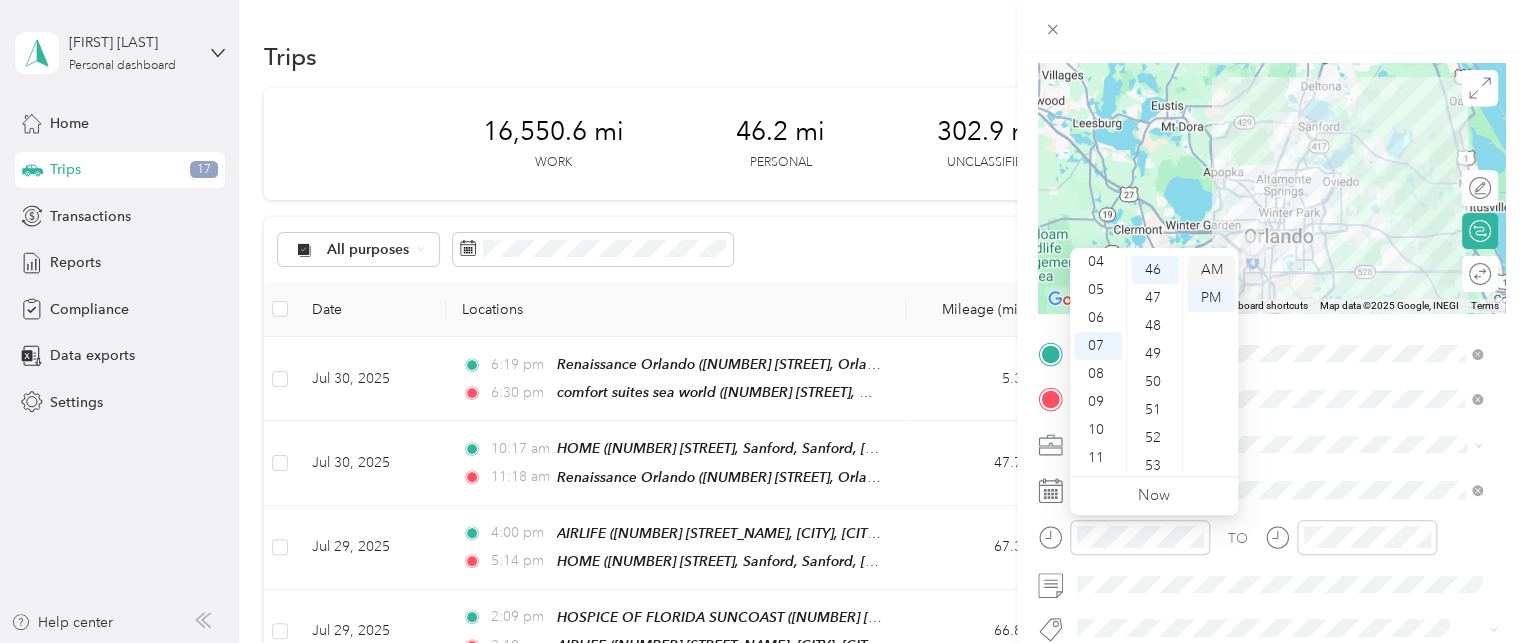 click on "AM" at bounding box center (1211, 270) 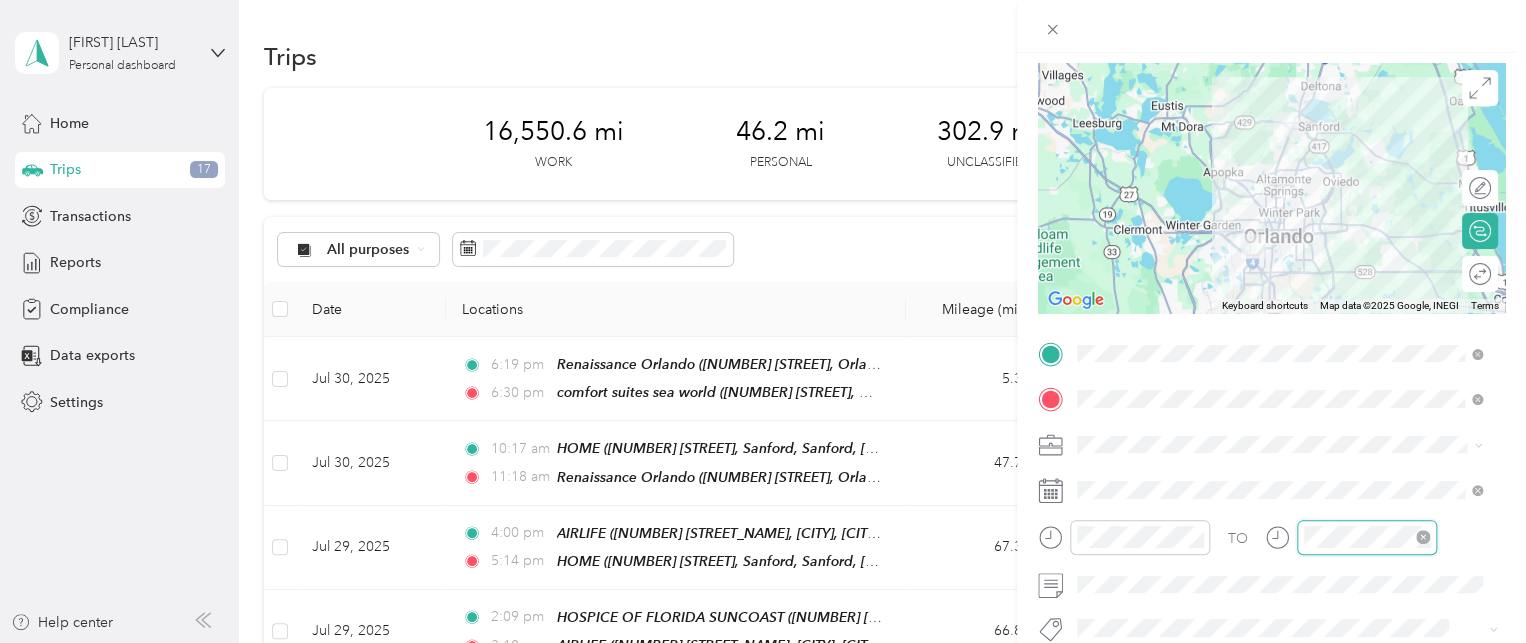 scroll, scrollTop: 82, scrollLeft: 0, axis: vertical 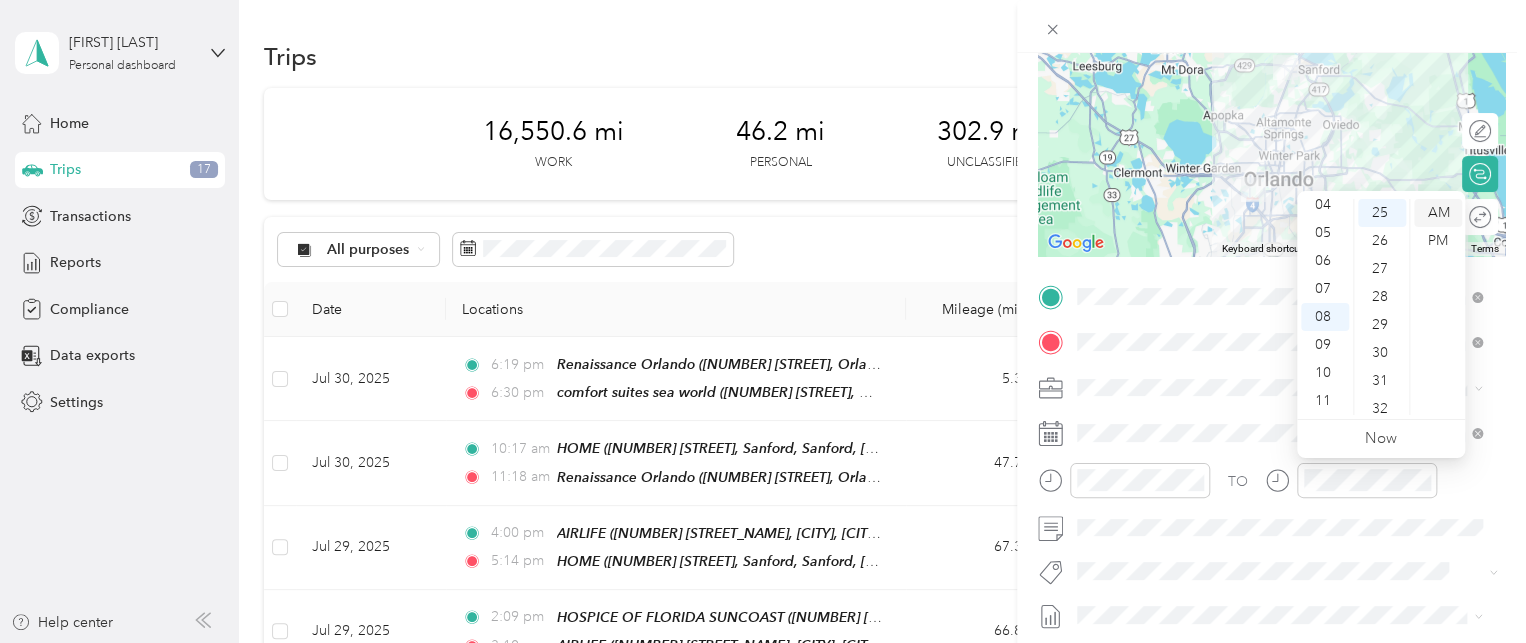 click on "AM" at bounding box center [1438, 213] 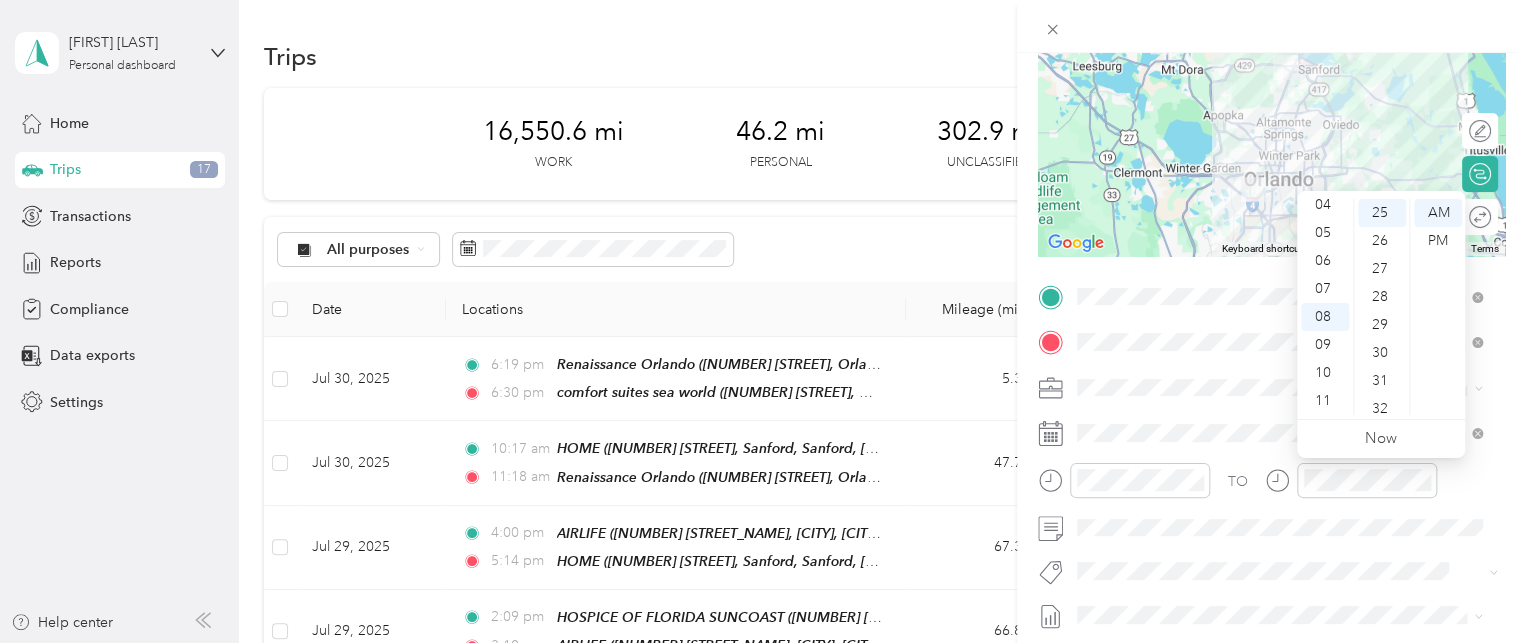 click on "TO Add photo" at bounding box center (1271, 522) 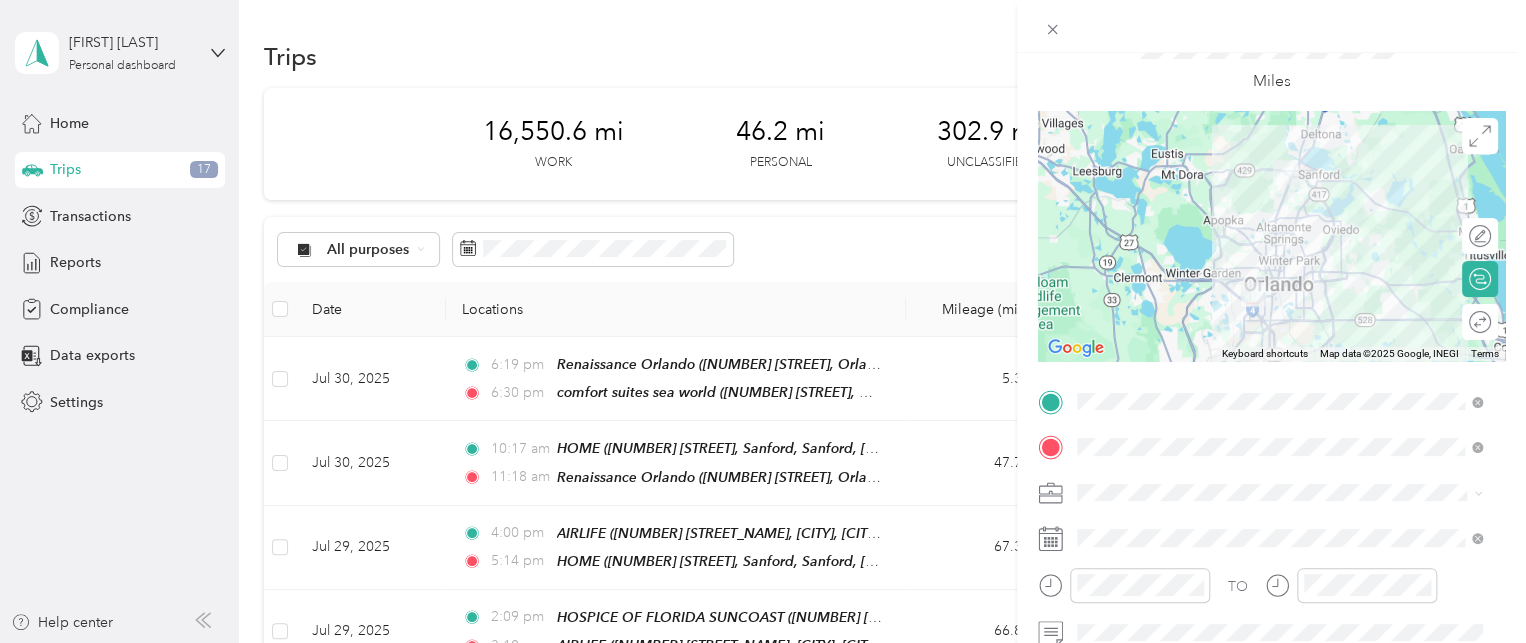 scroll, scrollTop: 95, scrollLeft: 0, axis: vertical 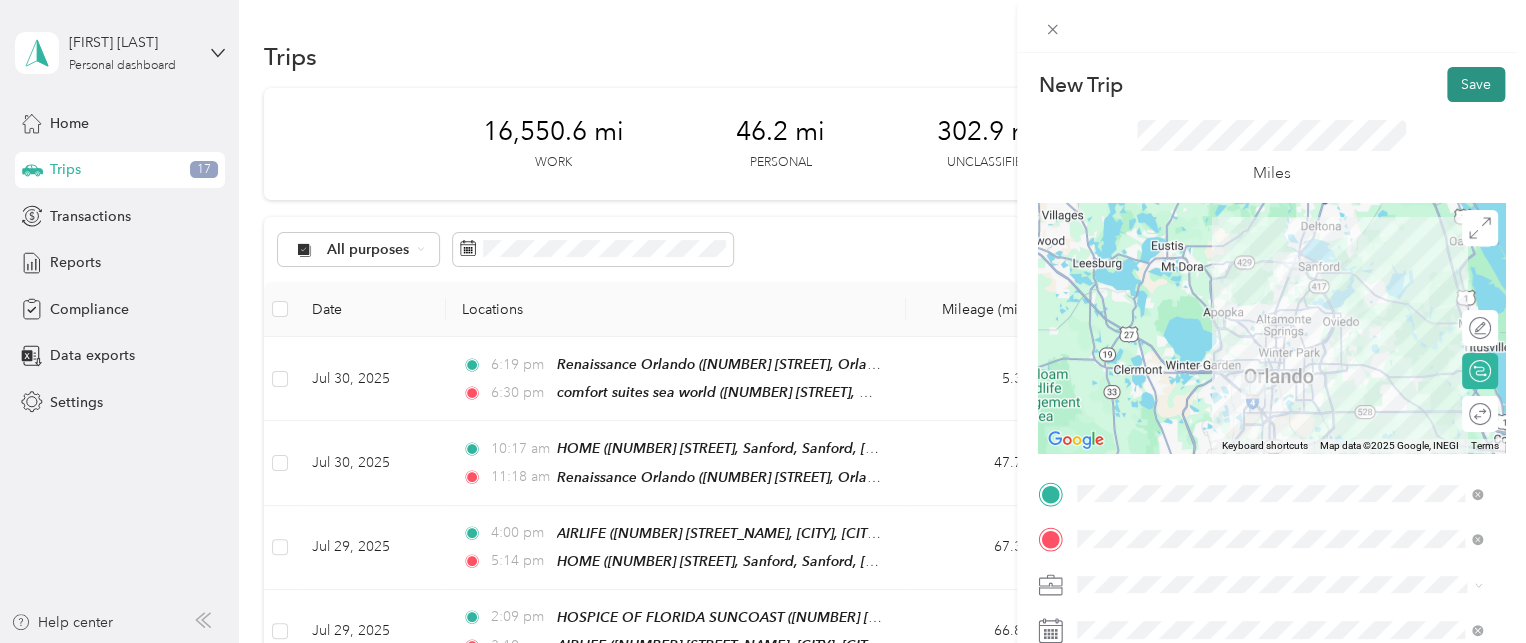 click on "Save" at bounding box center [1476, 84] 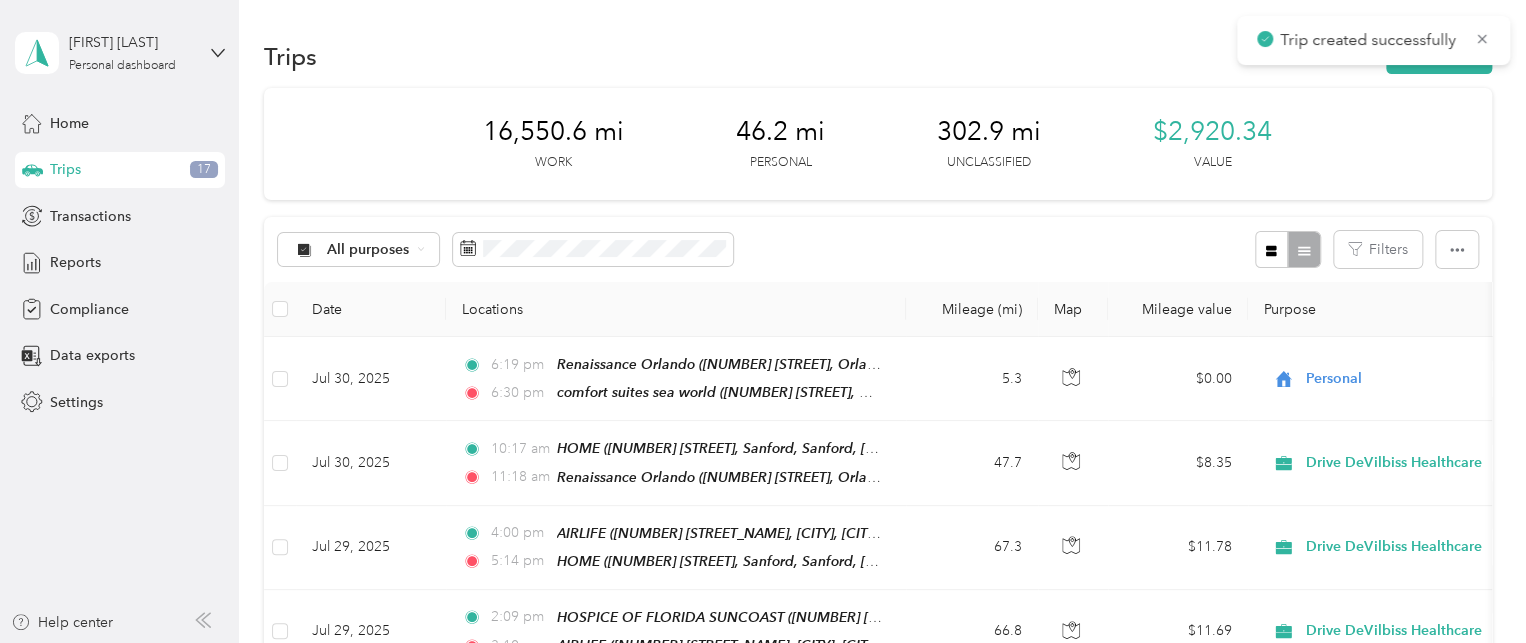 click on "16,550.6   mi Work 46.2   mi Personal 302.9   mi Unclassified $2,920.34 Value" at bounding box center (878, 144) 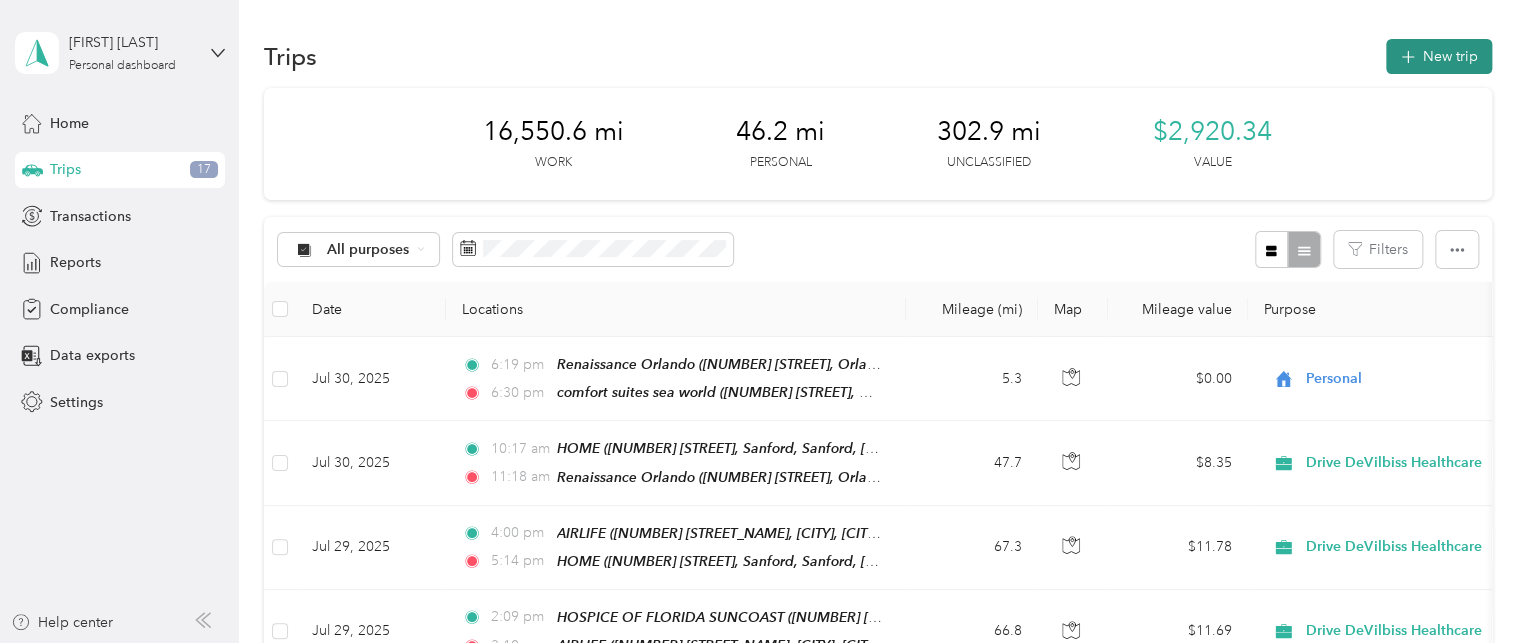 click on "New trip" at bounding box center [1439, 56] 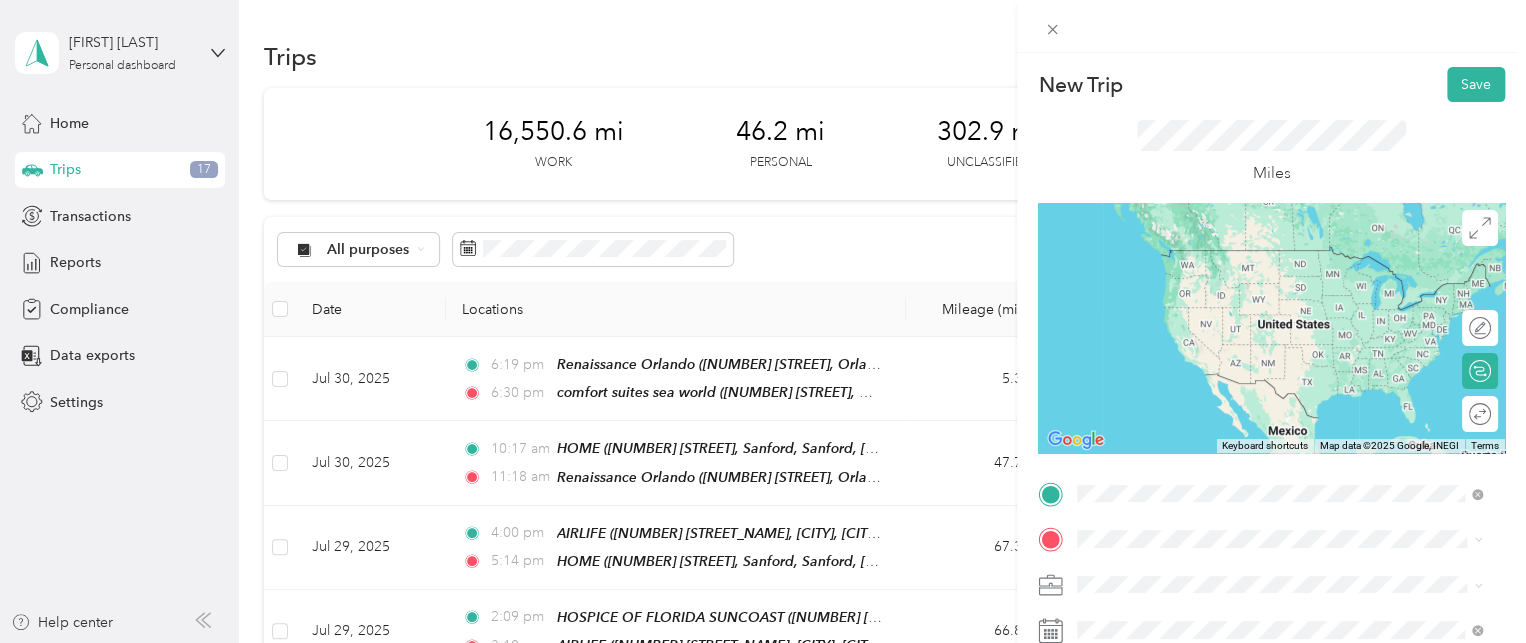 click on "Florida Home Health [NUMBER] [STREET], Orlando, [POSTAL_CODE], Orlando, [STATE], United States" at bounding box center (1295, 279) 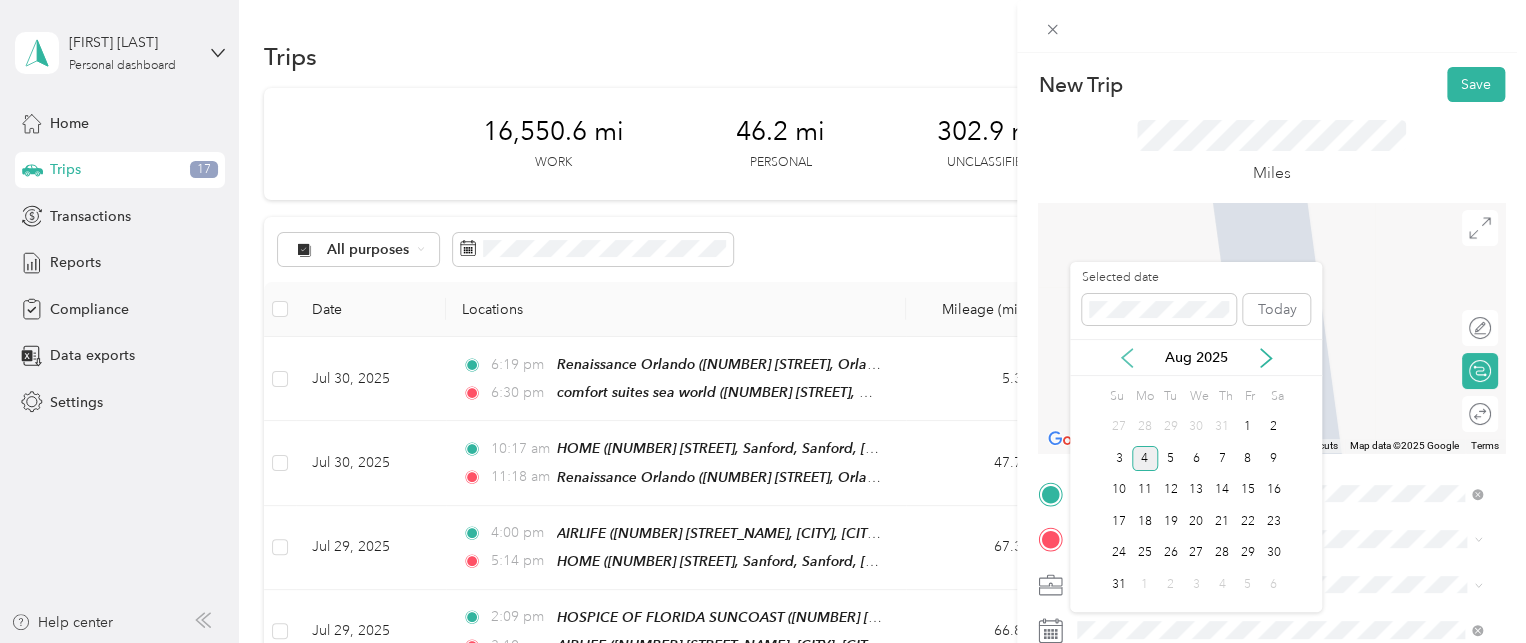 click 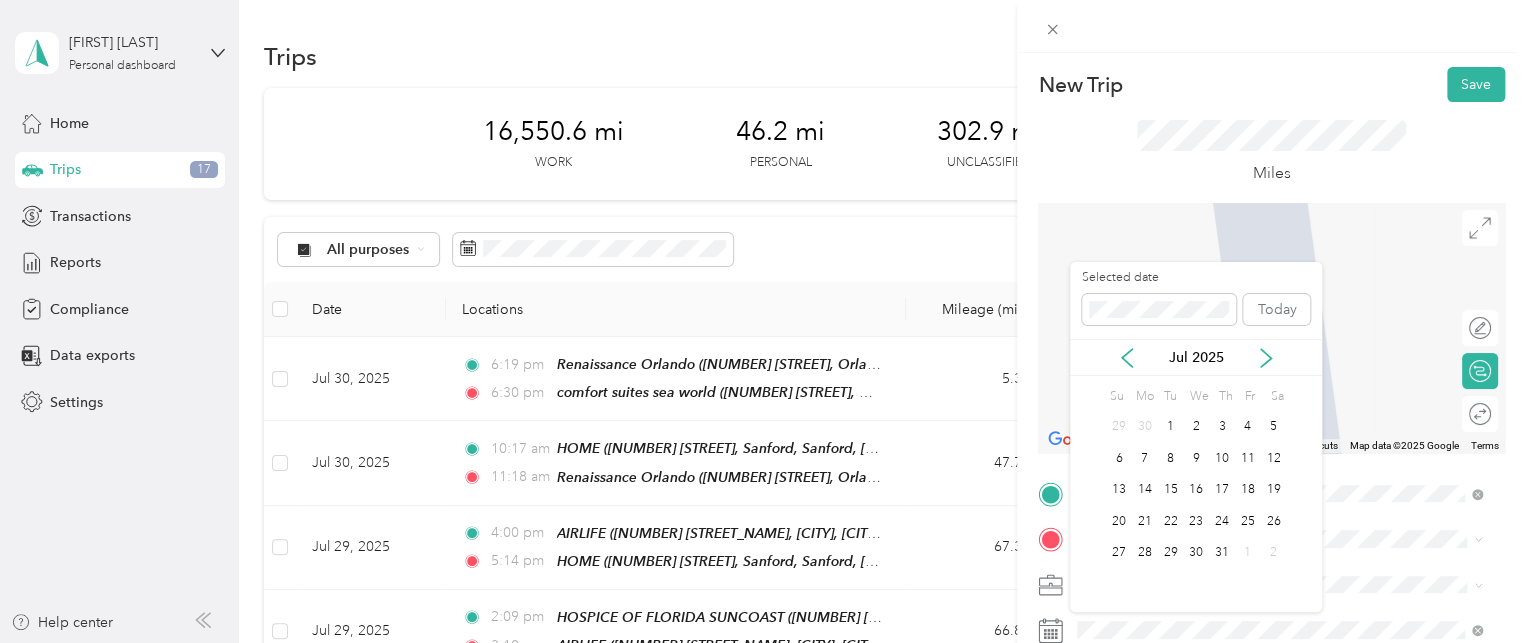 click on "7" at bounding box center (1145, 458) 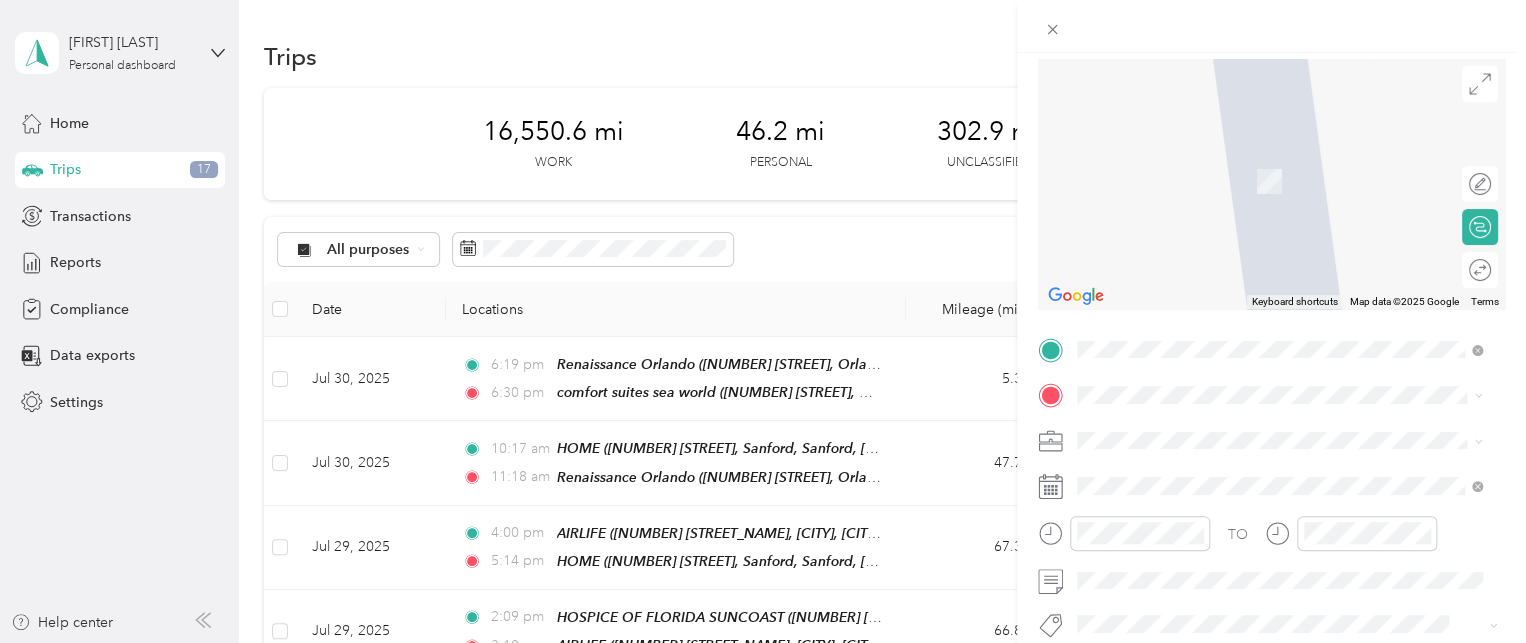 scroll, scrollTop: 184, scrollLeft: 0, axis: vertical 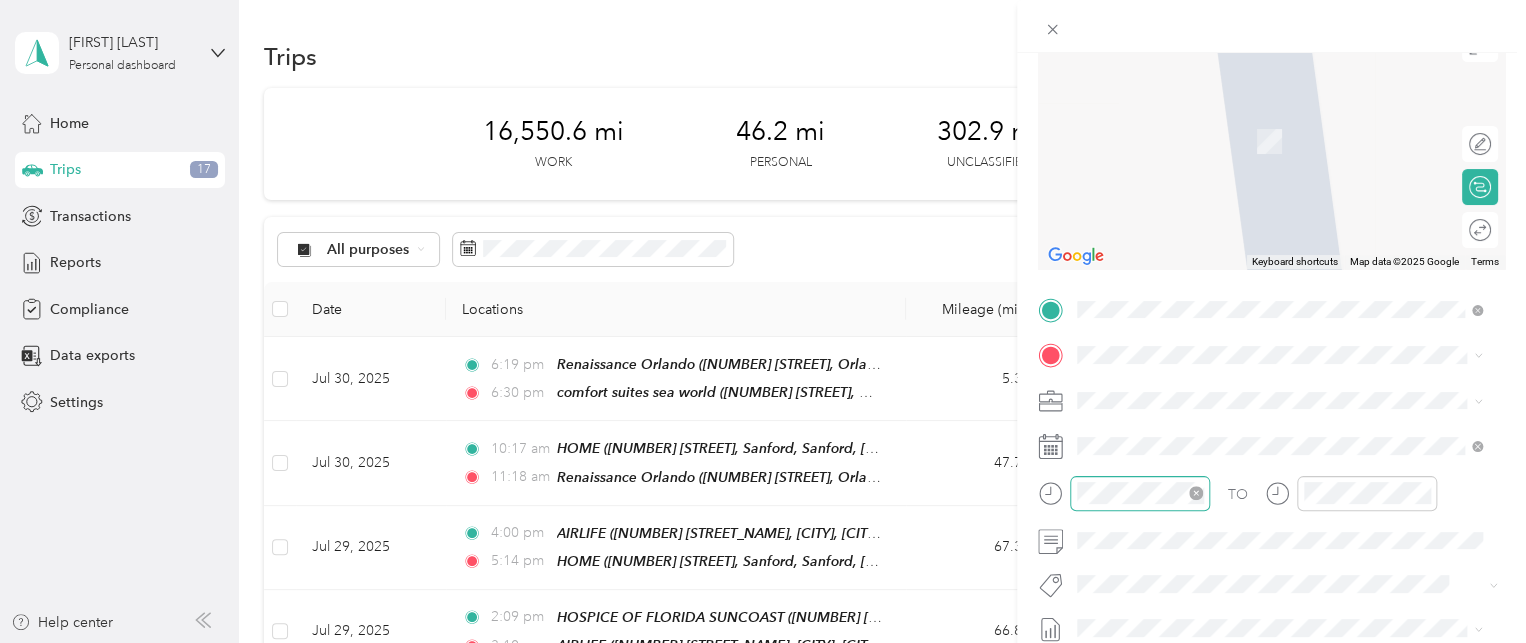 click at bounding box center [1140, 493] 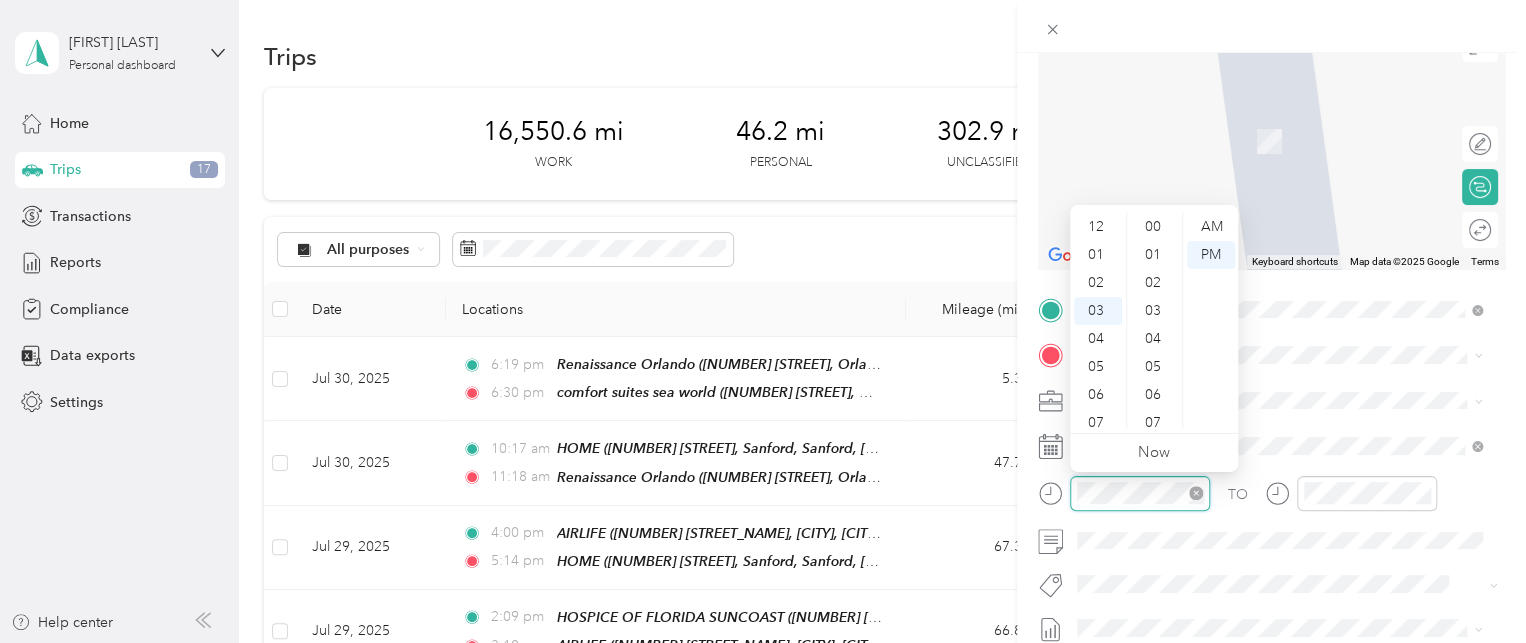 scroll, scrollTop: 84, scrollLeft: 0, axis: vertical 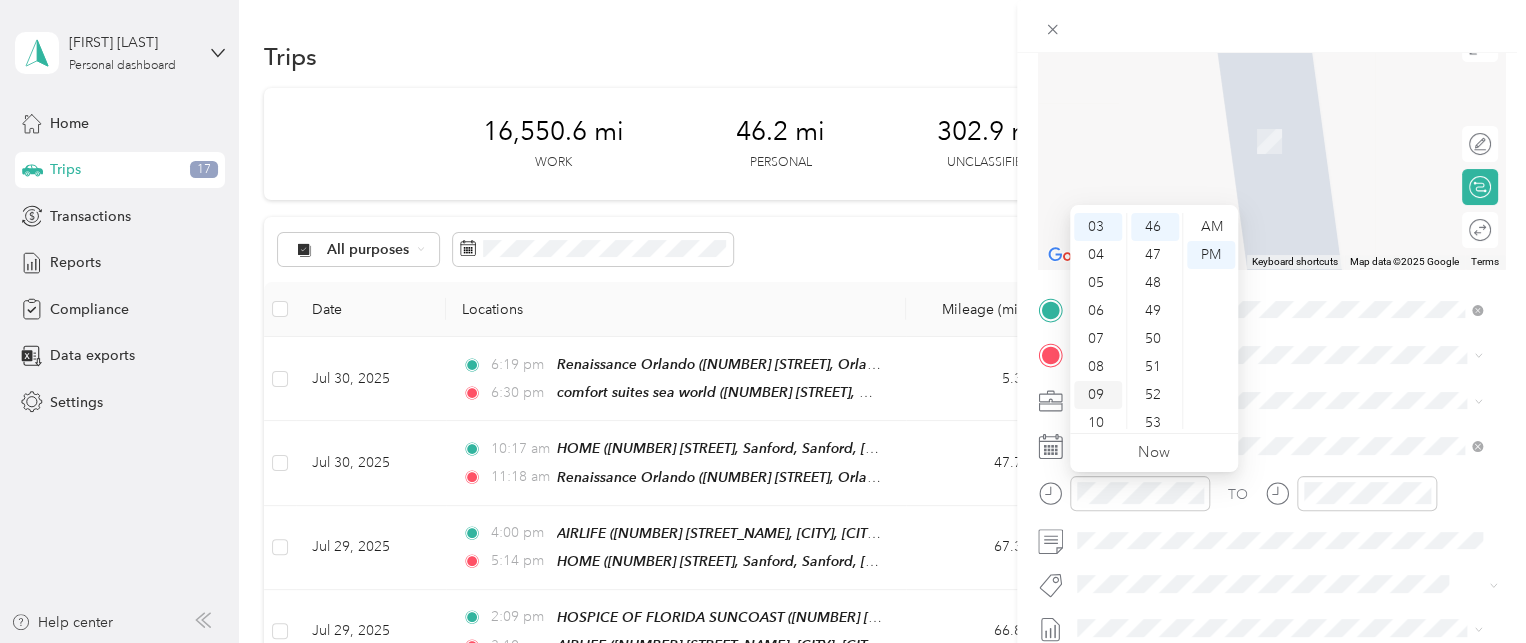 click on "09" at bounding box center (1098, 395) 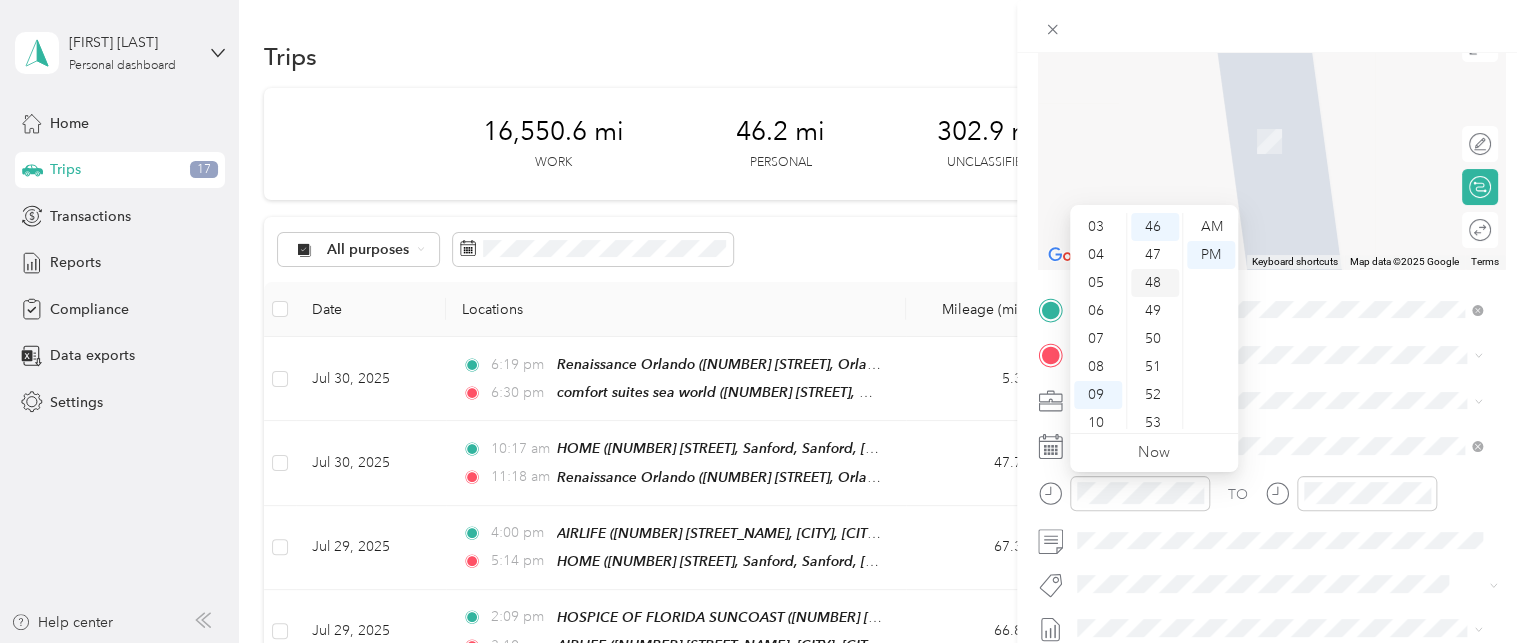 scroll, scrollTop: 120, scrollLeft: 0, axis: vertical 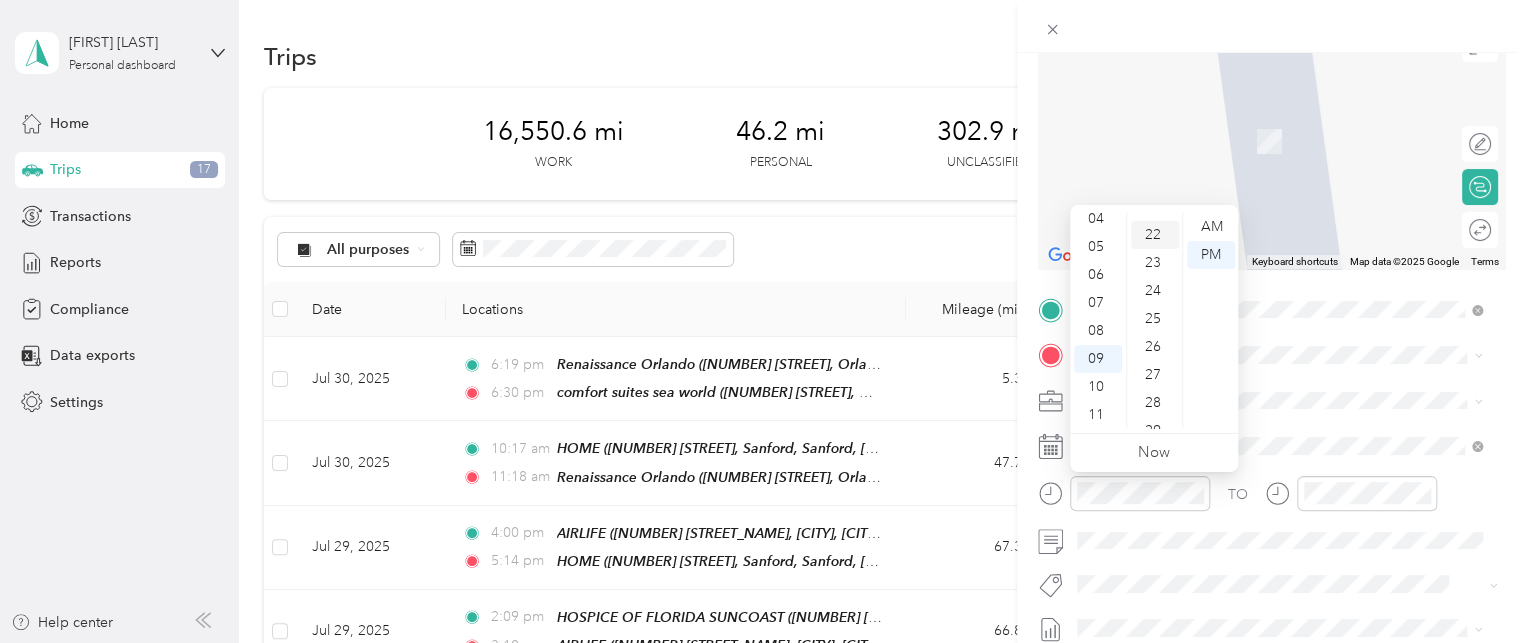 click on "22" at bounding box center [1155, 235] 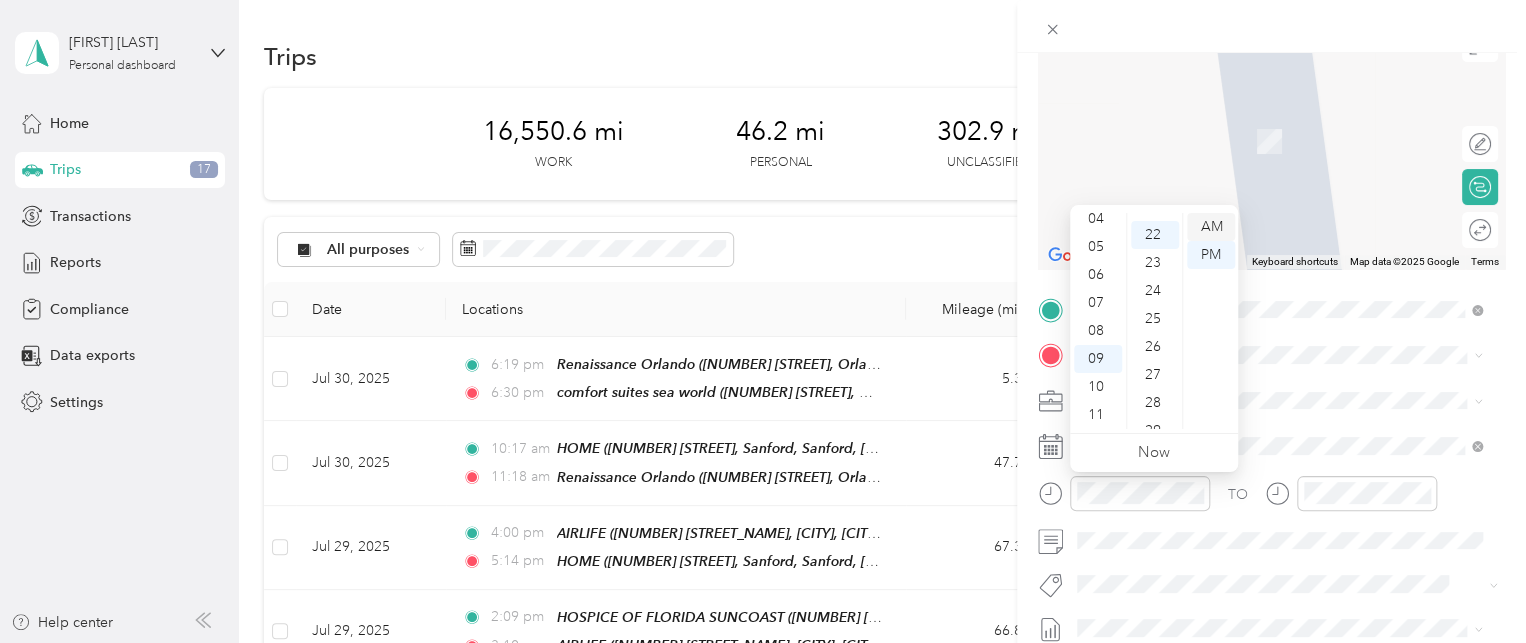 scroll, scrollTop: 616, scrollLeft: 0, axis: vertical 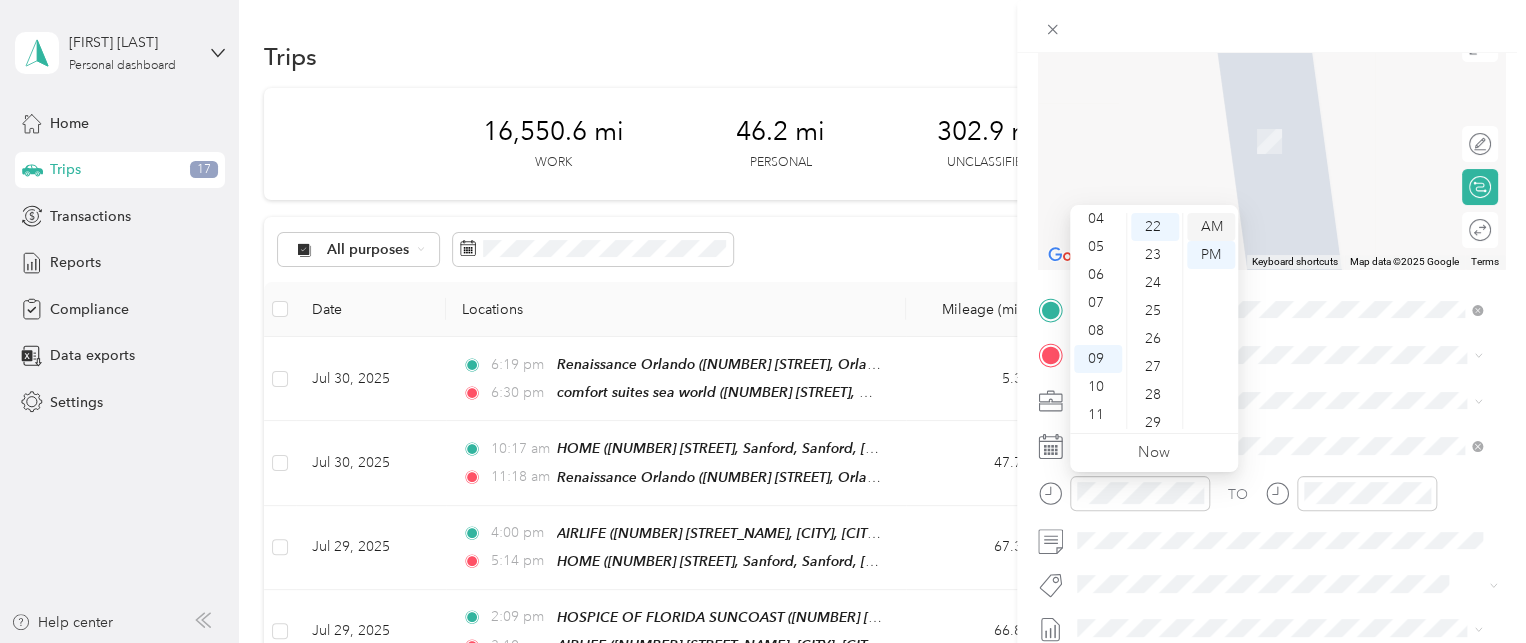 click on "AM" at bounding box center [1211, 227] 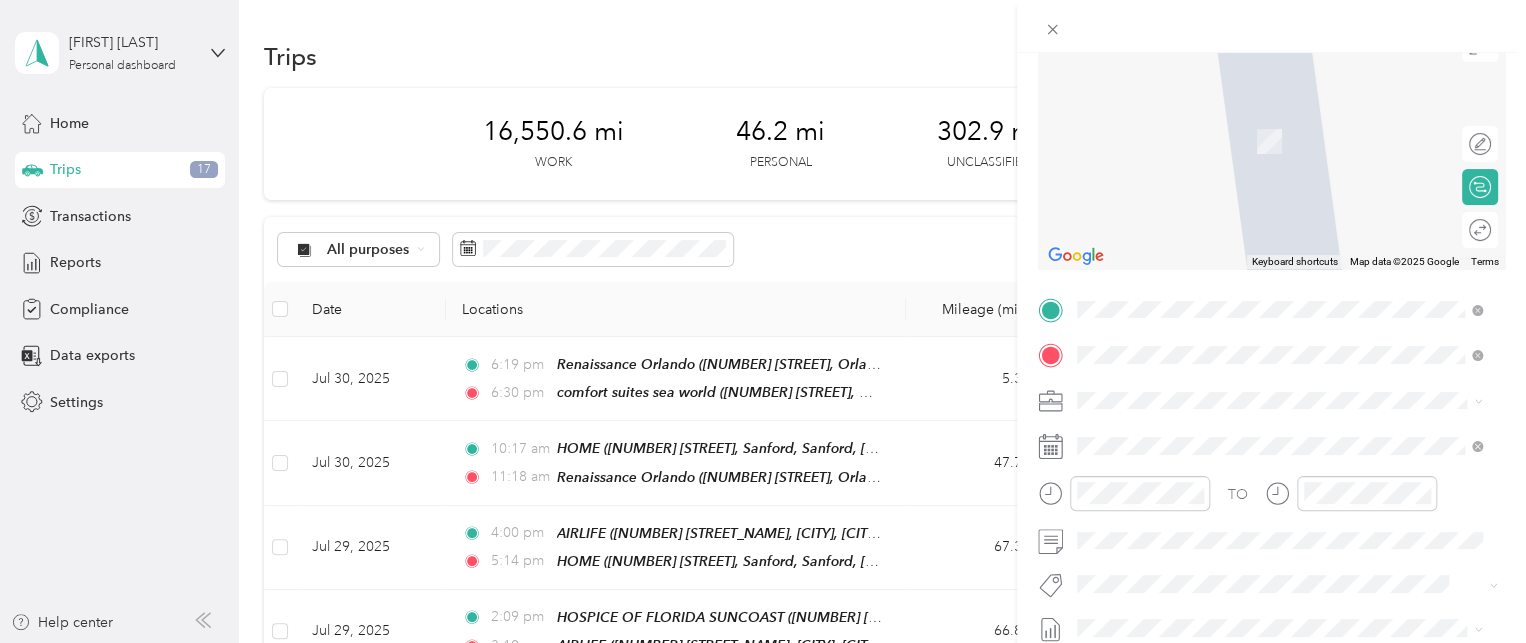 click on "[NUMBER] [STREET], [CITY], [POSTAL_CODE], [CITY], [STATE], [COUNTRY]" at bounding box center [1284, 236] 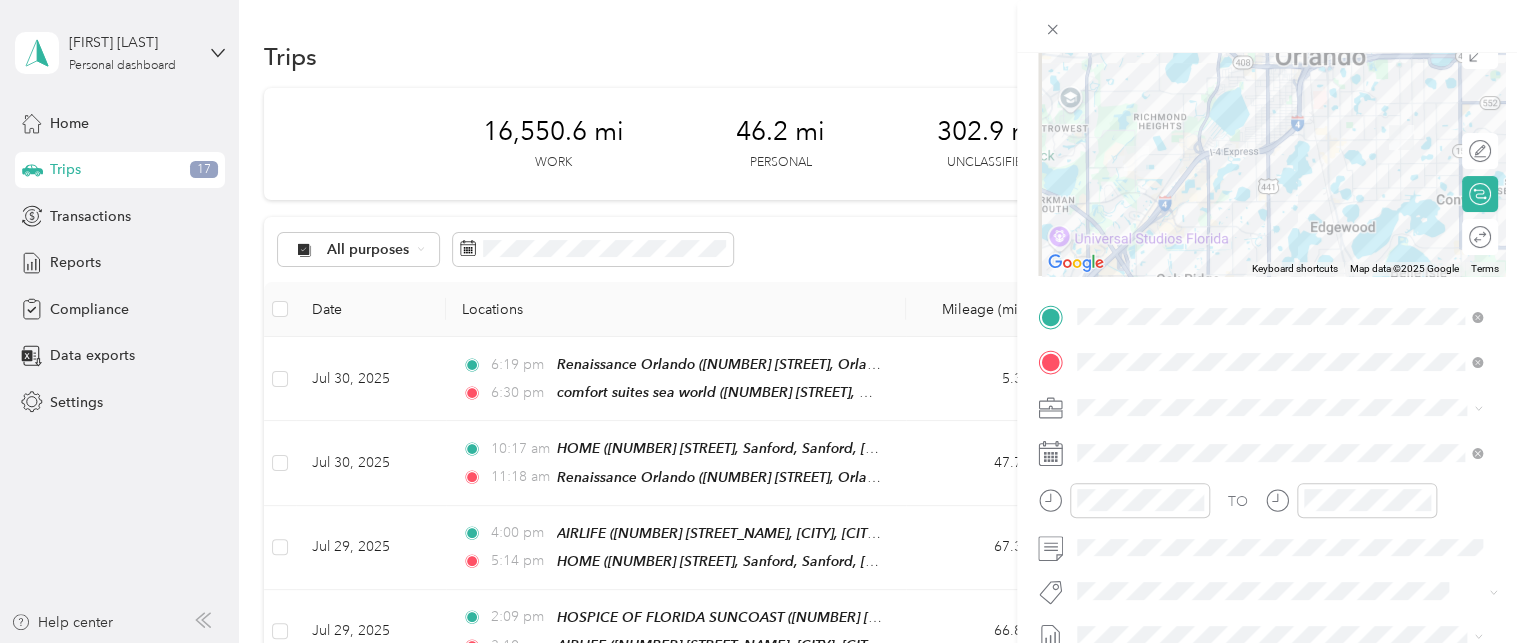 scroll, scrollTop: 200, scrollLeft: 0, axis: vertical 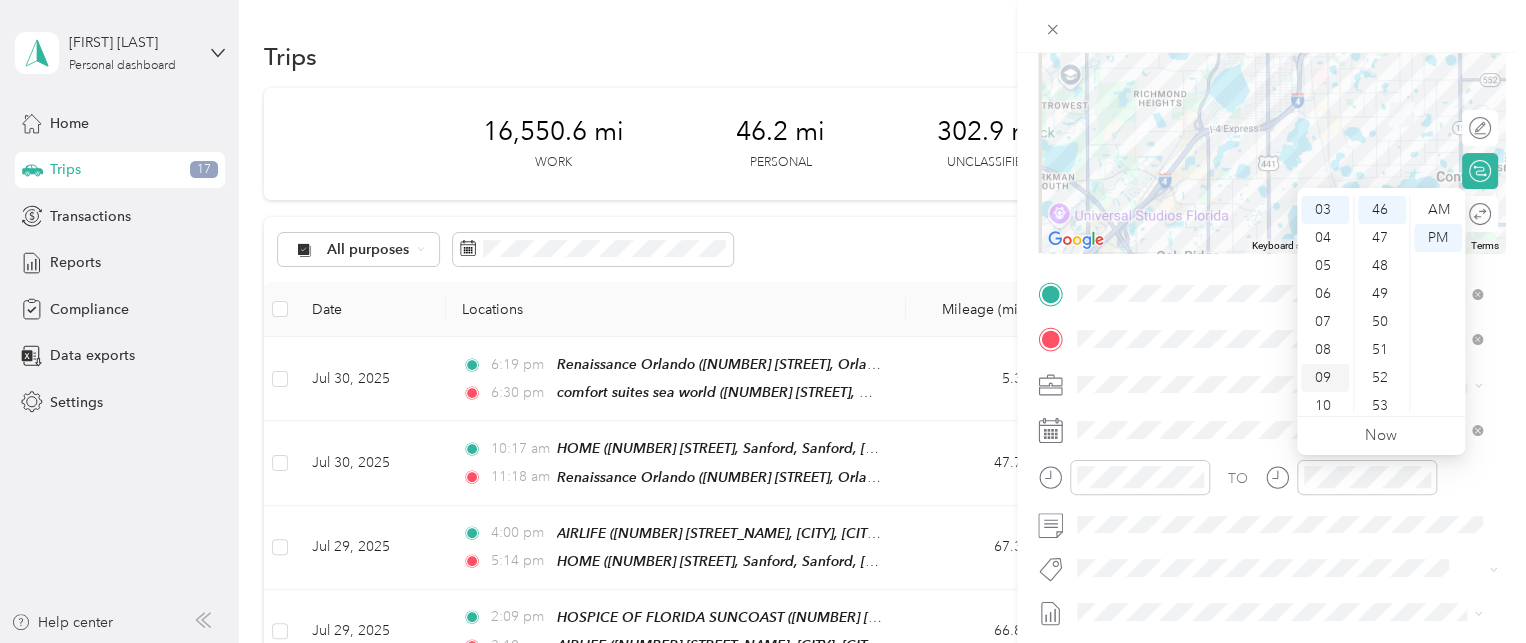 click on "09" at bounding box center [1325, 378] 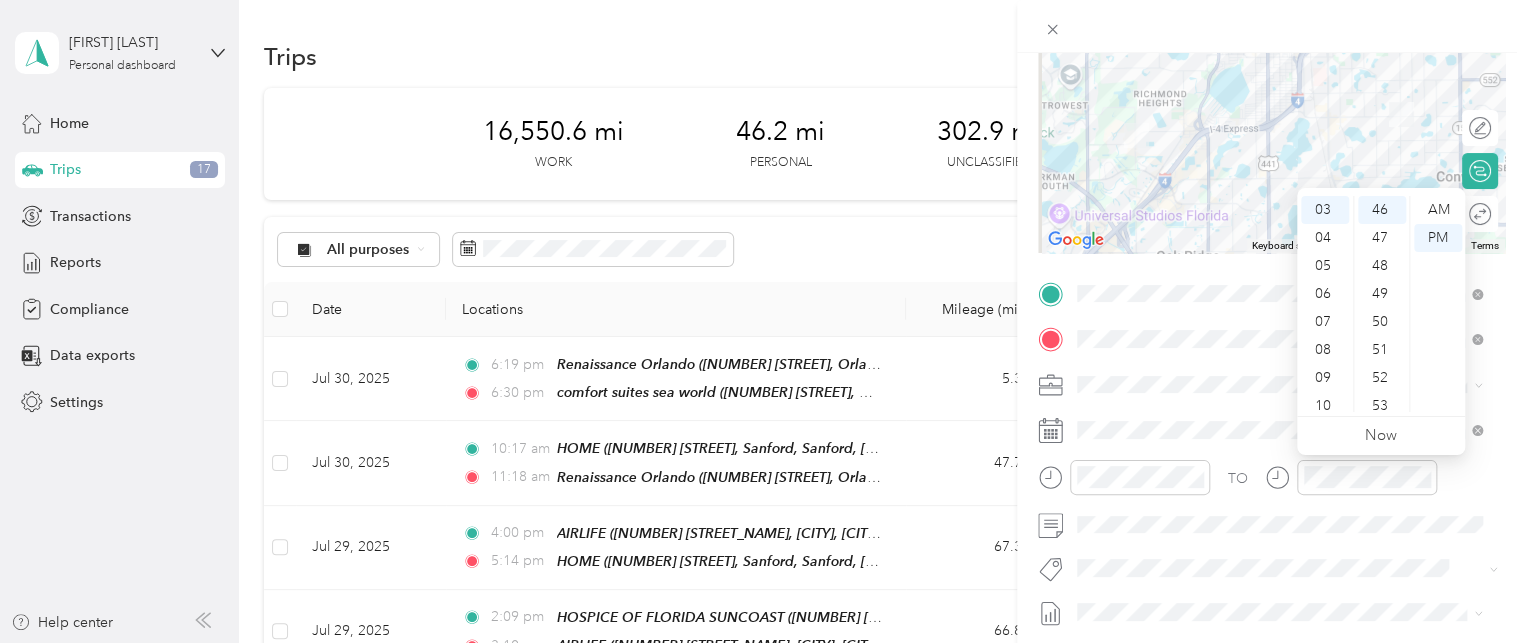 scroll, scrollTop: 120, scrollLeft: 0, axis: vertical 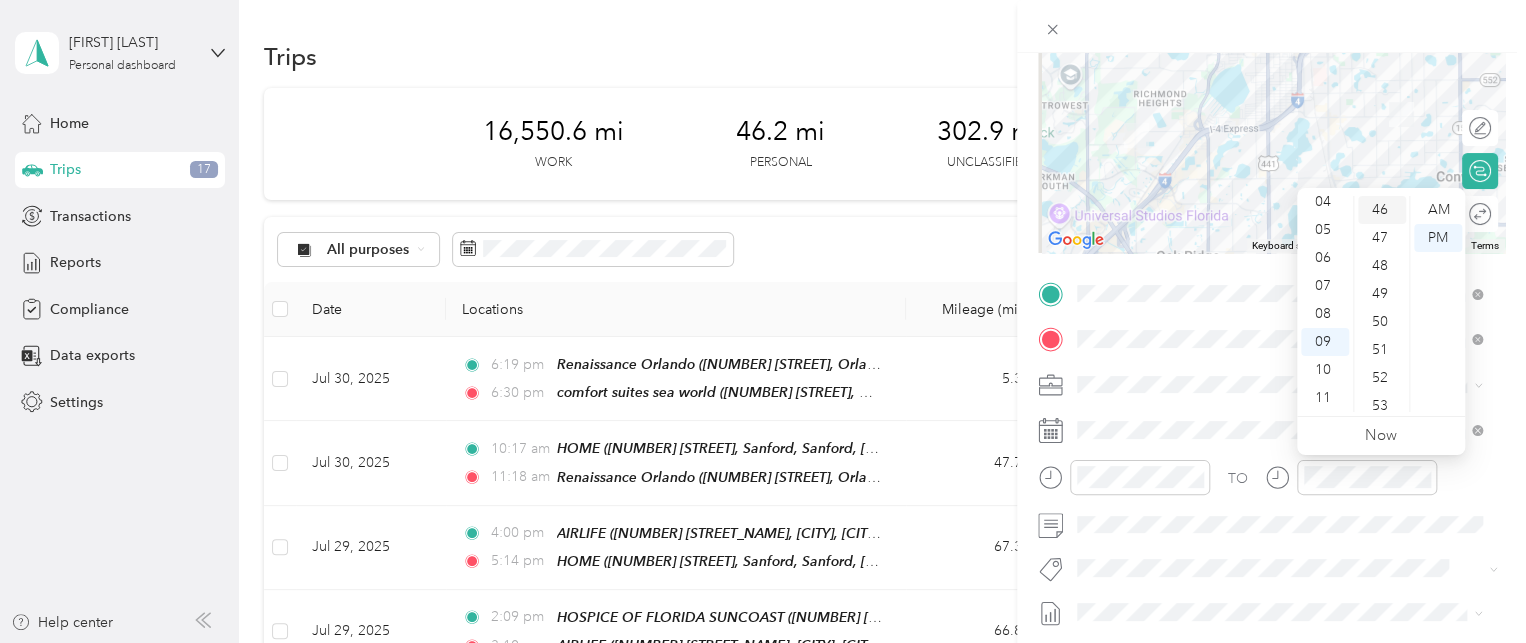 click on "46" at bounding box center [1382, 210] 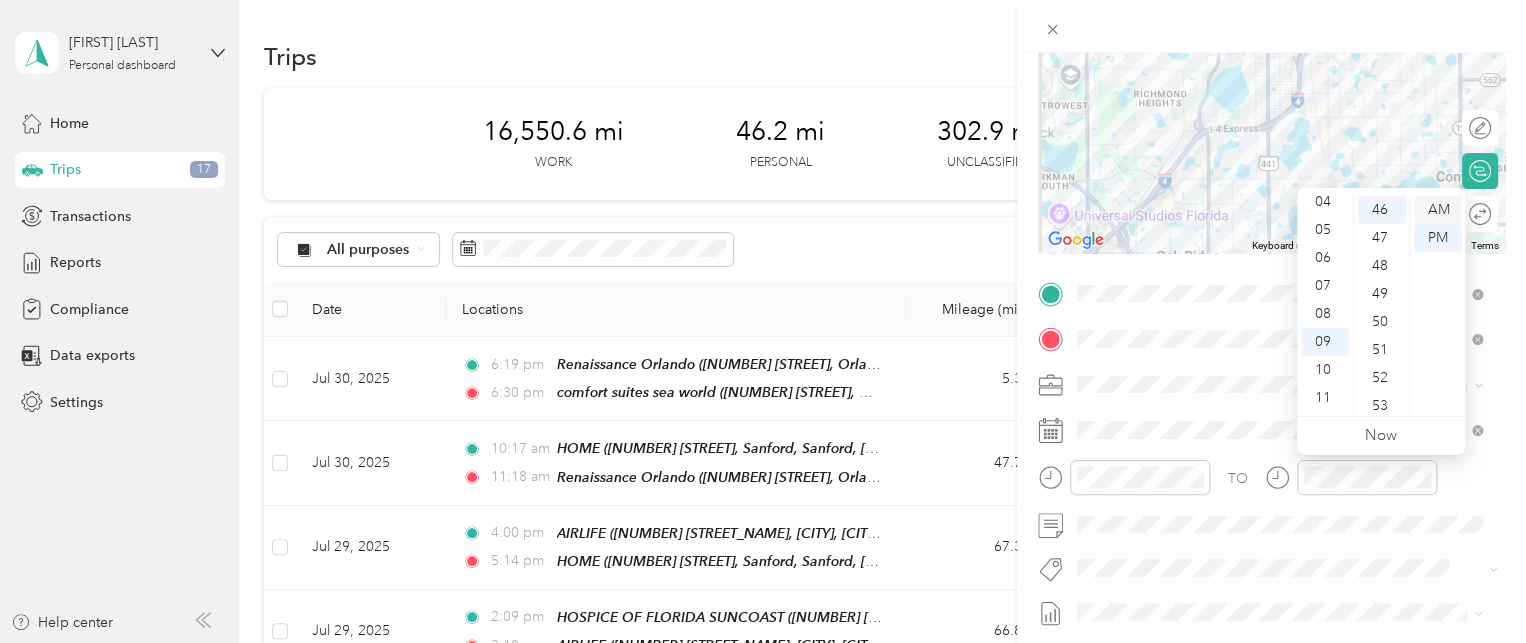 click on "AM" at bounding box center [1438, 210] 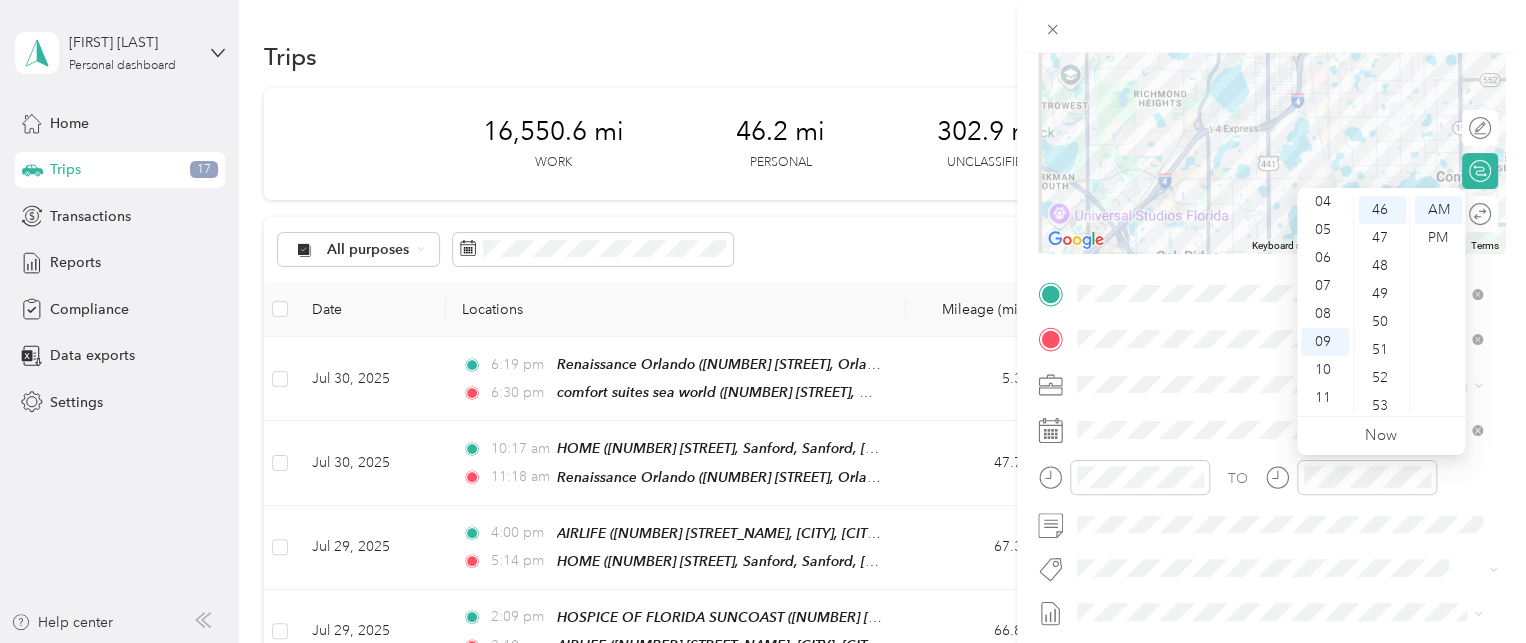 click on "New Trip Save This trip cannot be edited because it is either under review, approved, or paid. Contact your Team Manager to edit it. Miles To navigate the map with touch gestures double-tap and hold your finger on the map, then drag the map. ← Move left → Move right ↑ Move up ↓ Move down + Zoom in - Zoom out Home Jump left by 75% End Jump right by 75% Page Up Jump up by 75% Page Down Jump down by 75% Keyboard shortcuts Map Data Map data ©2025 Google Map data ©2025 Google 2 km  Click to toggle between metric and imperial units Terms Report a map error Edit route Calculate route Round trip TO Add photo" at bounding box center [1271, 314] 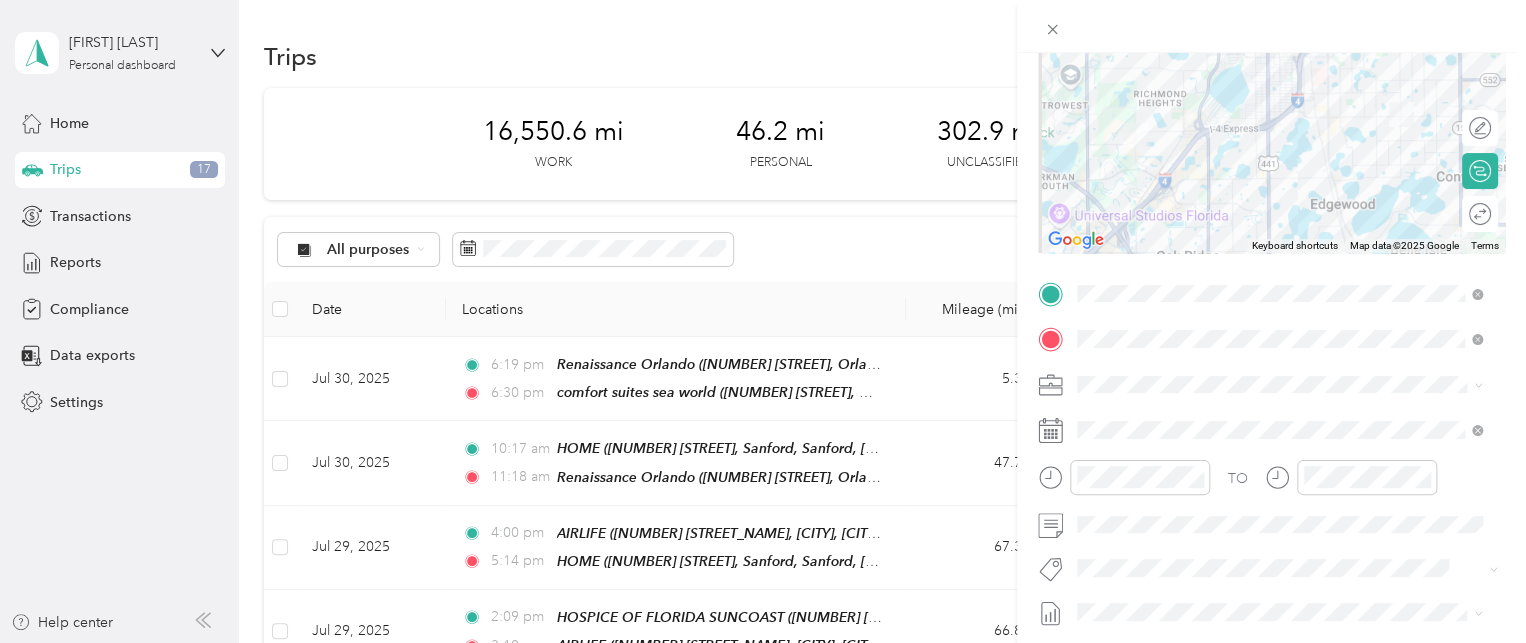 scroll, scrollTop: 0, scrollLeft: 0, axis: both 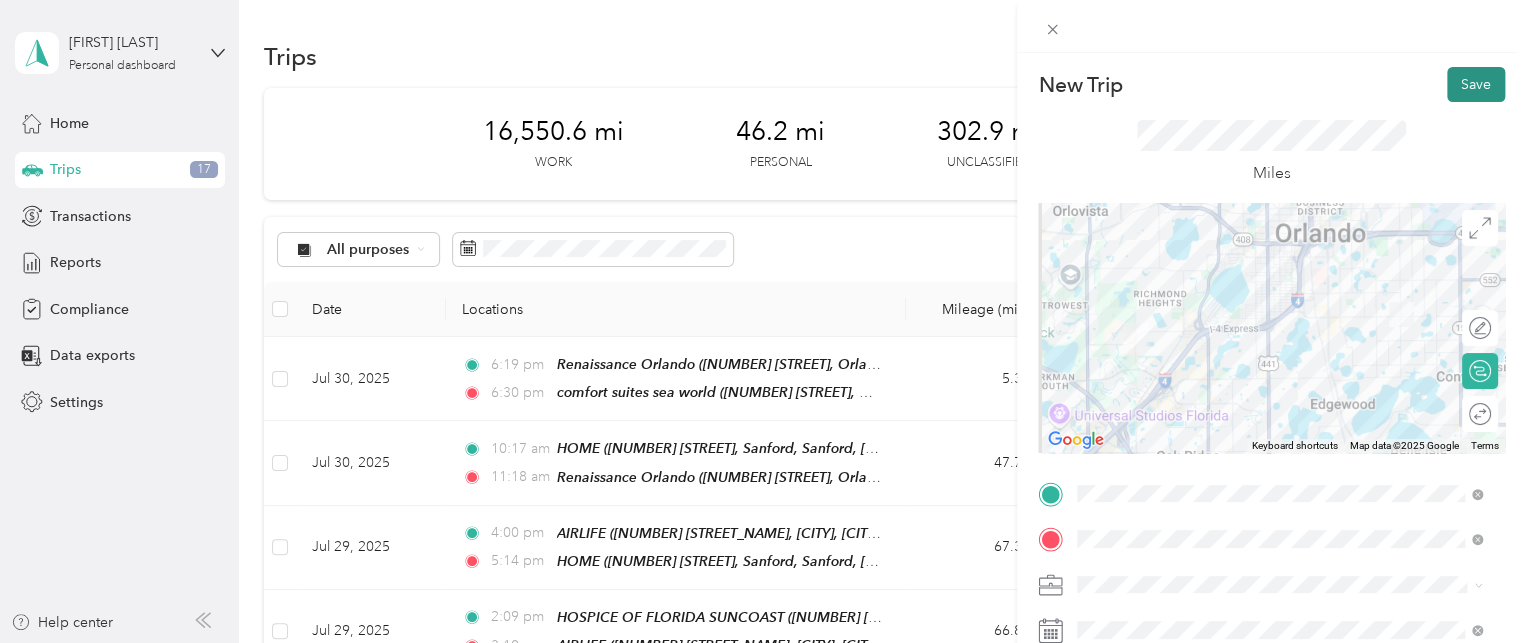 click on "Save" at bounding box center [1476, 84] 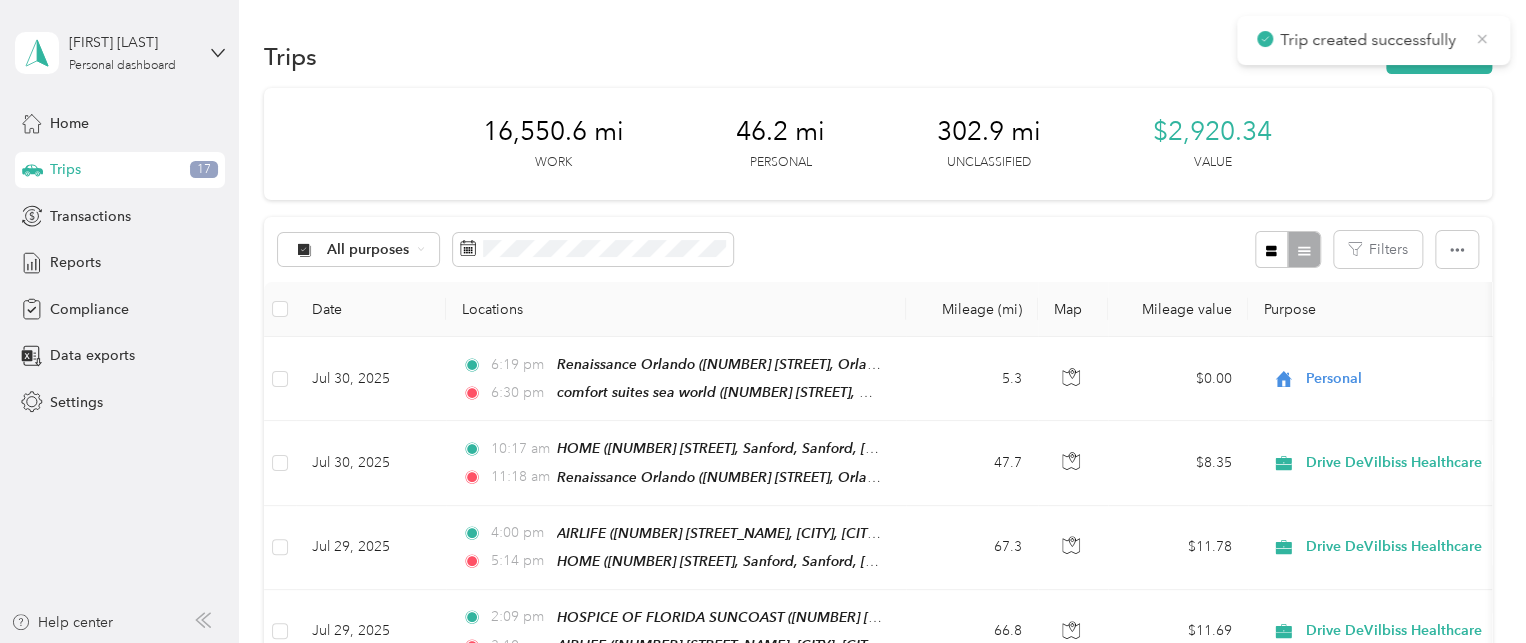 click 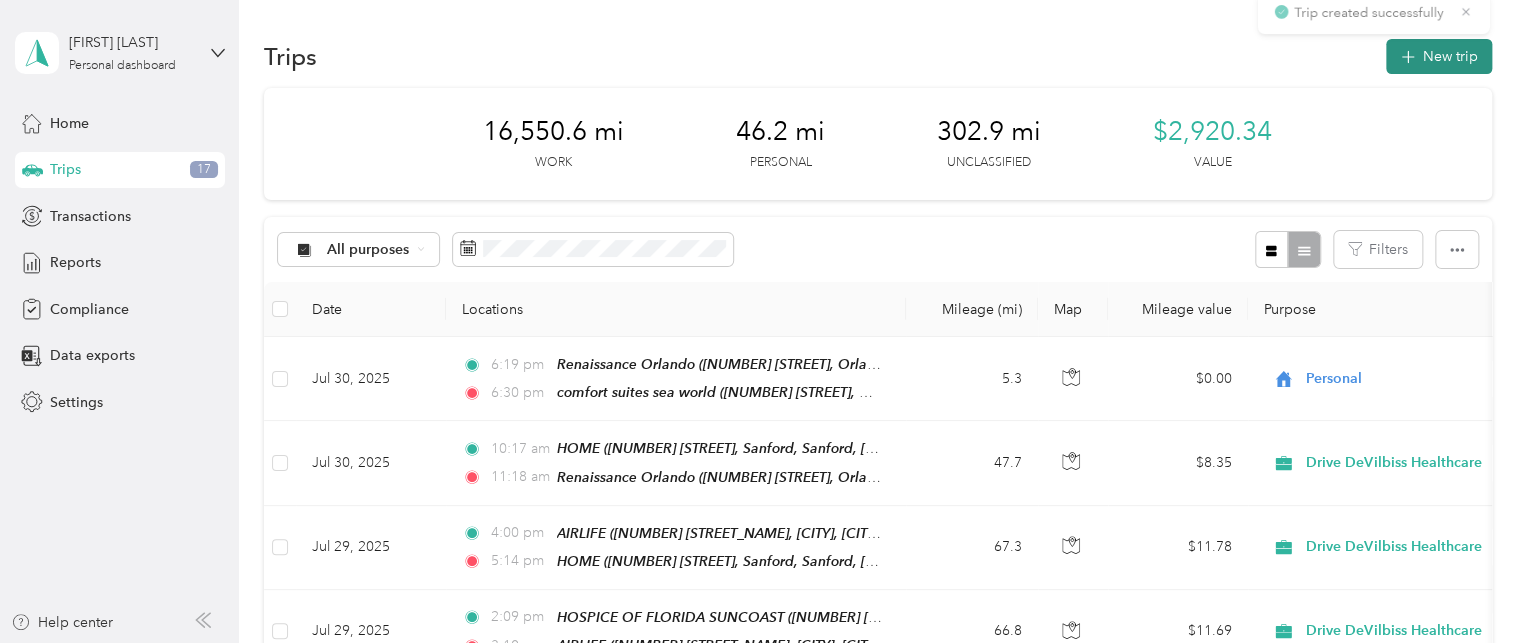 click on "New trip" at bounding box center (1439, 56) 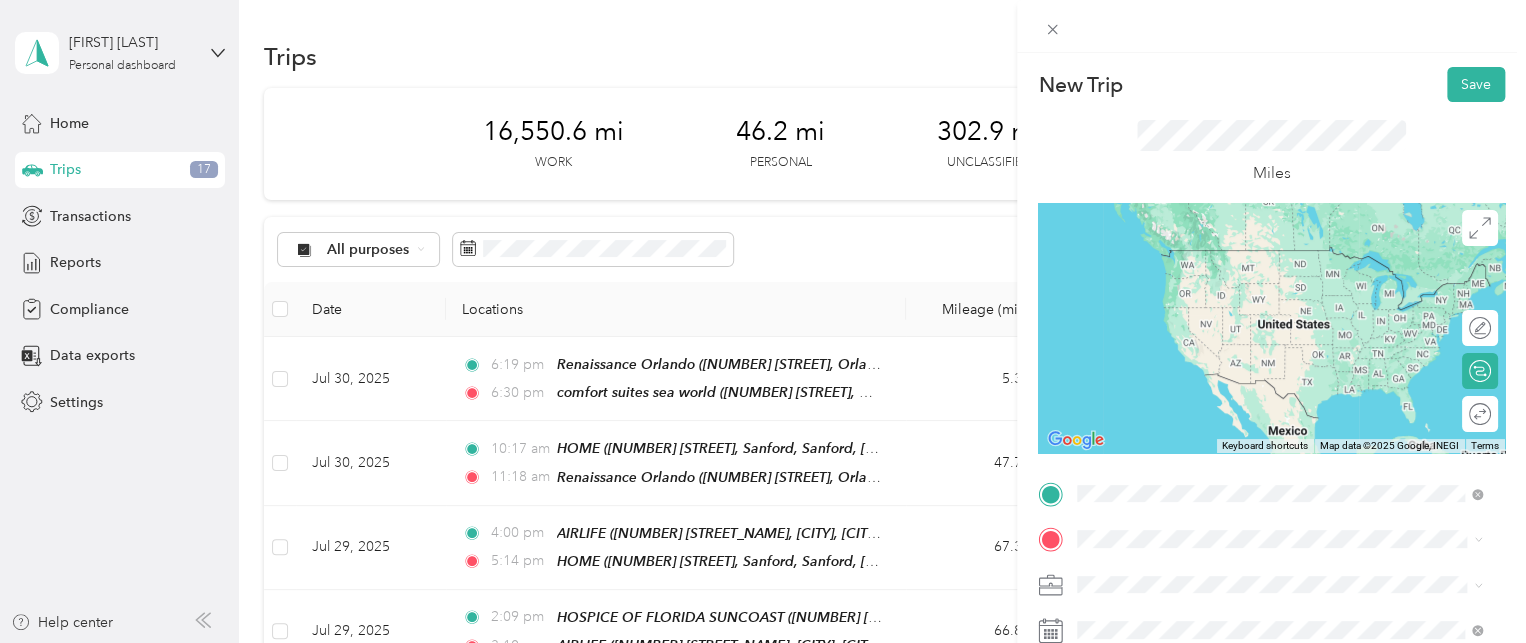 click on "Direct 02" at bounding box center [1146, 341] 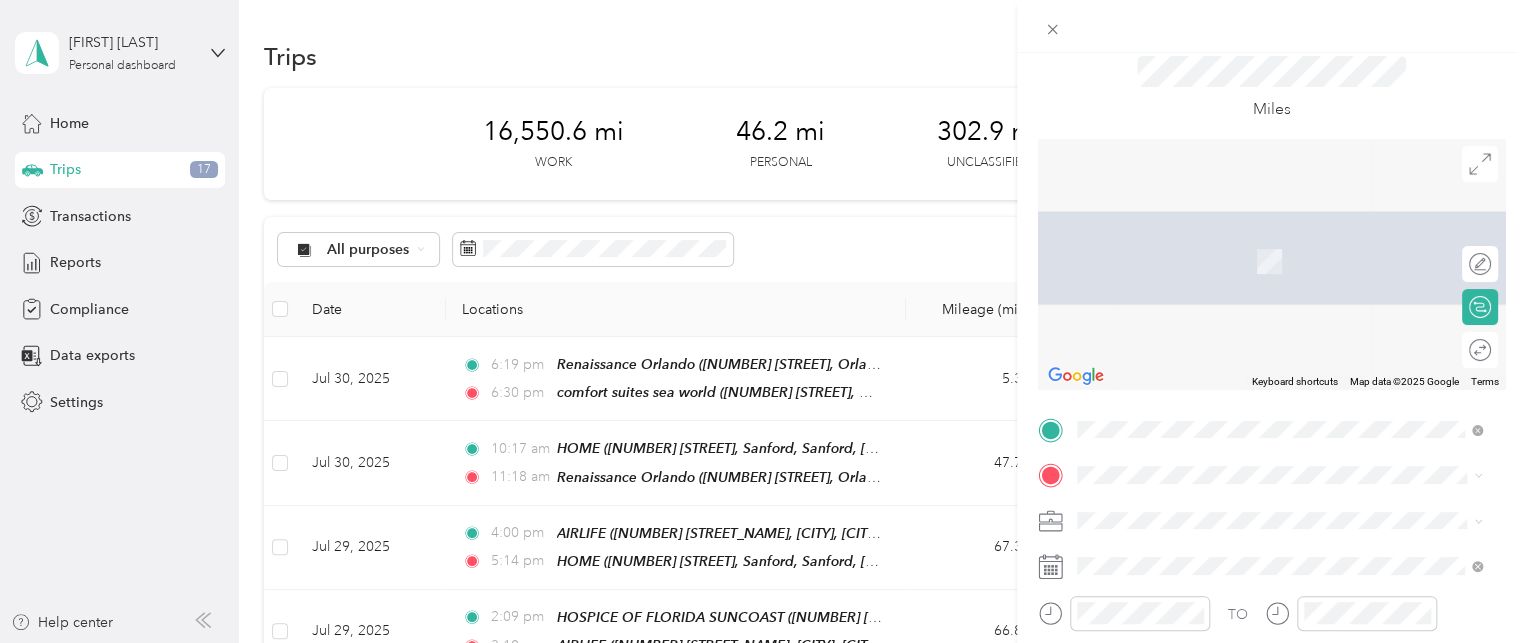 scroll, scrollTop: 180, scrollLeft: 0, axis: vertical 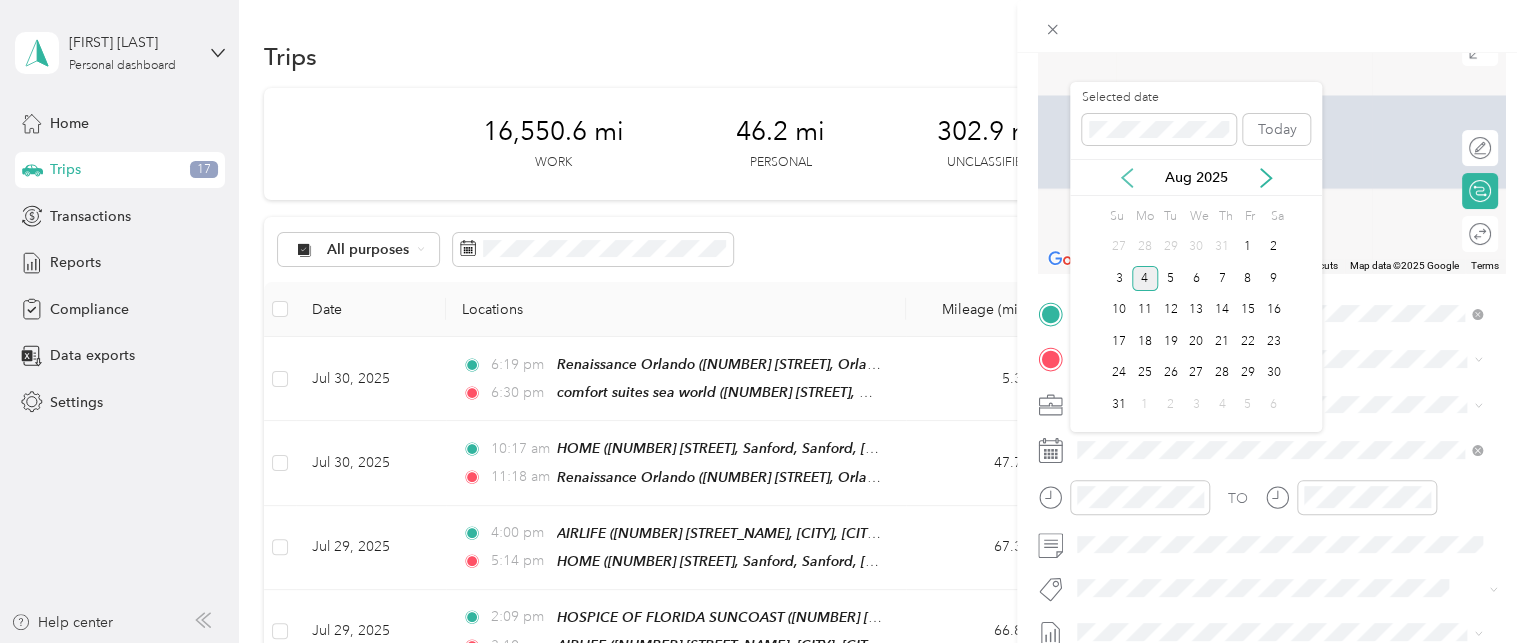click 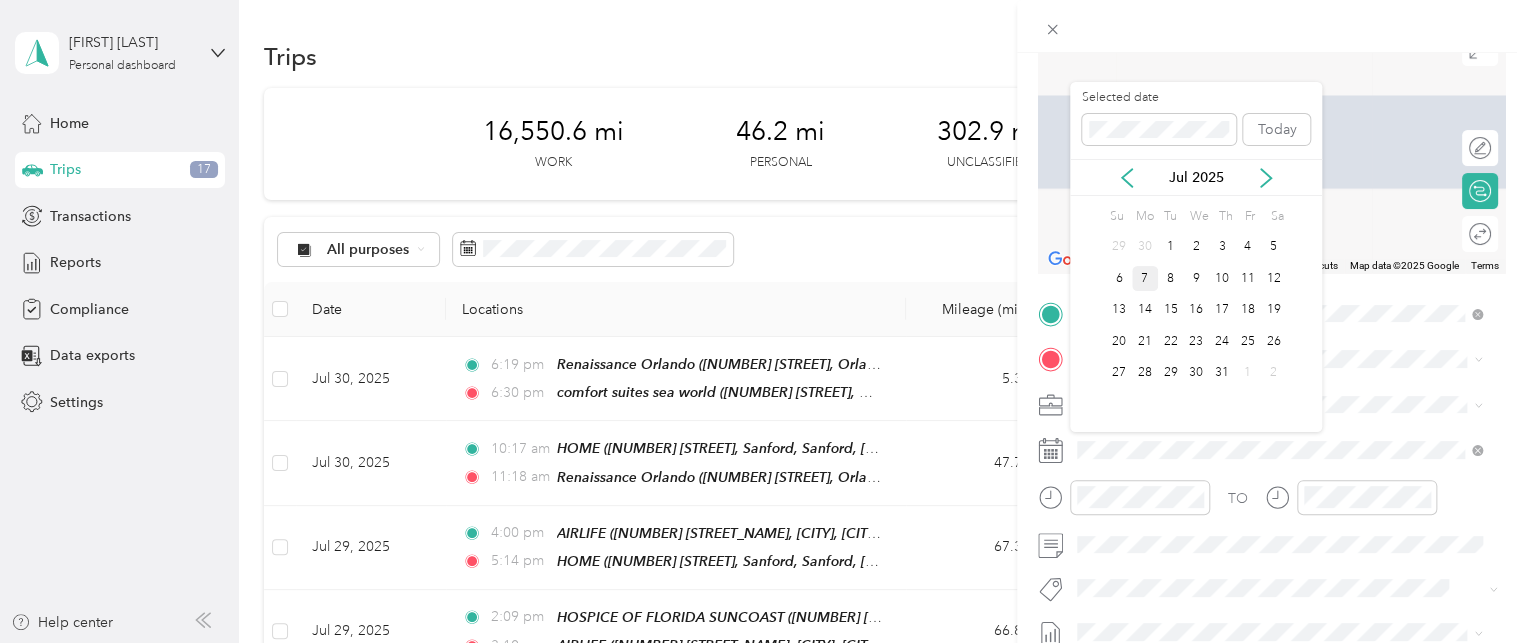 click on "7" at bounding box center [1145, 278] 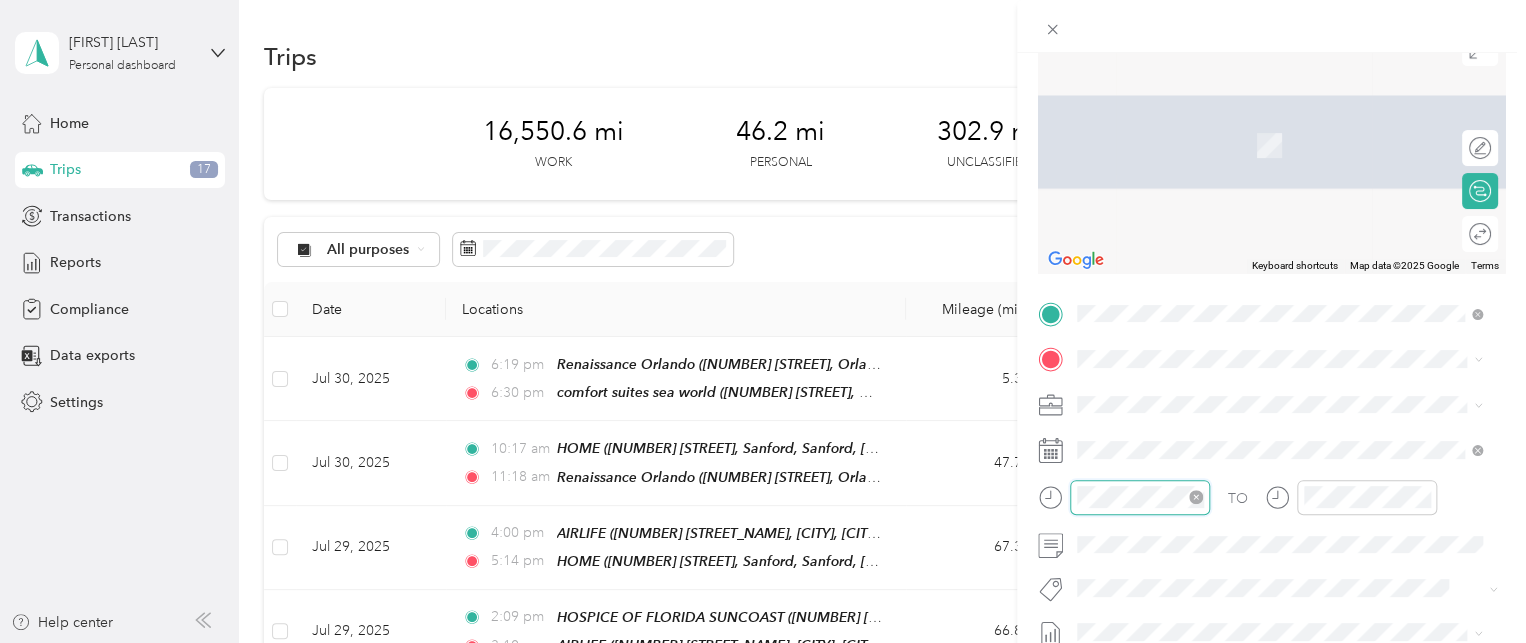 scroll, scrollTop: 84, scrollLeft: 0, axis: vertical 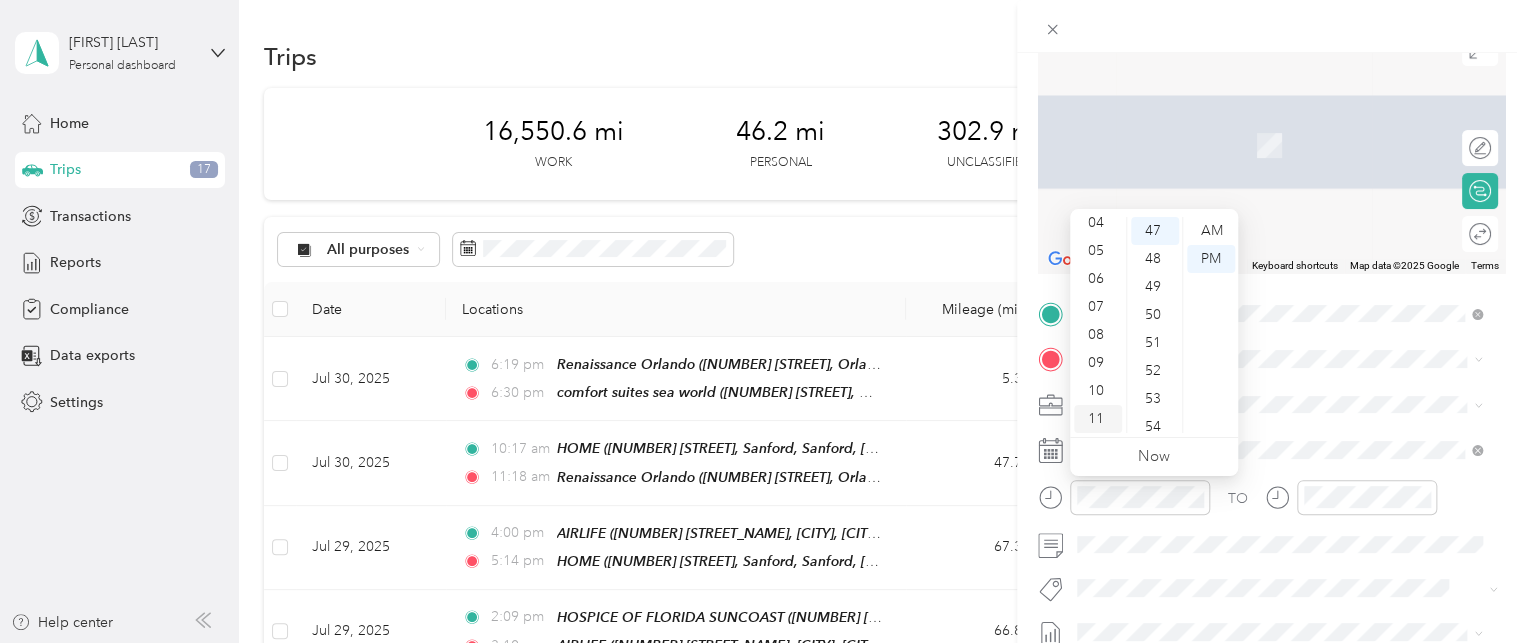 click on "11" at bounding box center [1098, 419] 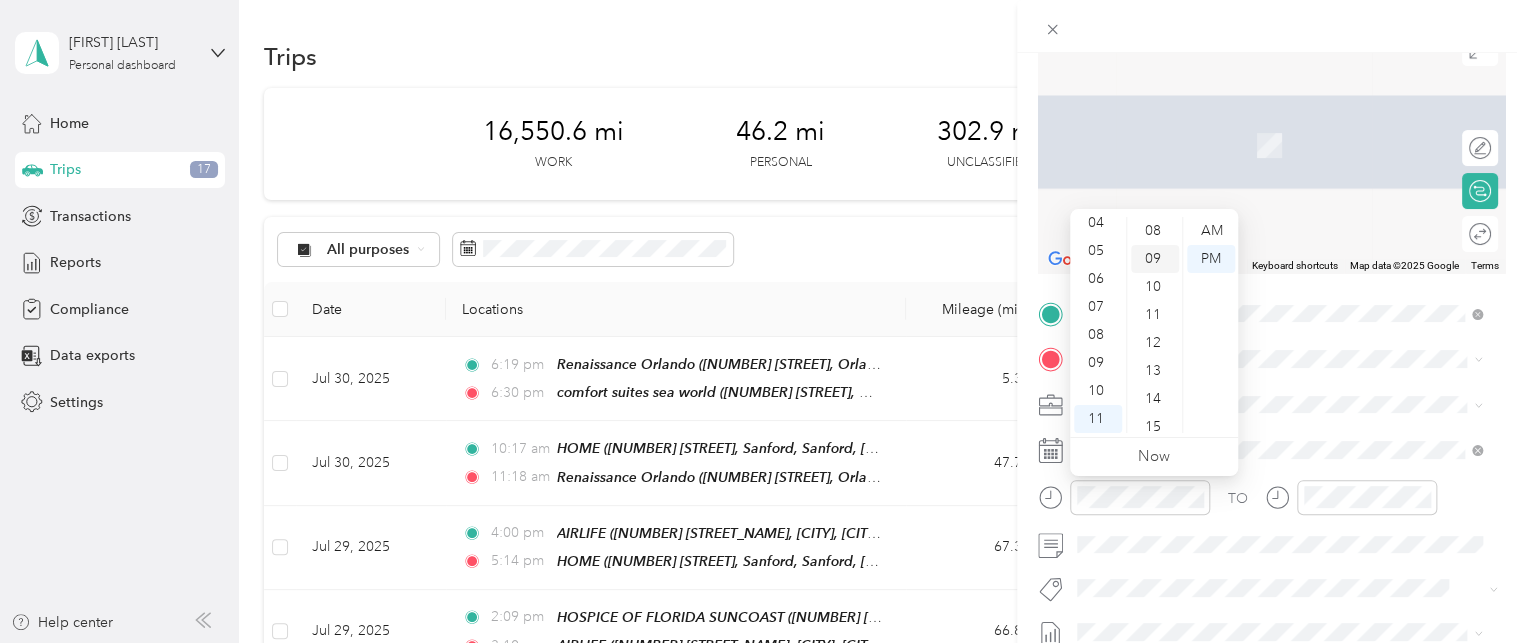 click on "09" at bounding box center (1155, 259) 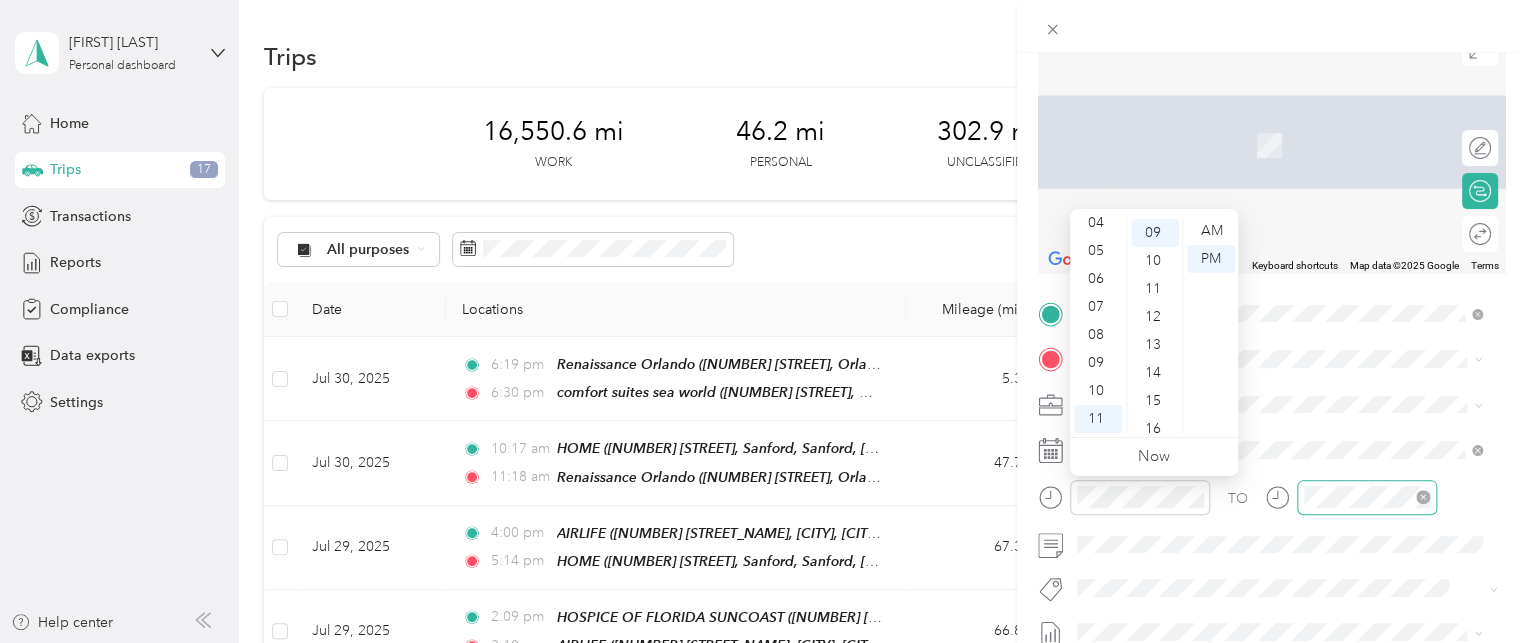 scroll, scrollTop: 252, scrollLeft: 0, axis: vertical 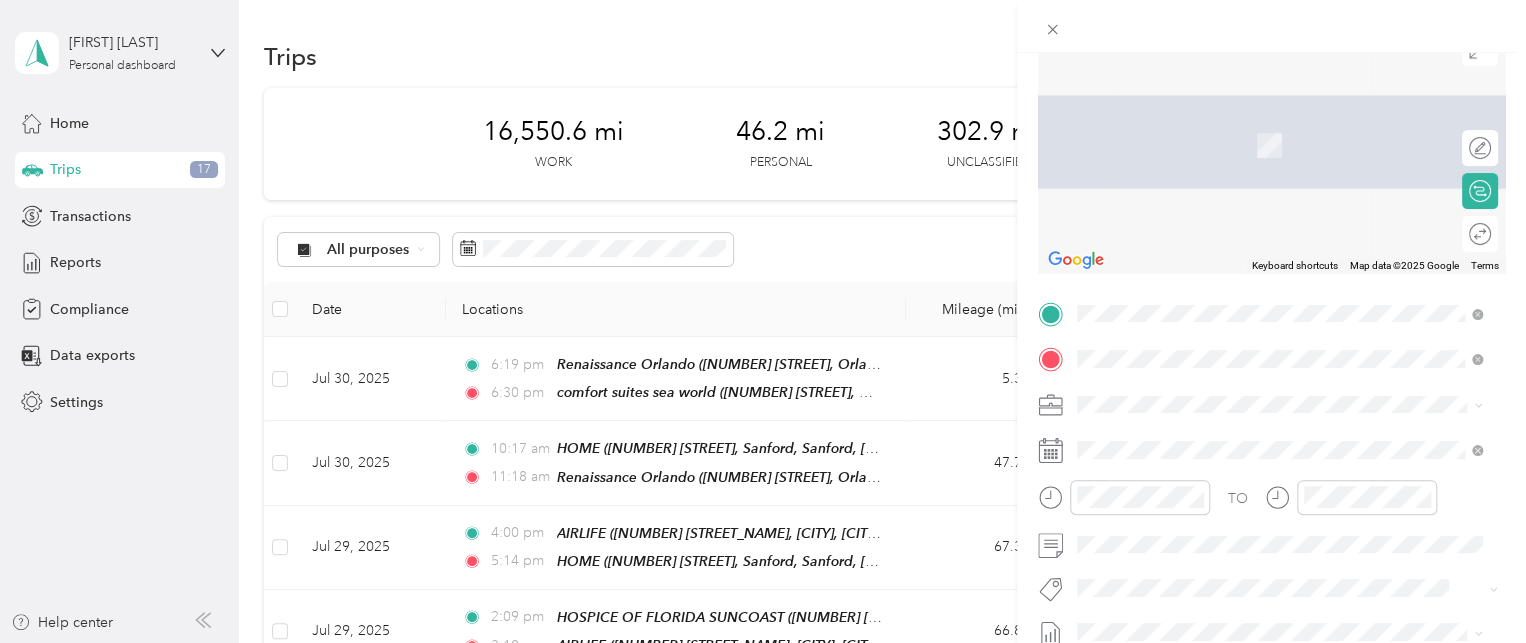 click on "[NUMBER] [STREET], Orlando, [POSTAL_CODE], Orlando, [STATE], United States" at bounding box center (1268, 471) 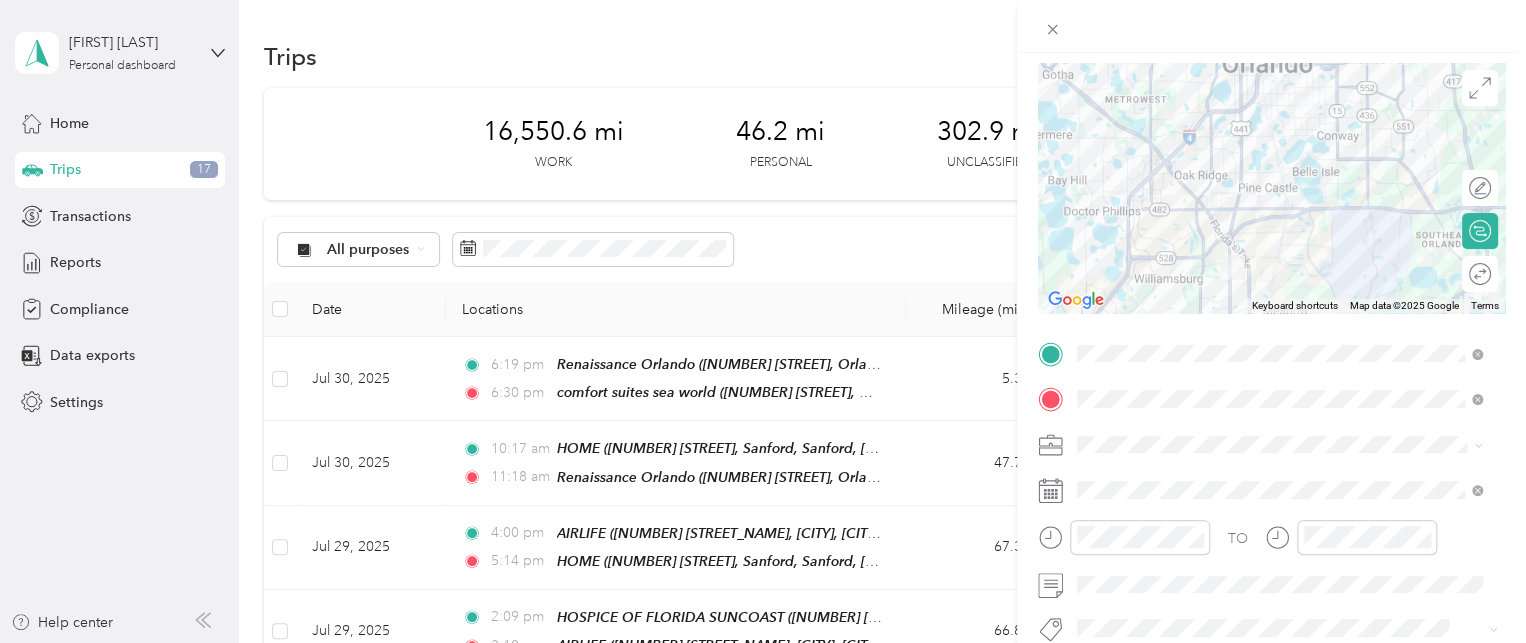 scroll, scrollTop: 155, scrollLeft: 0, axis: vertical 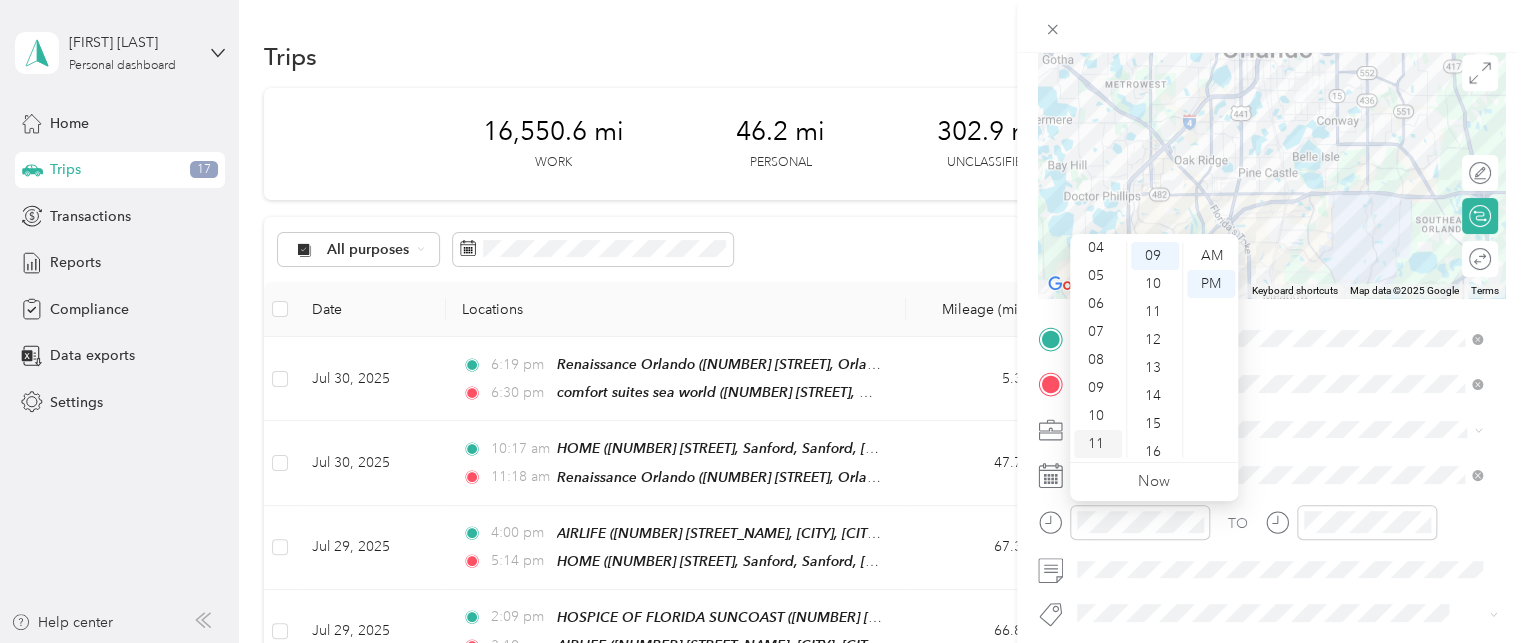 click on "11" at bounding box center (1098, 444) 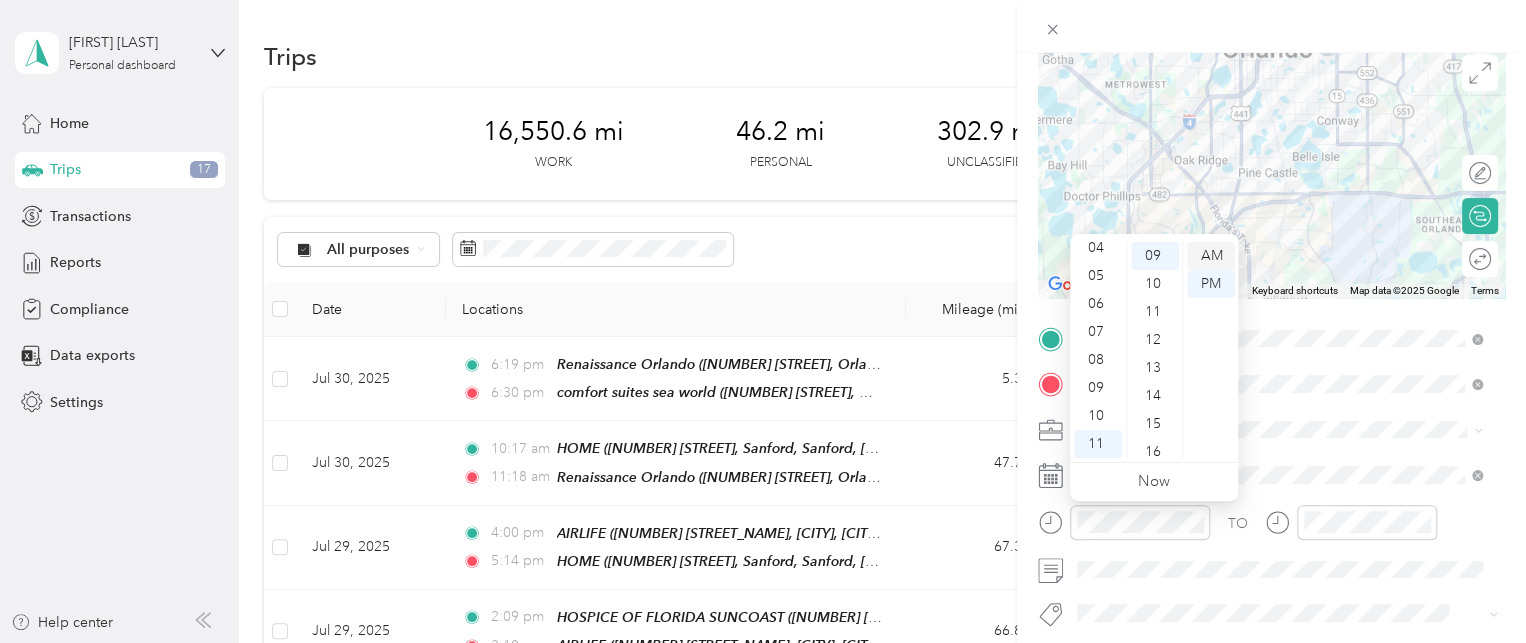 click on "AM" at bounding box center (1211, 256) 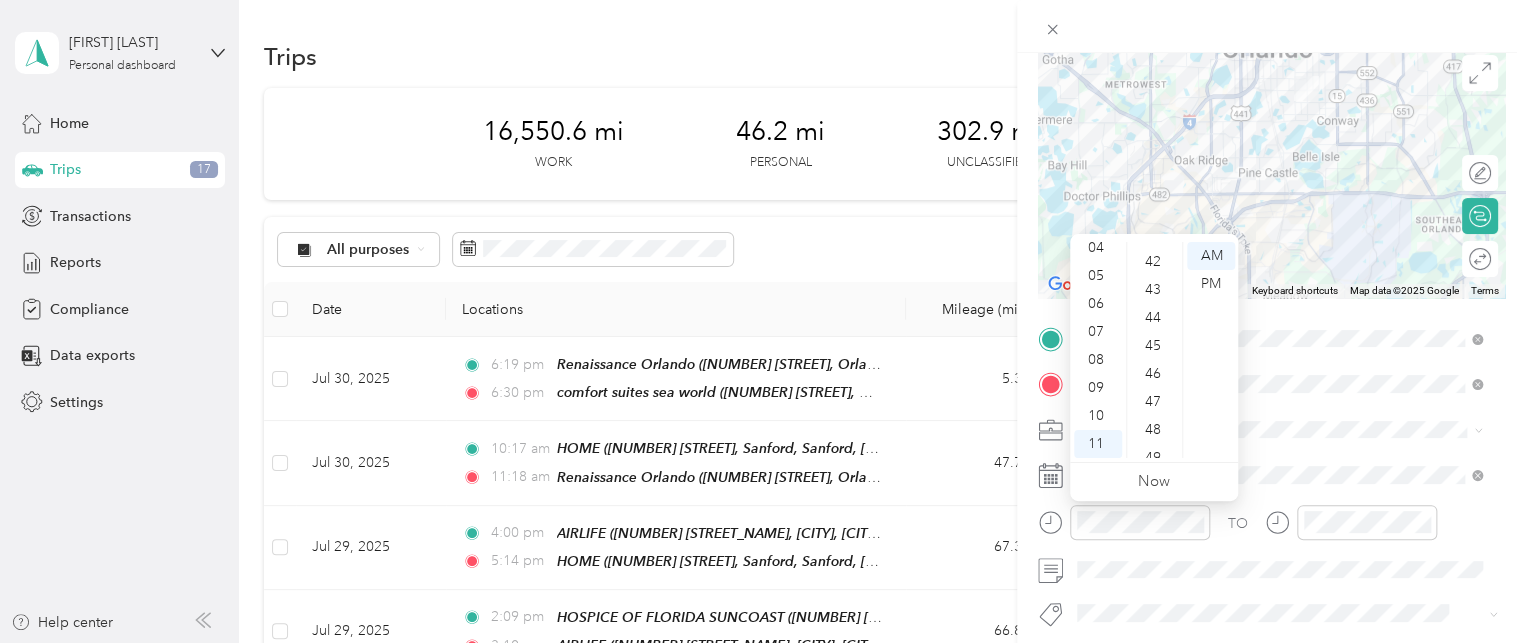 scroll, scrollTop: 1197, scrollLeft: 0, axis: vertical 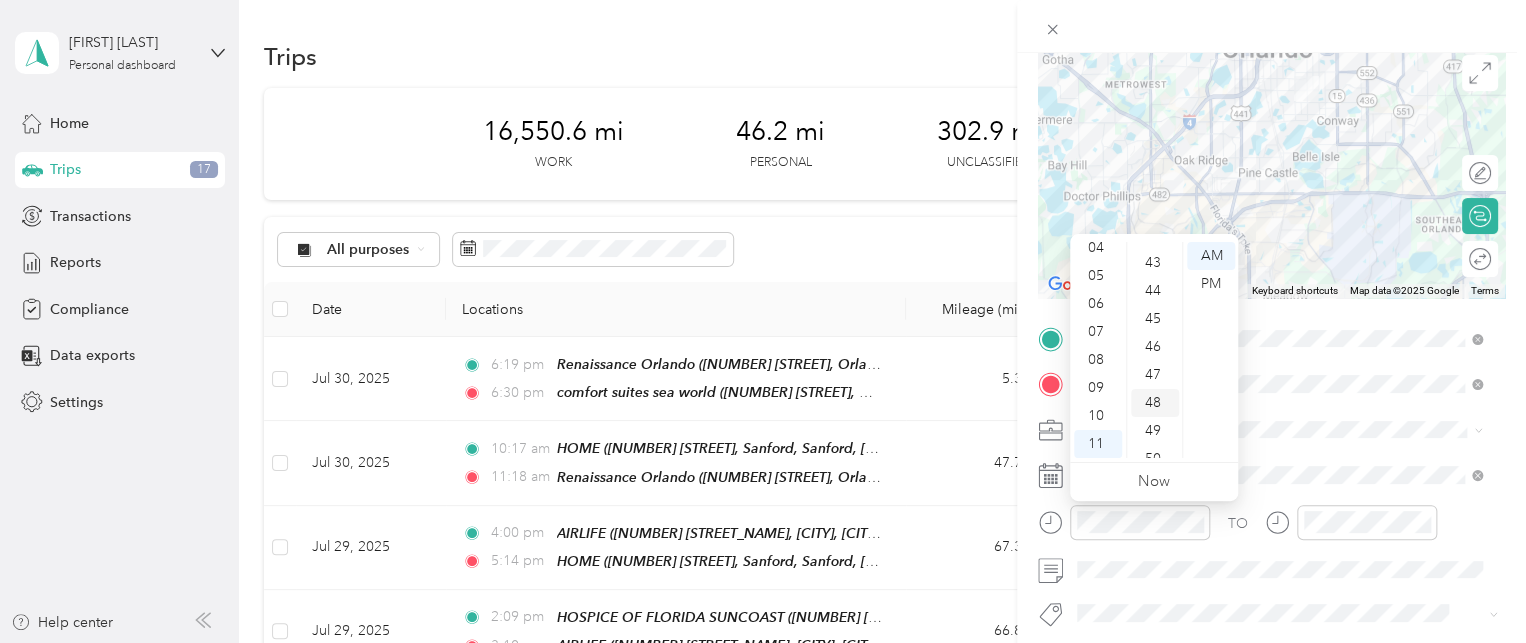 click on "48" at bounding box center [1155, 403] 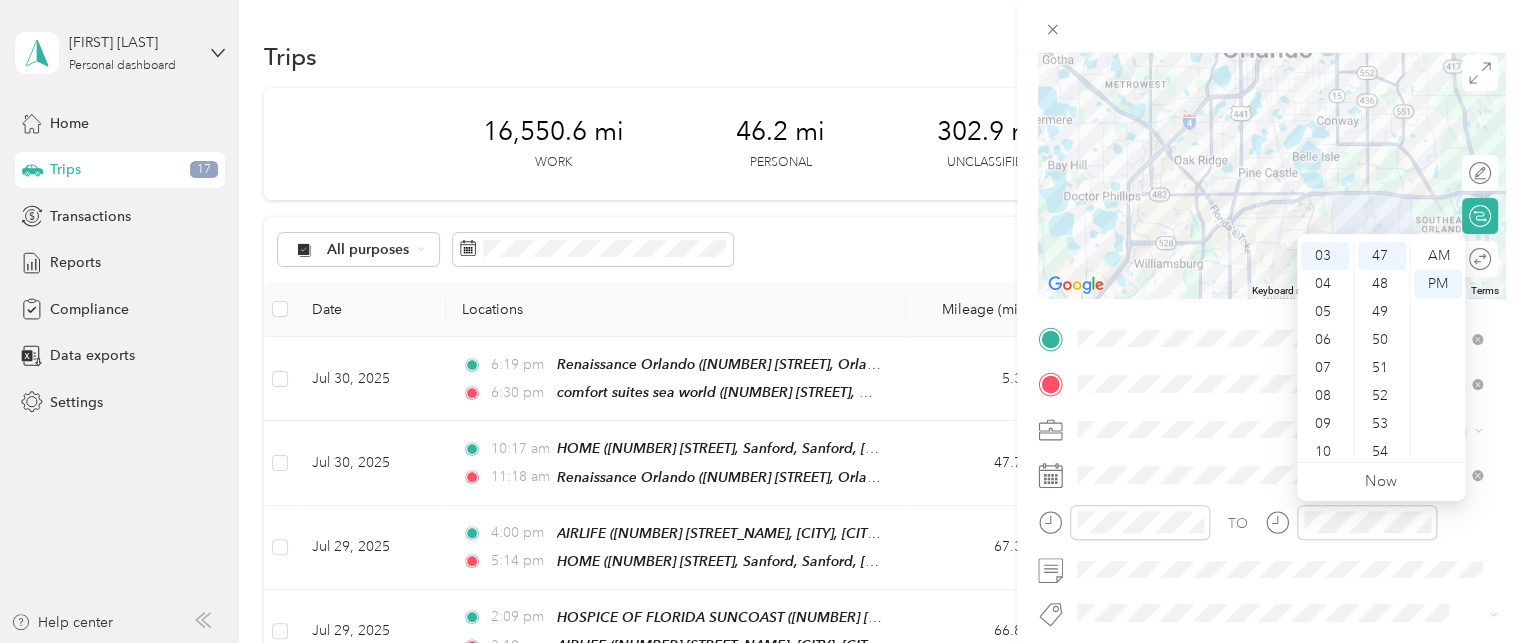 scroll, scrollTop: 0, scrollLeft: 0, axis: both 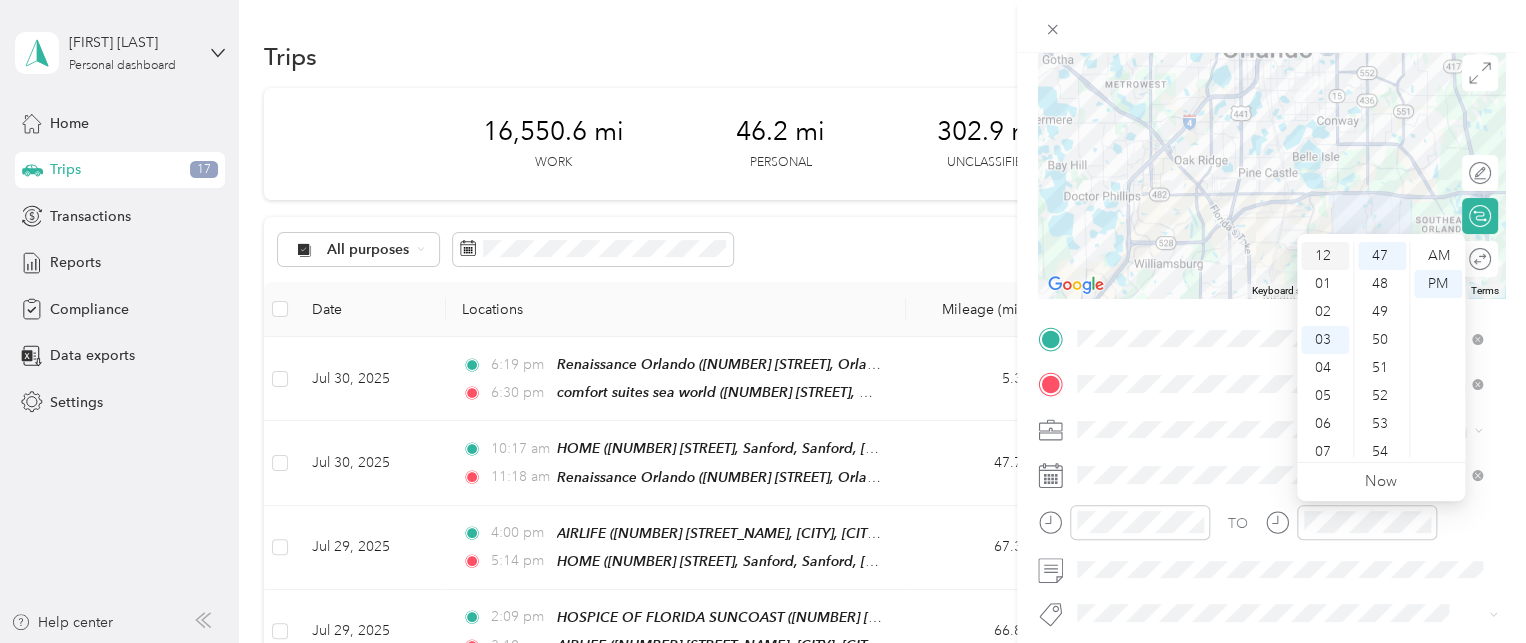 click on "12" at bounding box center (1325, 256) 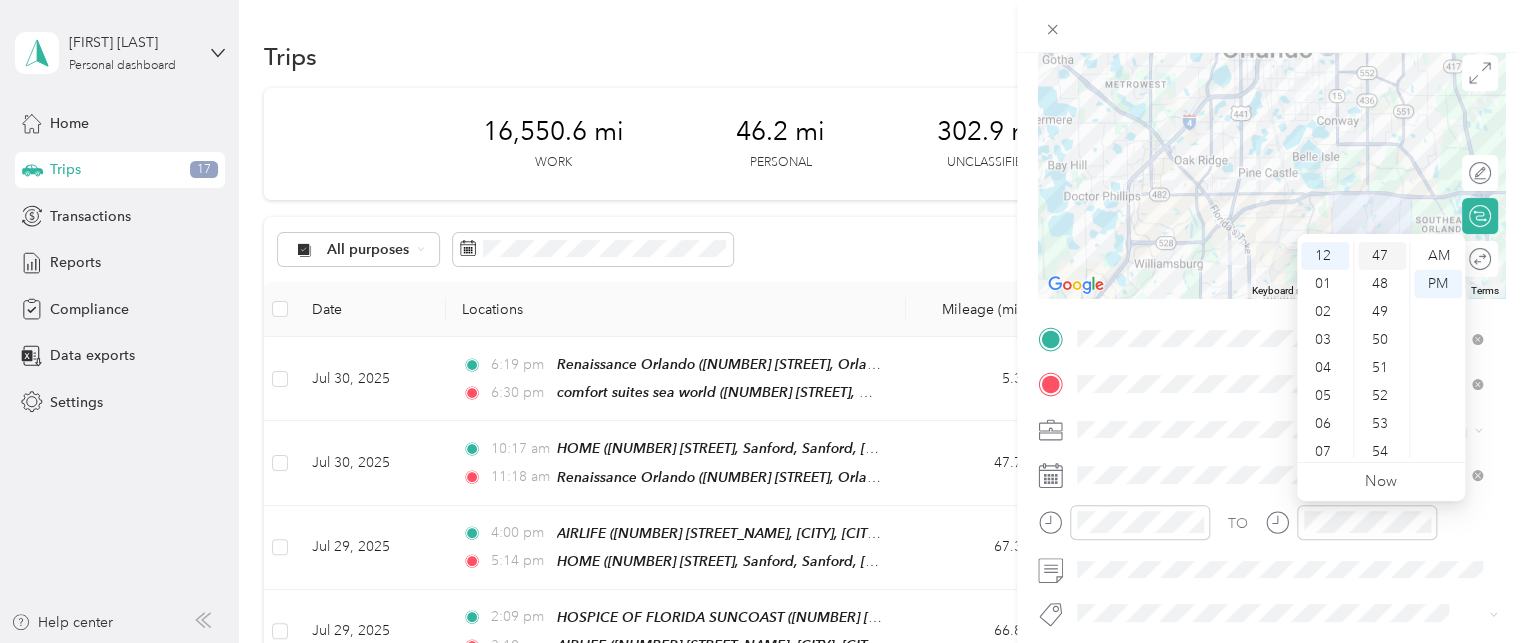click on "47" at bounding box center (1382, 256) 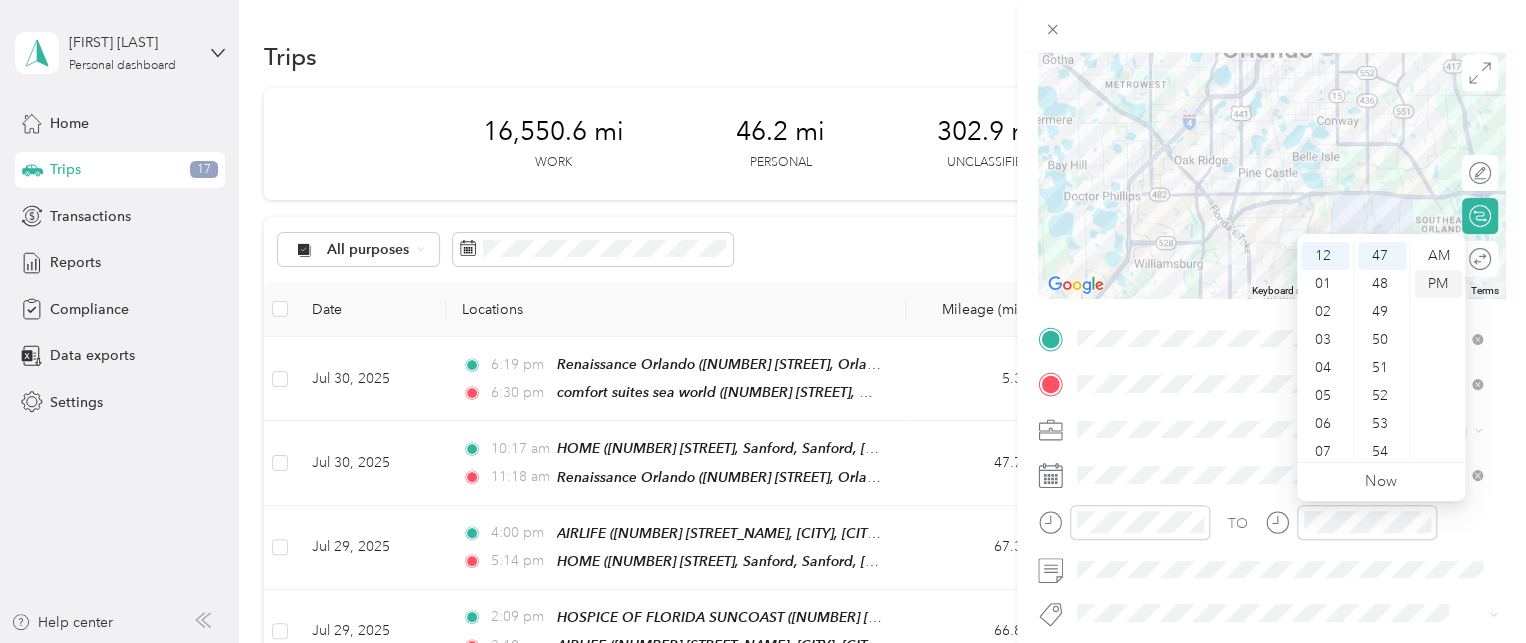 click on "PM" at bounding box center [1438, 284] 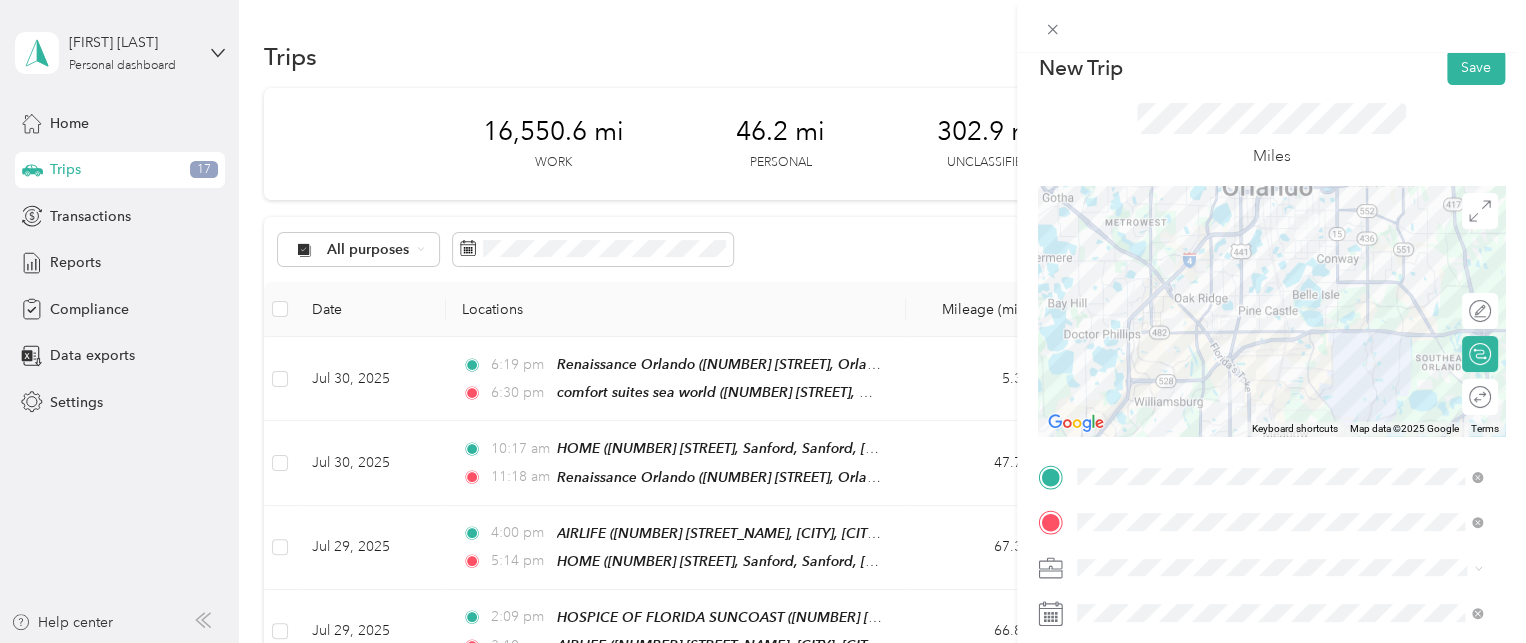 scroll, scrollTop: 0, scrollLeft: 0, axis: both 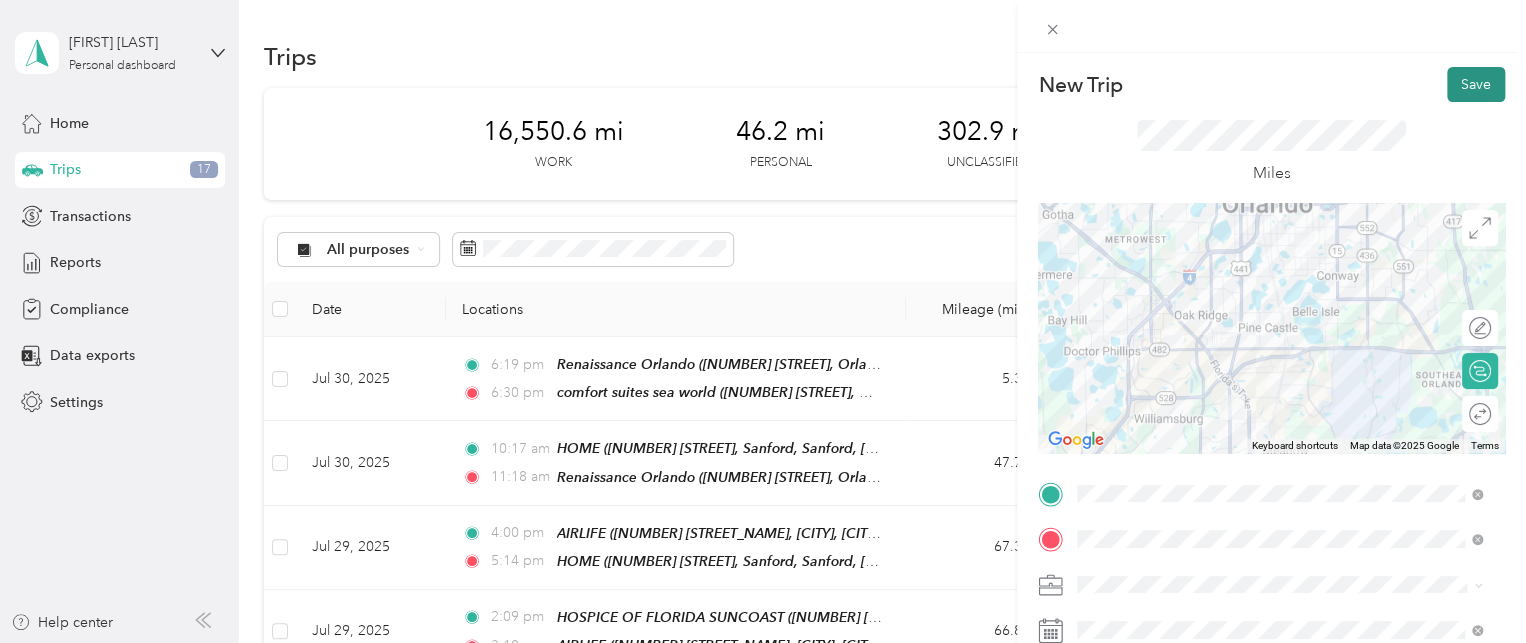 click on "Save" at bounding box center (1476, 84) 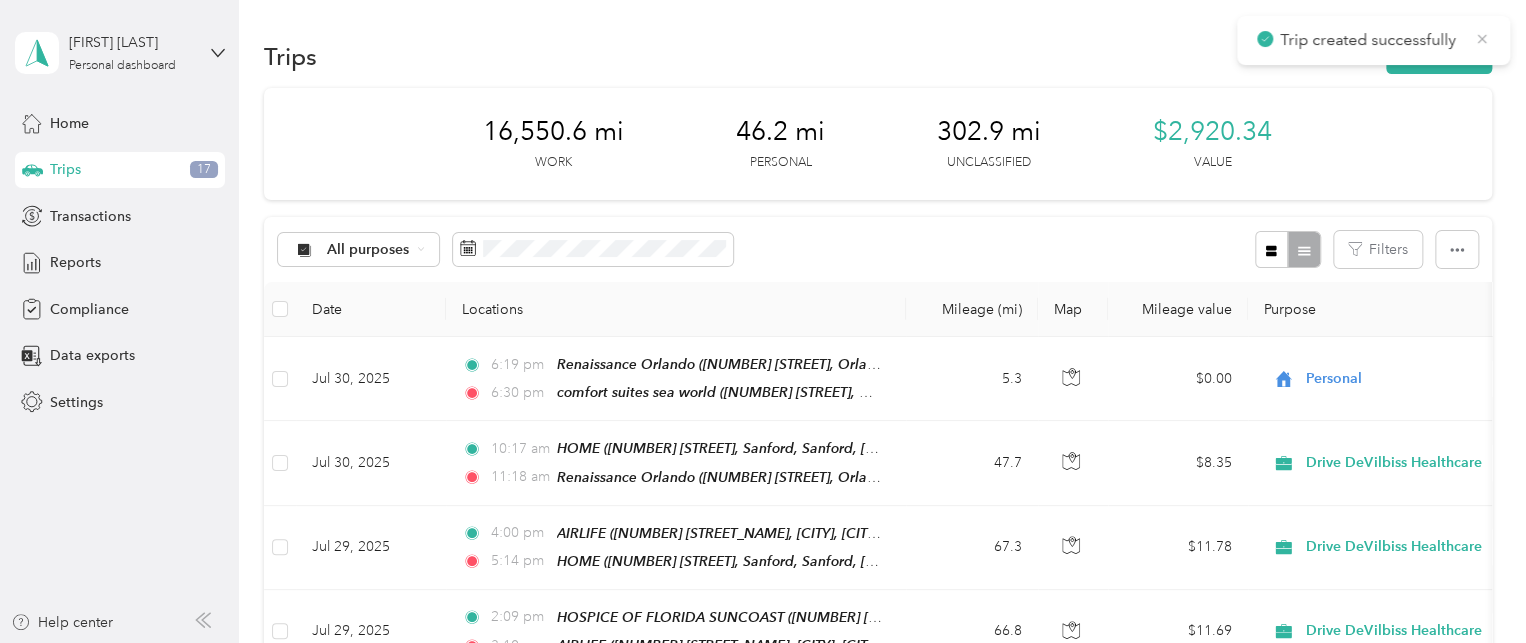 click 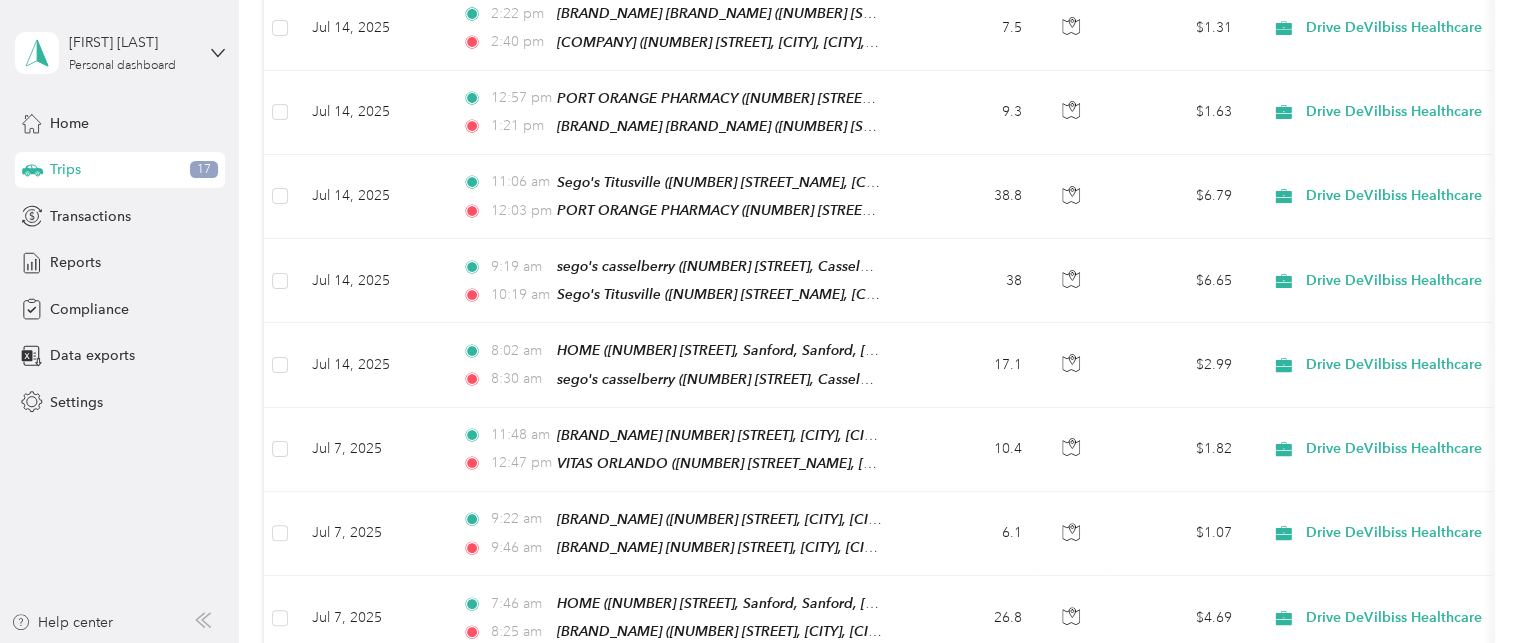 scroll, scrollTop: 4774, scrollLeft: 0, axis: vertical 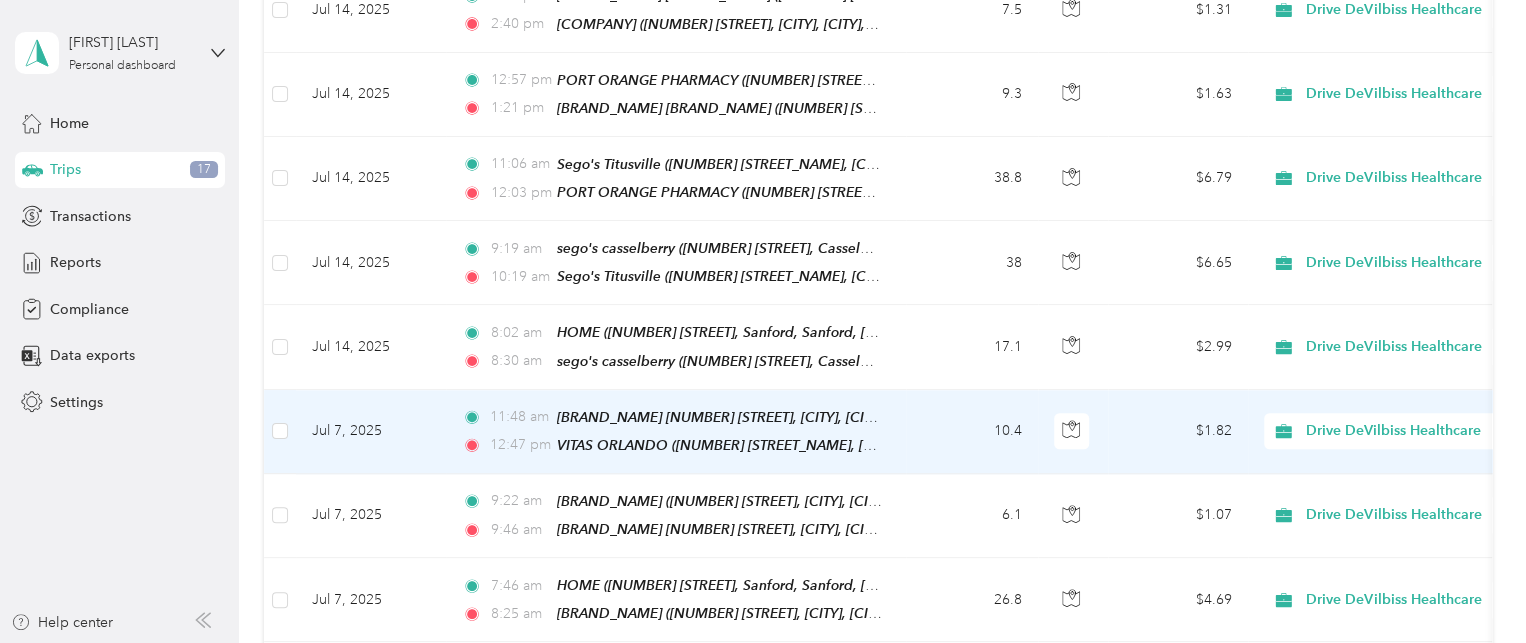 click on "Jul 7, 2025" at bounding box center (371, 432) 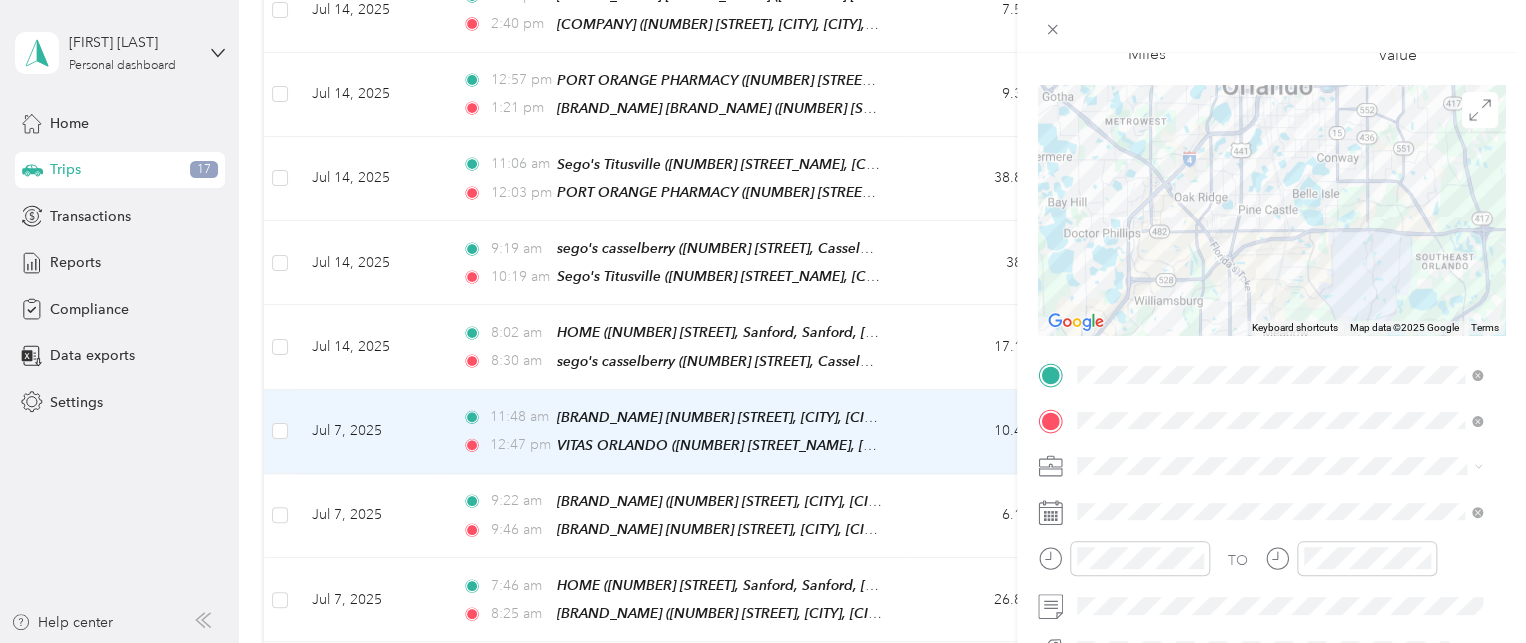scroll, scrollTop: 167, scrollLeft: 0, axis: vertical 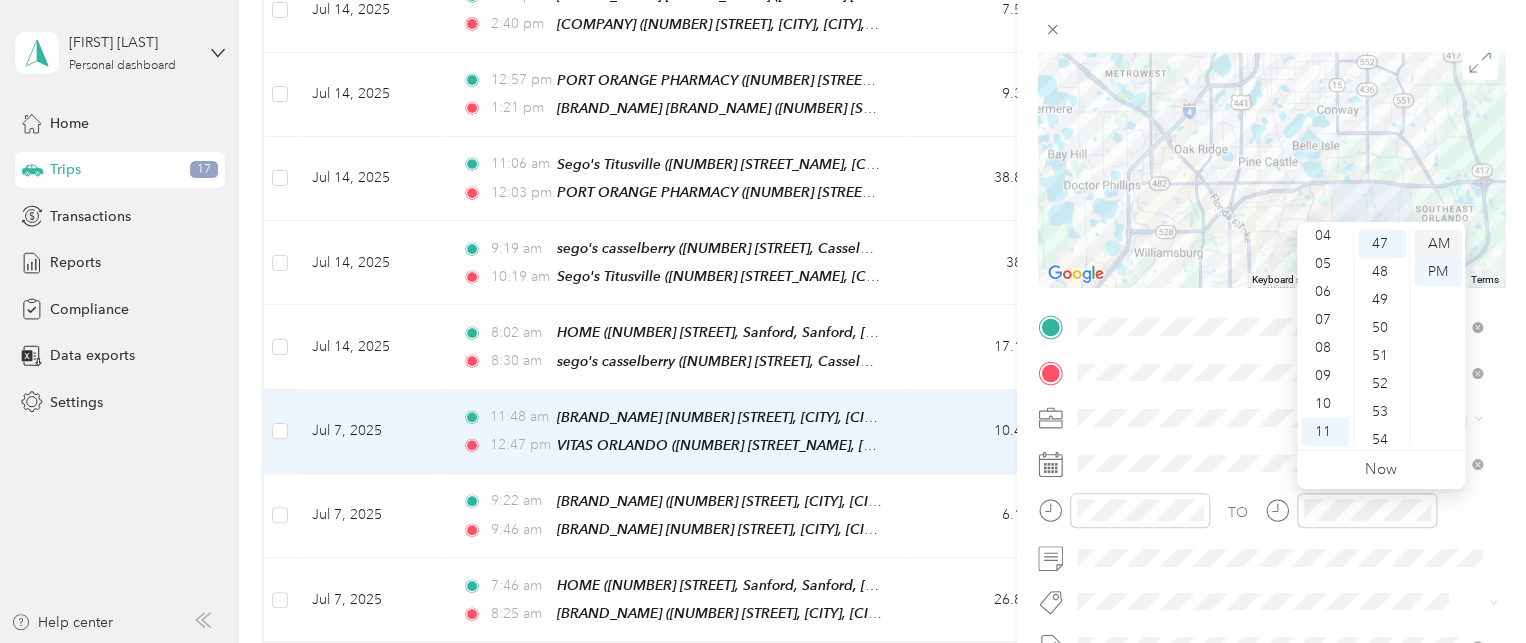 click on "AM" at bounding box center (1438, 244) 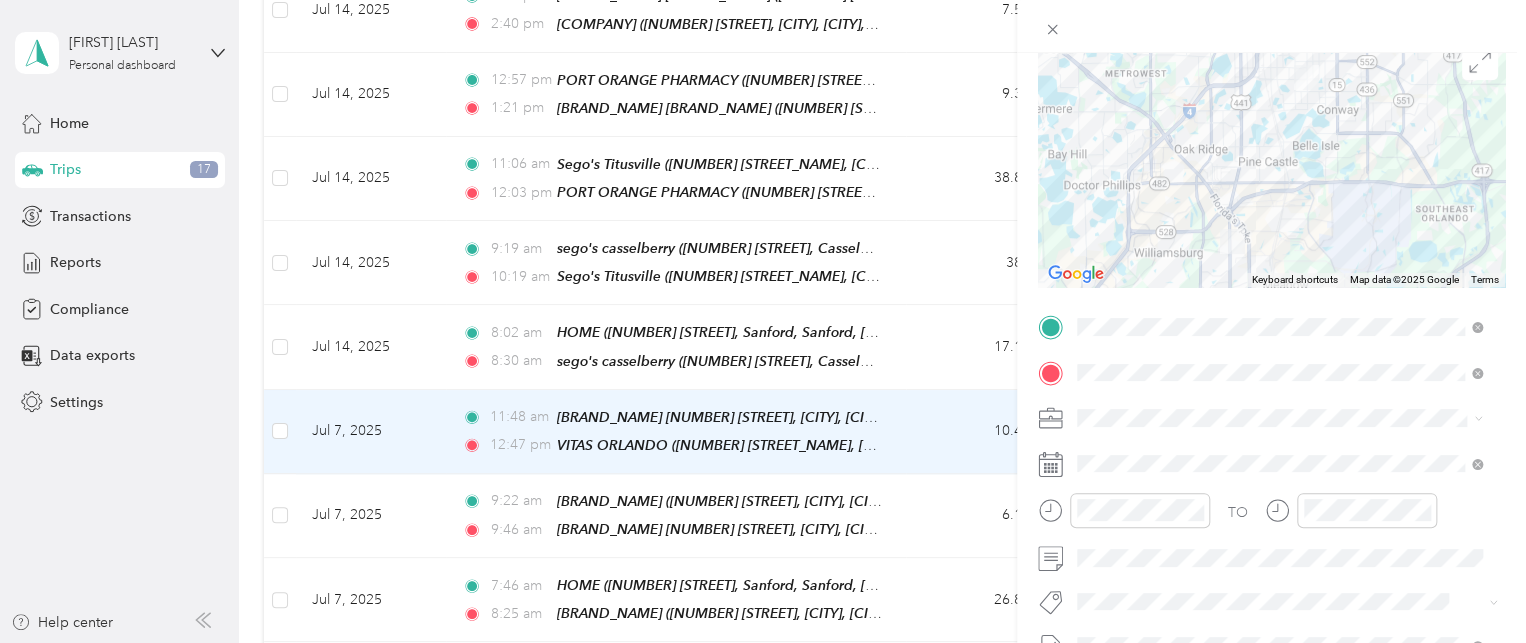 scroll, scrollTop: 0, scrollLeft: 0, axis: both 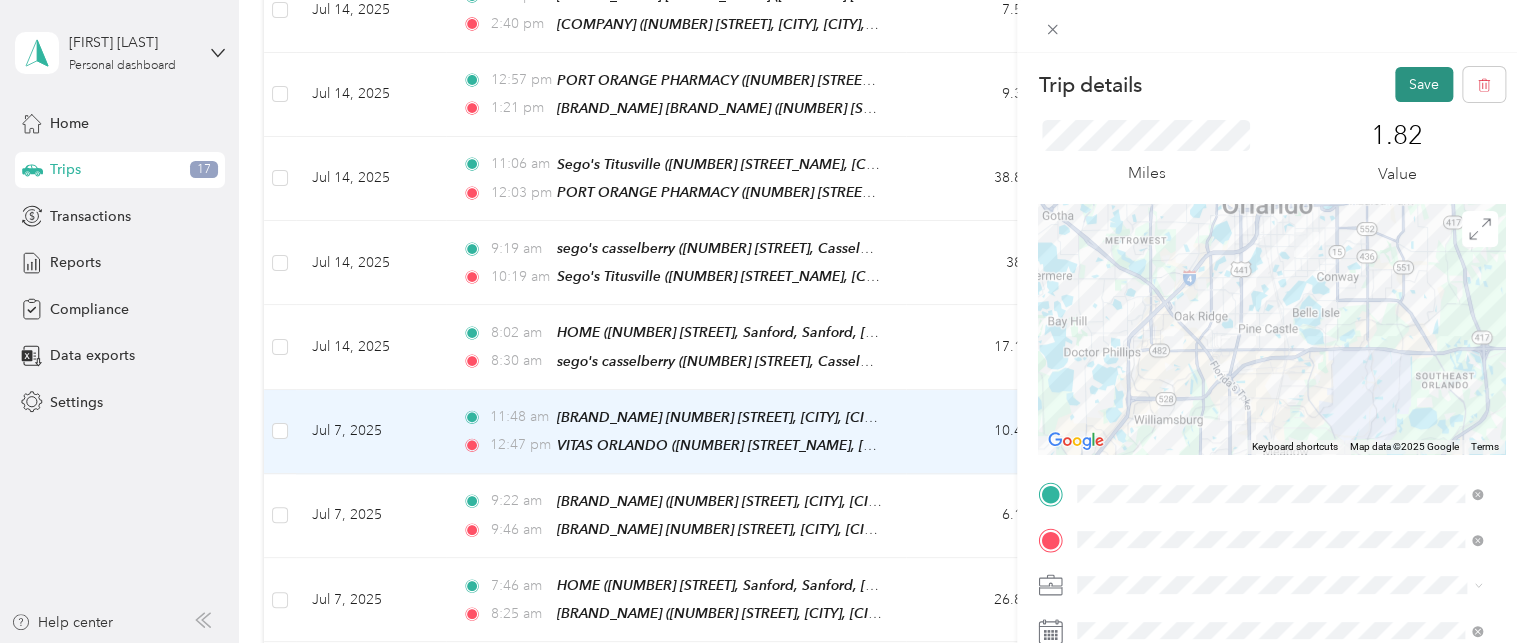 click on "Save" at bounding box center [1424, 84] 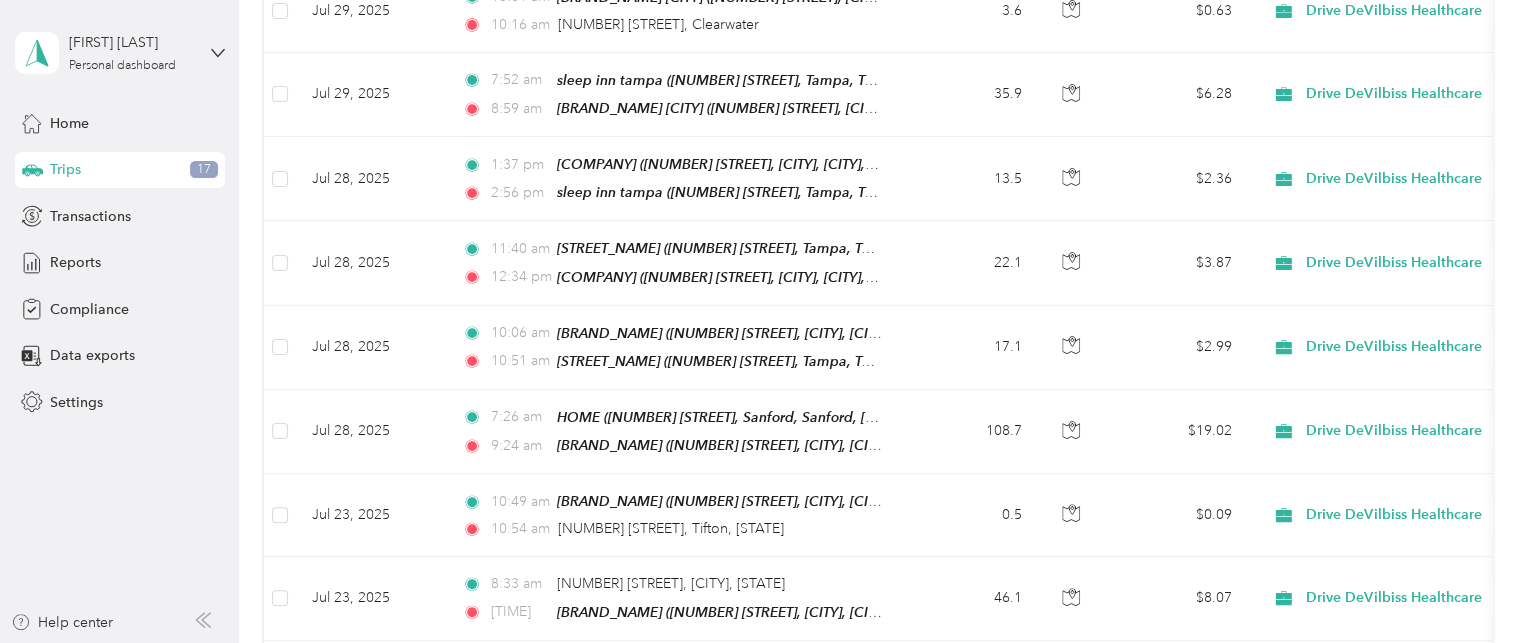 scroll, scrollTop: 0, scrollLeft: 0, axis: both 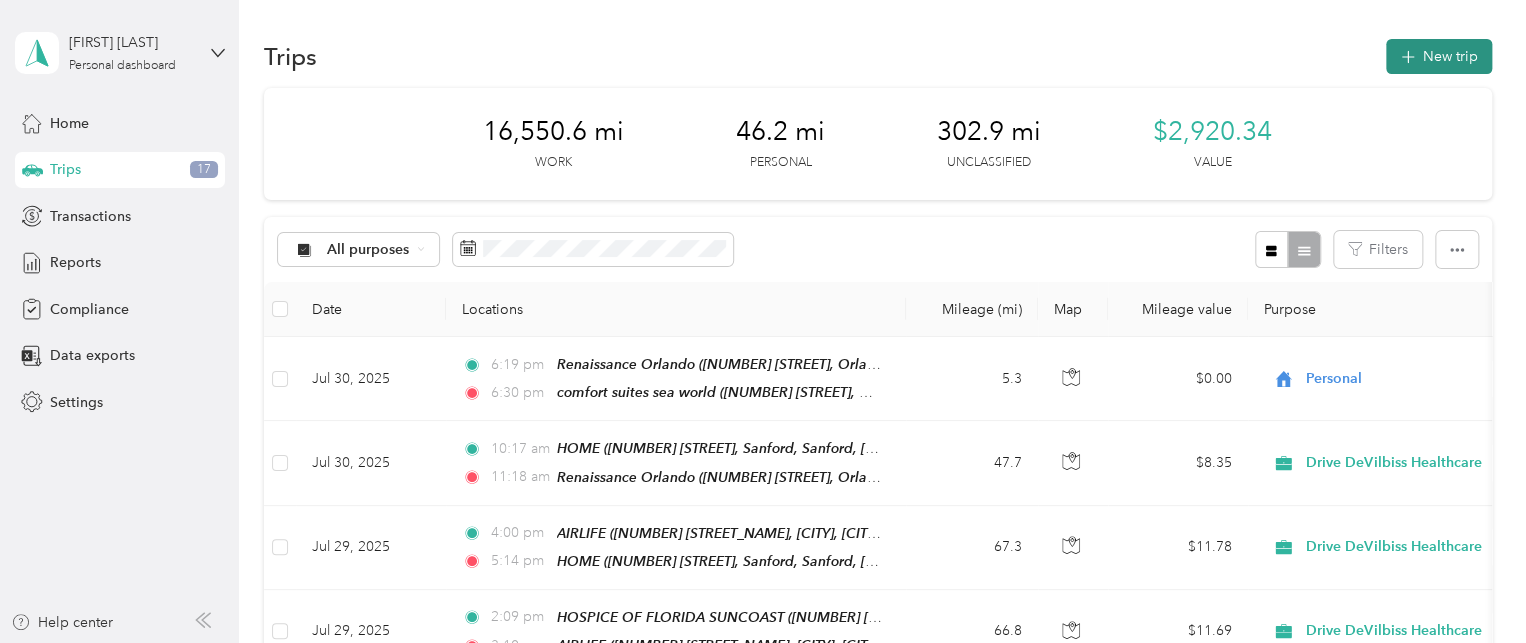 click on "New trip" at bounding box center (1439, 56) 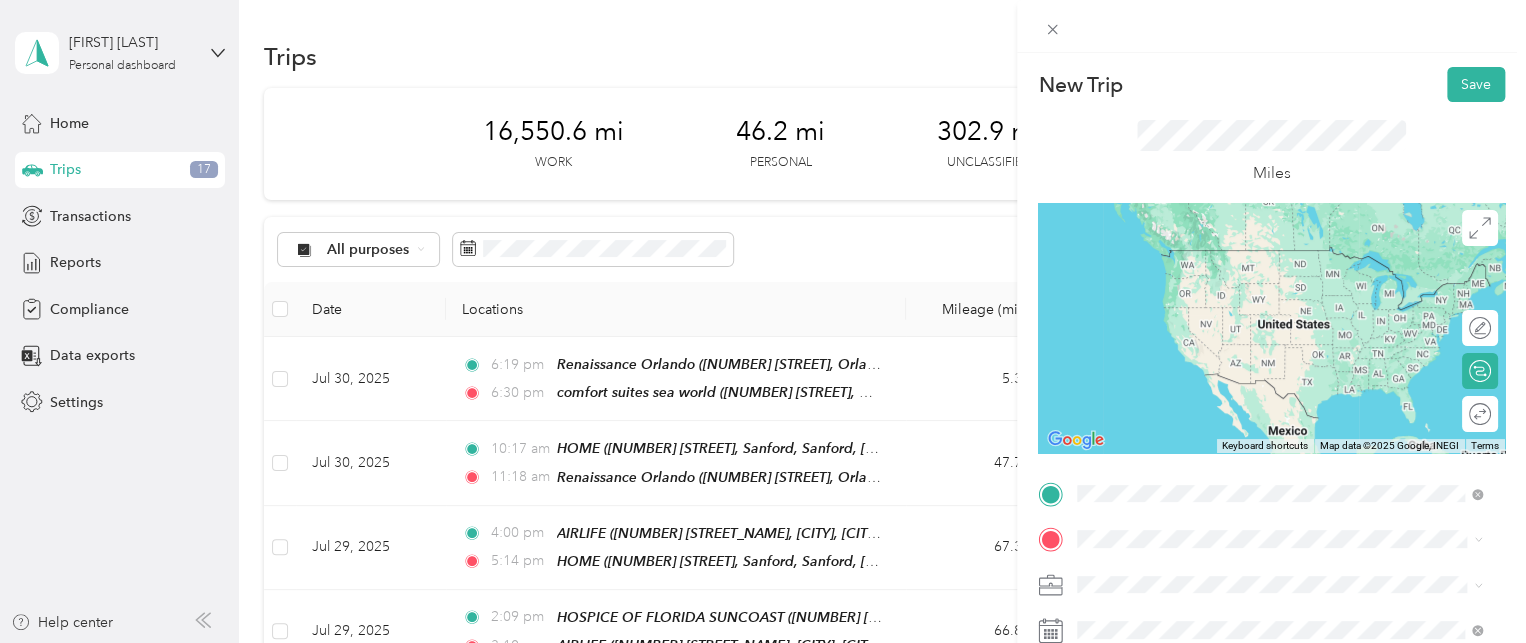 click on "VITAS ORLANDO" at bounding box center [1172, 320] 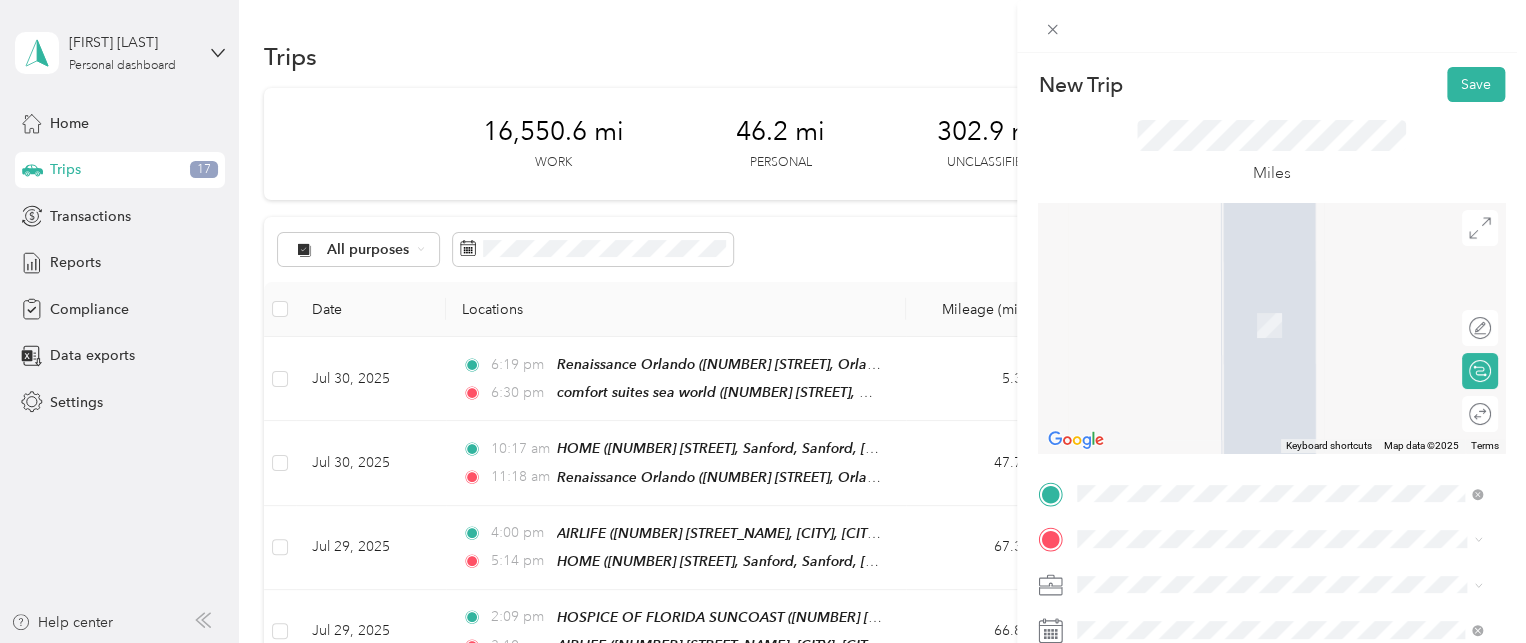 click on "[NUMBER] [STREET_NAME], [CITY], [POSTAL_CODE], [CITY], [STATE], United States" at bounding box center (1285, 335) 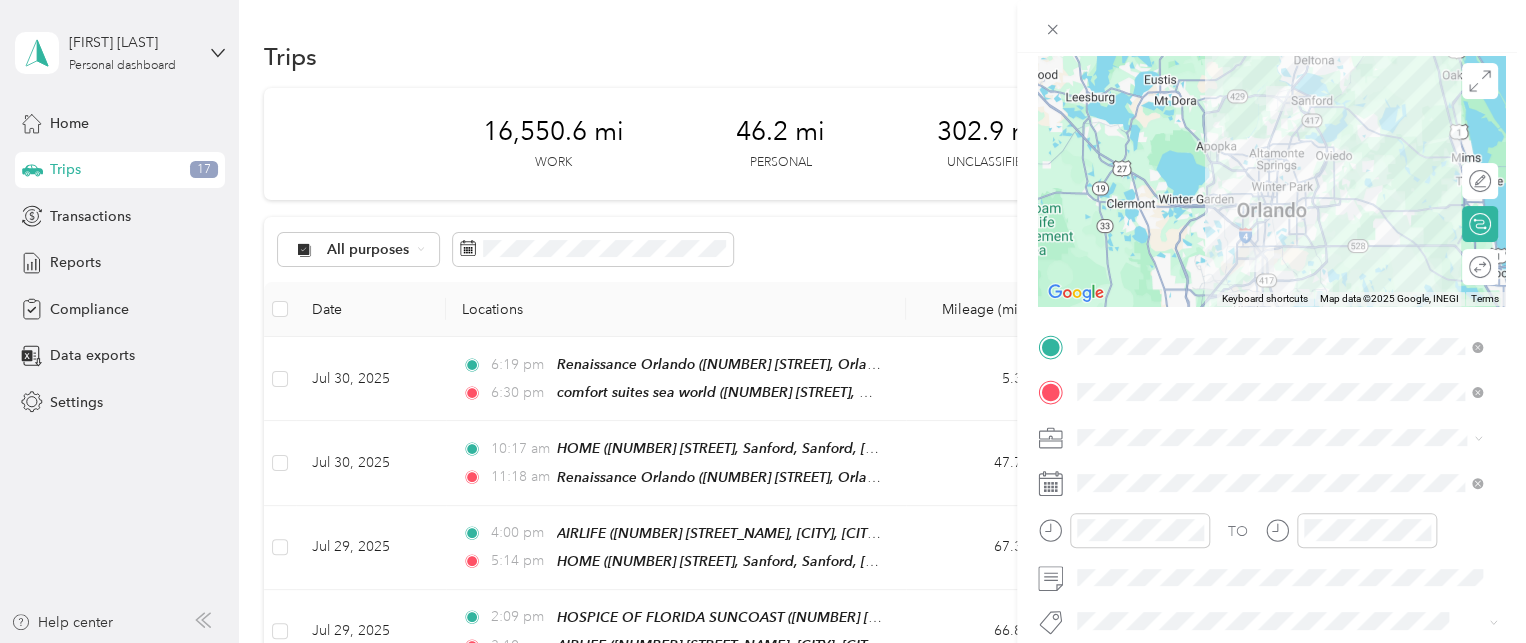 scroll, scrollTop: 191, scrollLeft: 0, axis: vertical 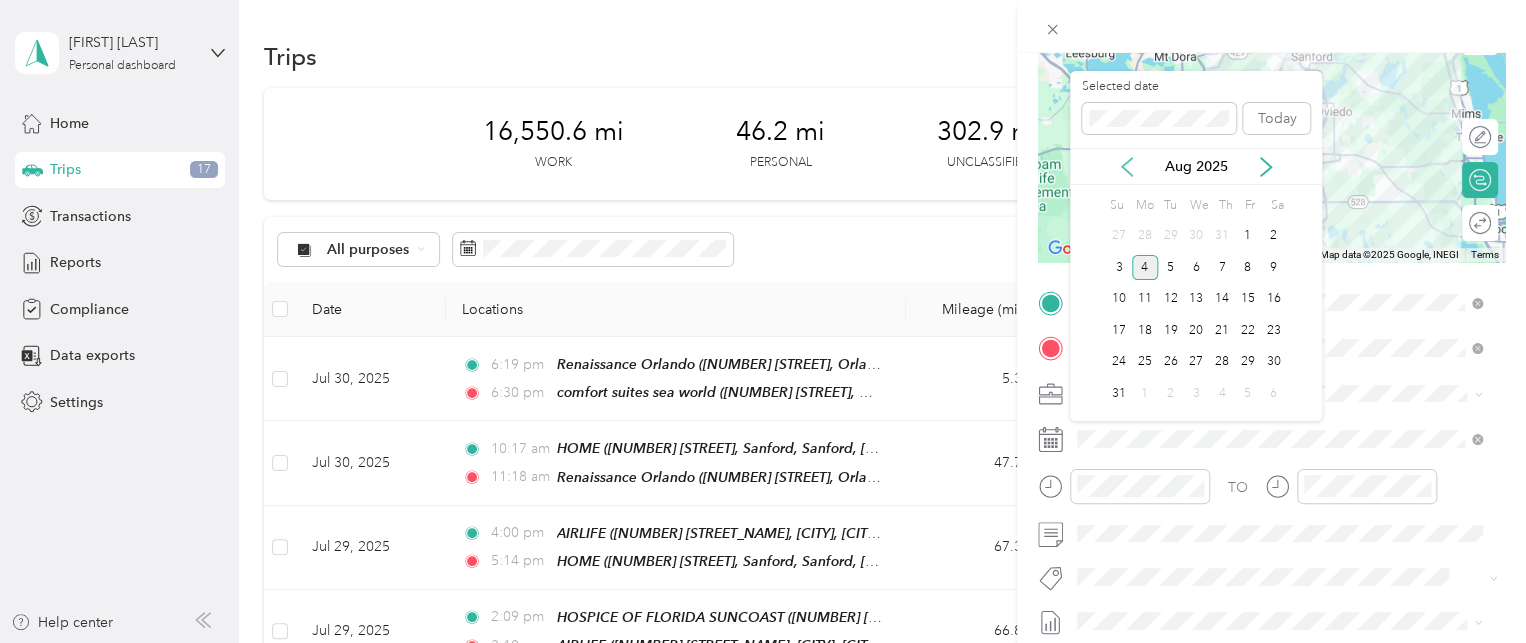 click 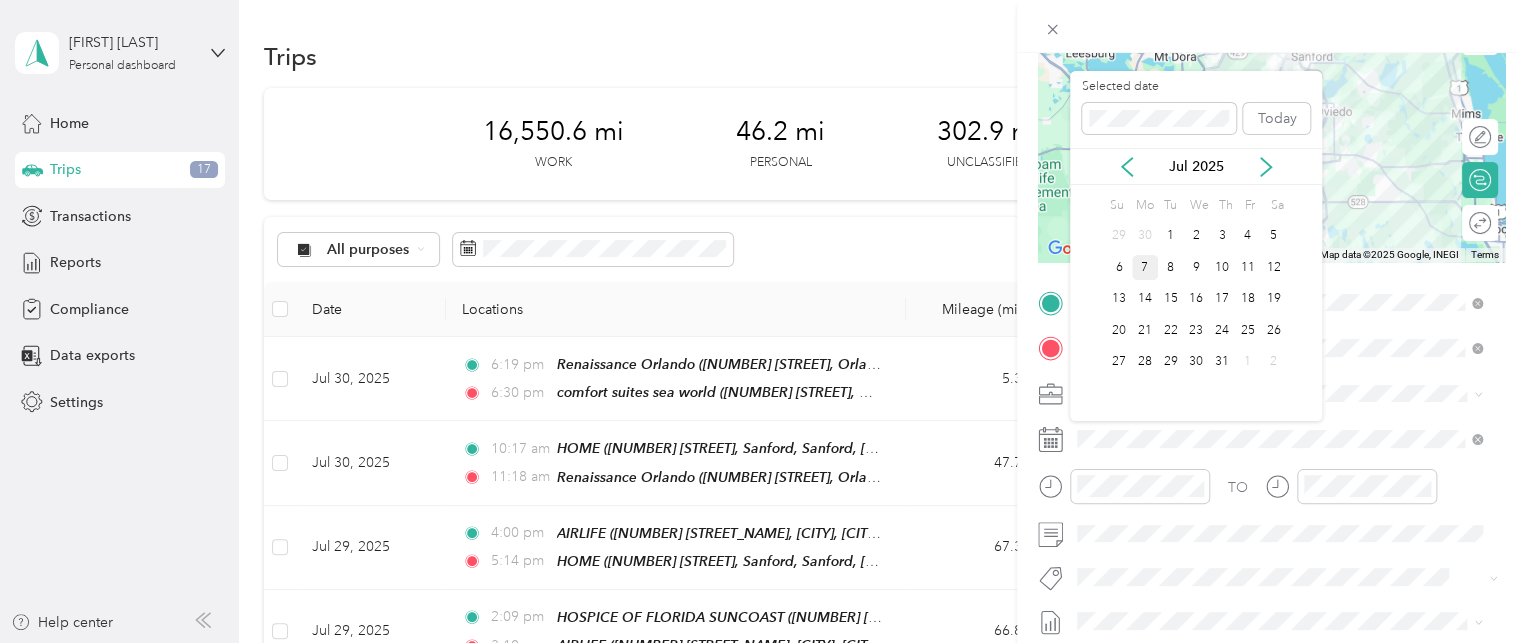 click on "7" at bounding box center [1145, 267] 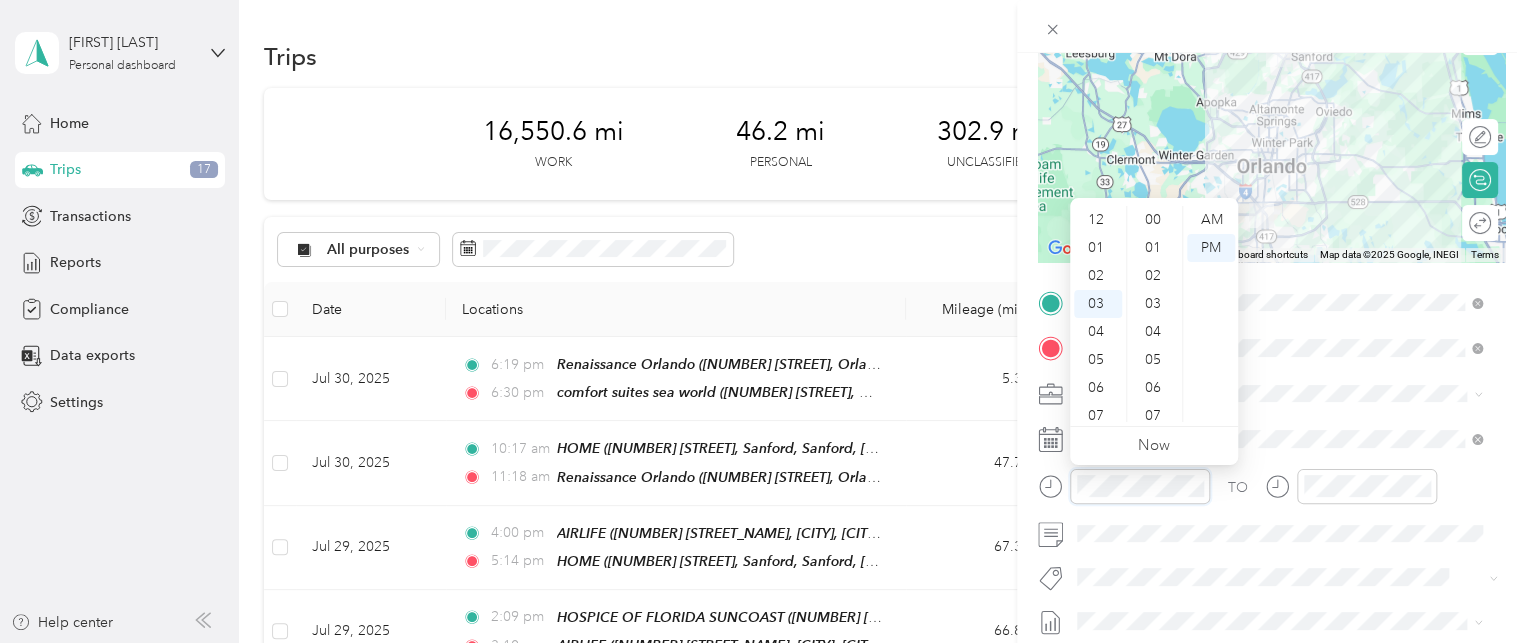 scroll, scrollTop: 84, scrollLeft: 0, axis: vertical 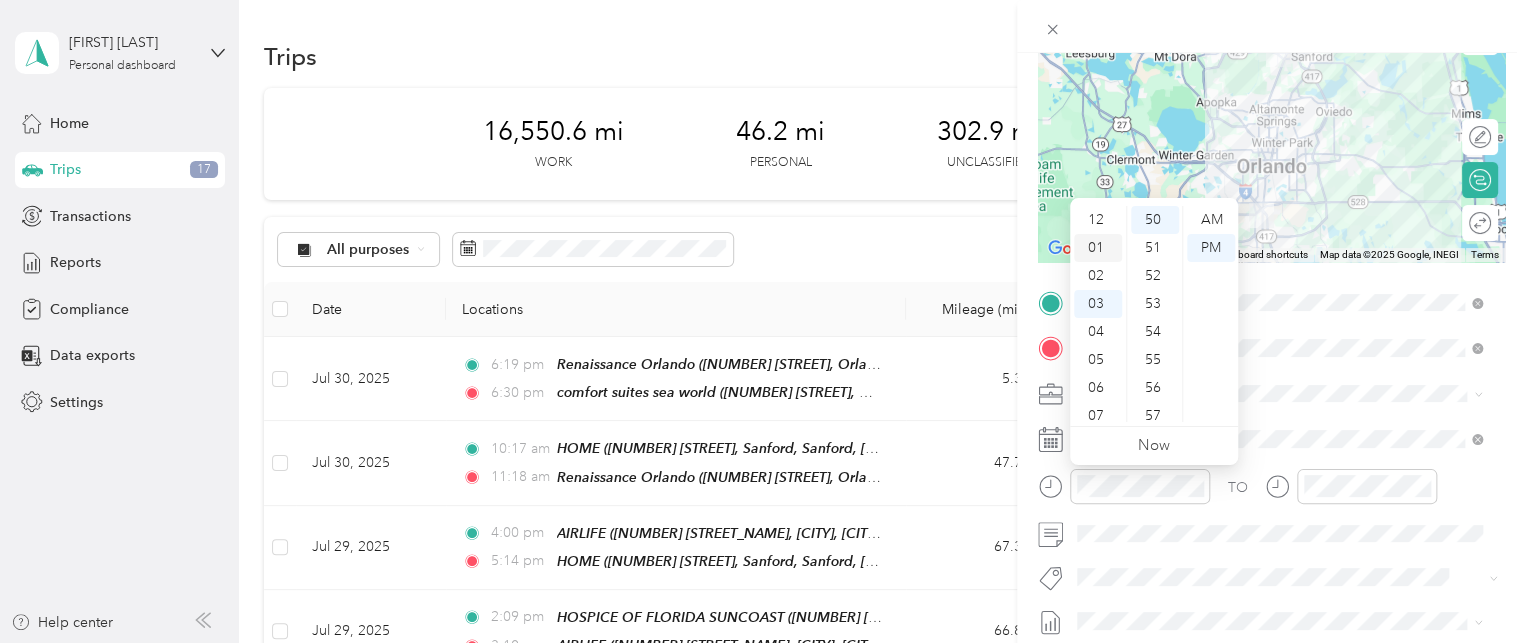click on "01" at bounding box center [1098, 248] 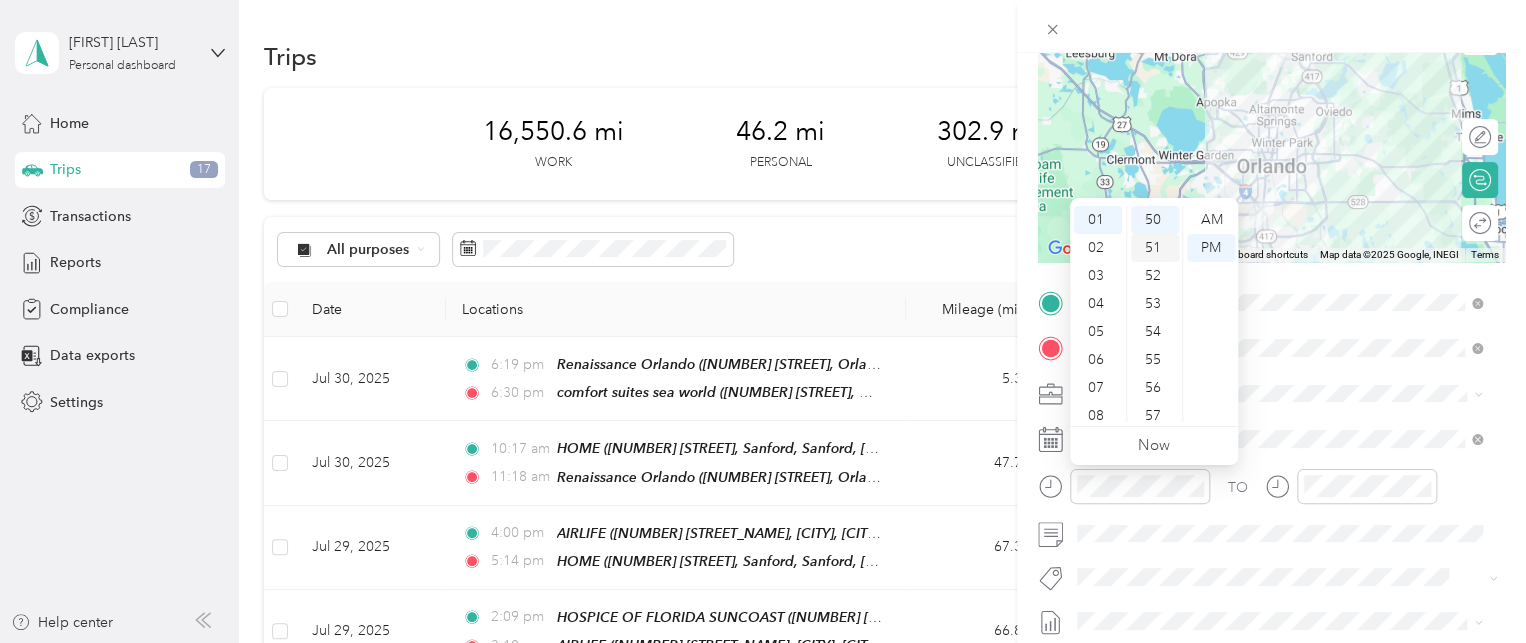 scroll, scrollTop: 28, scrollLeft: 0, axis: vertical 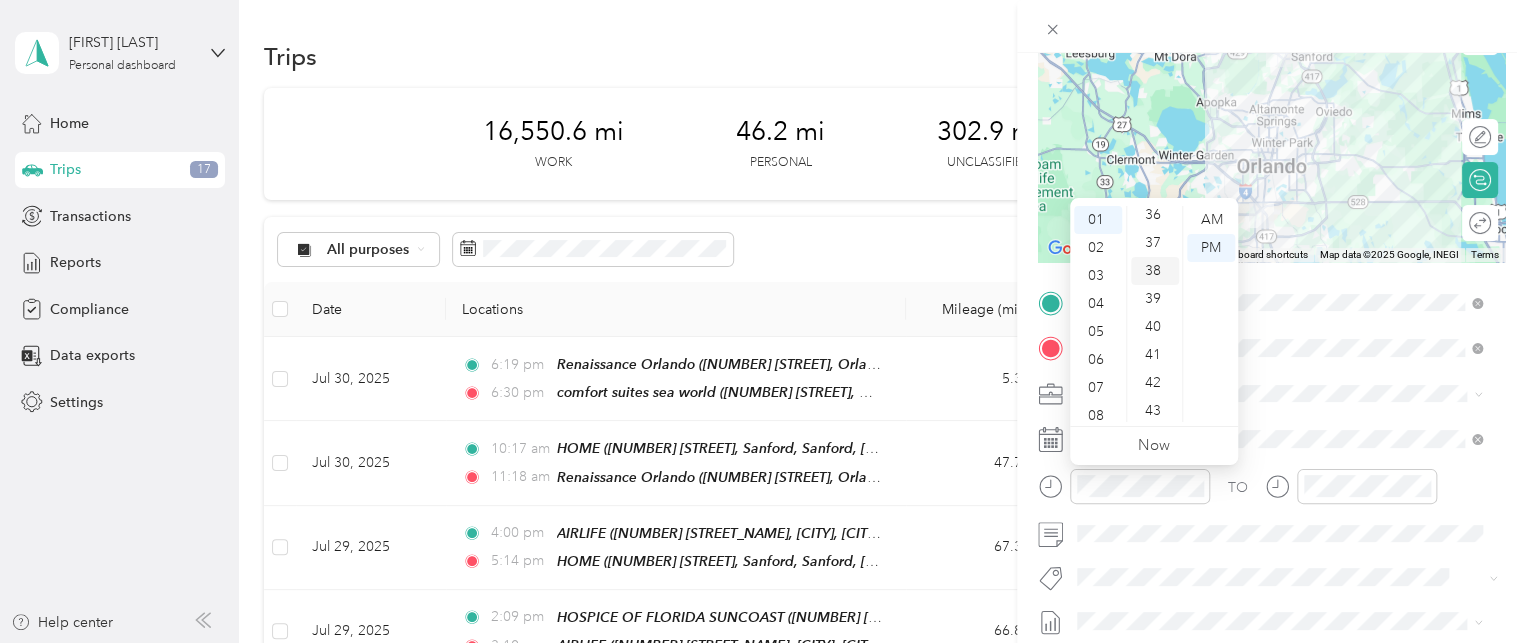 click on "38" at bounding box center [1155, 271] 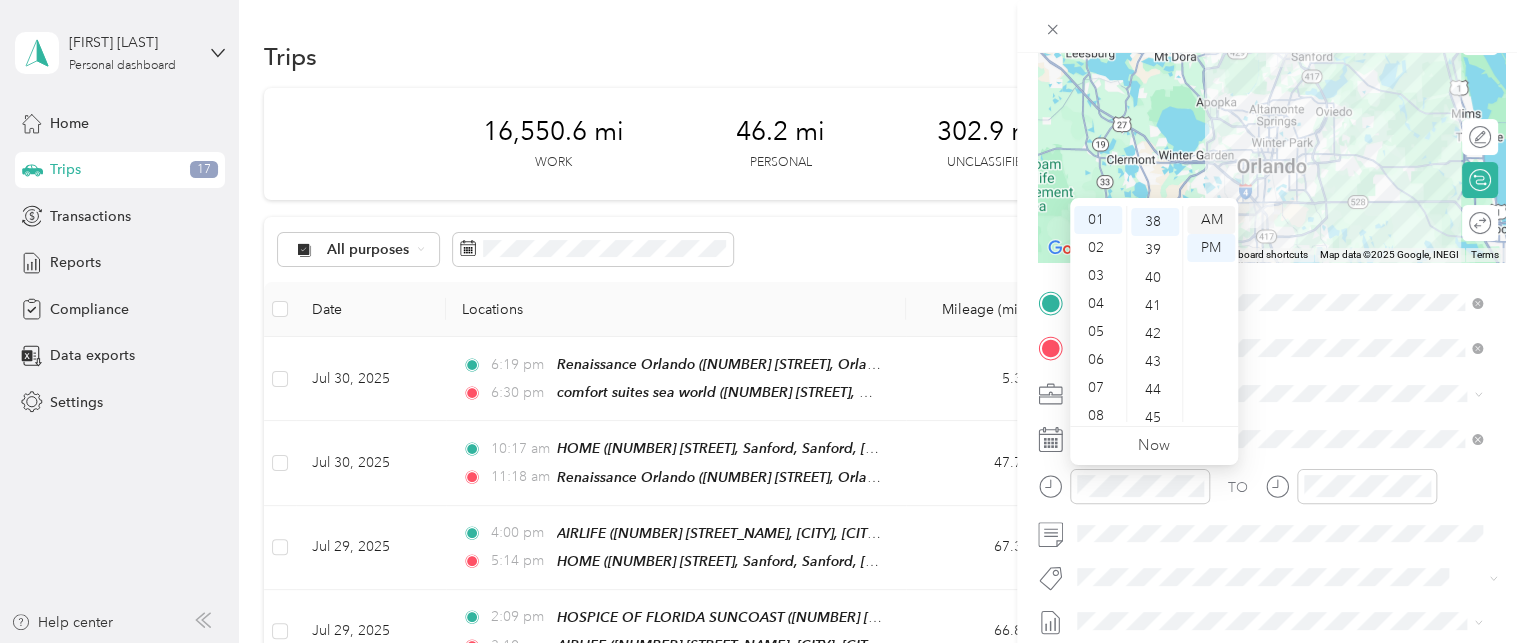 scroll, scrollTop: 1064, scrollLeft: 0, axis: vertical 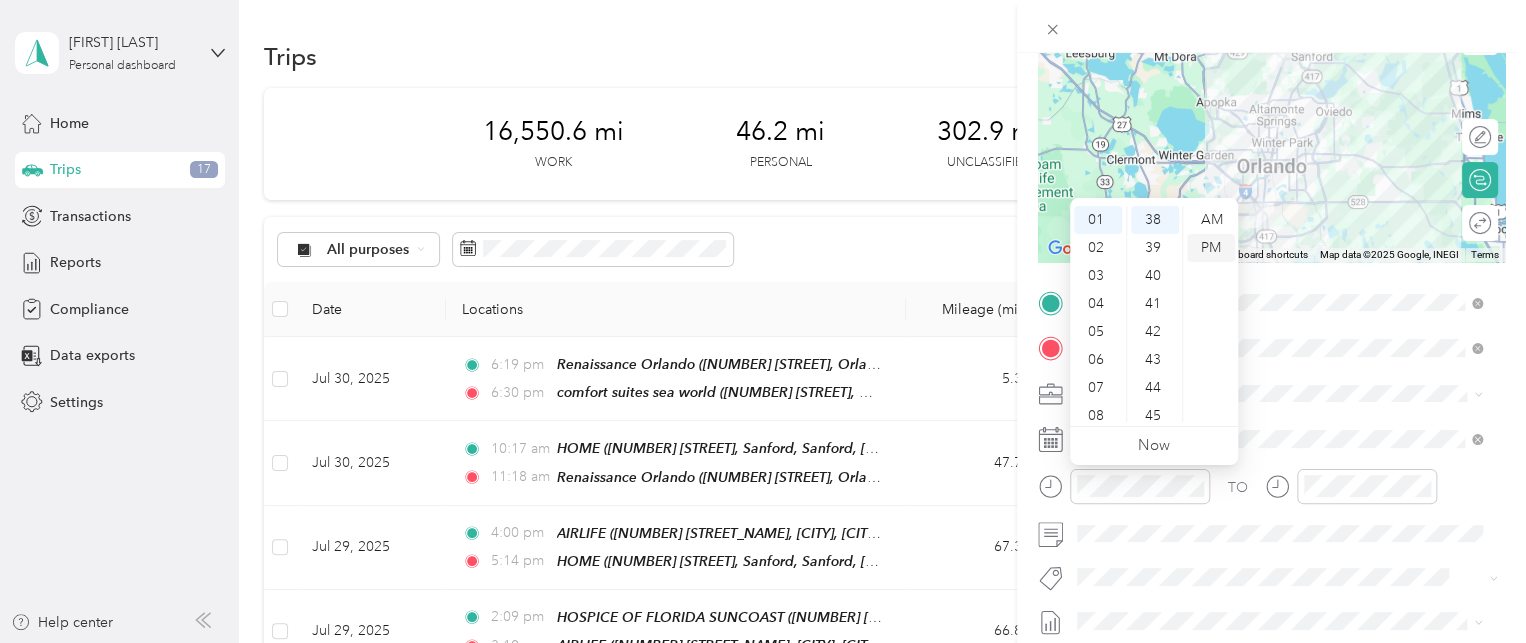 click on "PM" at bounding box center (1211, 248) 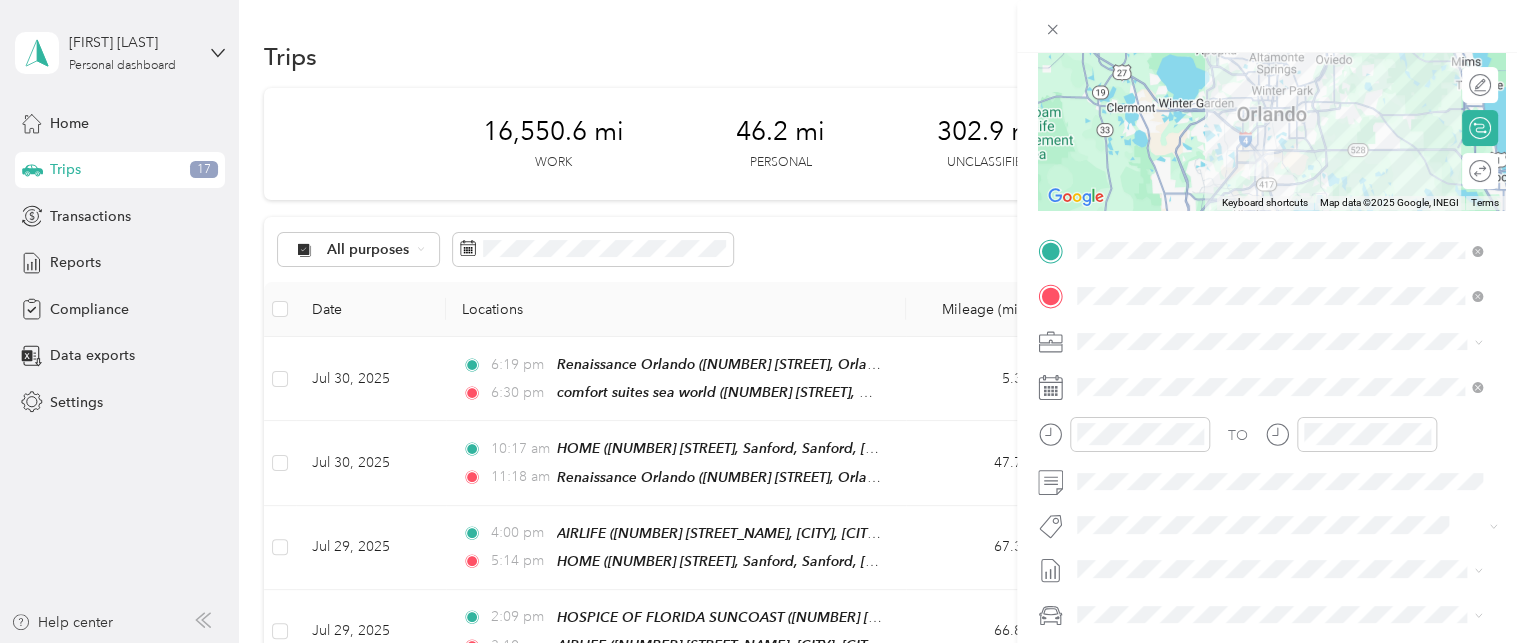 scroll, scrollTop: 252, scrollLeft: 0, axis: vertical 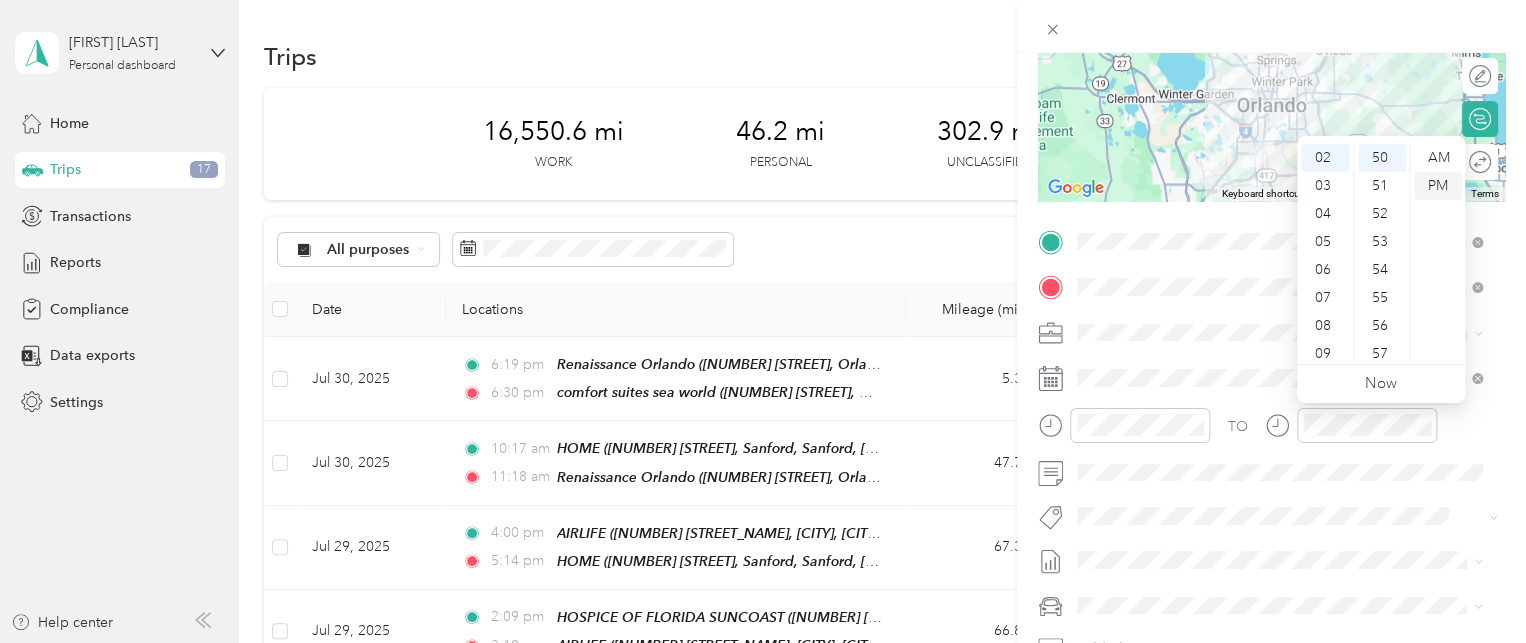 click on "PM" at bounding box center (1438, 186) 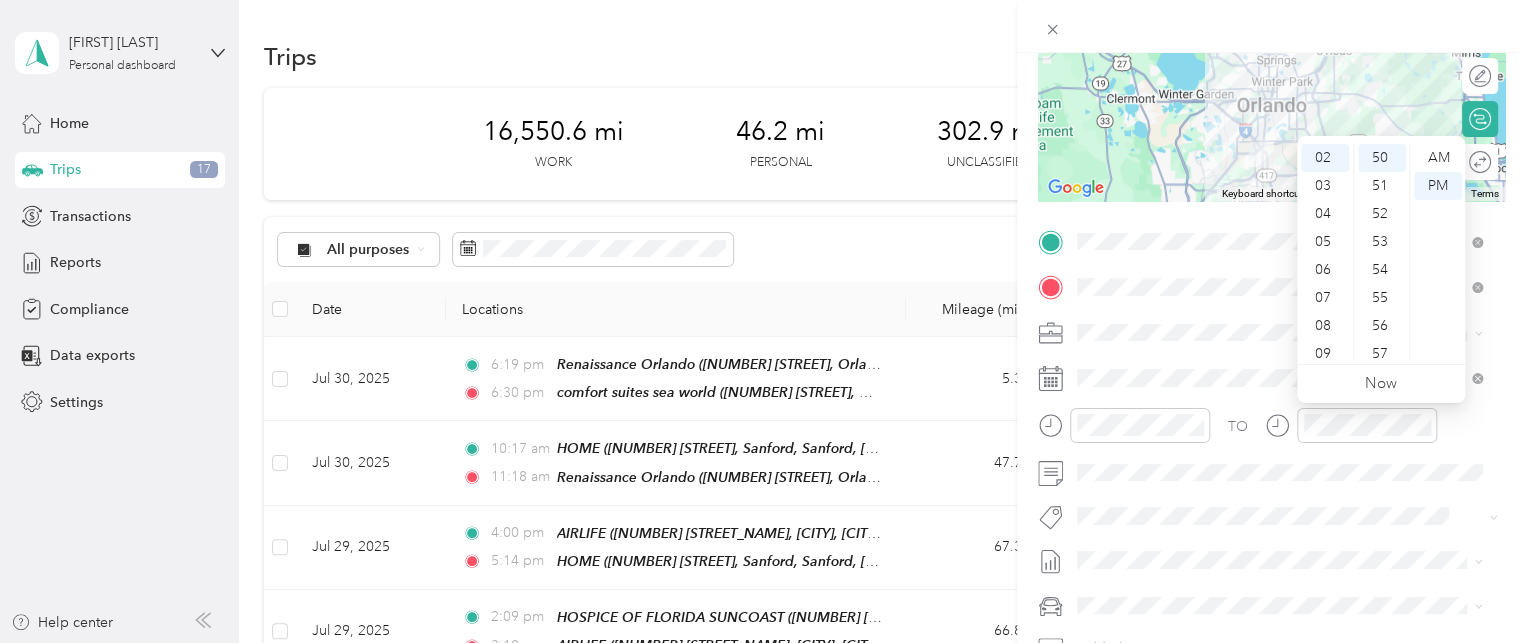 click on "TO Add photo" at bounding box center (1271, 467) 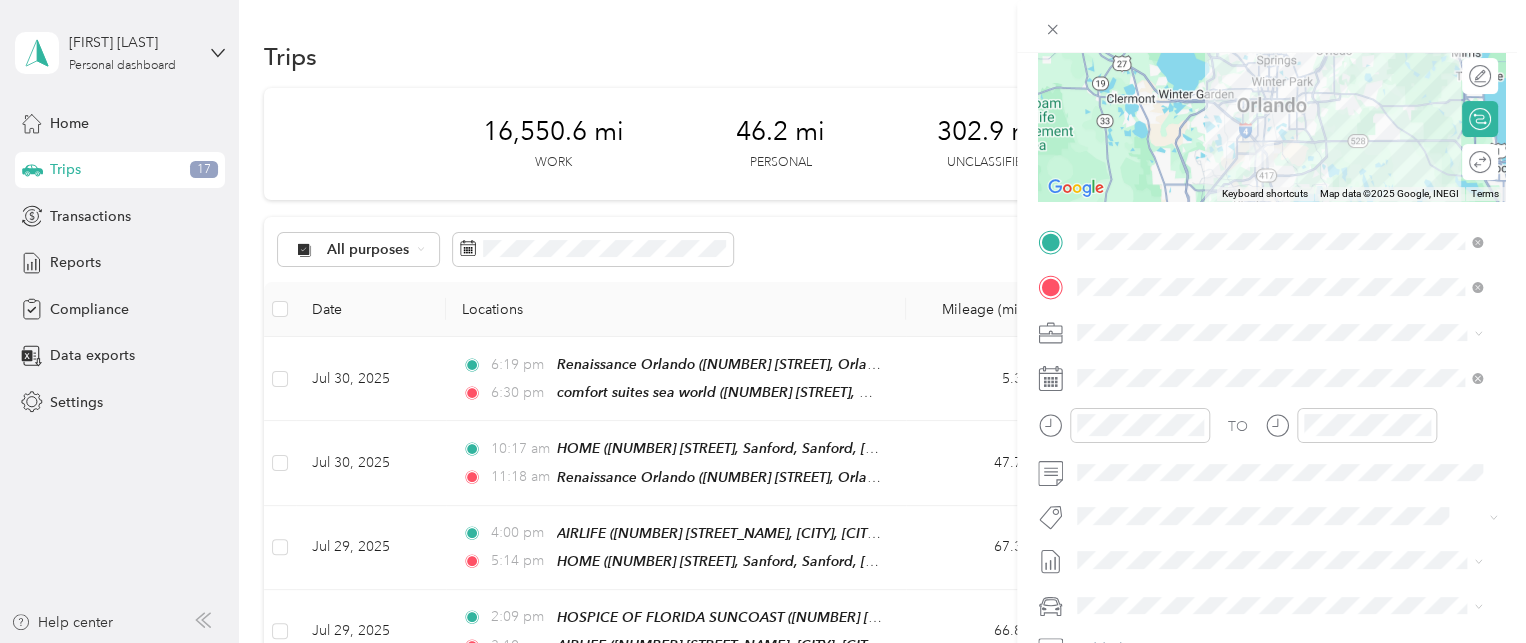 scroll, scrollTop: 0, scrollLeft: 0, axis: both 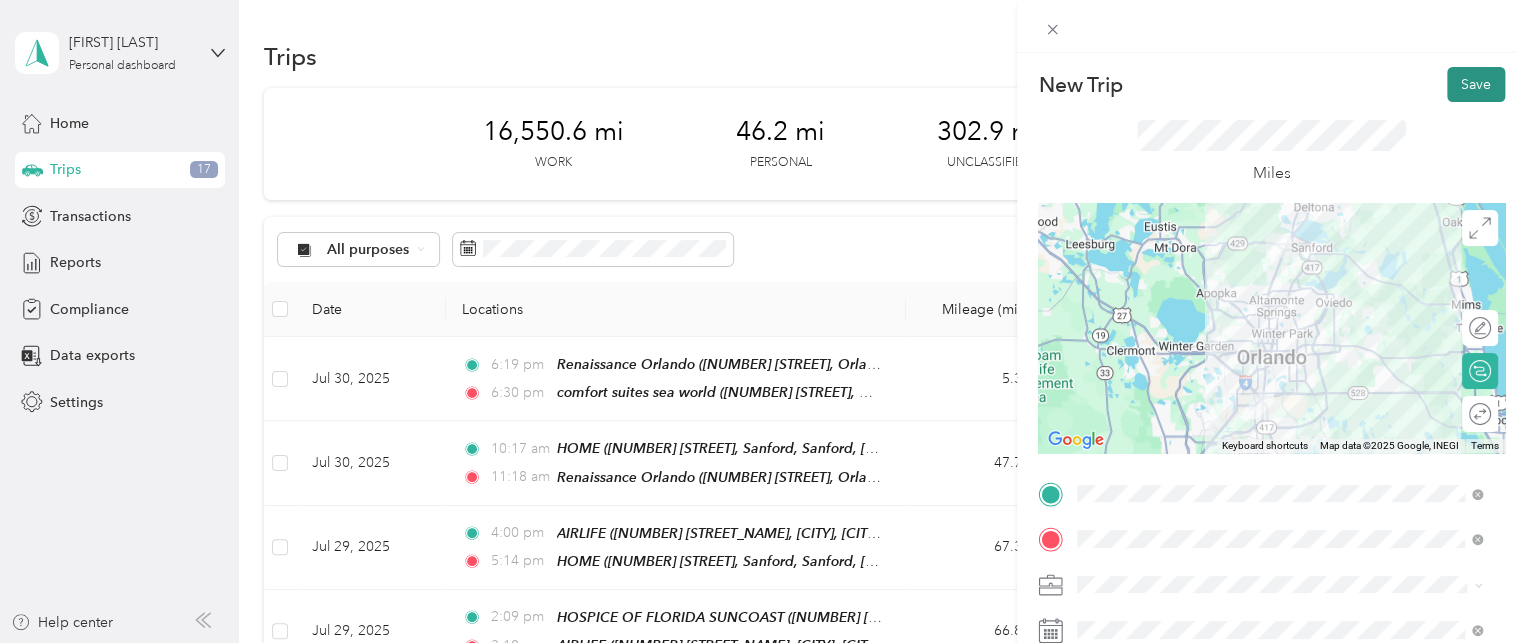 click on "Save" at bounding box center (1476, 84) 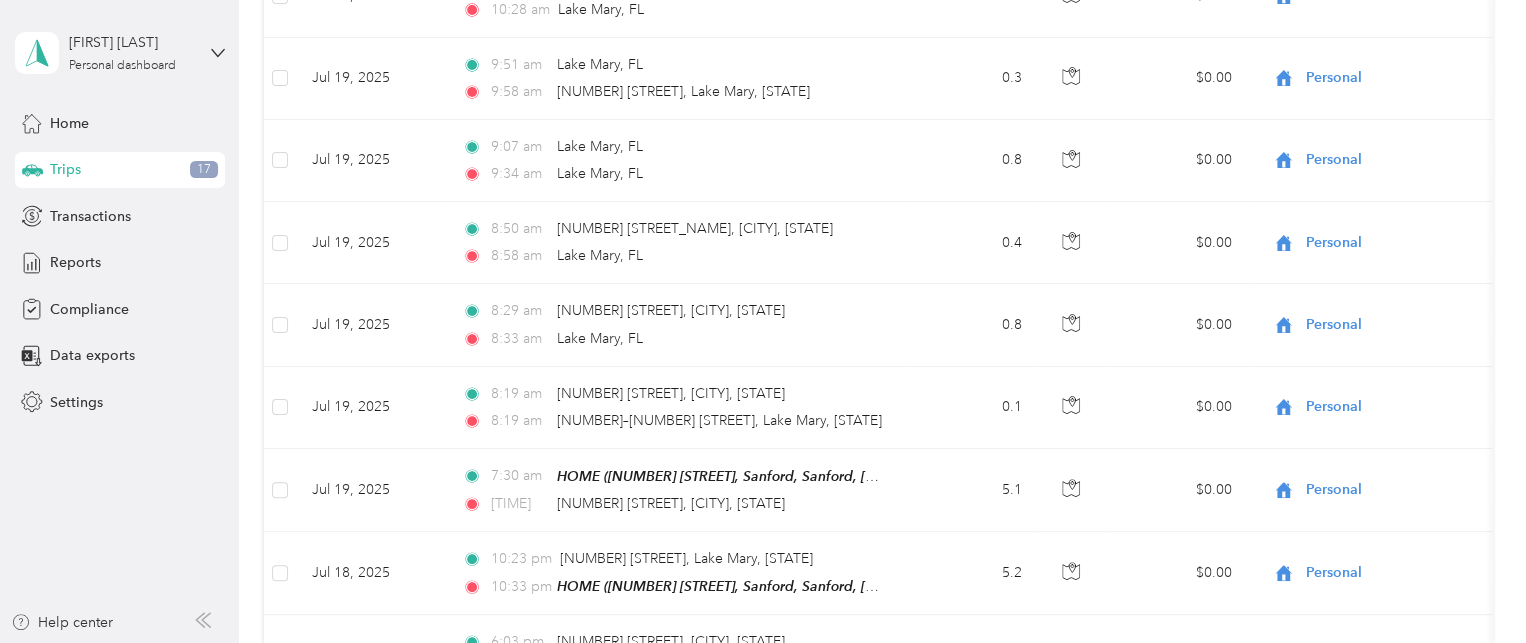 scroll, scrollTop: 2108, scrollLeft: 0, axis: vertical 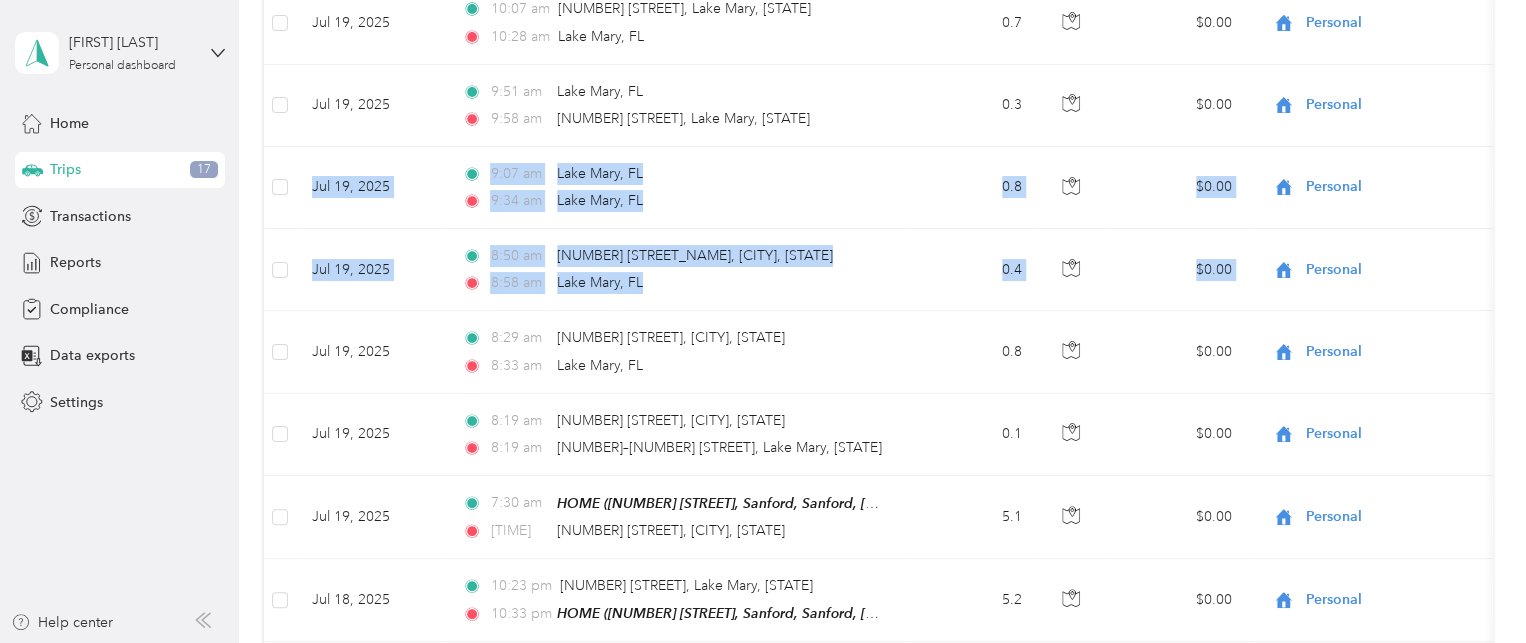 drag, startPoint x: 1512, startPoint y: 126, endPoint x: 1527, endPoint y: 35, distance: 92.22798 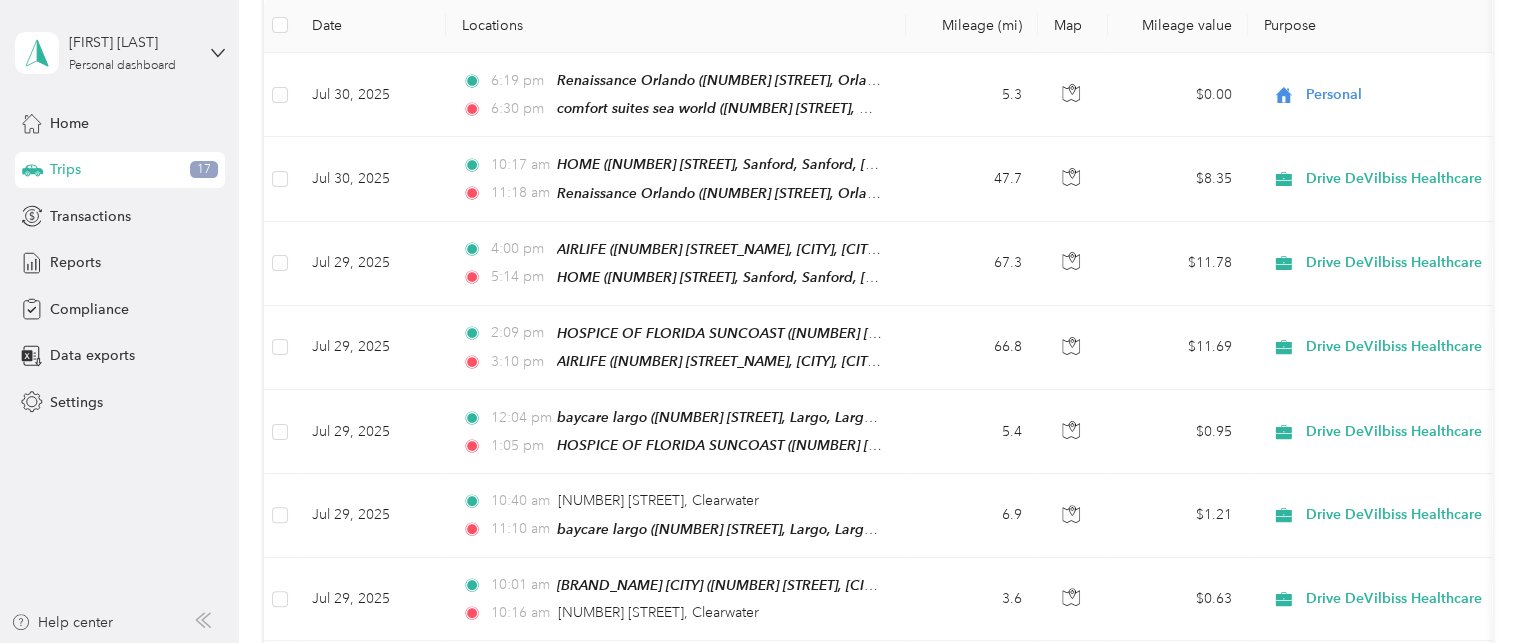 scroll, scrollTop: 0, scrollLeft: 0, axis: both 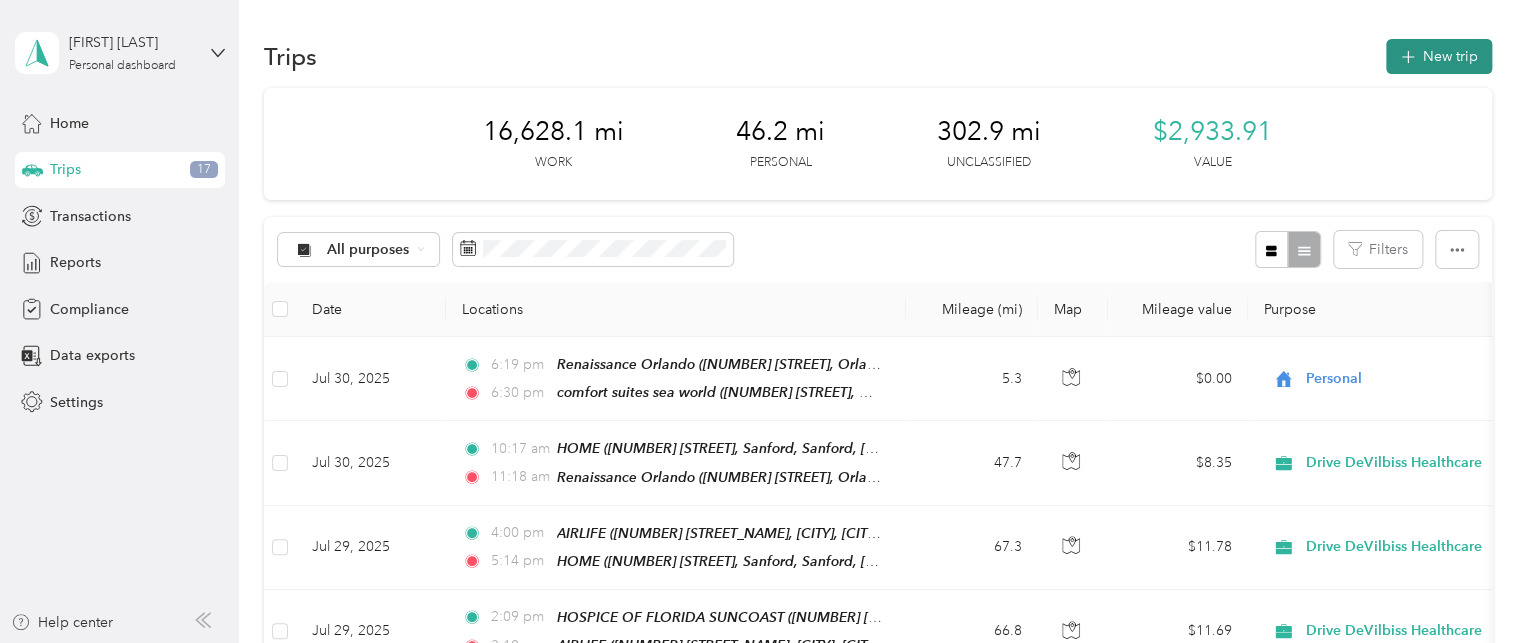 click on "New trip" at bounding box center (1439, 56) 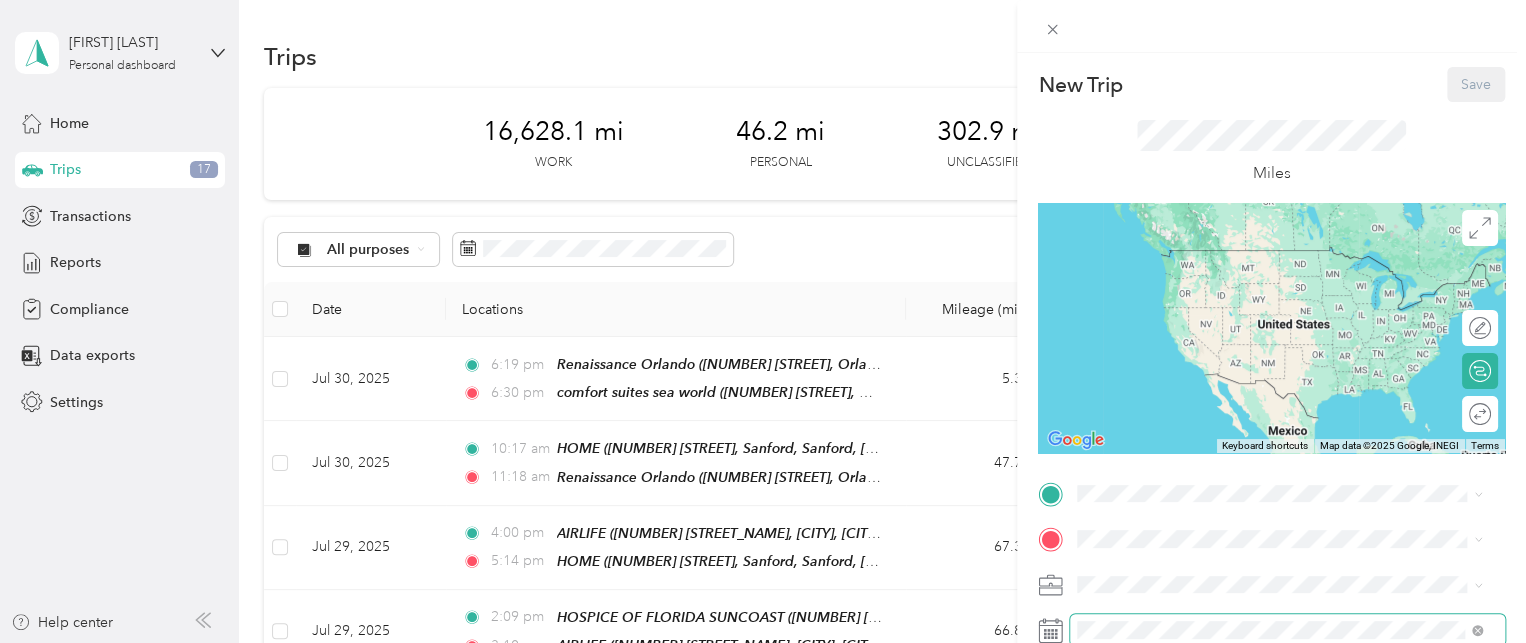 scroll, scrollTop: 133, scrollLeft: 0, axis: vertical 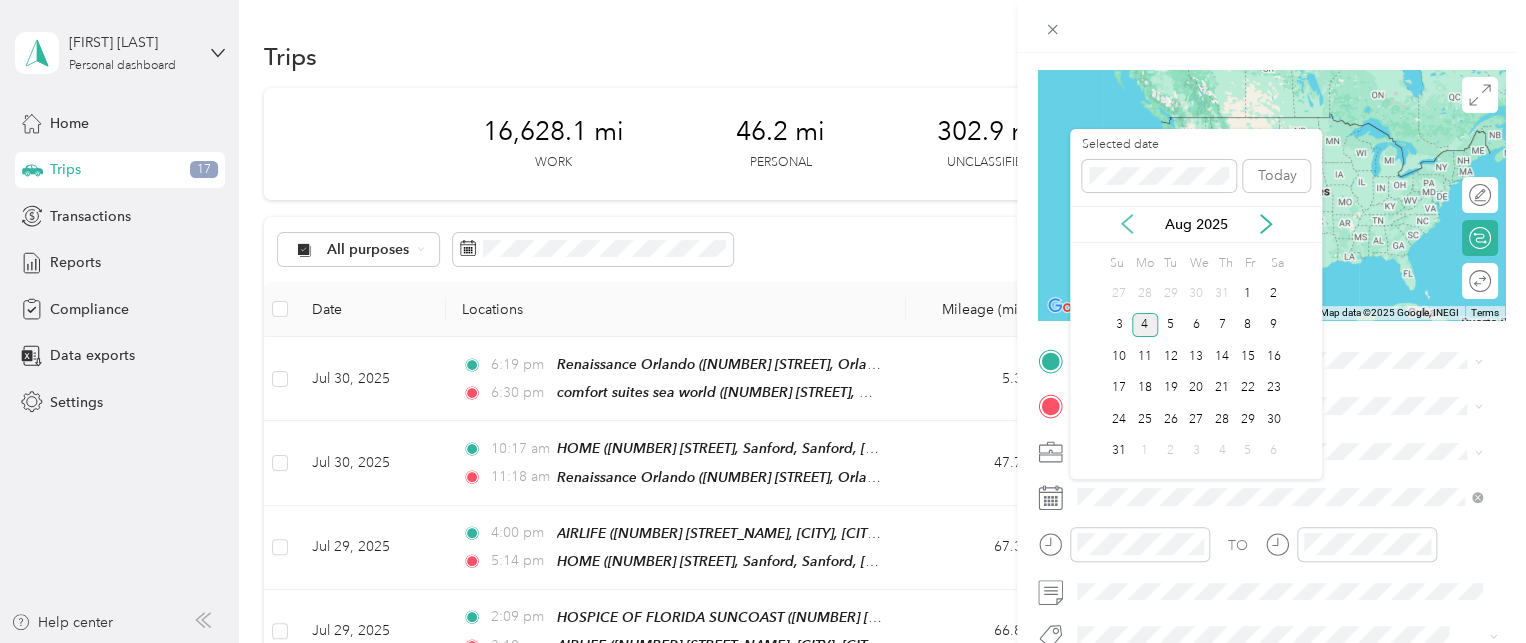 click 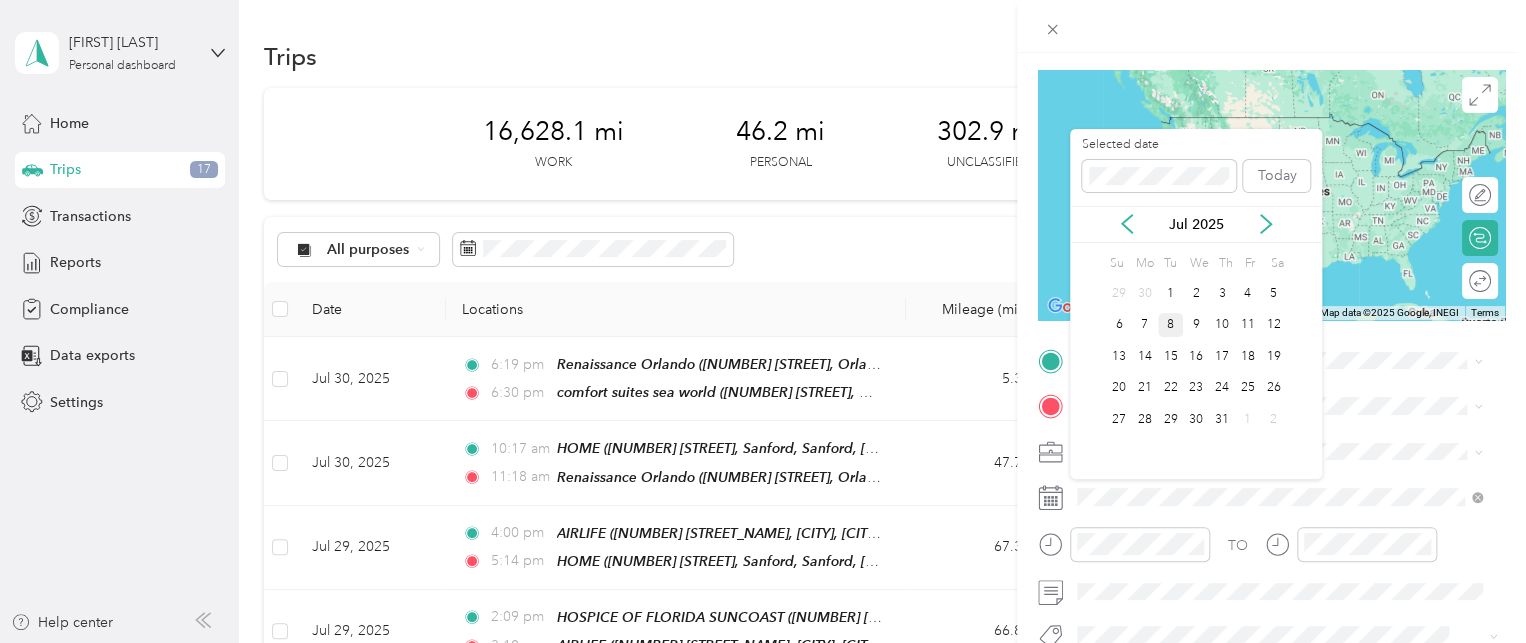 click on "8" at bounding box center [1171, 325] 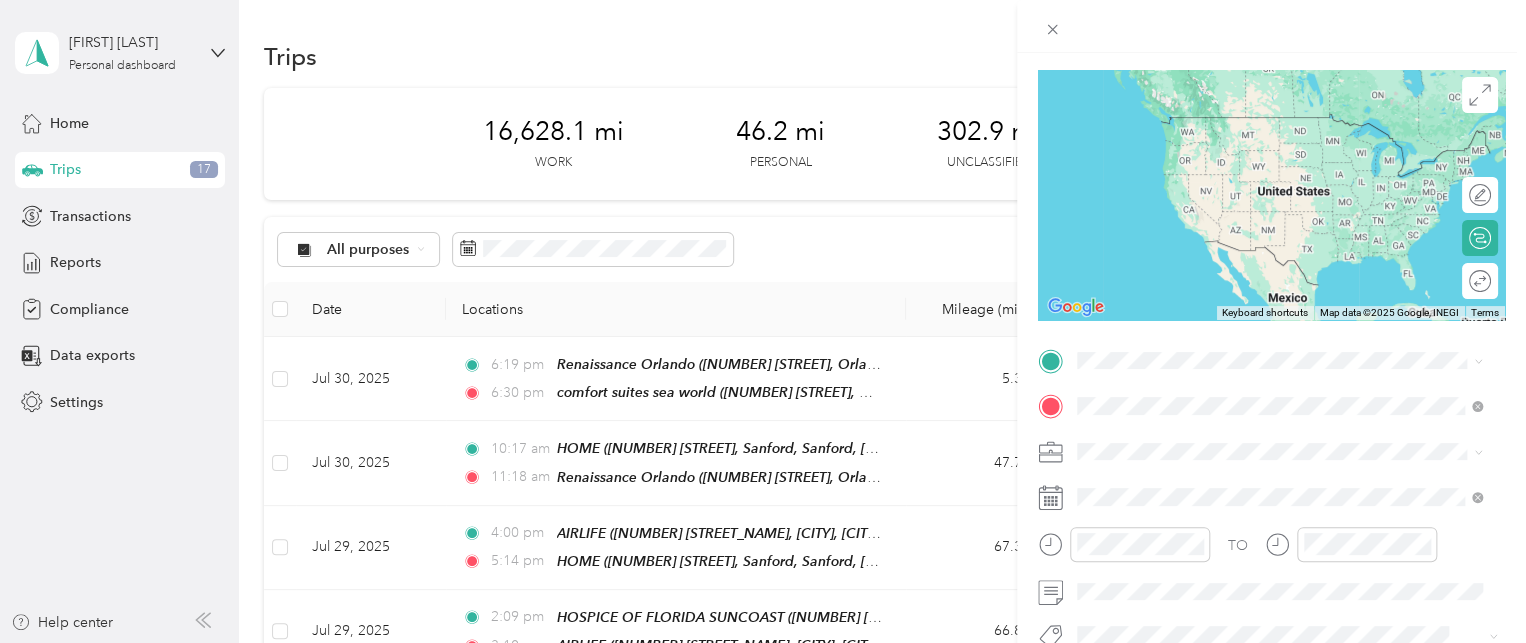 click on "[NUMBER] [STREET], [CITY], [POSTAL_CODE], [CITY], [STATE], [COUNTRY]" at bounding box center (1284, 202) 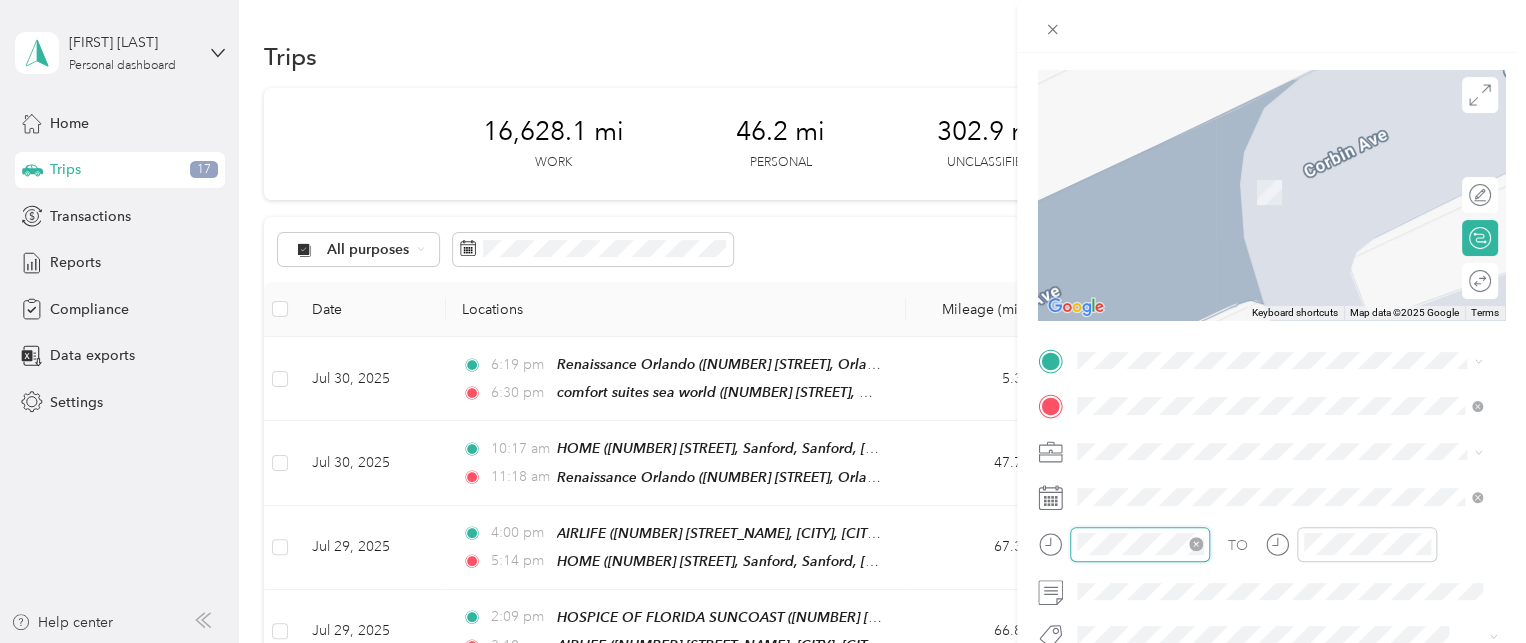 scroll, scrollTop: 84, scrollLeft: 0, axis: vertical 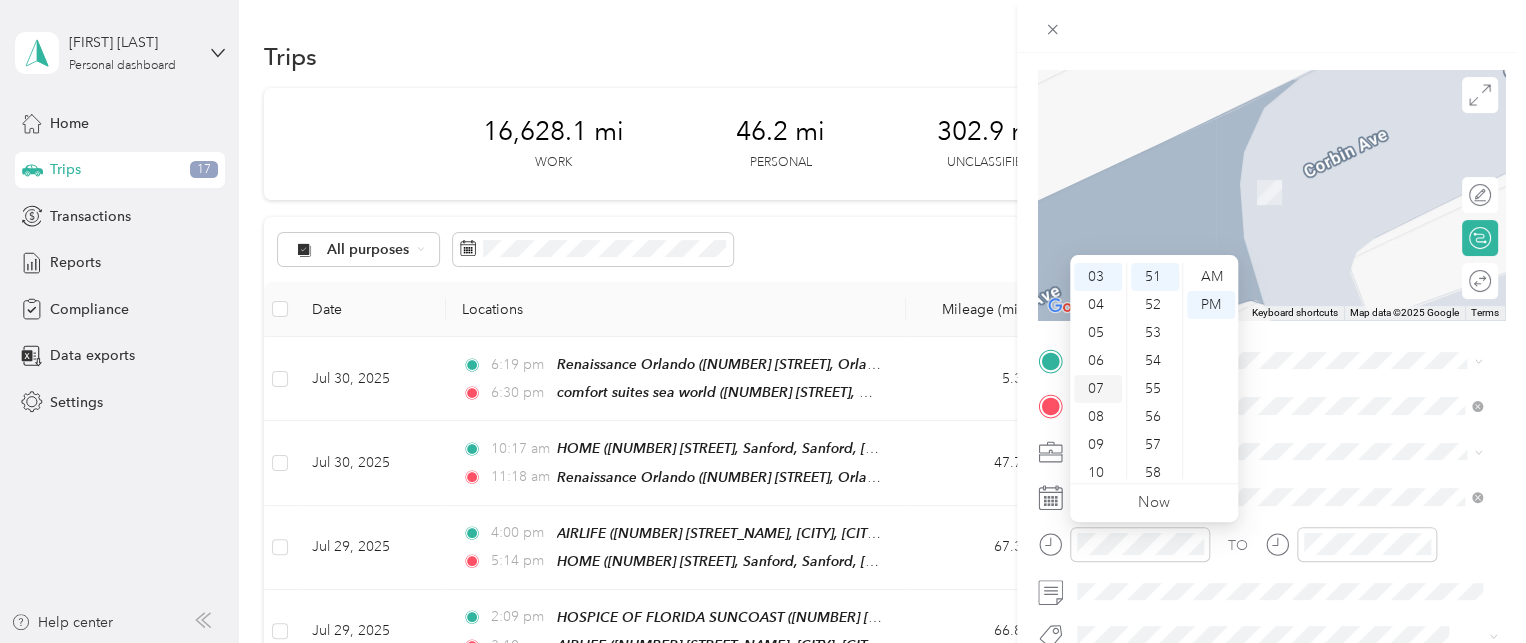 click on "07" at bounding box center [1098, 389] 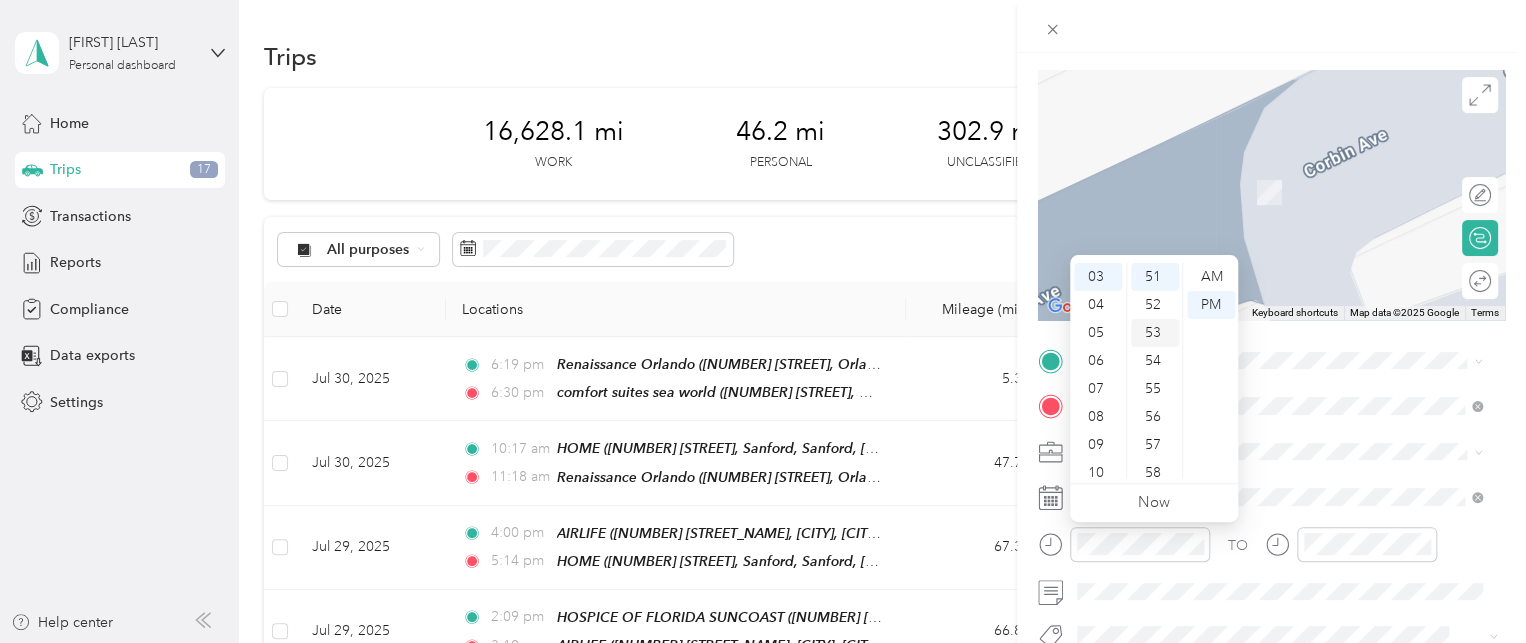 scroll, scrollTop: 120, scrollLeft: 0, axis: vertical 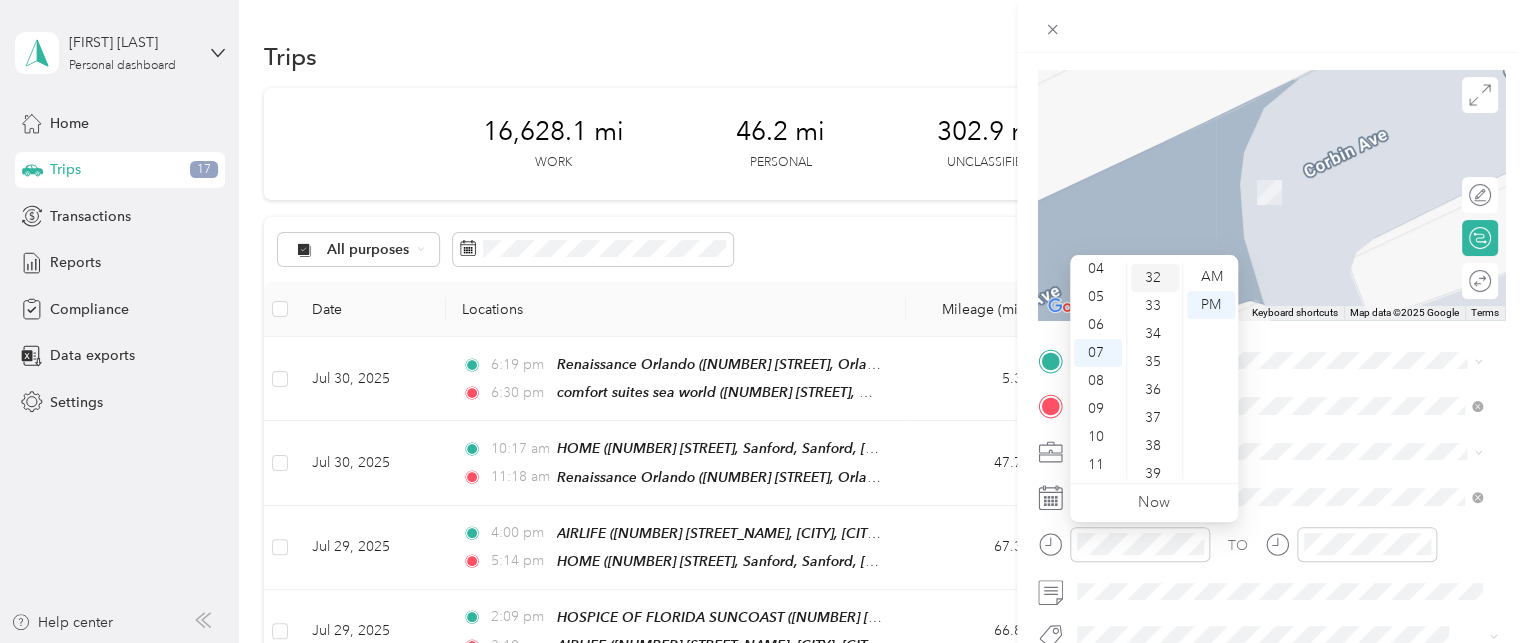 click on "32" at bounding box center [1155, 278] 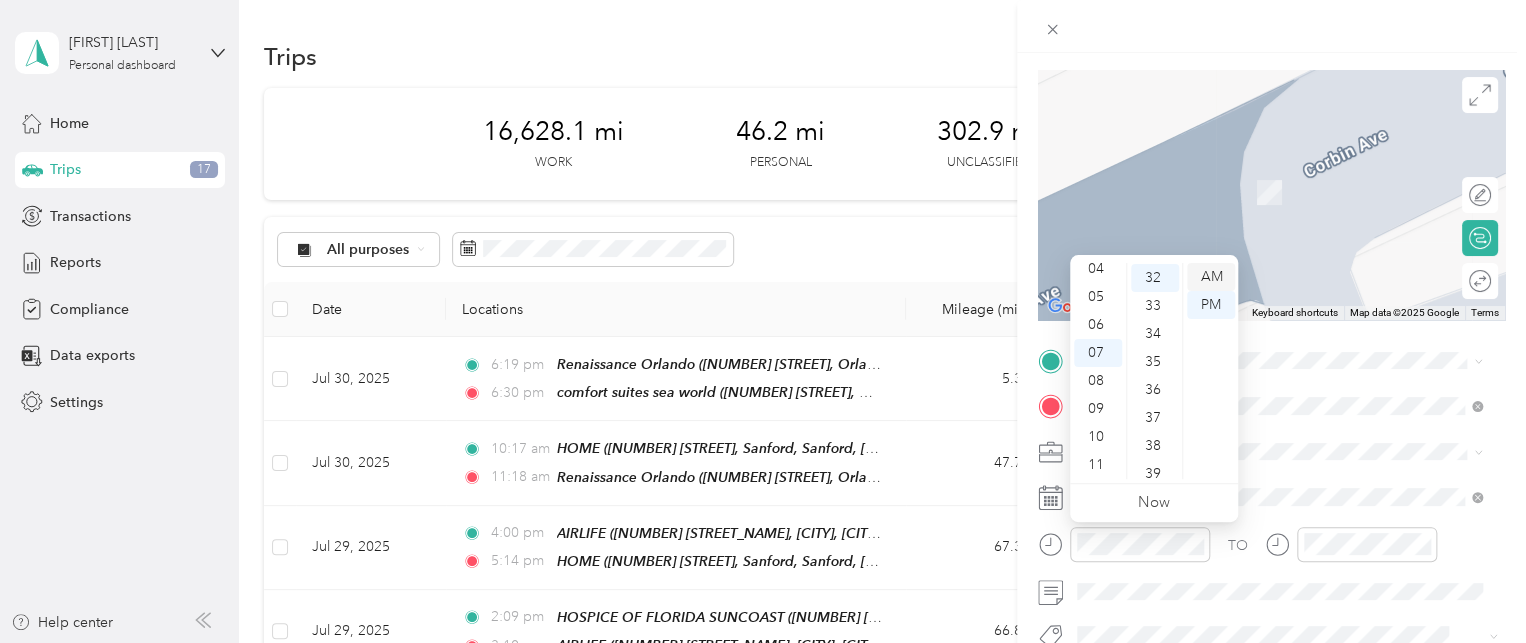 scroll, scrollTop: 896, scrollLeft: 0, axis: vertical 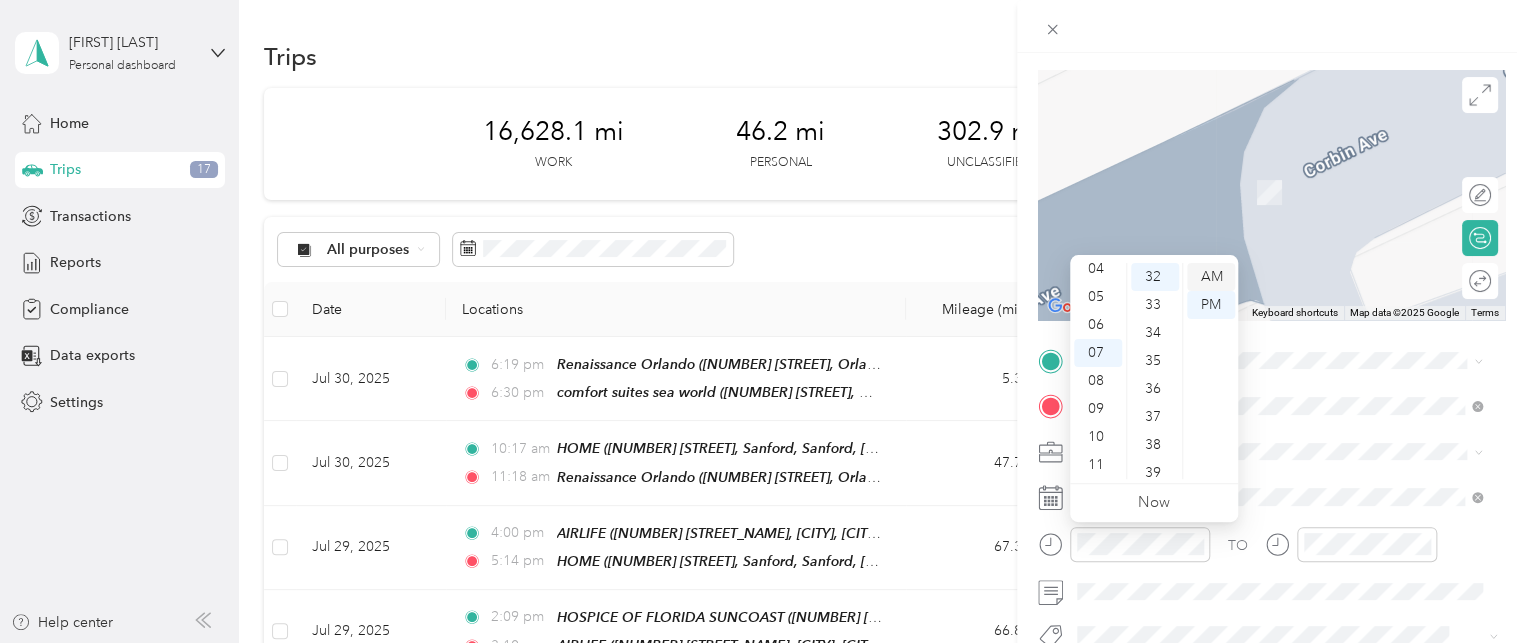 click on "AM" at bounding box center [1211, 277] 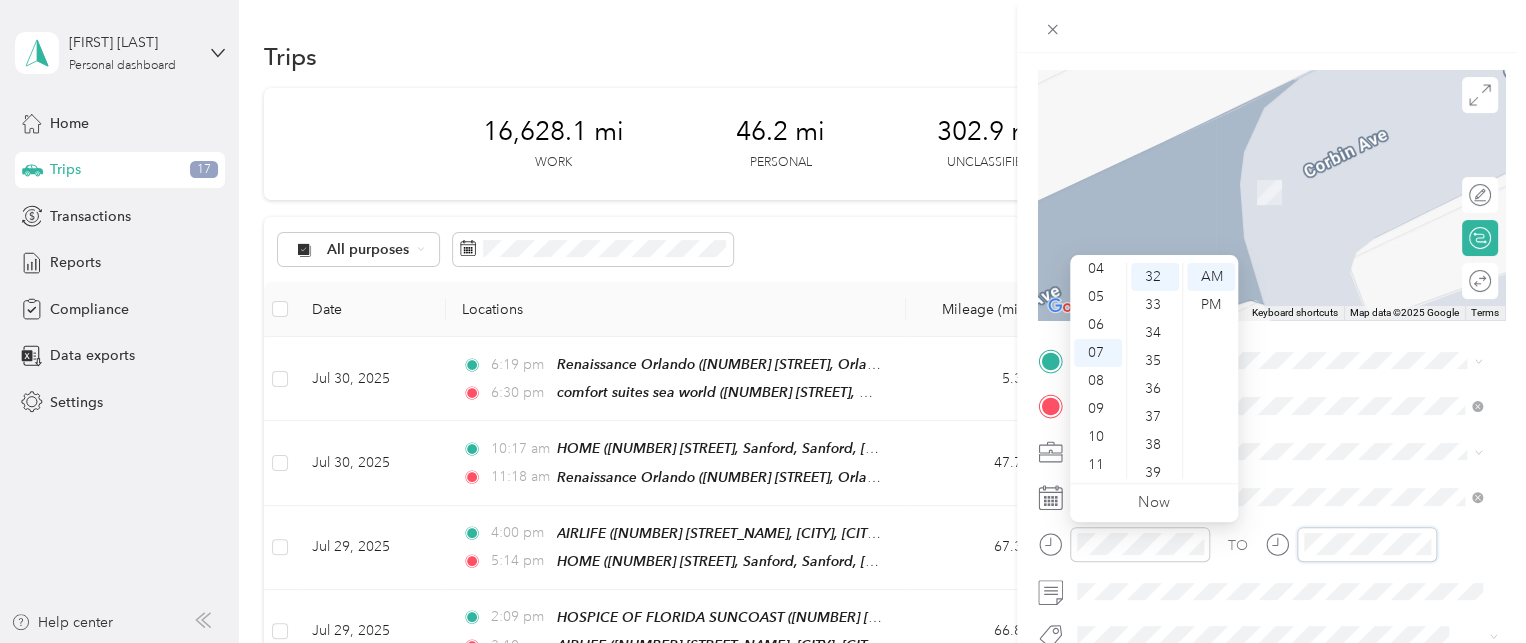 scroll, scrollTop: 81, scrollLeft: 0, axis: vertical 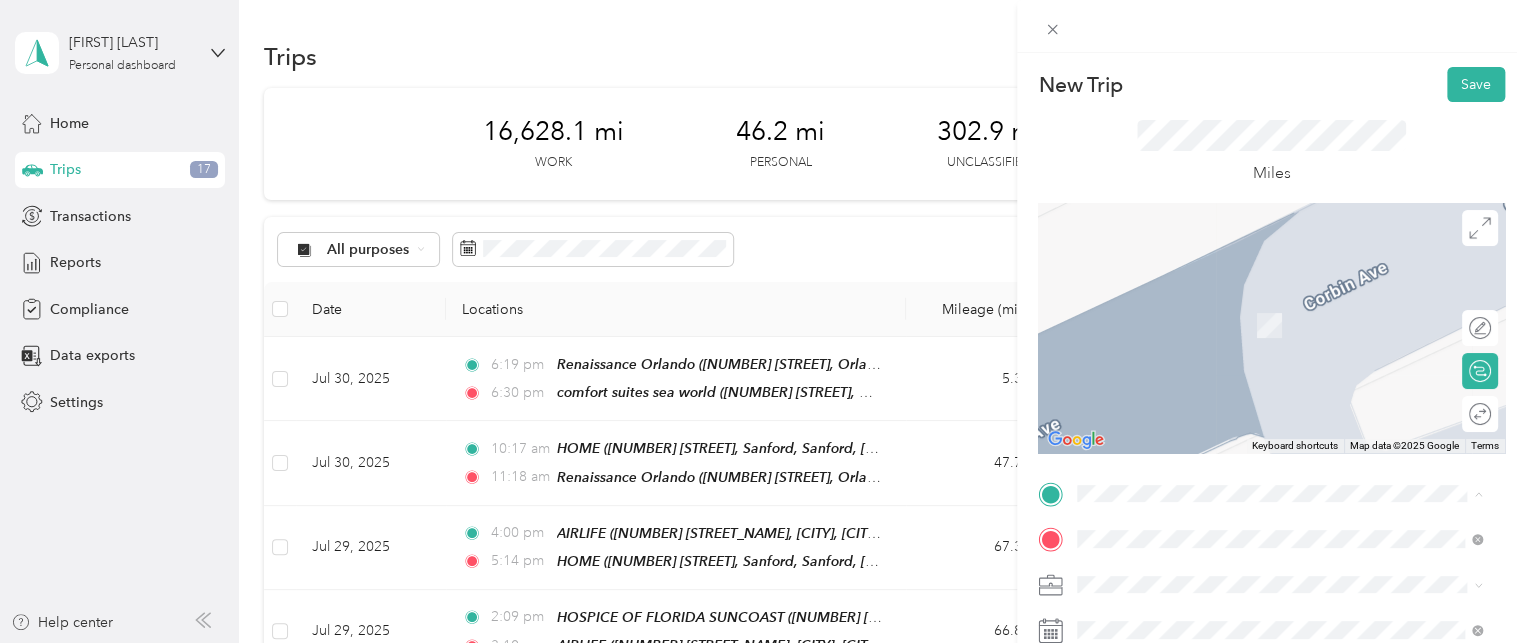 click on "[BRAND_NAME] [NUMBER] [STREET], [CITY], [POSTAL_CODE], [CITY], [STATE], [COUNTRY]" at bounding box center [1295, 279] 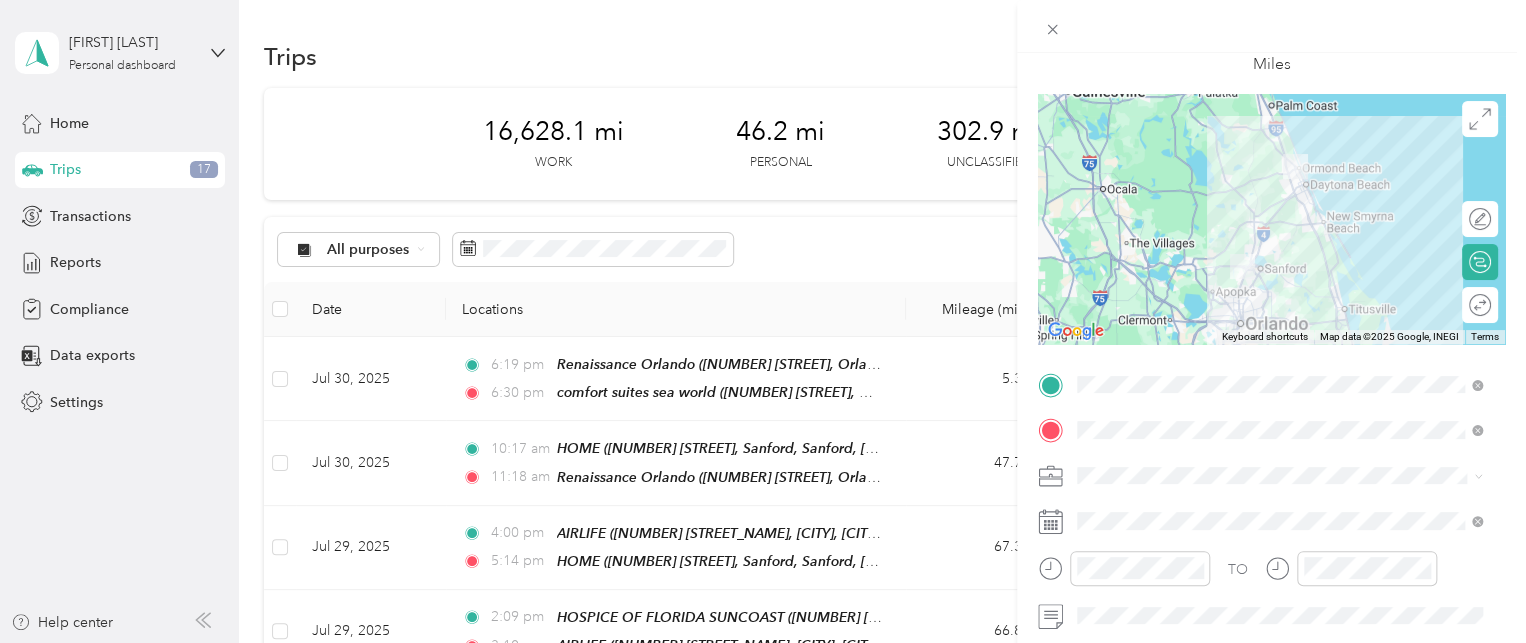 scroll, scrollTop: 172, scrollLeft: 0, axis: vertical 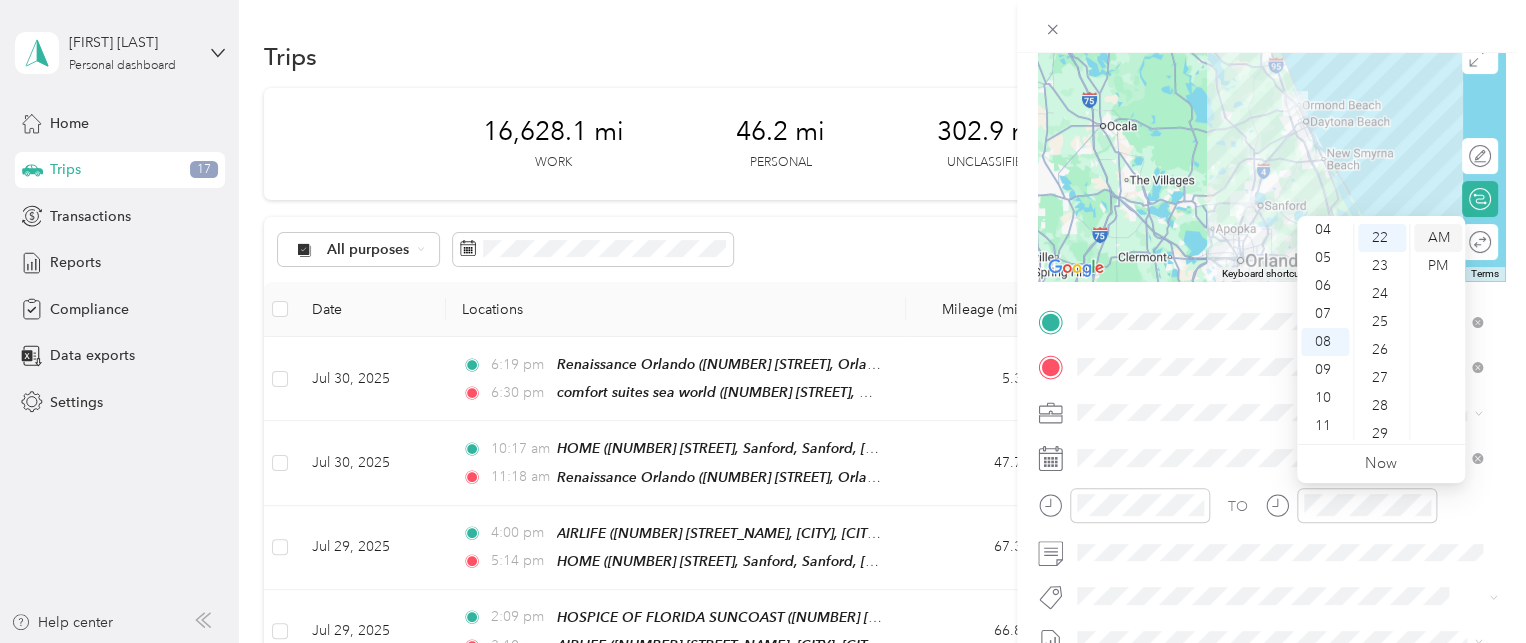 click on "AM" at bounding box center [1438, 238] 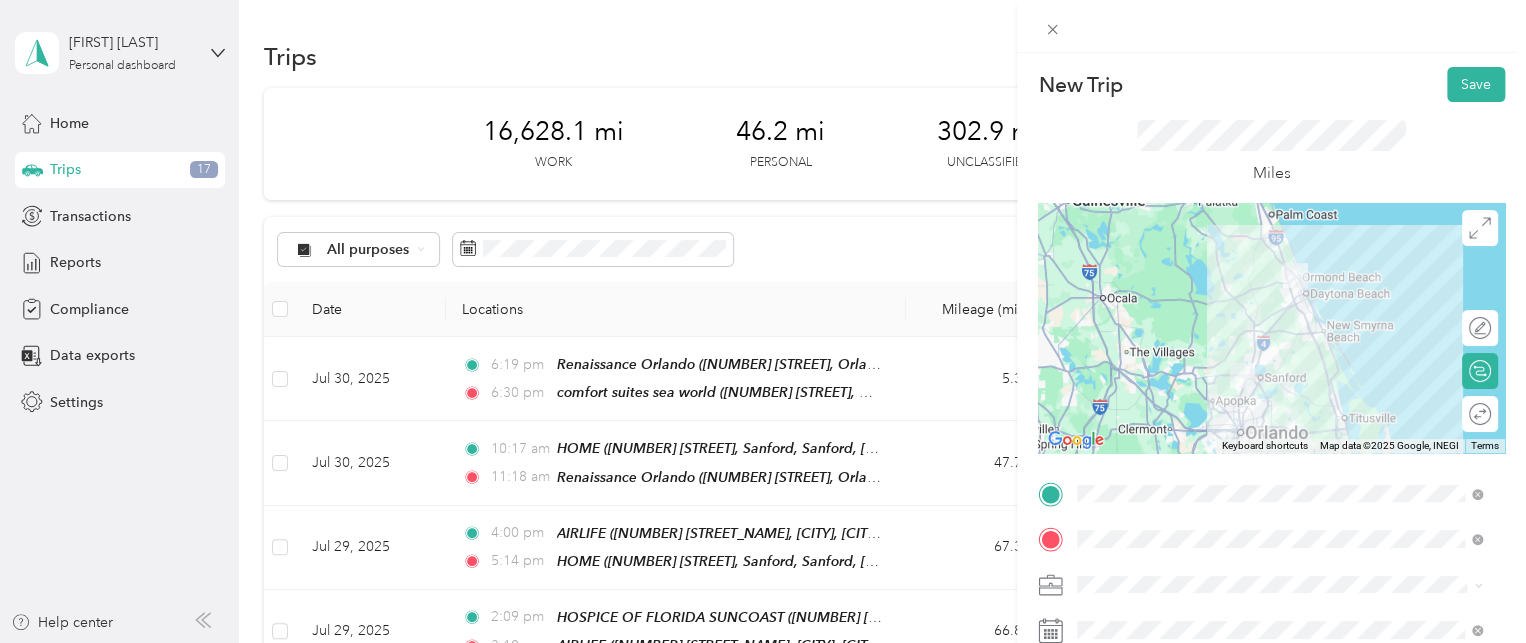 scroll, scrollTop: 0, scrollLeft: 0, axis: both 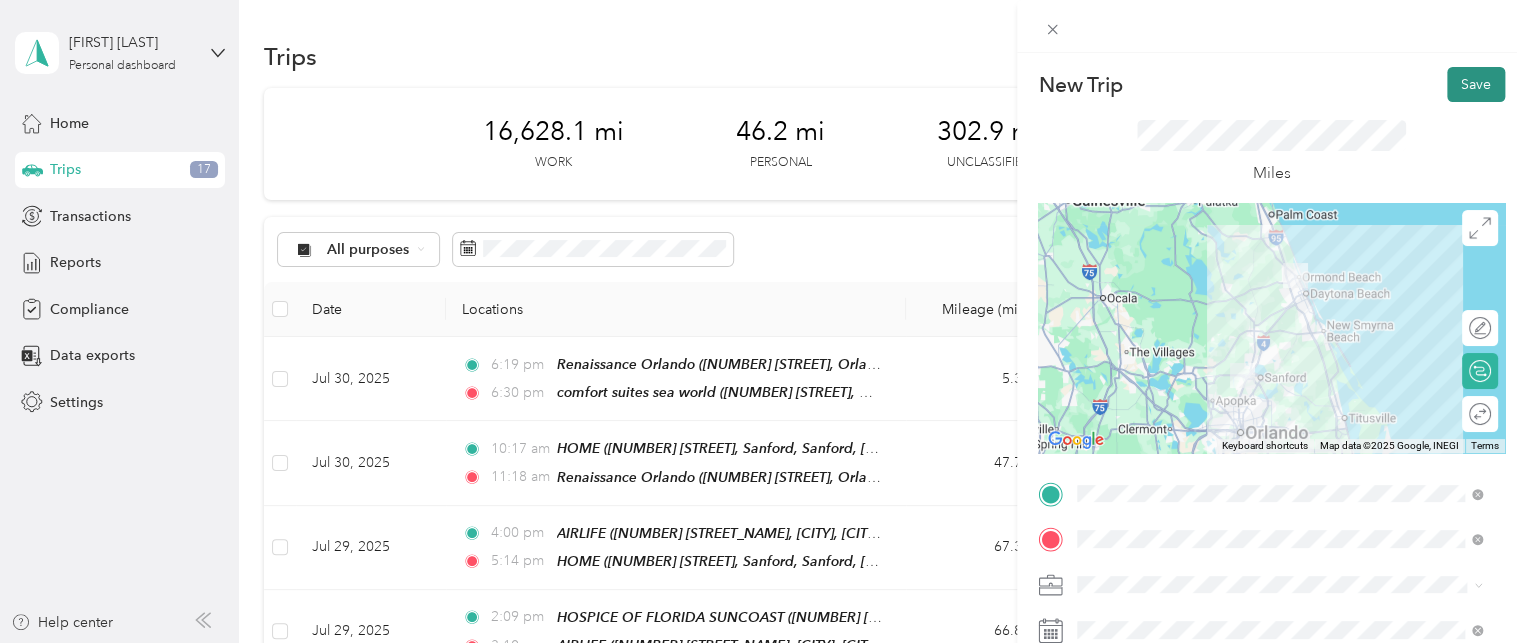 click on "Save" at bounding box center [1476, 84] 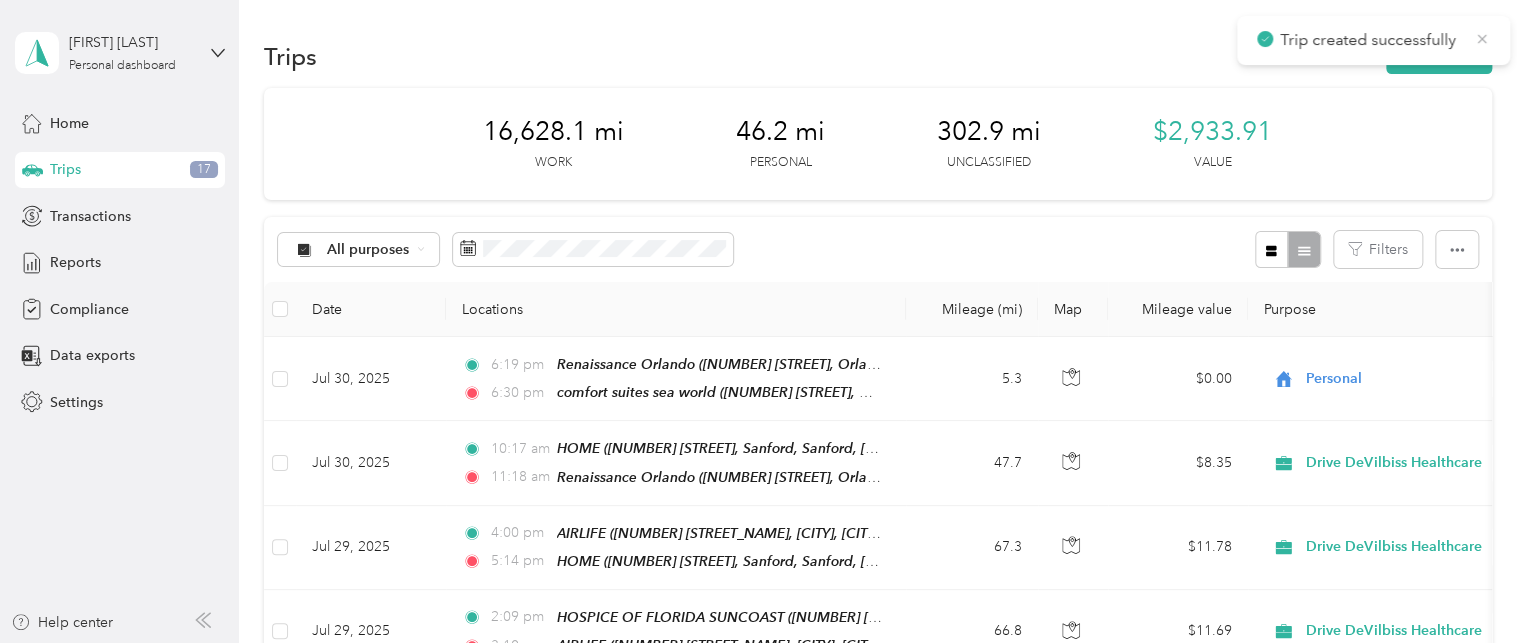 click 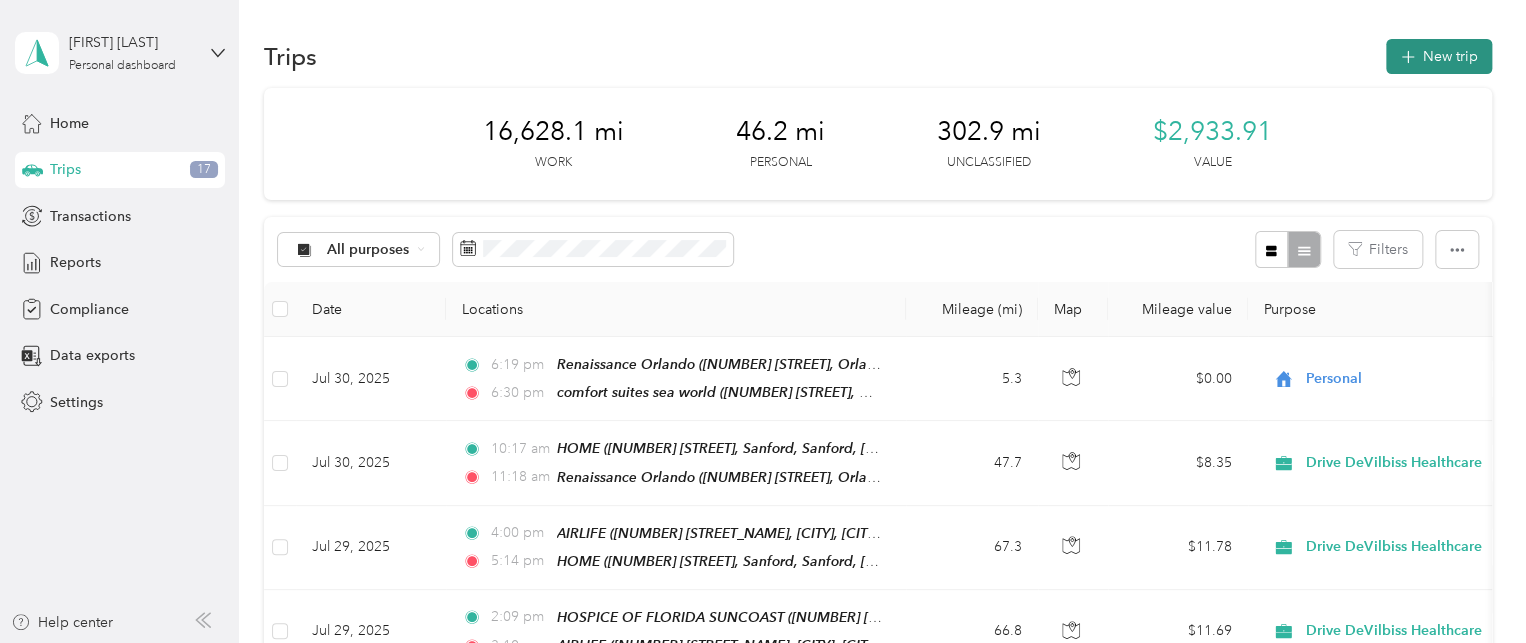 click on "New trip" at bounding box center [1439, 56] 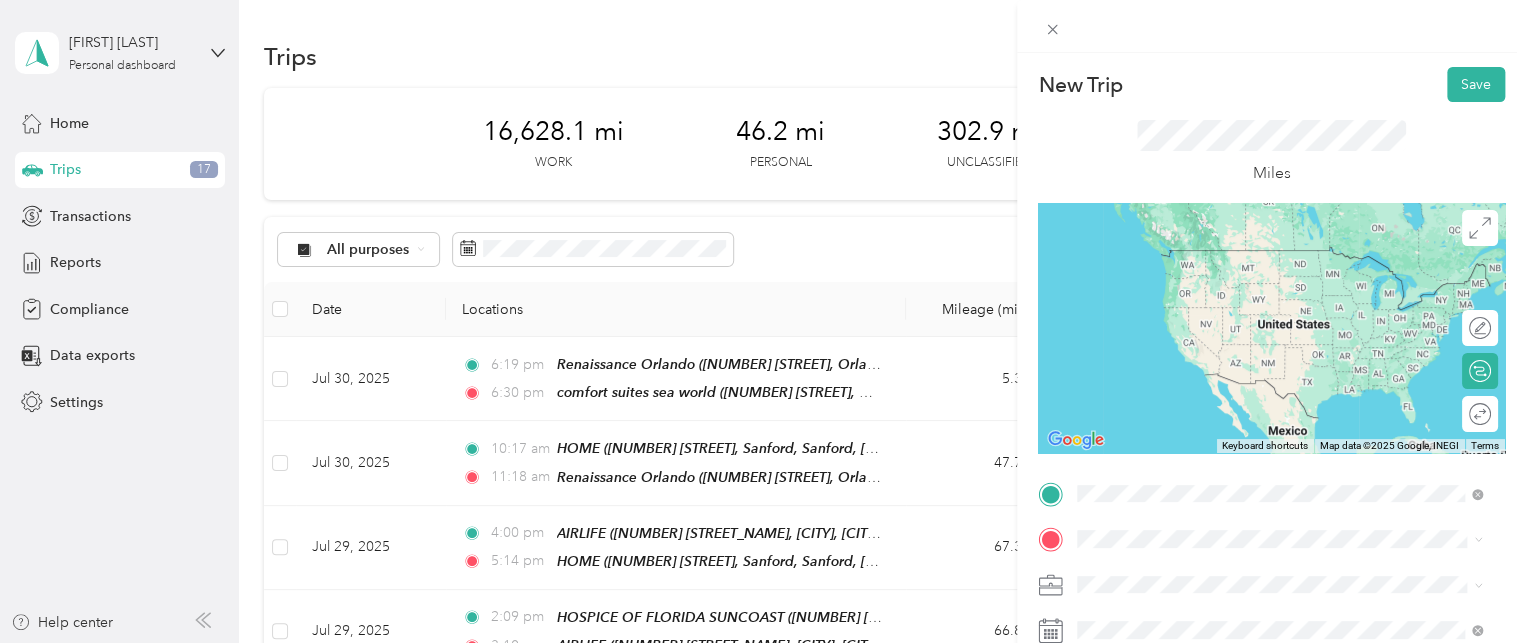 click on "JC HOME ORMOND BEACH [NUMBER] [STREET], [CITY], [POSTAL_CODE], [CITY], [STATE], United States" at bounding box center [1295, 279] 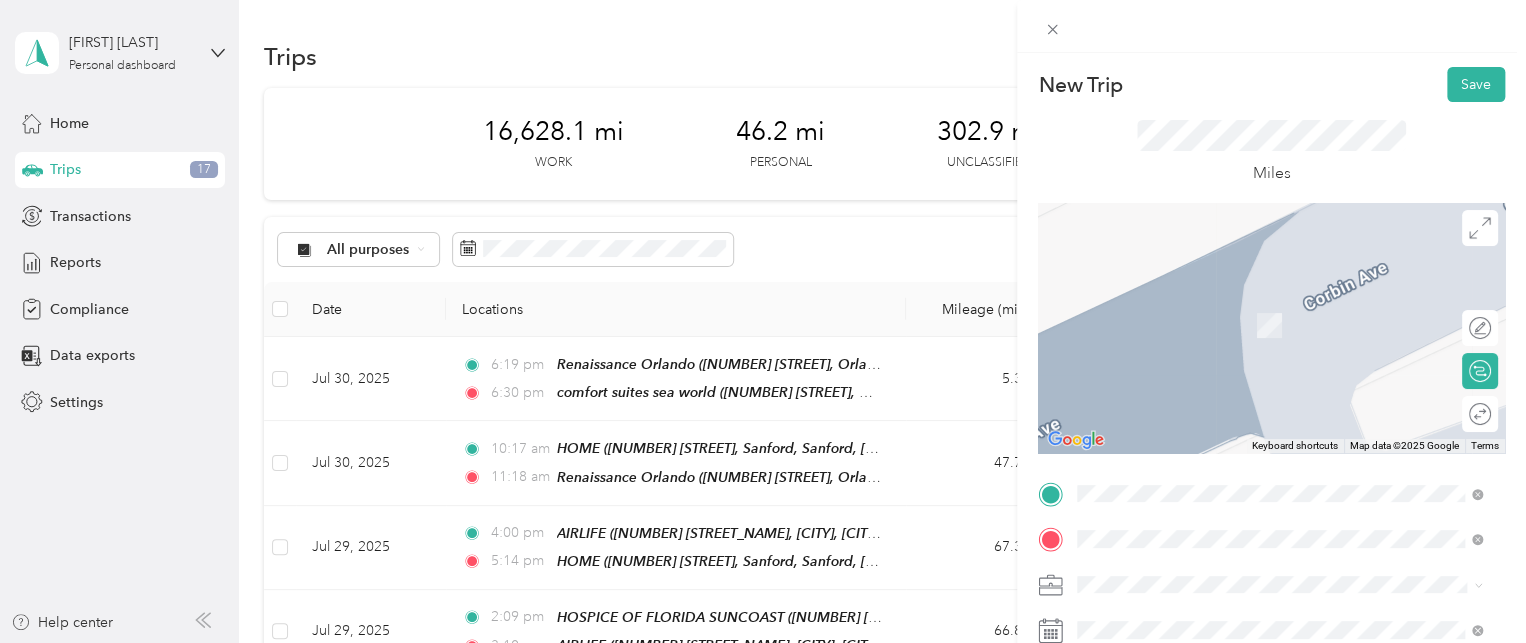 click on "[NUMBER] [STREET], Jacksonville, [POSTAL_CODE], Jacksonville, [STATE], United States" at bounding box center (1279, 336) 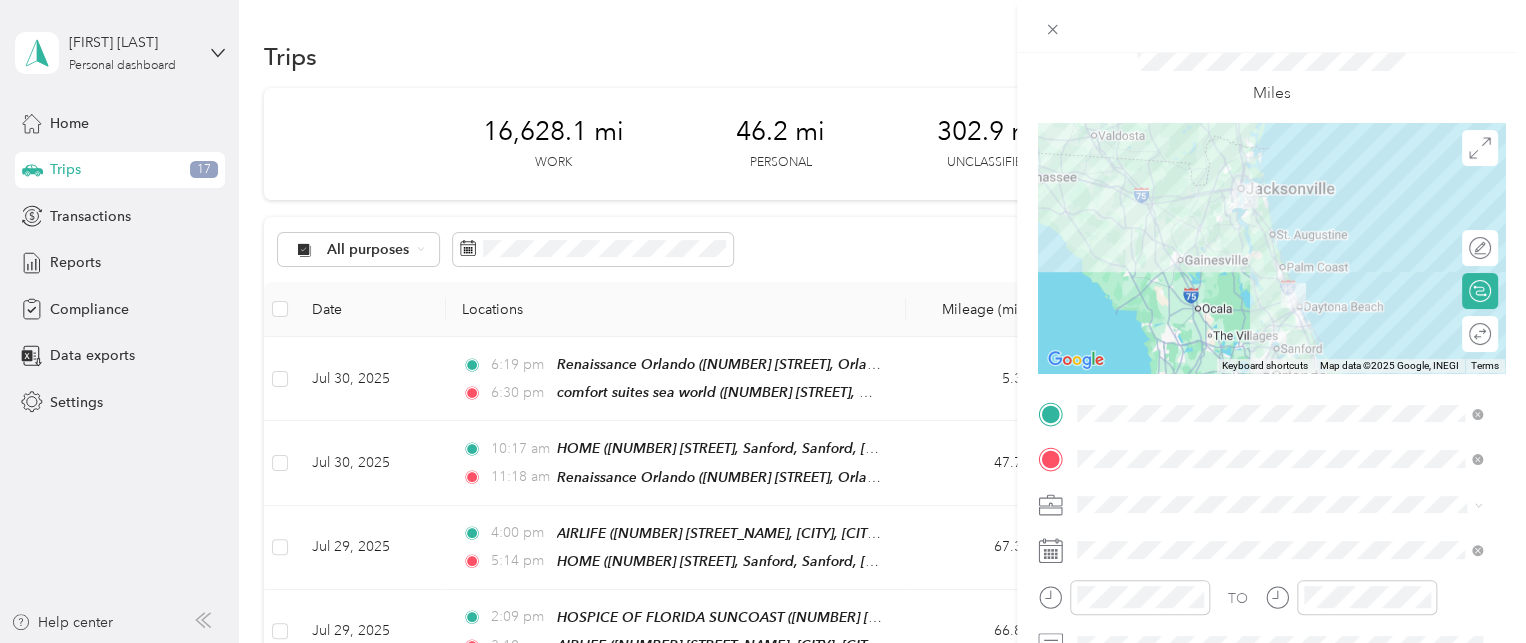 scroll, scrollTop: 94, scrollLeft: 0, axis: vertical 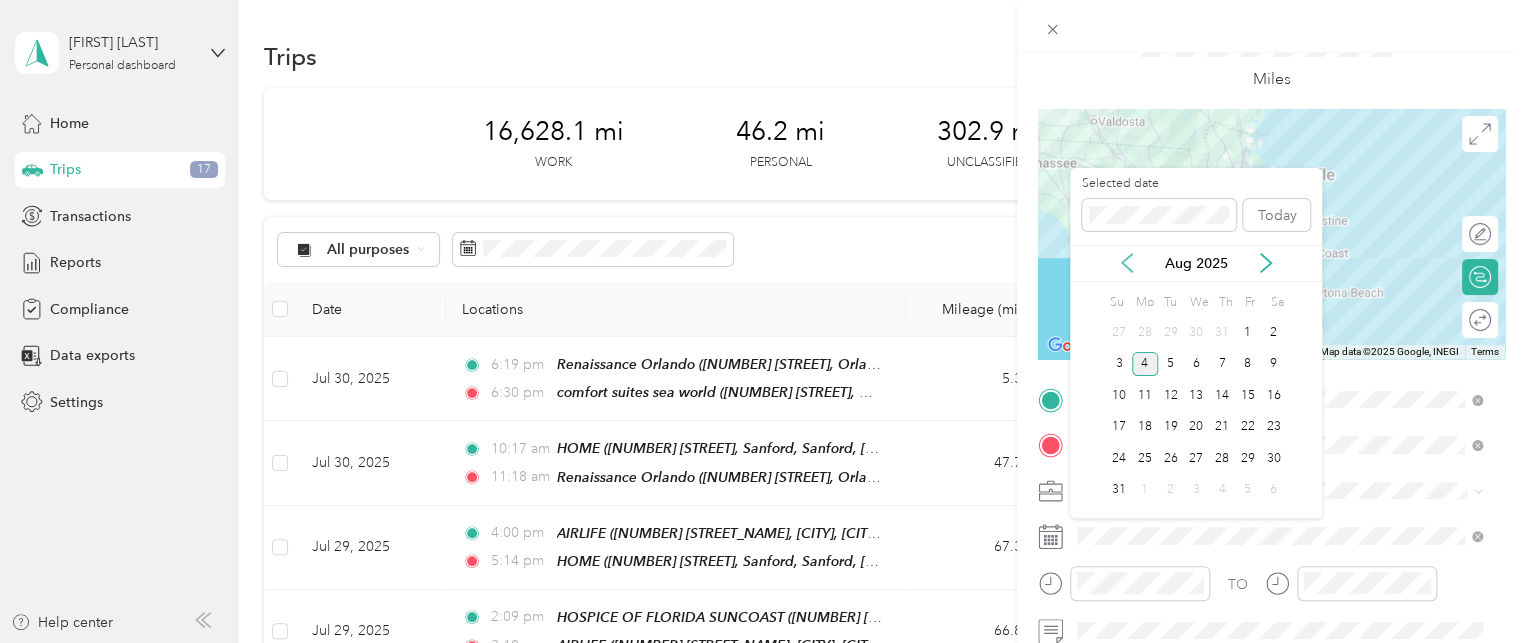 click 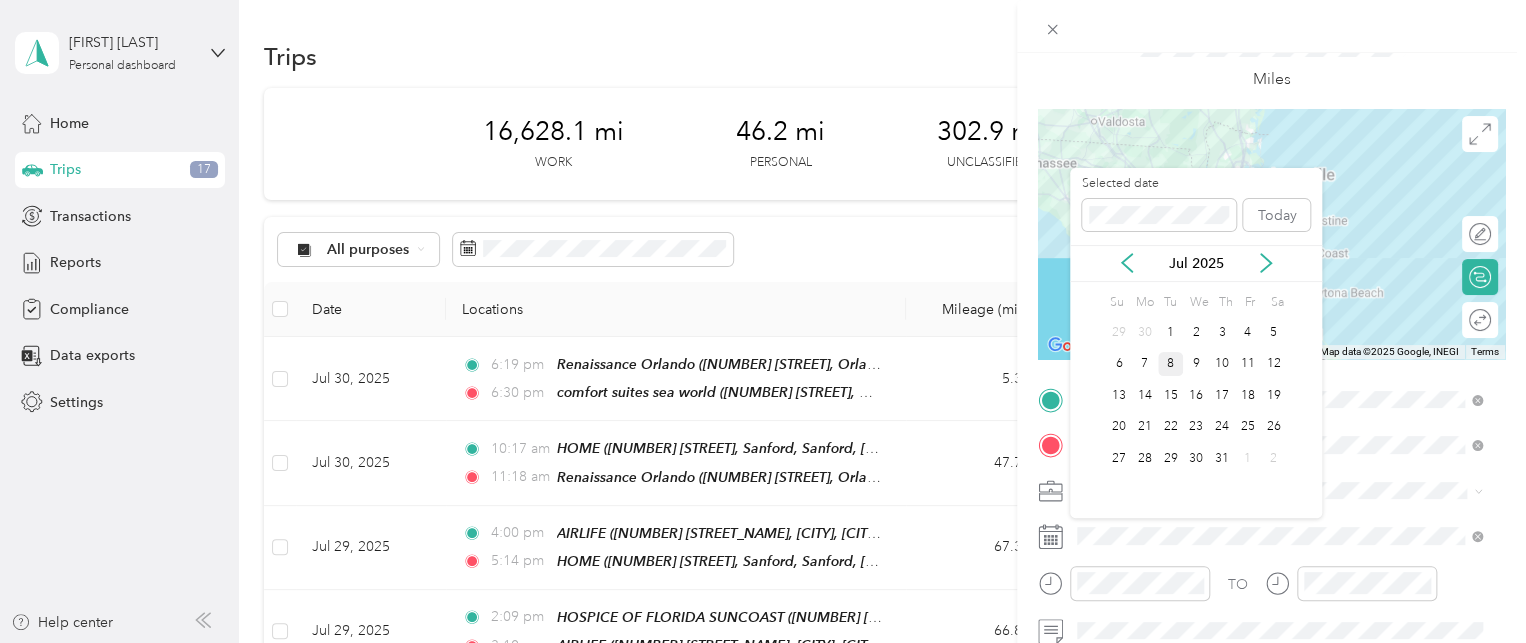 click on "8" at bounding box center [1171, 364] 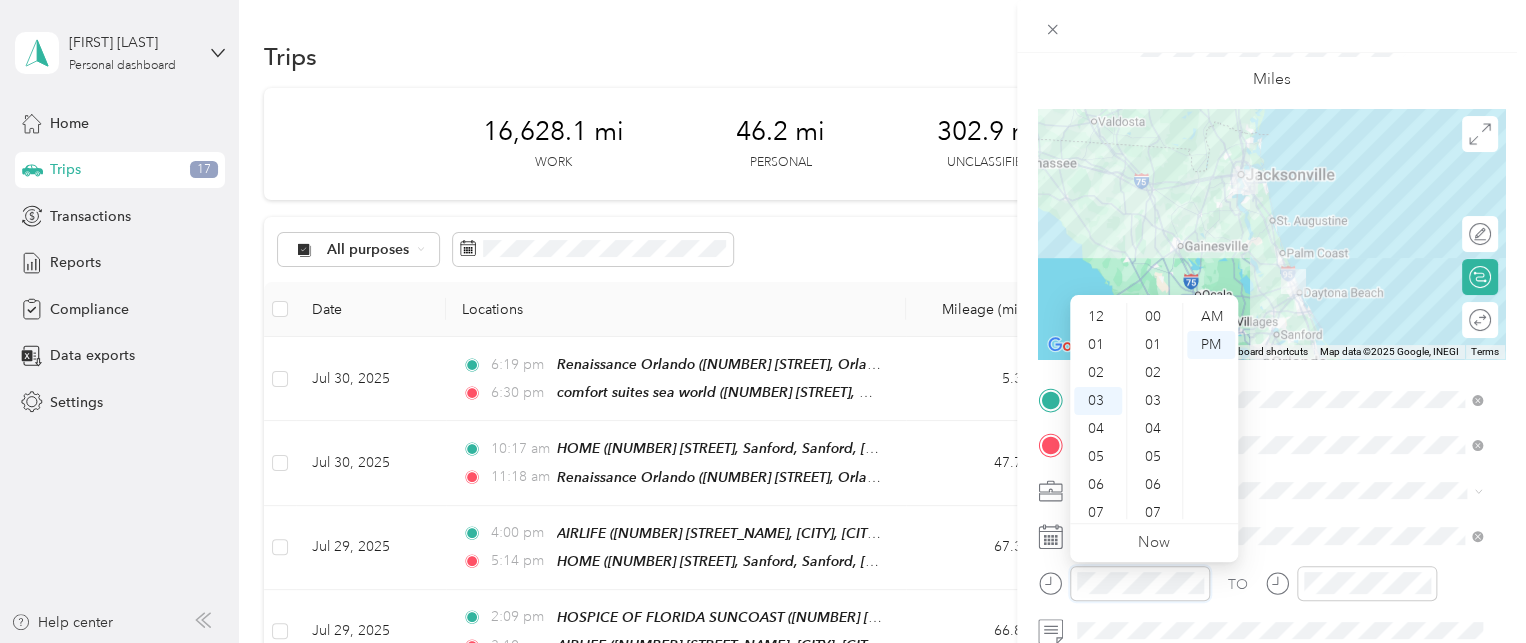 scroll, scrollTop: 1456, scrollLeft: 0, axis: vertical 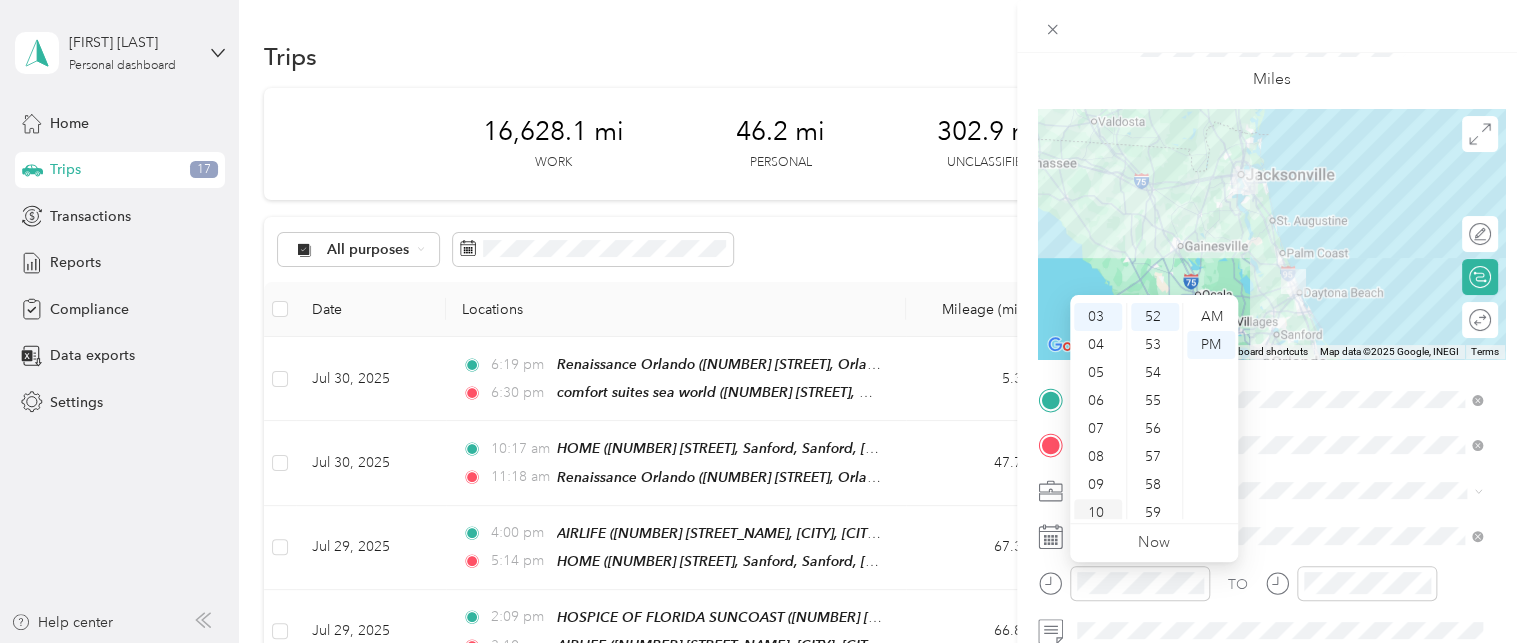 click on "10" at bounding box center [1098, 513] 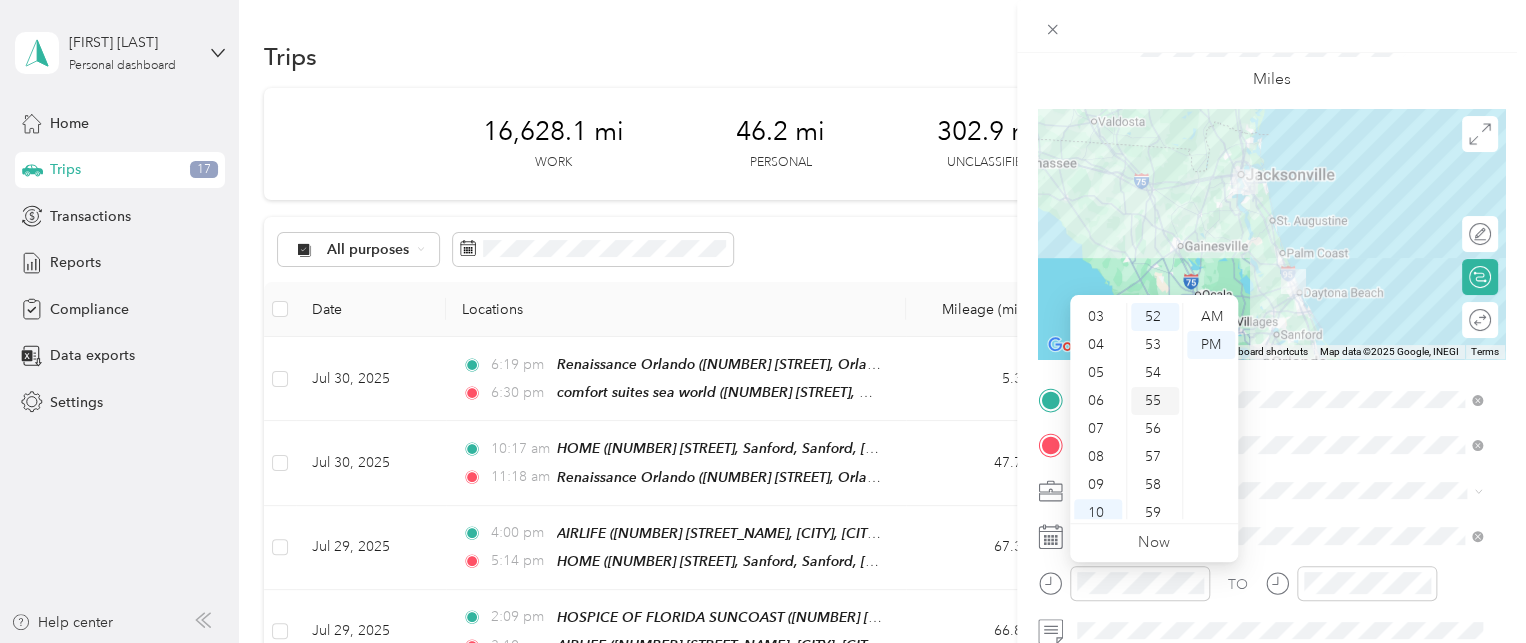 scroll, scrollTop: 120, scrollLeft: 0, axis: vertical 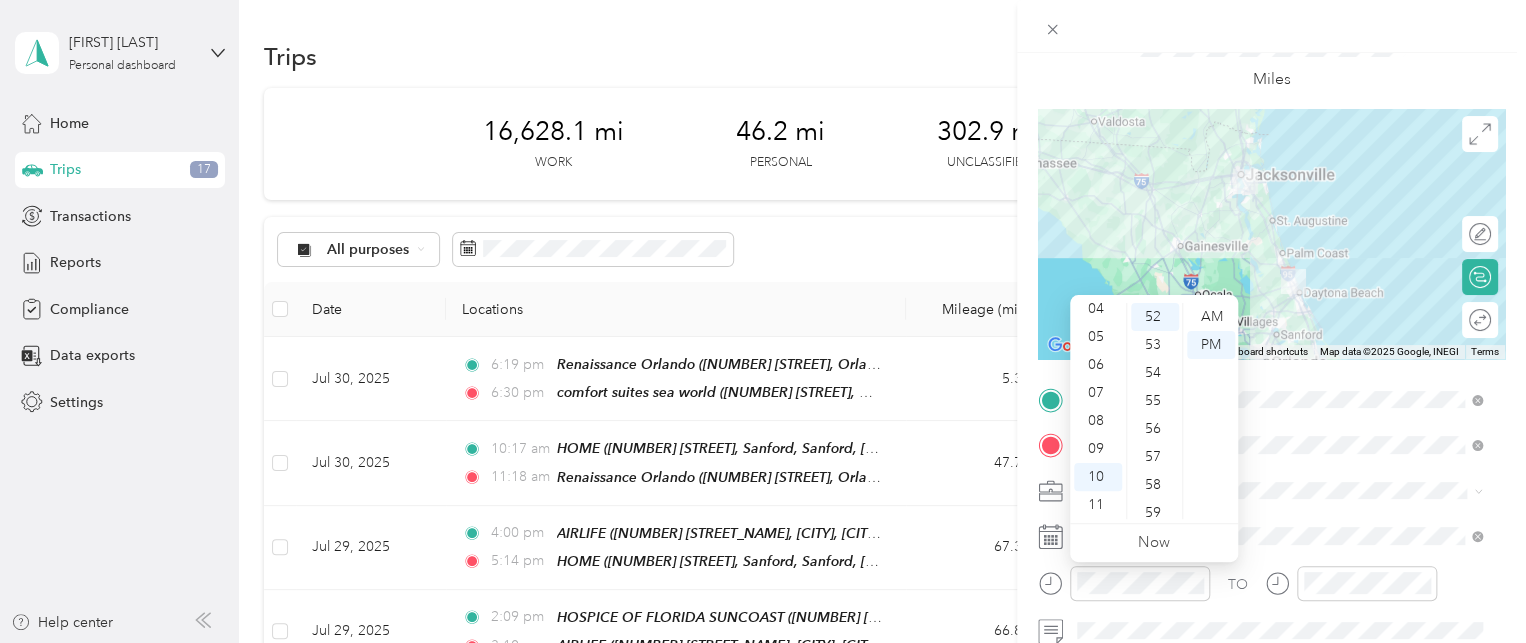 click on "12 01 02 03 04 05 06 07 08 09 10 11 00 01 02 03 04 05 06 07 08 09 10 11 12 13 14 15 16 17 18 19 20 21 22 23 24 25 26 27 28 29 30 31 32 33 34 35 36 37 38 39 40 41 42 43 44 45 46 47 48 49 50 51 52 53 54 55 56 57 58 59 AM PM" at bounding box center (1154, 409) 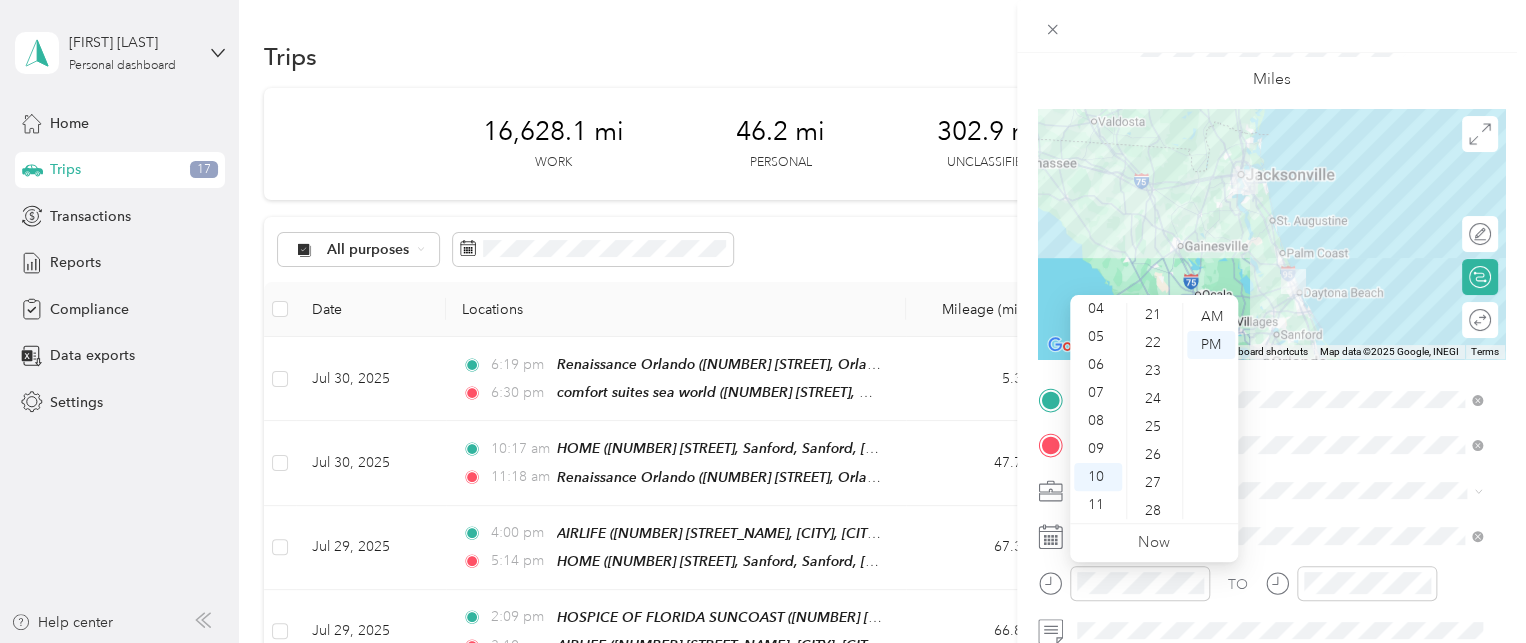 scroll, scrollTop: 536, scrollLeft: 0, axis: vertical 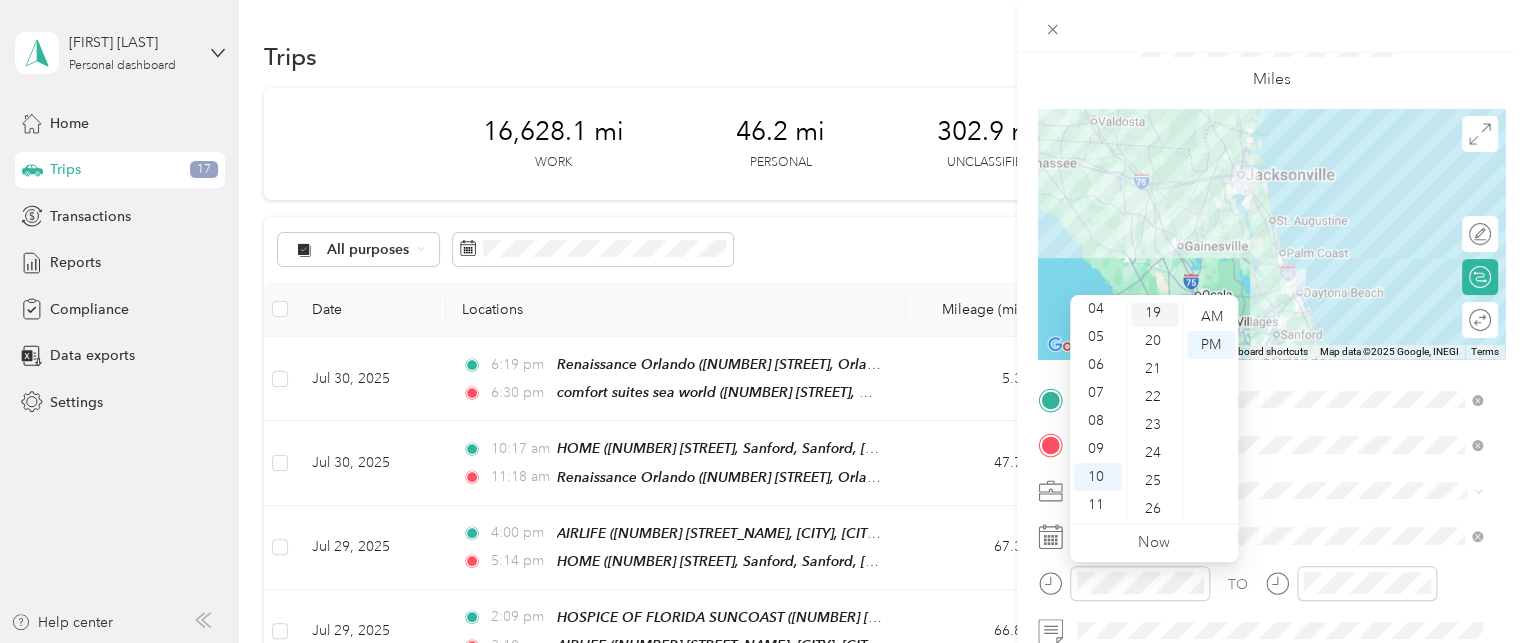 click on "19" at bounding box center [1155, 313] 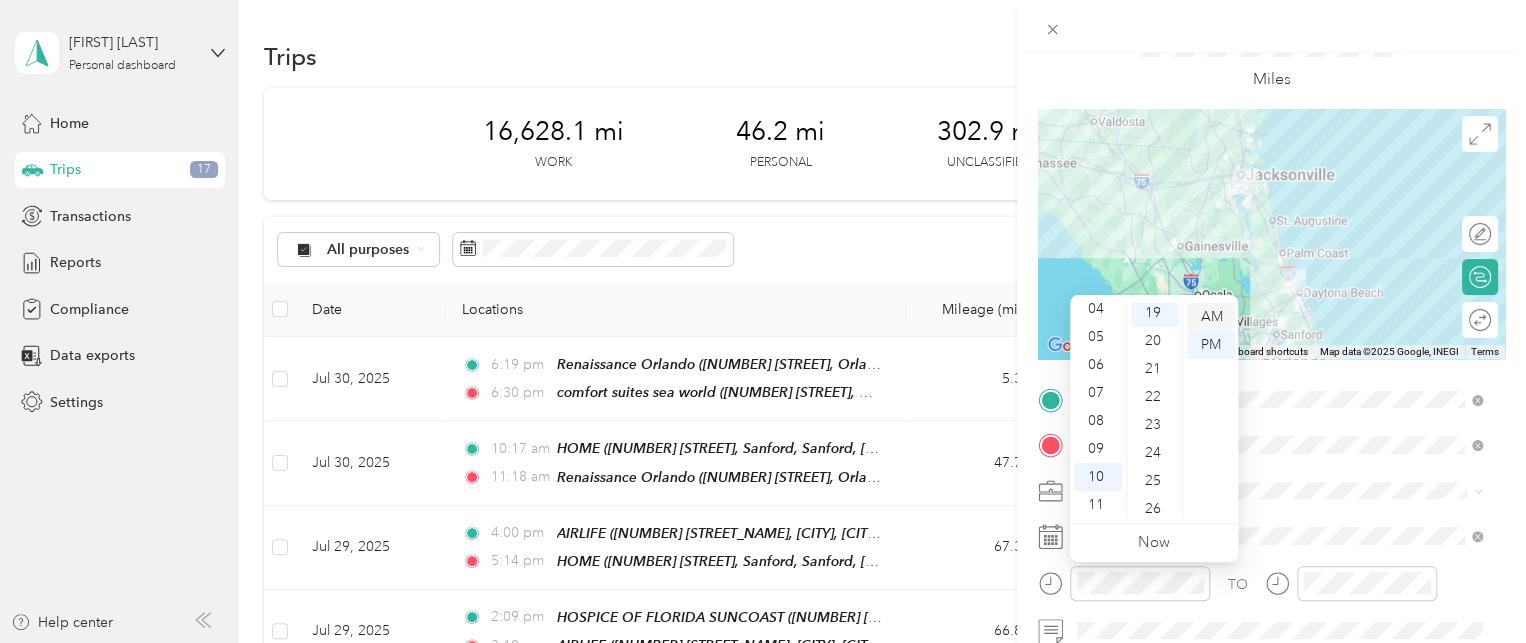 scroll, scrollTop: 532, scrollLeft: 0, axis: vertical 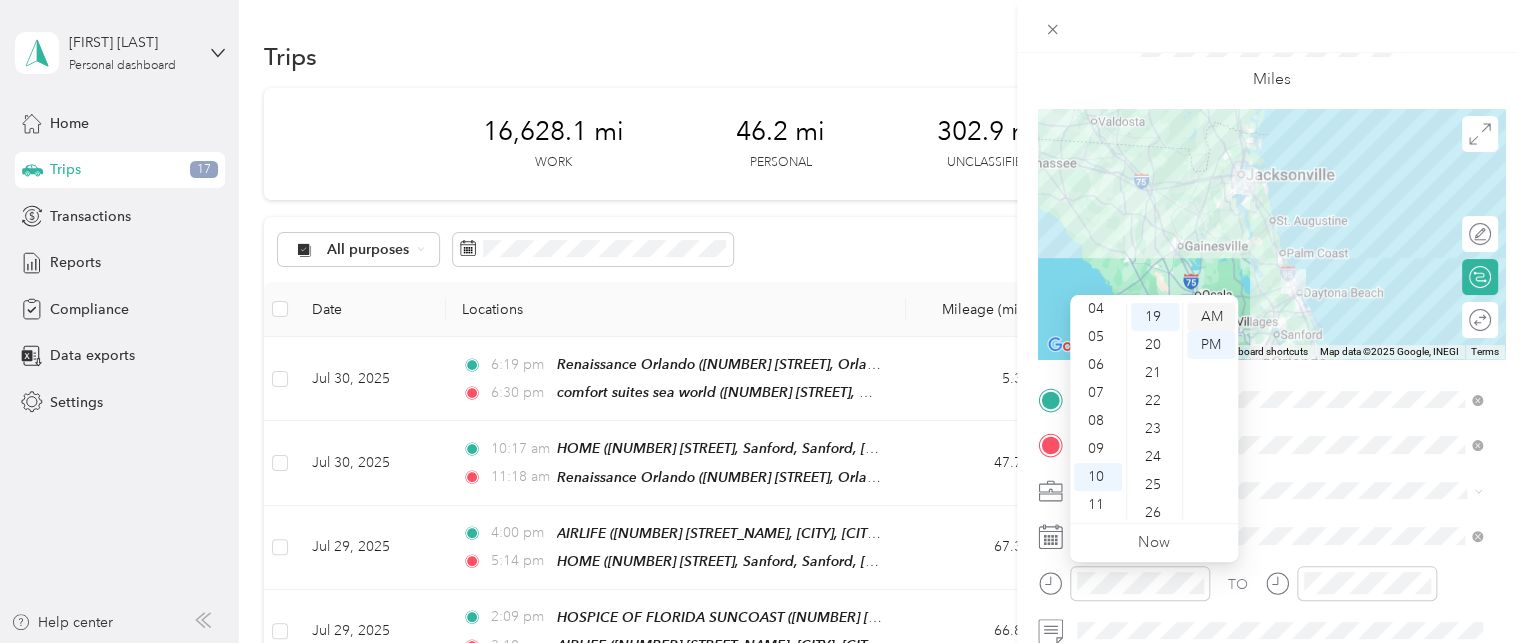 click on "AM" at bounding box center [1211, 317] 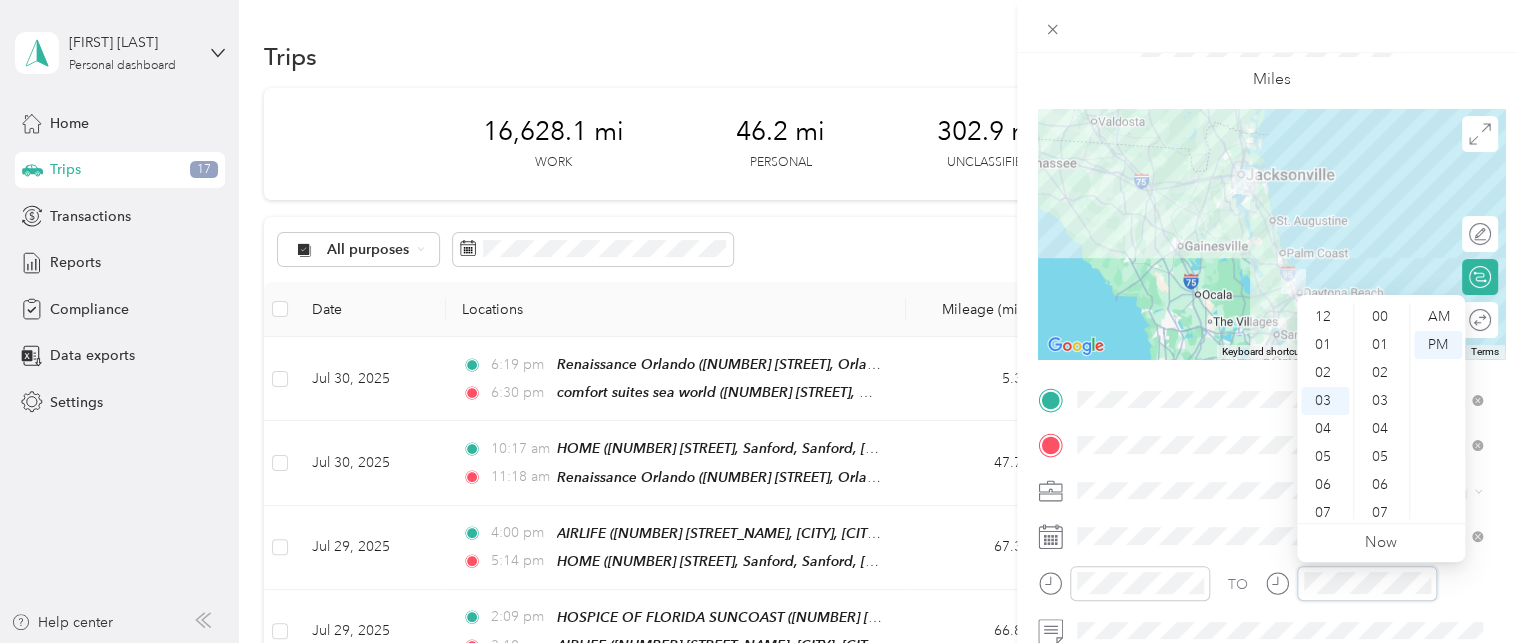 scroll, scrollTop: 84, scrollLeft: 0, axis: vertical 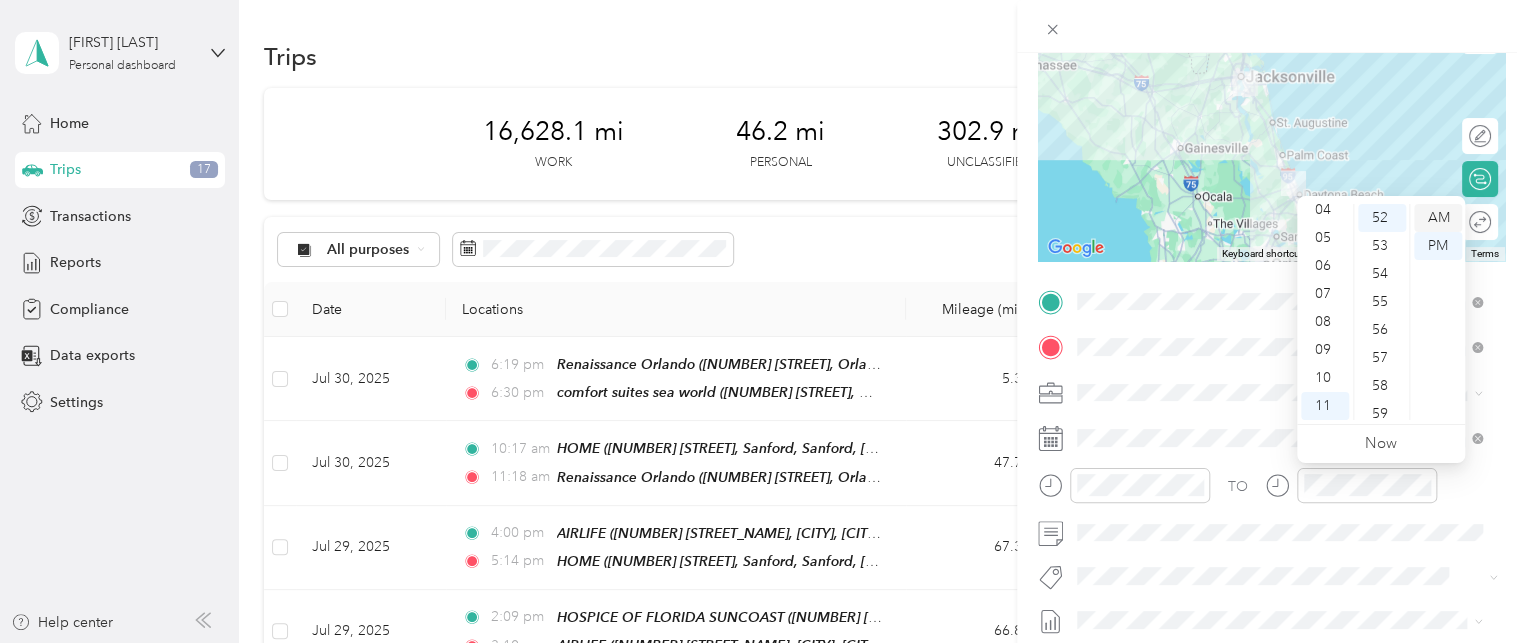 click on "AM" at bounding box center (1438, 218) 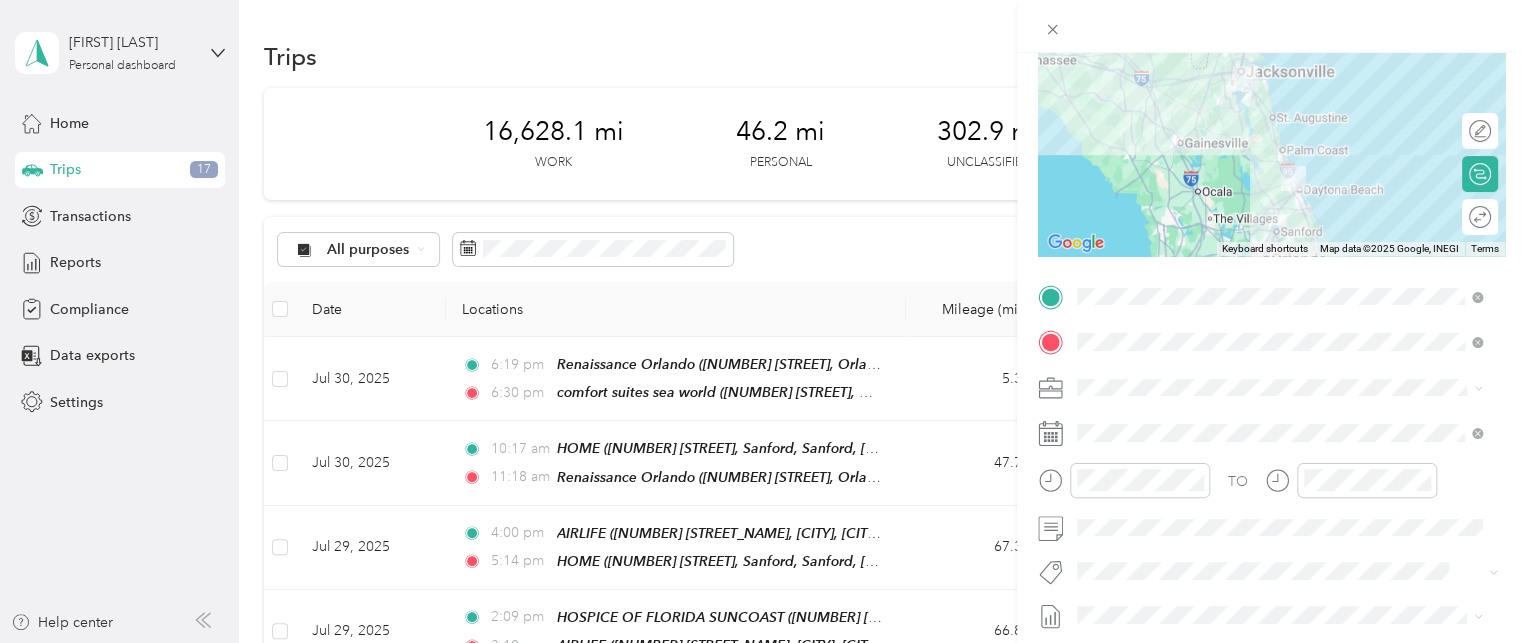 scroll, scrollTop: 203, scrollLeft: 0, axis: vertical 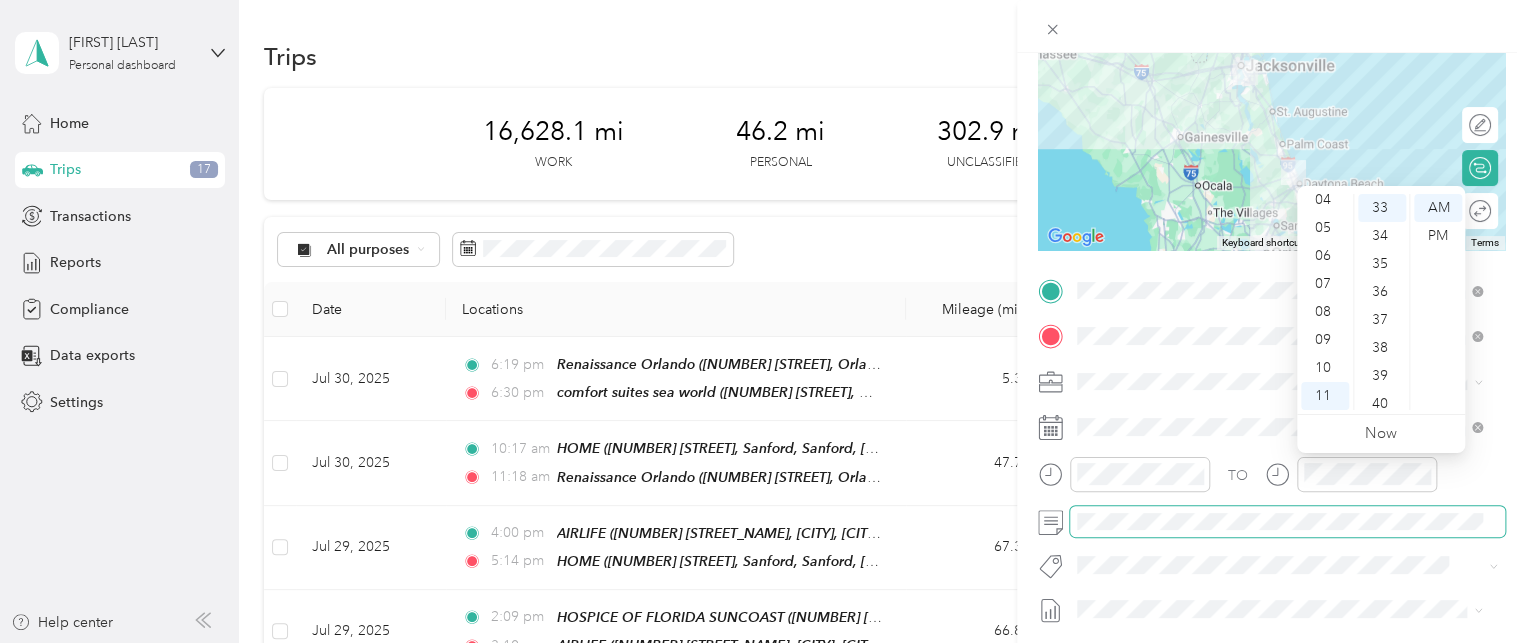 click at bounding box center [1287, 522] 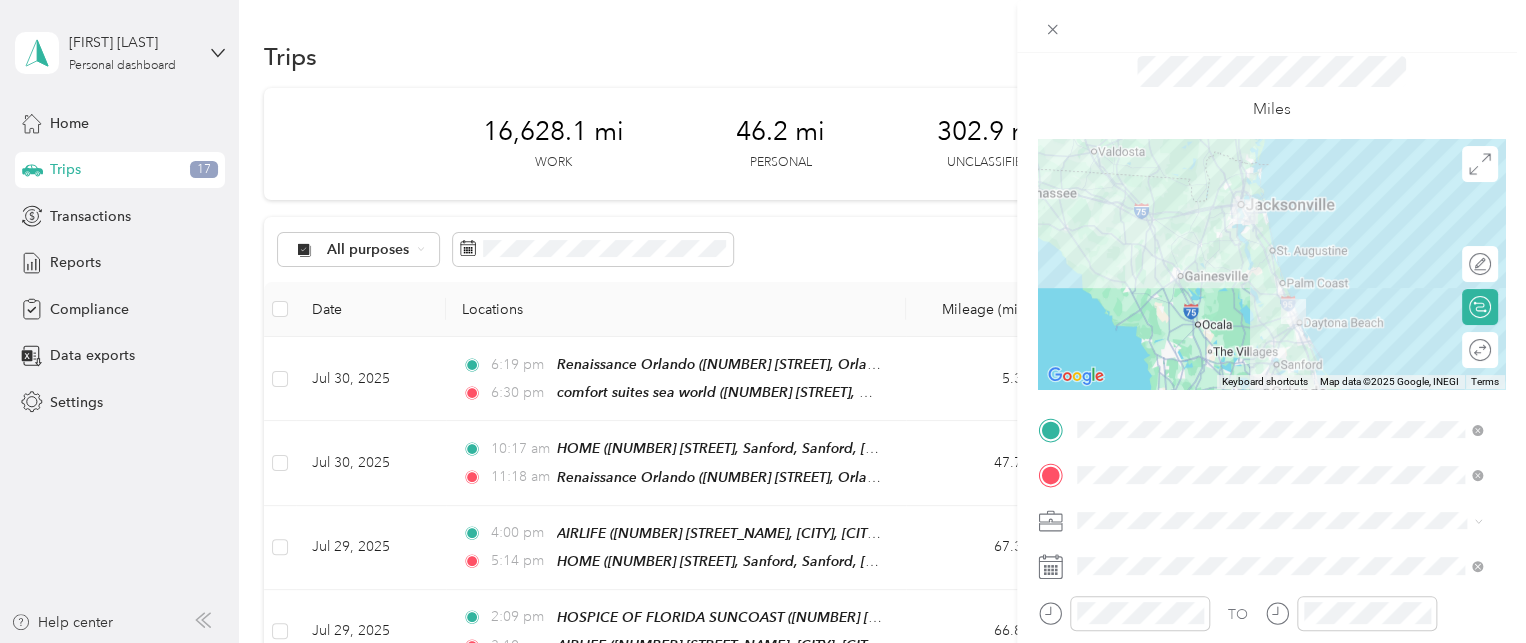 scroll, scrollTop: 0, scrollLeft: 0, axis: both 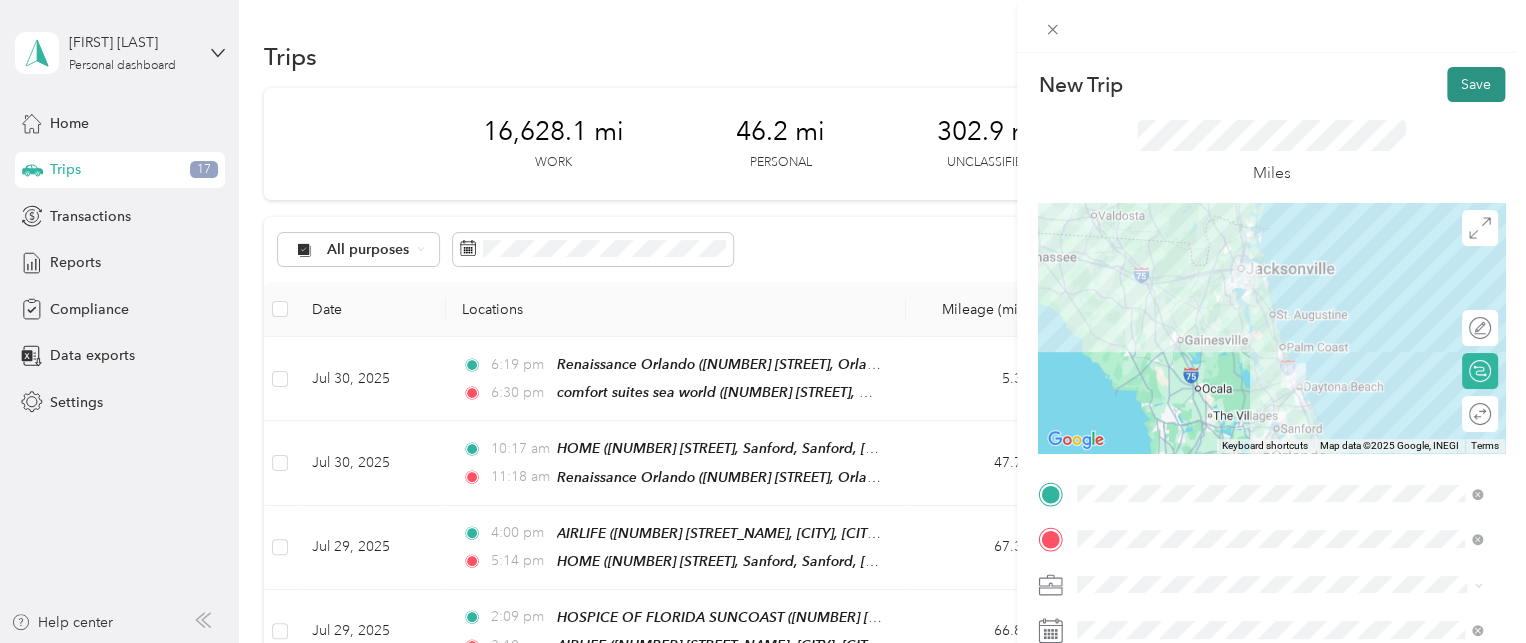 click on "Save" at bounding box center (1476, 84) 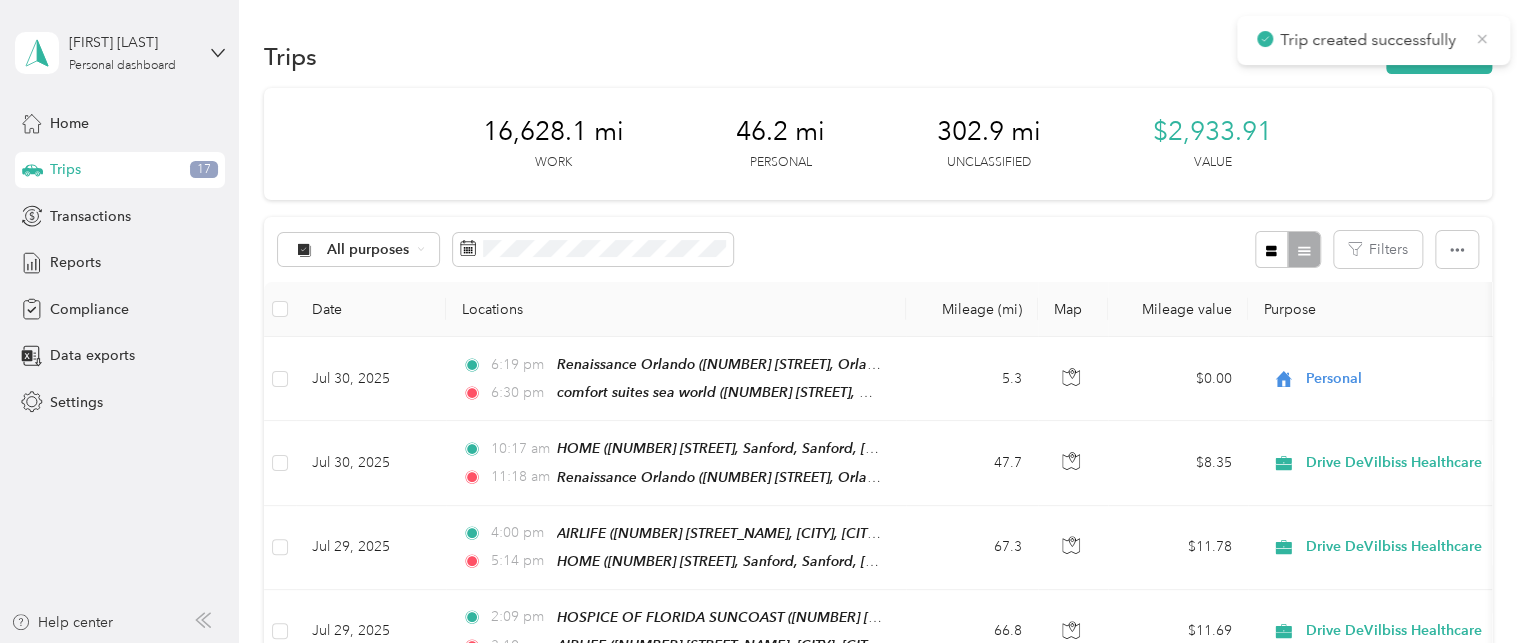 click 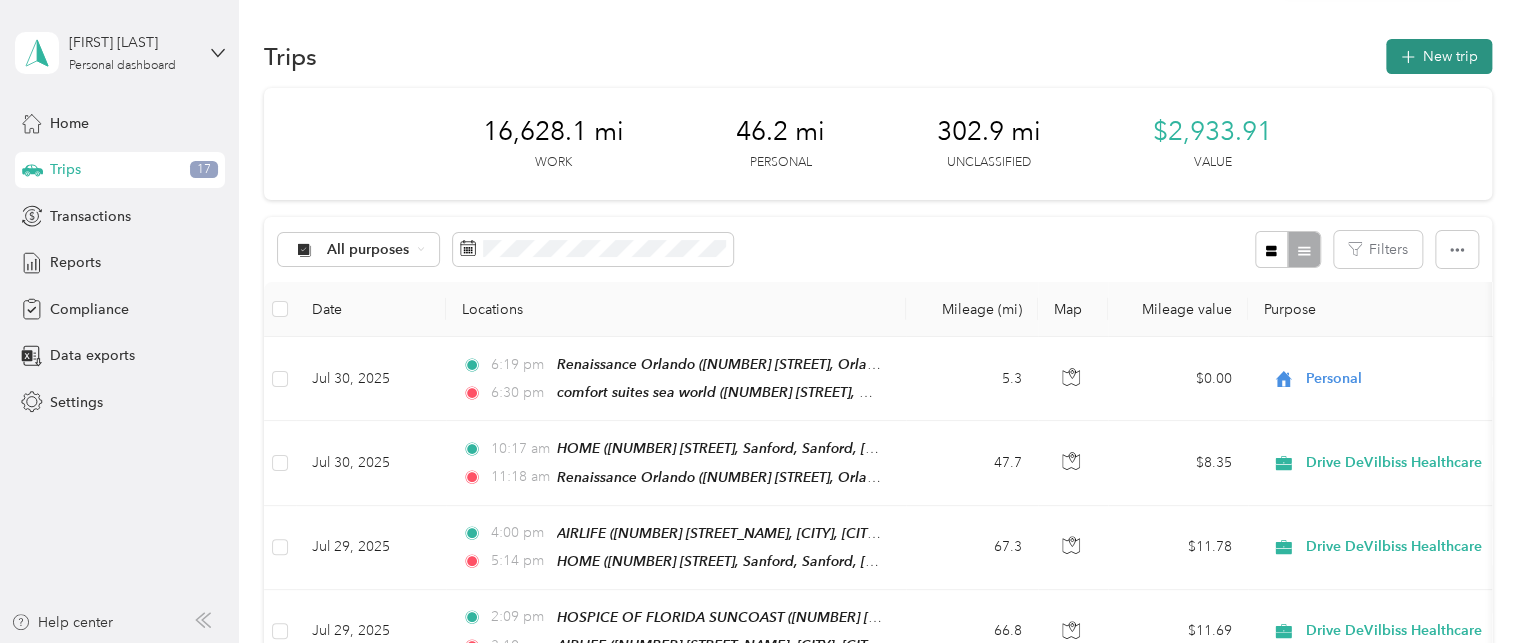 click on "New trip" at bounding box center (1439, 56) 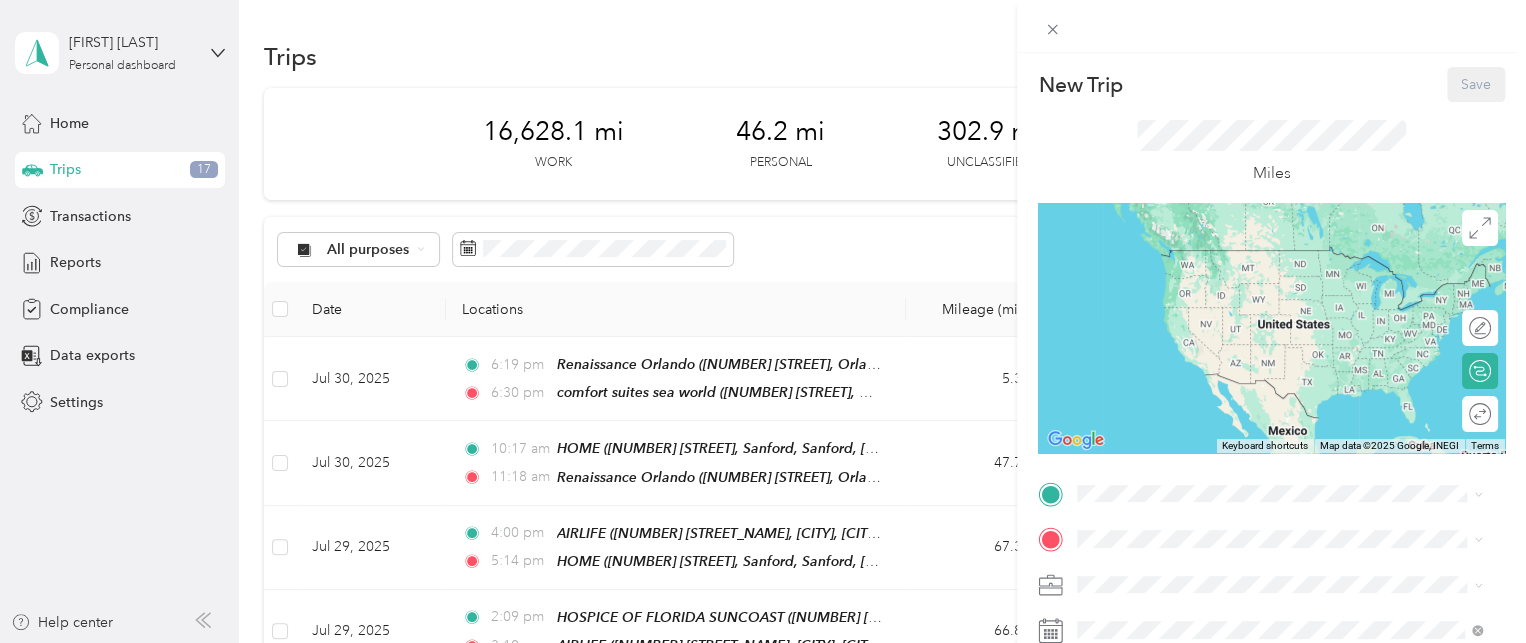 scroll, scrollTop: 169, scrollLeft: 0, axis: vertical 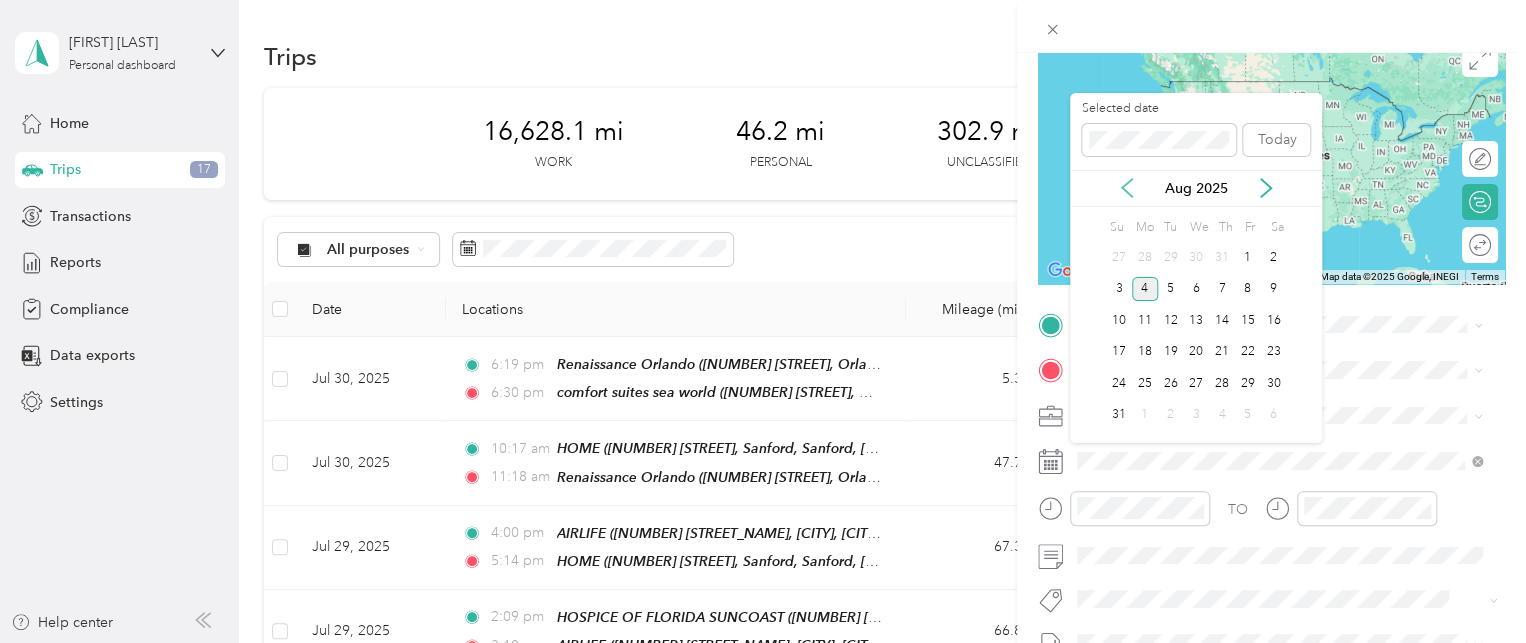click 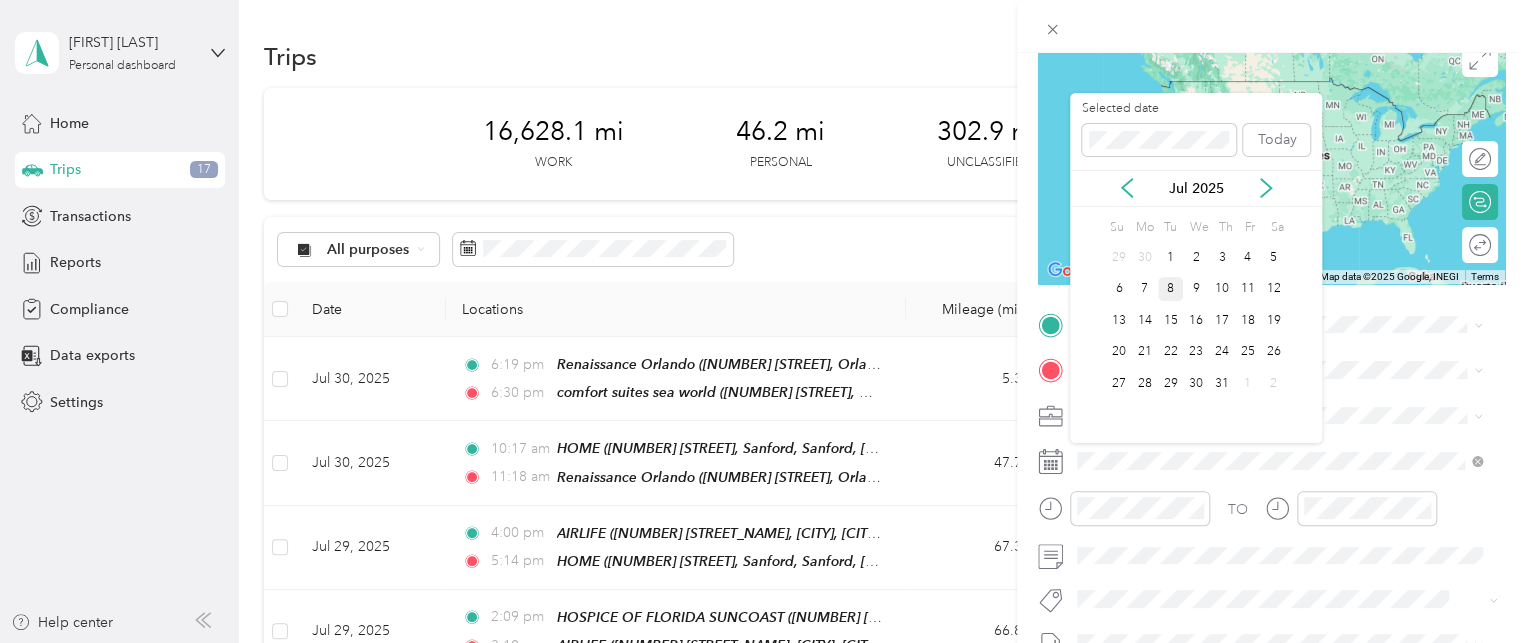 click on "8" at bounding box center (1171, 289) 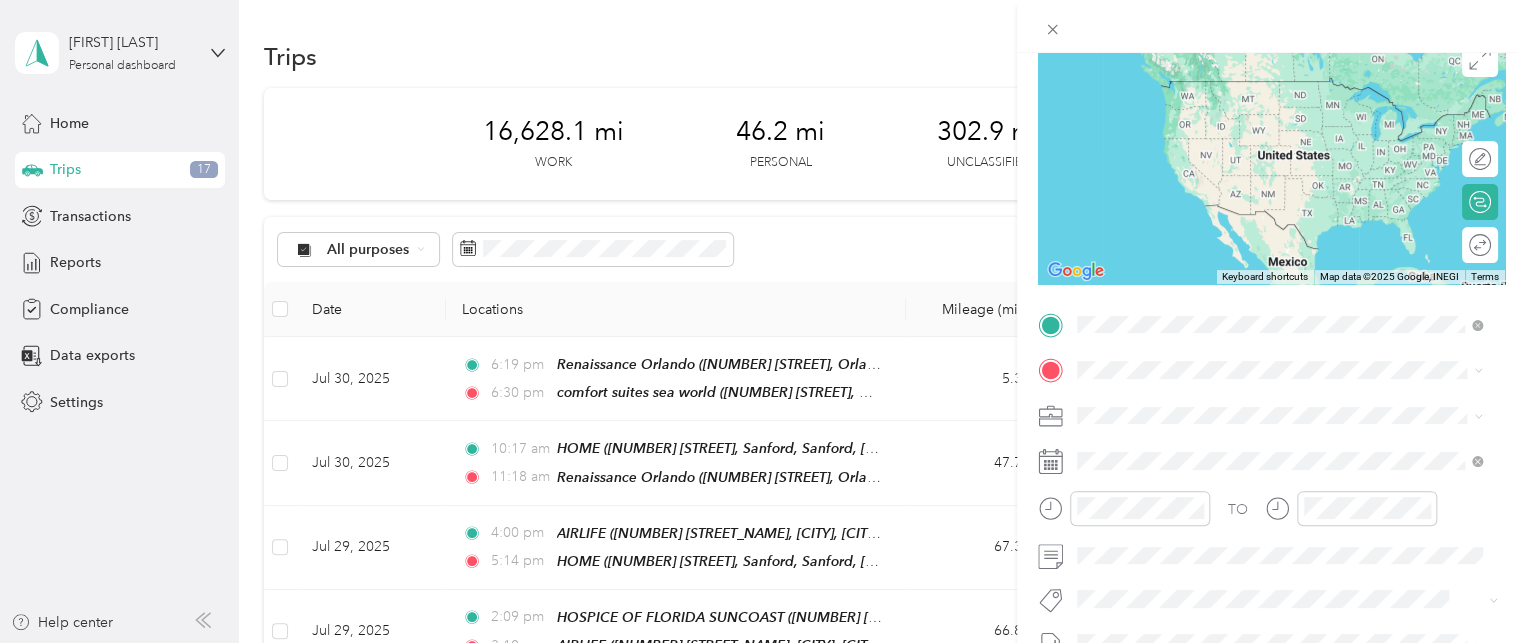 click on "COMMUNITY HOSPICE OF N.E. FLA [NUMBER] [STREET_NAME], [CITY], [POSTAL_CODE], [CITY], [STATE], United States" at bounding box center (1295, 425) 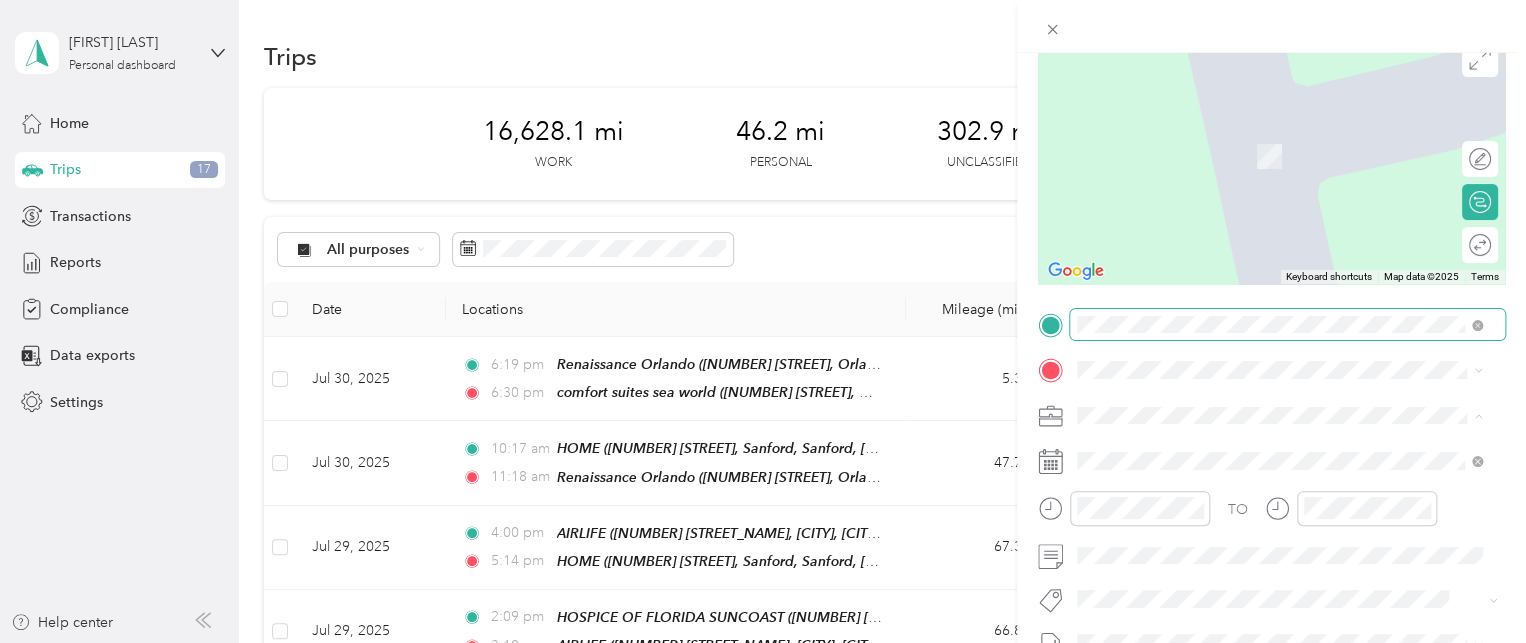 click at bounding box center [1287, 325] 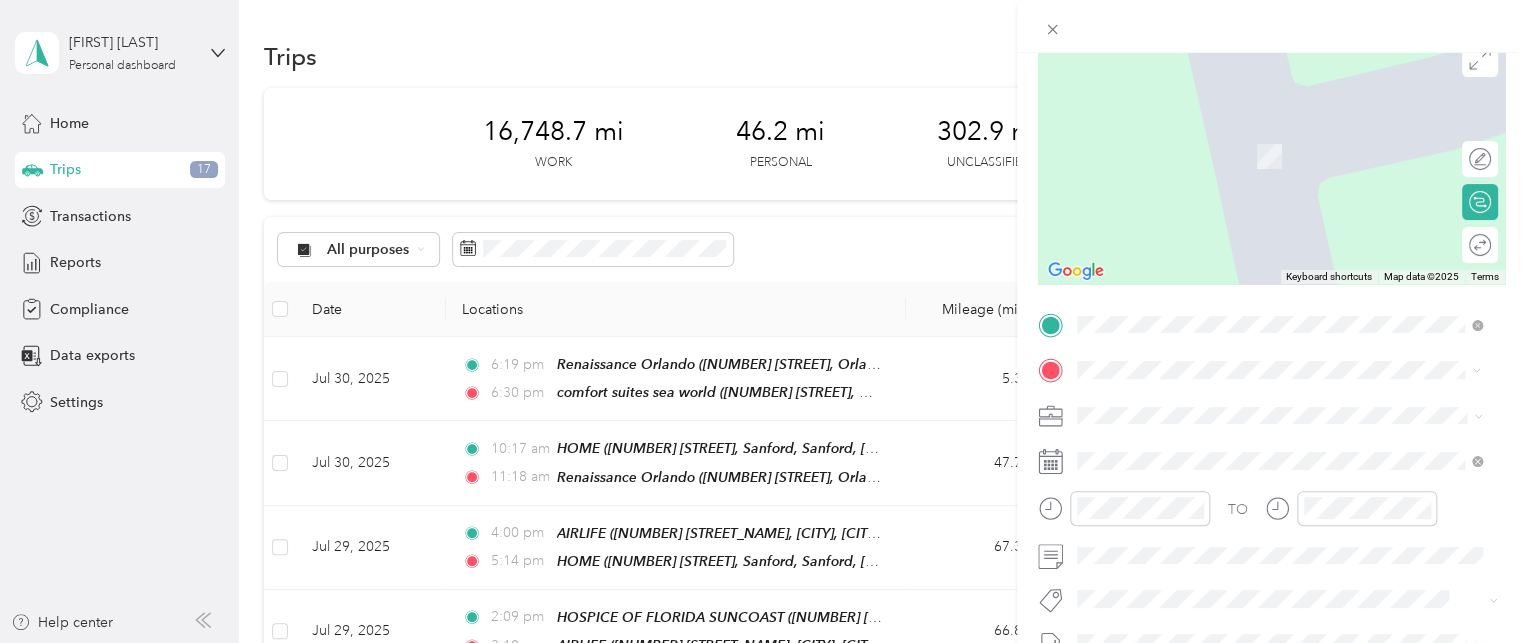click on "JC HOME JACKSONVILLE" at bounding box center (1201, 217) 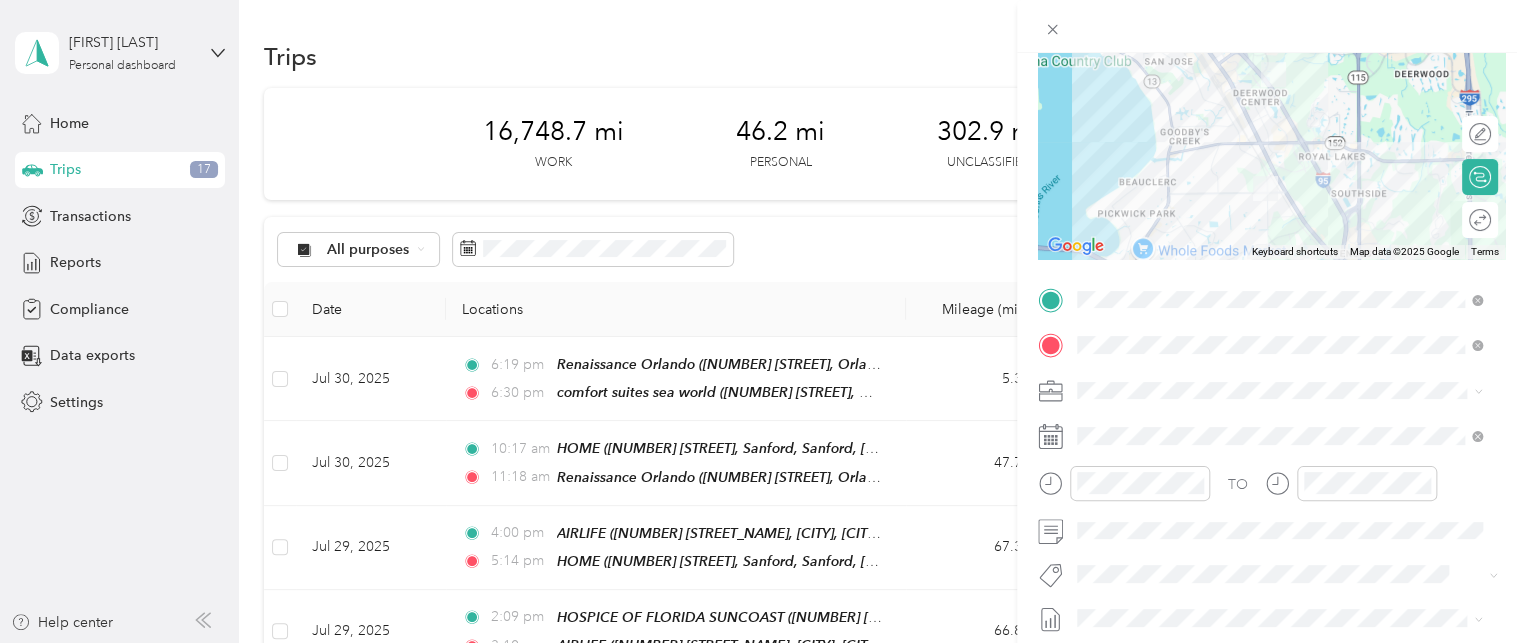 scroll, scrollTop: 215, scrollLeft: 0, axis: vertical 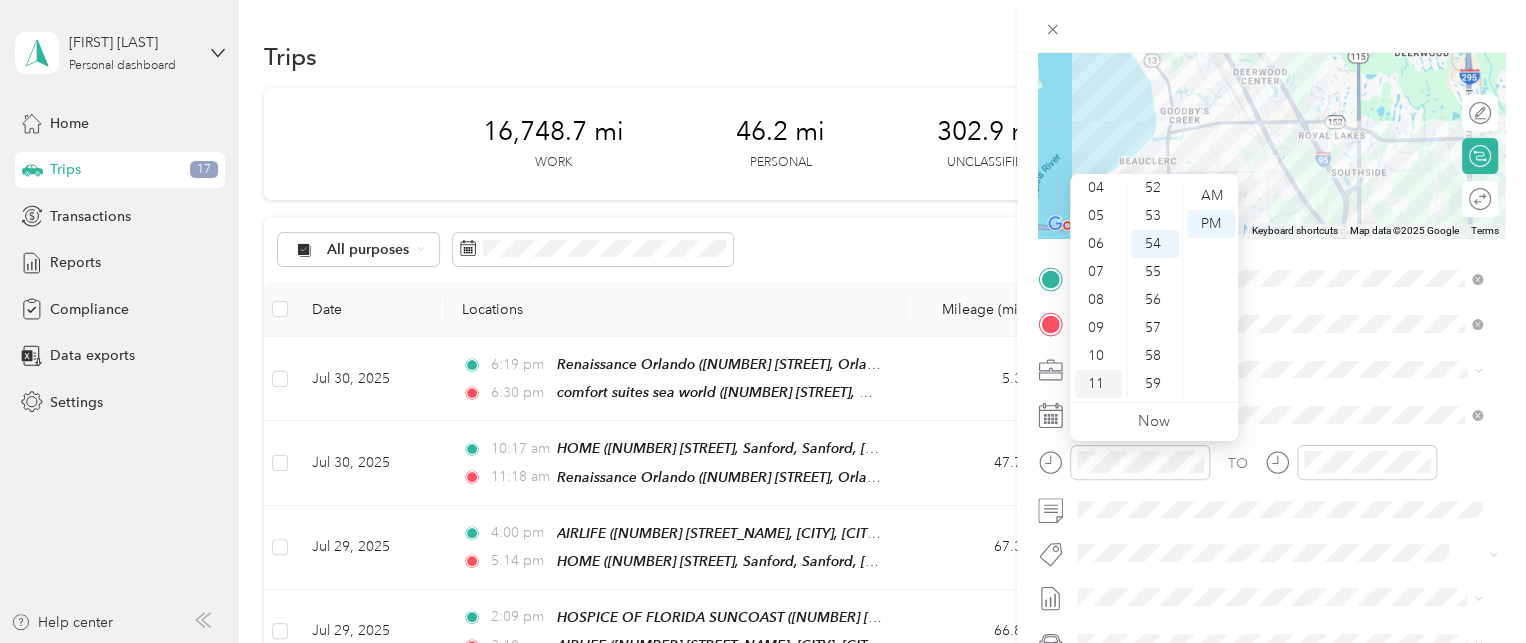 click on "11" at bounding box center (1098, 384) 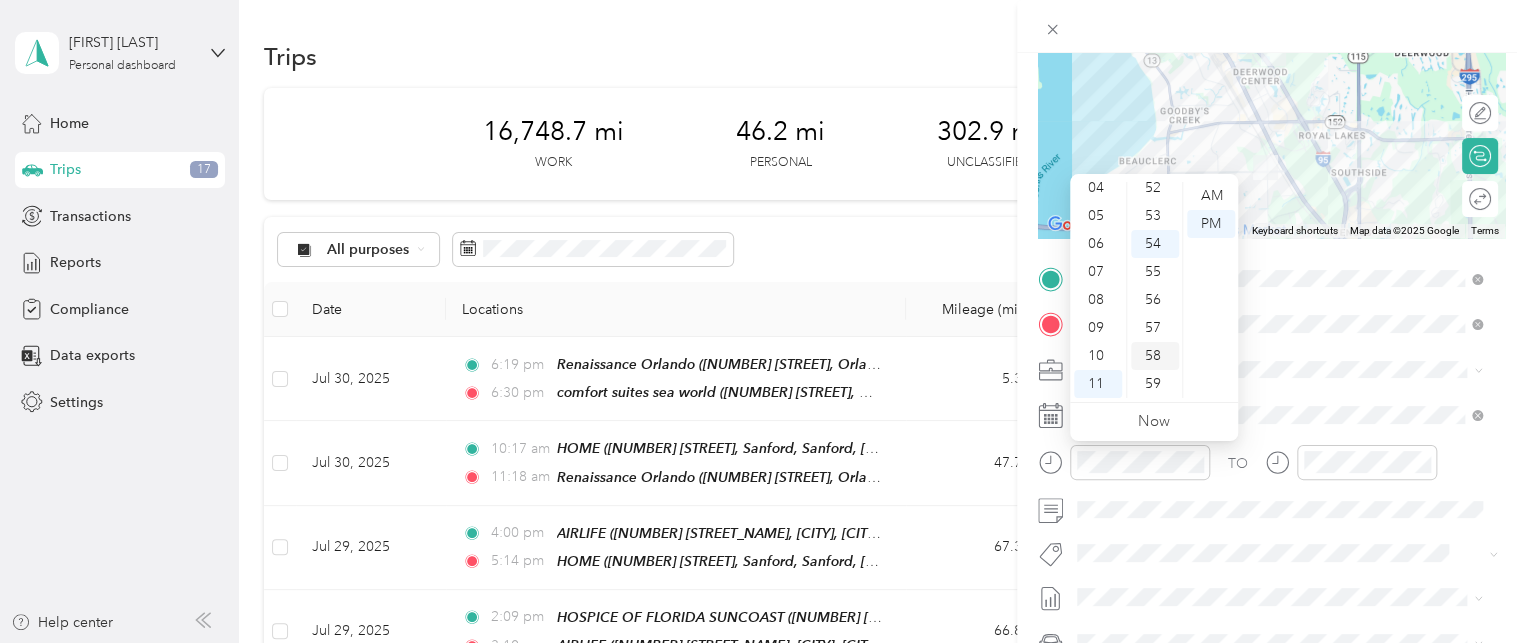 click on "58" at bounding box center (1155, 356) 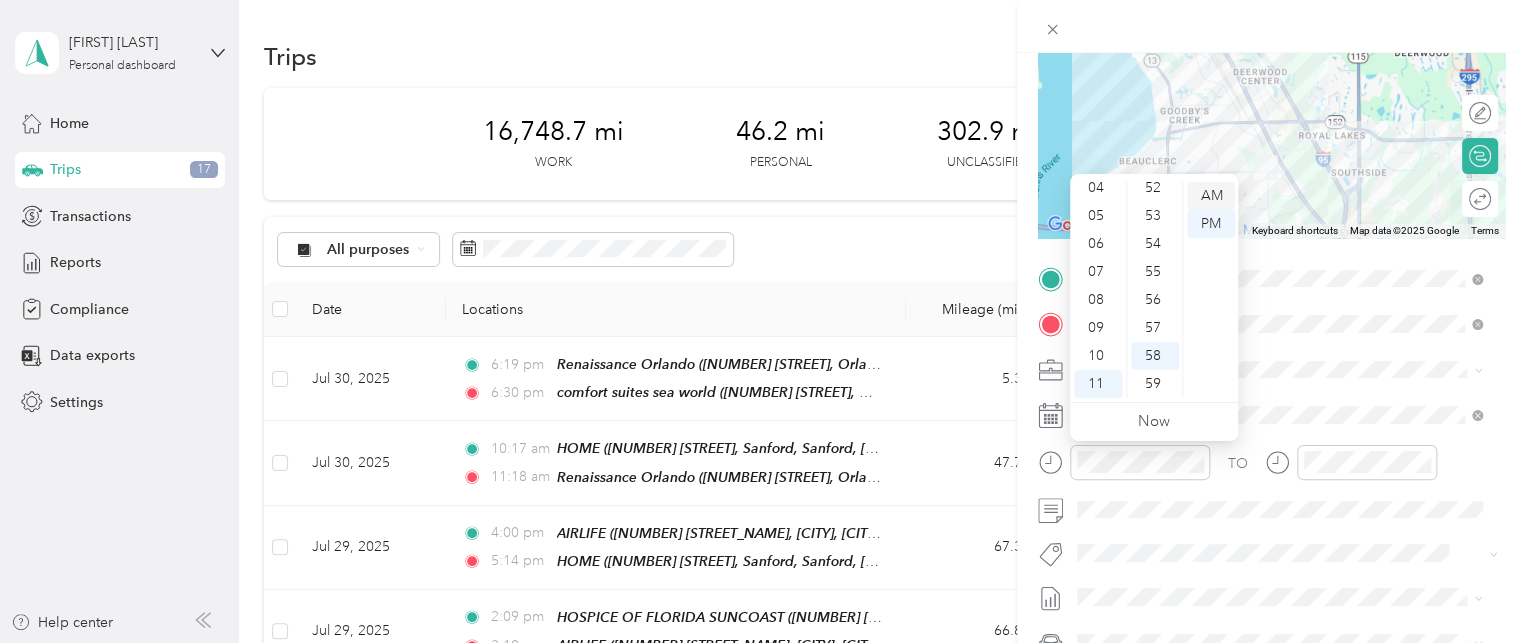 click on "AM" at bounding box center (1211, 196) 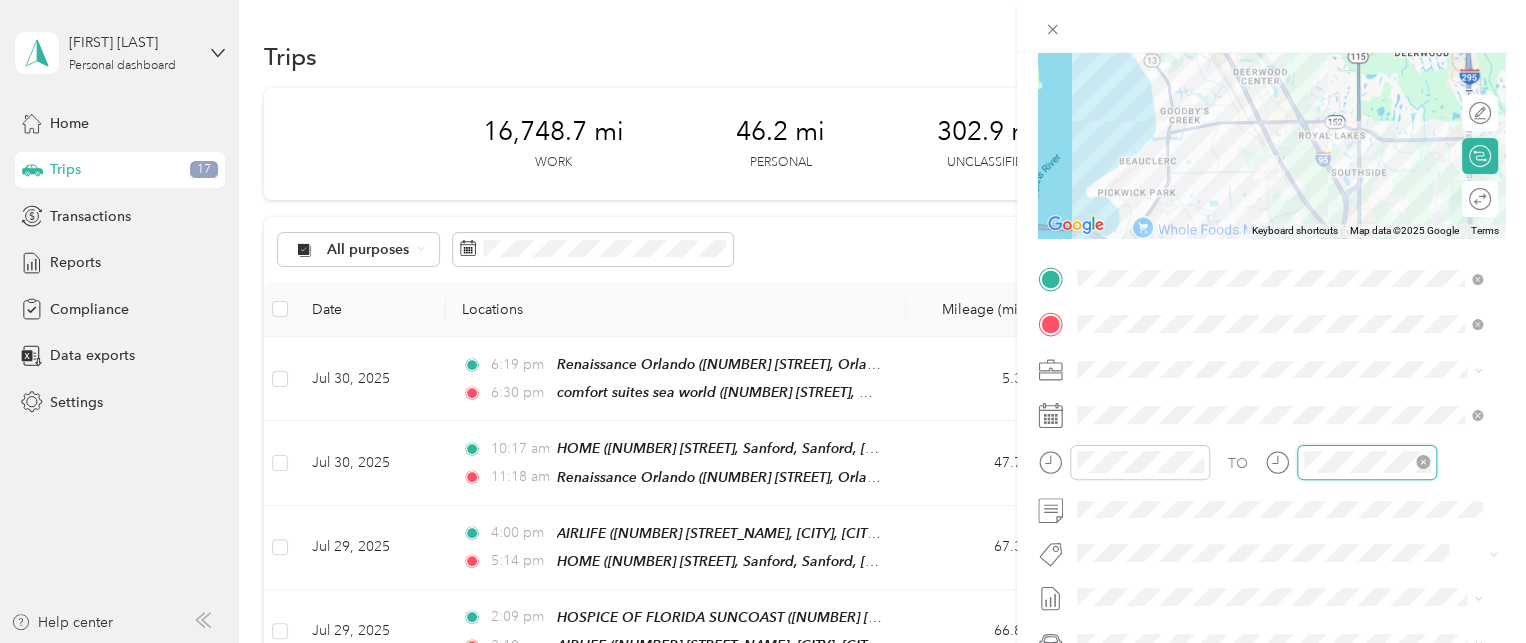 scroll, scrollTop: 84, scrollLeft: 0, axis: vertical 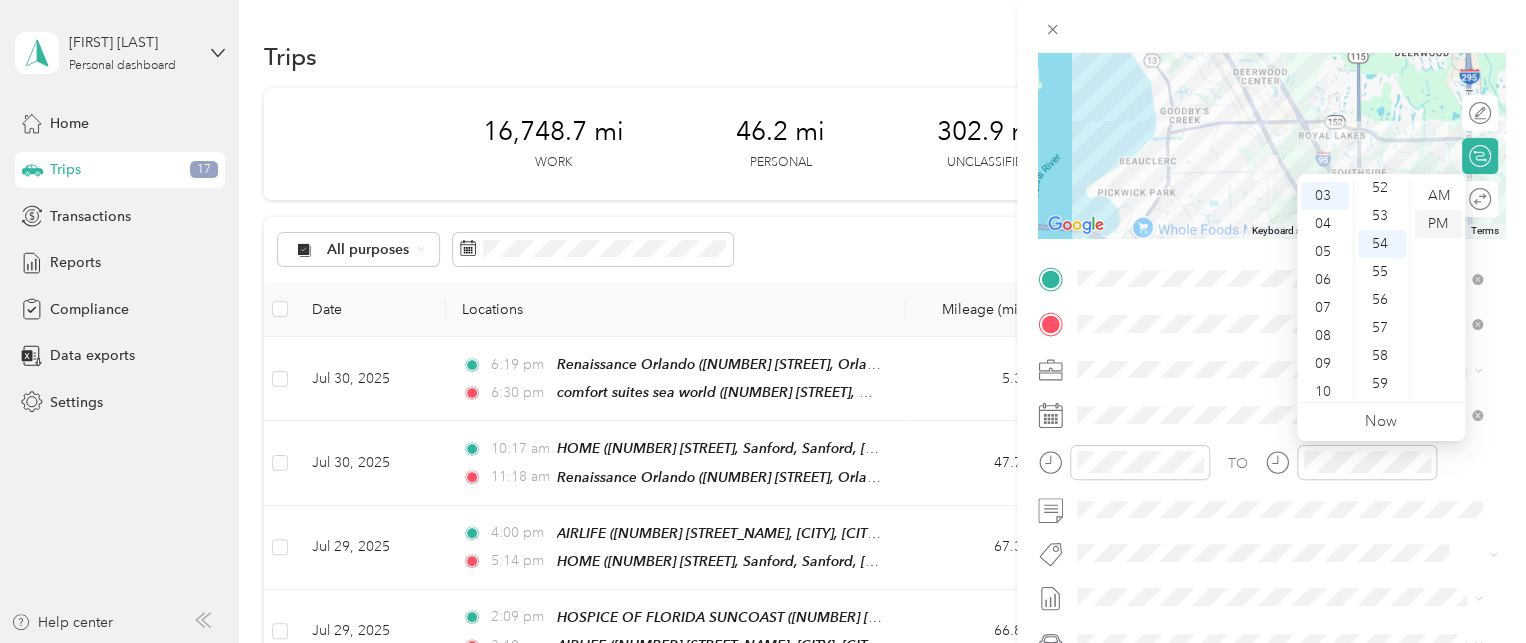 click on "PM" at bounding box center (1438, 224) 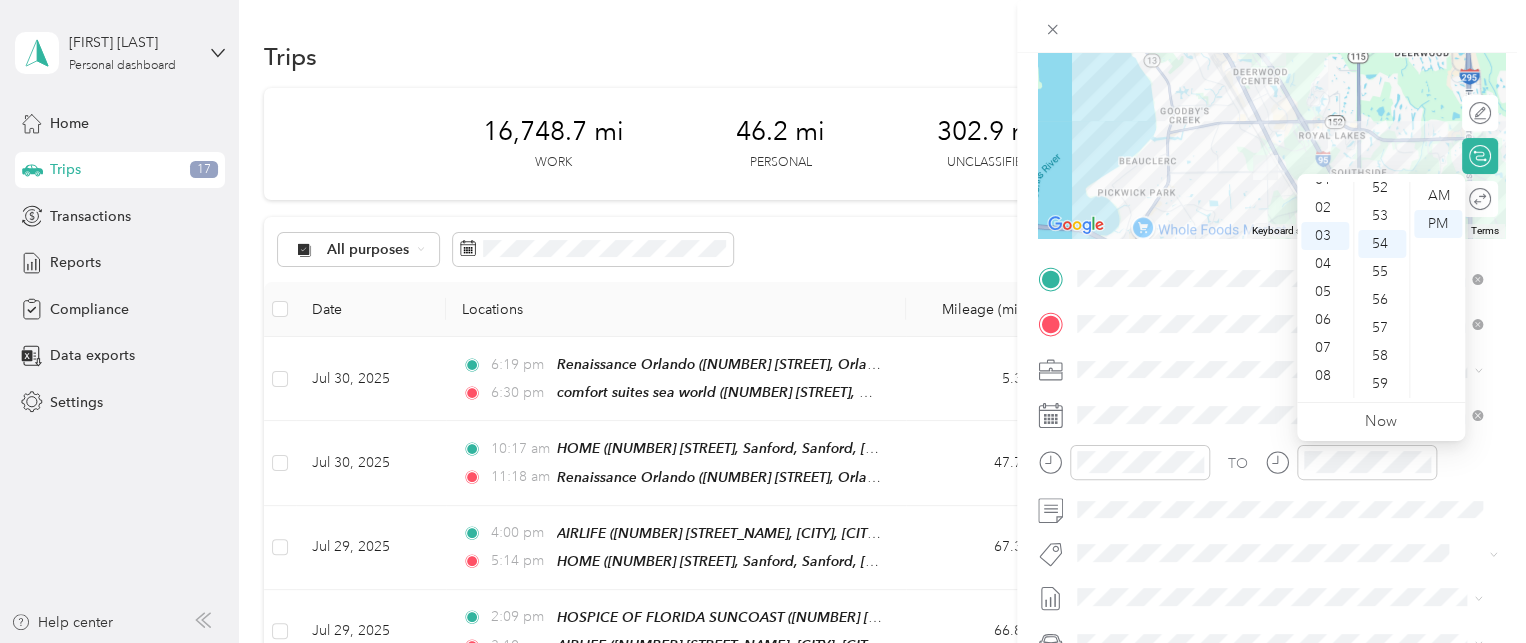 scroll, scrollTop: 0, scrollLeft: 0, axis: both 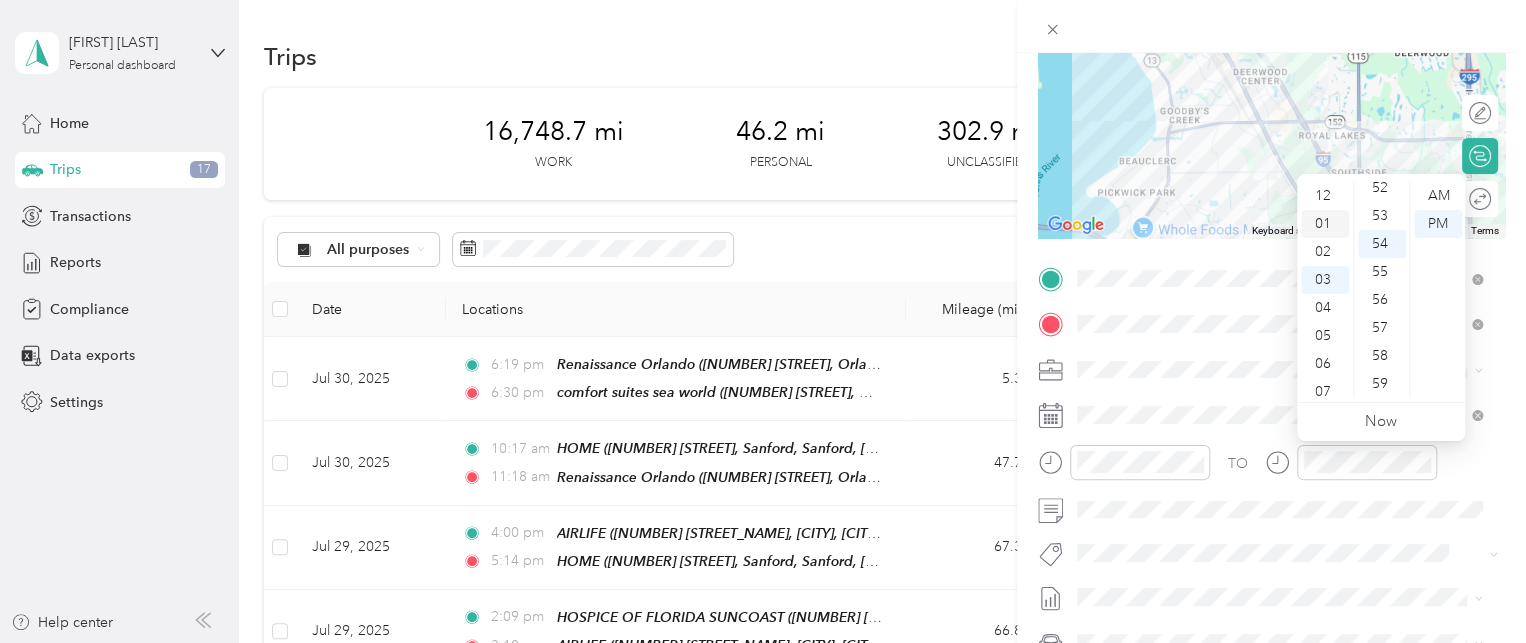 click on "01" at bounding box center (1325, 224) 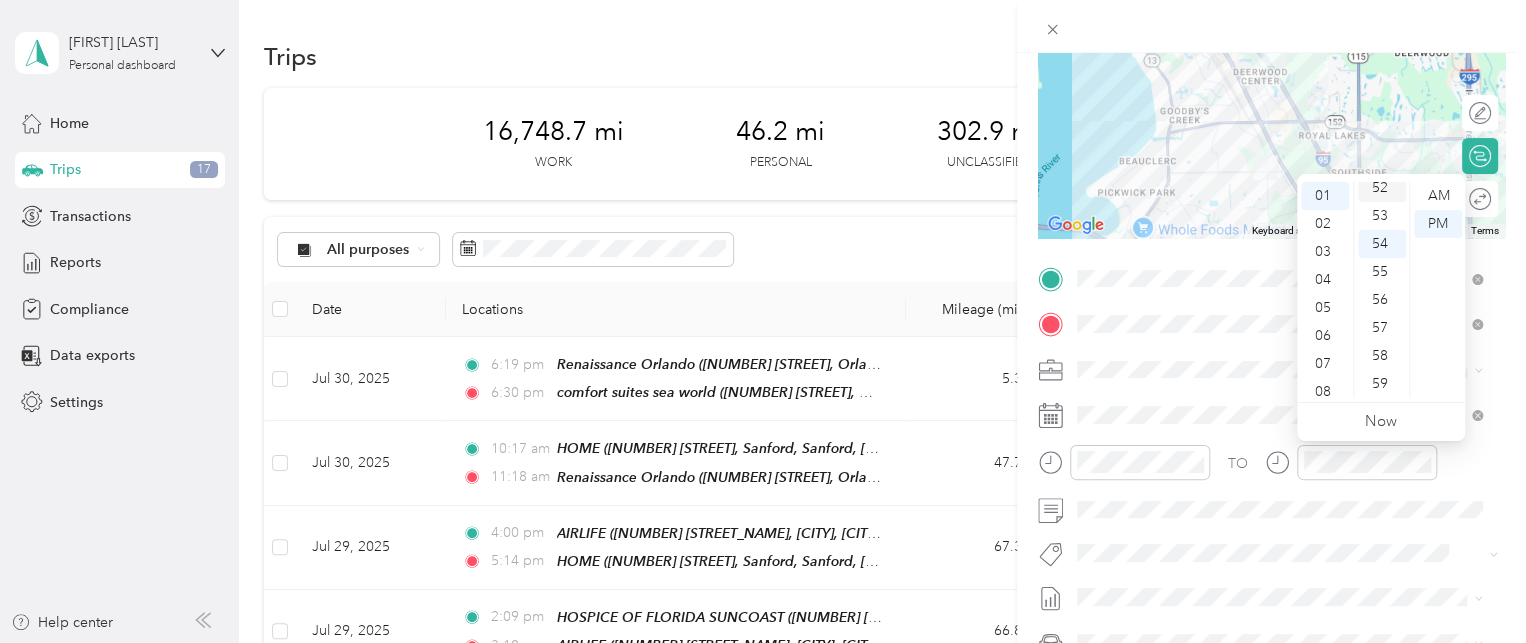 scroll, scrollTop: 28, scrollLeft: 0, axis: vertical 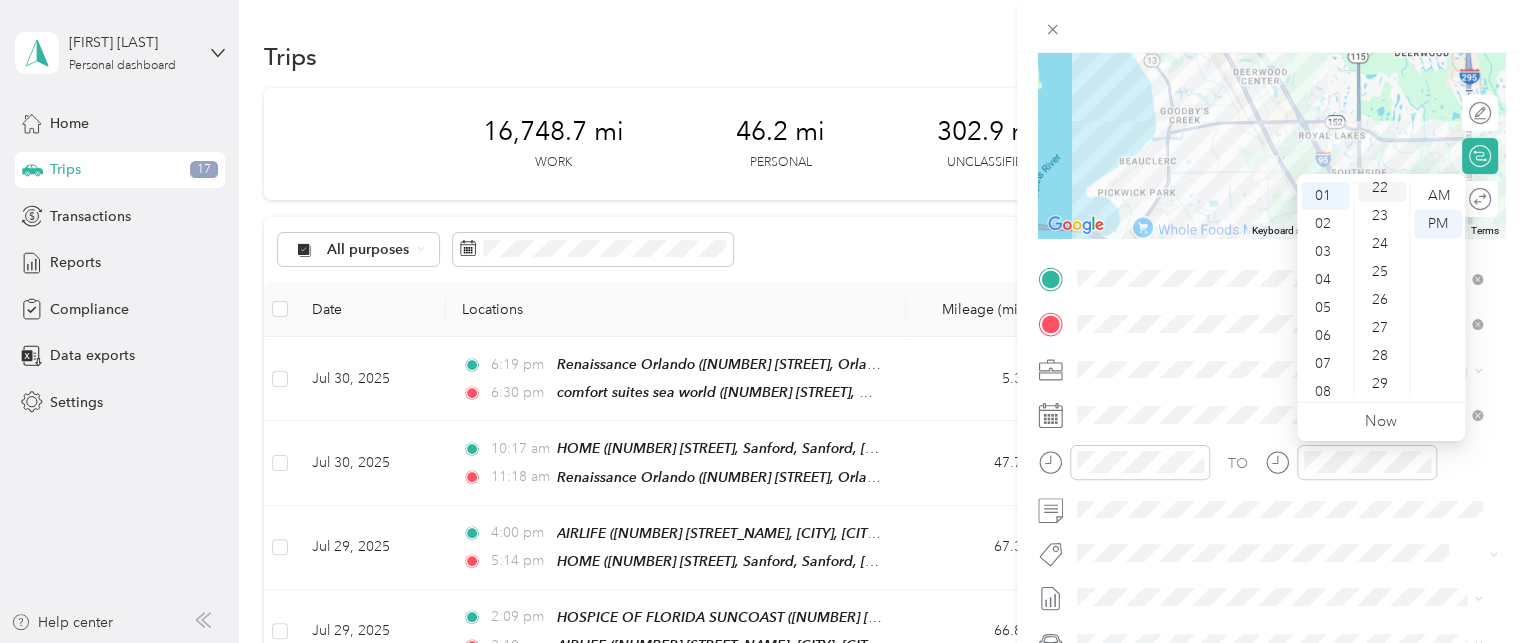 click on "22" at bounding box center [1382, 188] 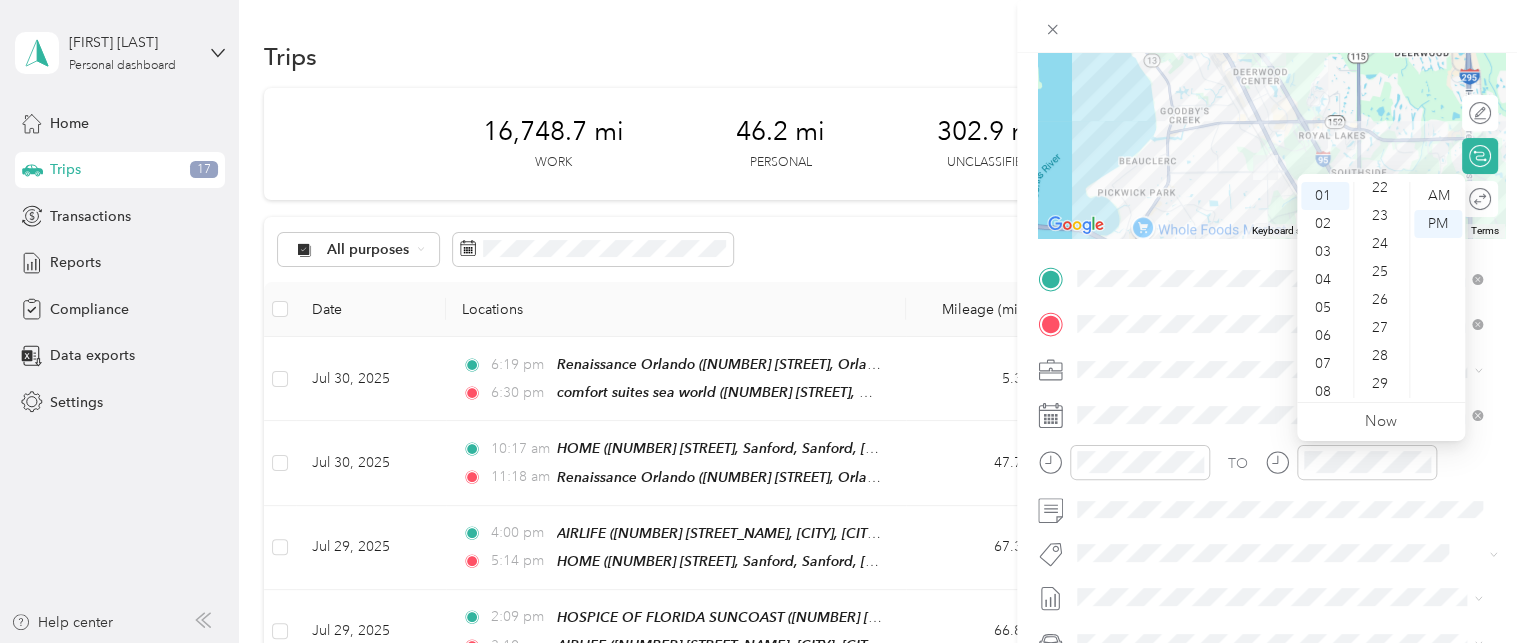 scroll, scrollTop: 616, scrollLeft: 0, axis: vertical 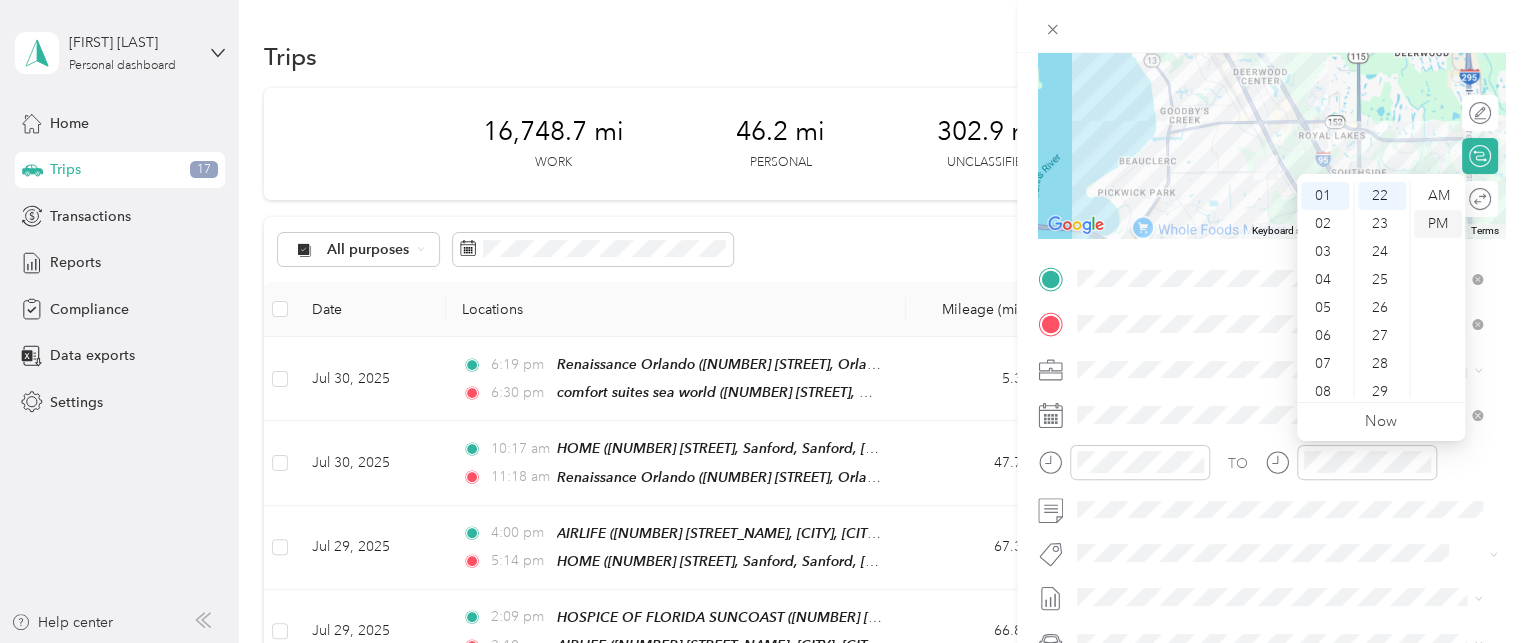 click on "PM" at bounding box center [1438, 224] 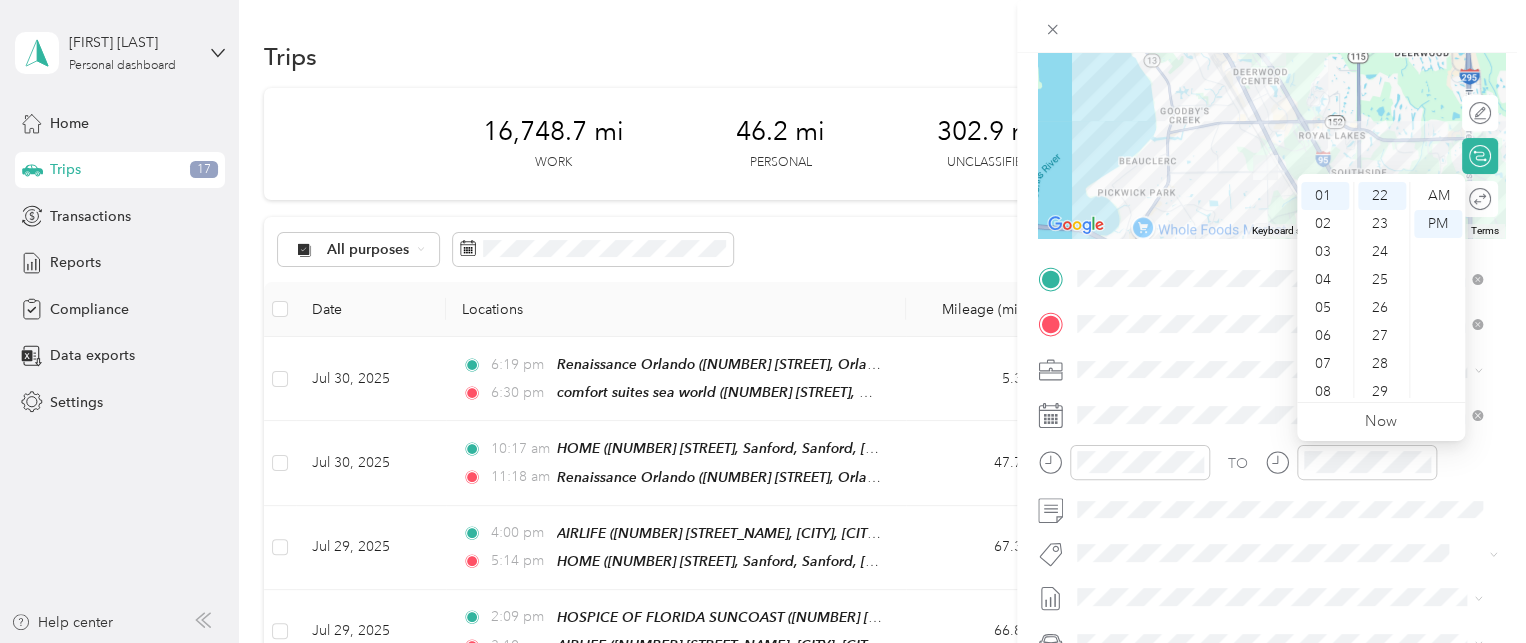 click on "TO Add photo" at bounding box center (1271, 504) 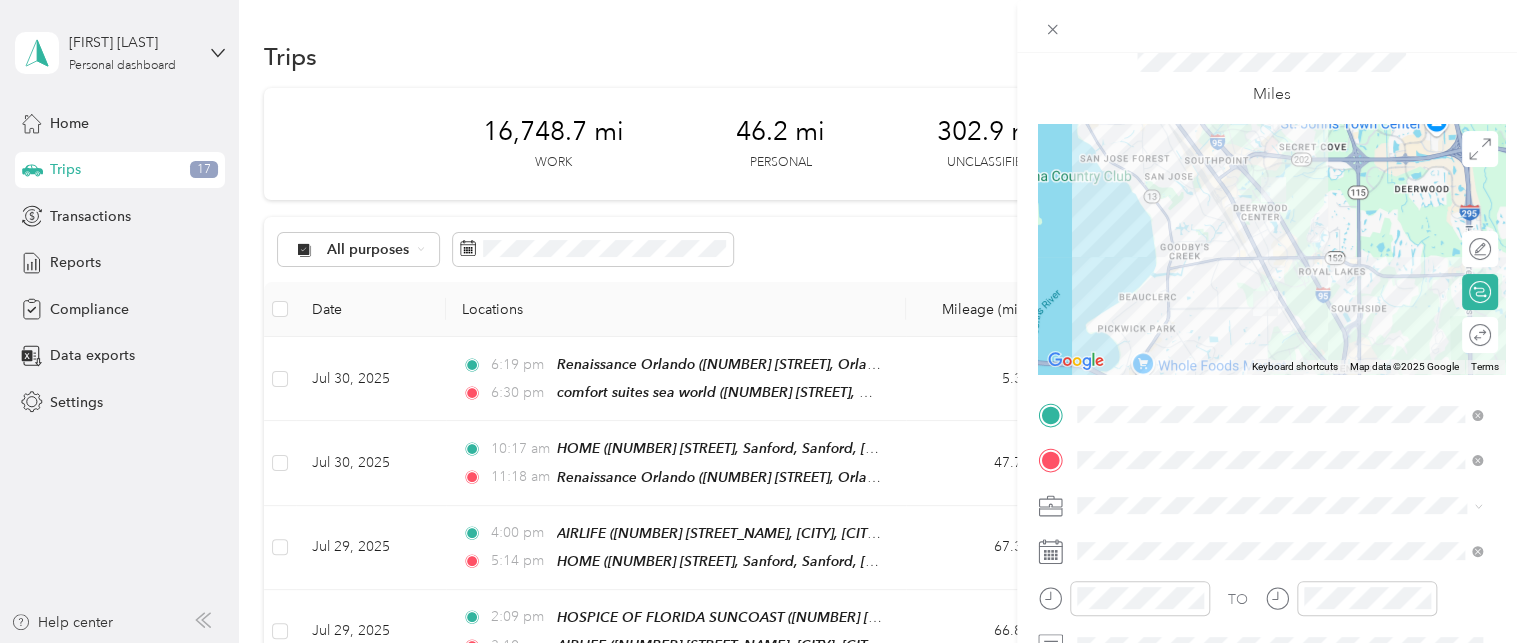 scroll, scrollTop: 0, scrollLeft: 0, axis: both 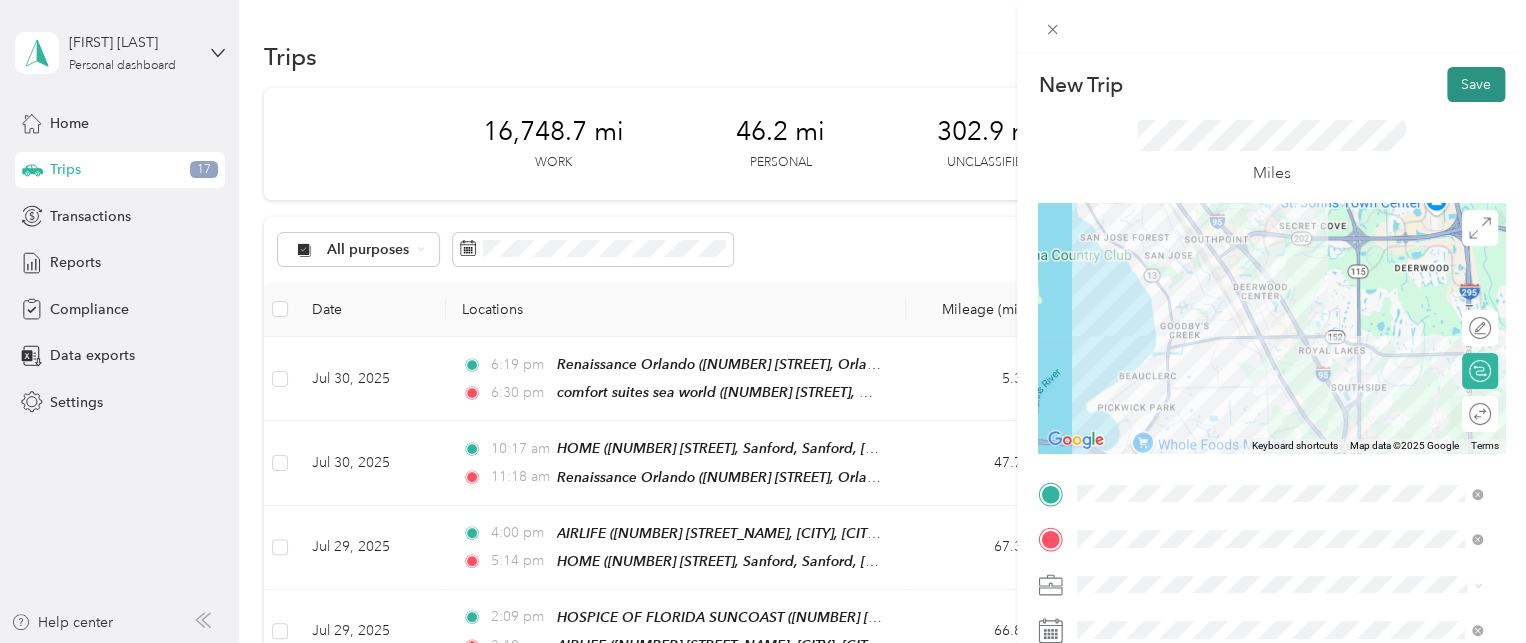 click on "Save" at bounding box center [1476, 84] 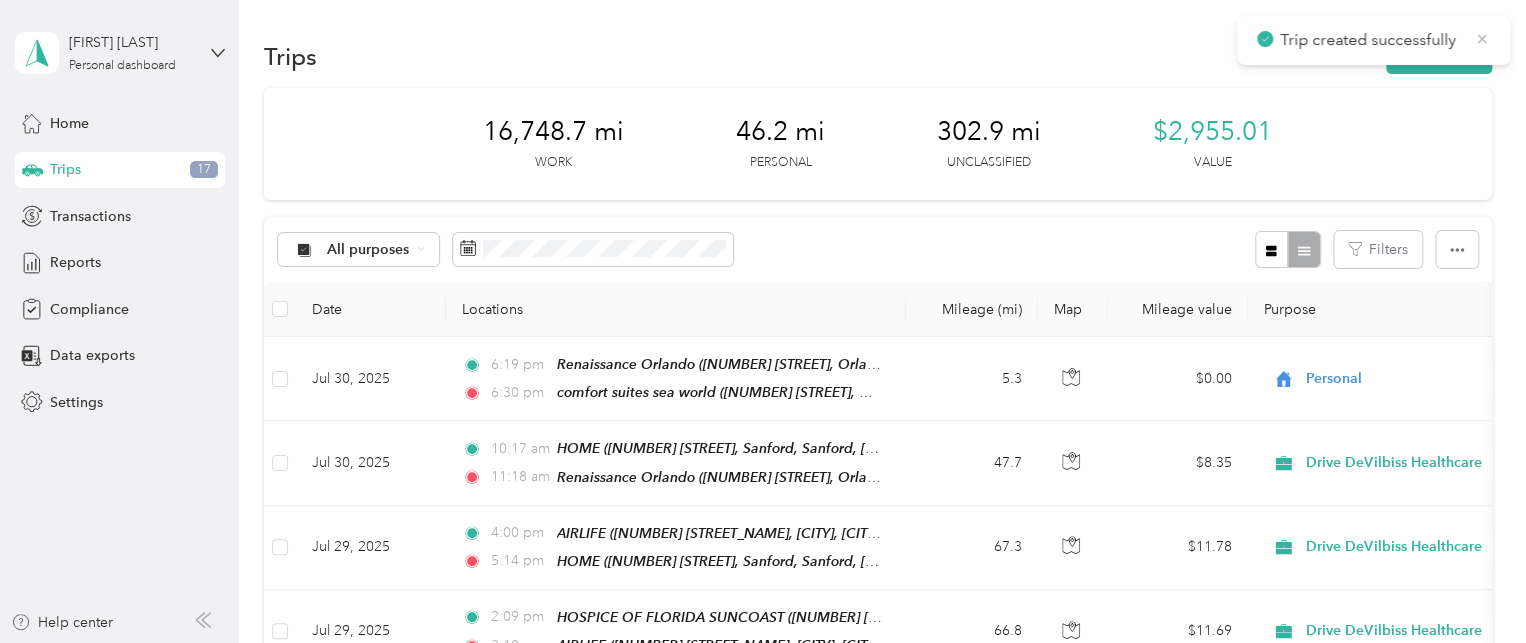 click 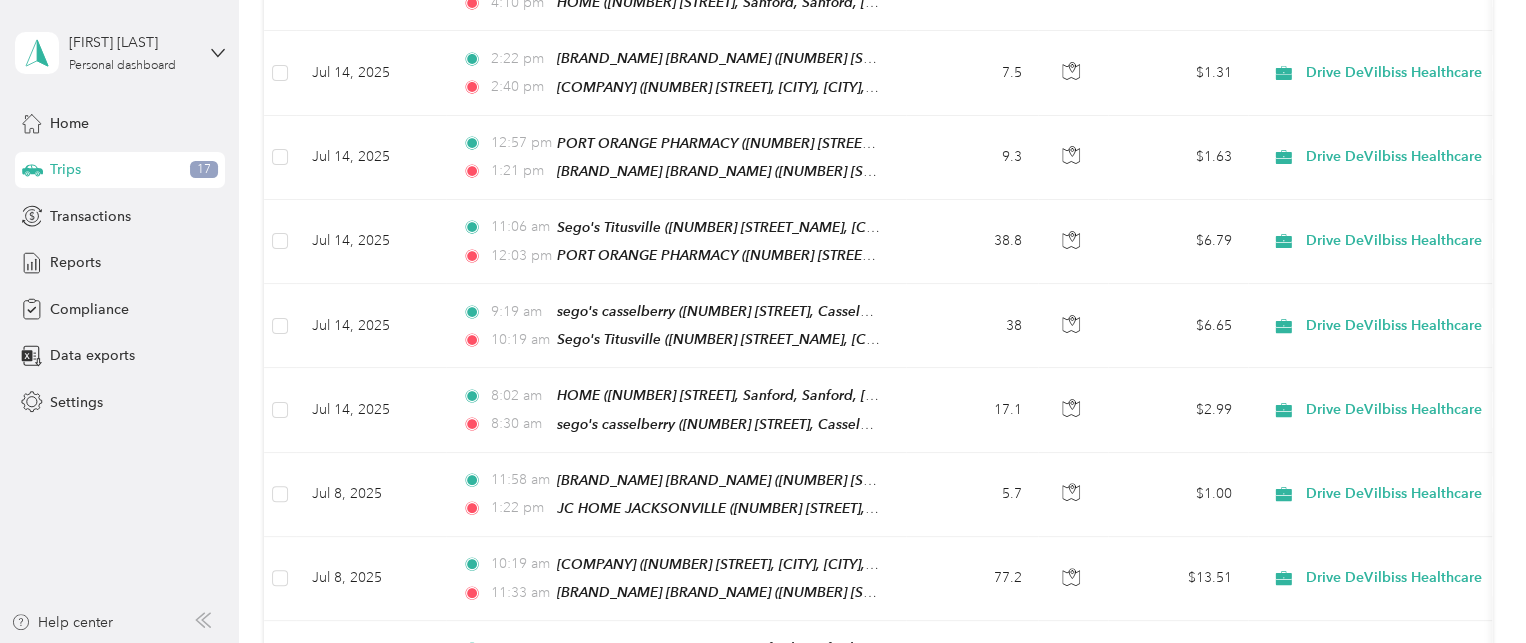 scroll, scrollTop: 4810, scrollLeft: 0, axis: vertical 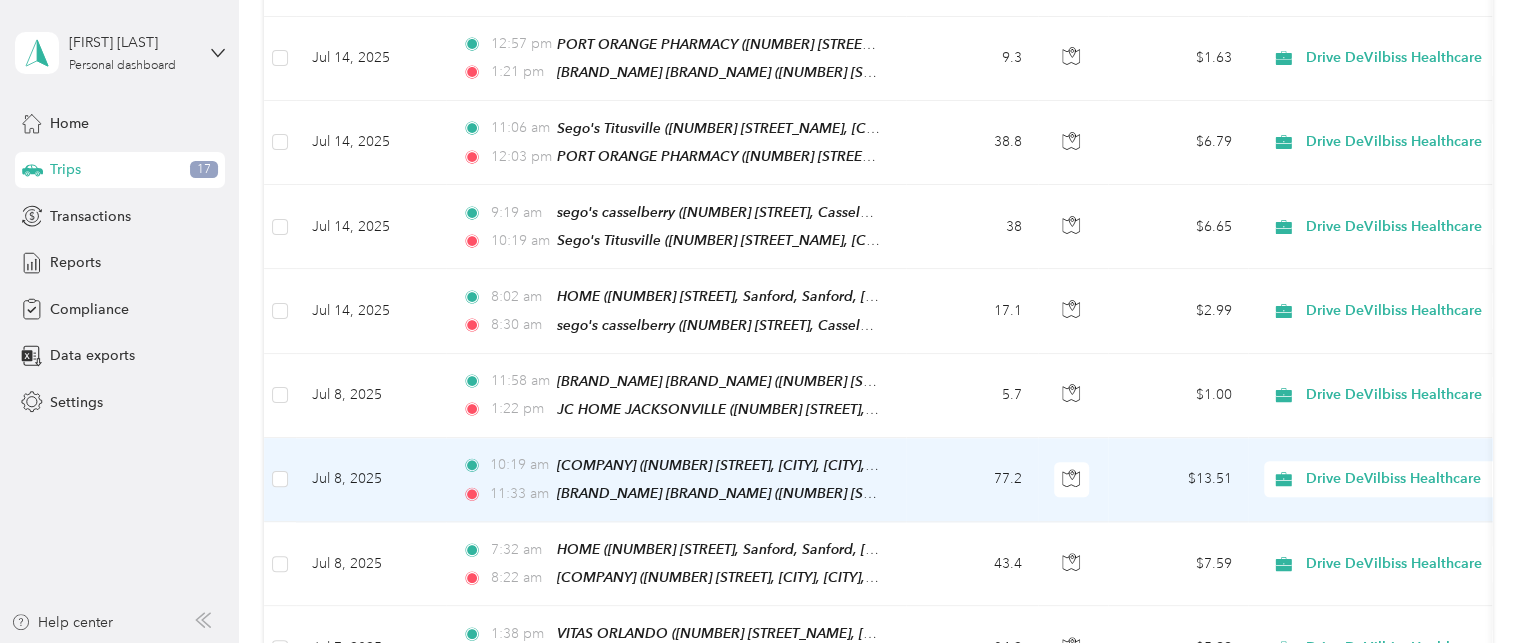 click on "Jul 8, 2025" at bounding box center [371, 480] 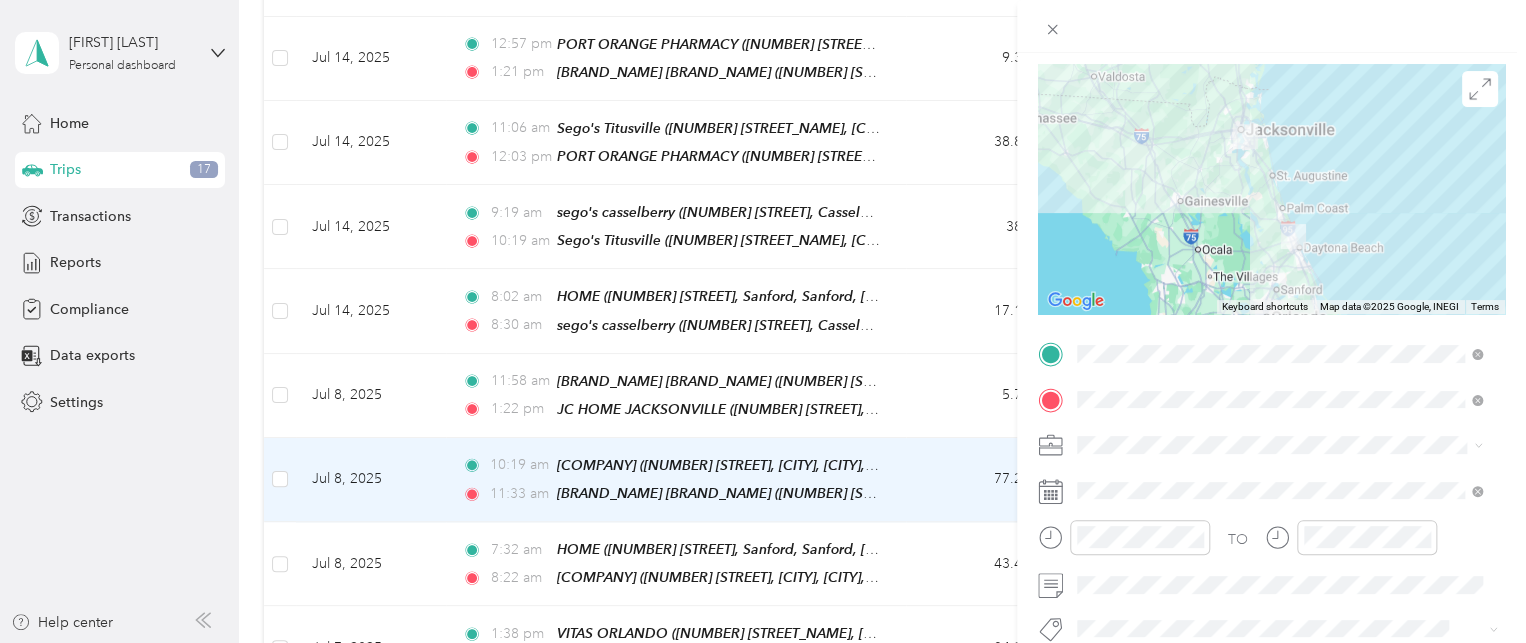 scroll, scrollTop: 146, scrollLeft: 0, axis: vertical 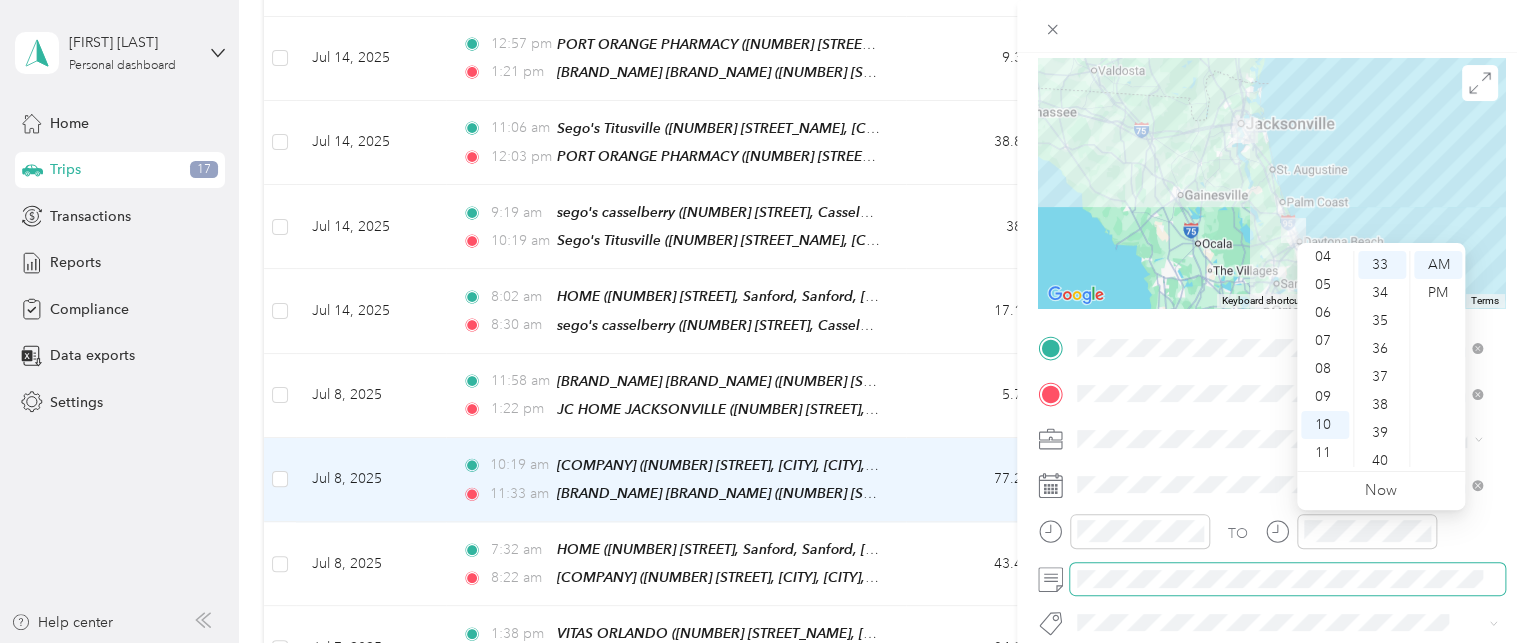click at bounding box center (1287, 579) 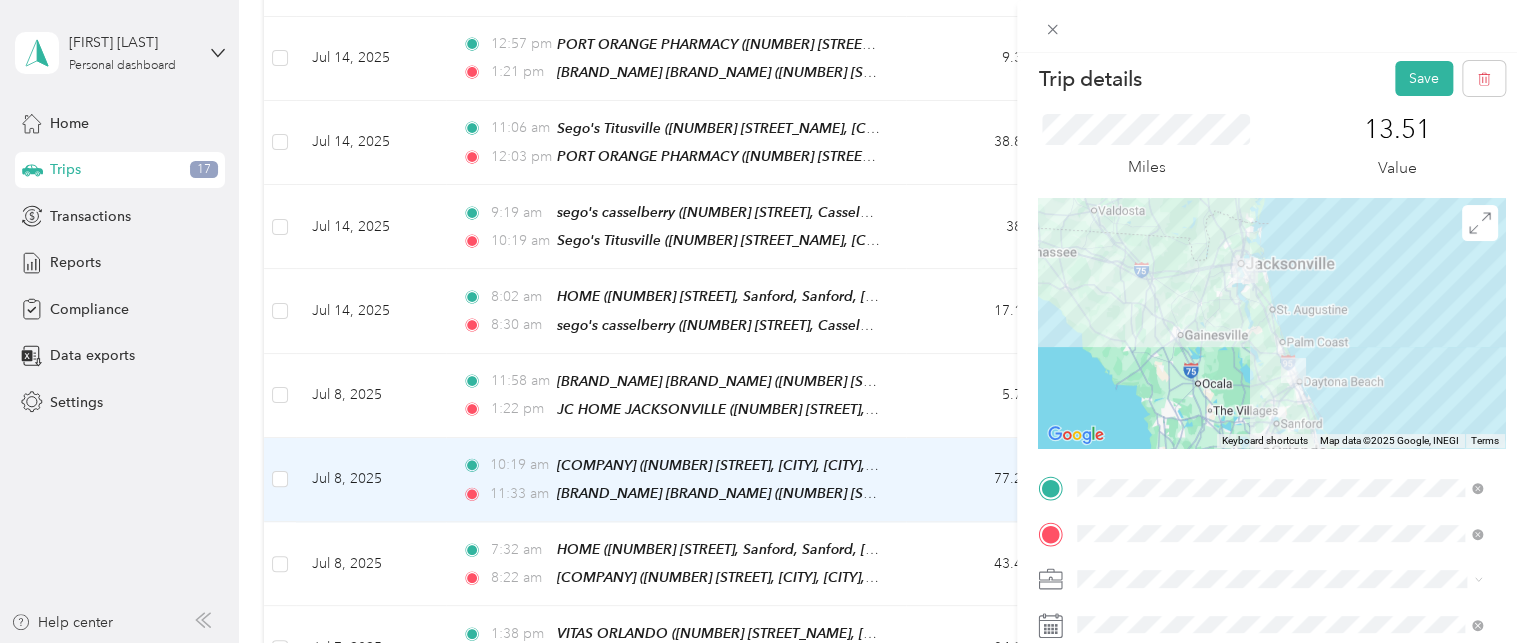 scroll, scrollTop: 0, scrollLeft: 0, axis: both 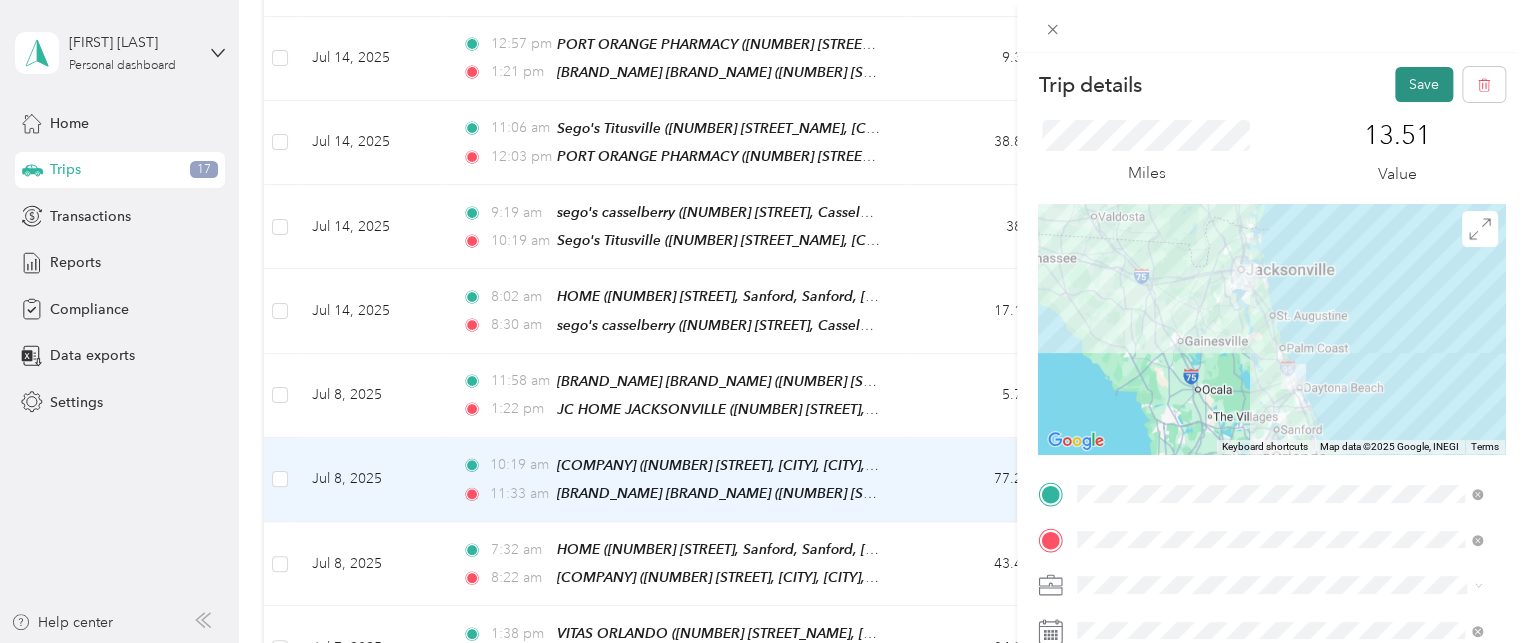 click on "Save" at bounding box center [1424, 84] 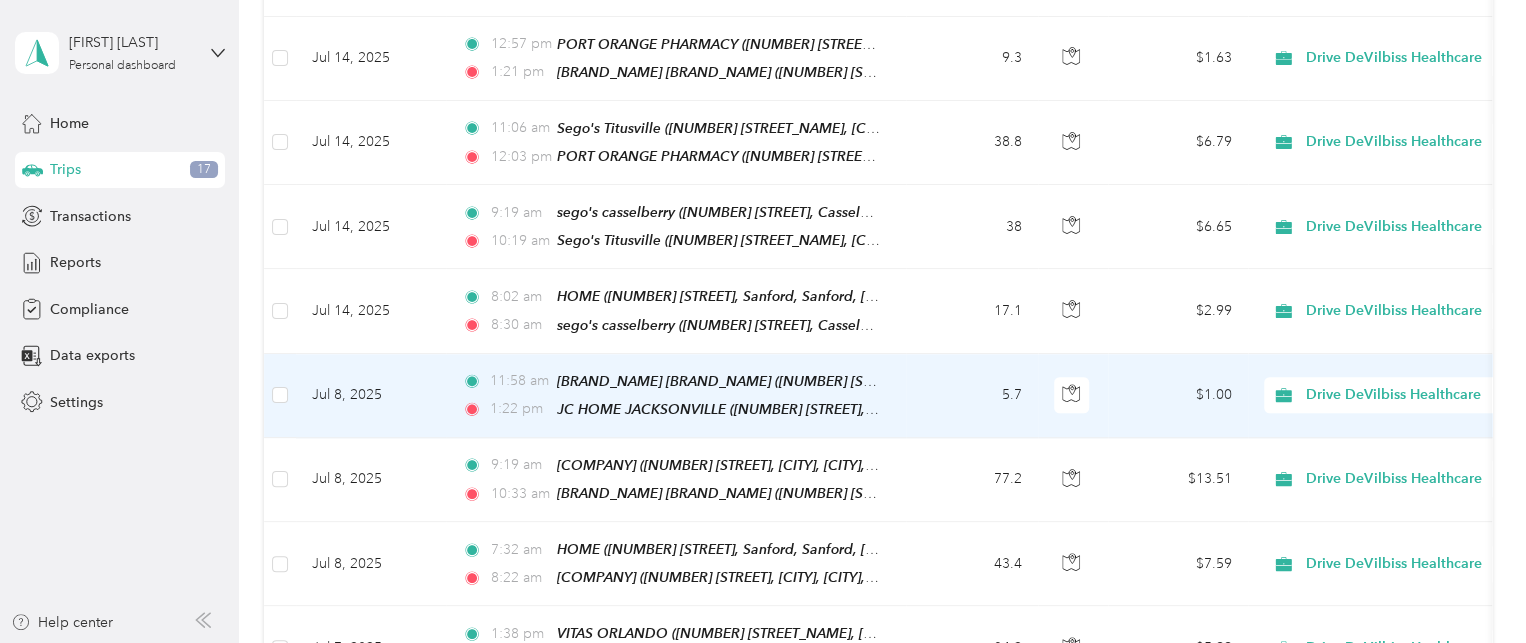 click on "Jul 8, 2025" at bounding box center [371, 396] 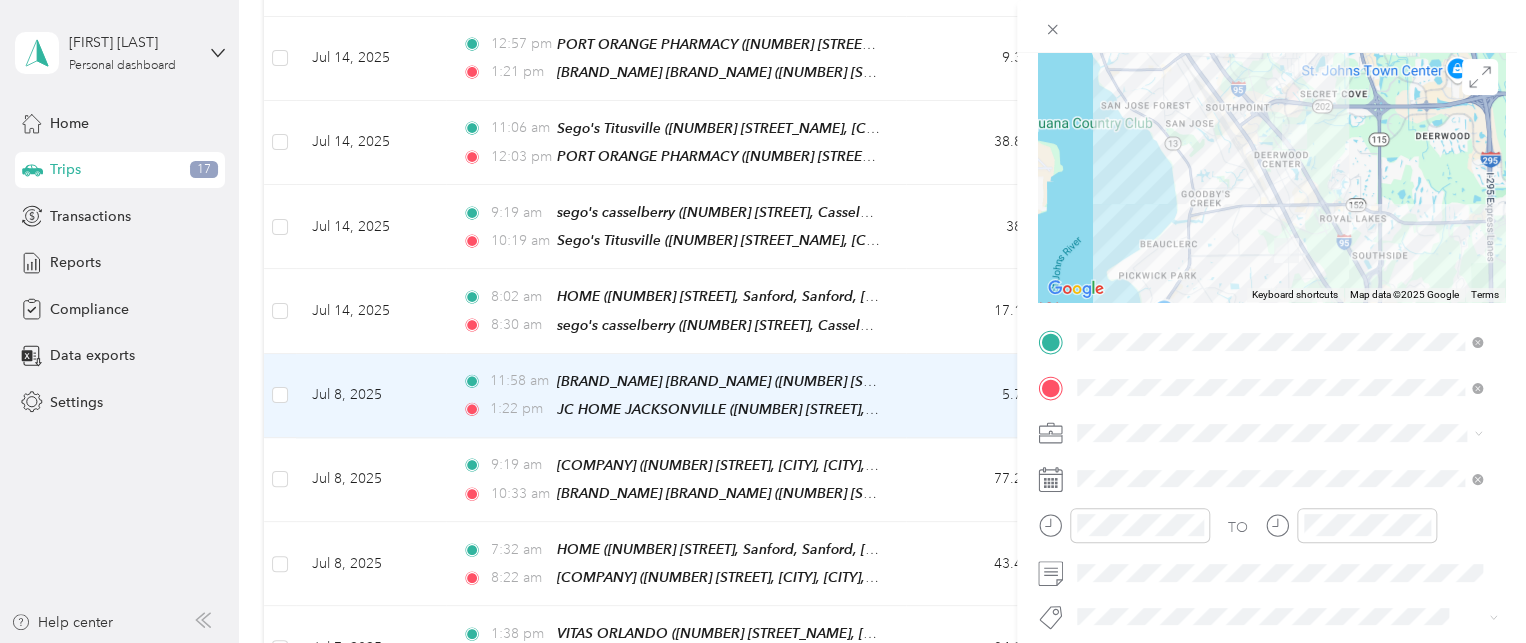 scroll, scrollTop: 157, scrollLeft: 0, axis: vertical 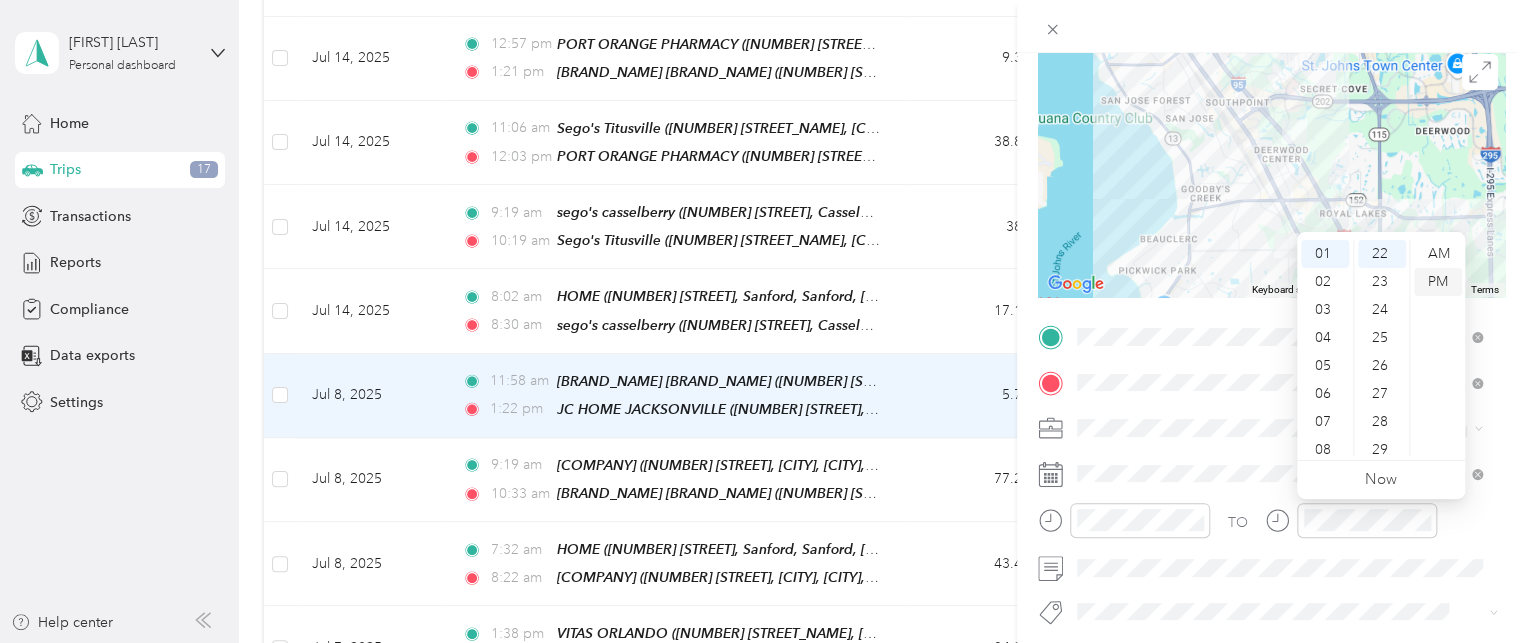 click on "PM" at bounding box center [1438, 282] 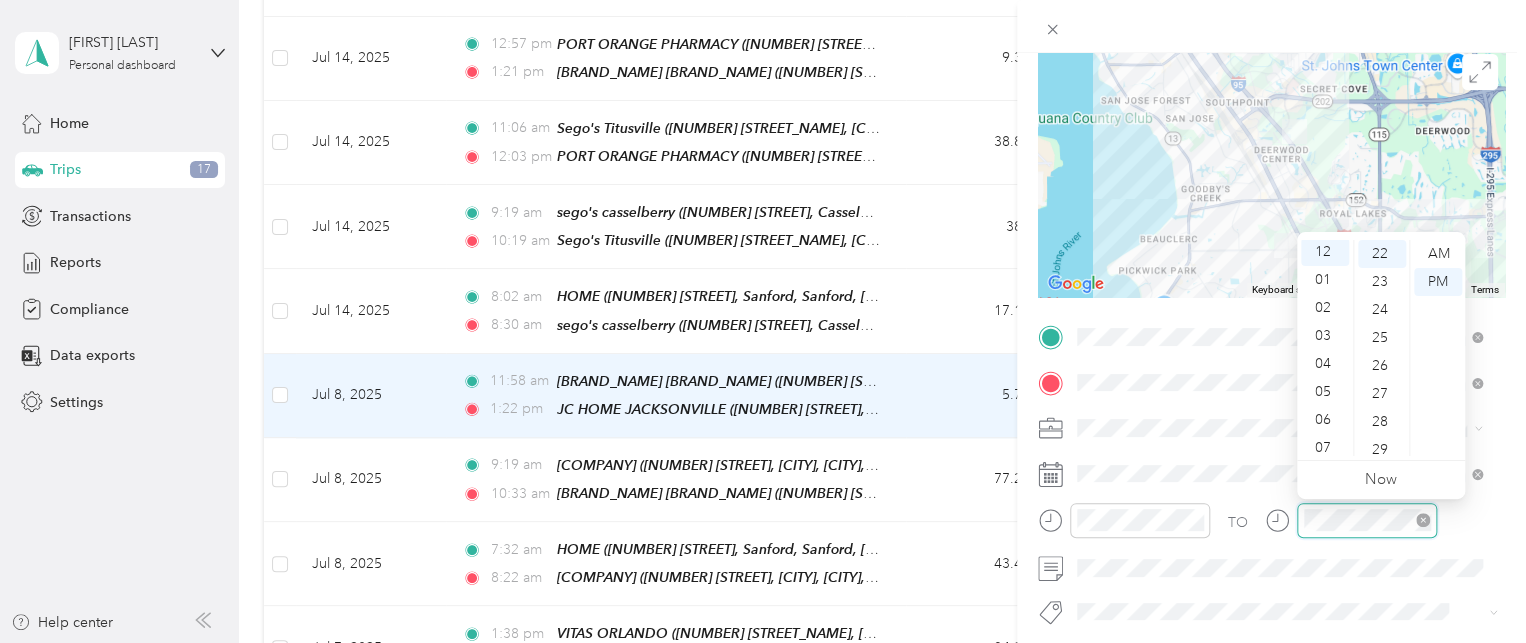 scroll, scrollTop: 0, scrollLeft: 0, axis: both 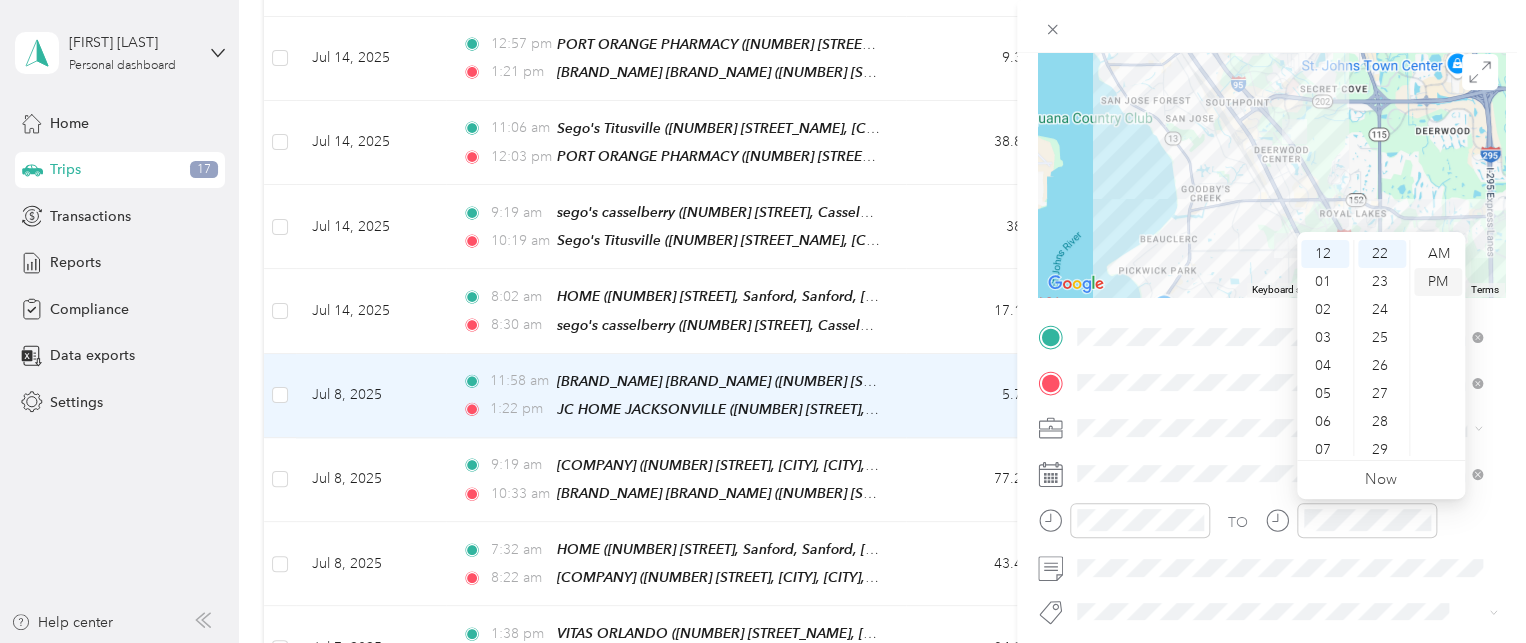 click on "PM" at bounding box center (1438, 282) 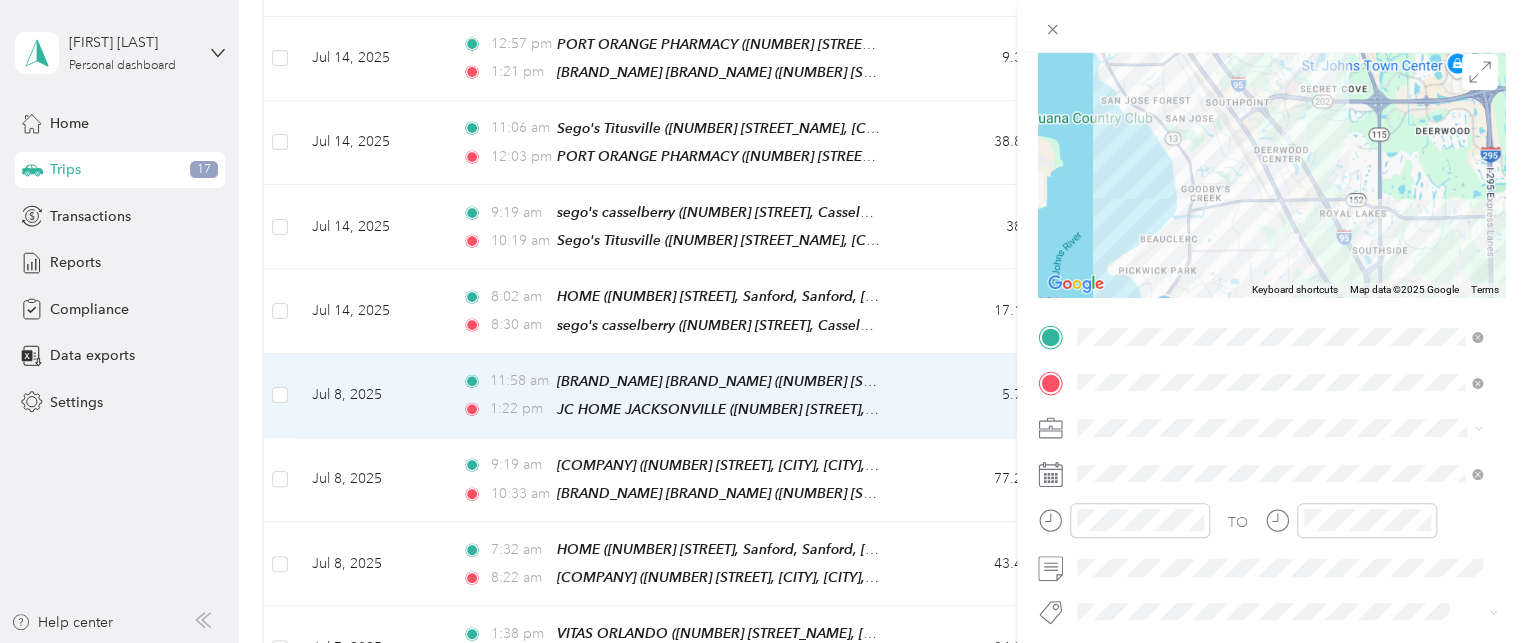 scroll, scrollTop: 0, scrollLeft: 0, axis: both 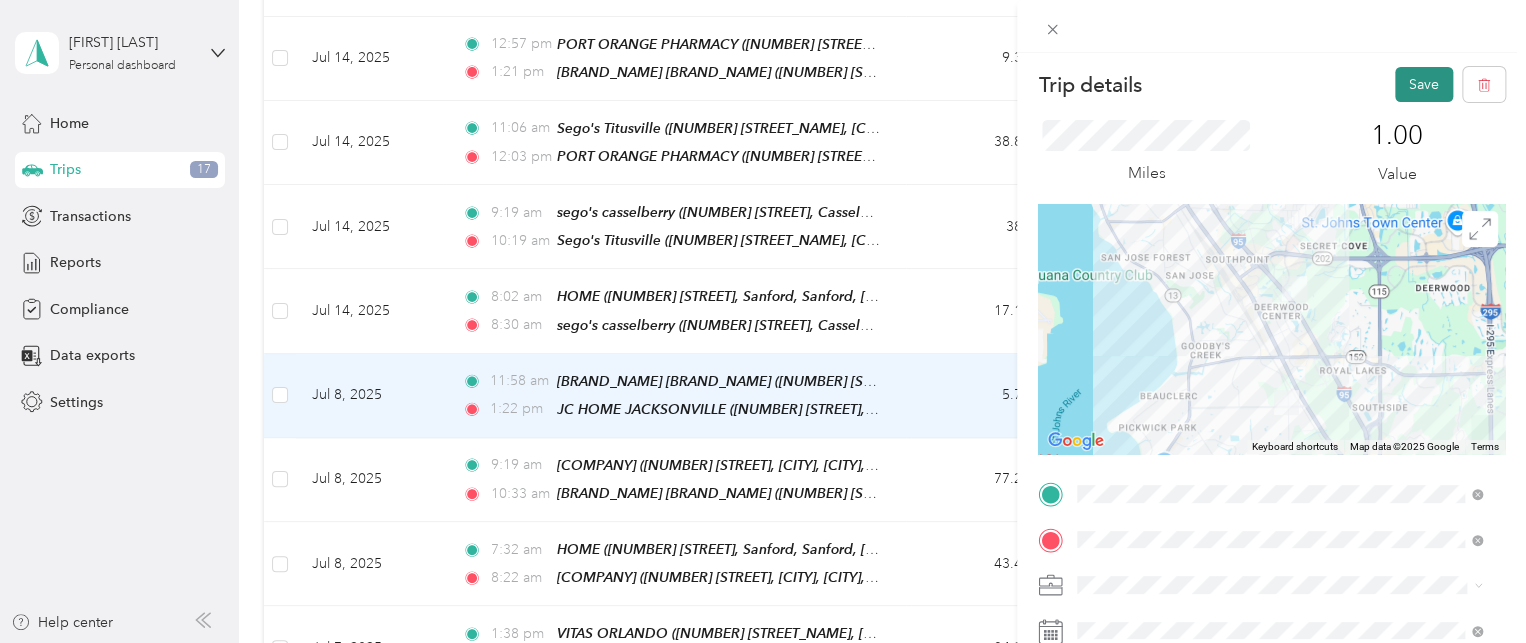 click on "Save" at bounding box center [1424, 84] 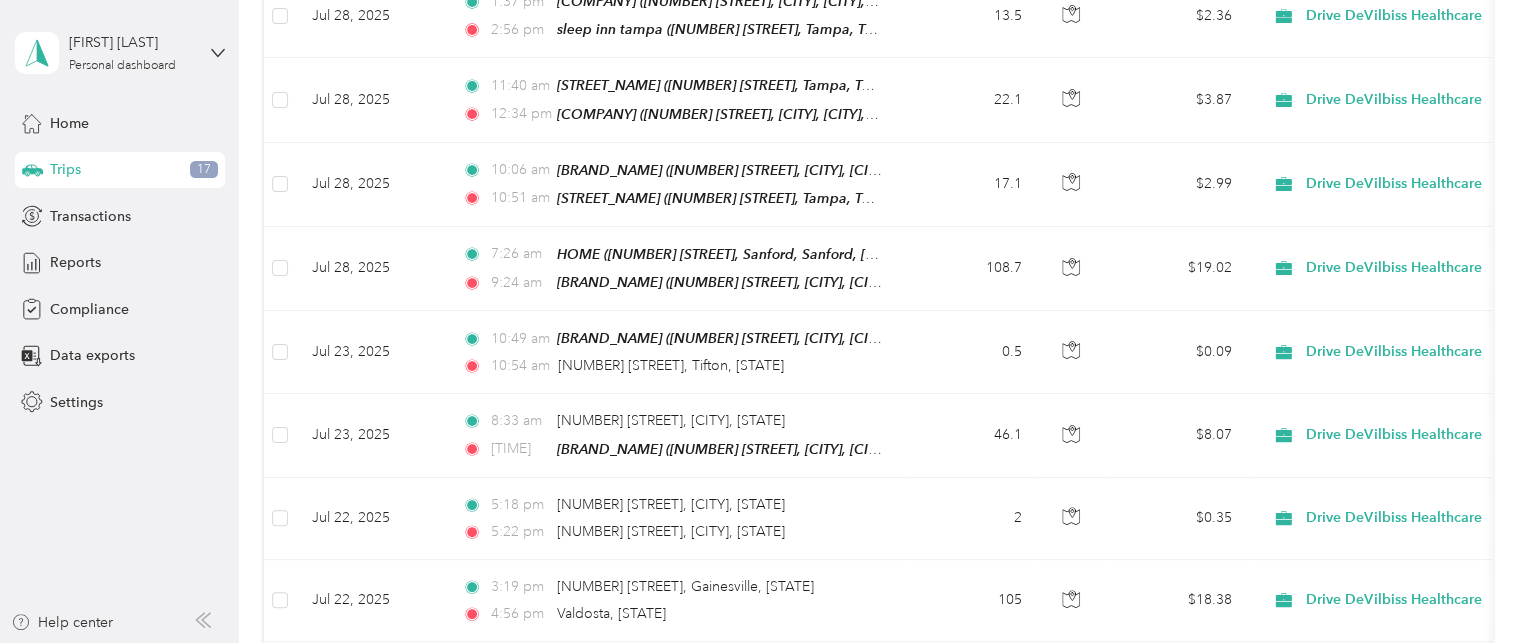 scroll, scrollTop: 0, scrollLeft: 0, axis: both 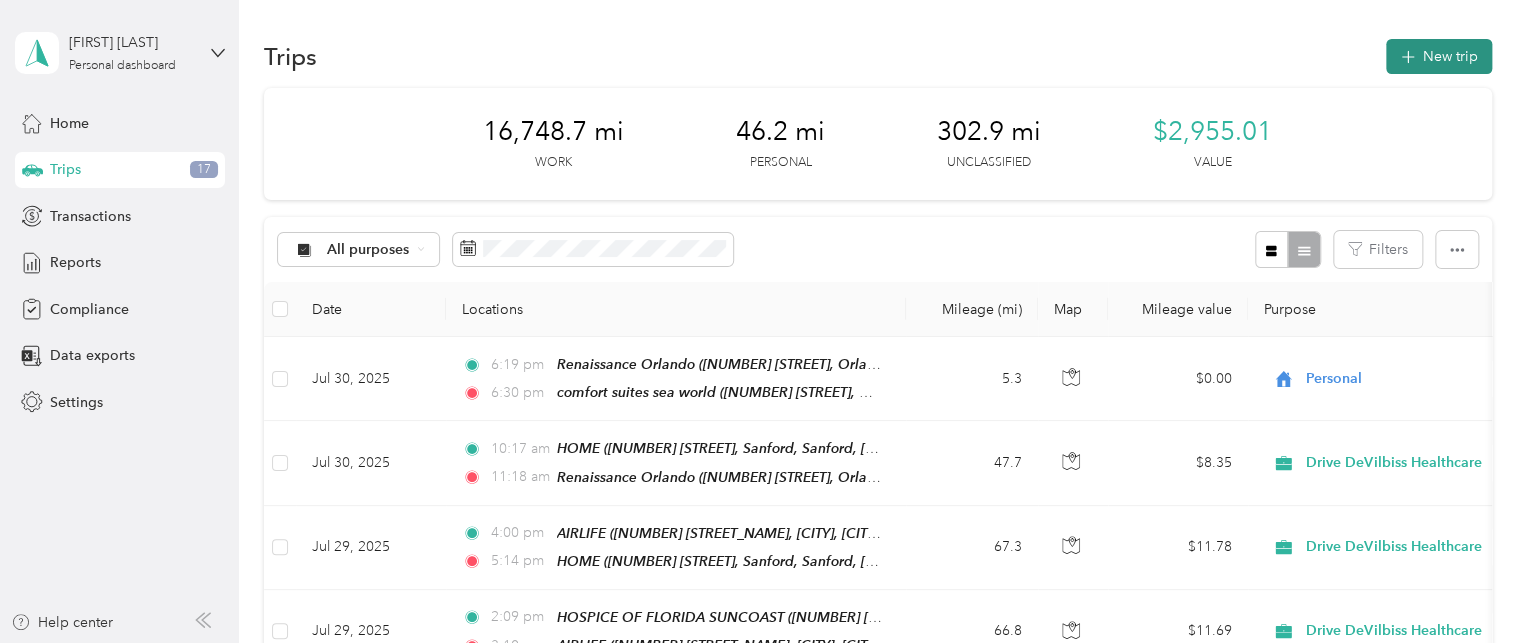 click on "New trip" at bounding box center [1439, 56] 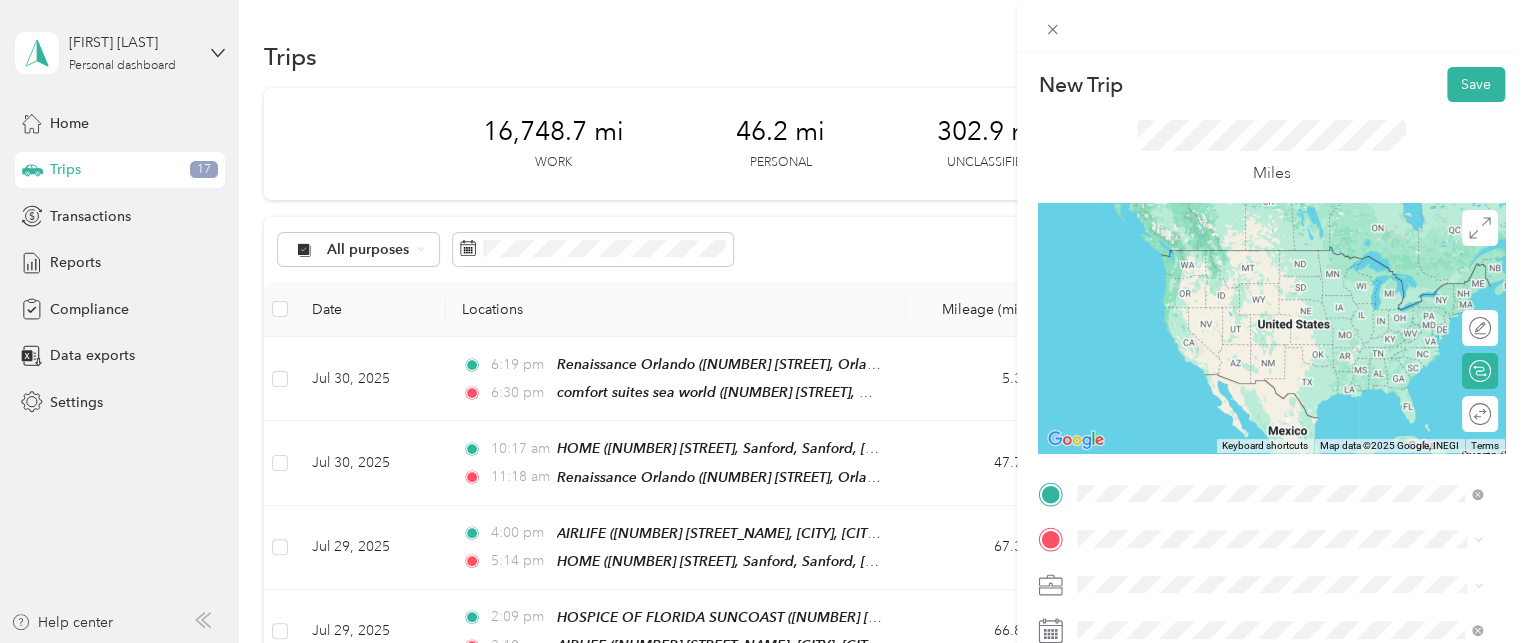 click on "JC HOME JACKSONVILLE [NUMBER] [STREET_NAME], [CITY], [POSTAL_CODE], [CITY], [STATE], United States" at bounding box center [1295, 363] 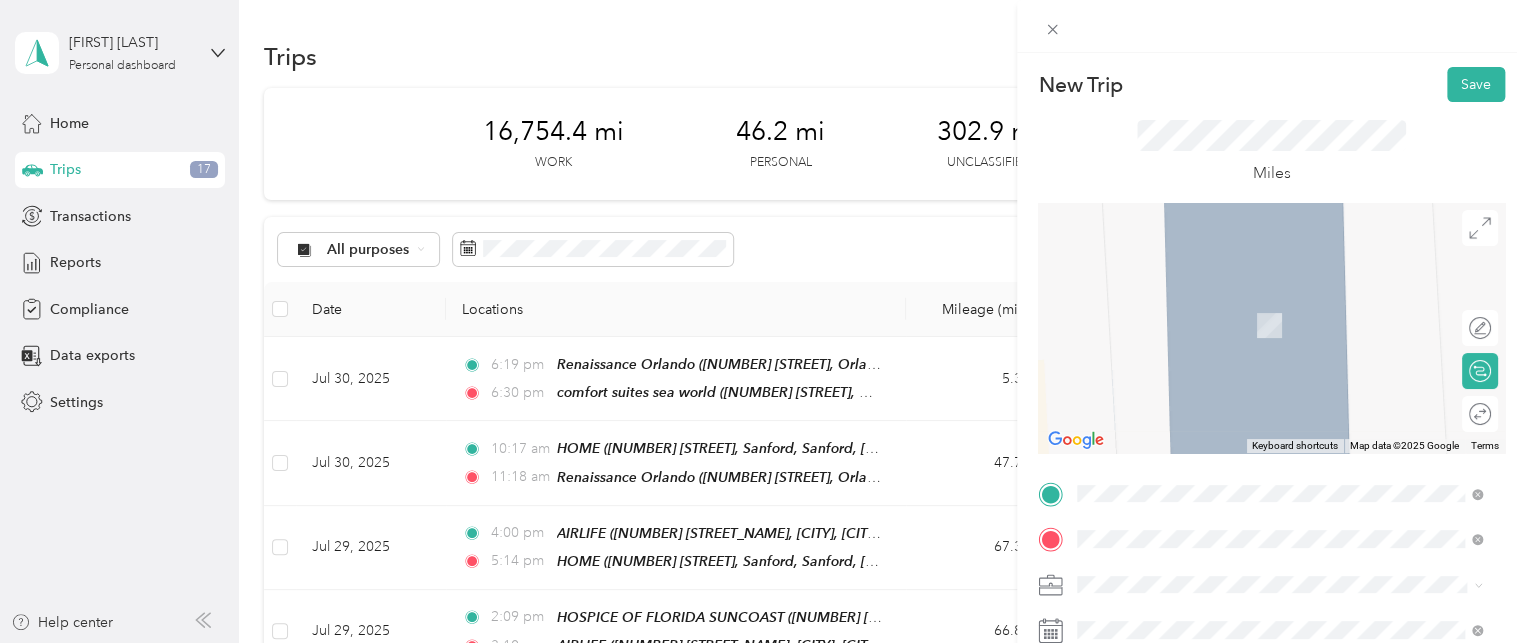 click on "[NUMBER] [STREET]
[CITY], [STATE] [POSTAL_CODE], [COUNTRY]" at bounding box center (1259, 437) 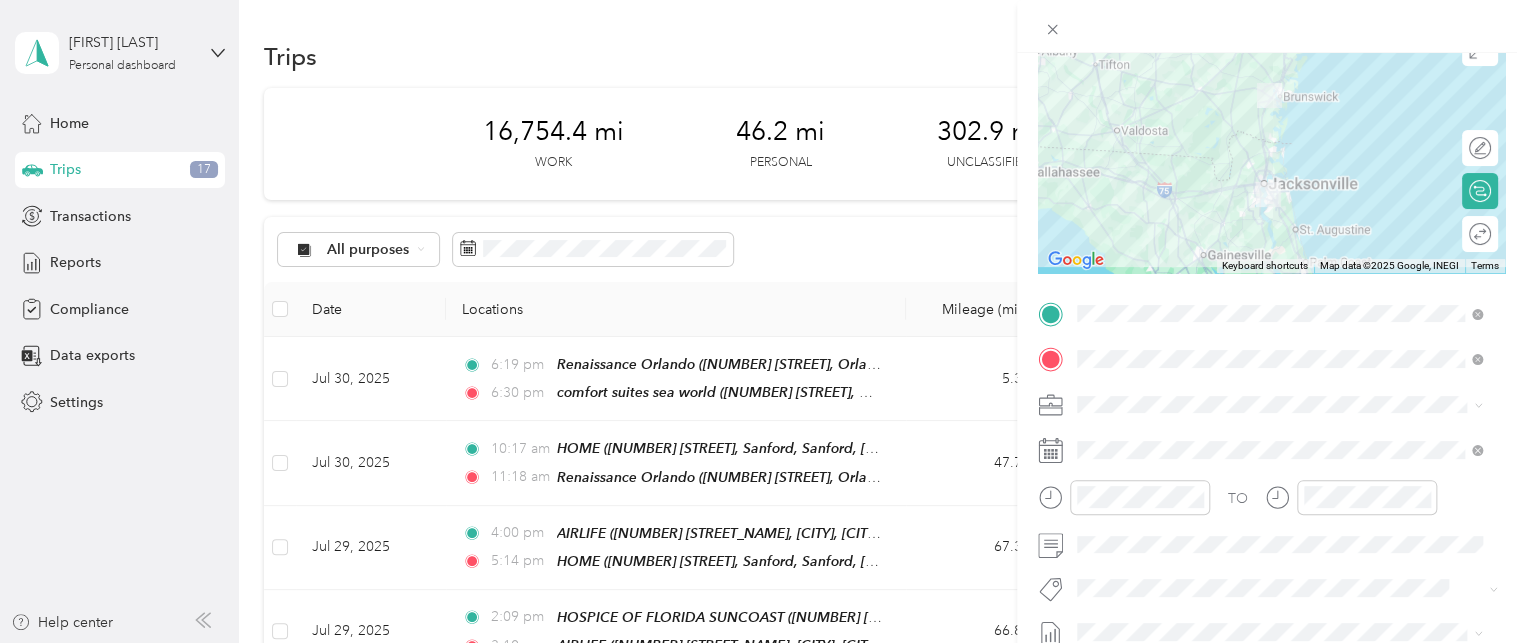 scroll, scrollTop: 182, scrollLeft: 0, axis: vertical 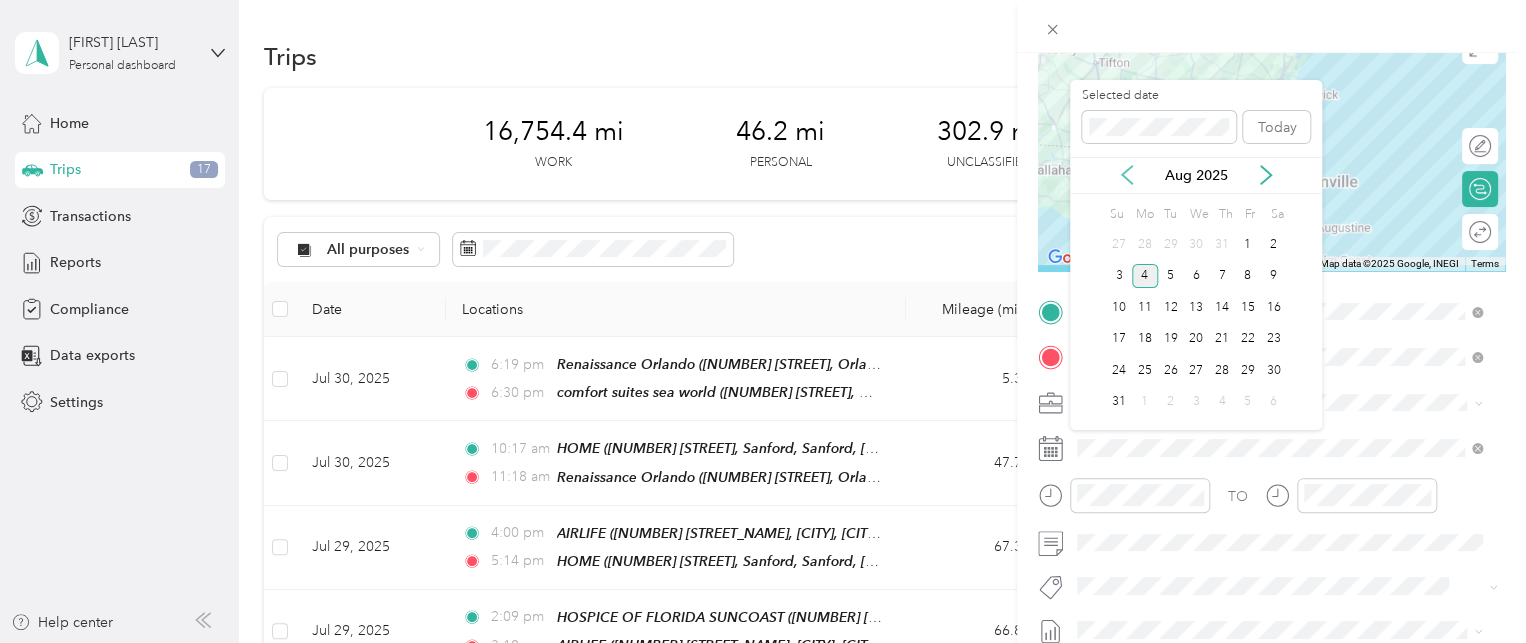 click 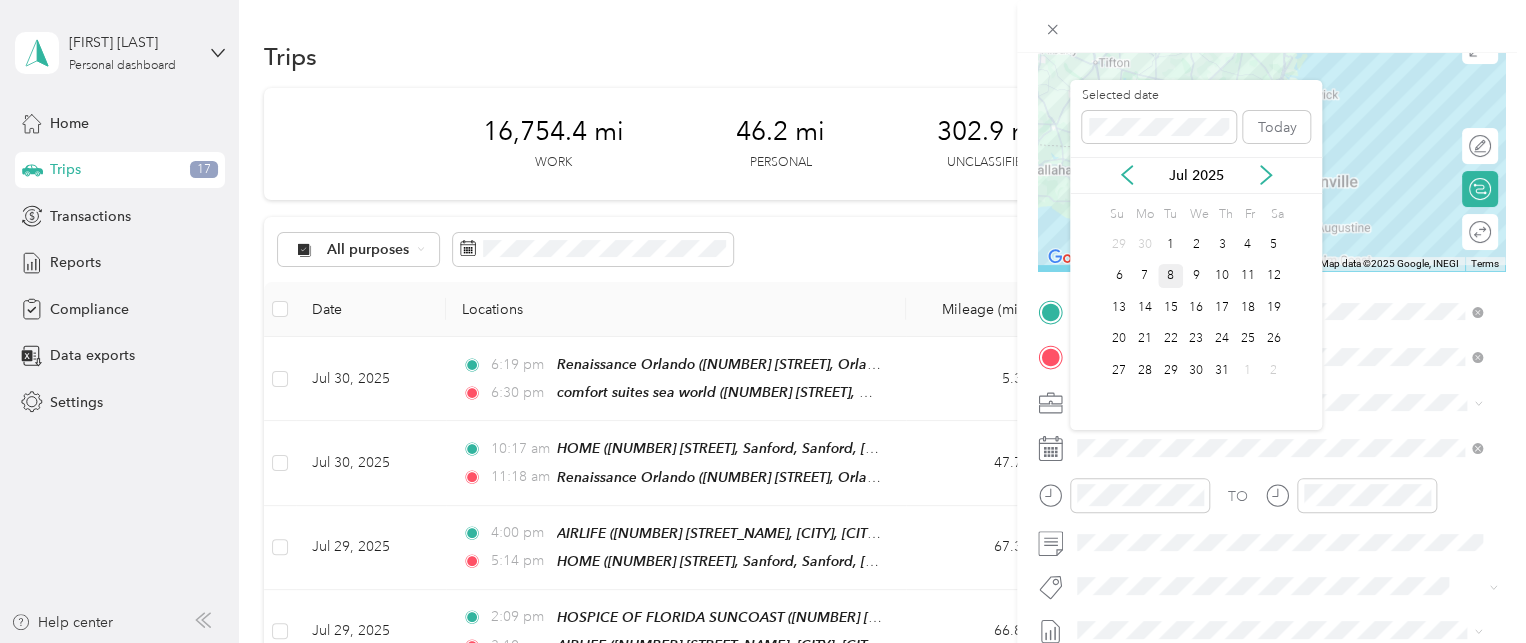 click on "8" at bounding box center (1171, 276) 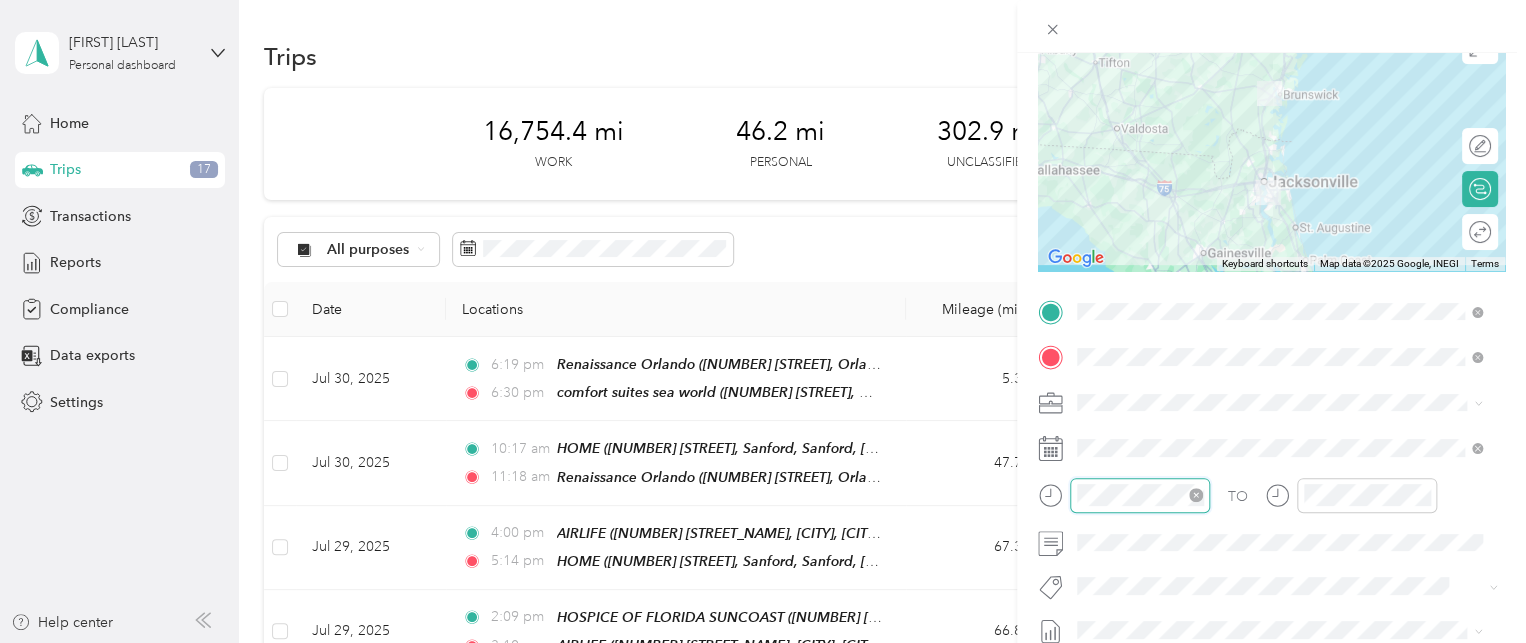 scroll, scrollTop: 81, scrollLeft: 0, axis: vertical 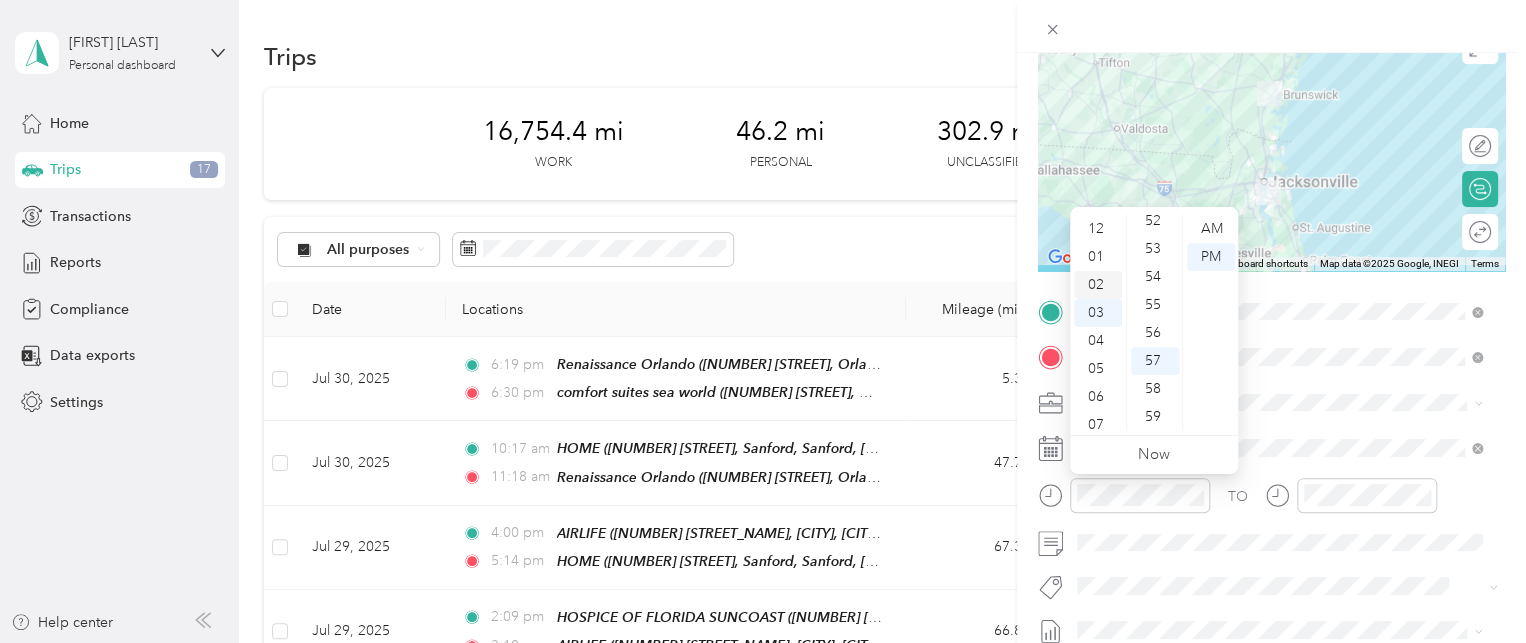 click on "02" at bounding box center (1098, 285) 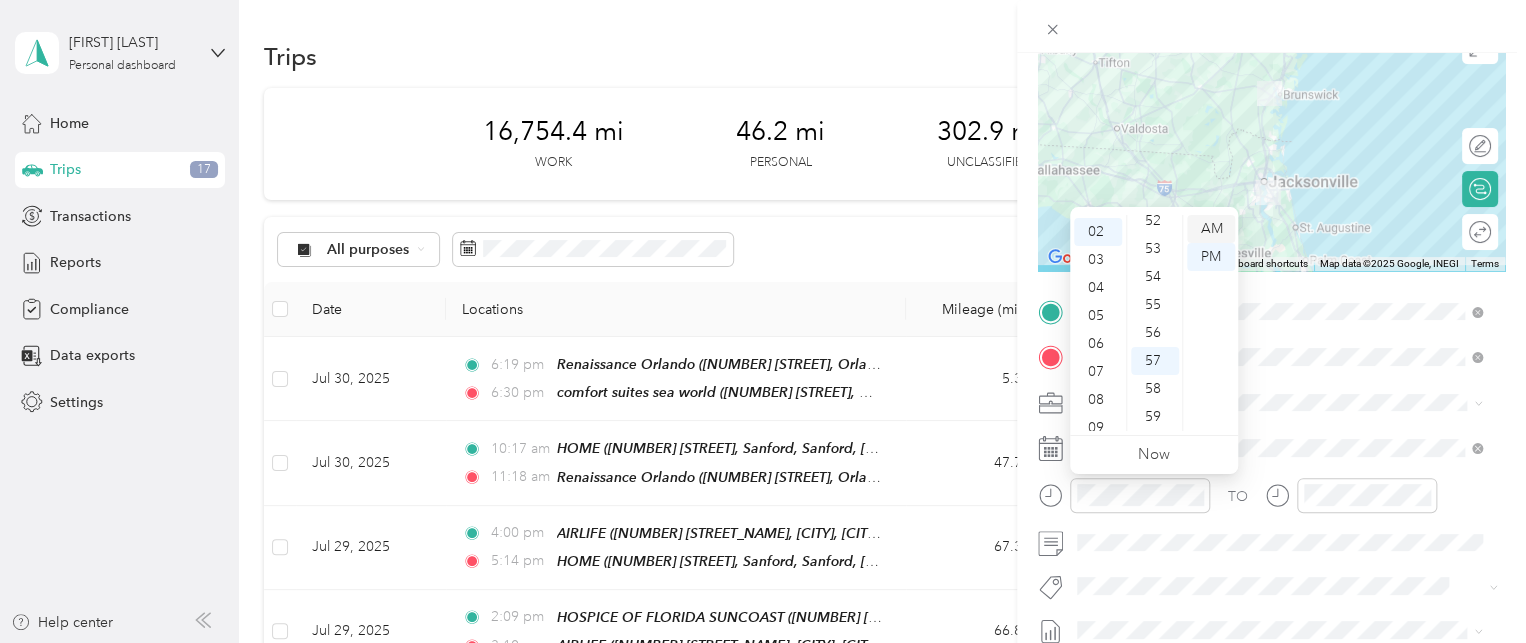 scroll, scrollTop: 56, scrollLeft: 0, axis: vertical 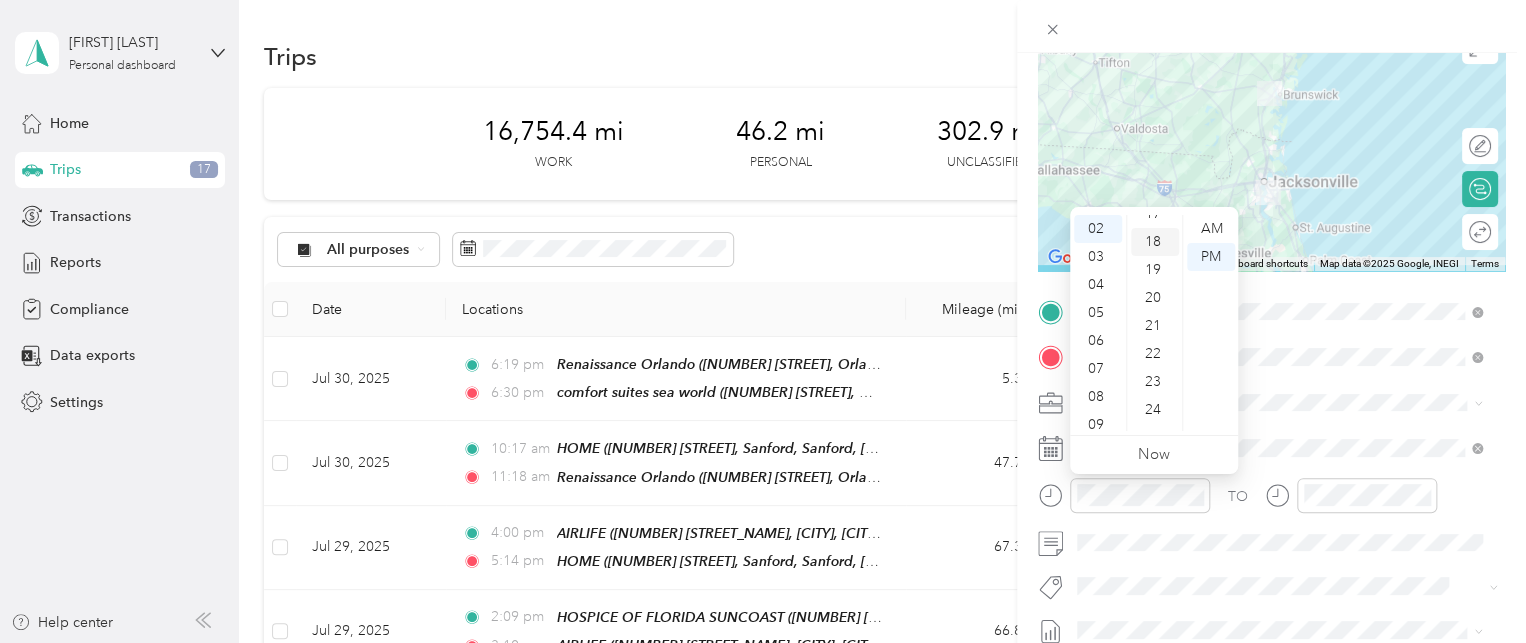 click on "18" at bounding box center [1155, 242] 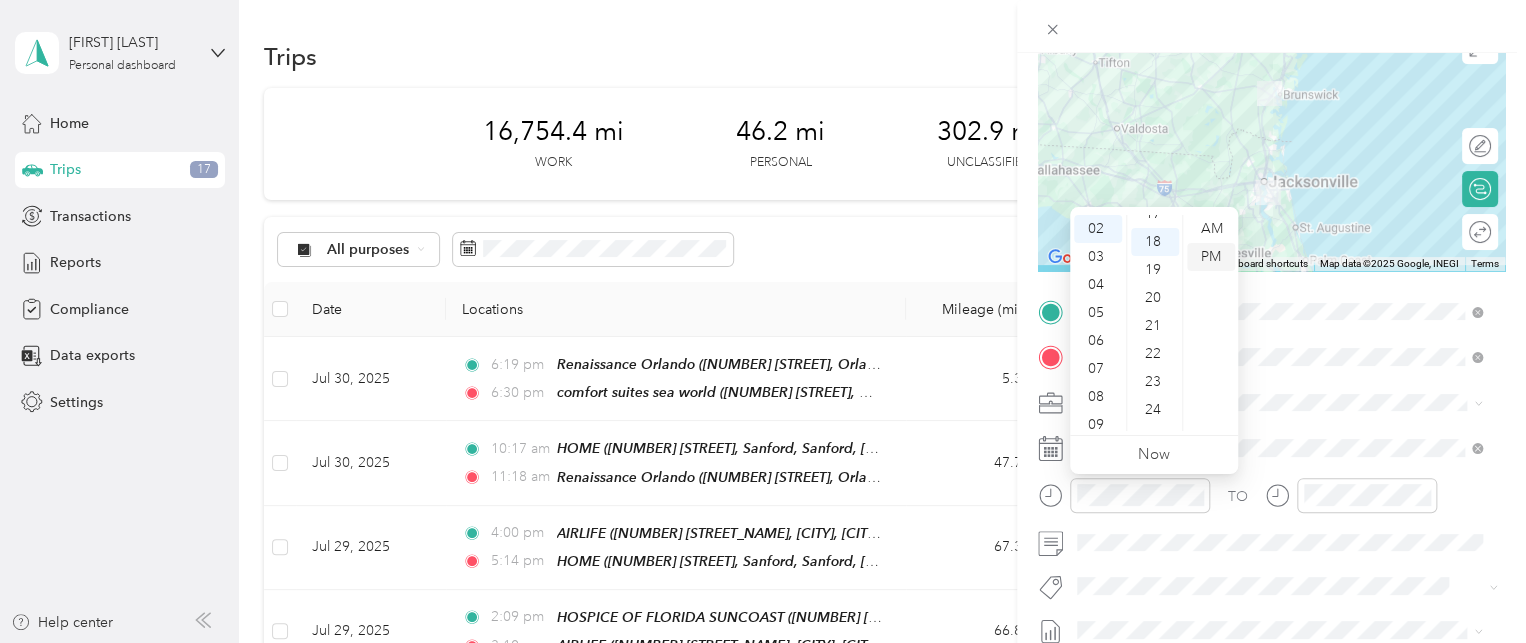 scroll, scrollTop: 504, scrollLeft: 0, axis: vertical 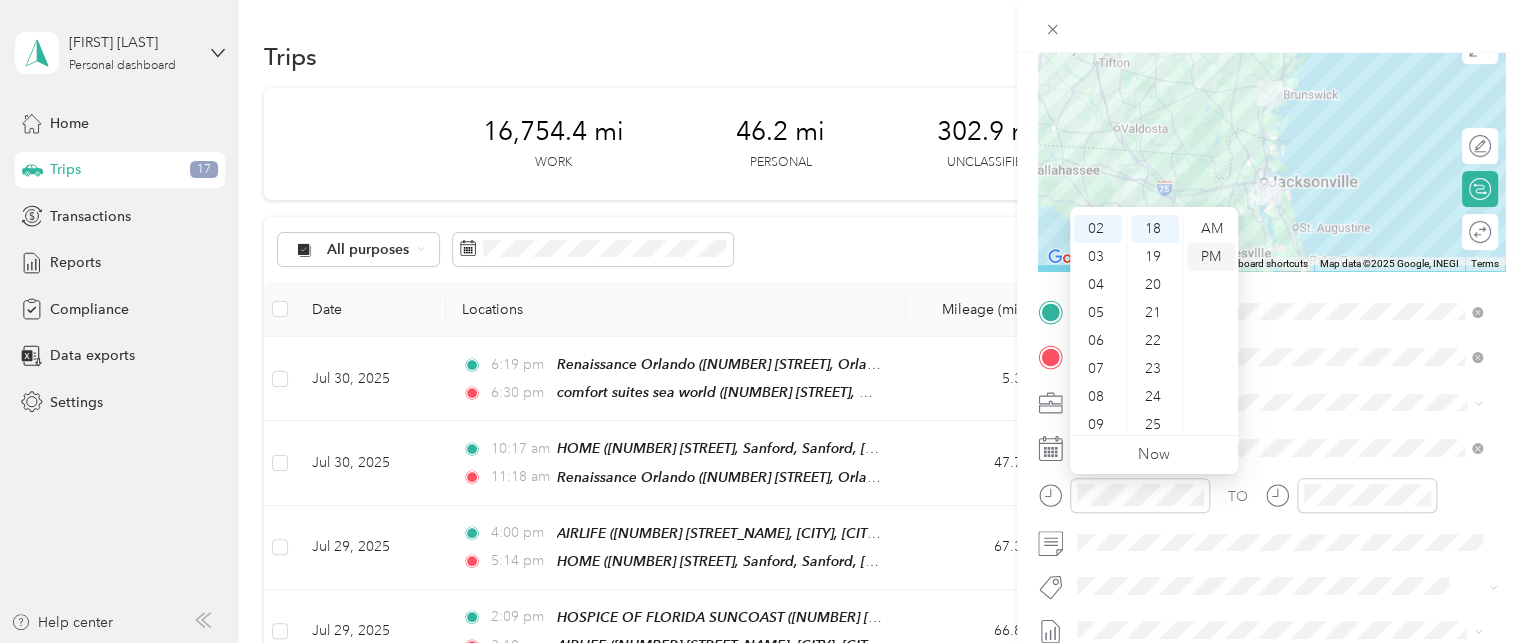 click on "PM" at bounding box center [1211, 257] 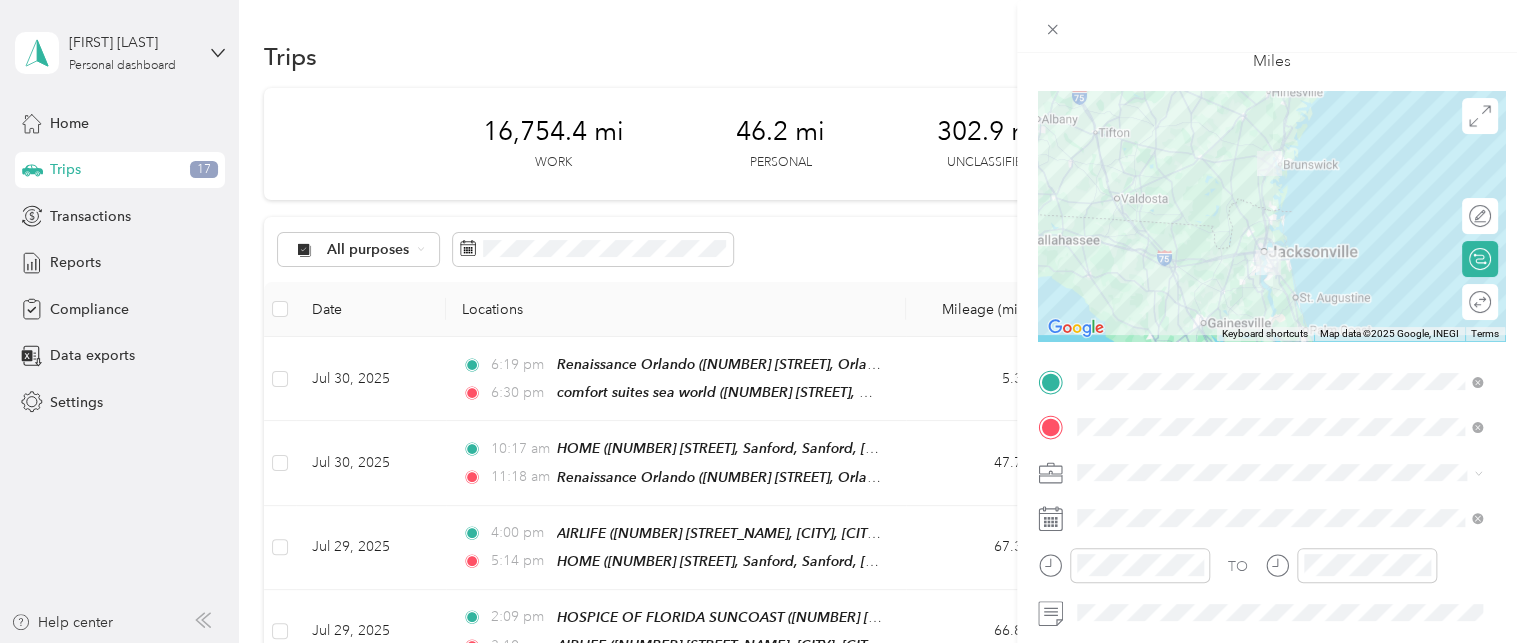 scroll, scrollTop: 237, scrollLeft: 0, axis: vertical 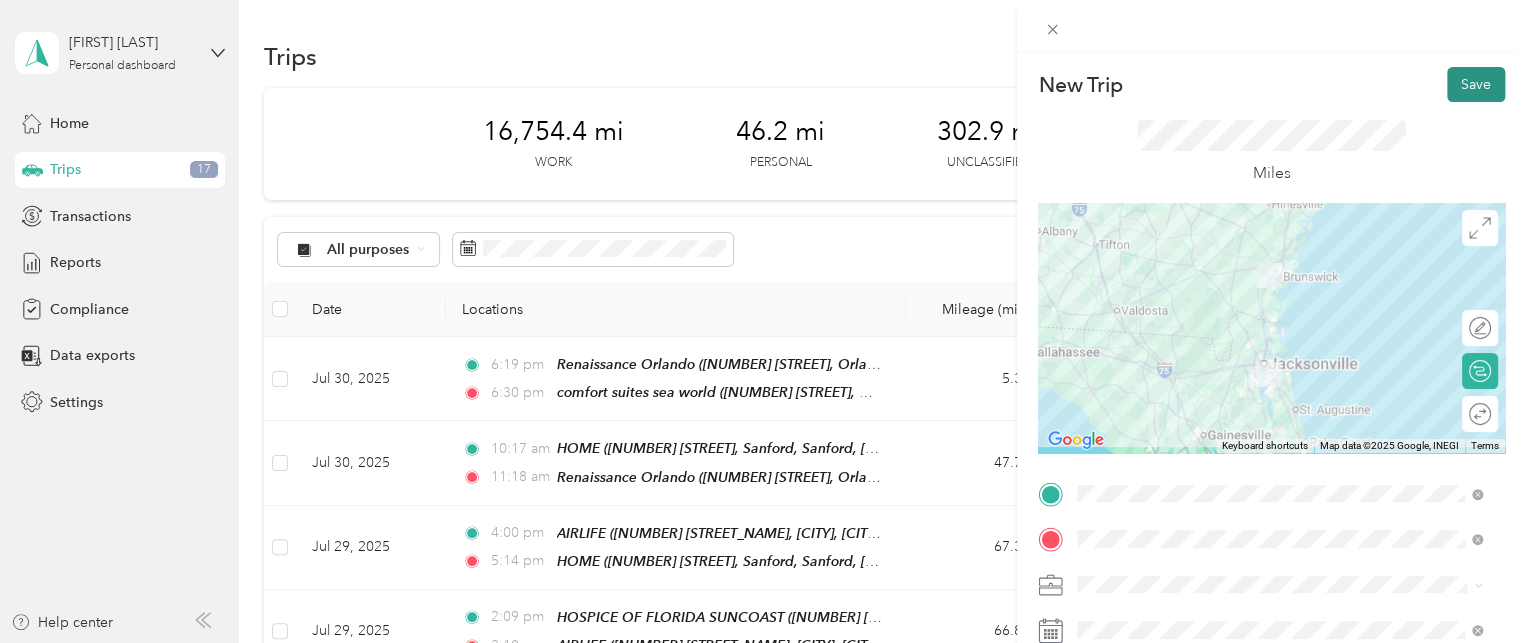 click on "Save" at bounding box center (1476, 84) 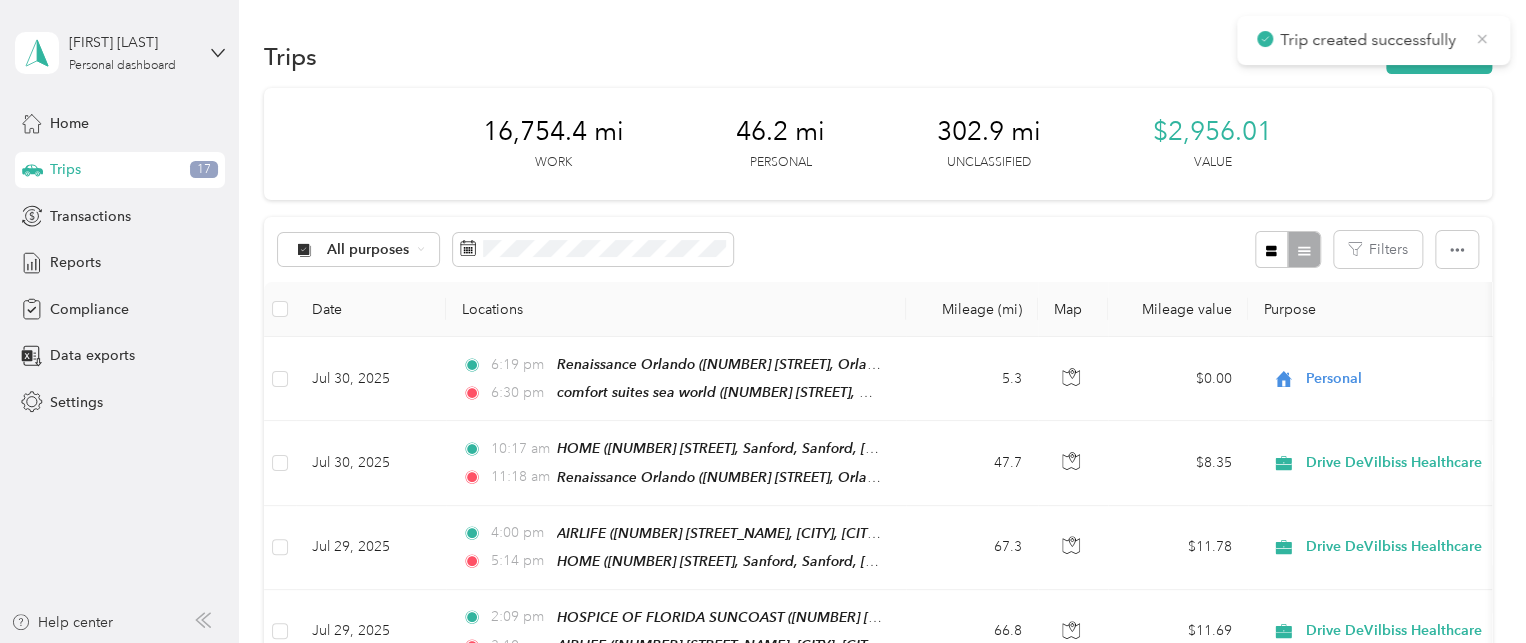 click 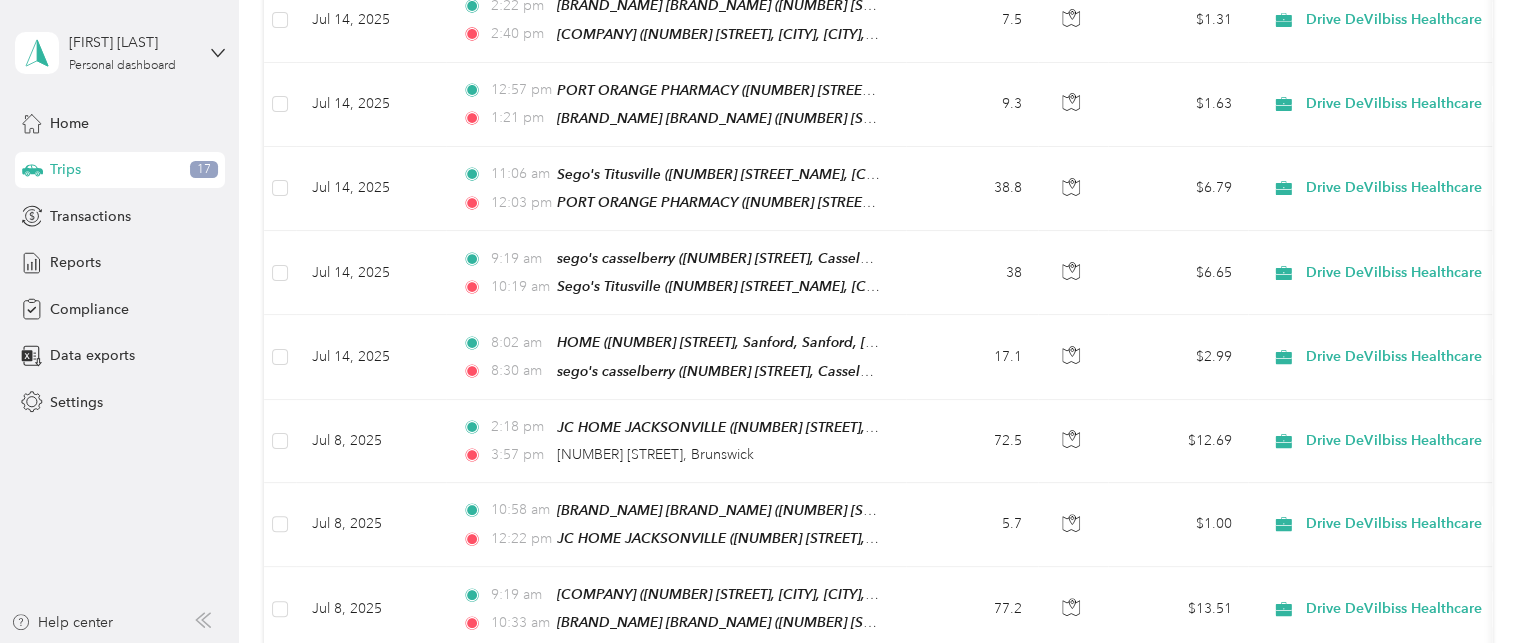 scroll, scrollTop: 4774, scrollLeft: 0, axis: vertical 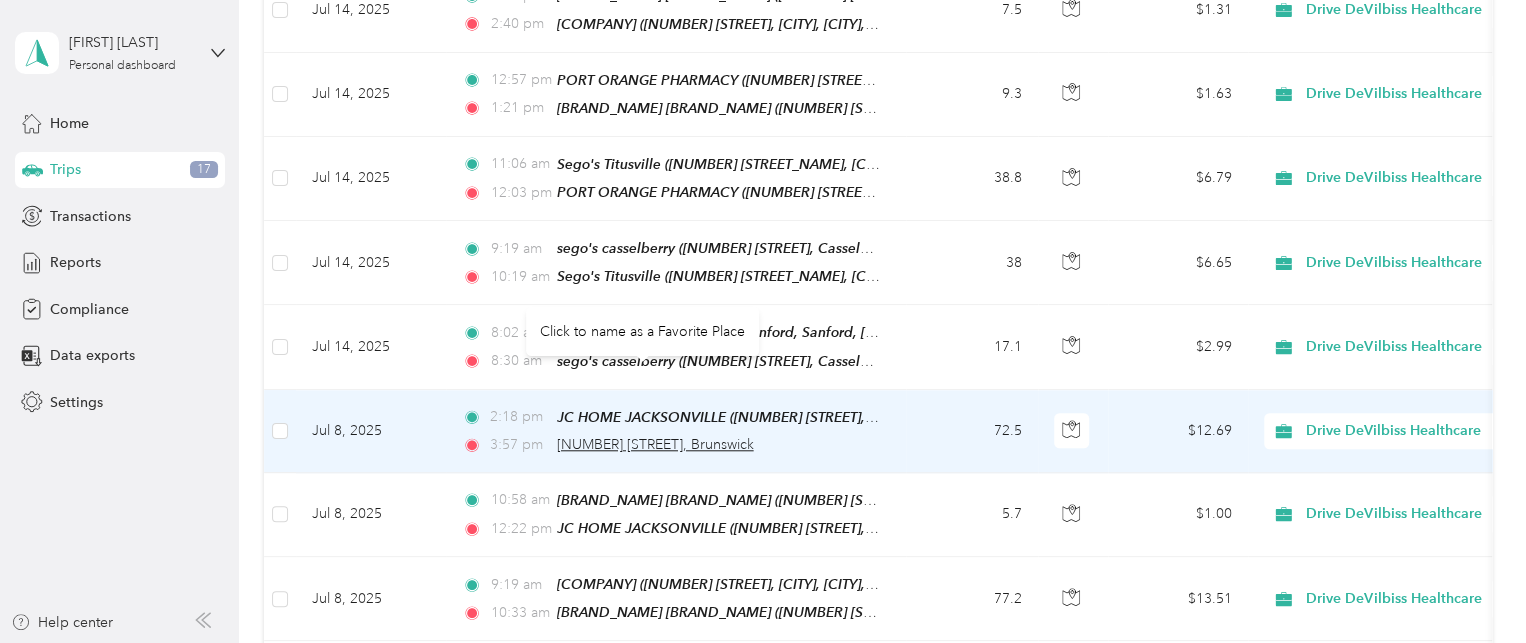 click on "[NUMBER] [STREET], Brunswick" at bounding box center [655, 444] 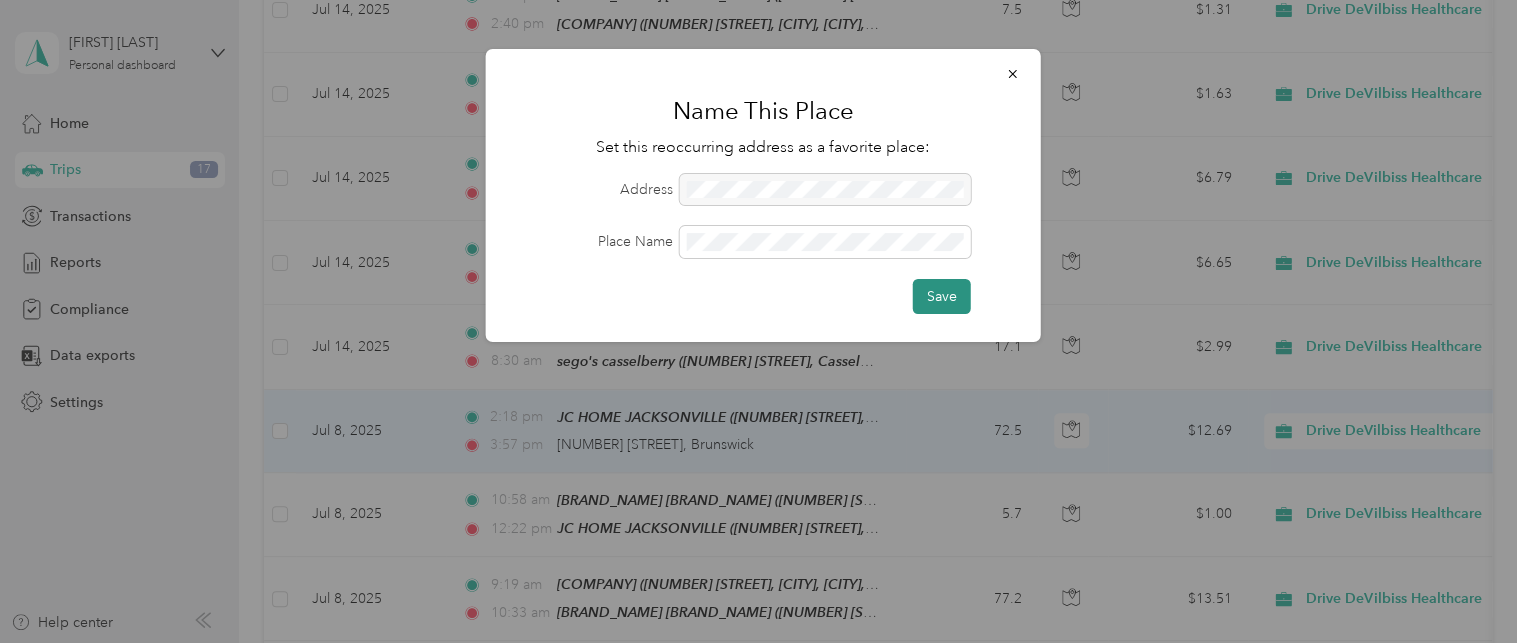 click on "Save" at bounding box center [942, 296] 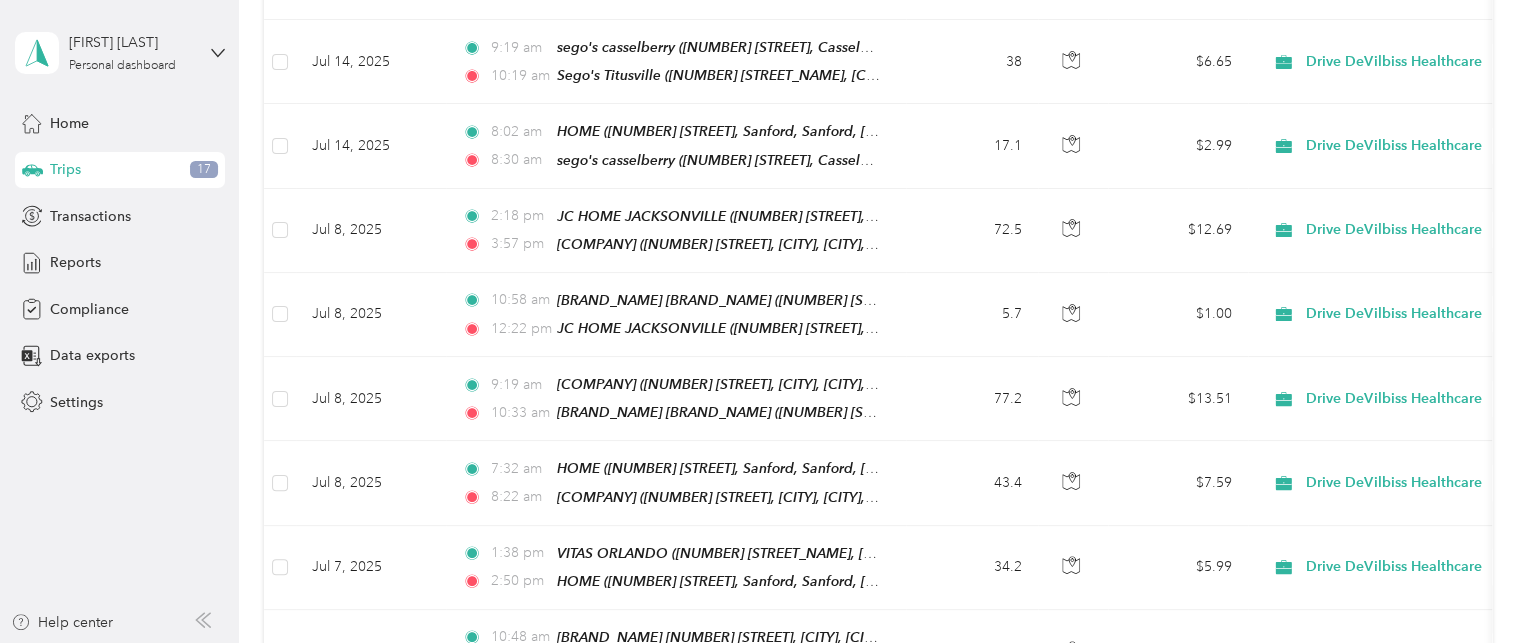 scroll, scrollTop: 4966, scrollLeft: 0, axis: vertical 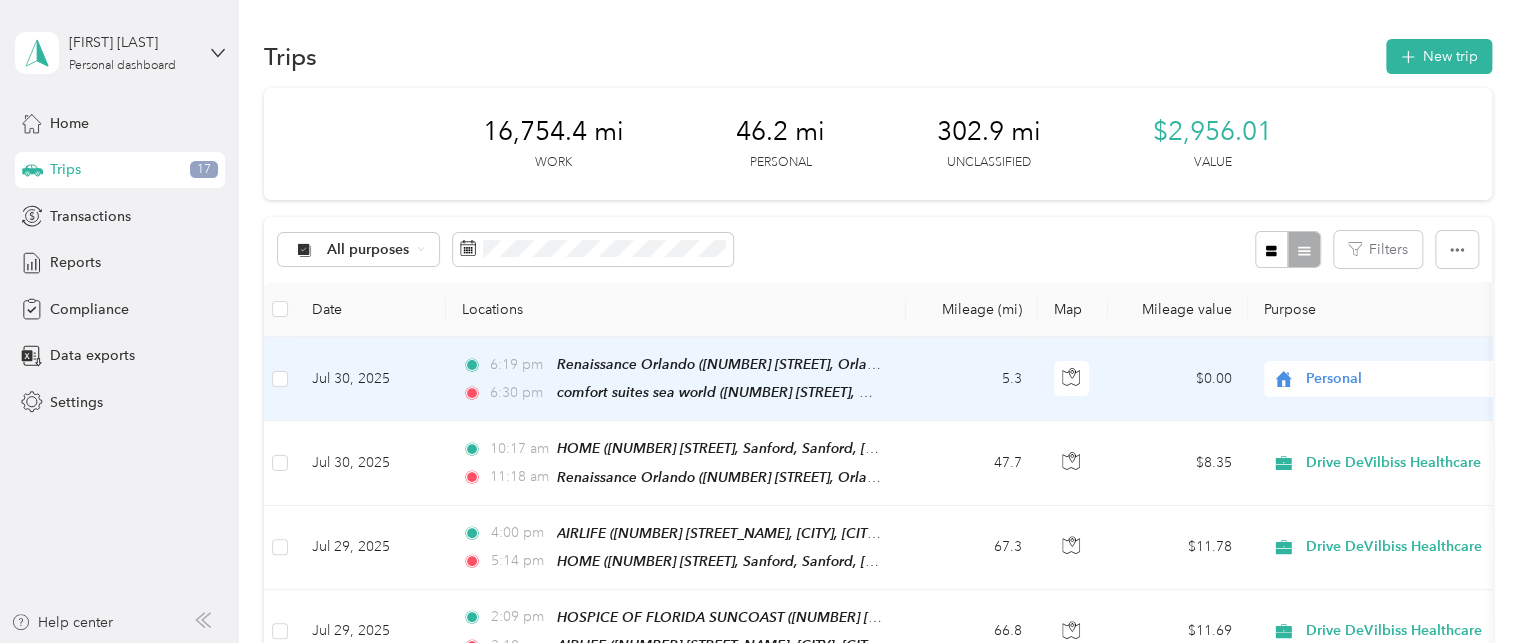 click on "Personal" at bounding box center [1397, 379] 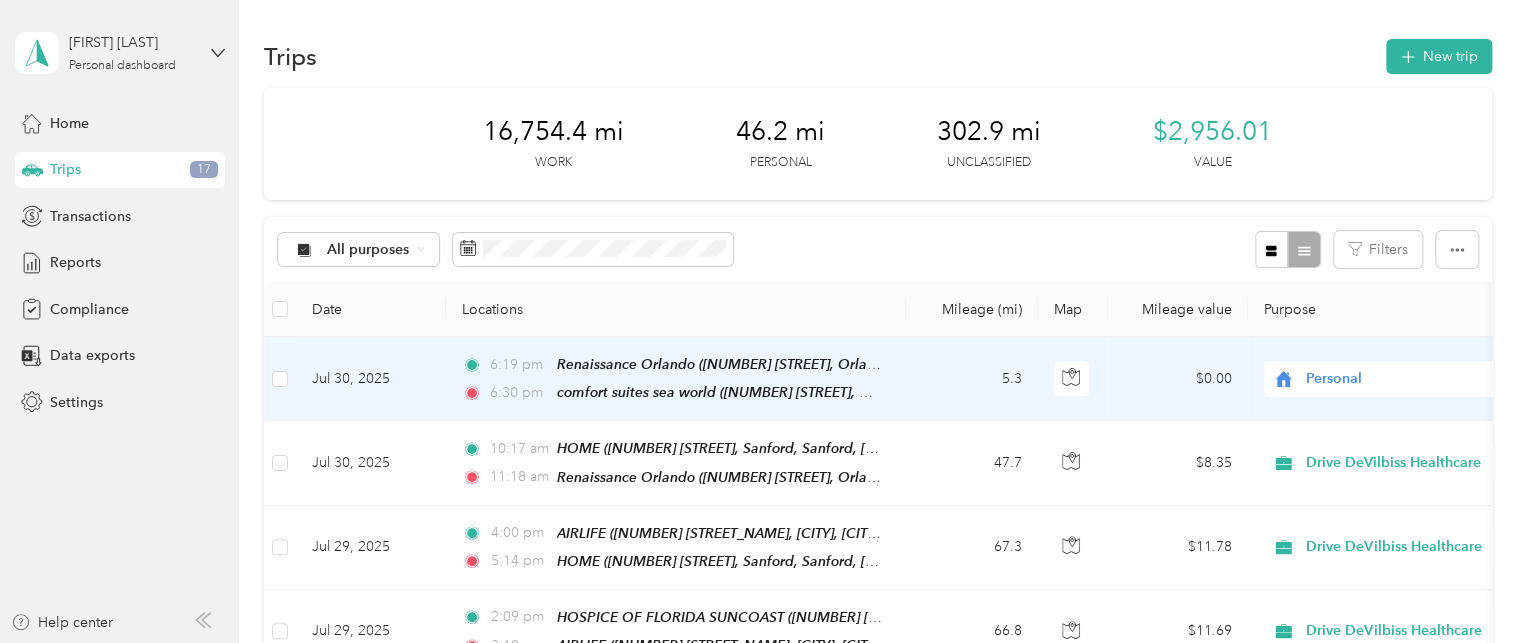 click on "Drive DeVilbiss Healthcare" at bounding box center (1405, 414) 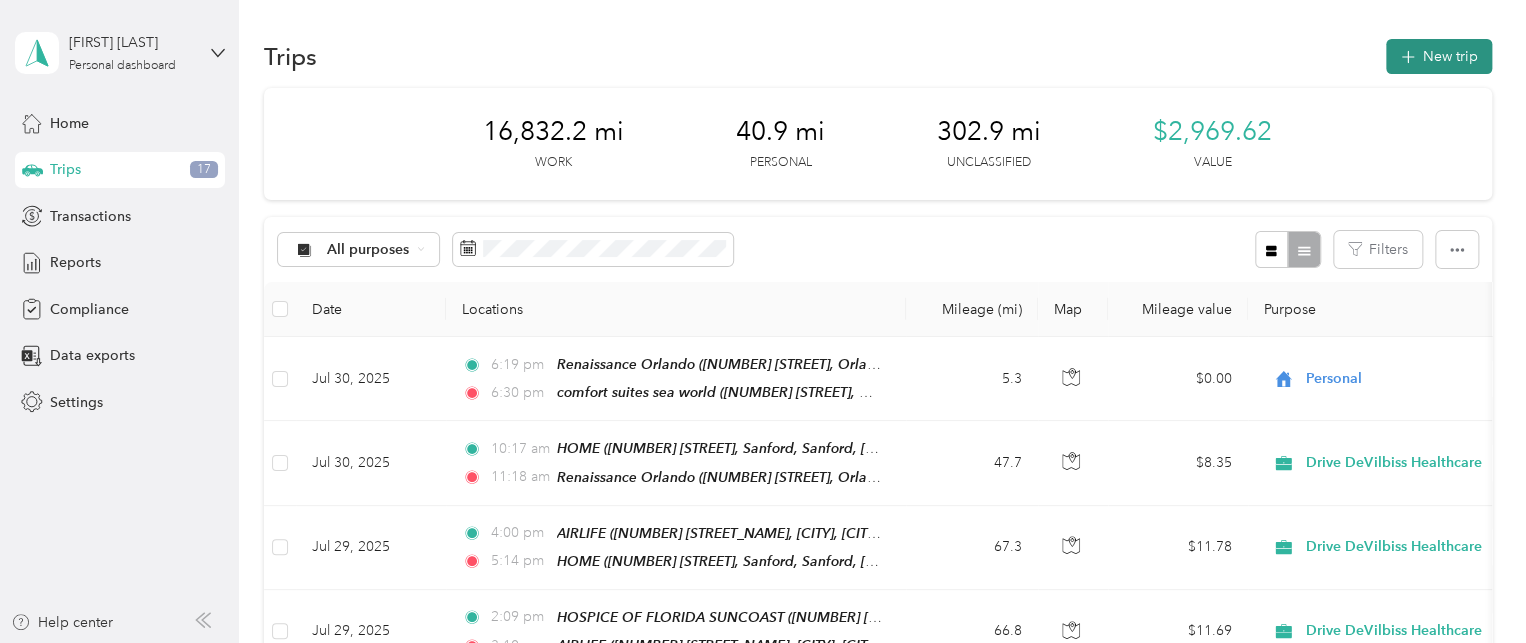 click on "New trip" at bounding box center (1439, 56) 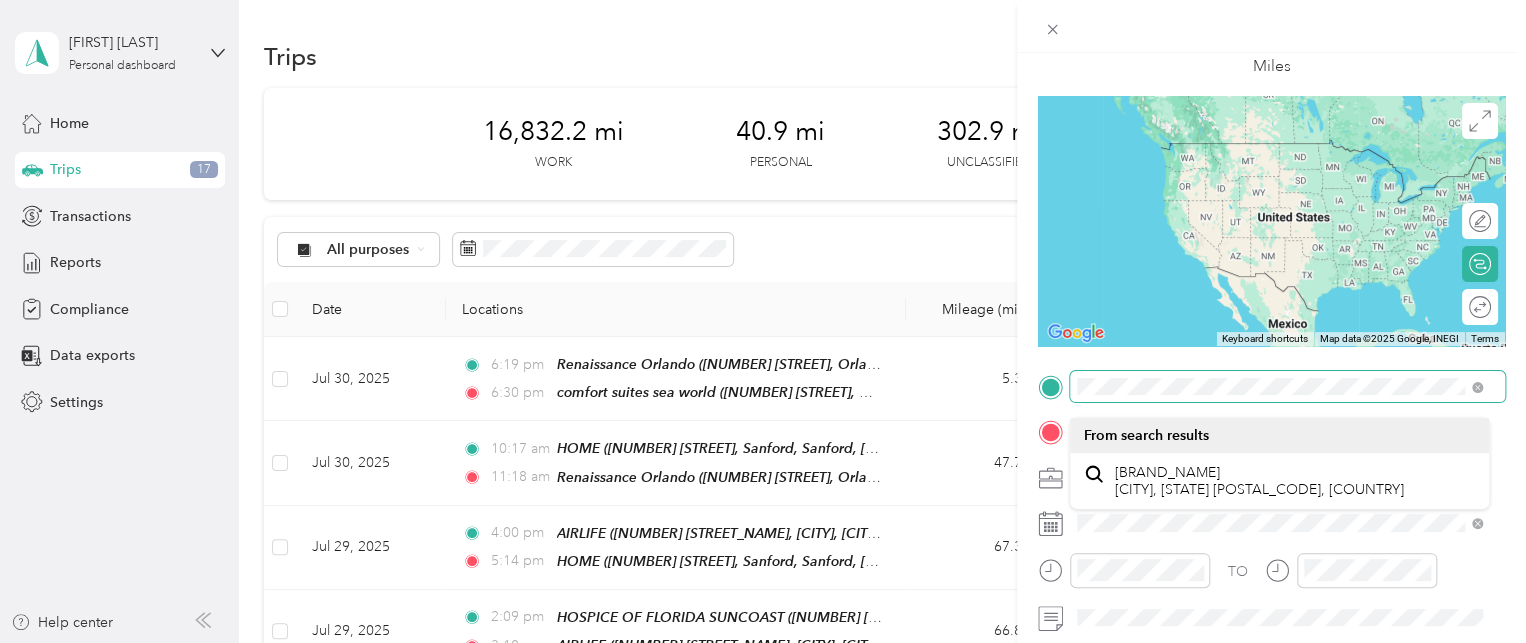scroll, scrollTop: 115, scrollLeft: 0, axis: vertical 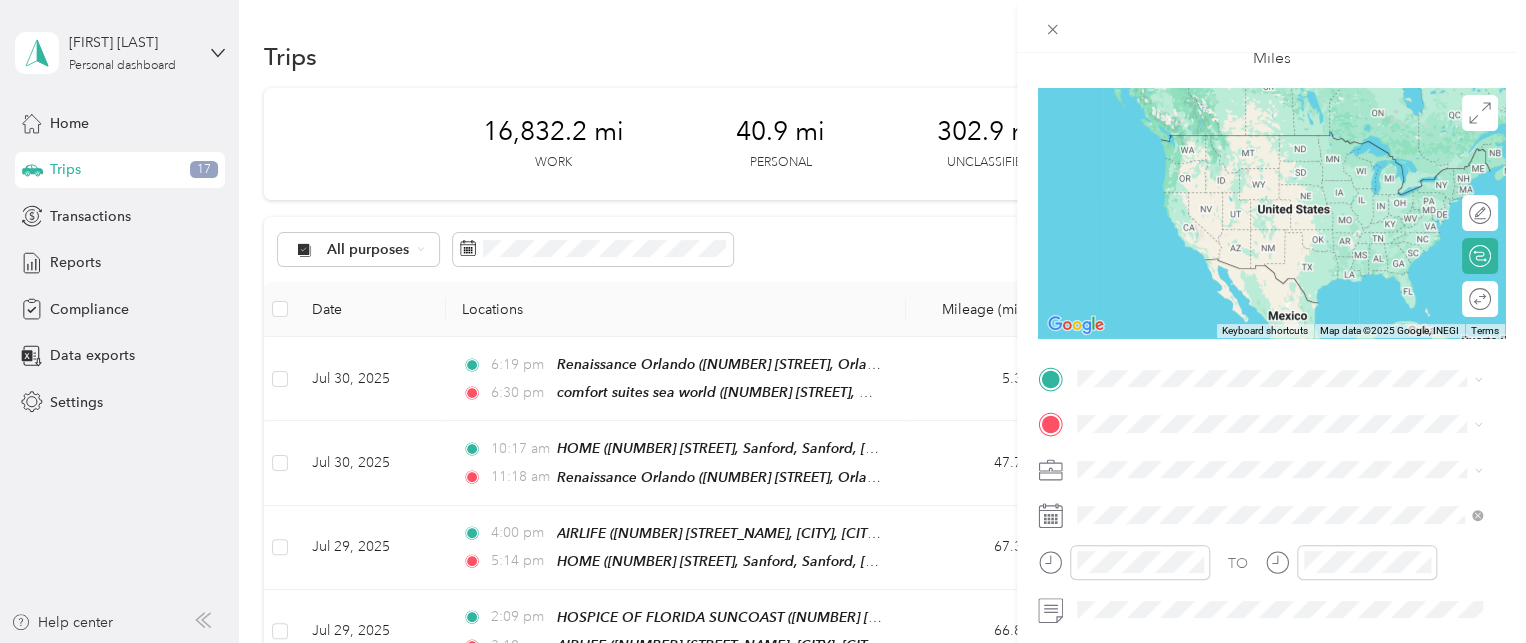 click on "comfort in brunswick [NUMBER] [STREET_NAME], [CITY], [POSTAL_CODE], [CITY], [STATE], United States" at bounding box center (1295, 160) 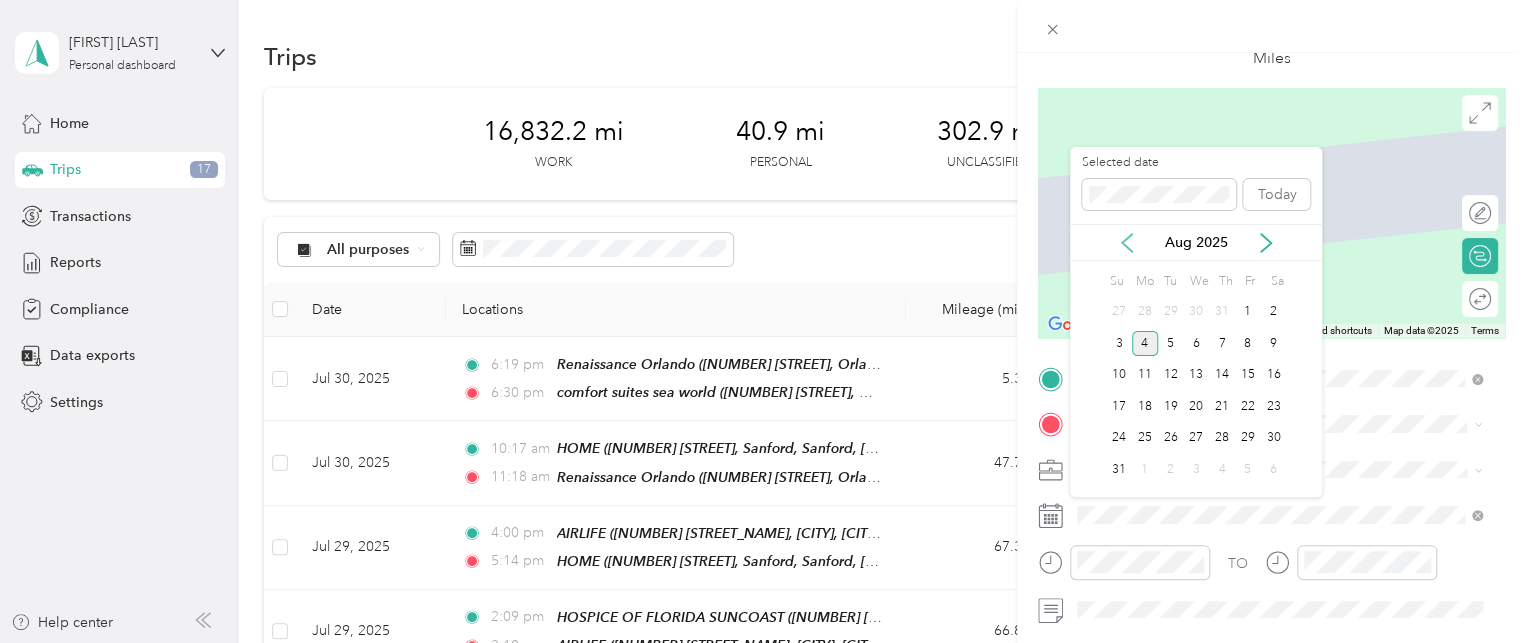 click 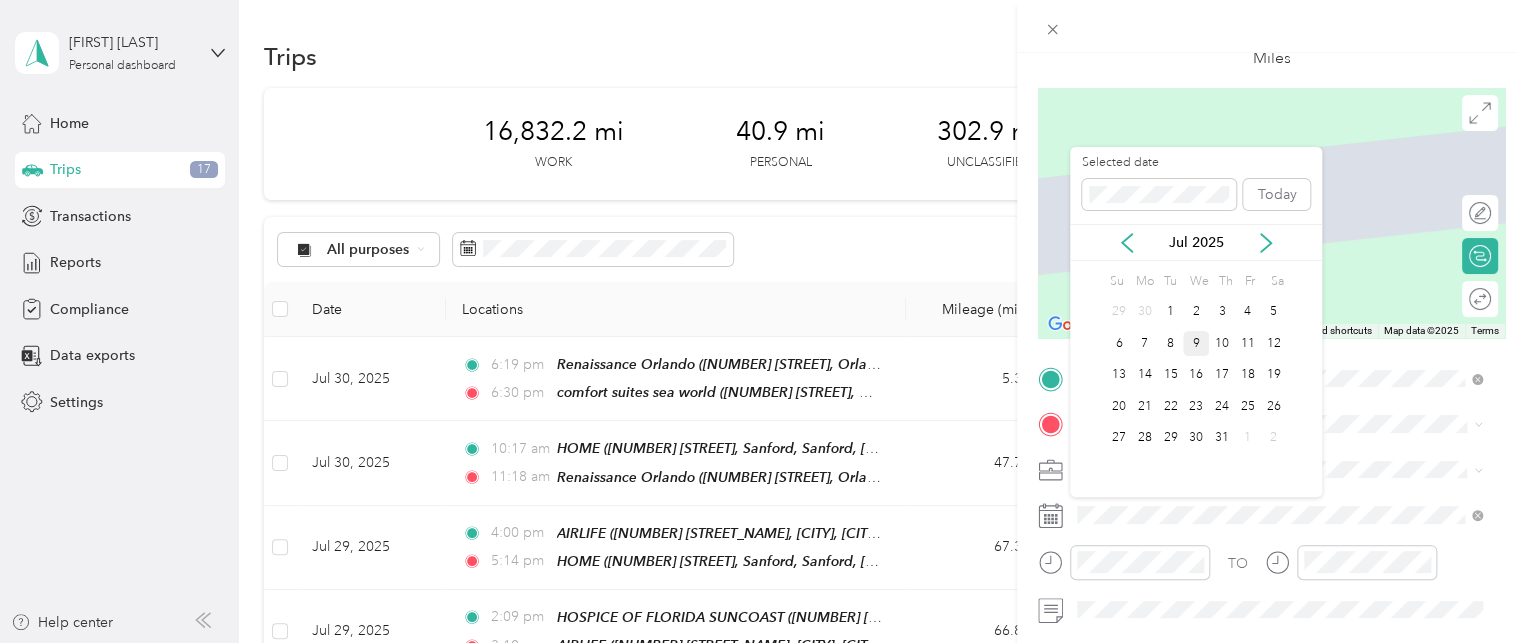 click on "9" at bounding box center (1196, 343) 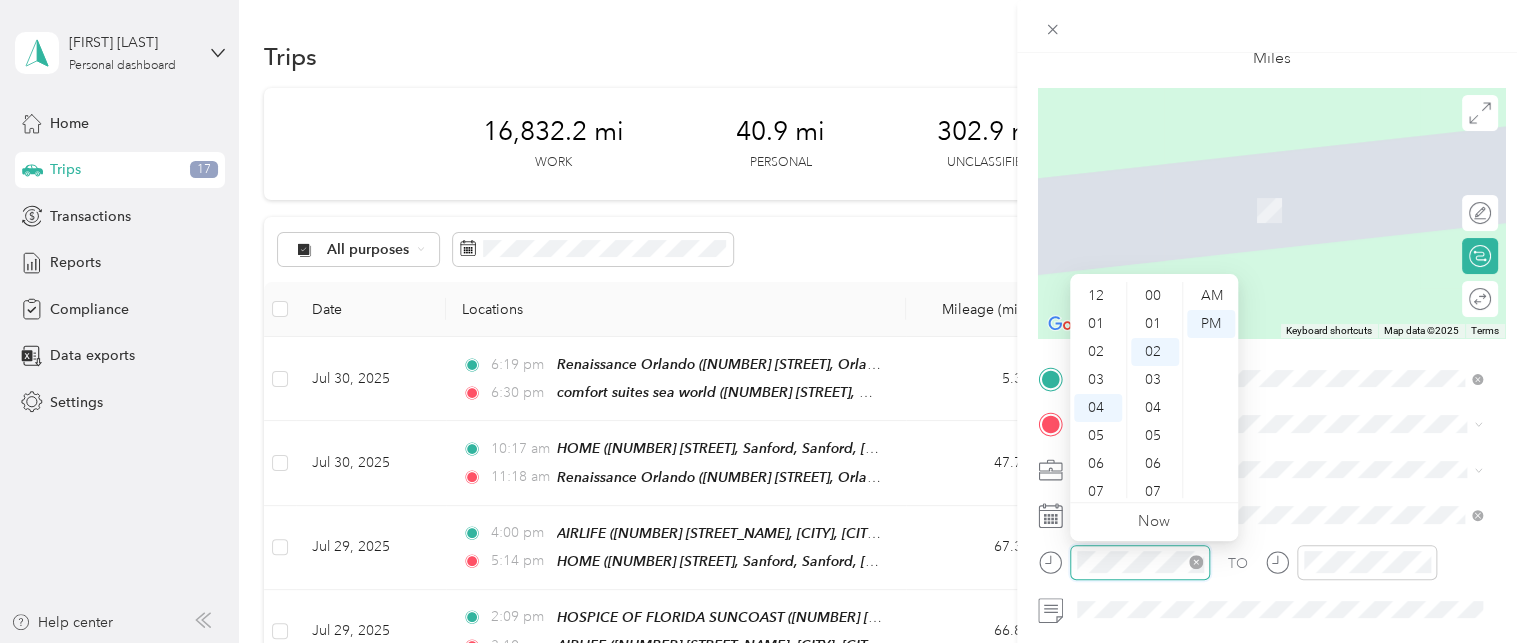 scroll, scrollTop: 112, scrollLeft: 0, axis: vertical 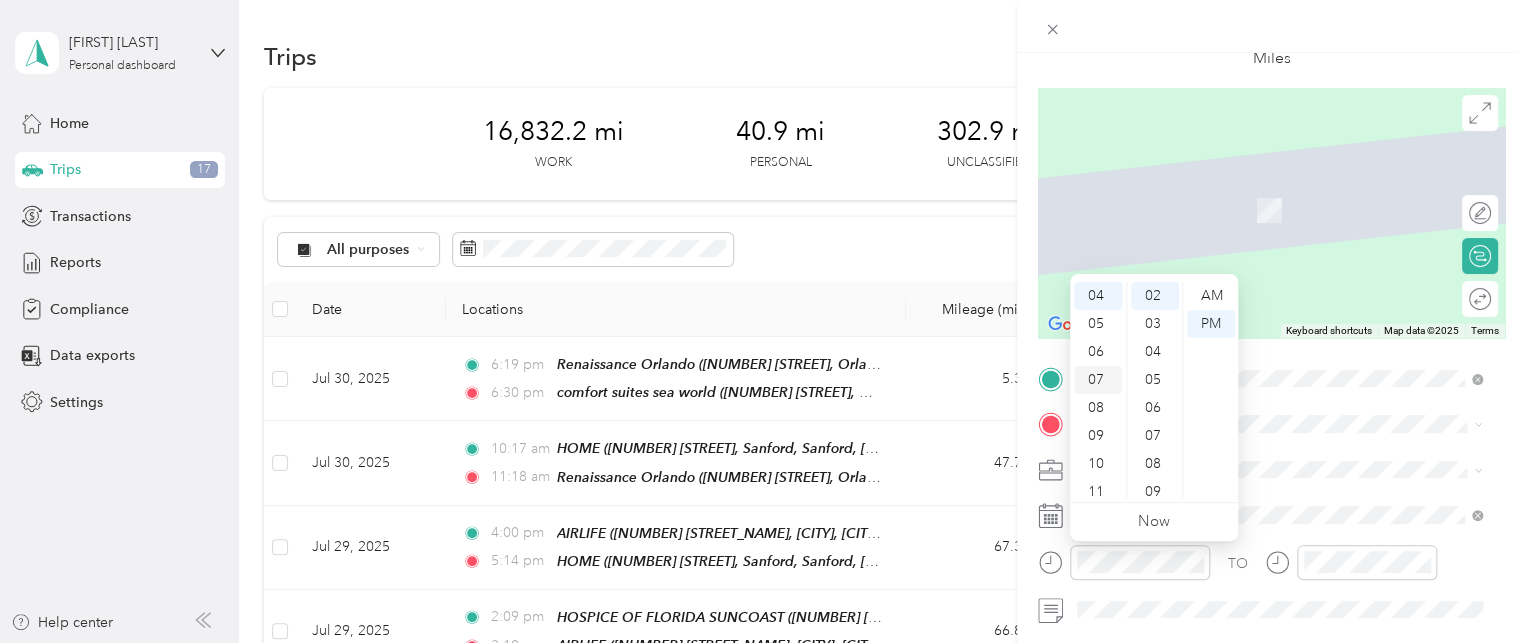 click on "07" at bounding box center (1098, 380) 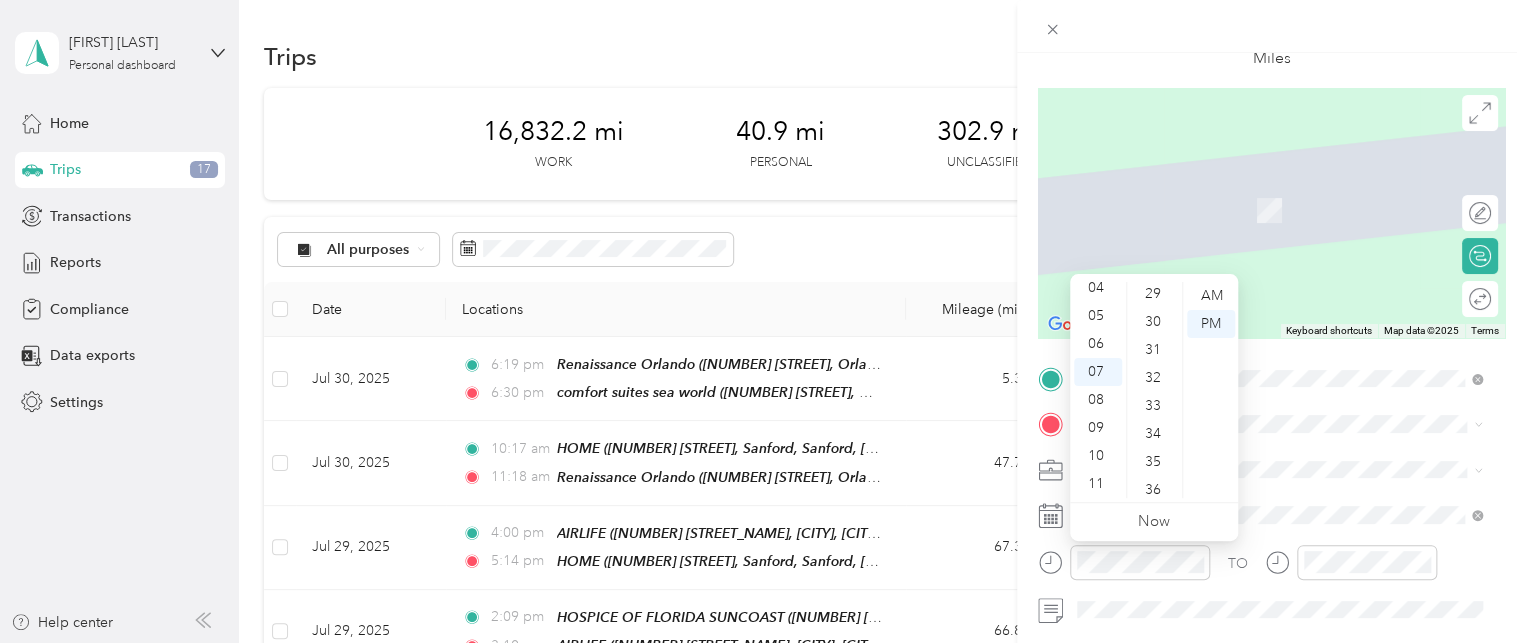 scroll, scrollTop: 940, scrollLeft: 0, axis: vertical 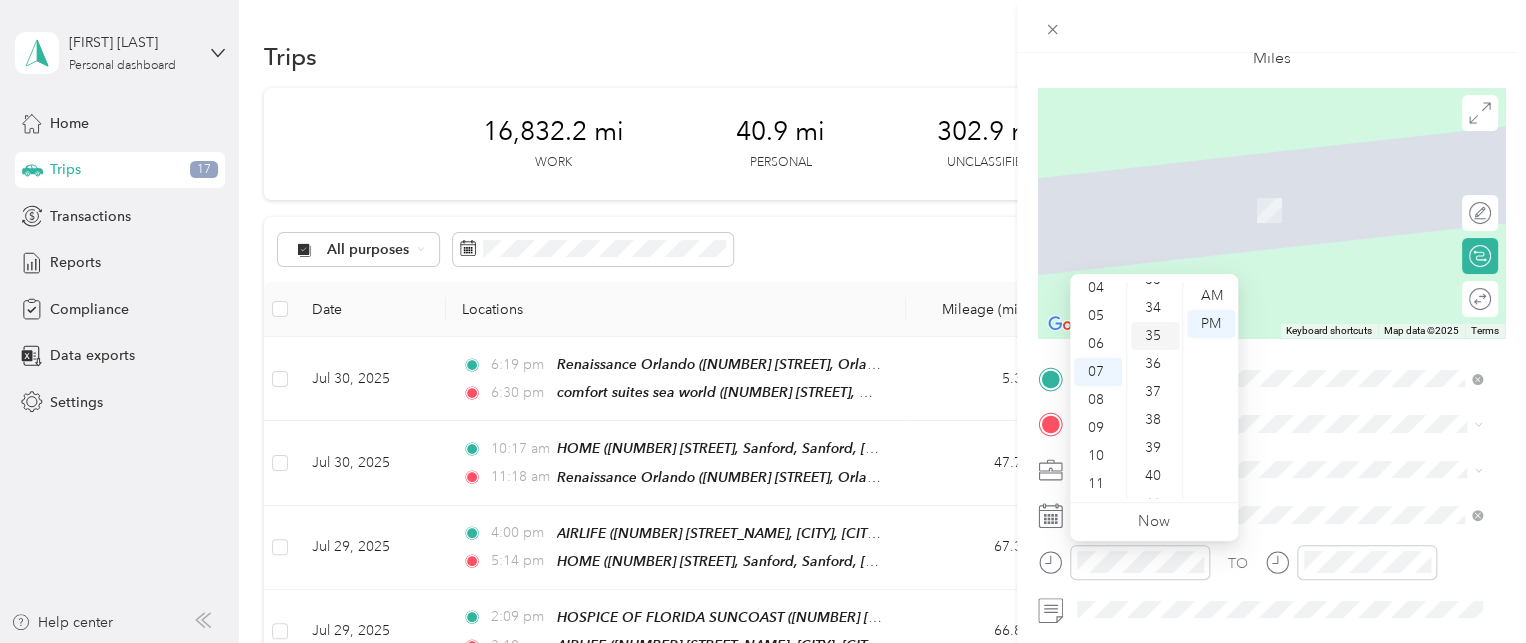 click on "35" at bounding box center (1155, 336) 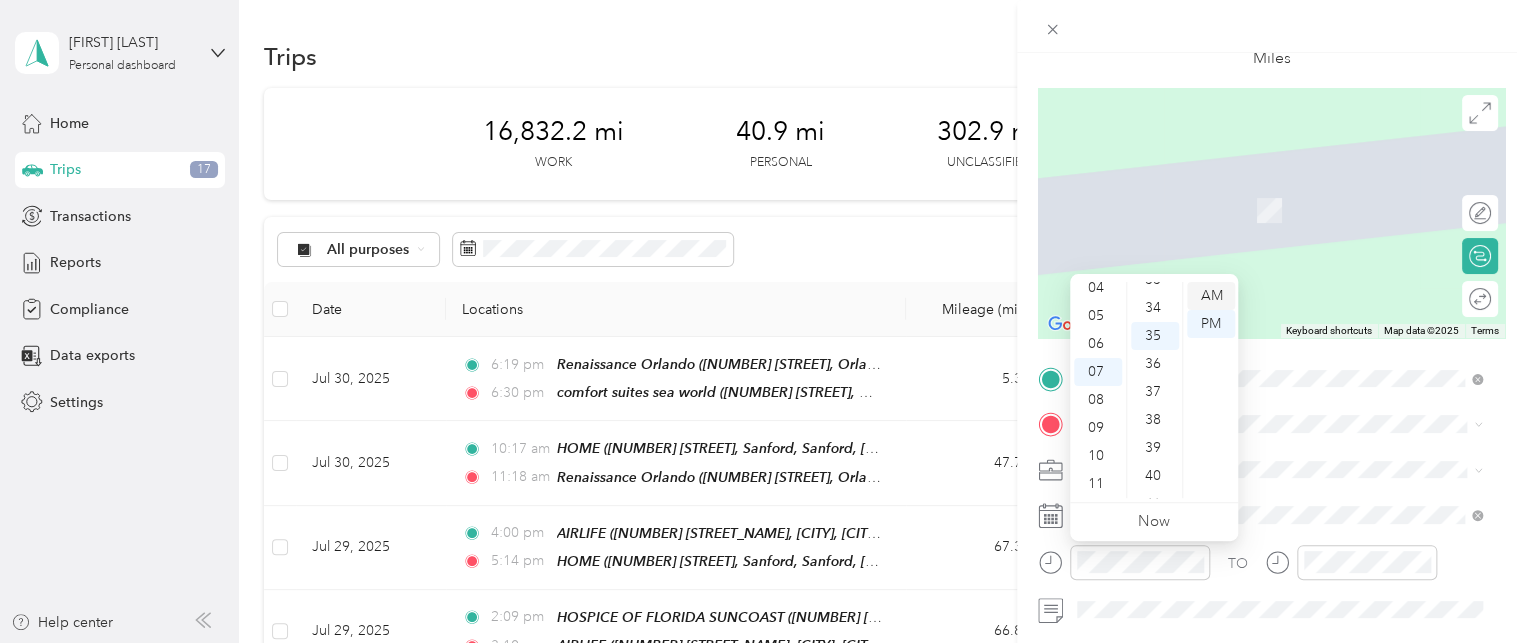 scroll, scrollTop: 980, scrollLeft: 0, axis: vertical 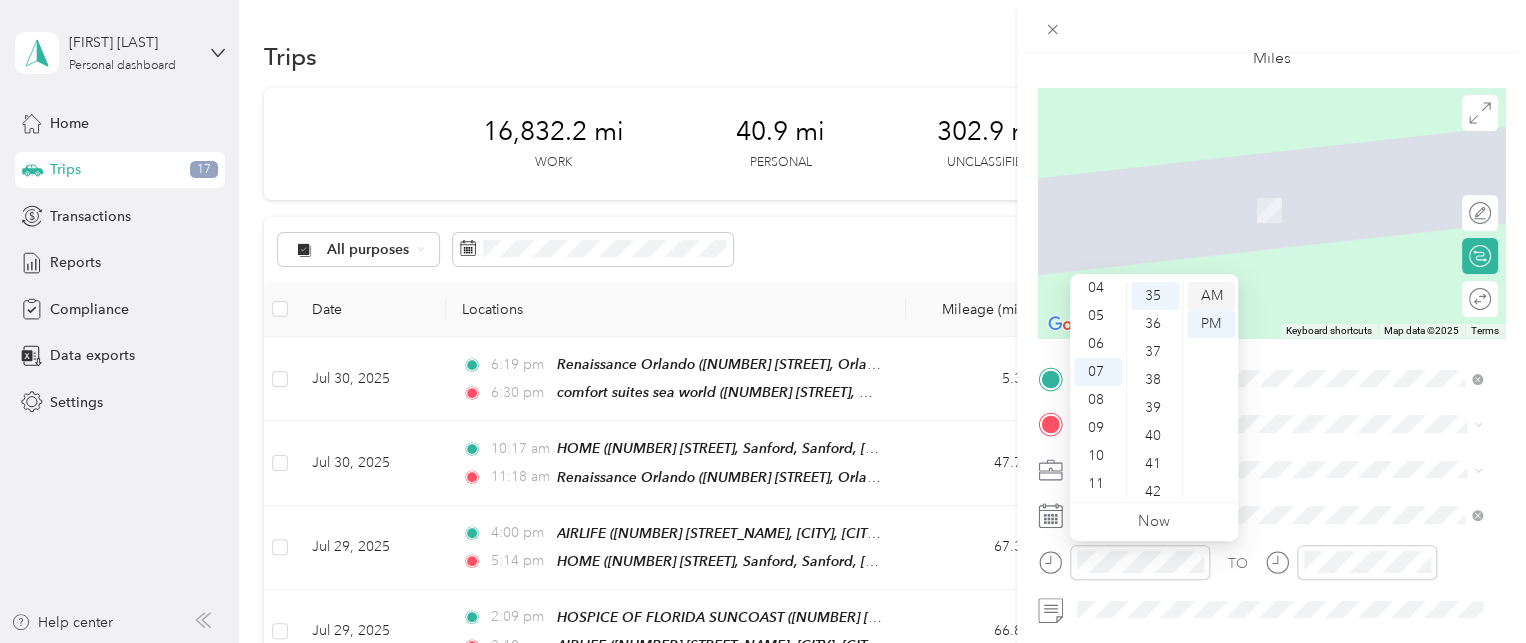 click on "AM" at bounding box center [1211, 296] 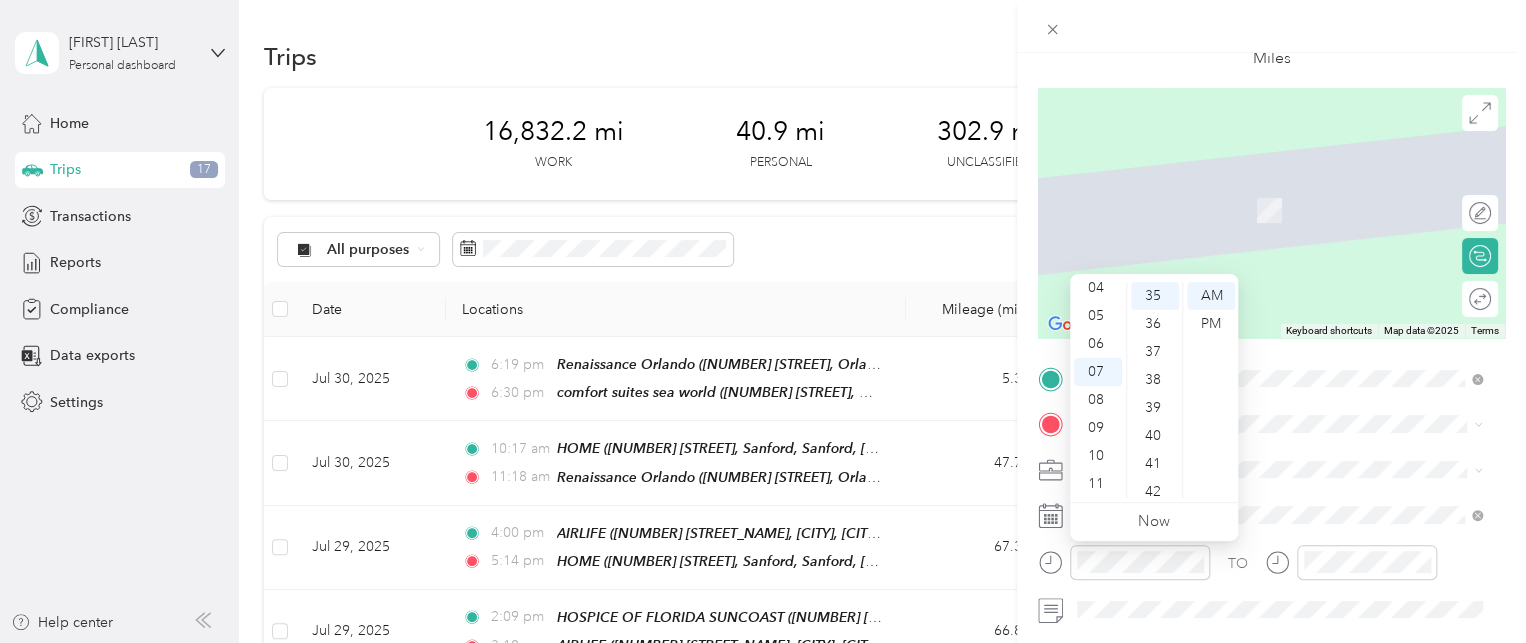 scroll, scrollTop: 0, scrollLeft: 0, axis: both 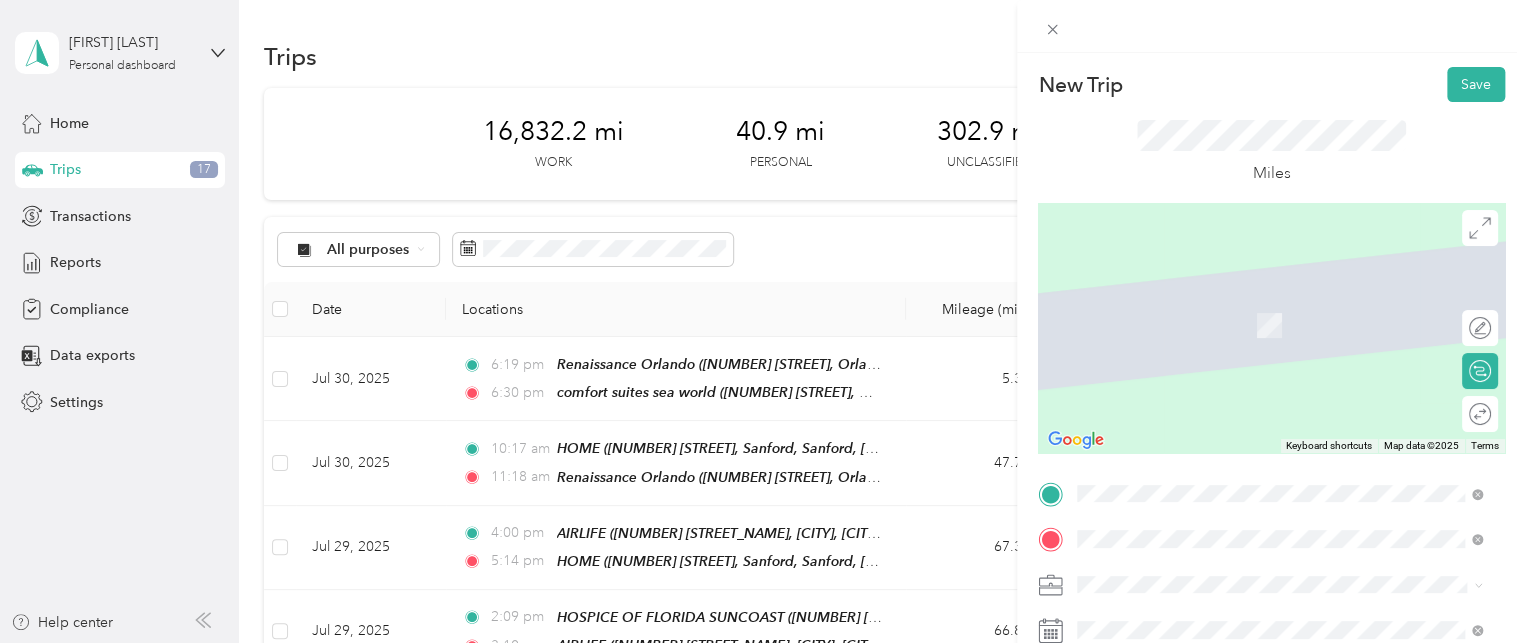 click on "Tim's Home Medical" at bounding box center [1182, 387] 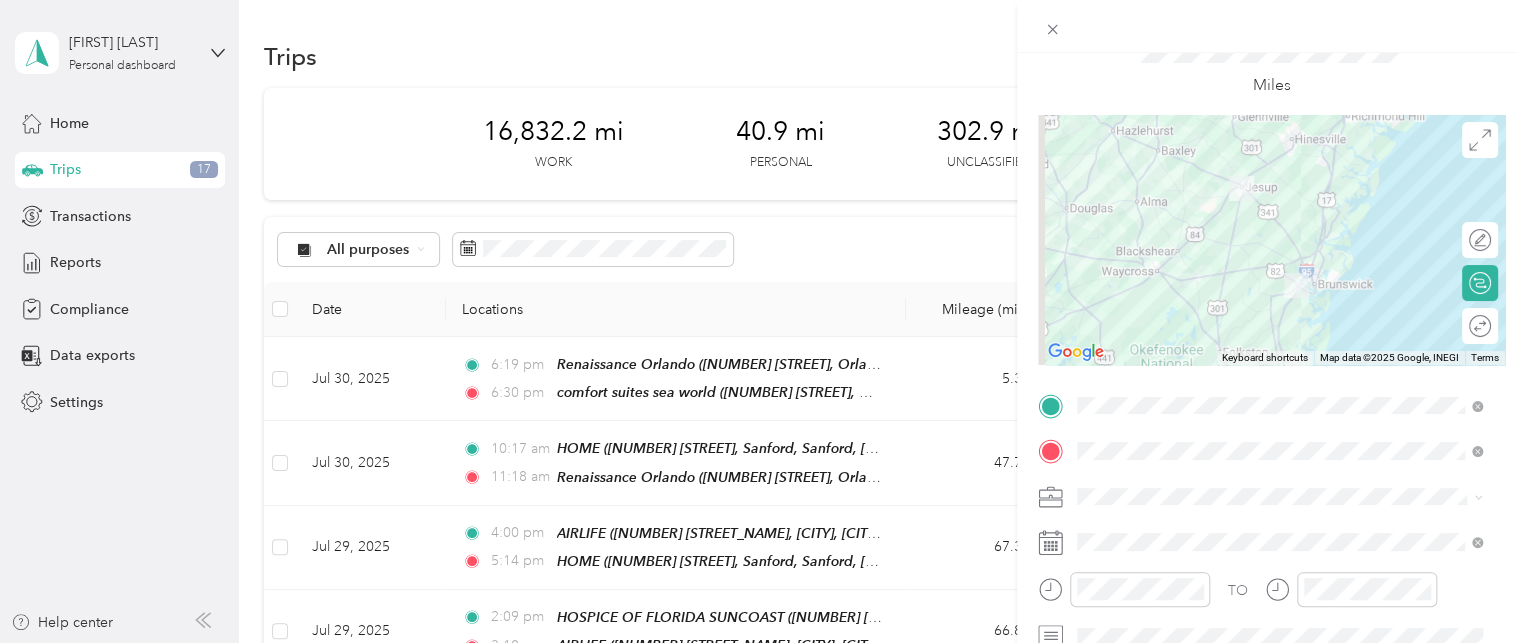 scroll, scrollTop: 91, scrollLeft: 0, axis: vertical 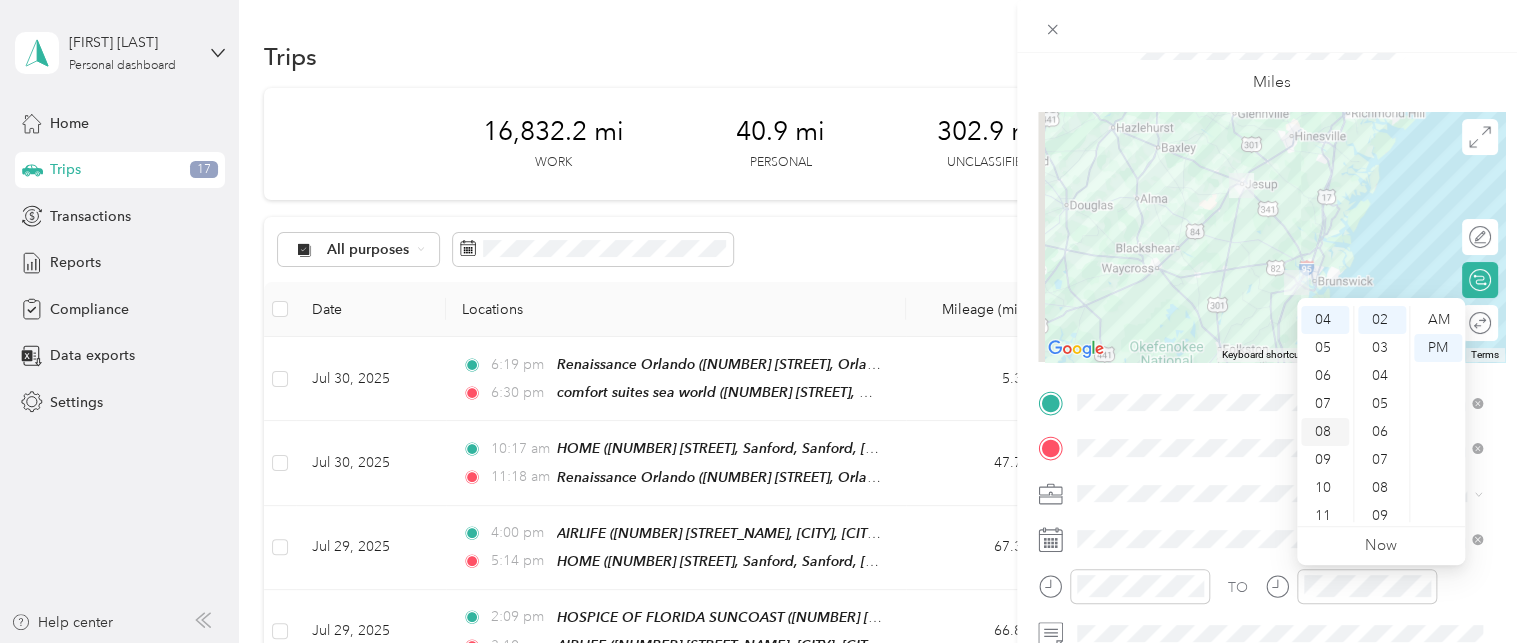 click on "08" at bounding box center [1325, 432] 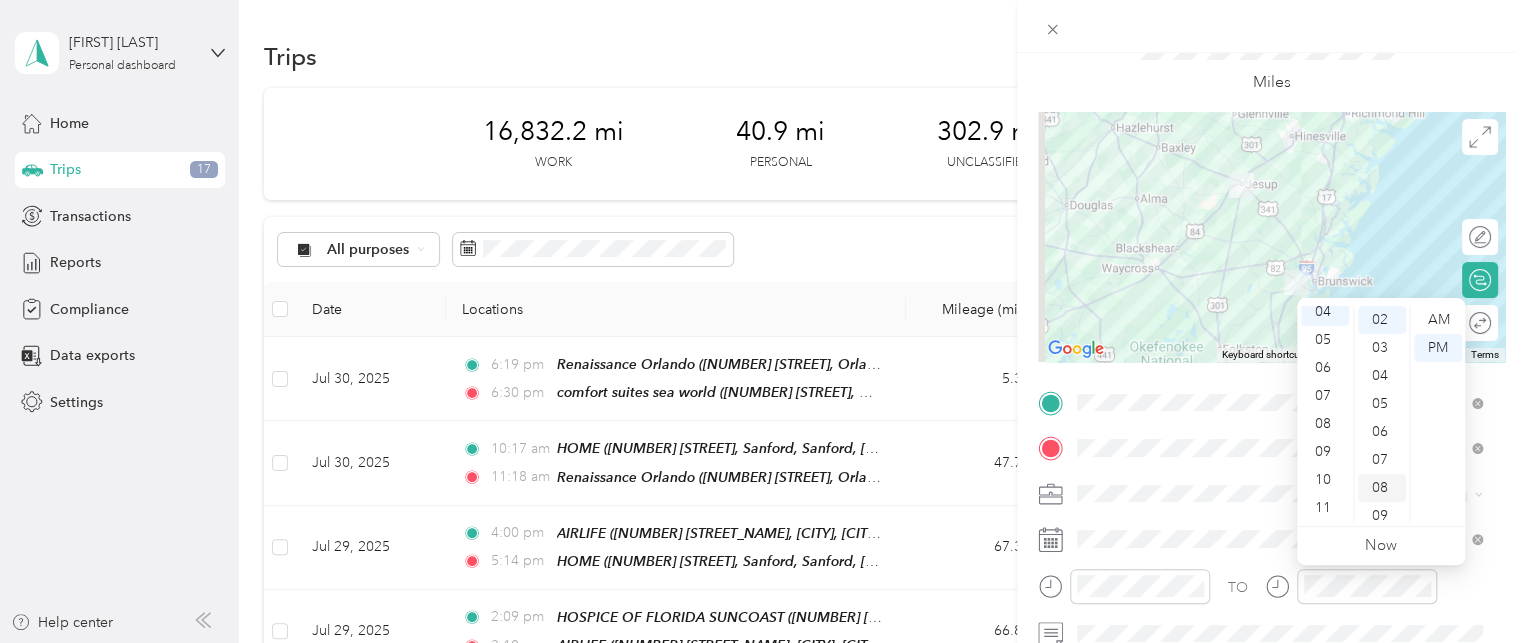 scroll, scrollTop: 112, scrollLeft: 0, axis: vertical 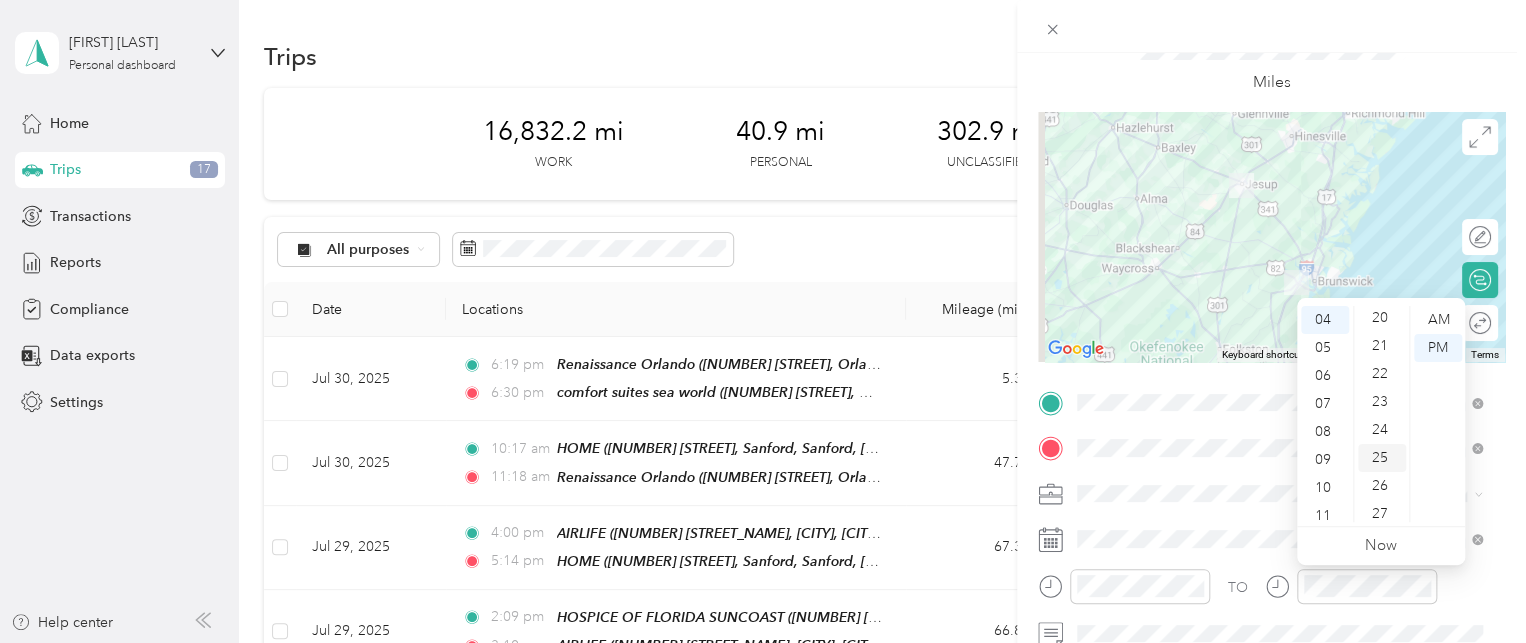 click on "25" at bounding box center [1382, 458] 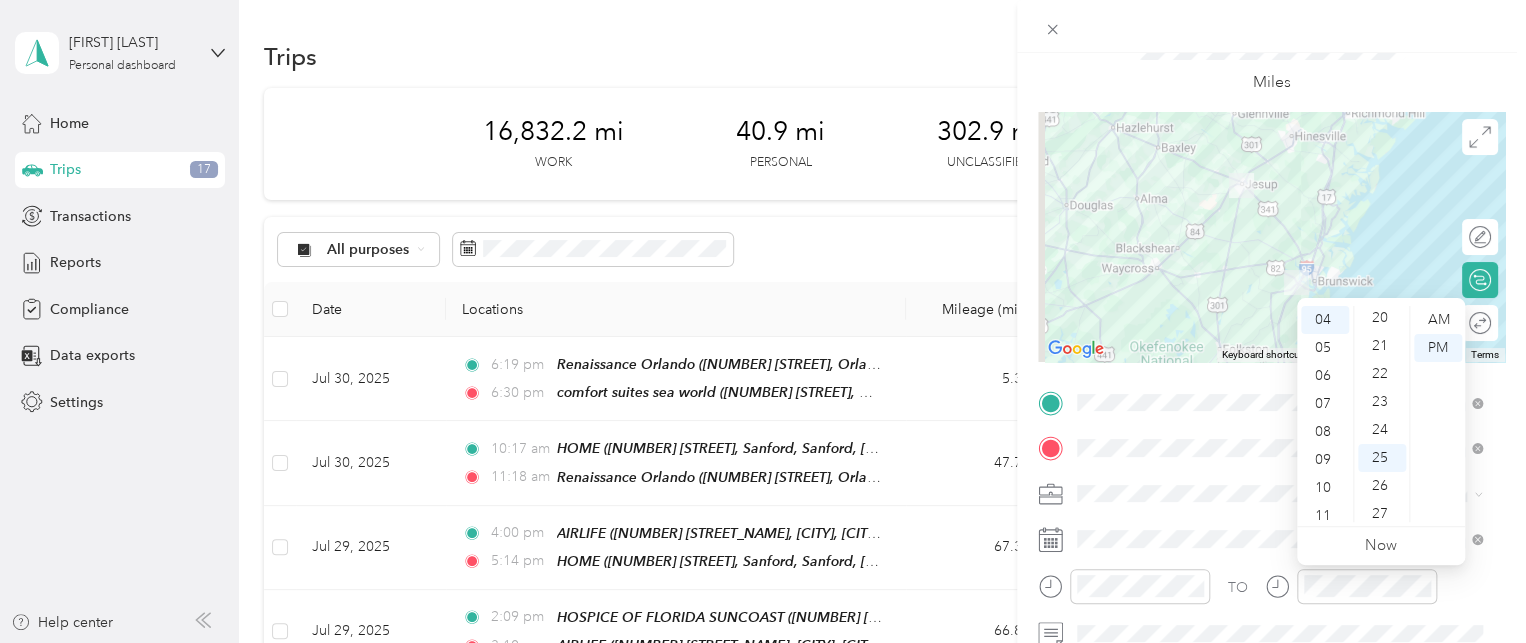 scroll, scrollTop: 700, scrollLeft: 0, axis: vertical 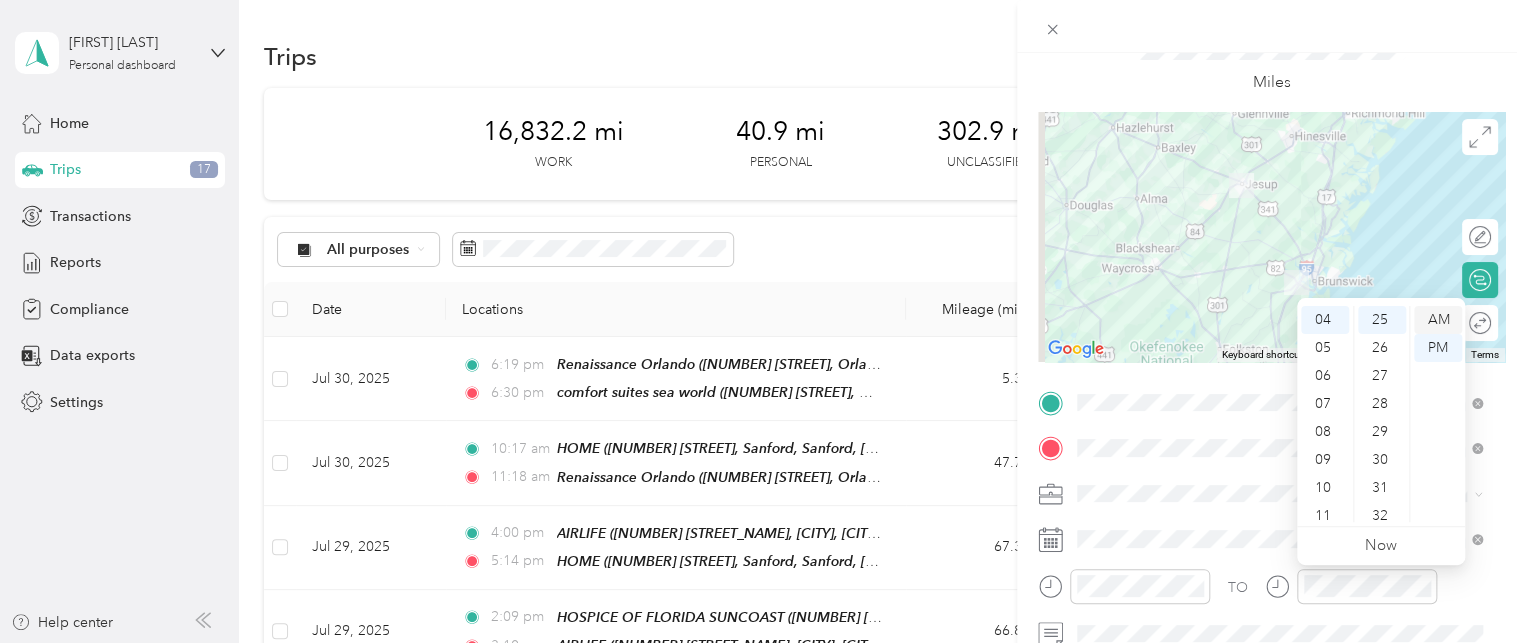 click on "AM" at bounding box center [1438, 320] 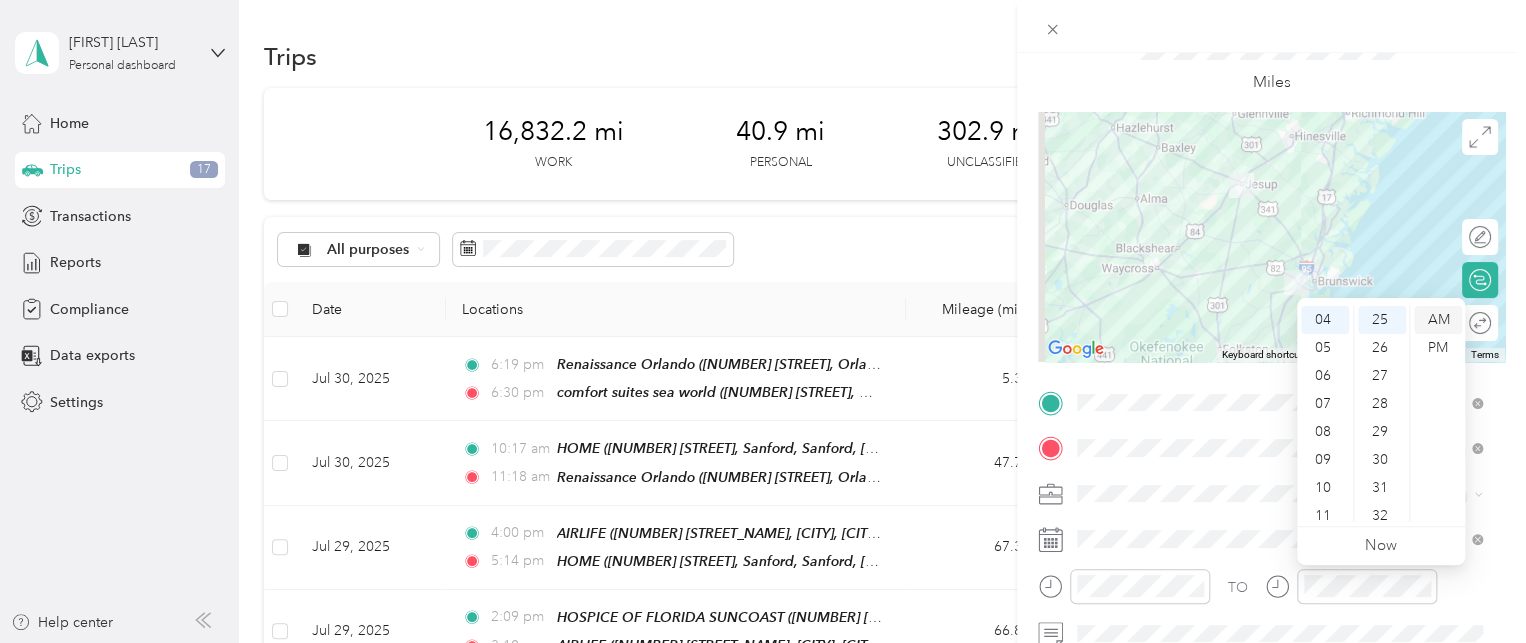 click on "AM" at bounding box center [1438, 320] 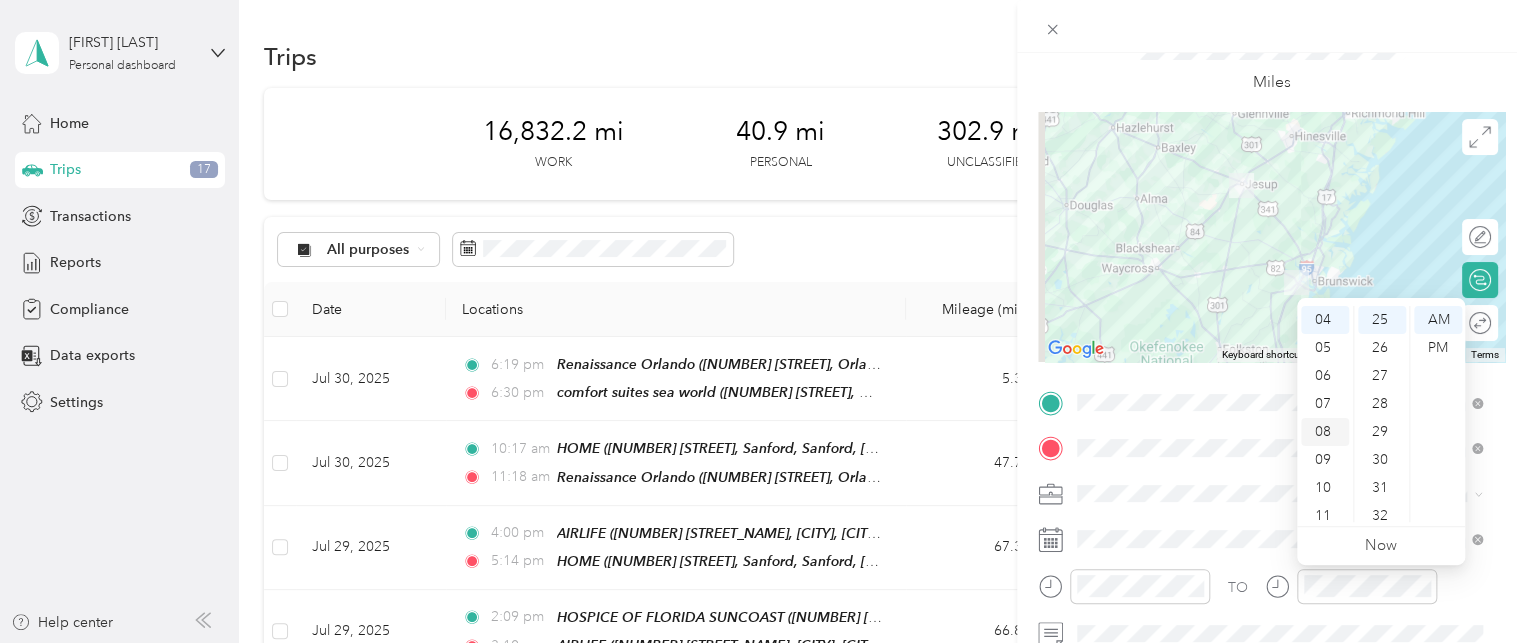 click on "08" at bounding box center [1325, 432] 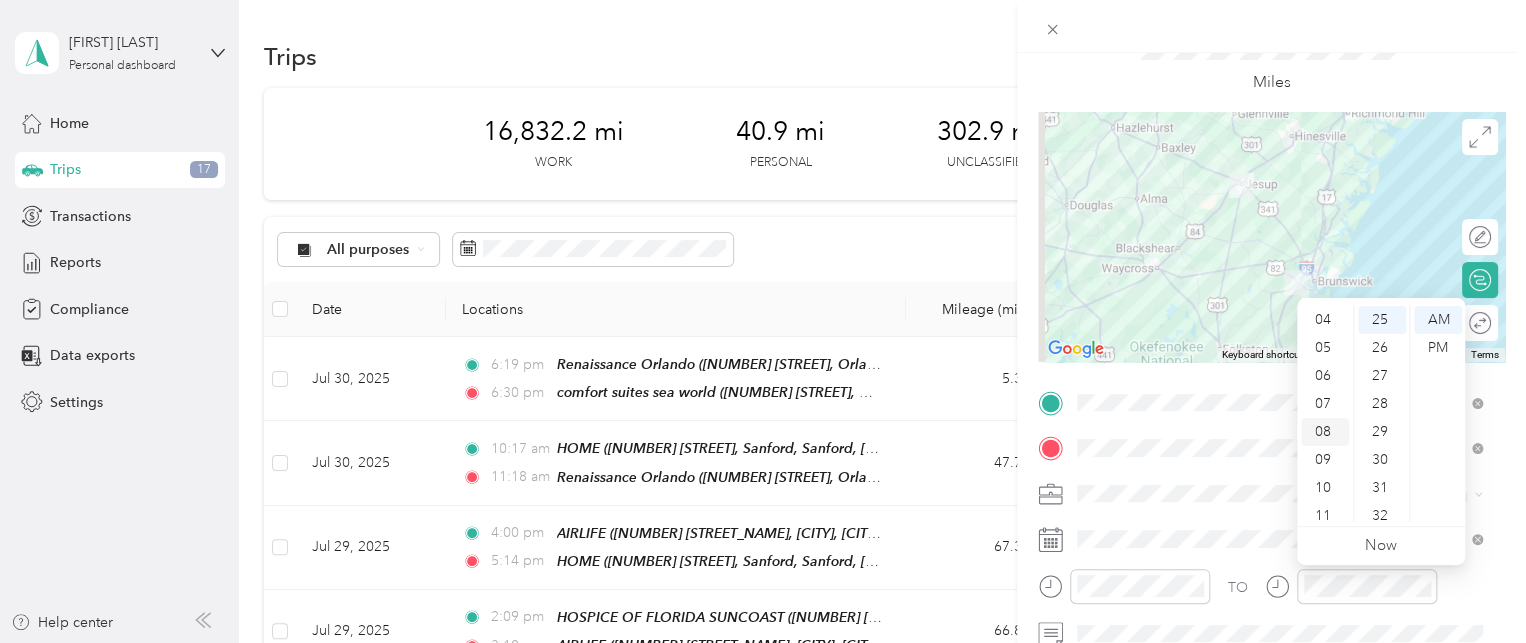 scroll, scrollTop: 120, scrollLeft: 0, axis: vertical 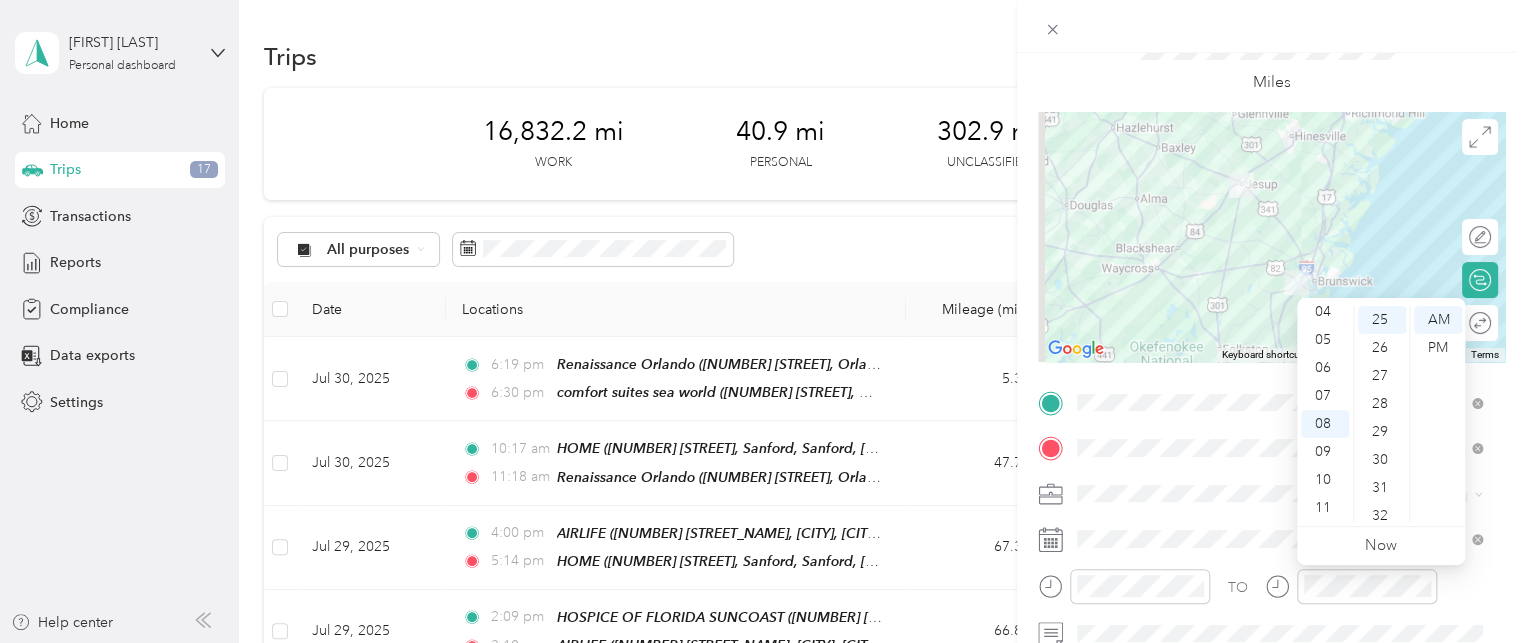 click on "Miles" at bounding box center [1272, 62] 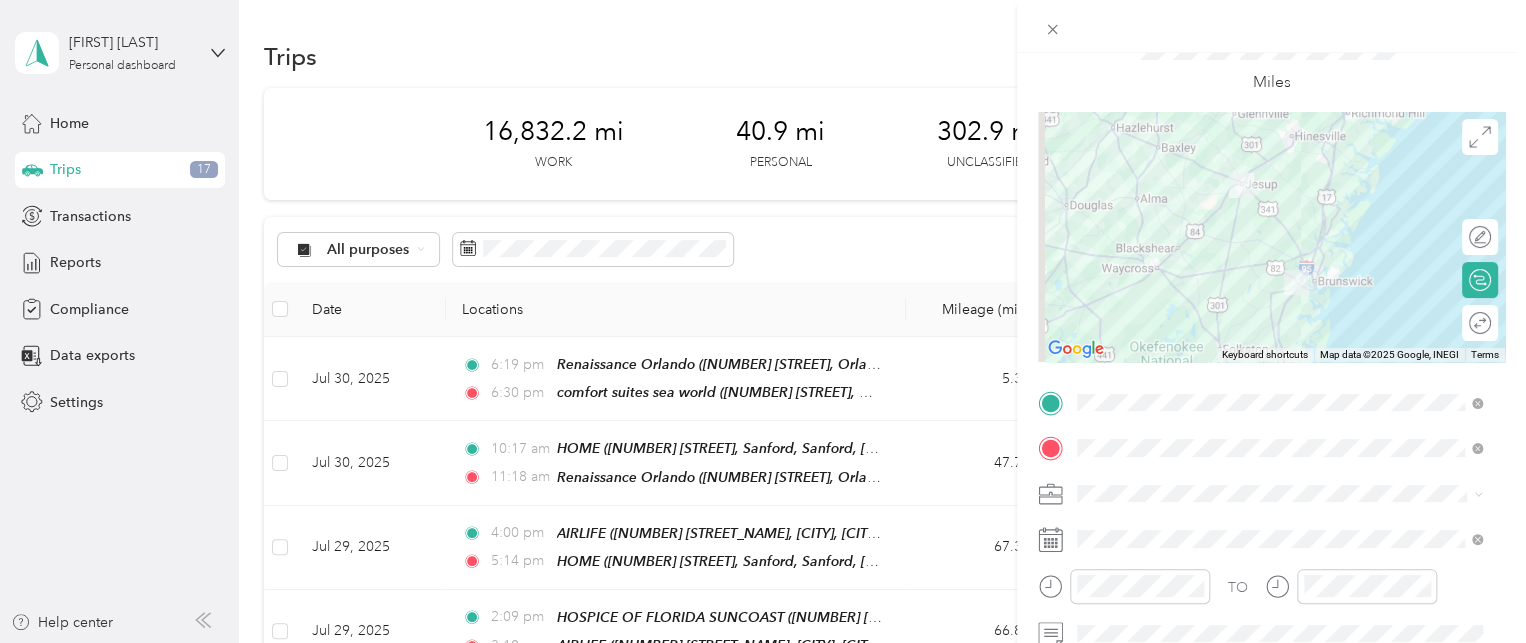 scroll, scrollTop: 0, scrollLeft: 0, axis: both 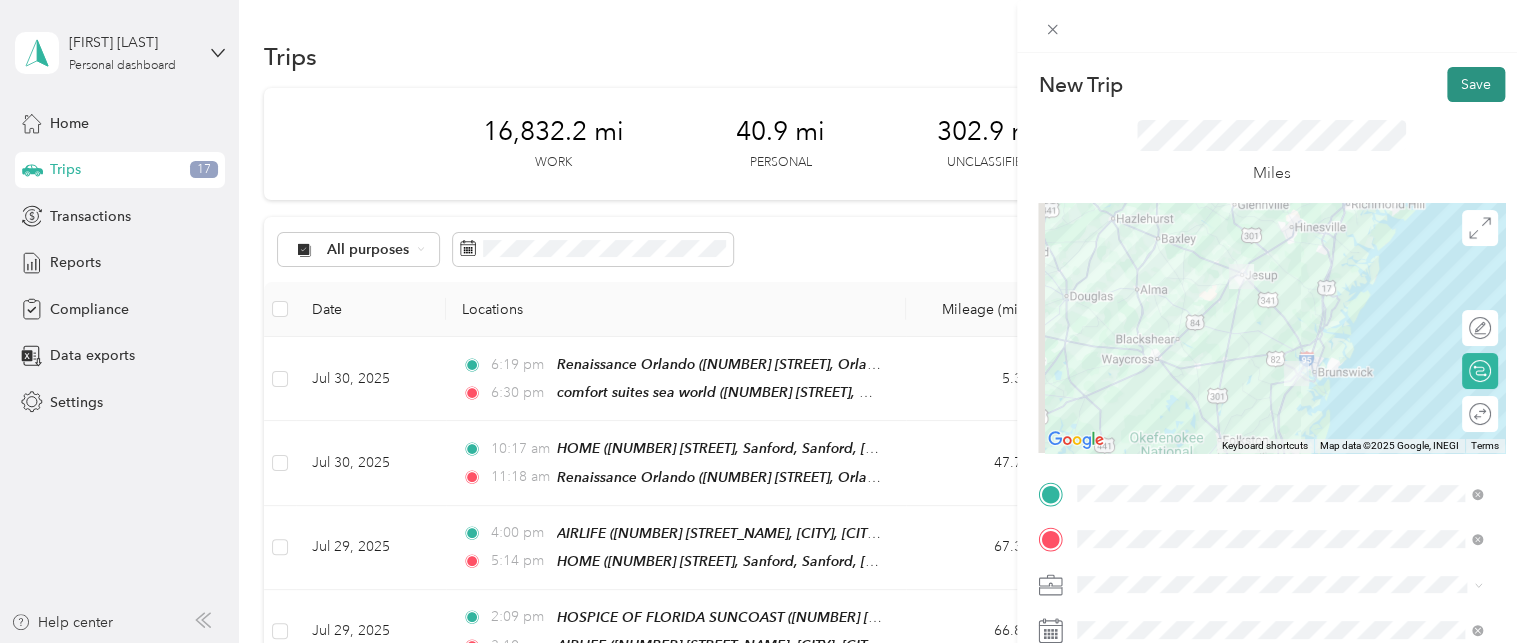 click on "Save" at bounding box center (1476, 84) 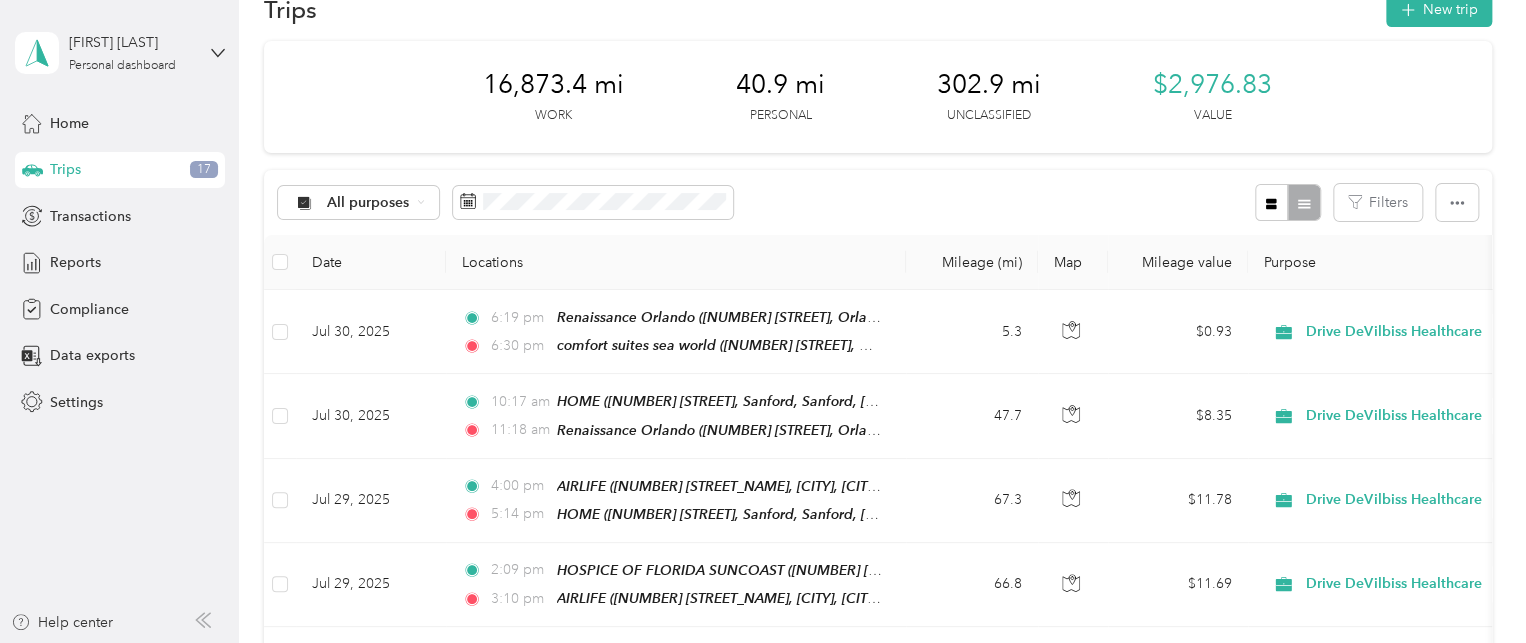 scroll, scrollTop: 74, scrollLeft: 0, axis: vertical 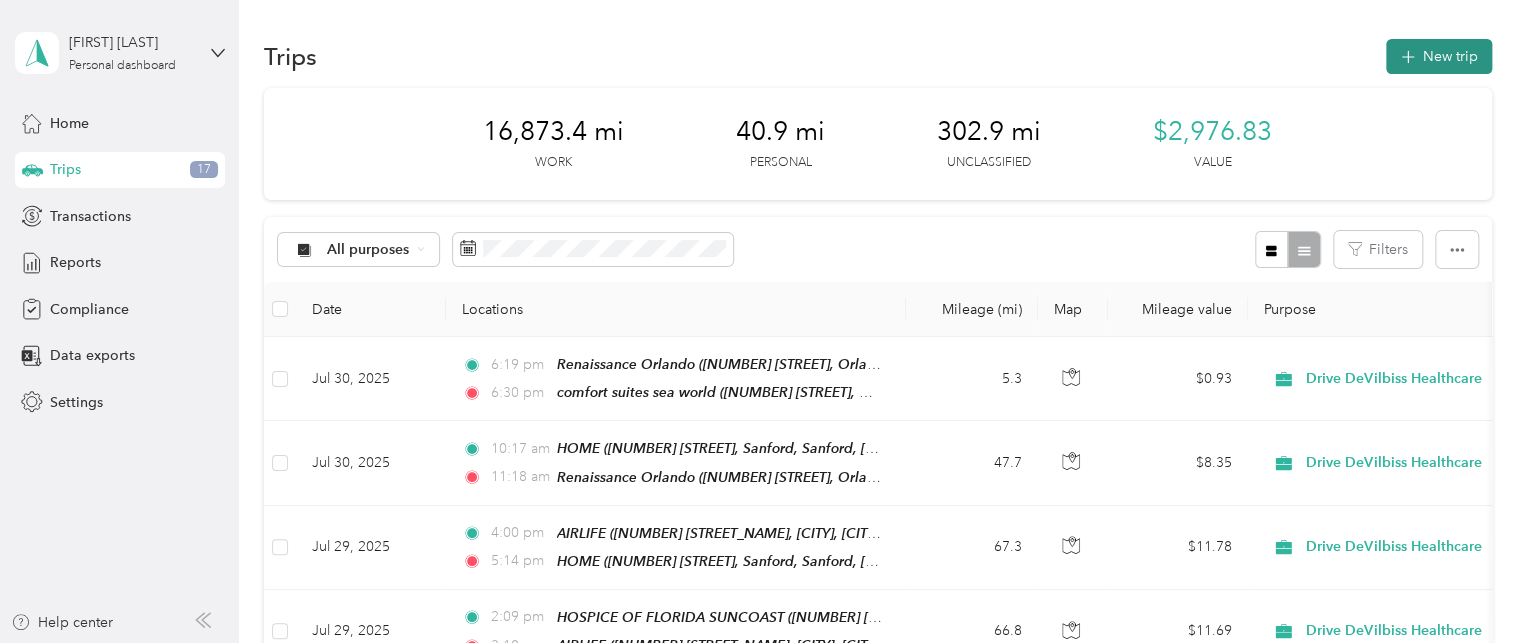 click 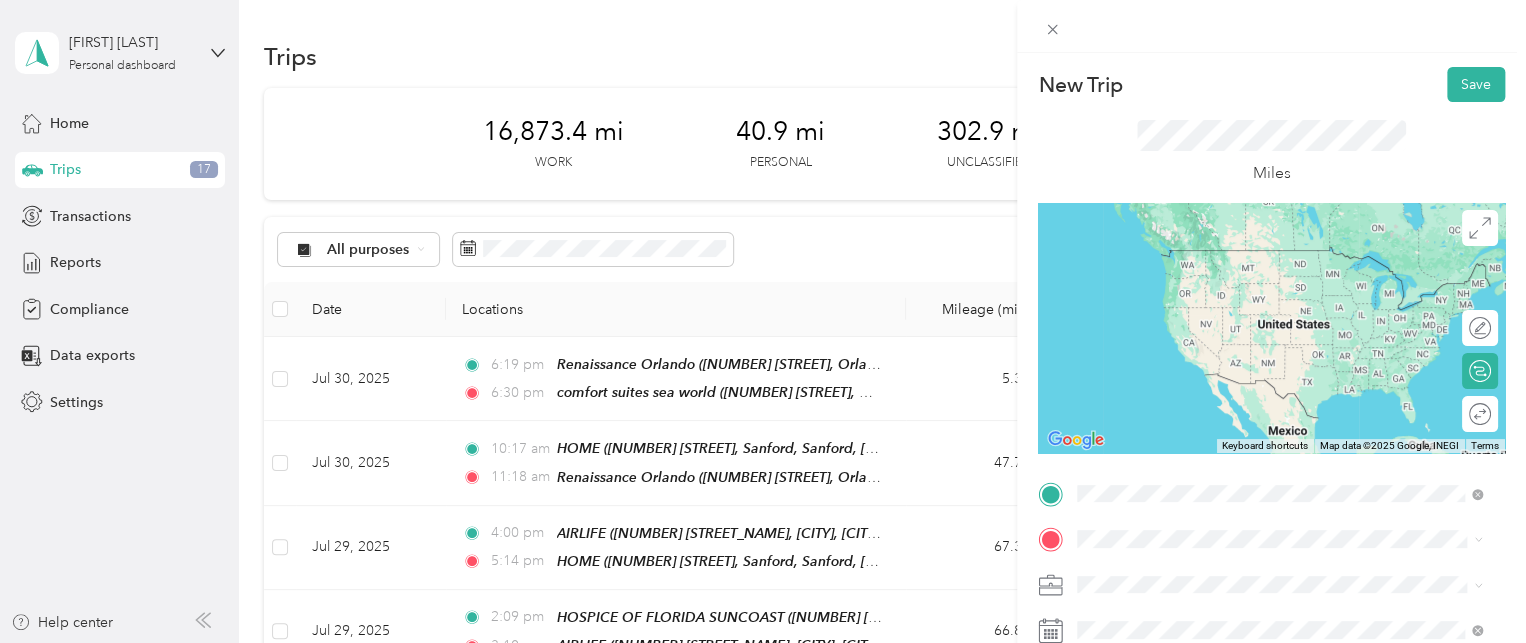 click on "Tim's Home Medical" at bounding box center [1182, 257] 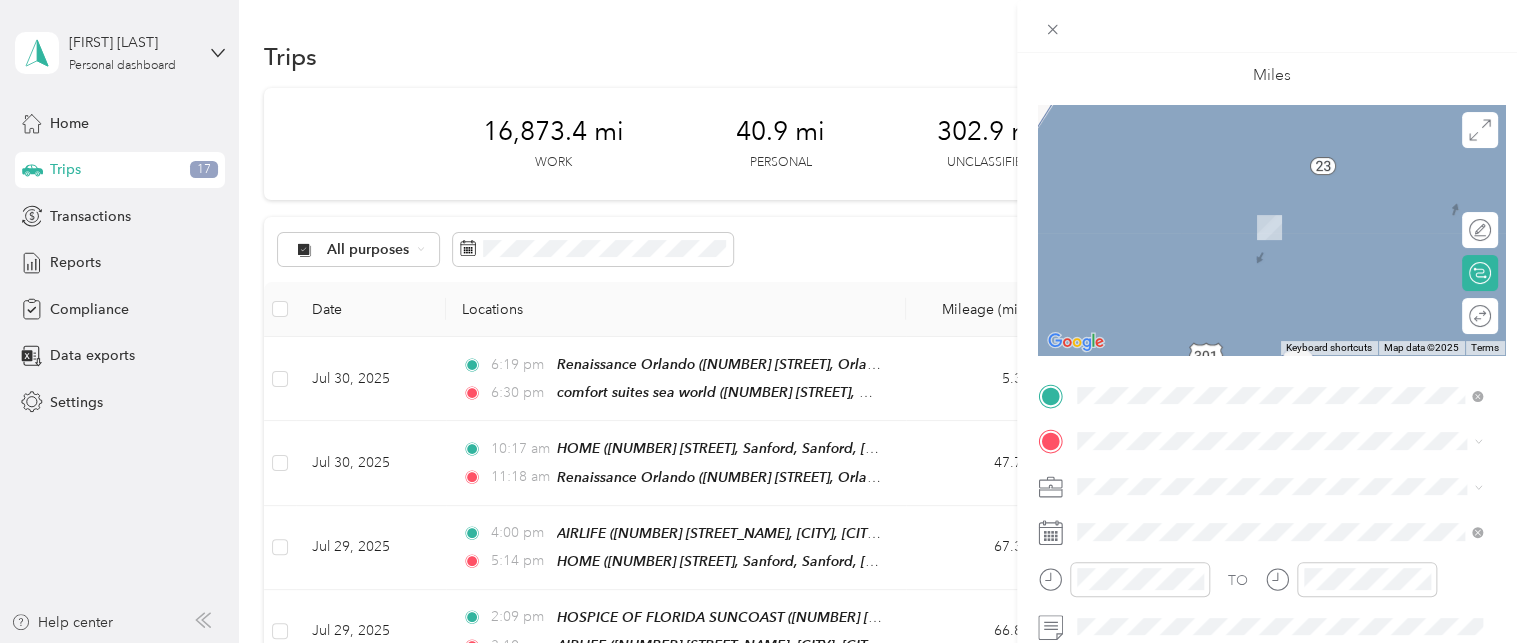 scroll, scrollTop: 100, scrollLeft: 0, axis: vertical 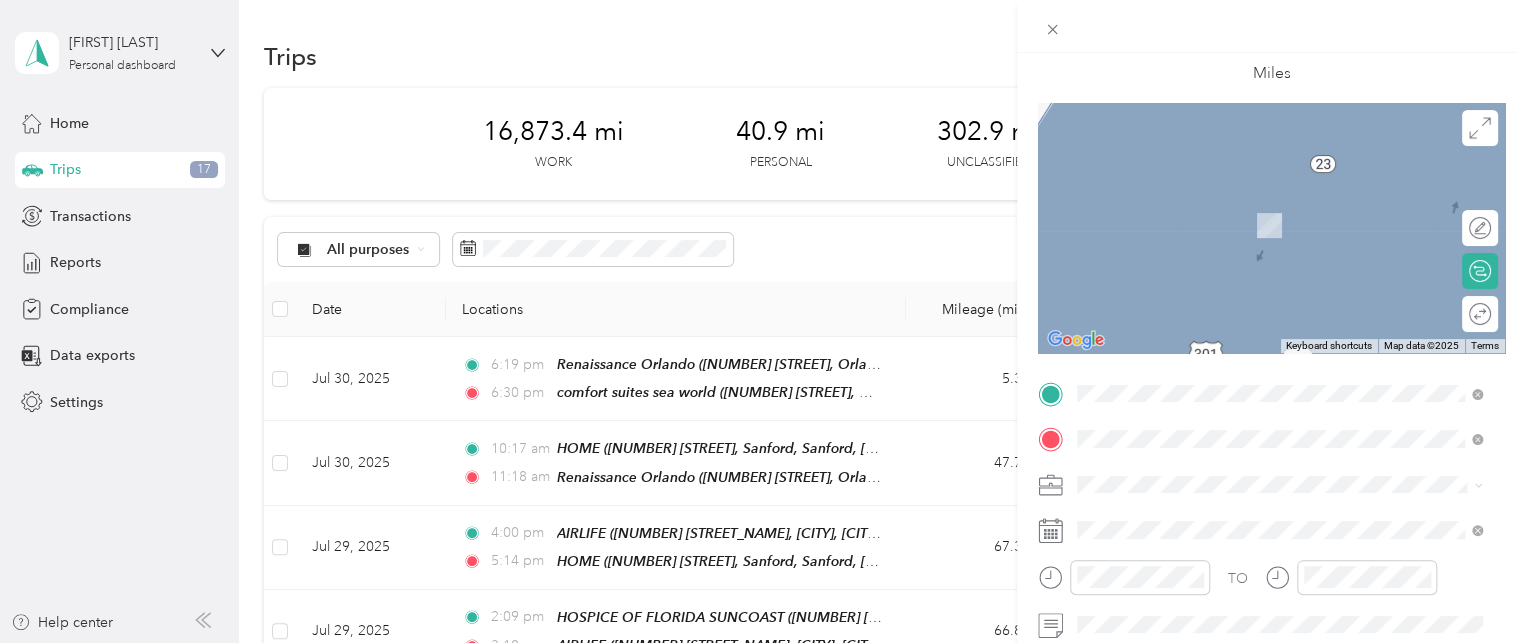 click on "[BRAND_NAME] [BRAND_NAME] [NUMBER] [STREET], [CITY], [POSTAL_CODE], [CITY], [STATE], [COUNTRY]" at bounding box center (1295, 309) 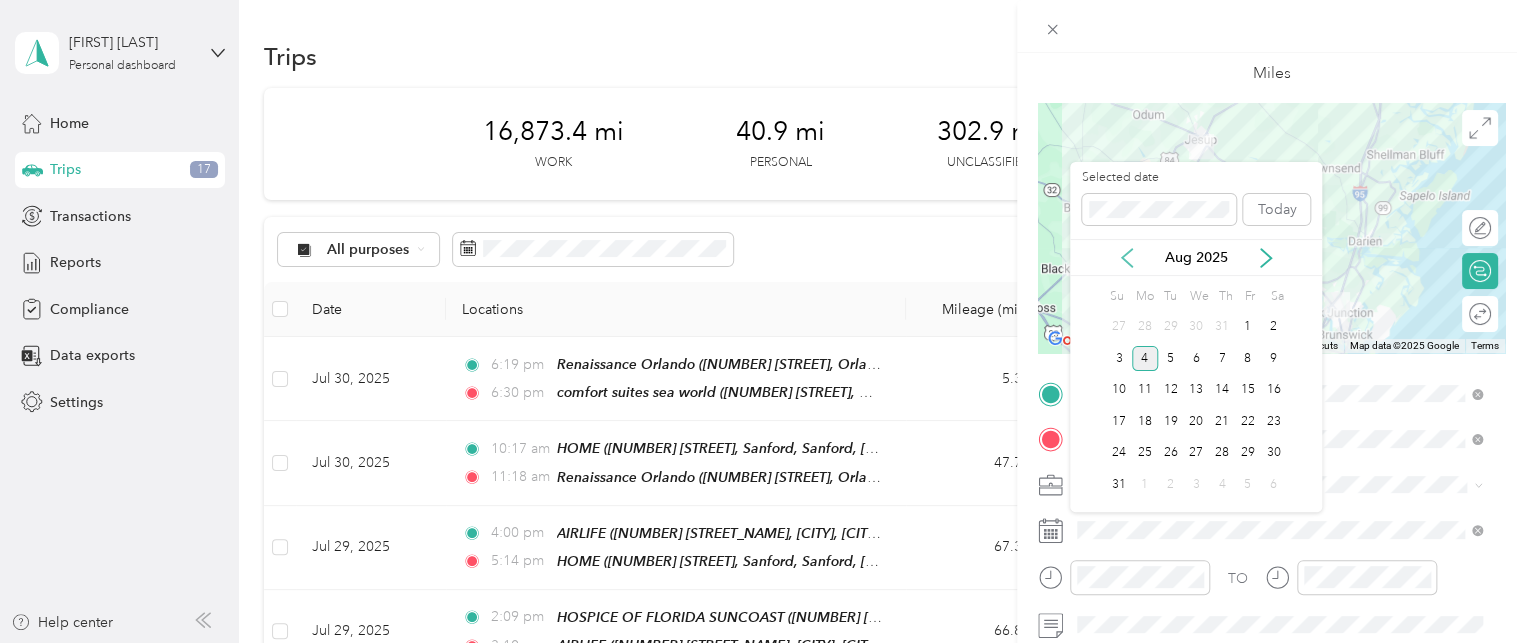click 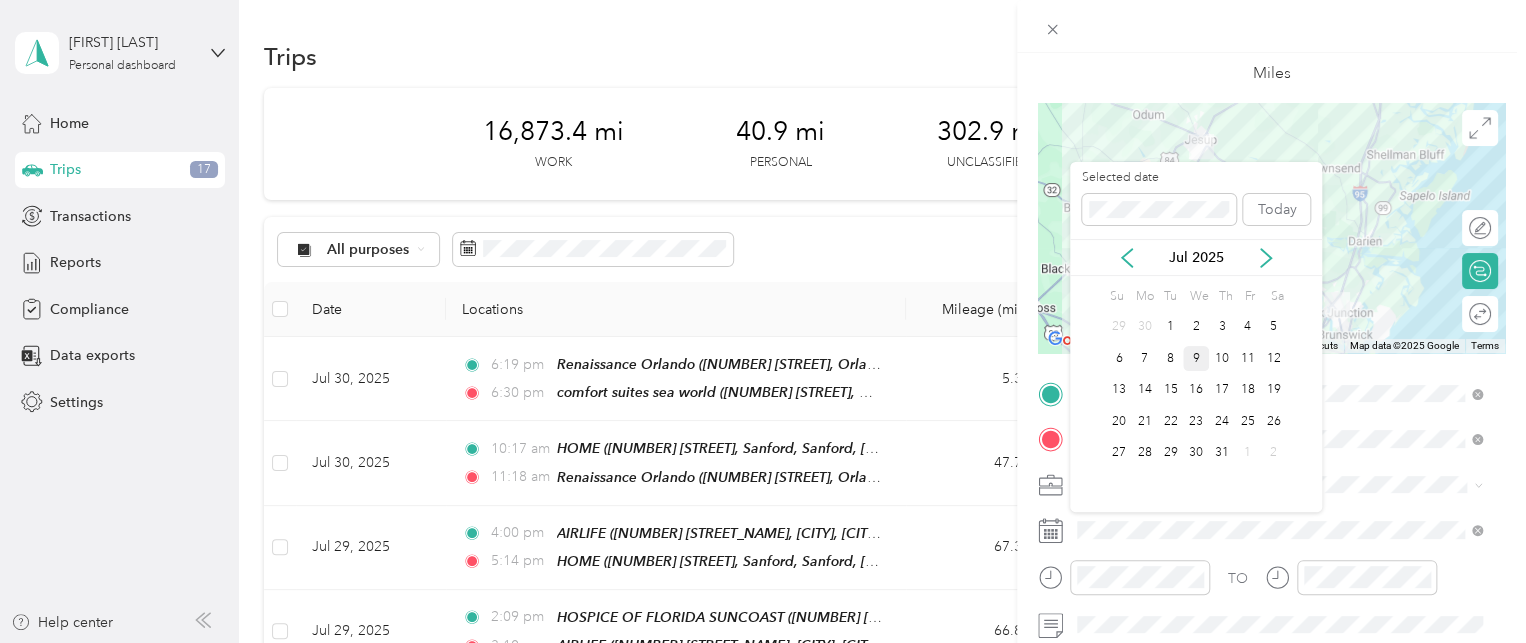 click on "9" at bounding box center (1196, 358) 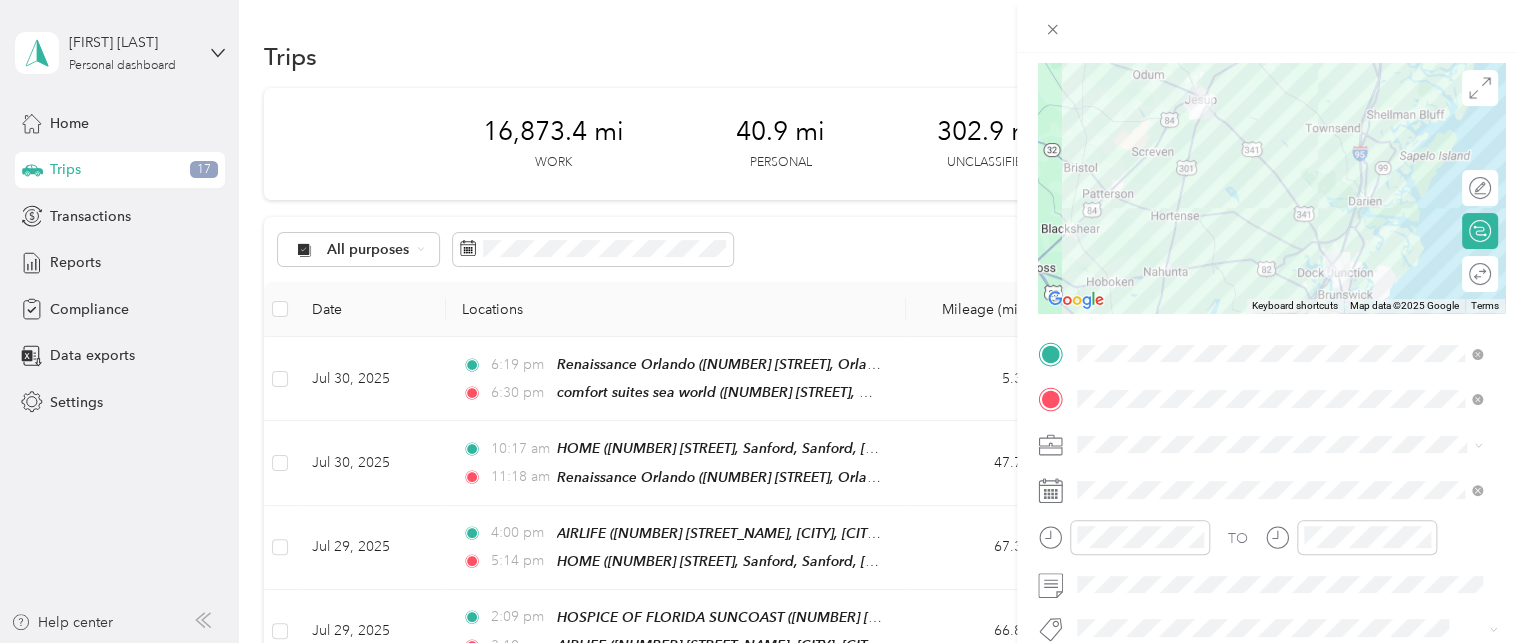 scroll, scrollTop: 189, scrollLeft: 0, axis: vertical 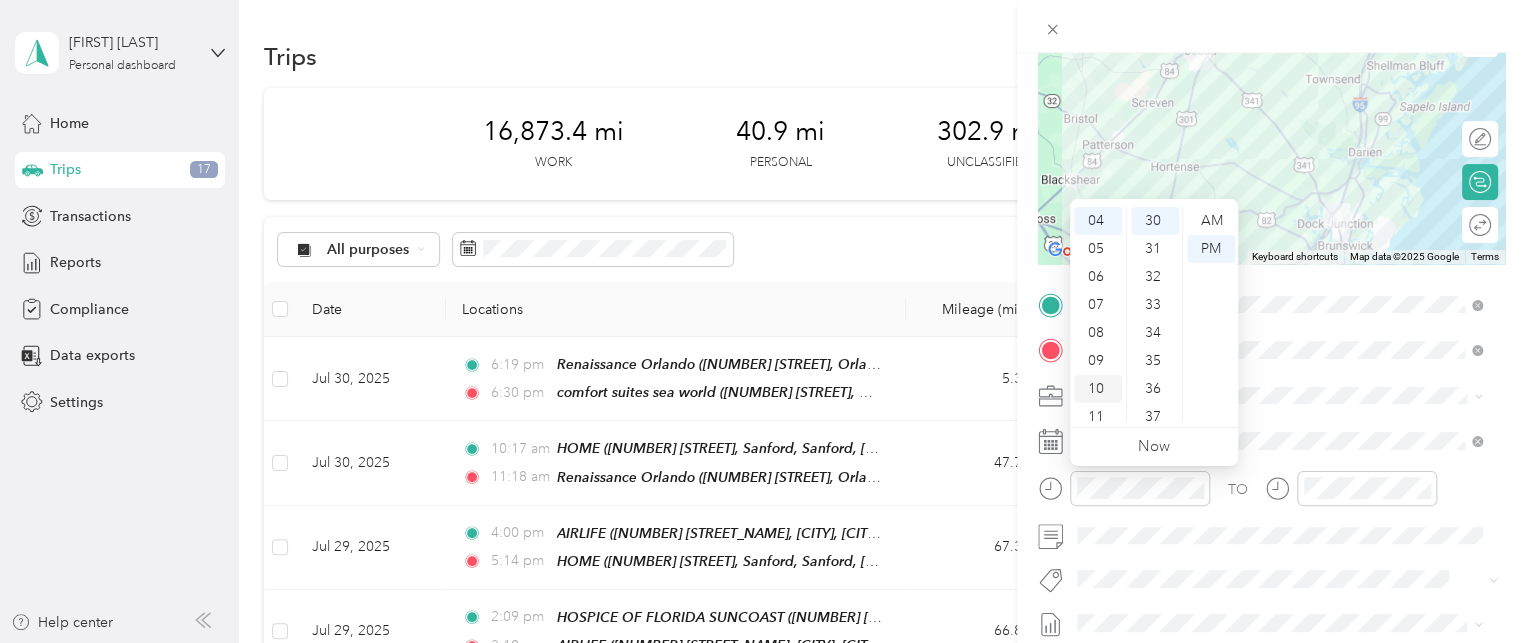 click on "10" at bounding box center (1098, 389) 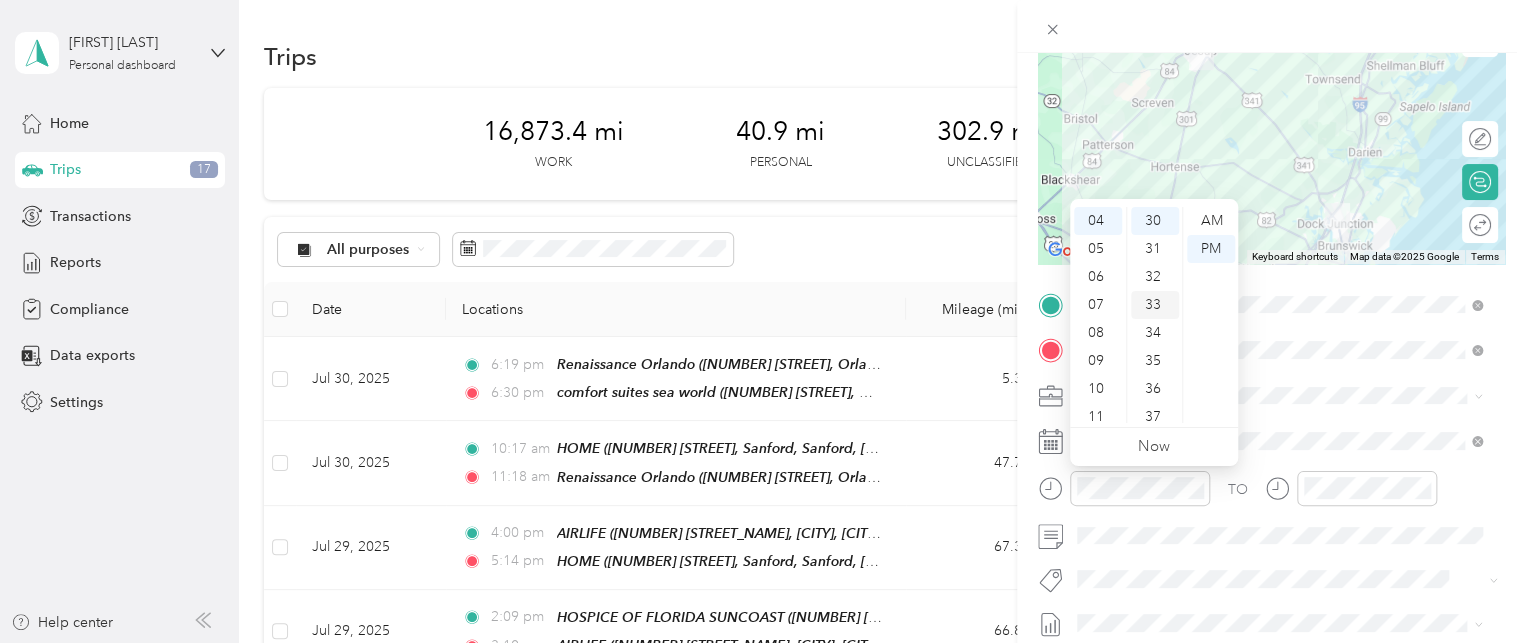 scroll, scrollTop: 120, scrollLeft: 0, axis: vertical 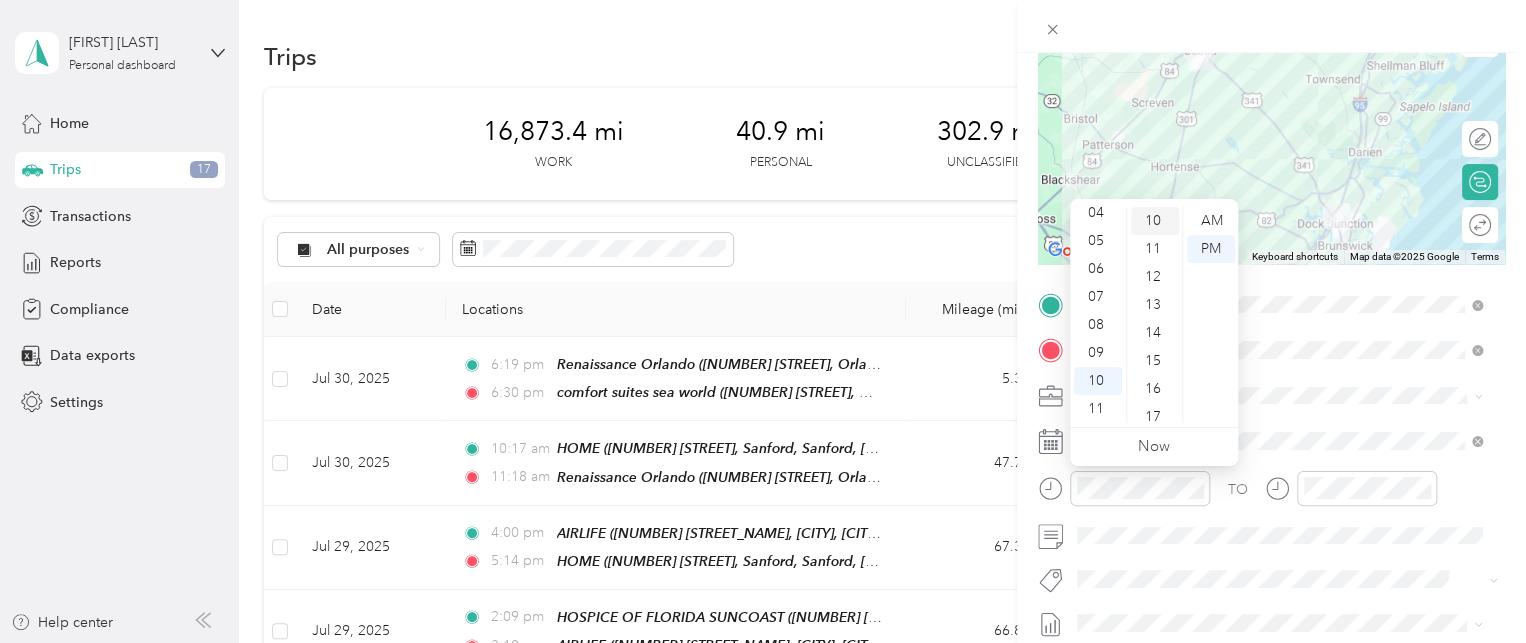 click on "10" at bounding box center [1155, 221] 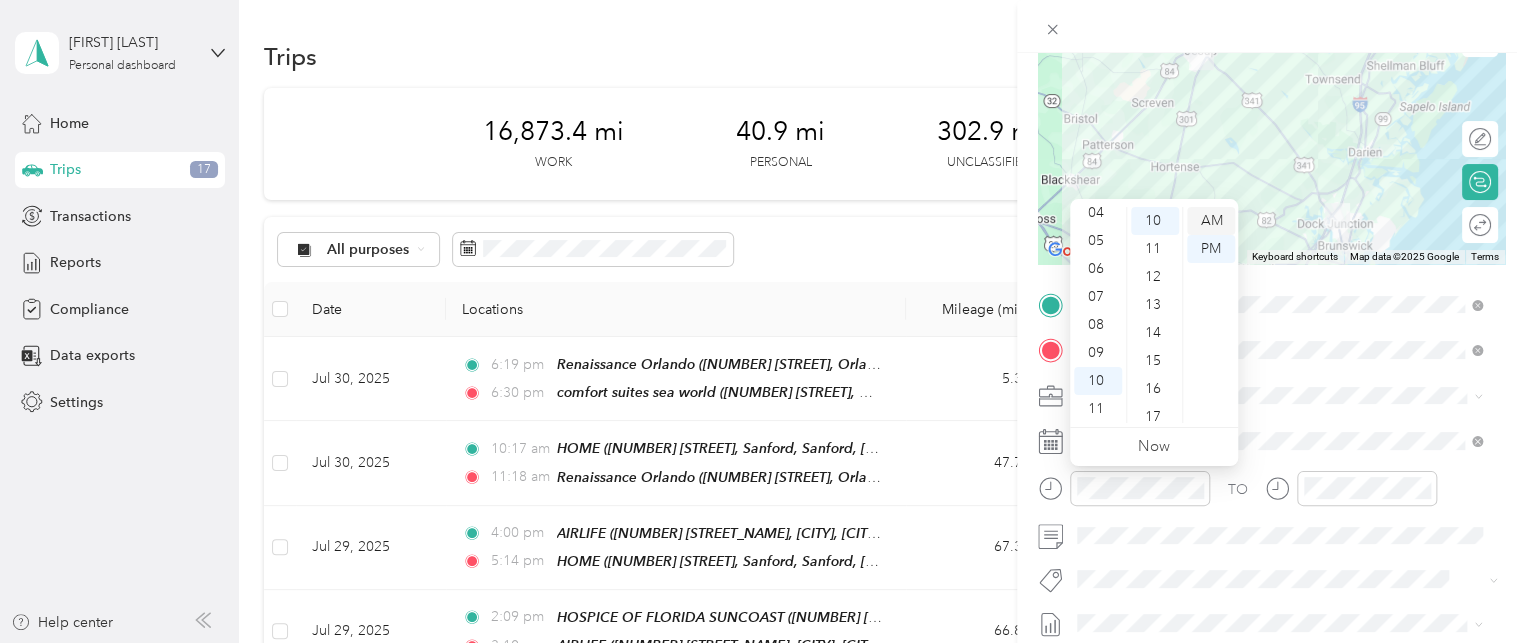 click on "AM" at bounding box center [1211, 221] 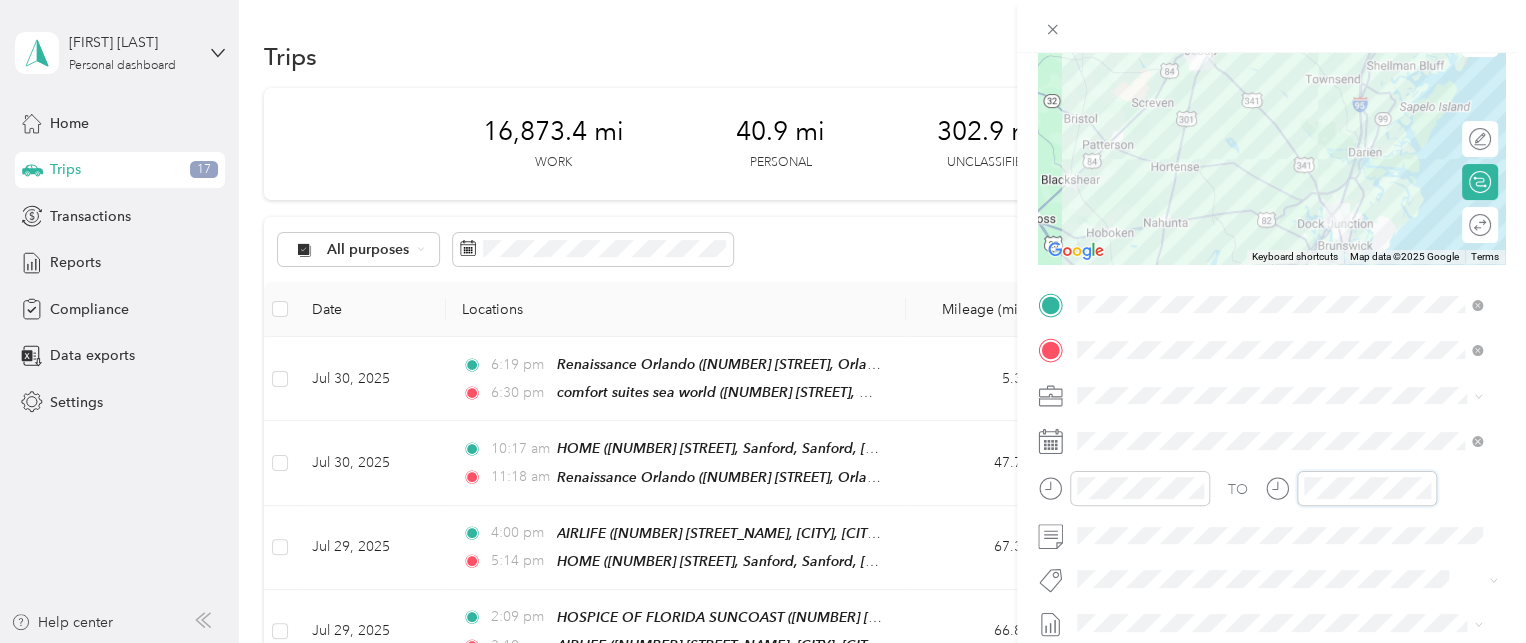 scroll, scrollTop: 112, scrollLeft: 0, axis: vertical 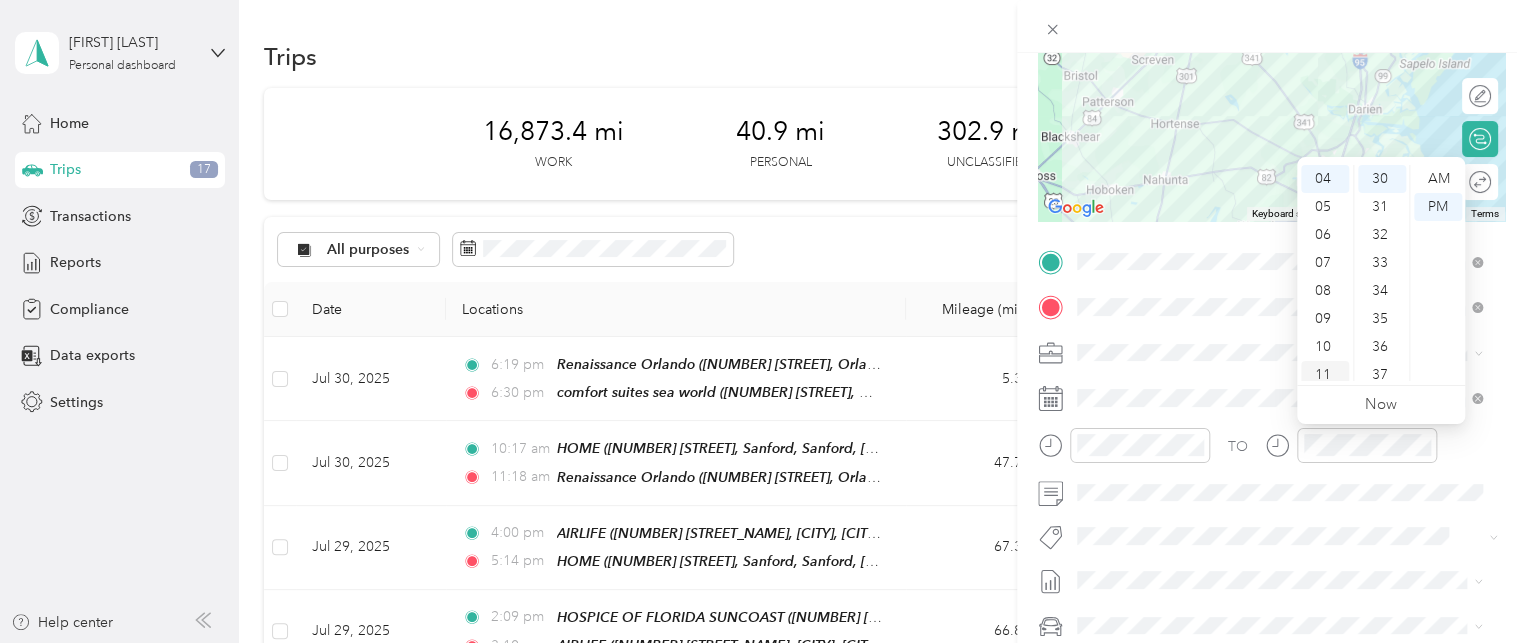 click on "11" at bounding box center (1325, 375) 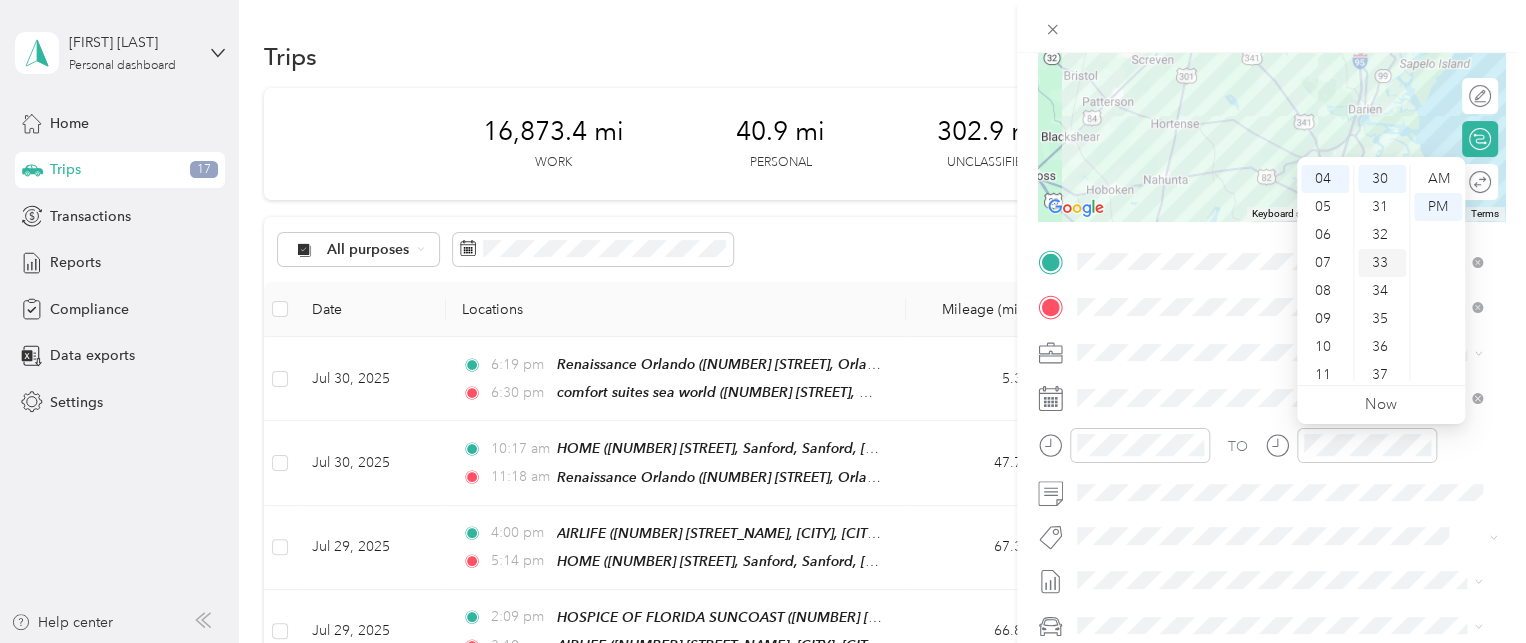 scroll, scrollTop: 120, scrollLeft: 0, axis: vertical 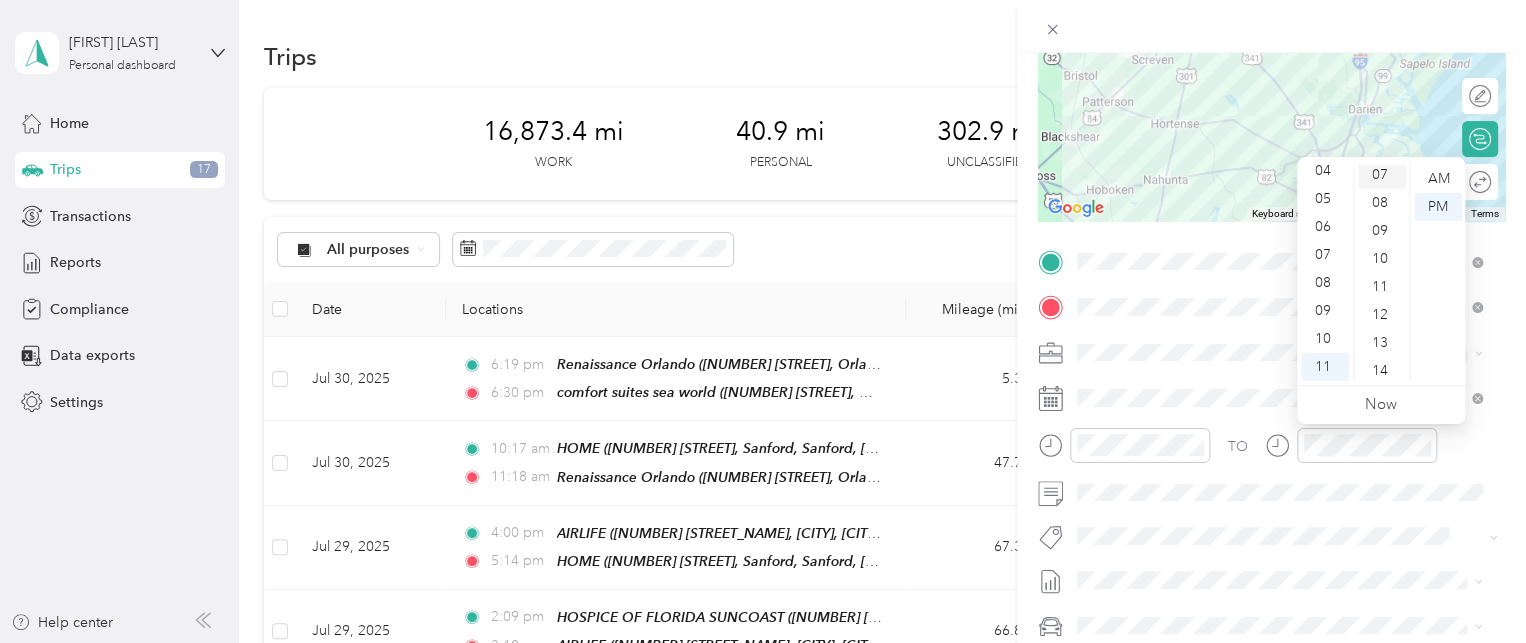 click on "07" at bounding box center [1382, 175] 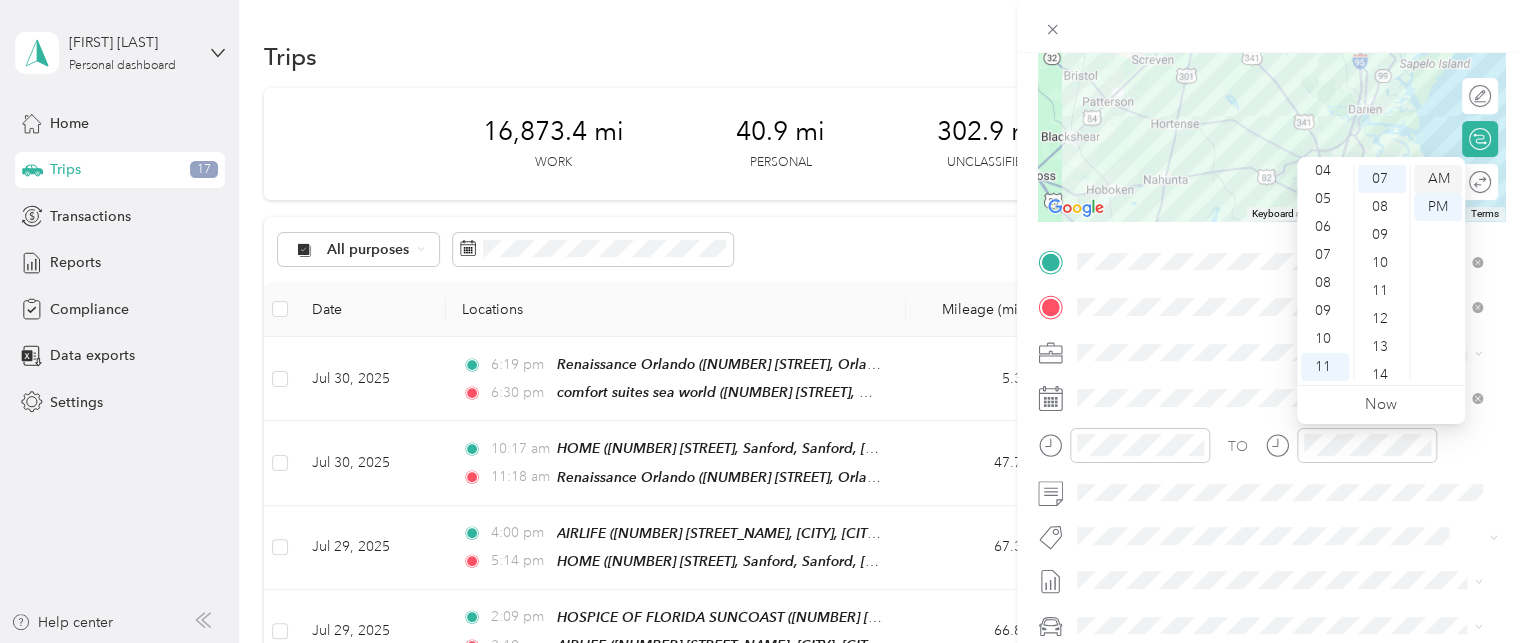click on "AM" at bounding box center [1438, 179] 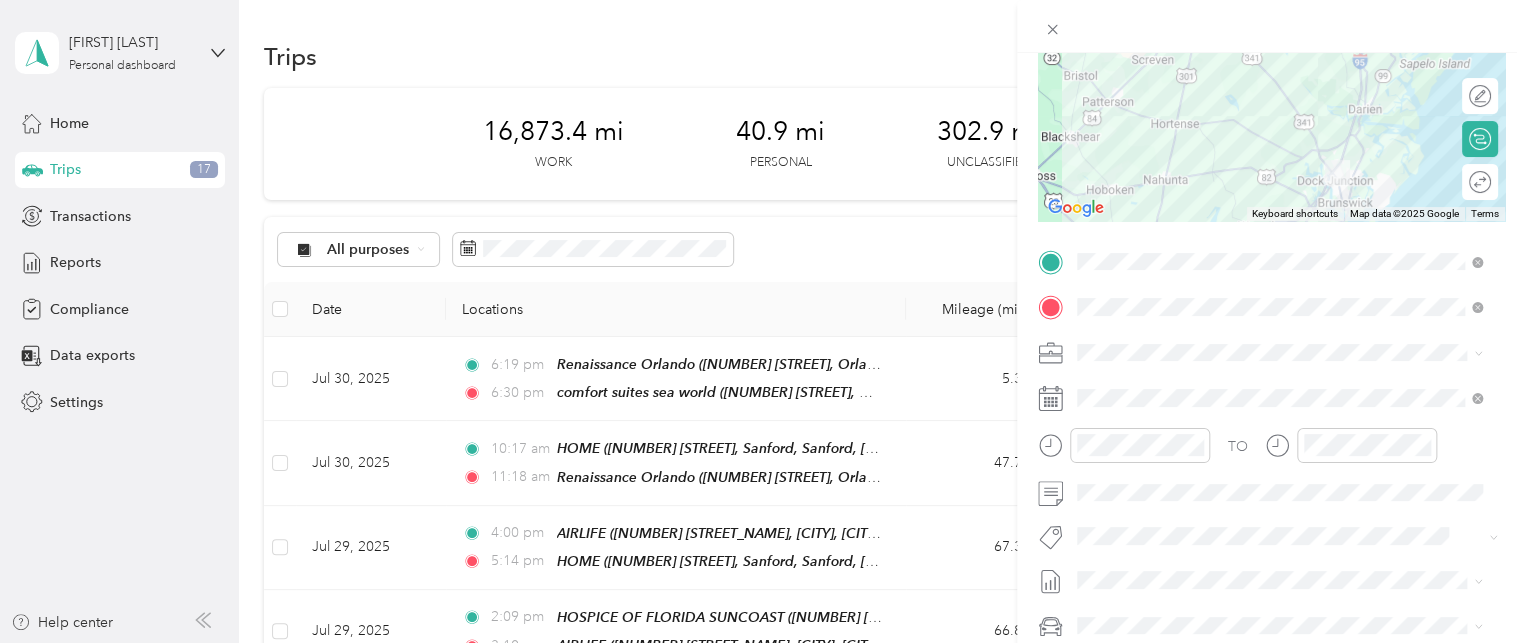click on "New Trip Save This trip cannot be edited because it is either under review, approved, or paid. Contact your Team Manager to edit it. Miles To navigate the map with touch gestures double-tap and hold your finger on the map, then drag the map. ← Move left → Move right ↑ Move up ↓ Move down + Zoom in - Zoom out Home Jump left by 75% End Jump right by 75% Page Up Jump up by 75% Page Down Jump down by 75% Keyboard shortcuts Map Data Map data ©2025 Google Map data ©2025 Google 20 km  Click to toggle between metric and imperial units Terms Report a map error Edit route Calculate route Round trip TO Add photo" at bounding box center (1271, 282) 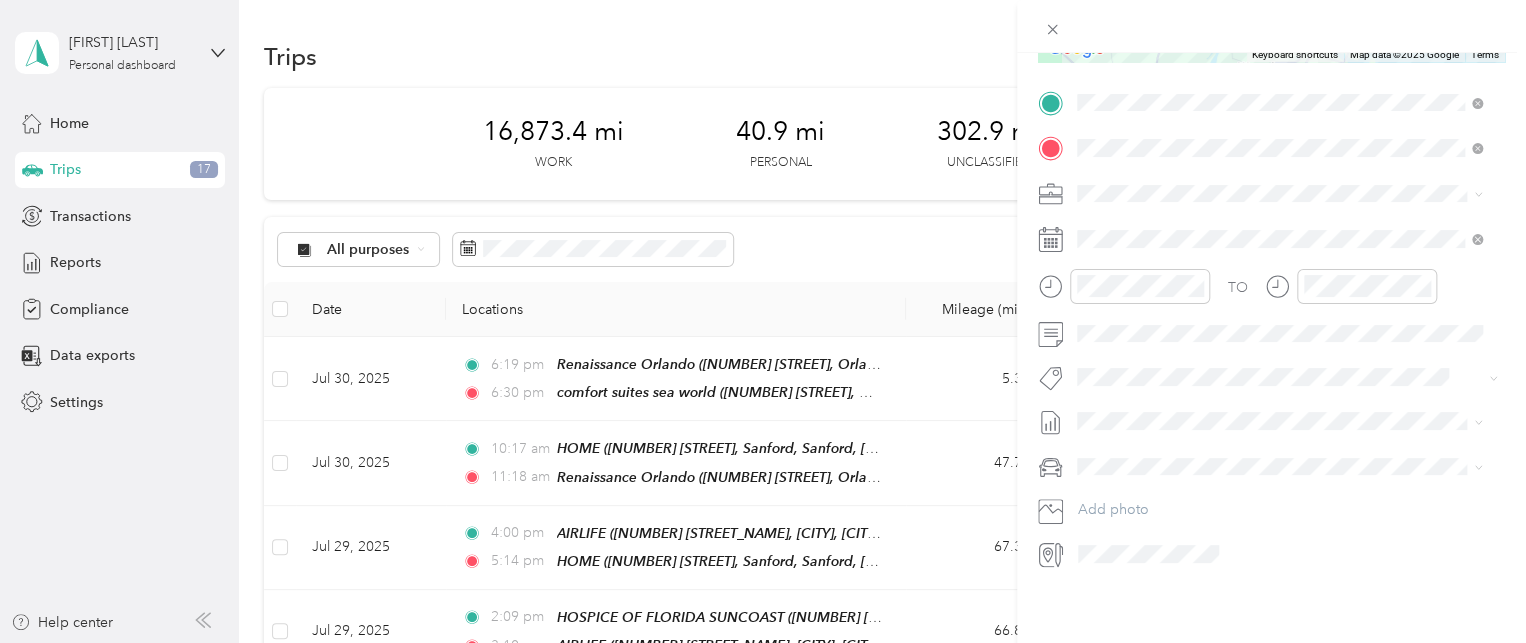 scroll, scrollTop: 0, scrollLeft: 0, axis: both 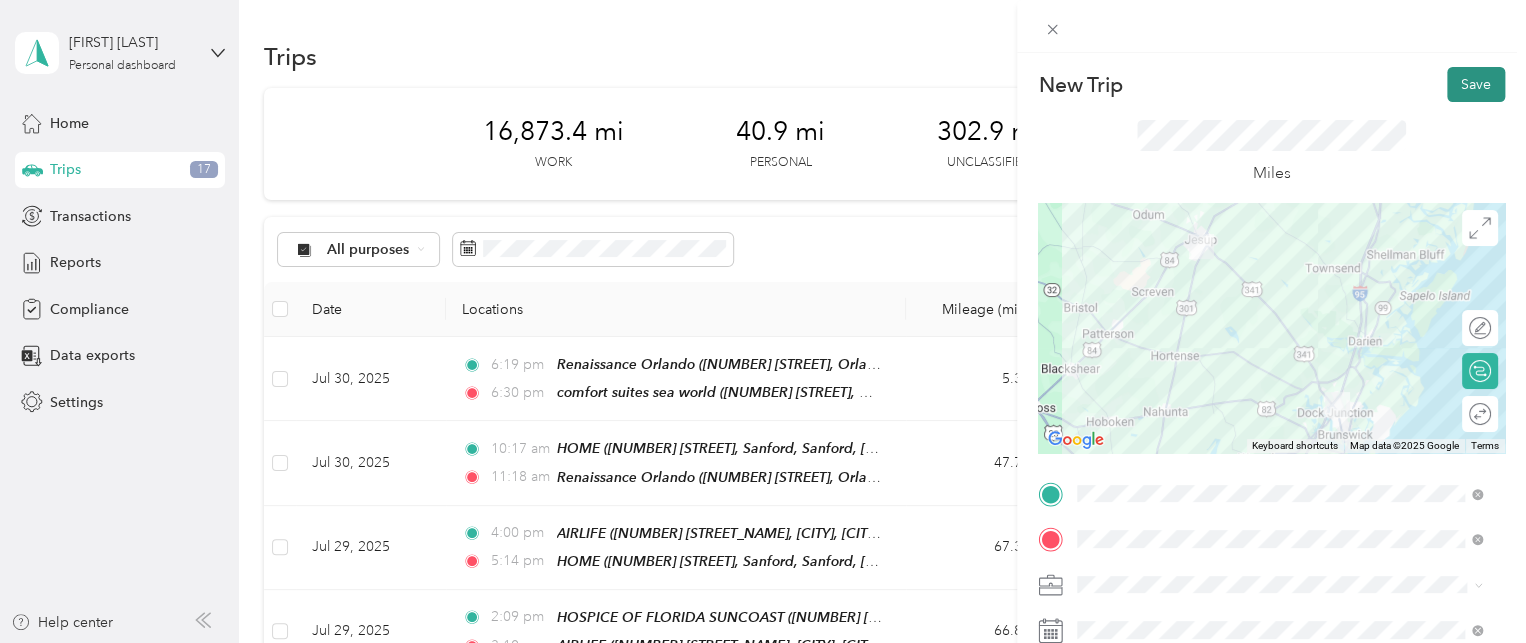 click on "Save" at bounding box center (1476, 84) 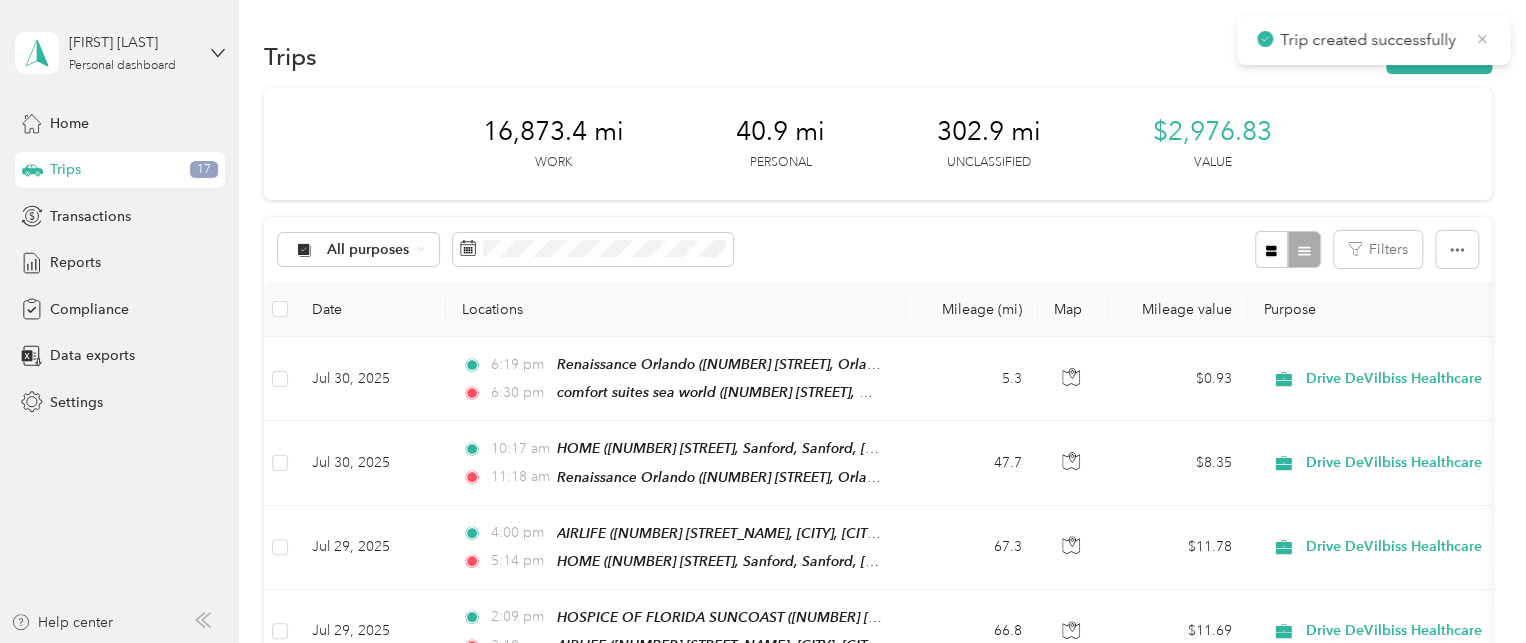 click 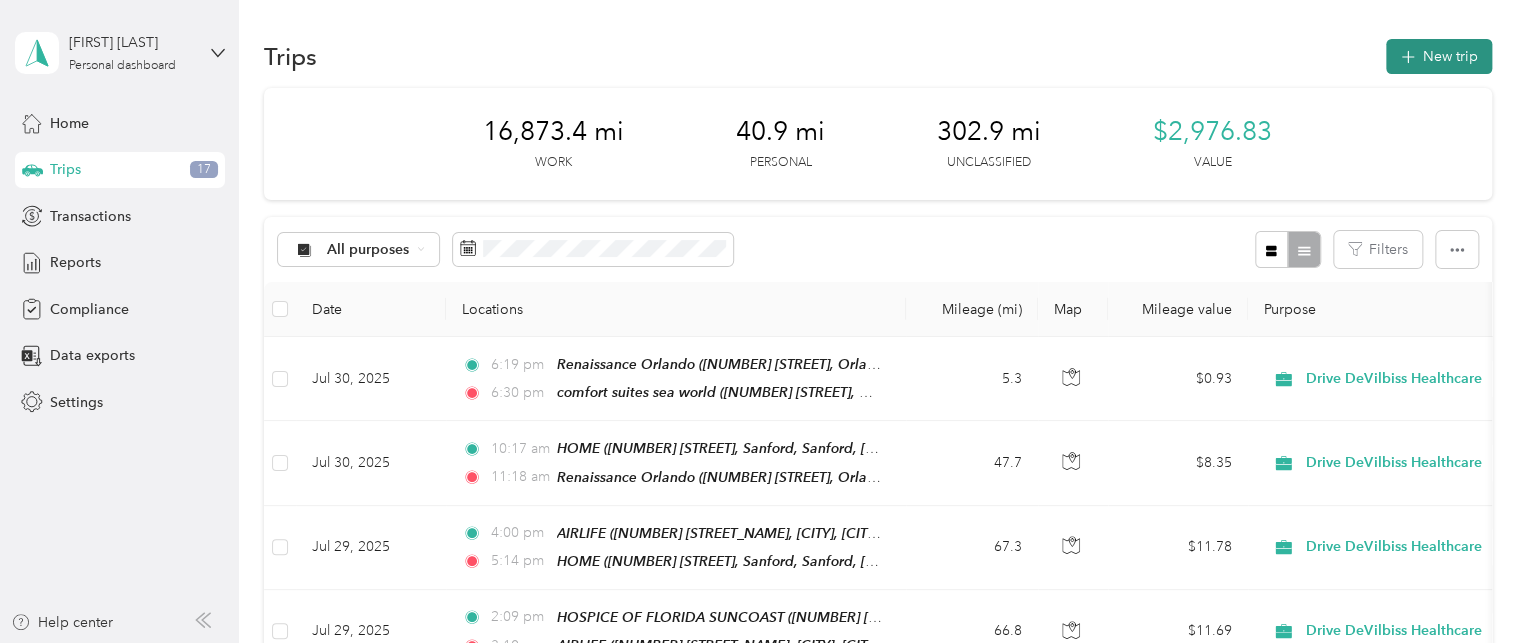 click on "New trip" at bounding box center [1439, 56] 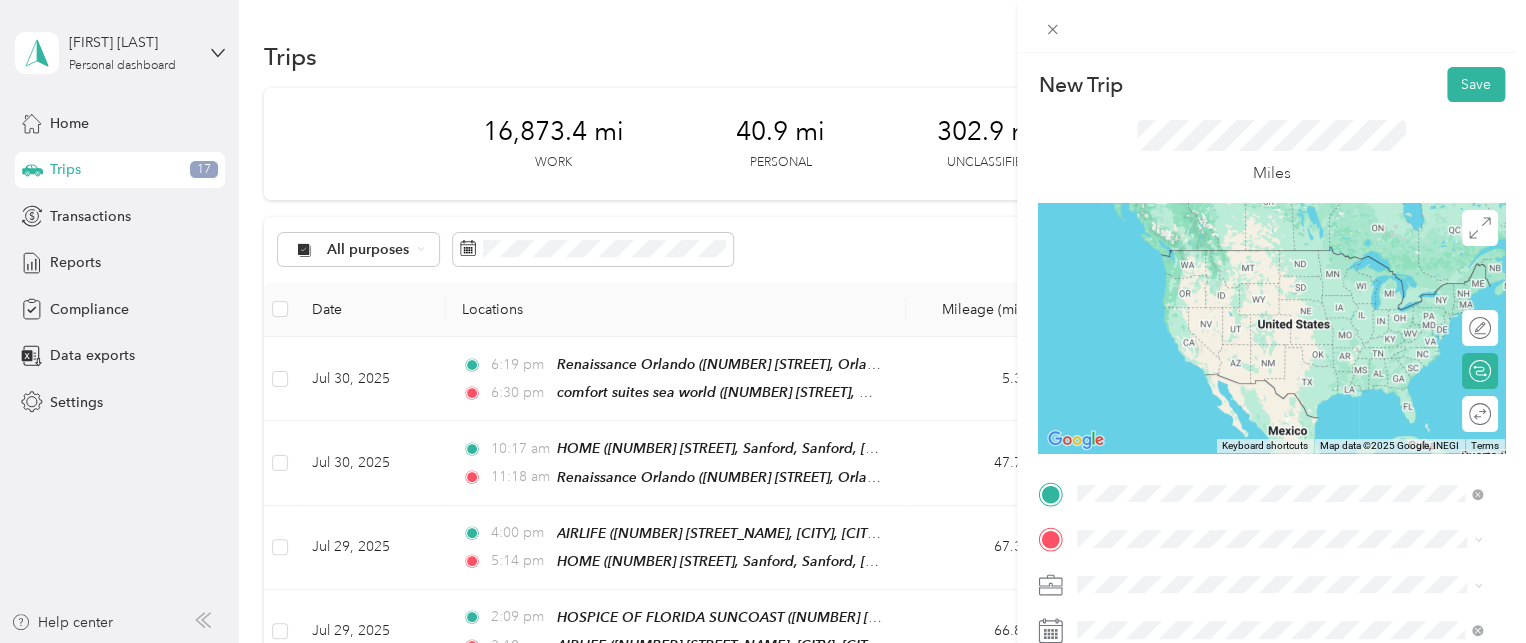 click on "[NUMBER] [STREET], Brunswick, [POSTAL_CODE], Brunswick, [STATE], United States" at bounding box center [1273, 290] 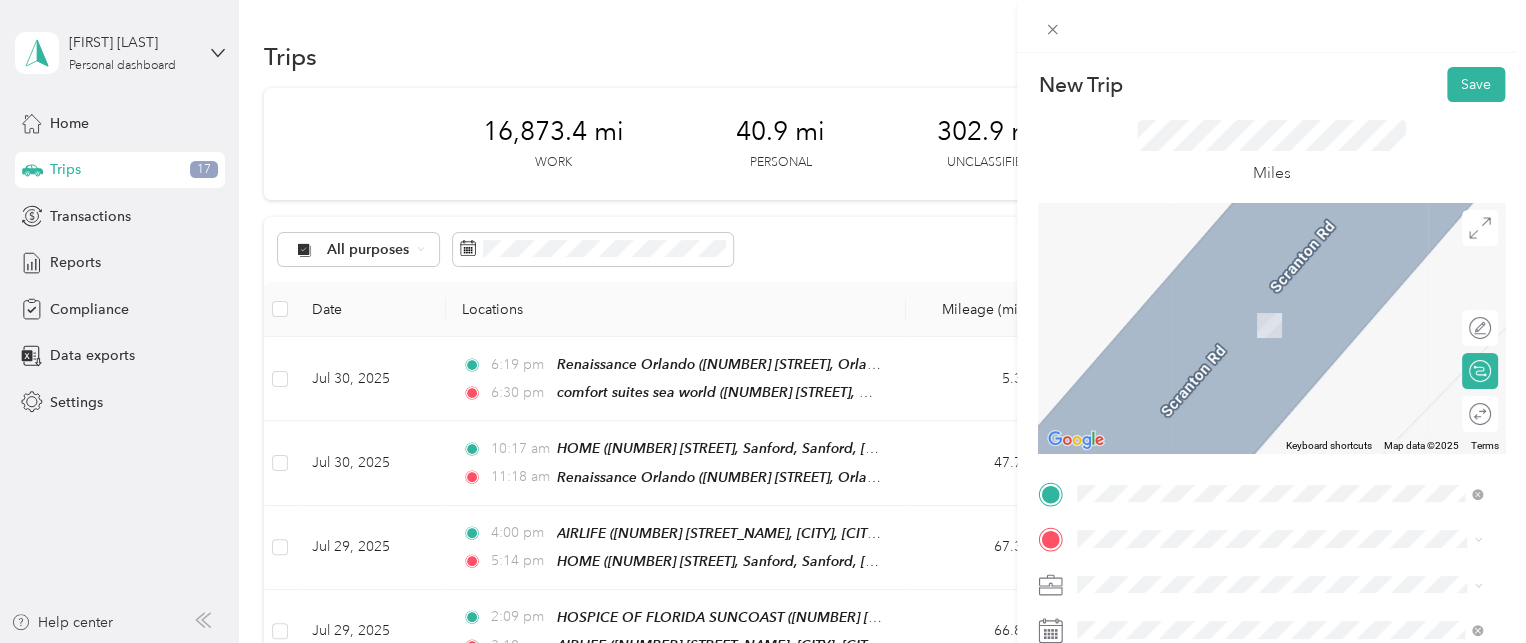 scroll, scrollTop: 77, scrollLeft: 0, axis: vertical 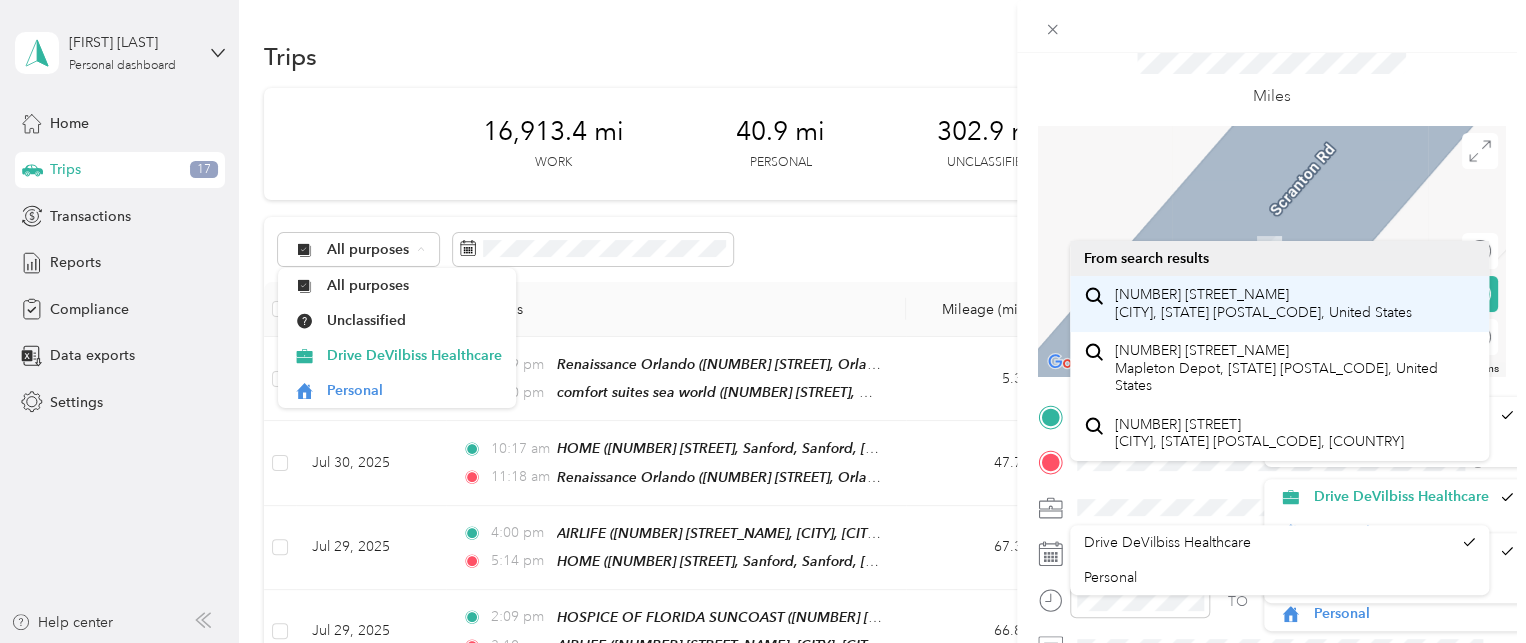 click on "[NUMBER] [STREET_NAME]
[CITY], [STATE] [POSTAL_CODE], United States" at bounding box center [1263, 303] 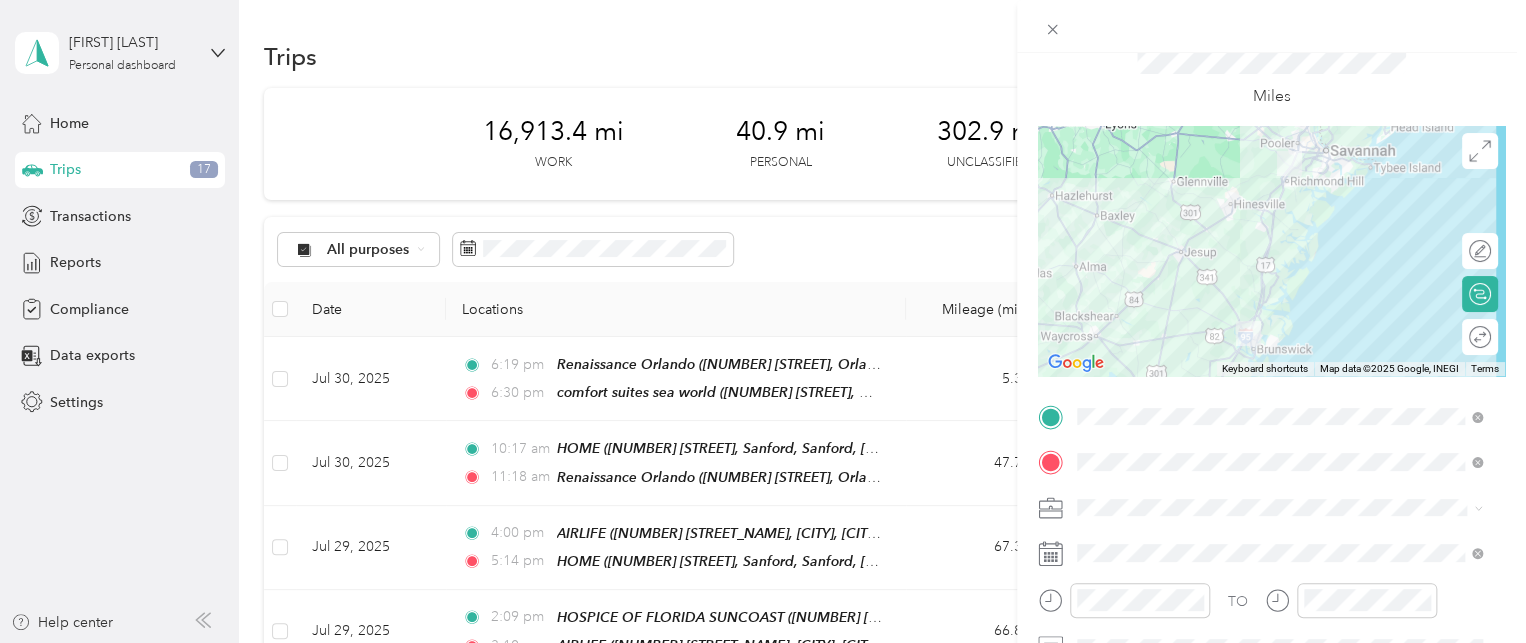 scroll, scrollTop: 252, scrollLeft: 0, axis: vertical 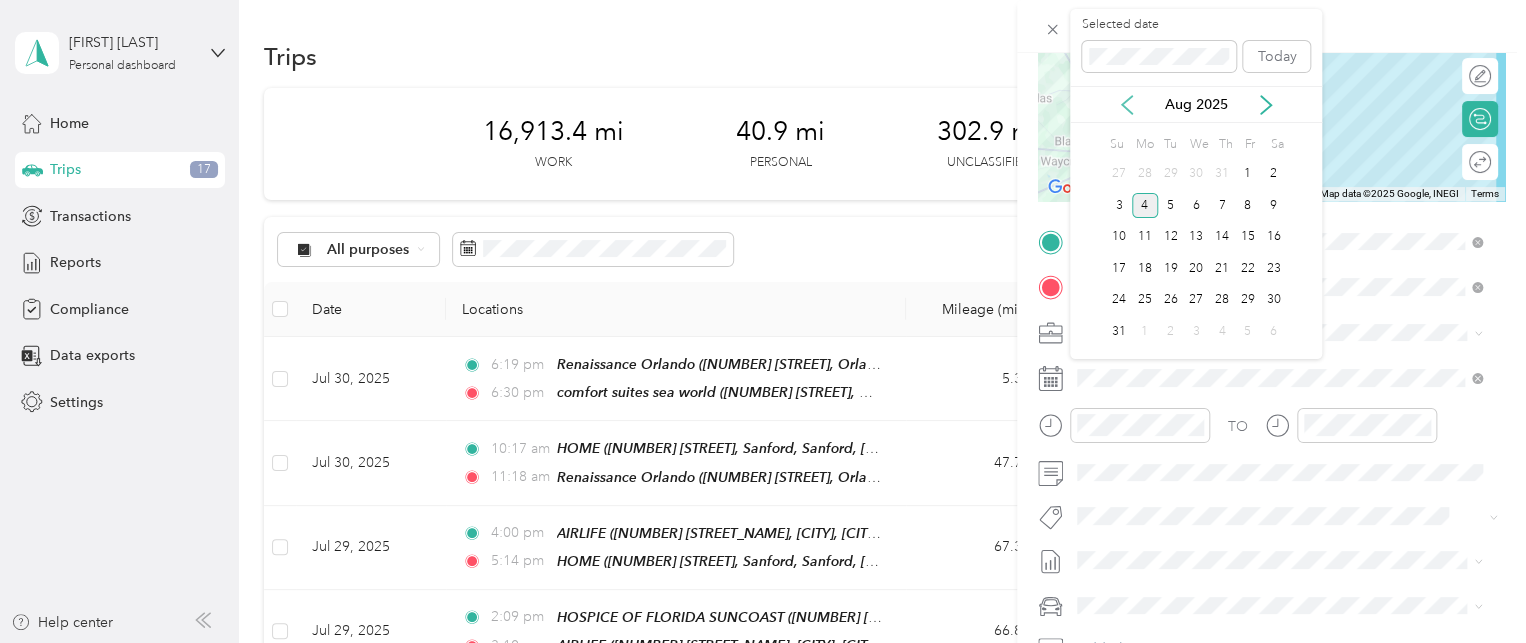 click 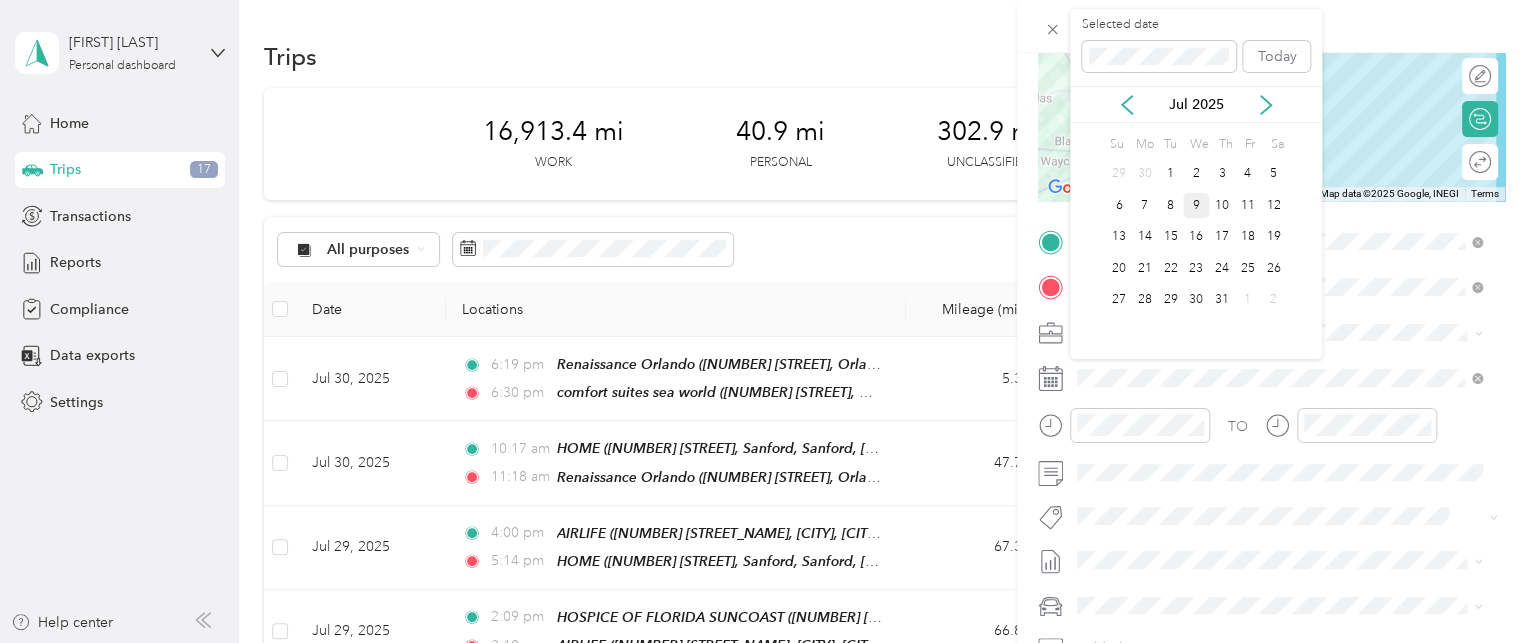 click on "9" at bounding box center [1196, 205] 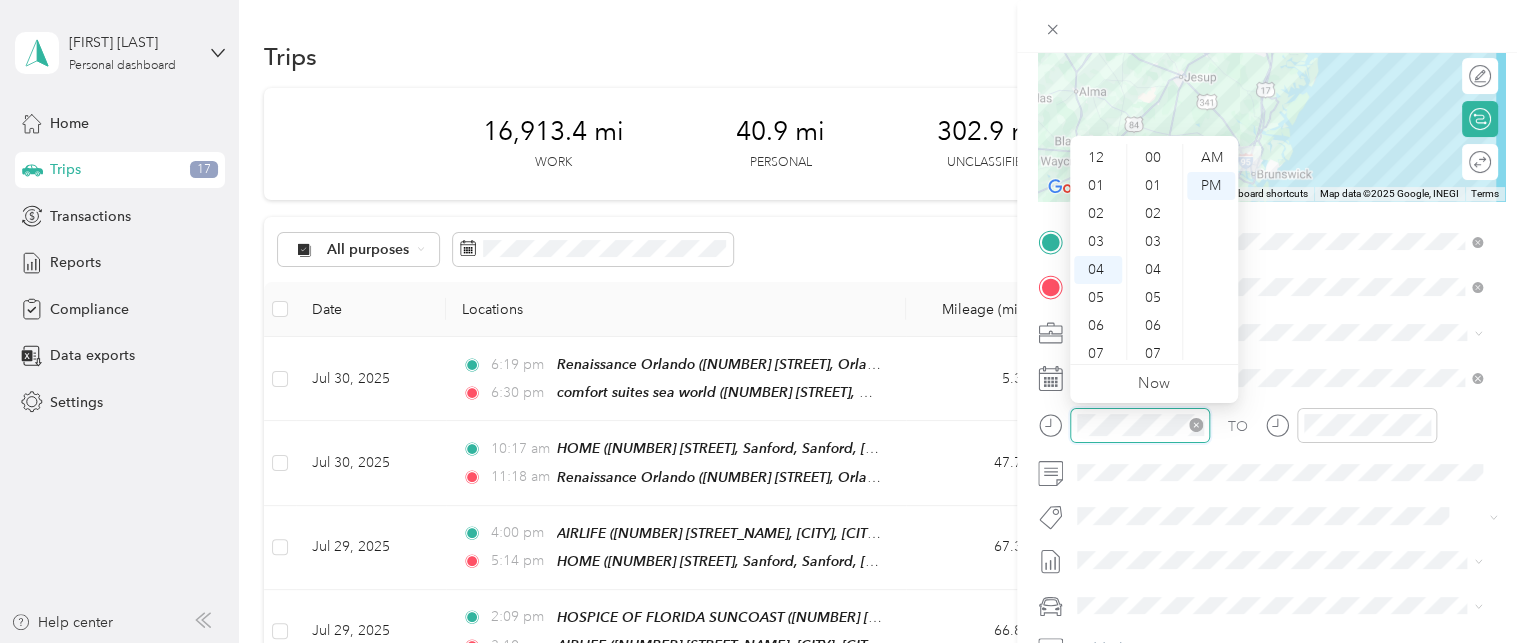 scroll, scrollTop: 112, scrollLeft: 0, axis: vertical 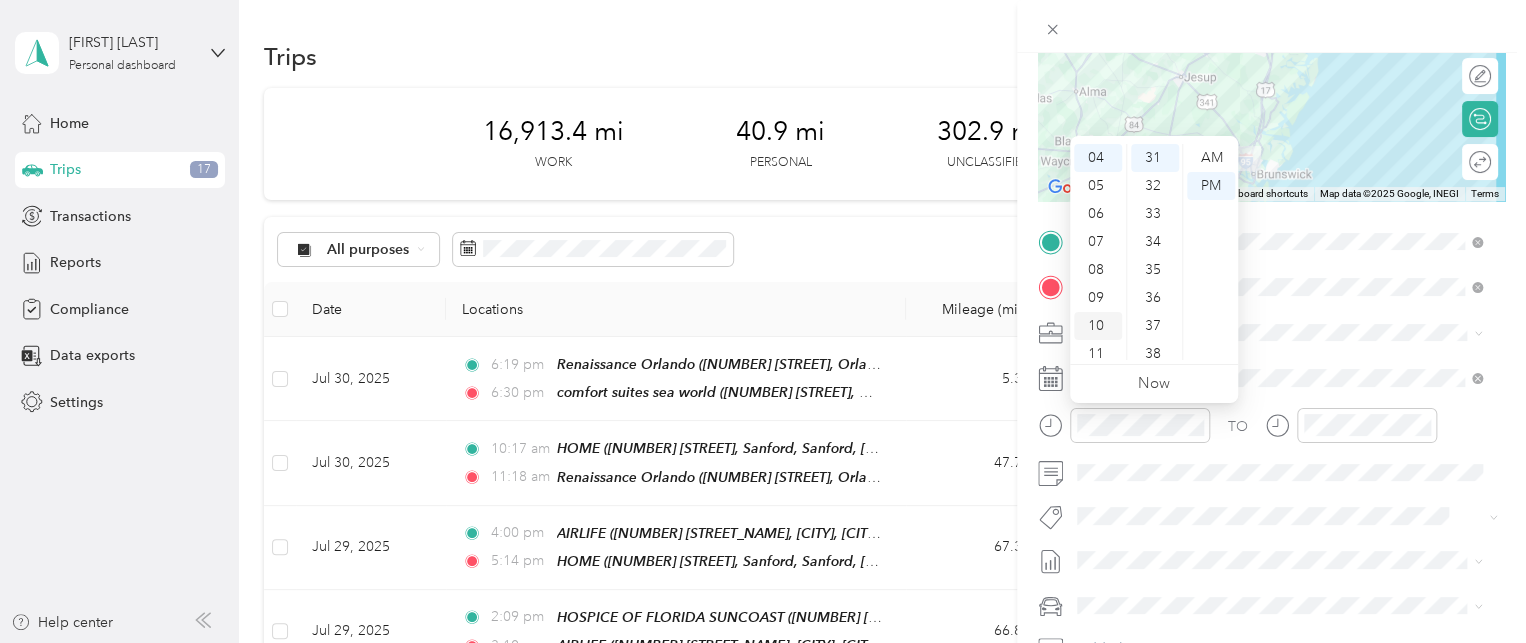 click on "10" at bounding box center [1098, 326] 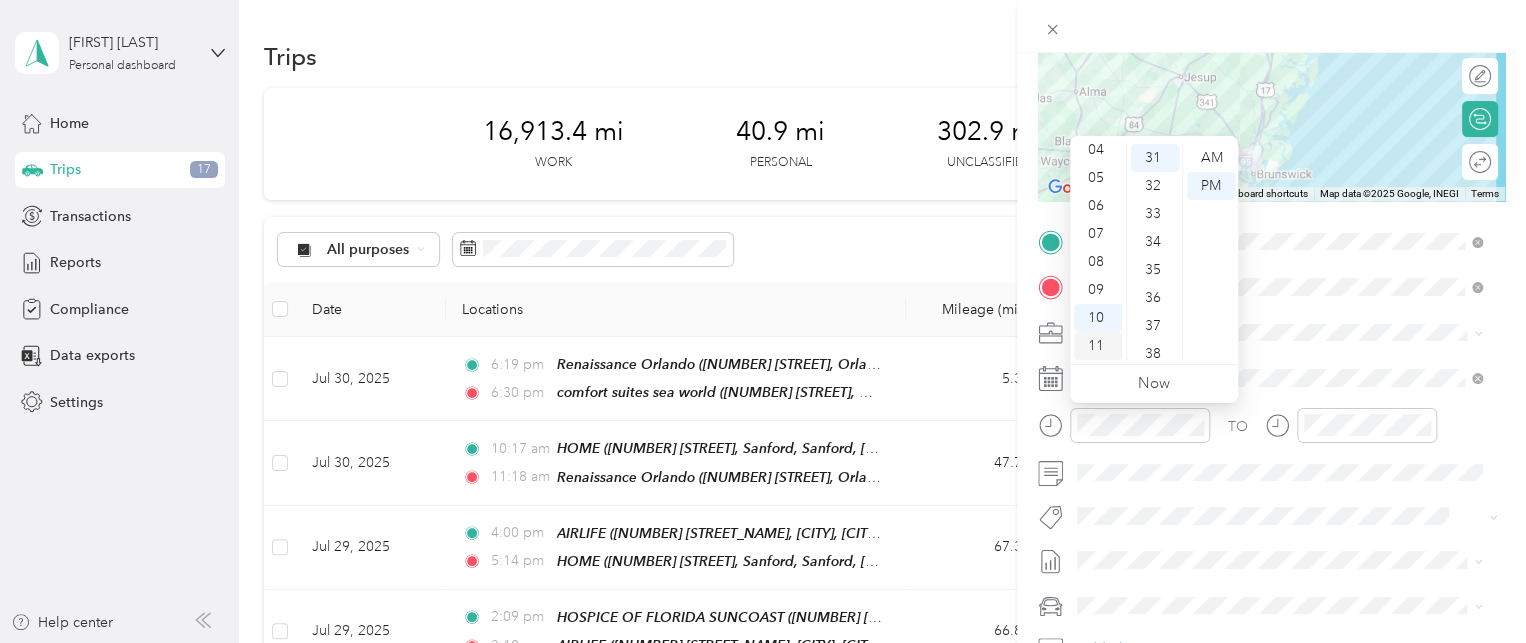click on "11" at bounding box center [1098, 346] 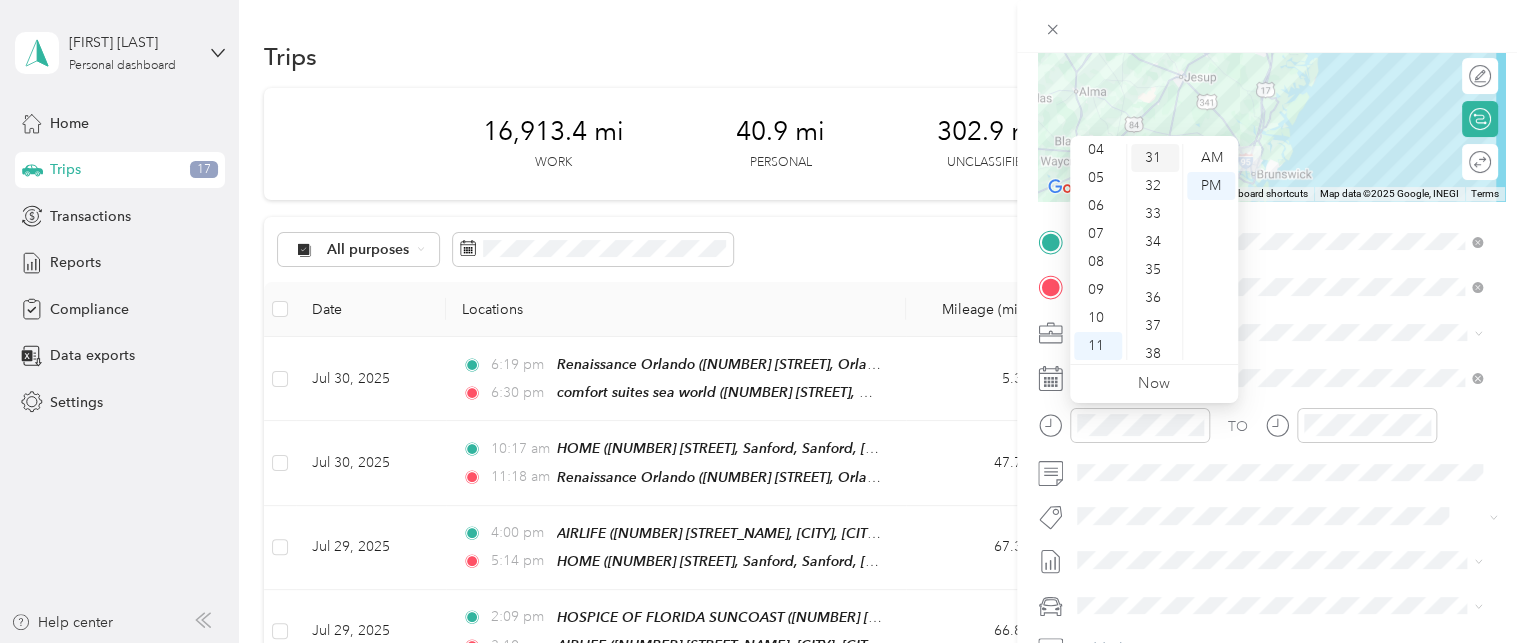 click on "31" at bounding box center [1155, 158] 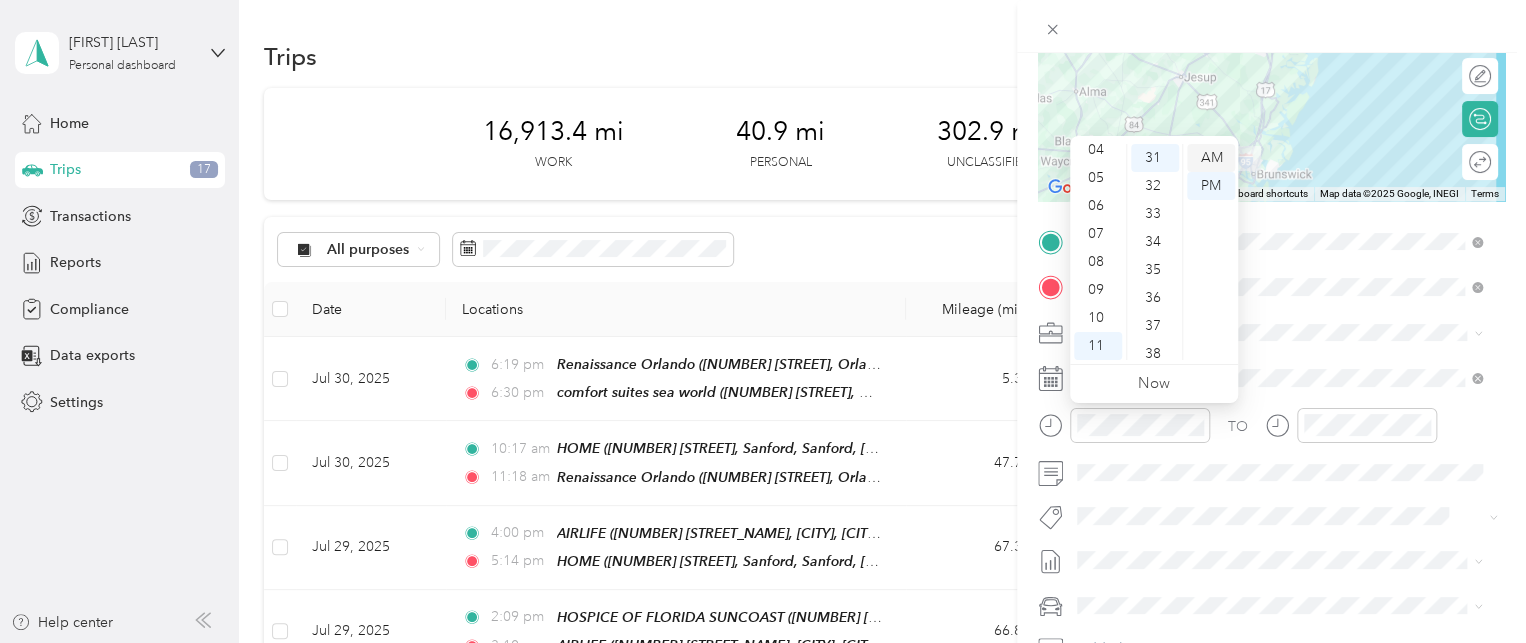 click on "AM" at bounding box center (1211, 158) 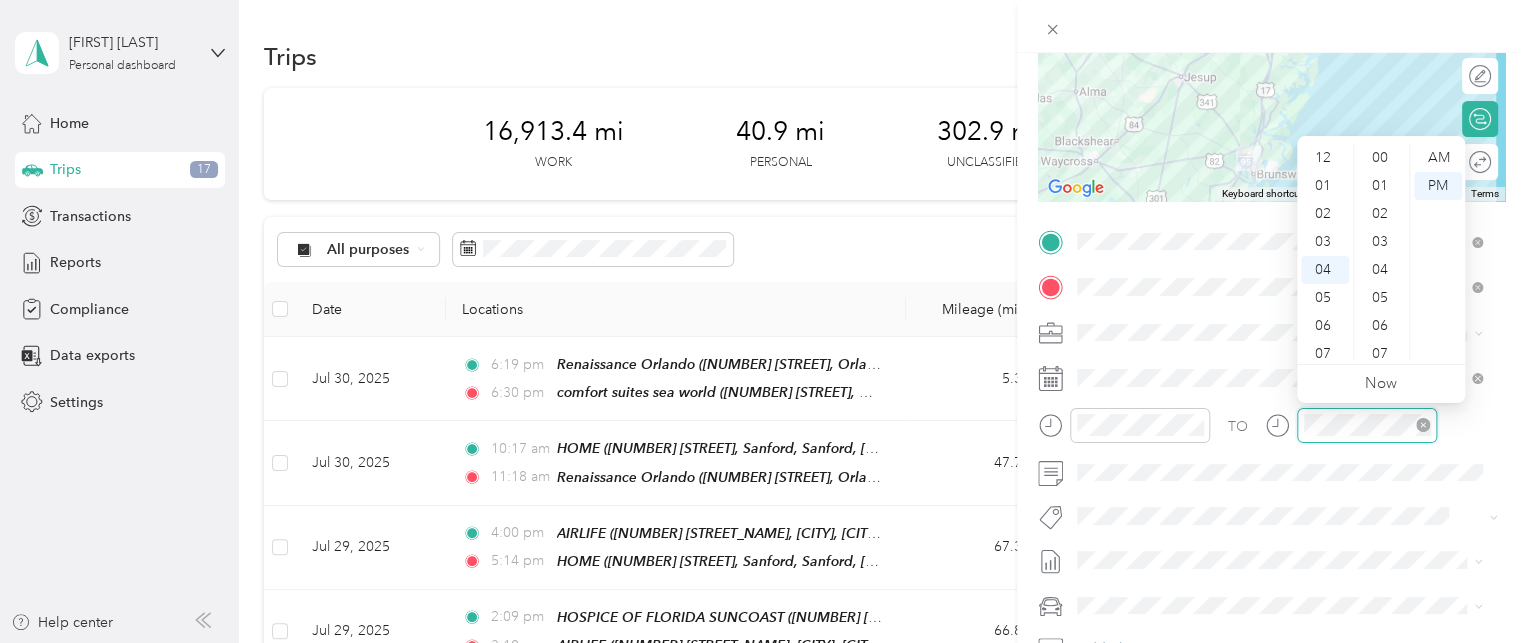 scroll, scrollTop: 112, scrollLeft: 0, axis: vertical 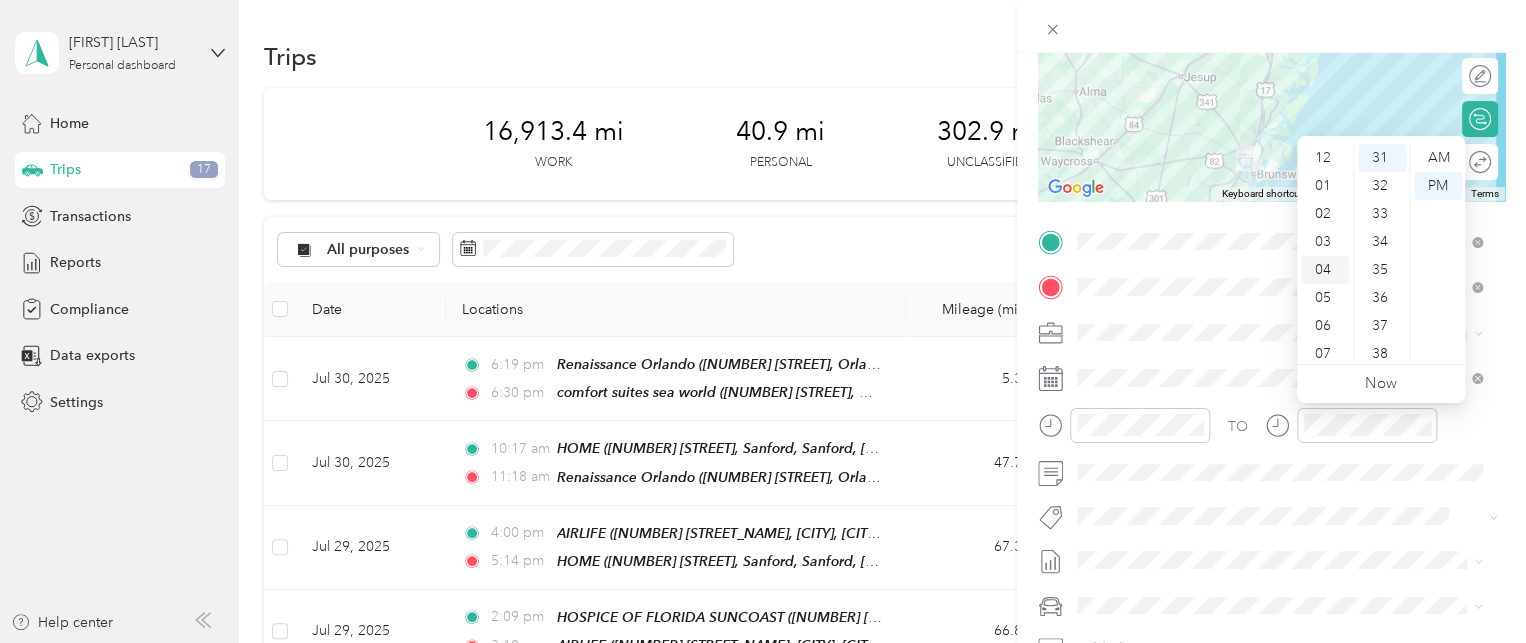 click on "04" at bounding box center [1325, 270] 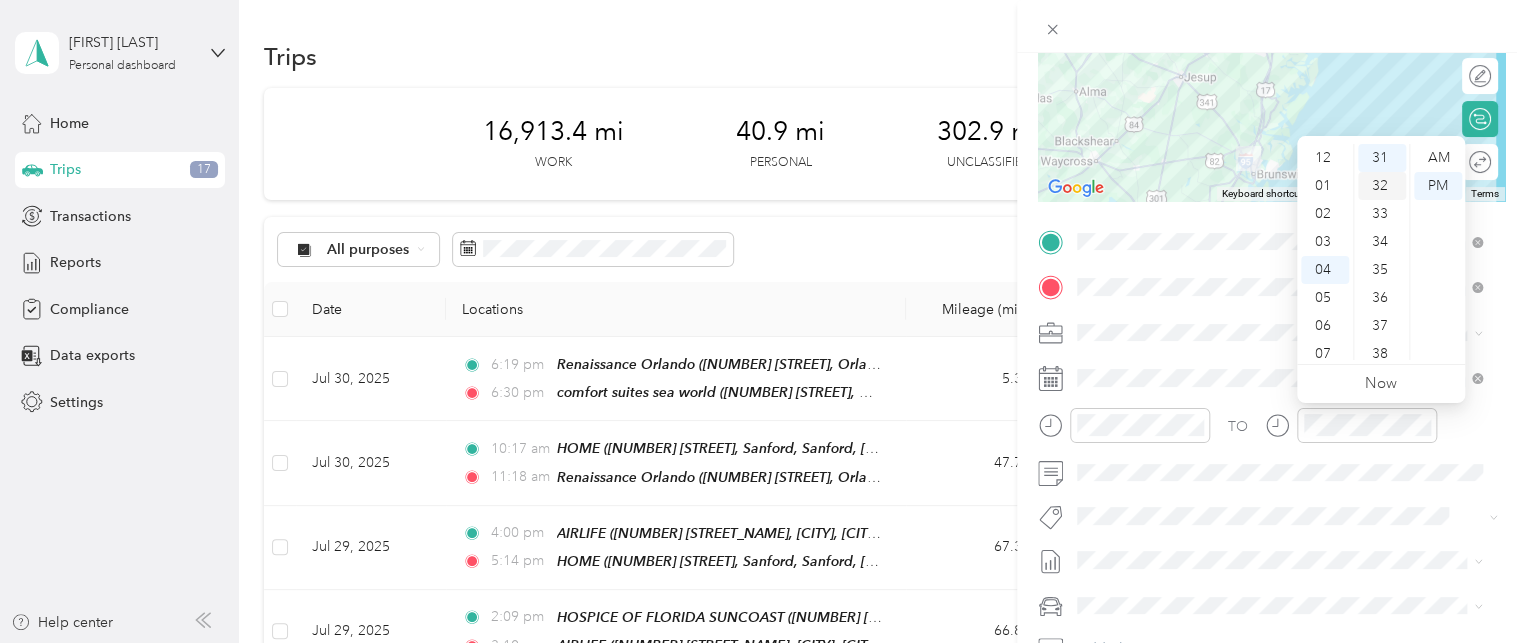 click on "32" at bounding box center [1382, 186] 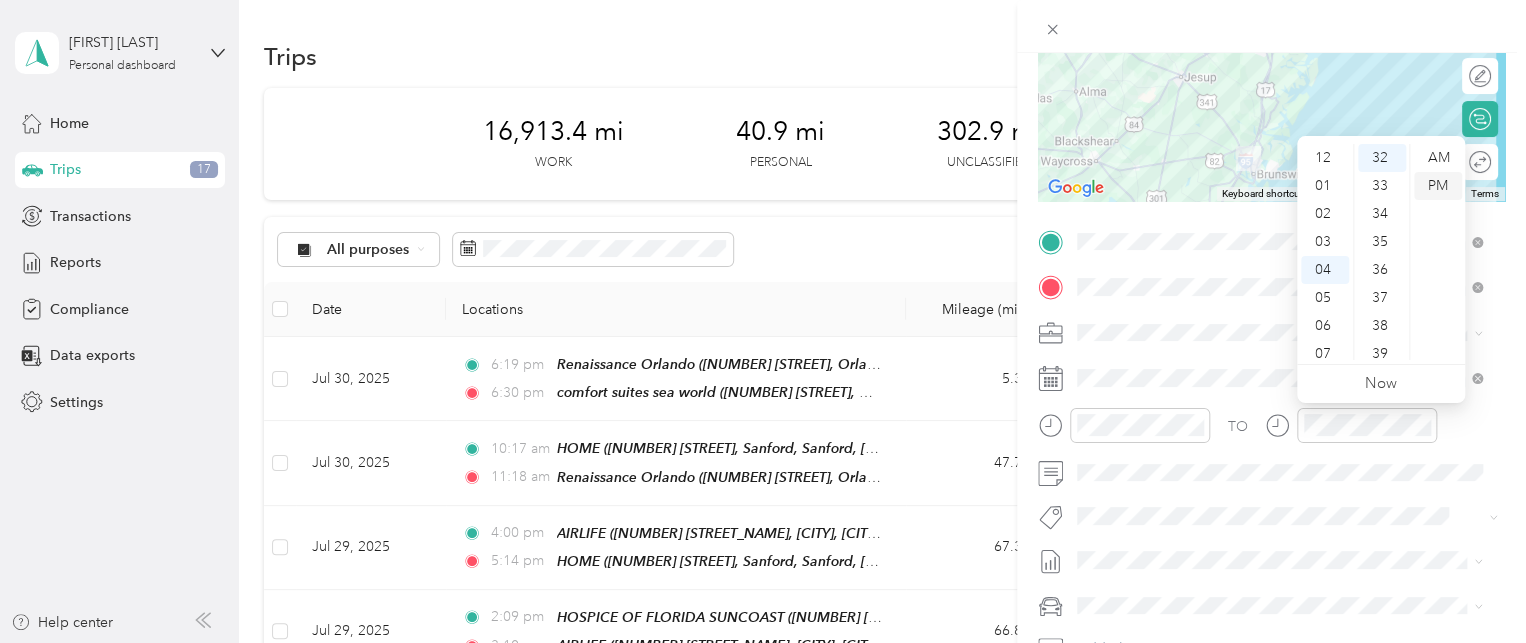 scroll, scrollTop: 896, scrollLeft: 0, axis: vertical 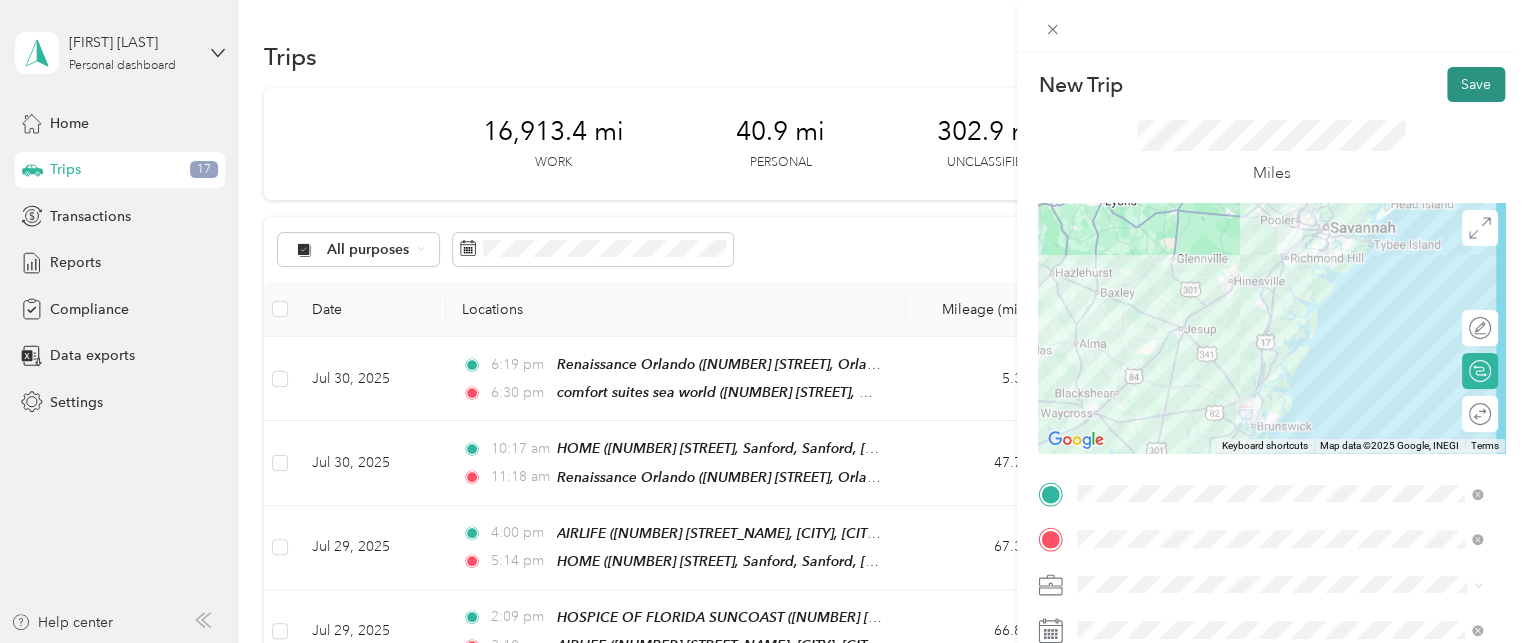 click on "Save" at bounding box center (1476, 84) 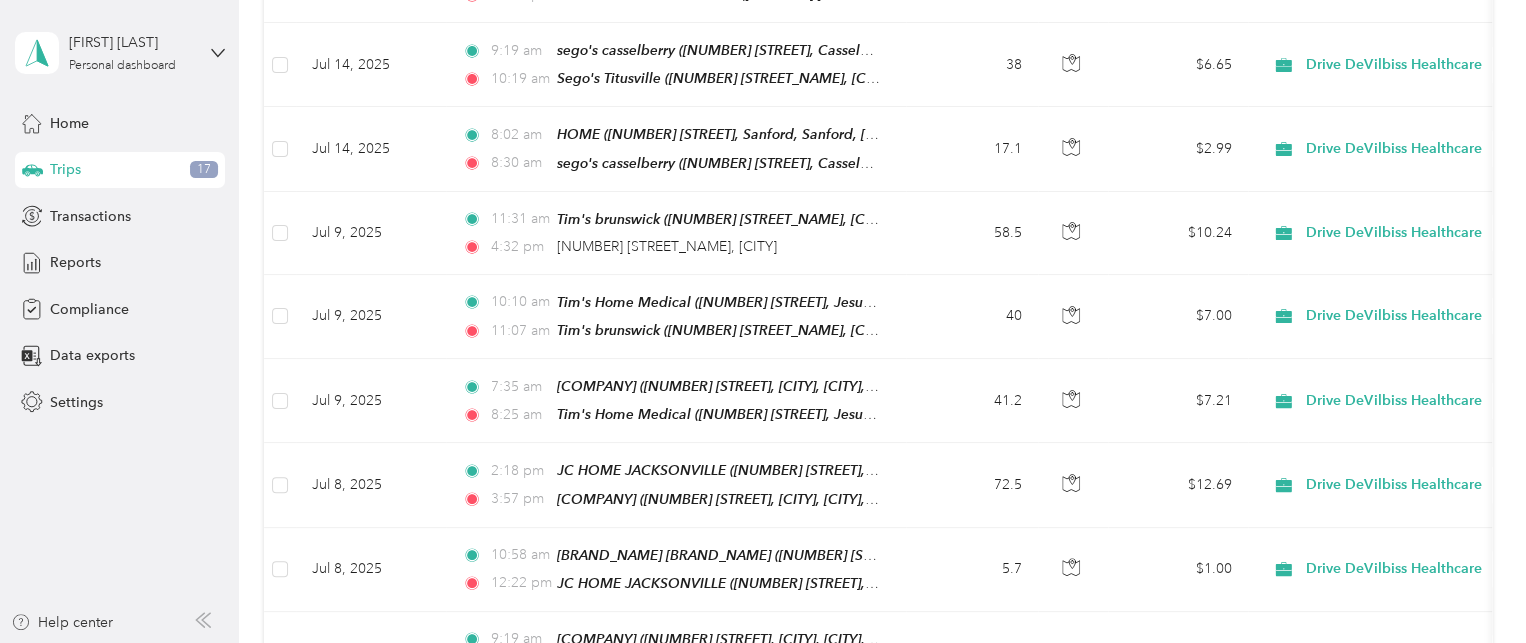 scroll, scrollTop: 4909, scrollLeft: 0, axis: vertical 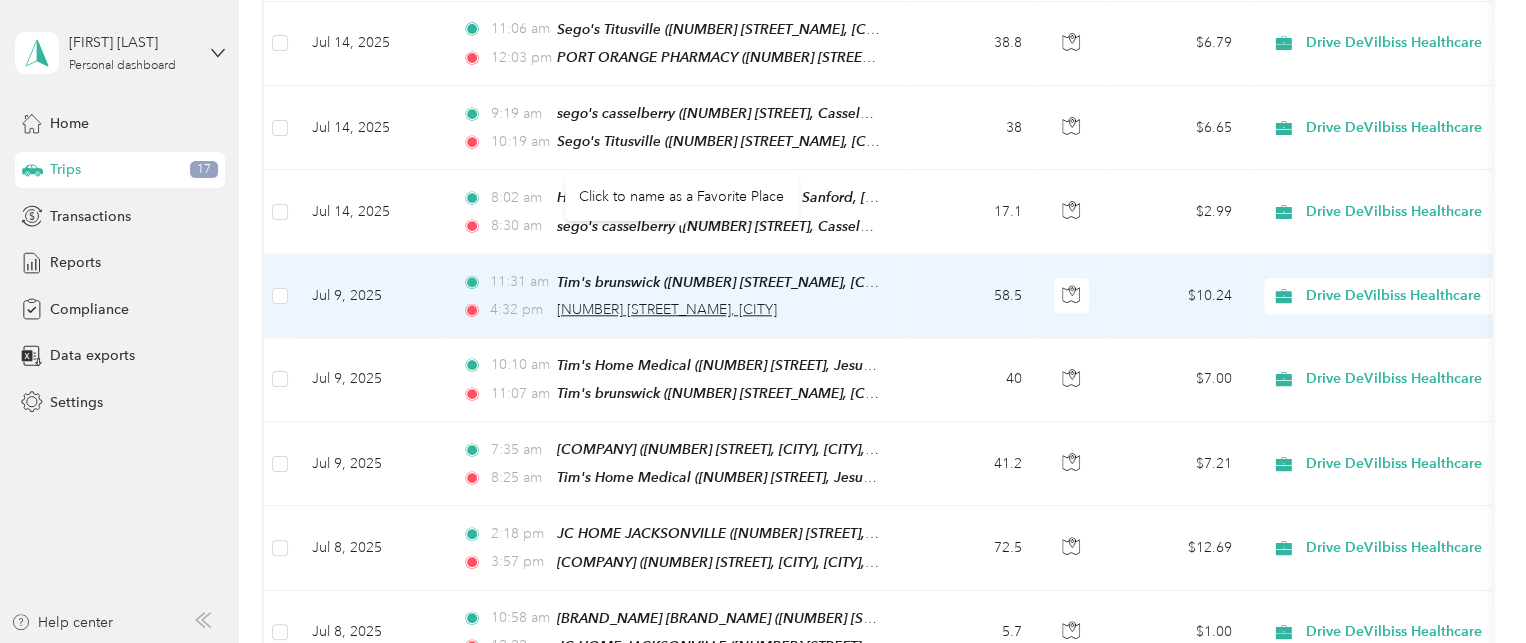 click on "[NUMBER] [STREET_NAME], [CITY]" at bounding box center (667, 309) 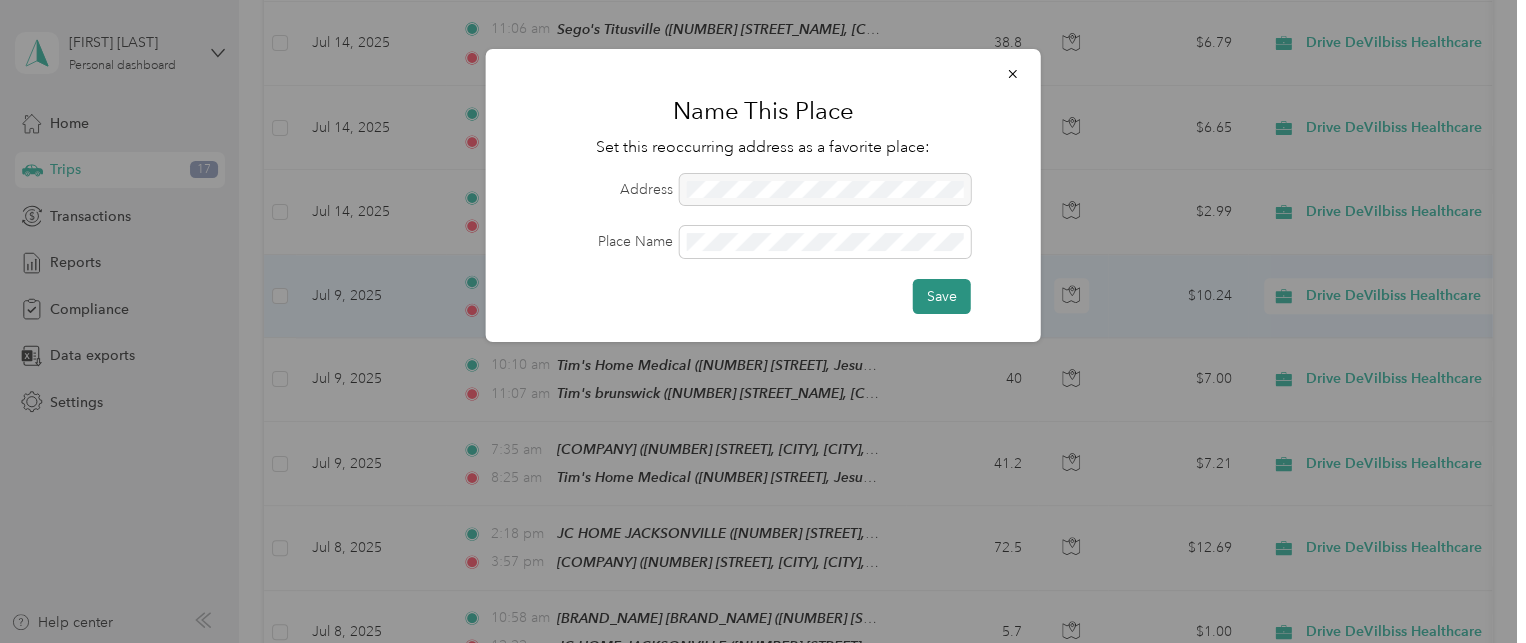 click on "Save" at bounding box center [942, 296] 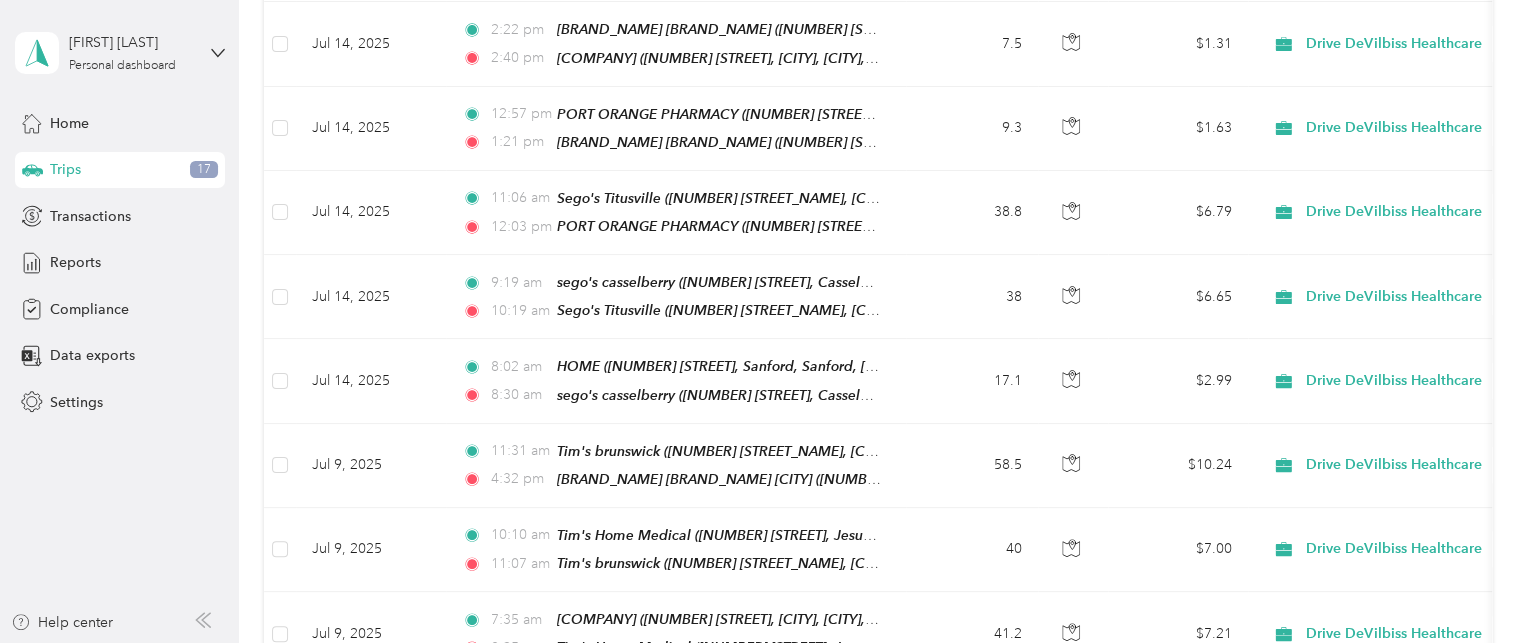 scroll, scrollTop: 4758, scrollLeft: 0, axis: vertical 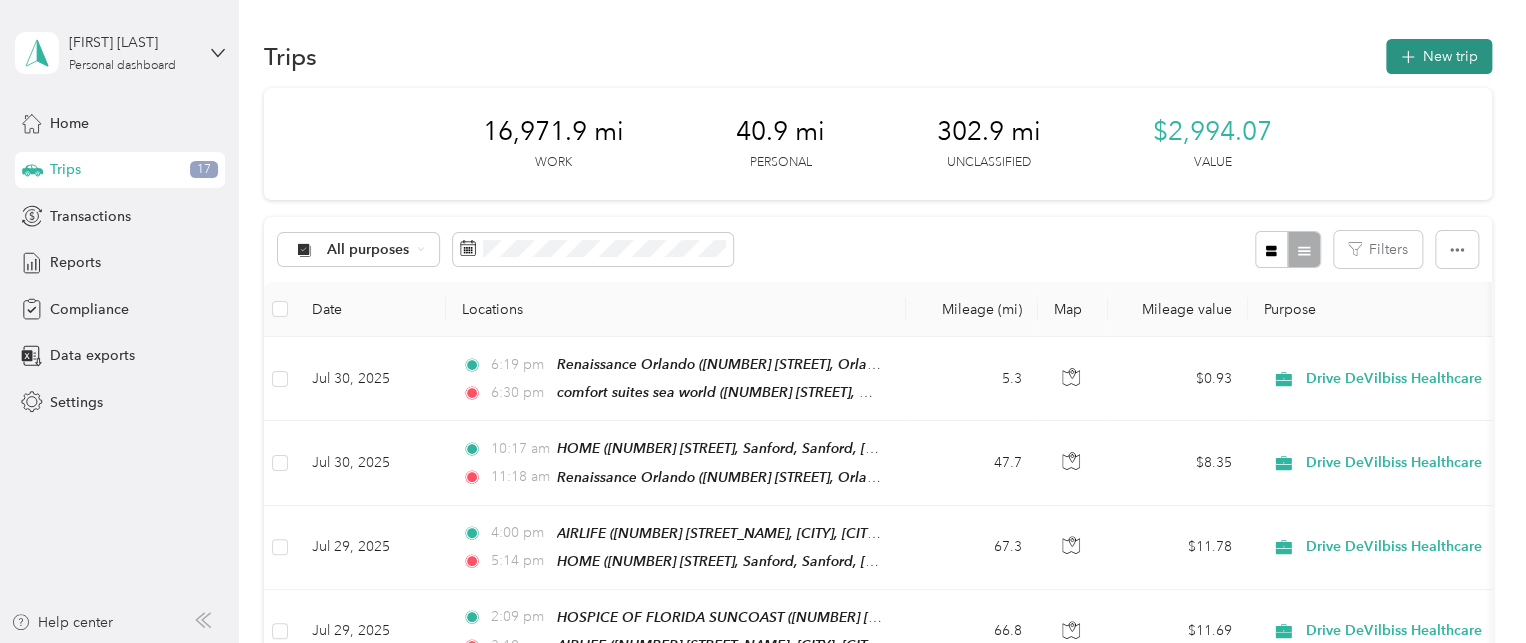 click on "New trip" at bounding box center (1439, 56) 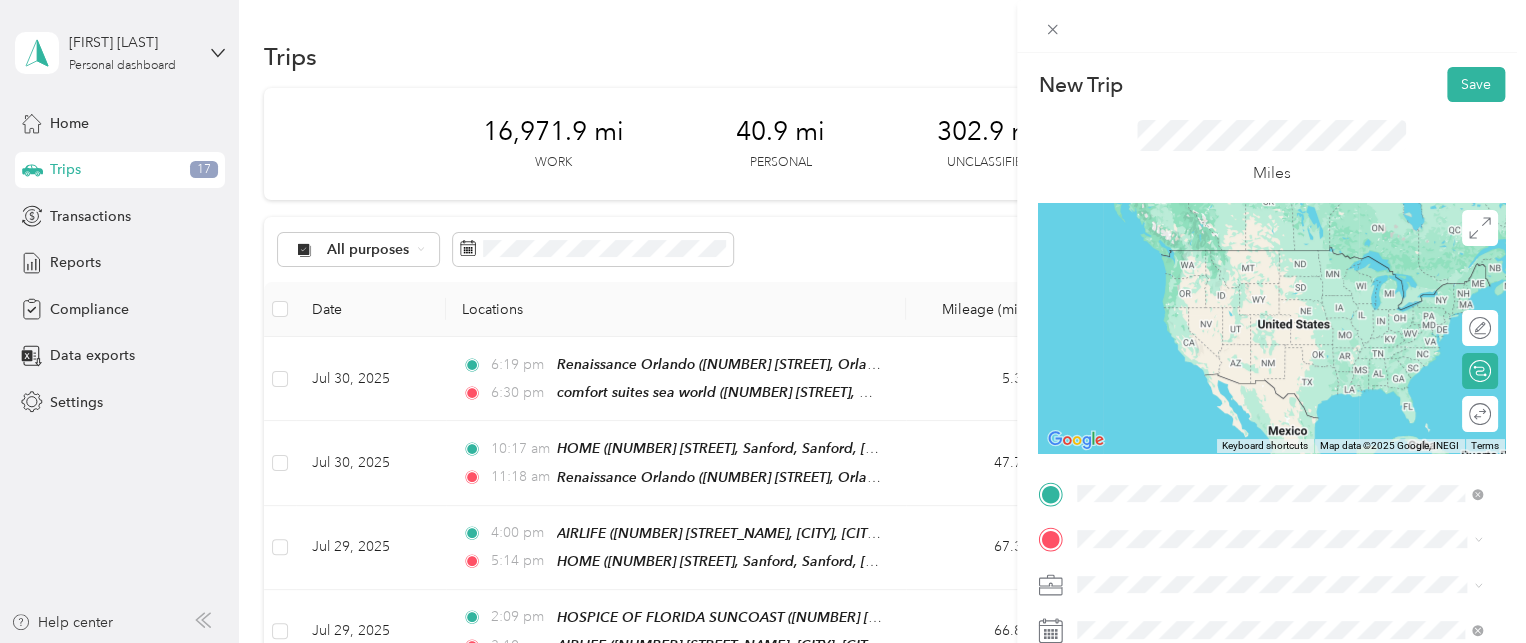click on "[BRAND_NAME] [BRAND_NAME] [CITY] [NUMBER] [STREET], [CITY], [POSTAL_CODE], [CITY], [STATE], [COUNTRY]" at bounding box center (1295, 363) 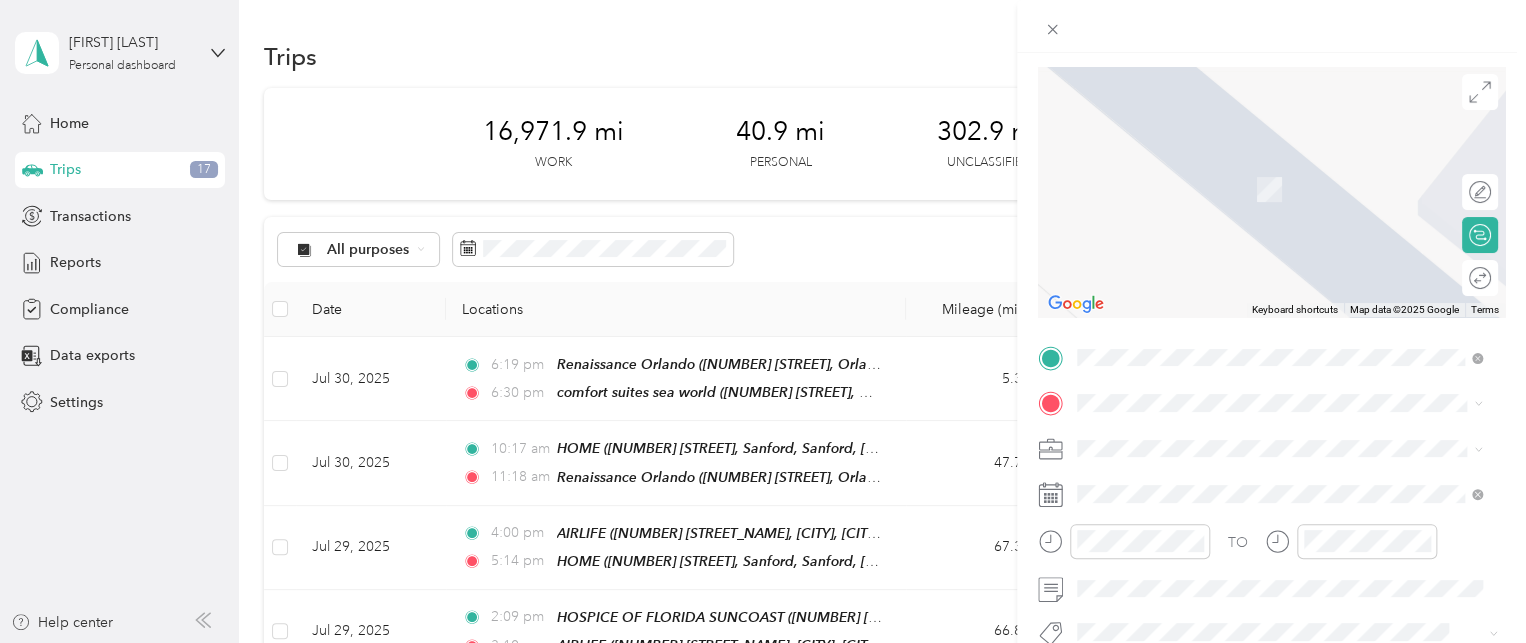 scroll, scrollTop: 141, scrollLeft: 0, axis: vertical 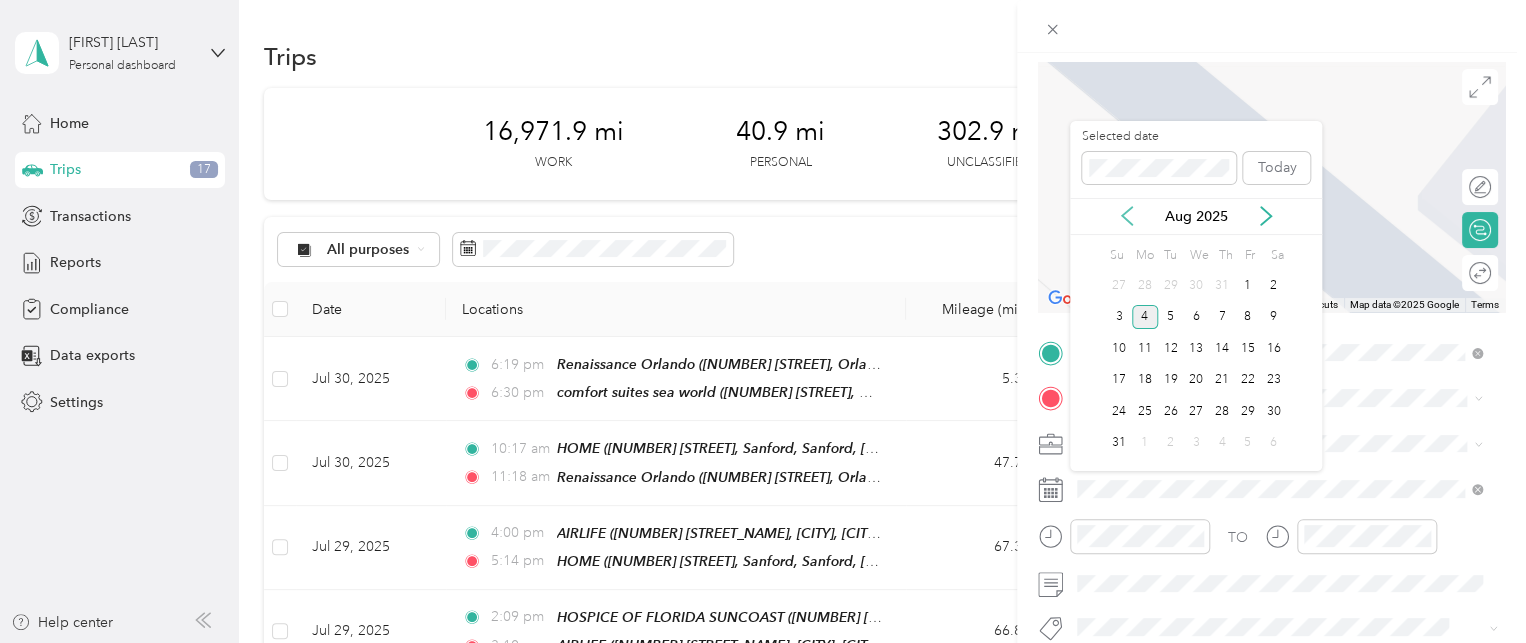 click 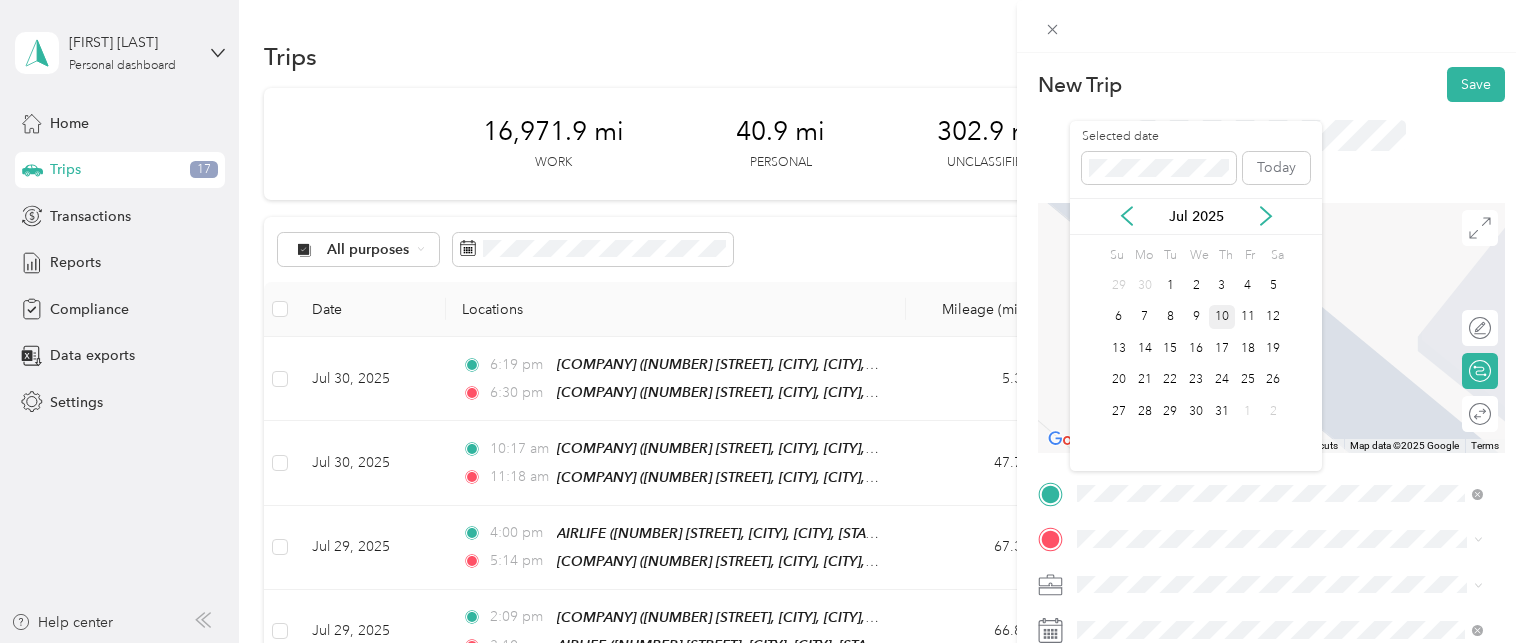 scroll, scrollTop: 0, scrollLeft: 0, axis: both 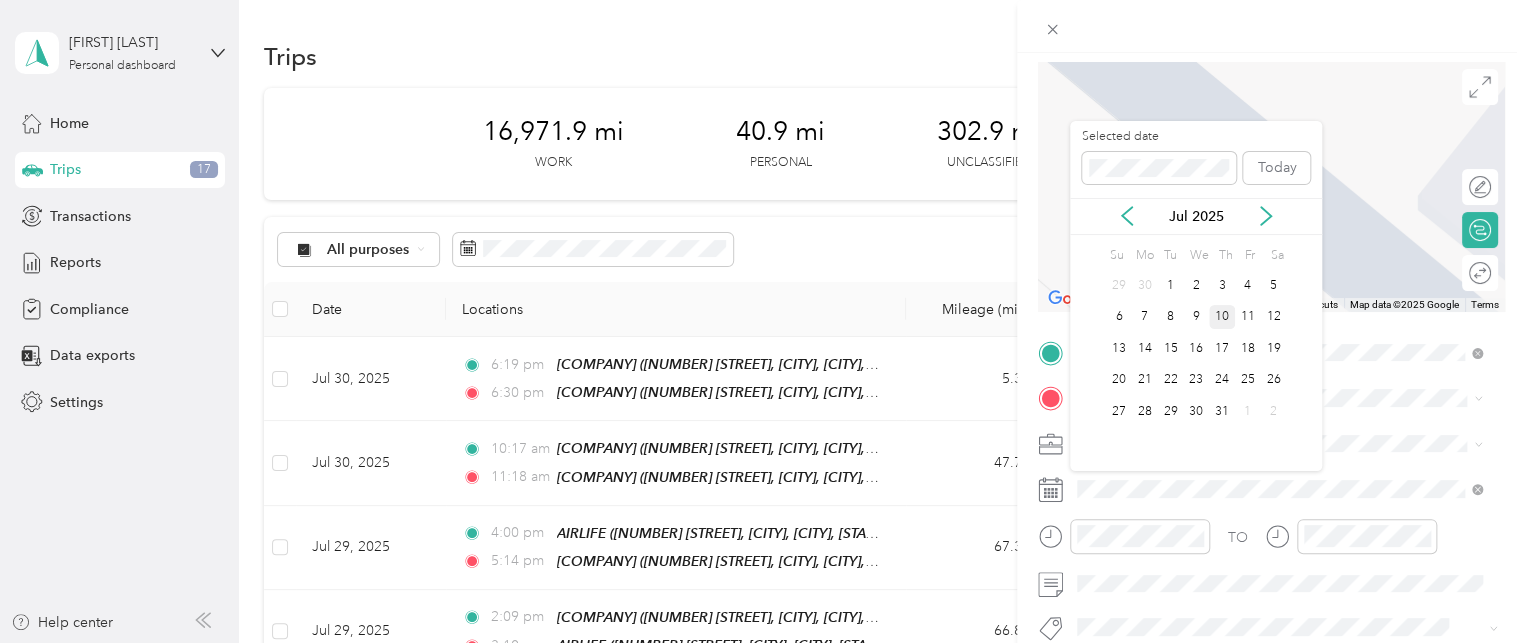 click on "10" at bounding box center (1222, 317) 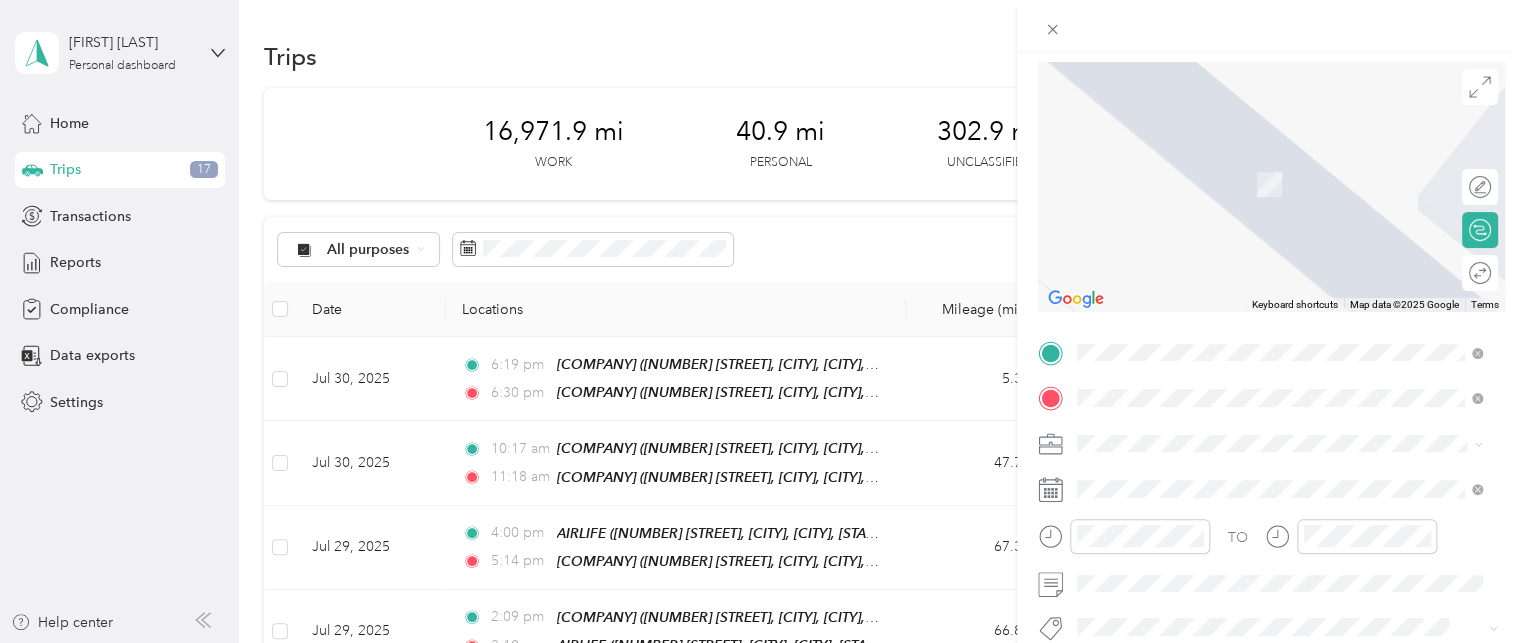 click on "[NUMBER] [STREET_NAME], [CITY], [POSTAL_CODE], [CITY], [STATE], United States" at bounding box center [1284, 194] 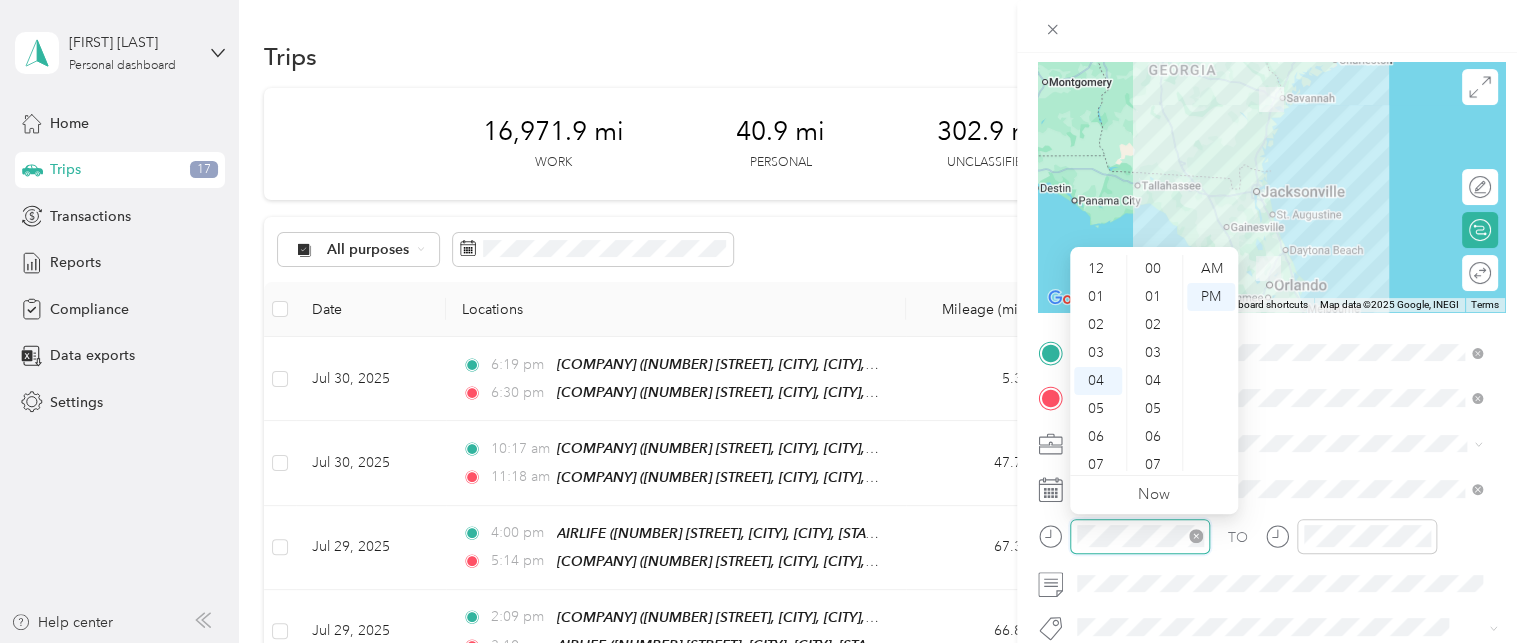 scroll, scrollTop: 112, scrollLeft: 0, axis: vertical 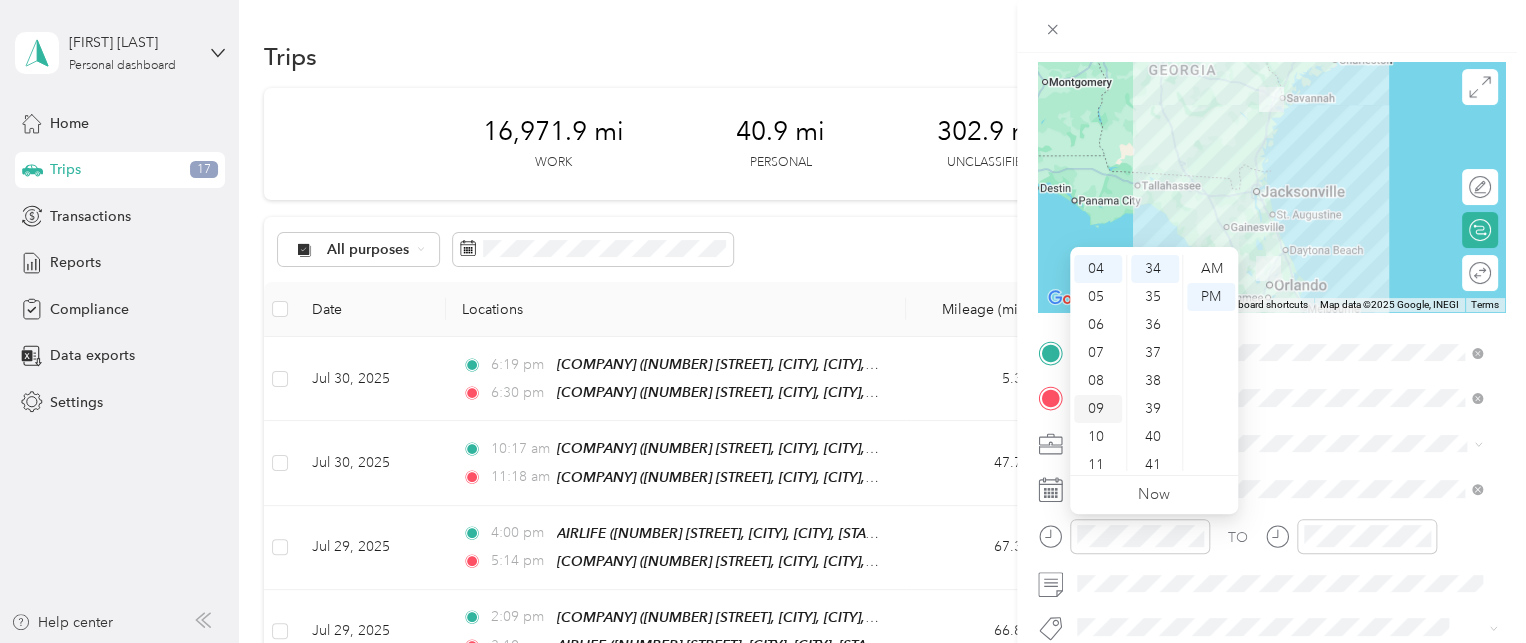 click on "09" at bounding box center (1098, 409) 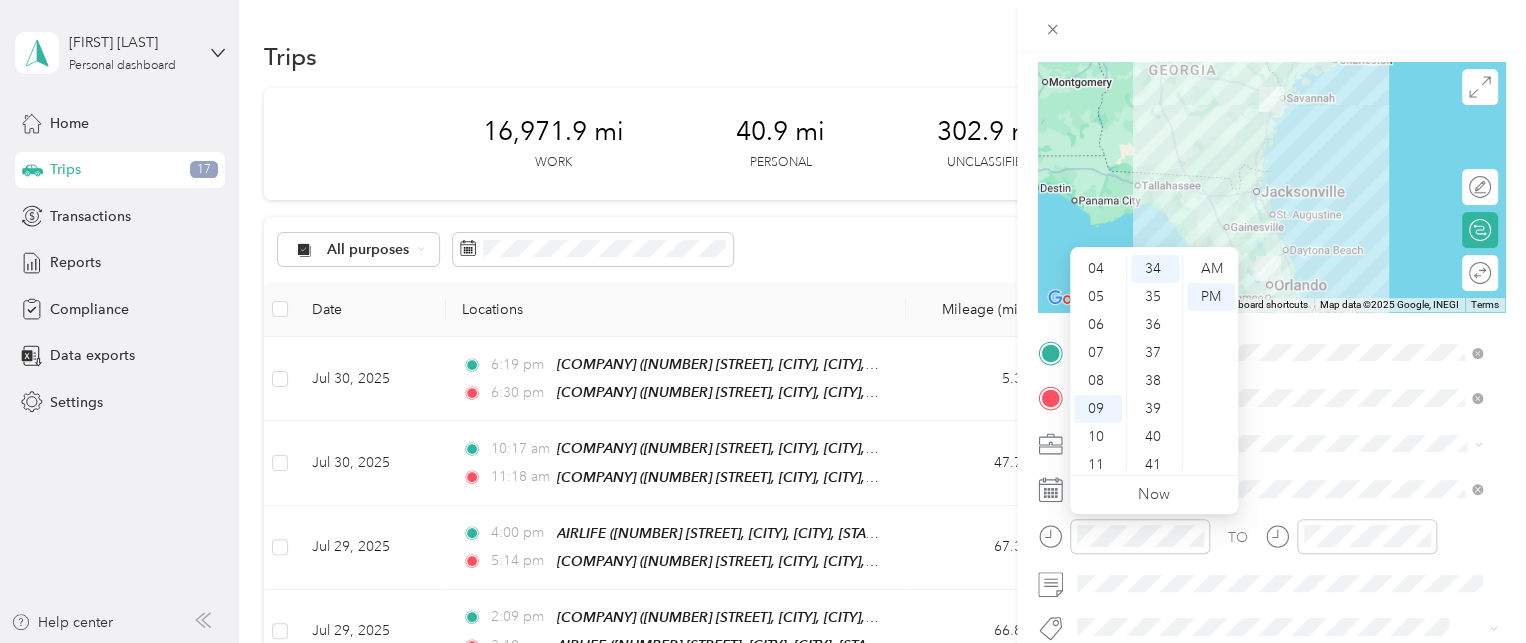 scroll, scrollTop: 120, scrollLeft: 0, axis: vertical 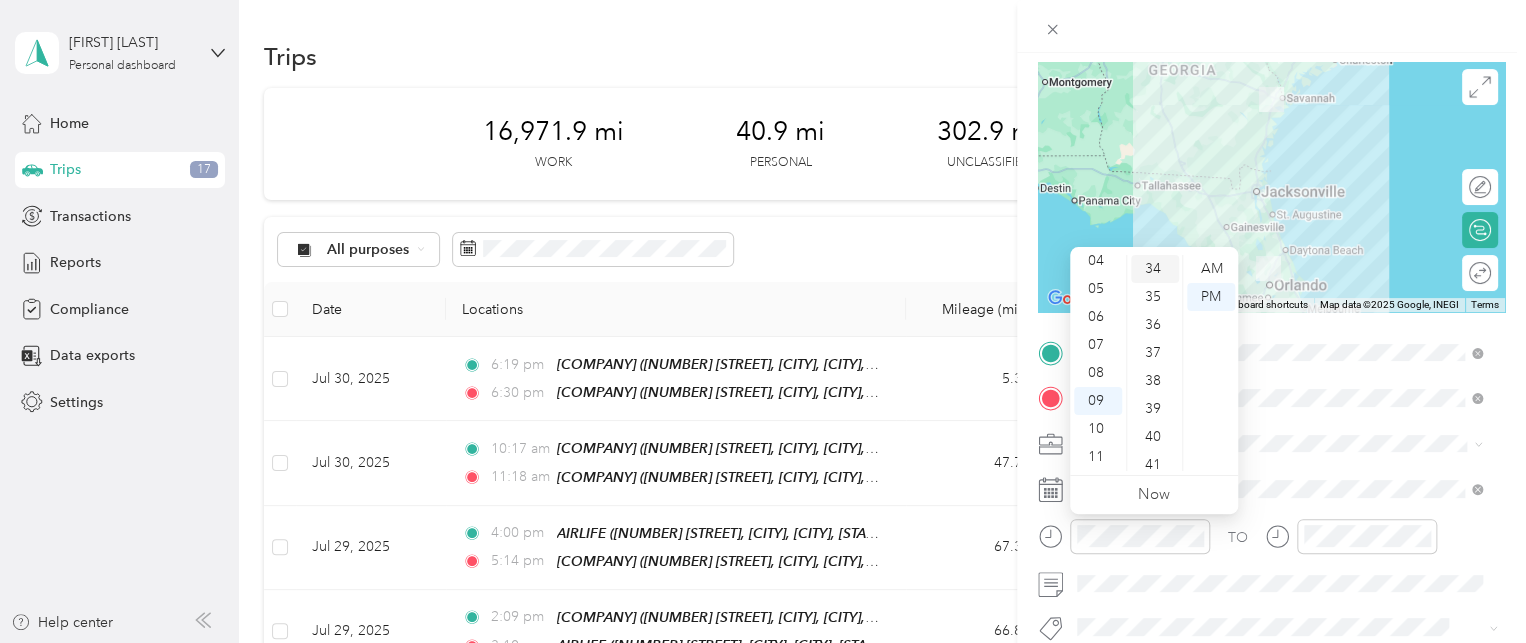 click on "34" at bounding box center [1155, 269] 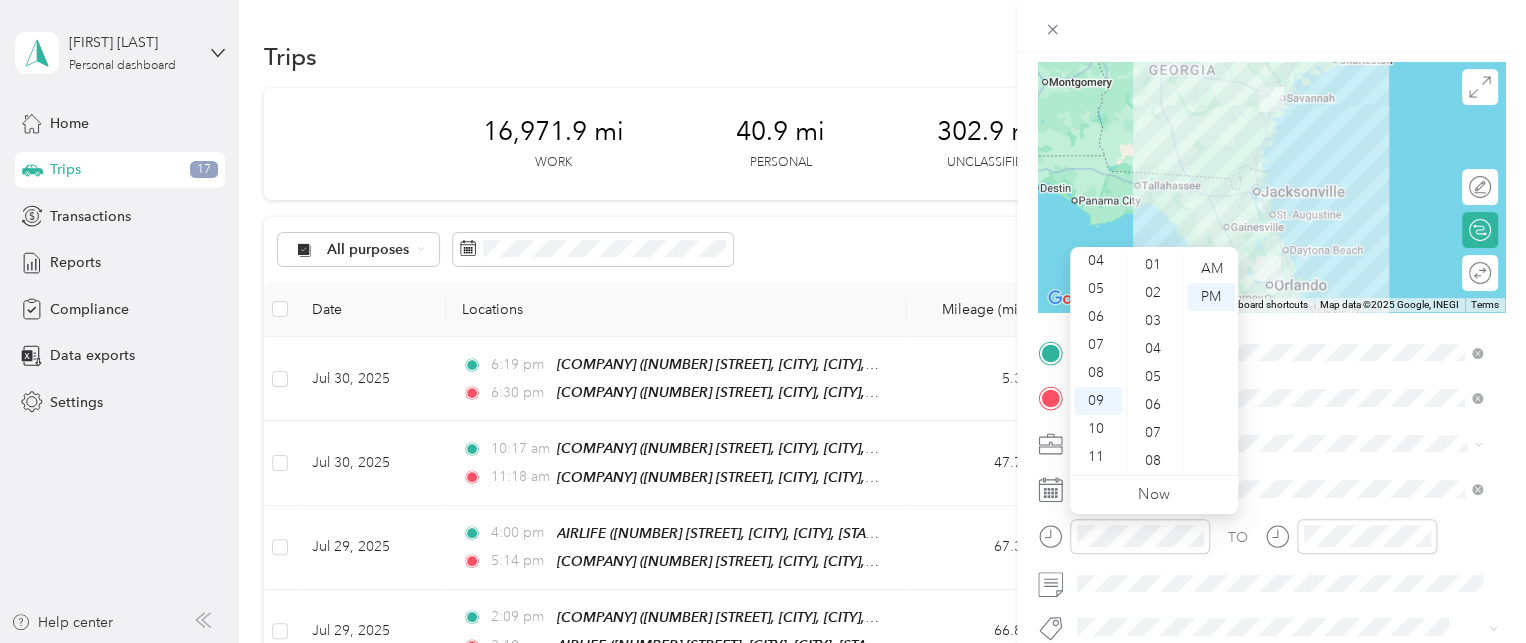 scroll, scrollTop: 0, scrollLeft: 0, axis: both 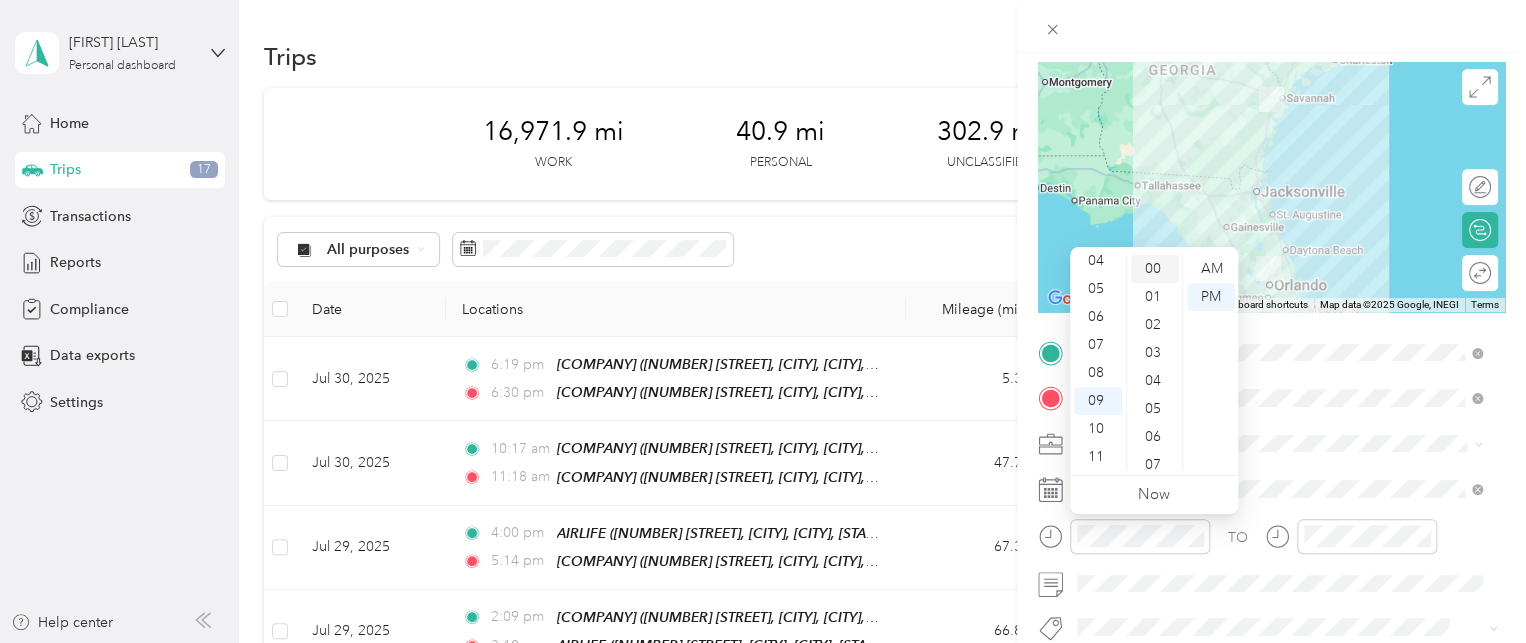 click on "00" at bounding box center (1155, 269) 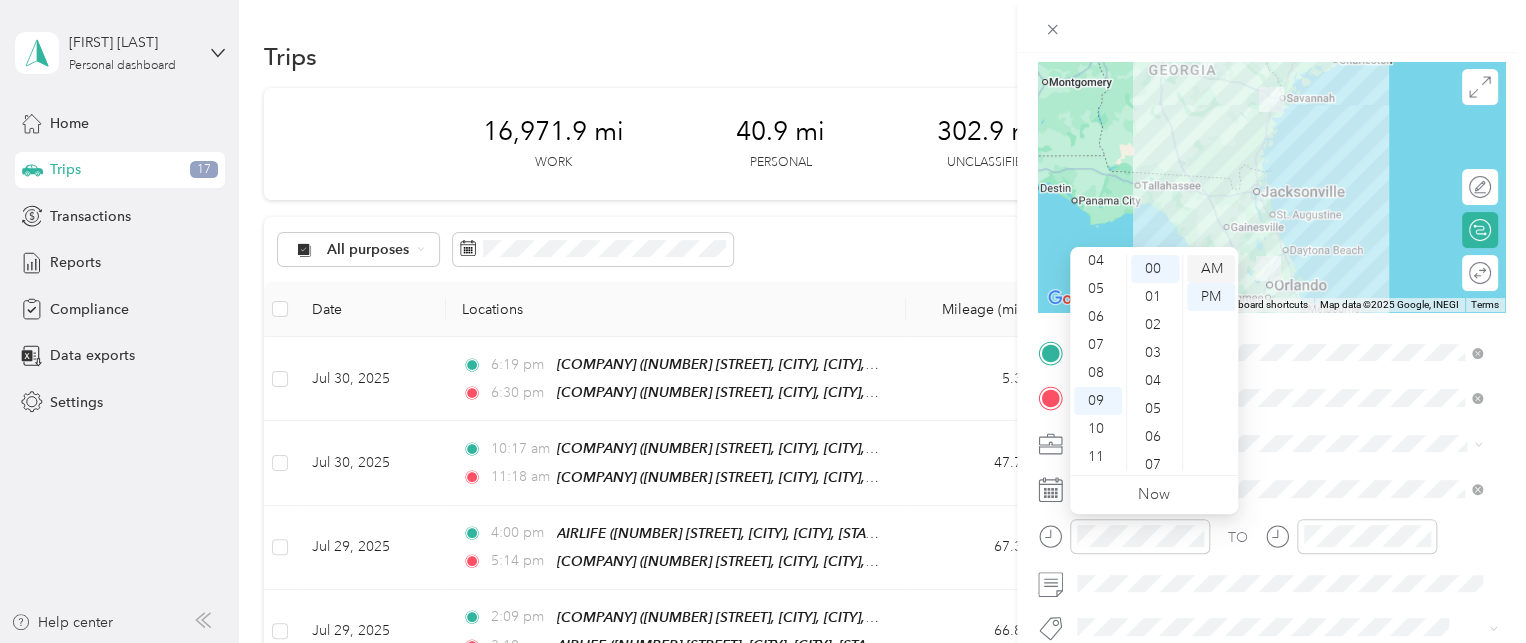 click on "AM" at bounding box center [1211, 269] 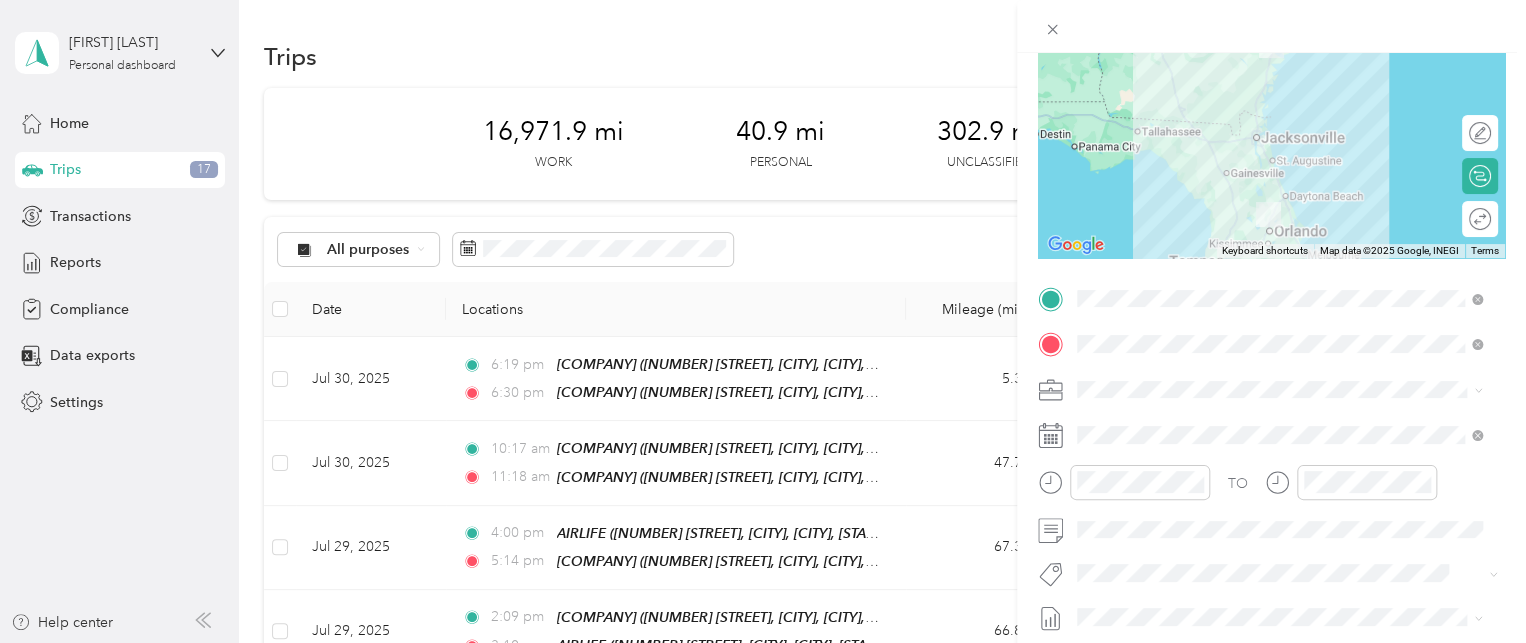 scroll, scrollTop: 212, scrollLeft: 0, axis: vertical 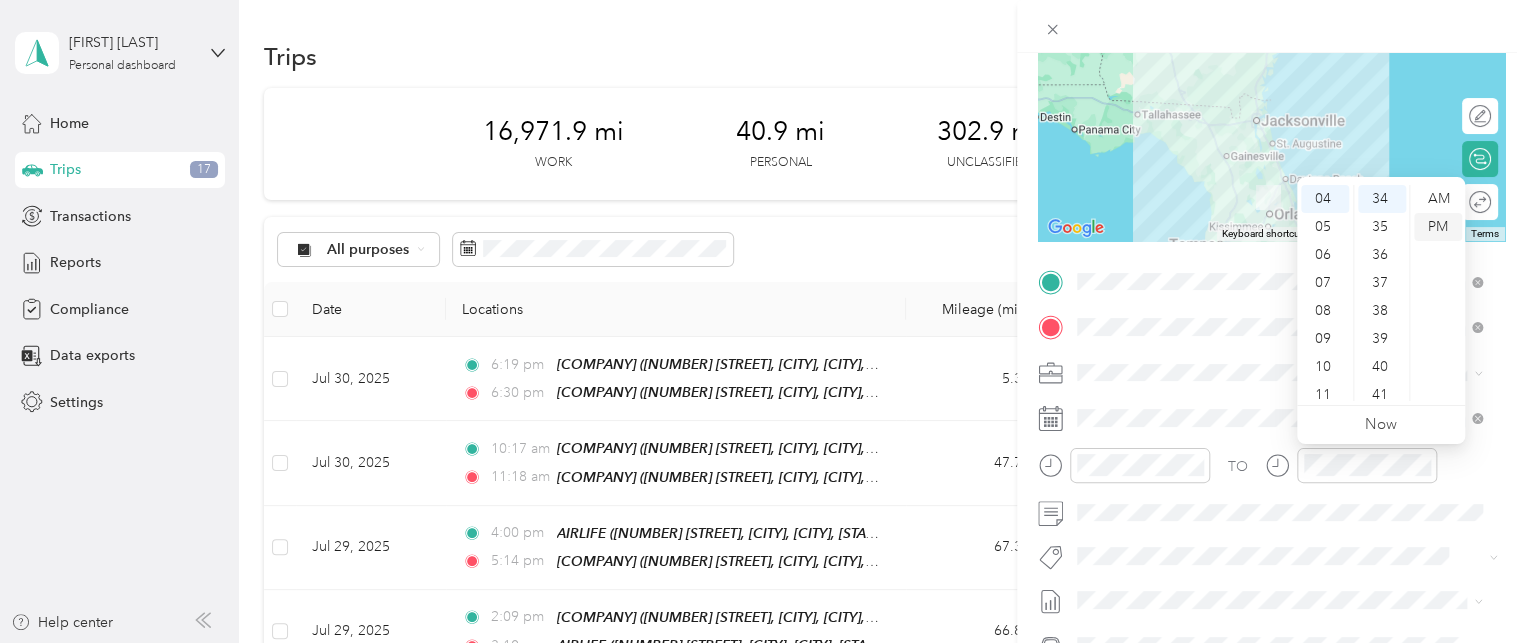 click on "PM" at bounding box center (1438, 227) 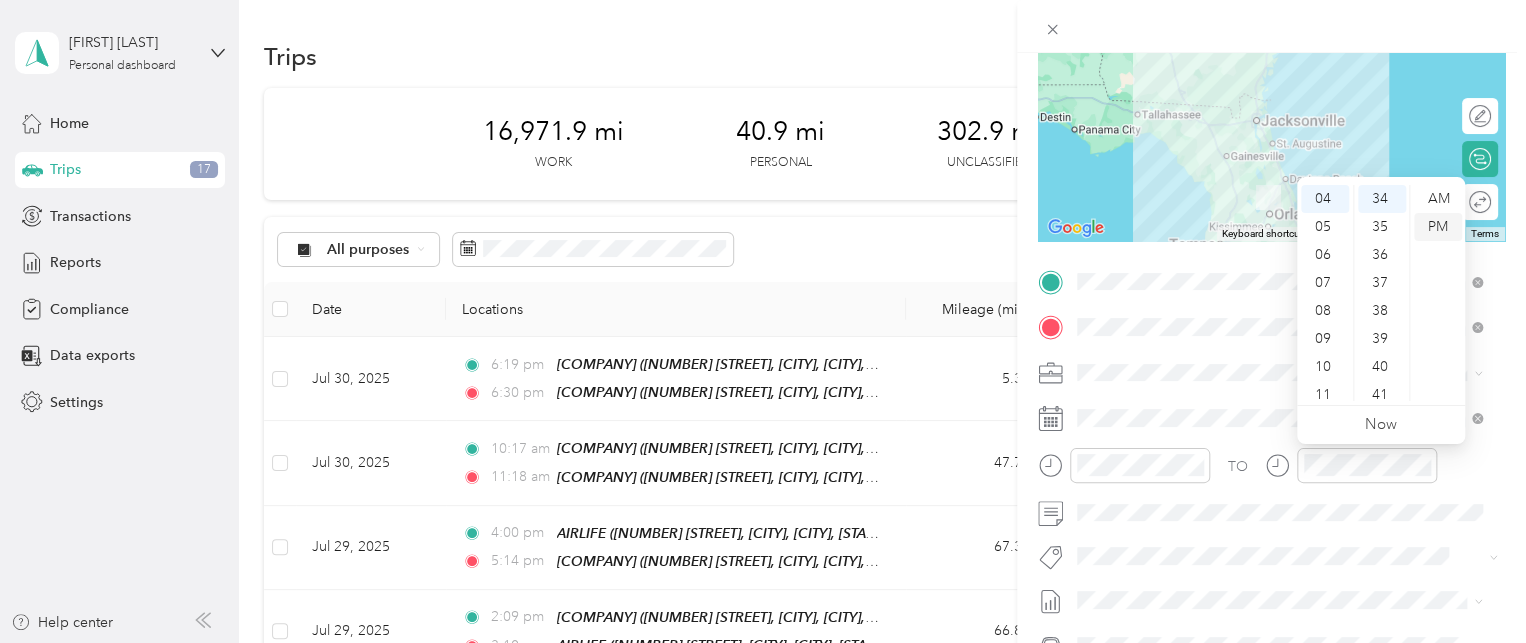 click on "PM" at bounding box center (1438, 227) 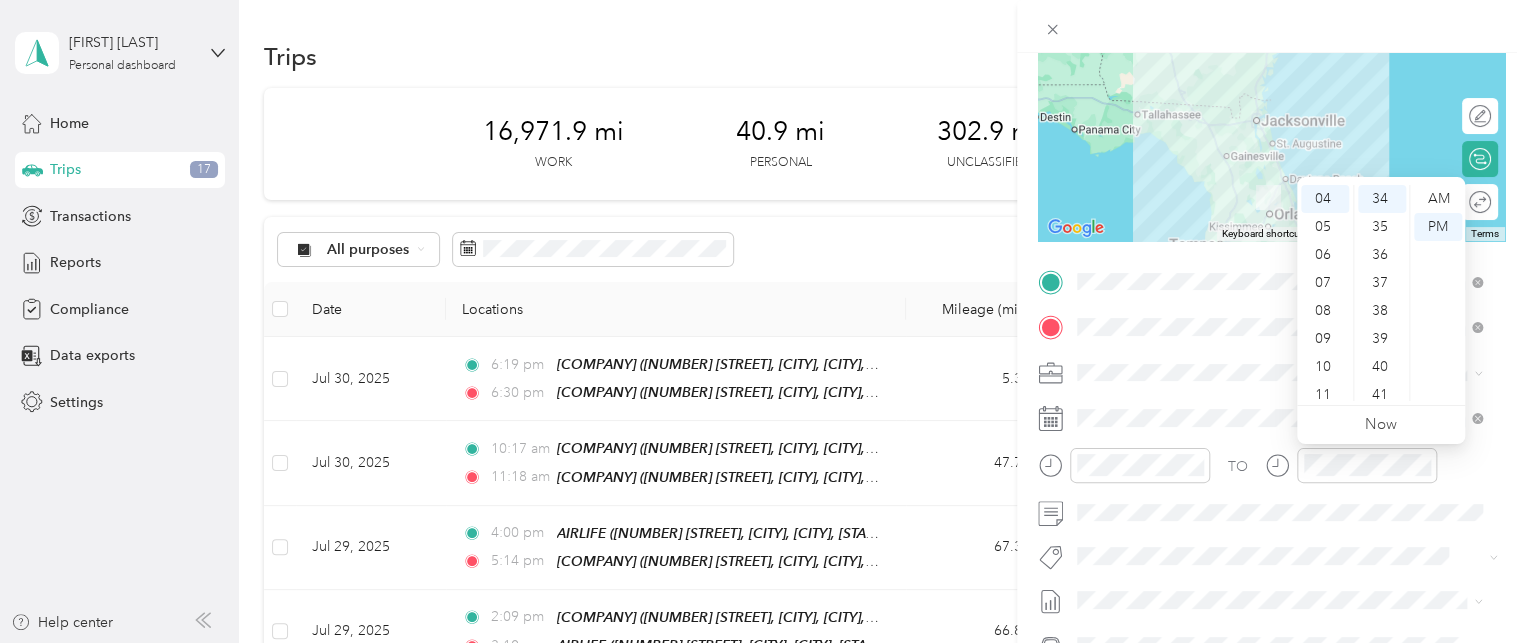 click on "New Trip Save This trip cannot be edited because it is either under review, approved, or paid. Contact your Team Manager to edit it. Miles To navigate the map with touch gestures double-tap and hold your finger on the map, then drag the map. ← Move left → Move right ↑ Move up ↓ Move down + Zoom in - Zoom out Home Jump left by 75% End Jump right by 75% Page Up Jump up by 75% Page Down Jump down by 75% Keyboard shortcuts Map Data Map data ©2025 Google, INEGI Map data ©2025 Google, INEGI 100 km  Click to toggle between metric and imperial units Terms Report a map error Edit route Calculate route Round trip TO Add photo" at bounding box center [1271, 302] 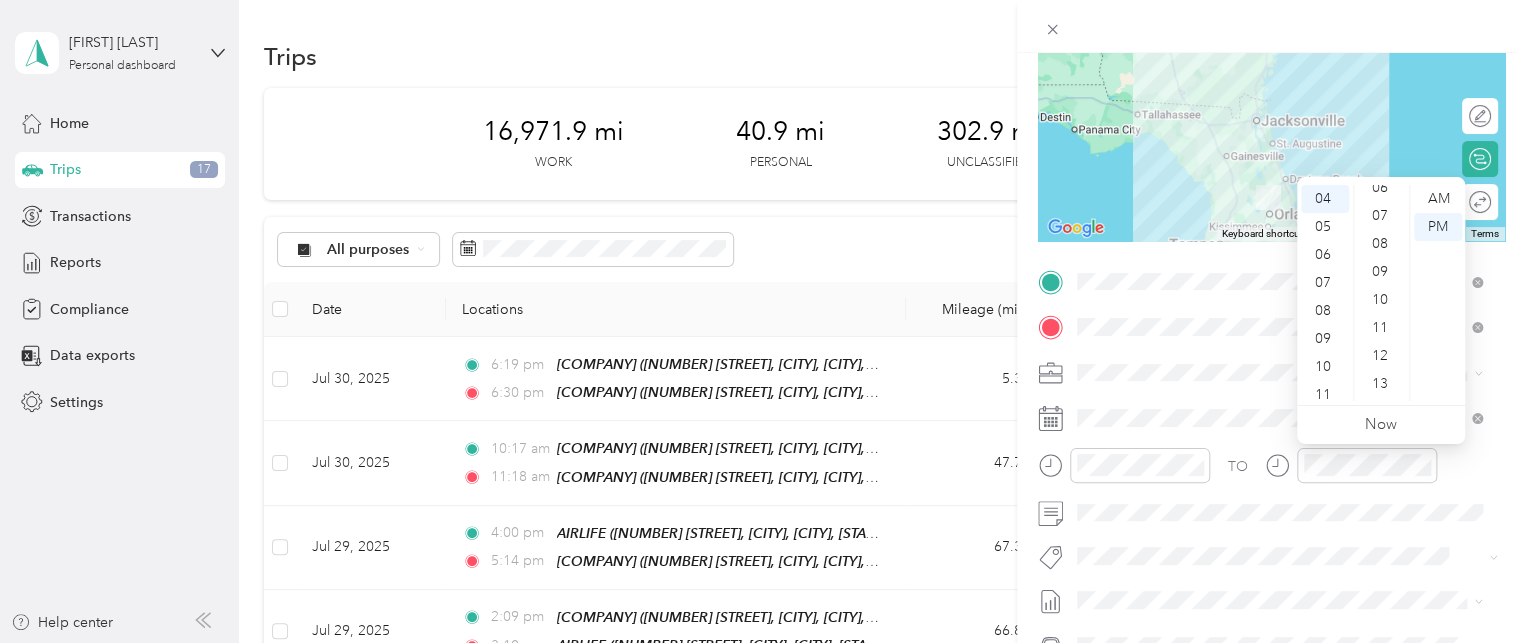 scroll, scrollTop: 72, scrollLeft: 0, axis: vertical 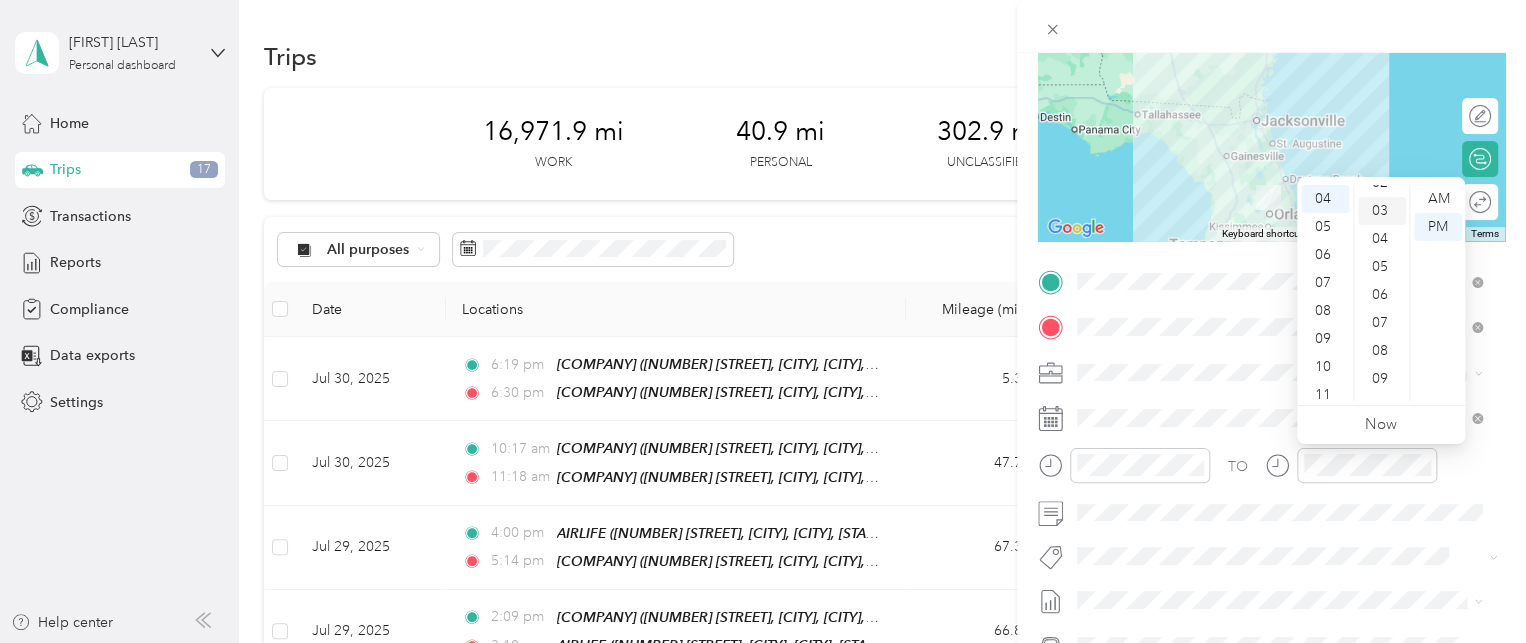 click on "03" at bounding box center (1382, 211) 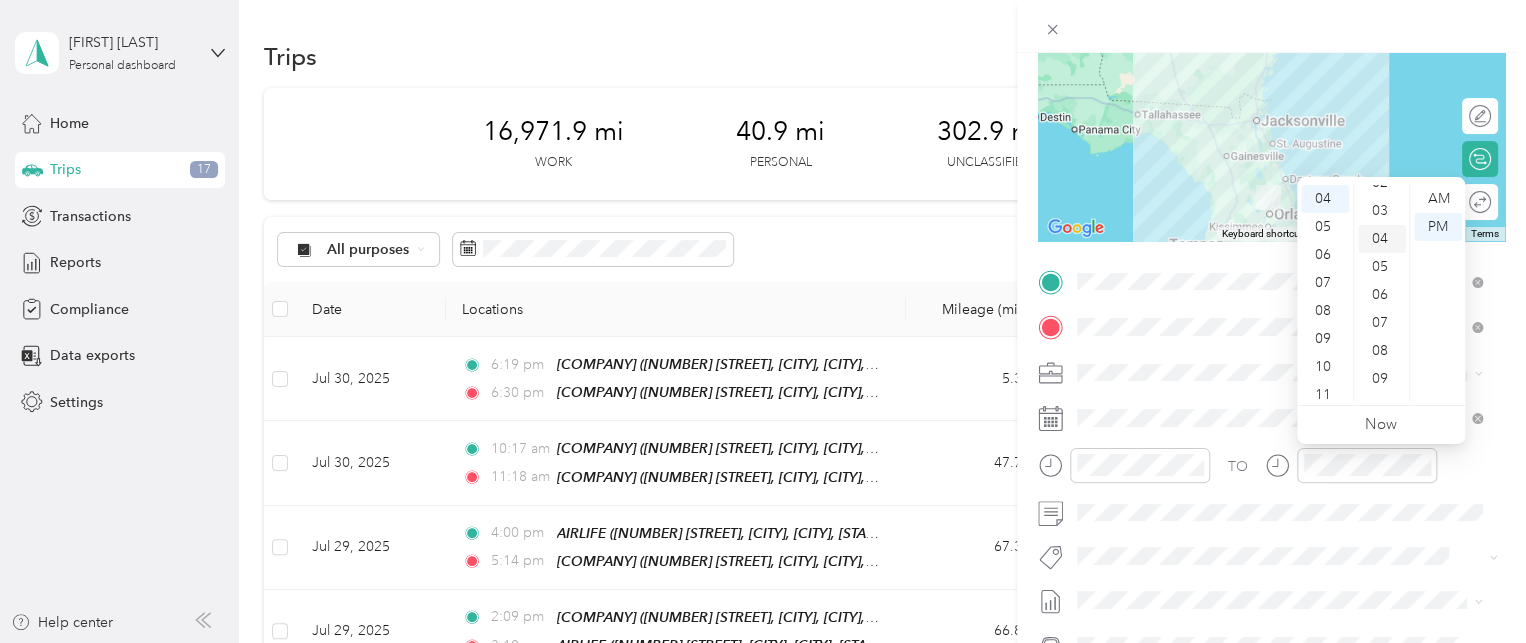 scroll, scrollTop: 84, scrollLeft: 0, axis: vertical 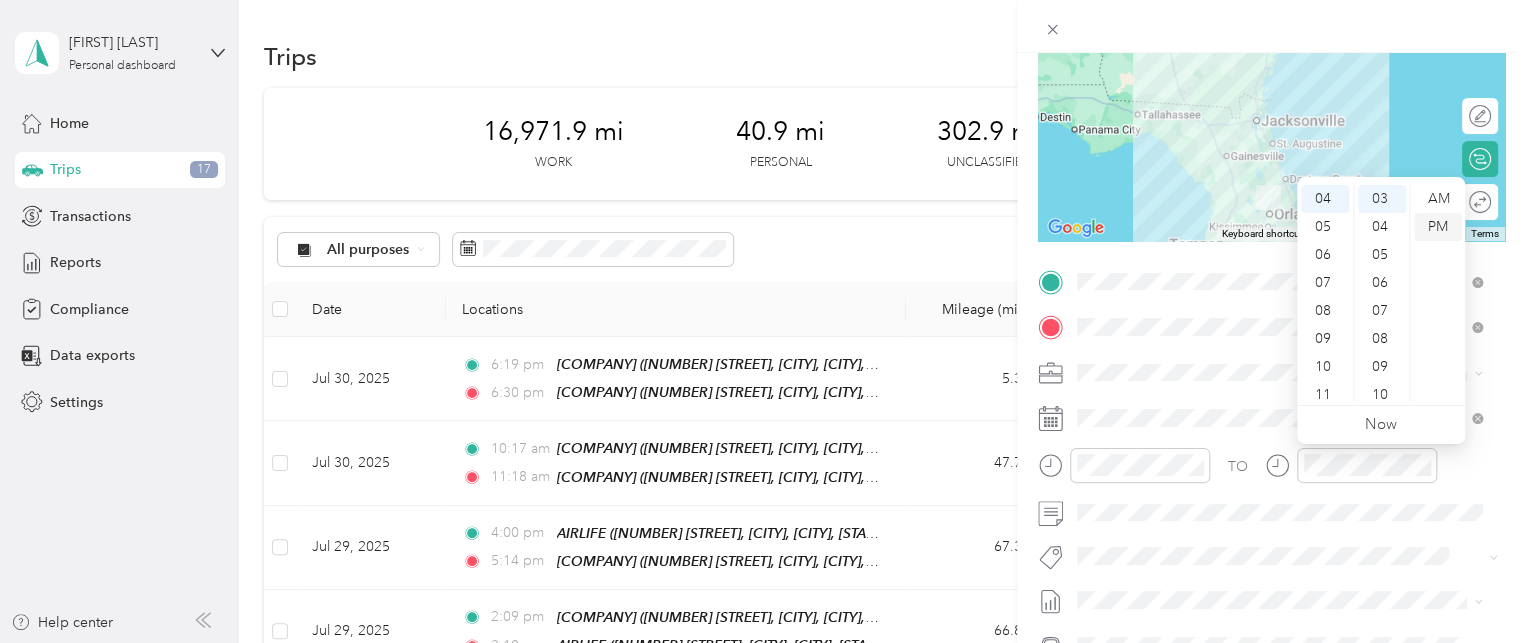 click on "PM" at bounding box center [1438, 227] 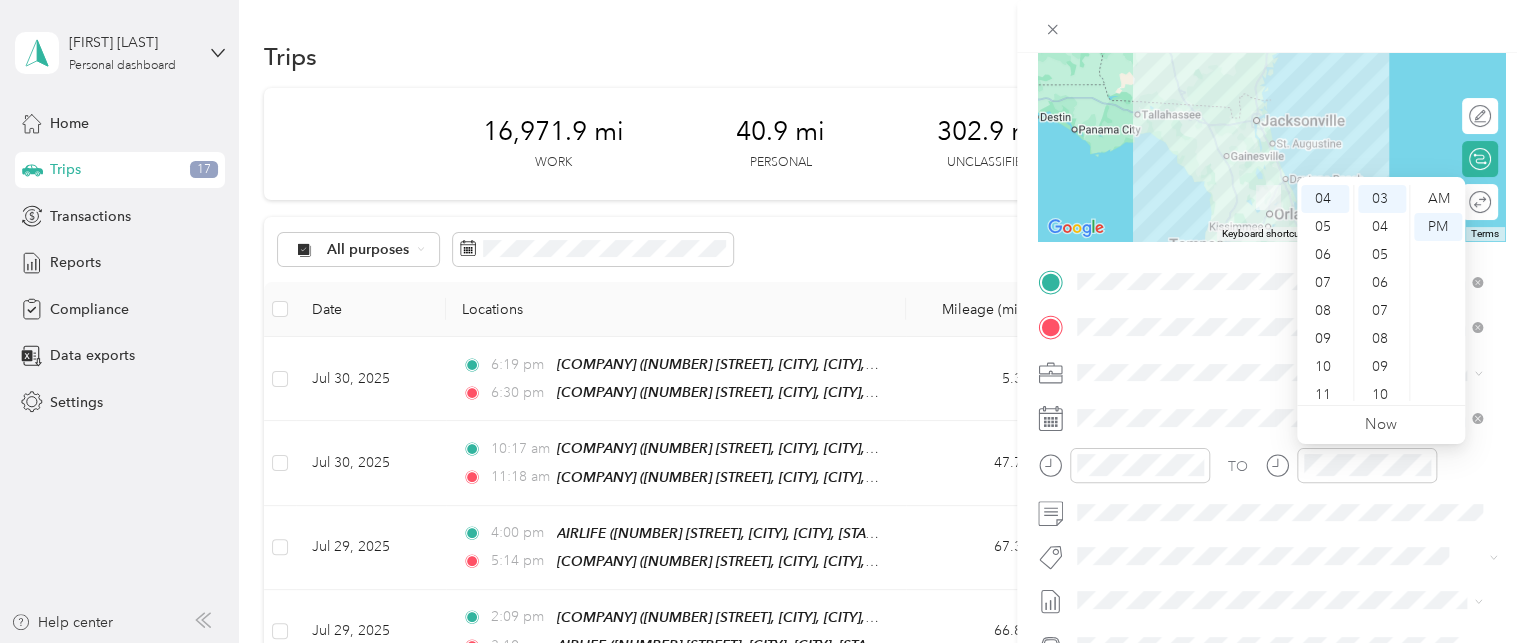 click on "New Trip Save This trip cannot be edited because it is either under review, approved, or paid. Contact your Team Manager to edit it. Miles To navigate the map with touch gestures double-tap and hold your finger on the map, then drag the map. ← Move left → Move right ↑ Move up ↓ Move down + Zoom in - Zoom out Home Jump left by 75% End Jump right by 75% Page Up Jump up by 75% Page Down Jump down by 75% Keyboard shortcuts Map Data Map data ©2025 Google, INEGI Map data ©2025 Google, INEGI 100 km  Click to toggle between metric and imperial units Terms Report a map error Edit route Calculate route Round trip TO Add photo" at bounding box center [1271, 302] 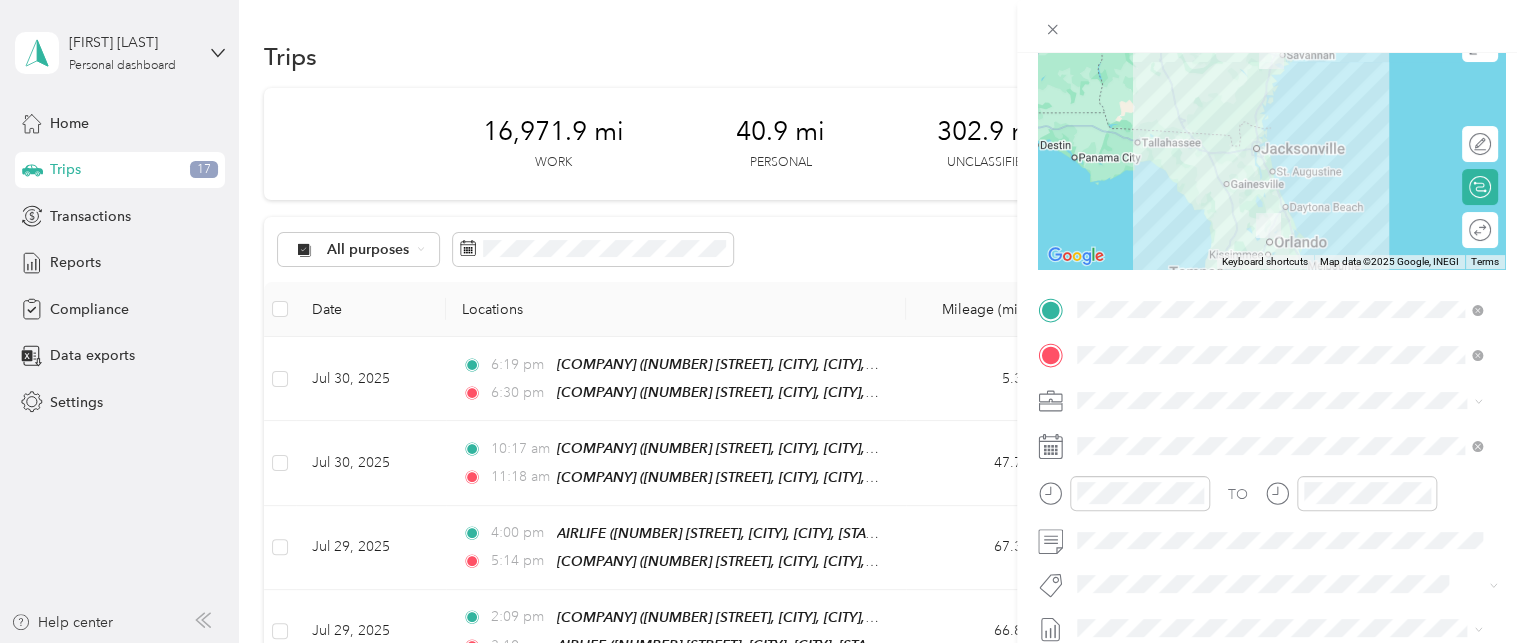 scroll, scrollTop: 0, scrollLeft: 0, axis: both 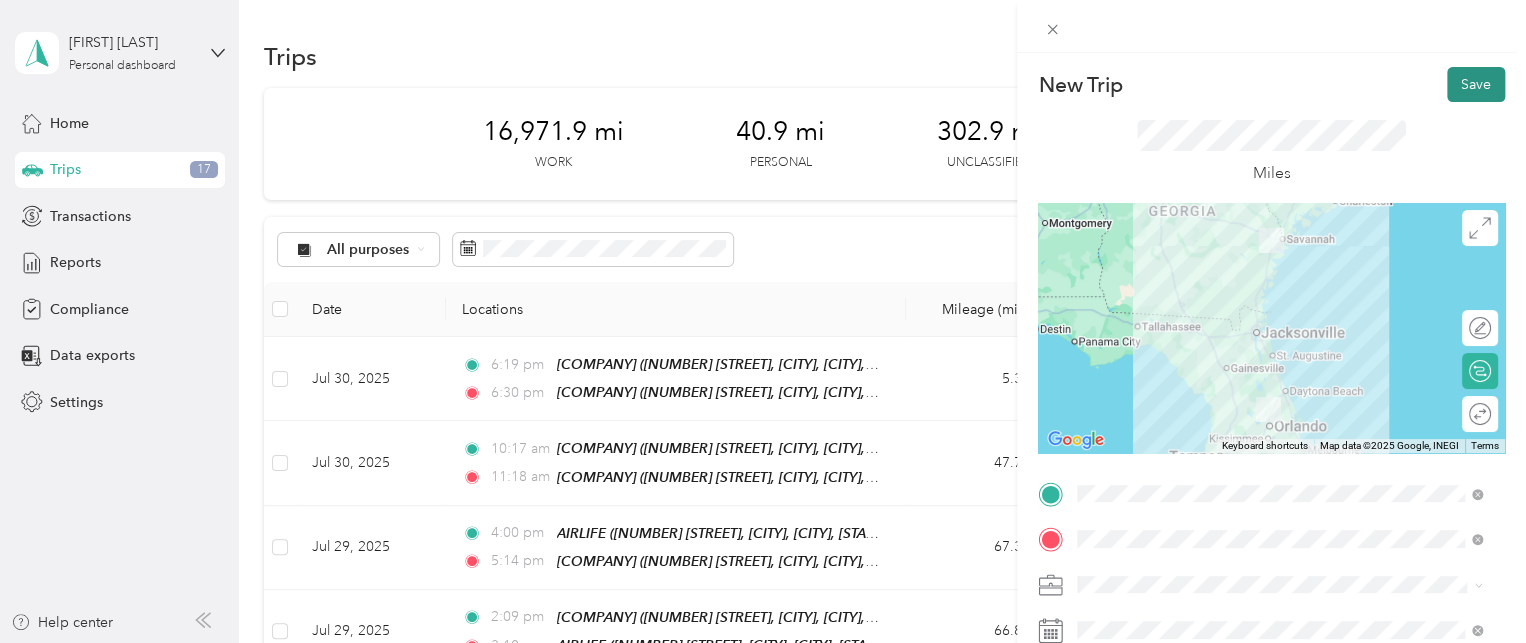click on "Save" at bounding box center (1476, 84) 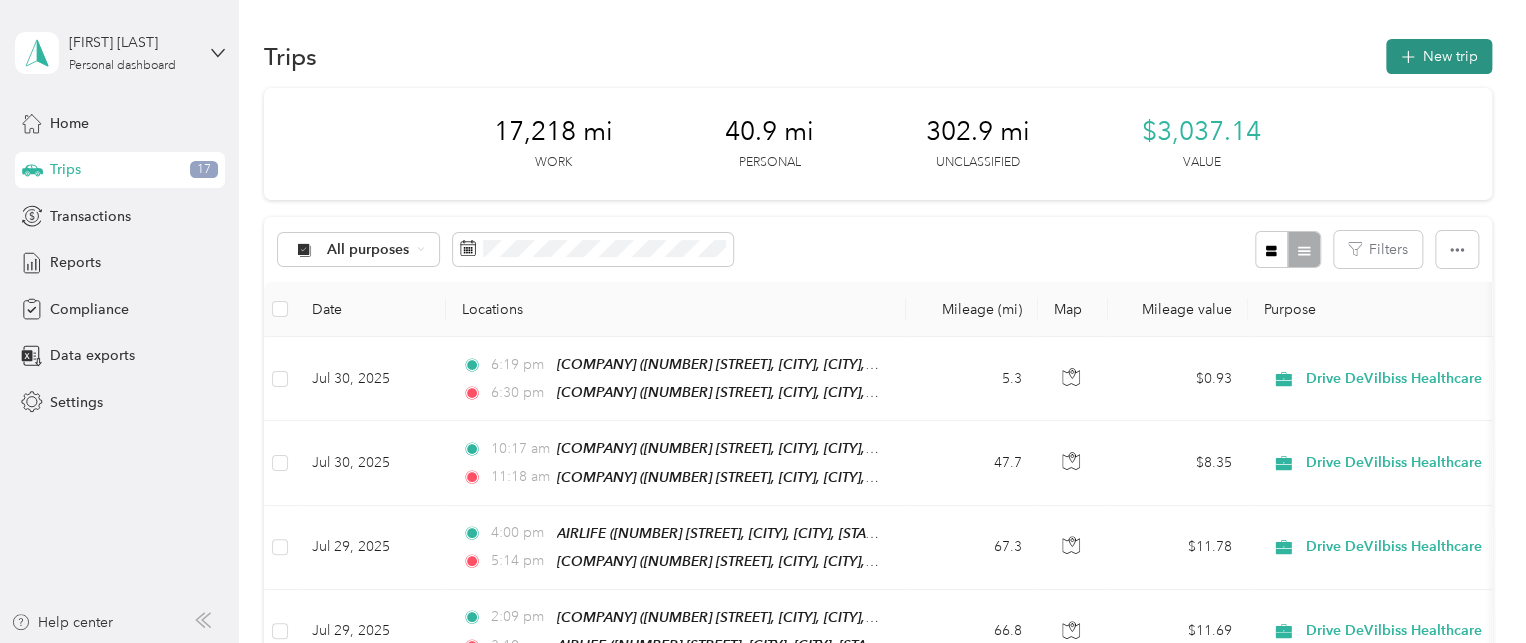 click on "New trip" at bounding box center [1439, 56] 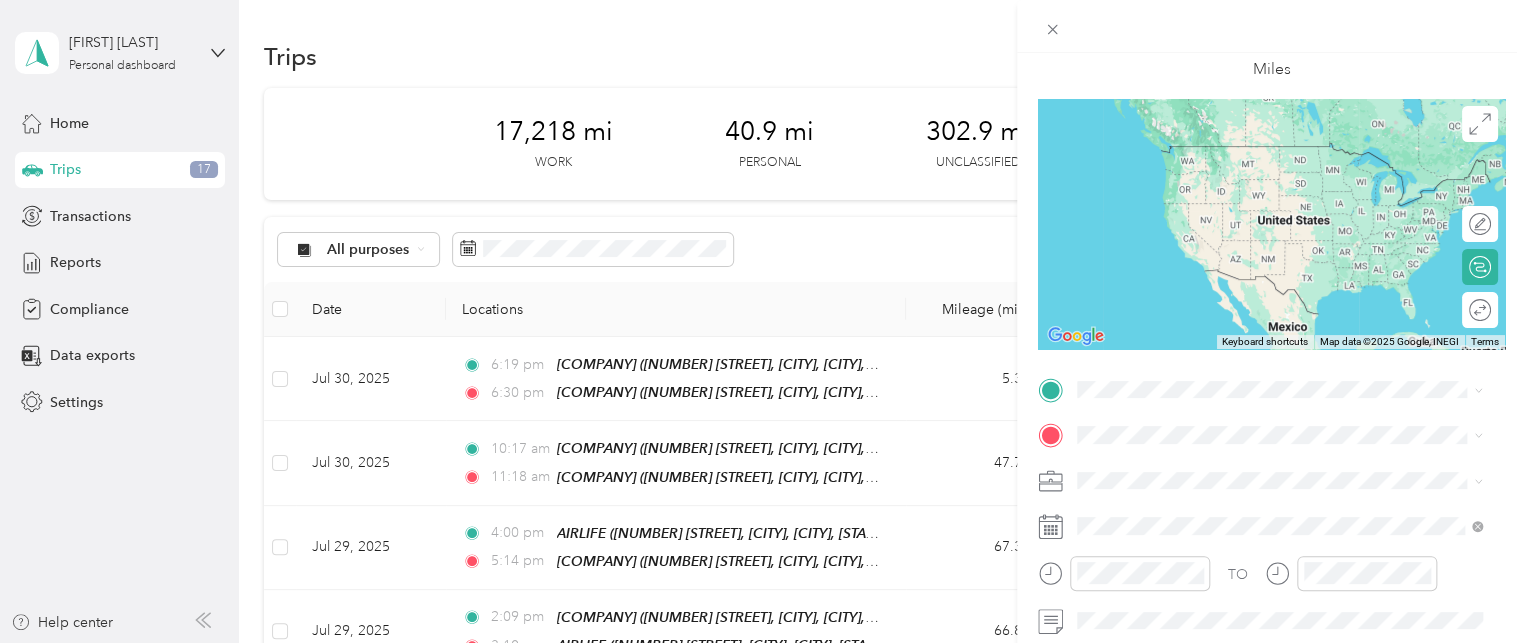 scroll, scrollTop: 119, scrollLeft: 0, axis: vertical 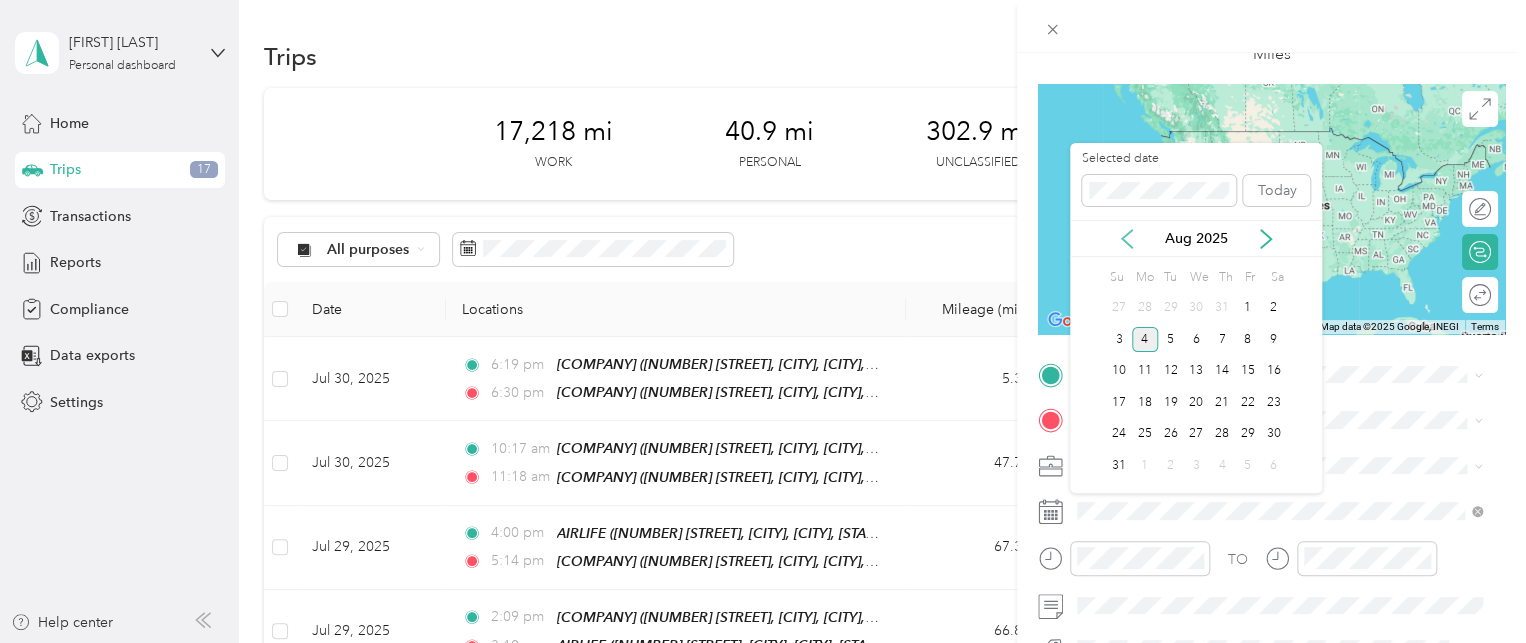 click 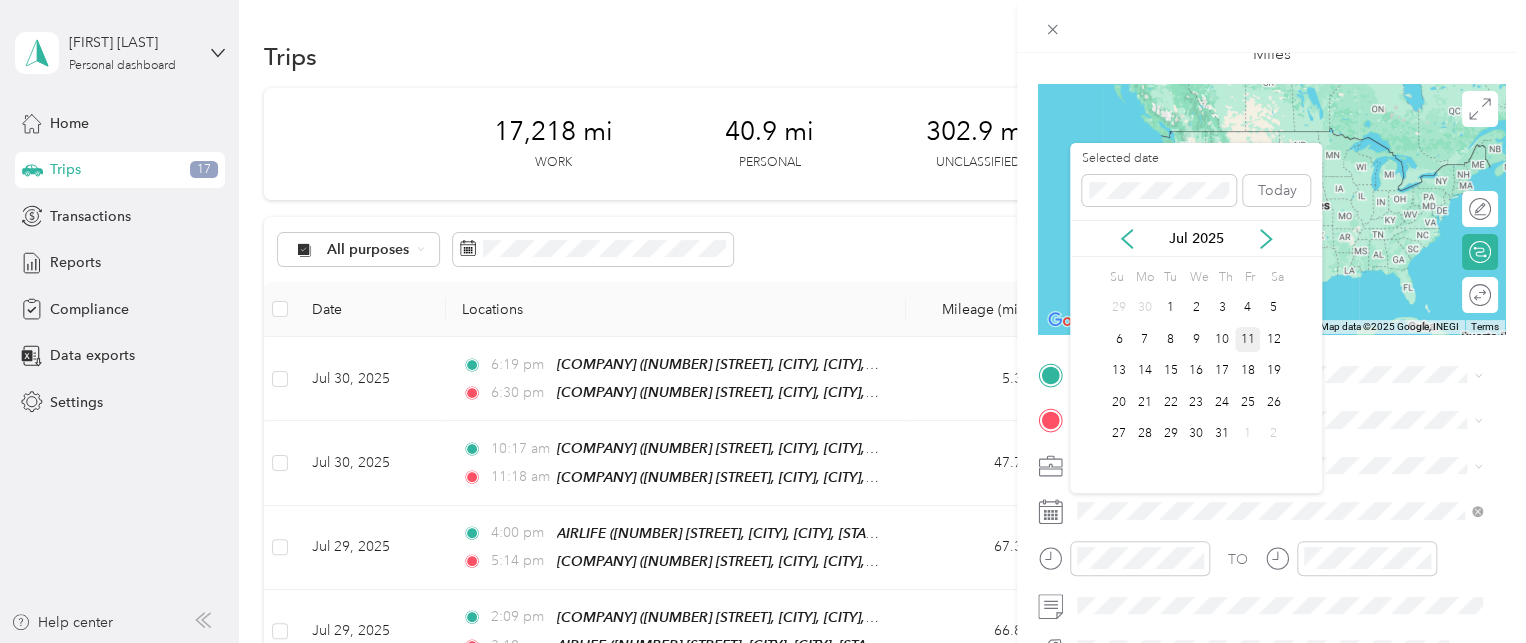 click on "11" at bounding box center [1248, 339] 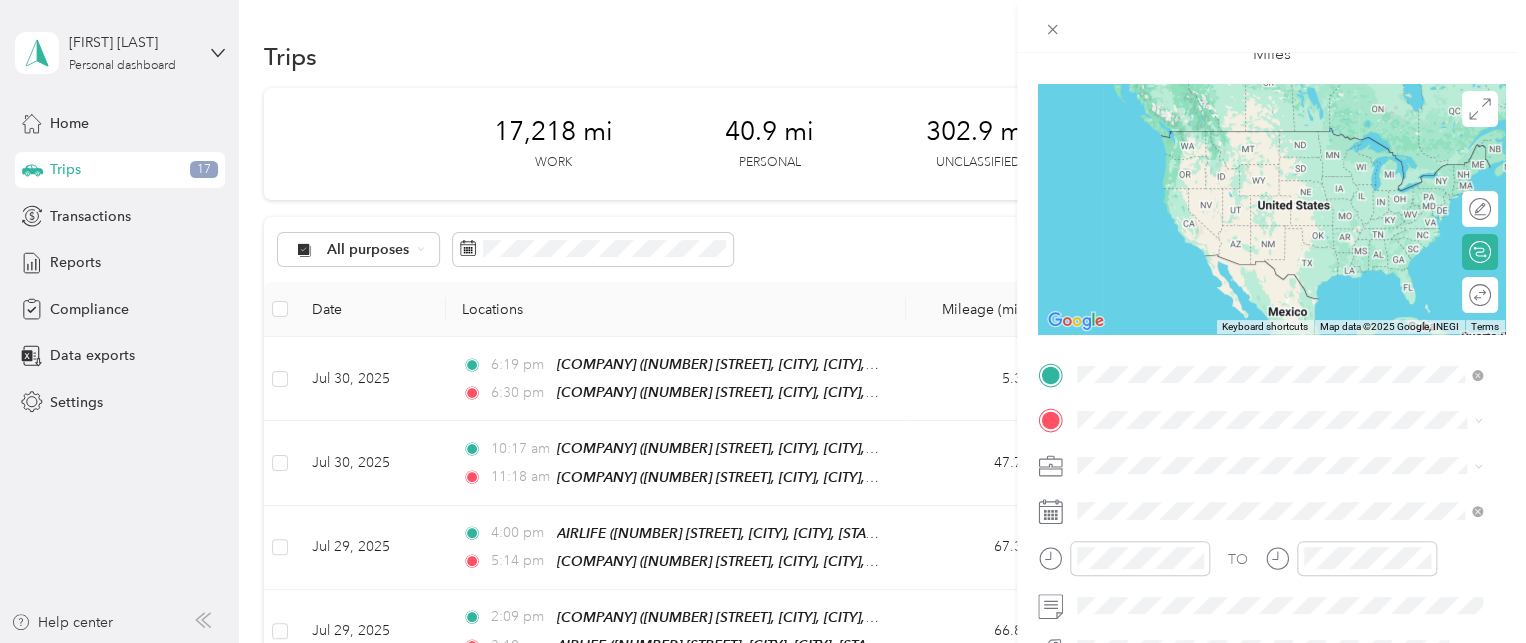 click on "[BRAND_NAME] [NUMBER] [STREET], [CITY], [POSTAL_CODE], [CITY], [STATE], [COUNTRY]" at bounding box center (1295, 160) 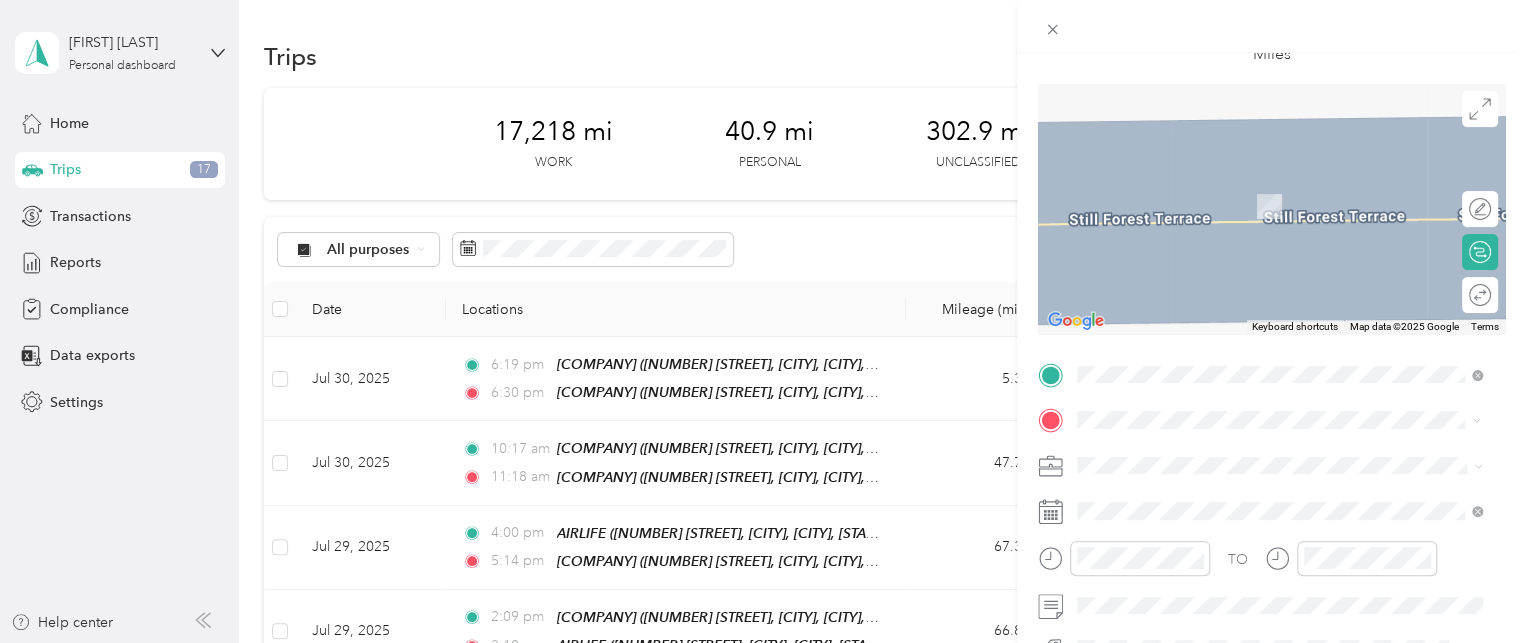click on "[NUMBER] [STREET], Leesburg, [POSTAL_CODE], Leesburg, [STATE], United States" at bounding box center (1284, 217) 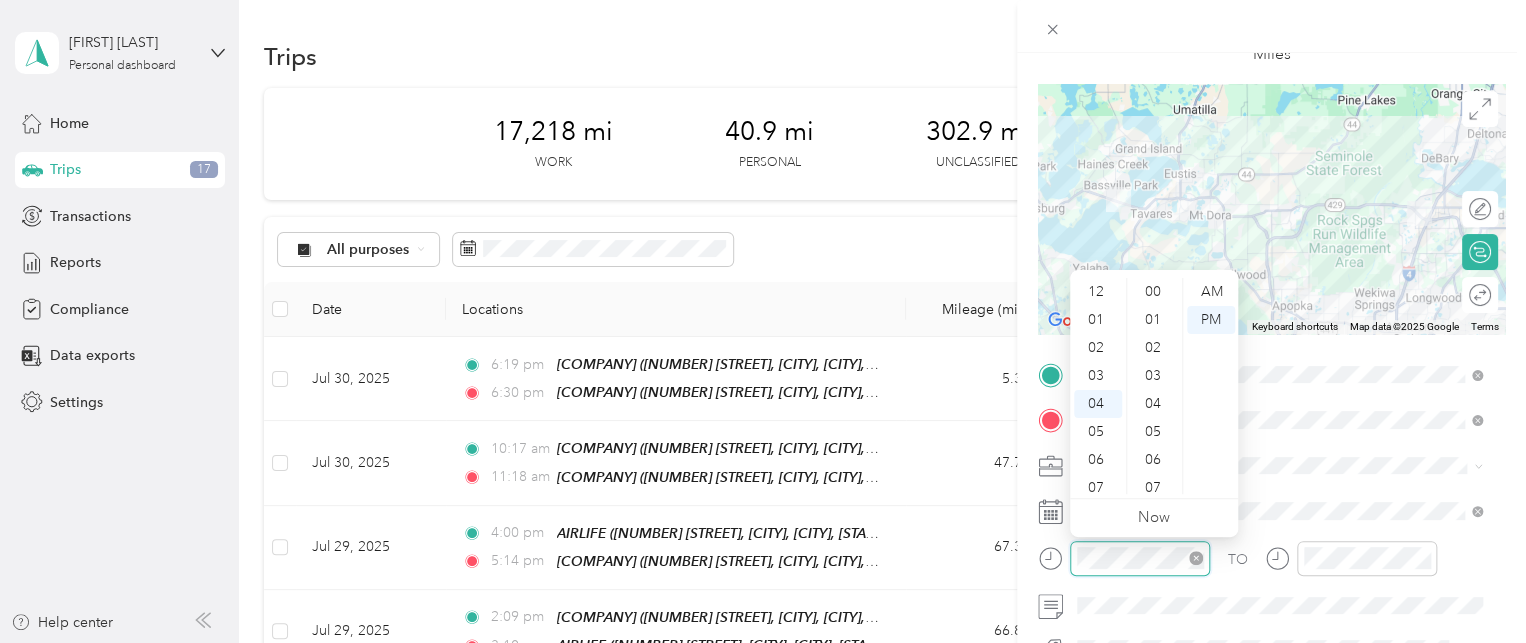 scroll, scrollTop: 112, scrollLeft: 0, axis: vertical 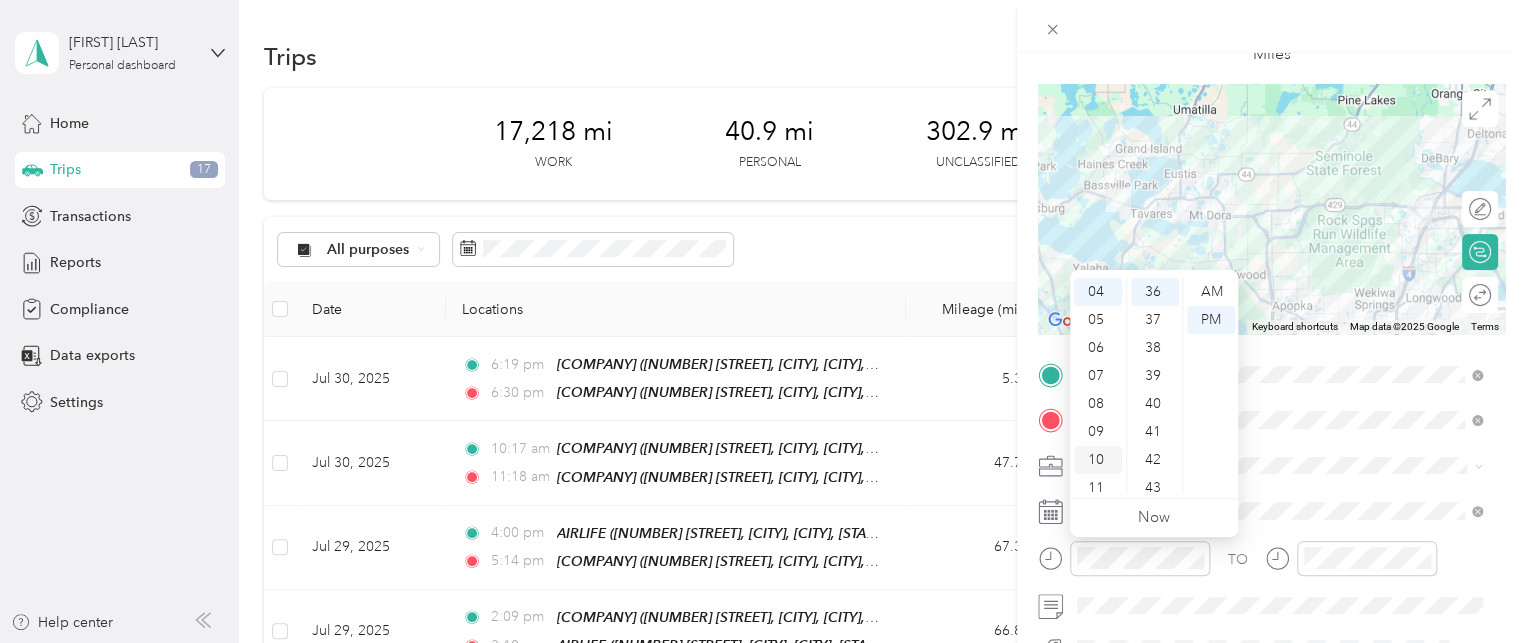 click on "10" at bounding box center (1098, 460) 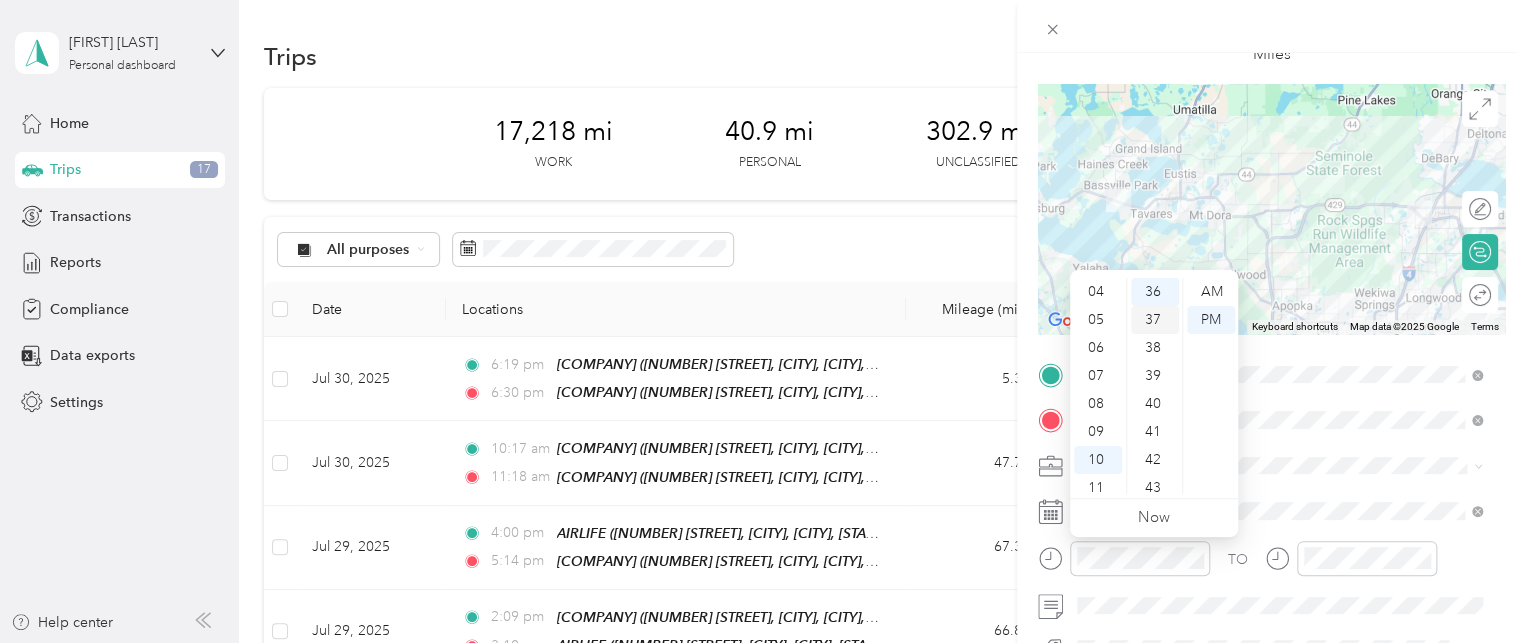 scroll, scrollTop: 120, scrollLeft: 0, axis: vertical 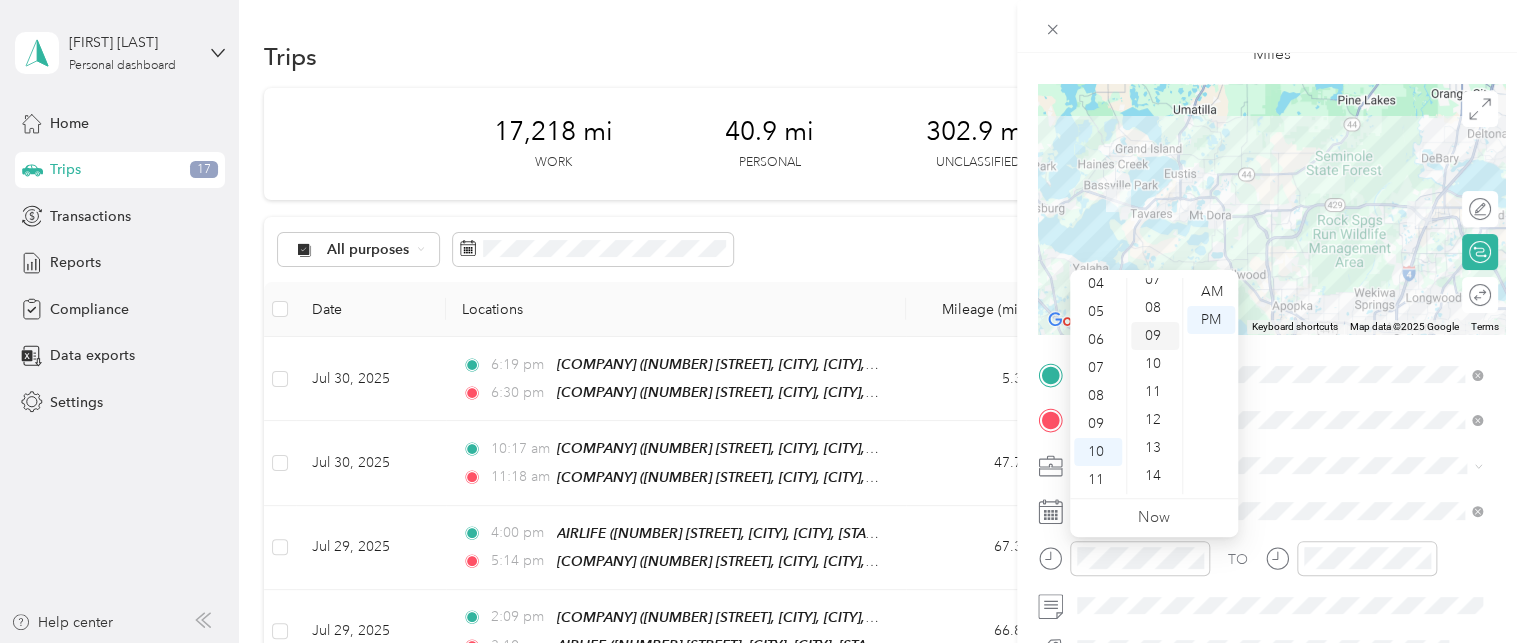 drag, startPoint x: 1152, startPoint y: 303, endPoint x: 1160, endPoint y: 313, distance: 12.806249 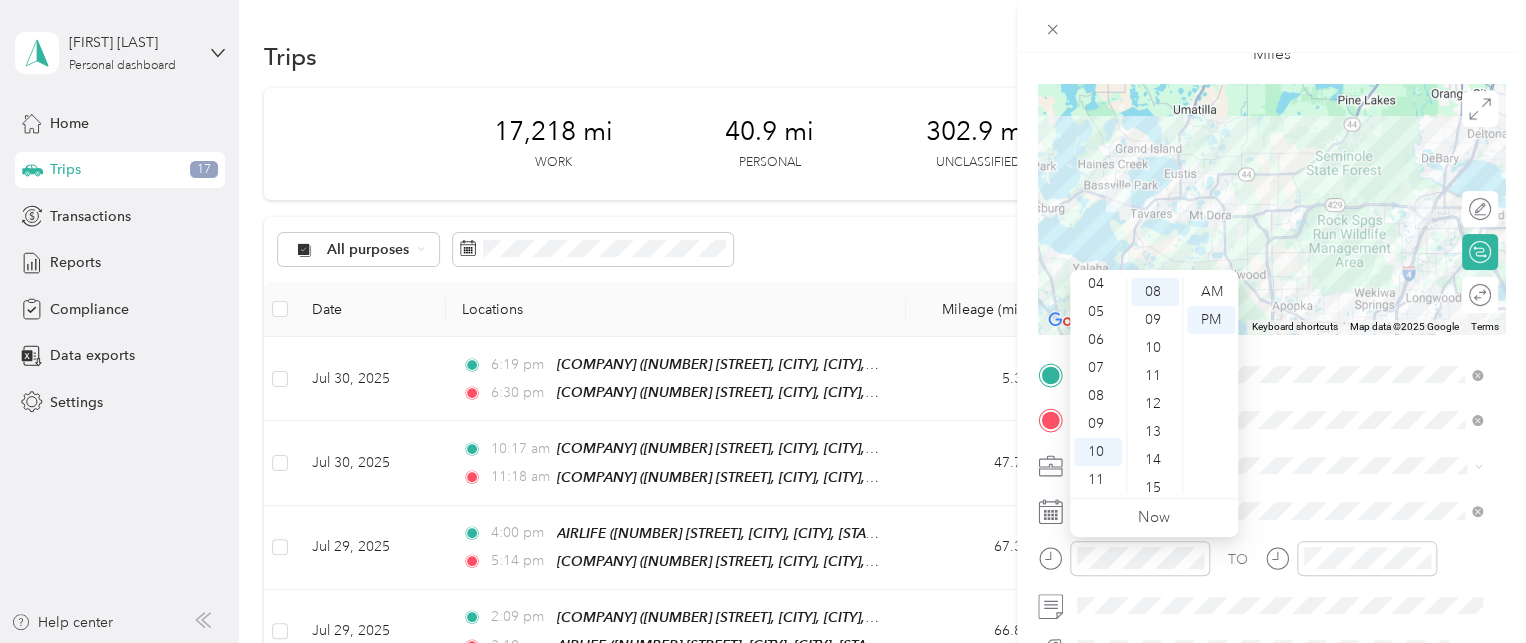 scroll, scrollTop: 224, scrollLeft: 0, axis: vertical 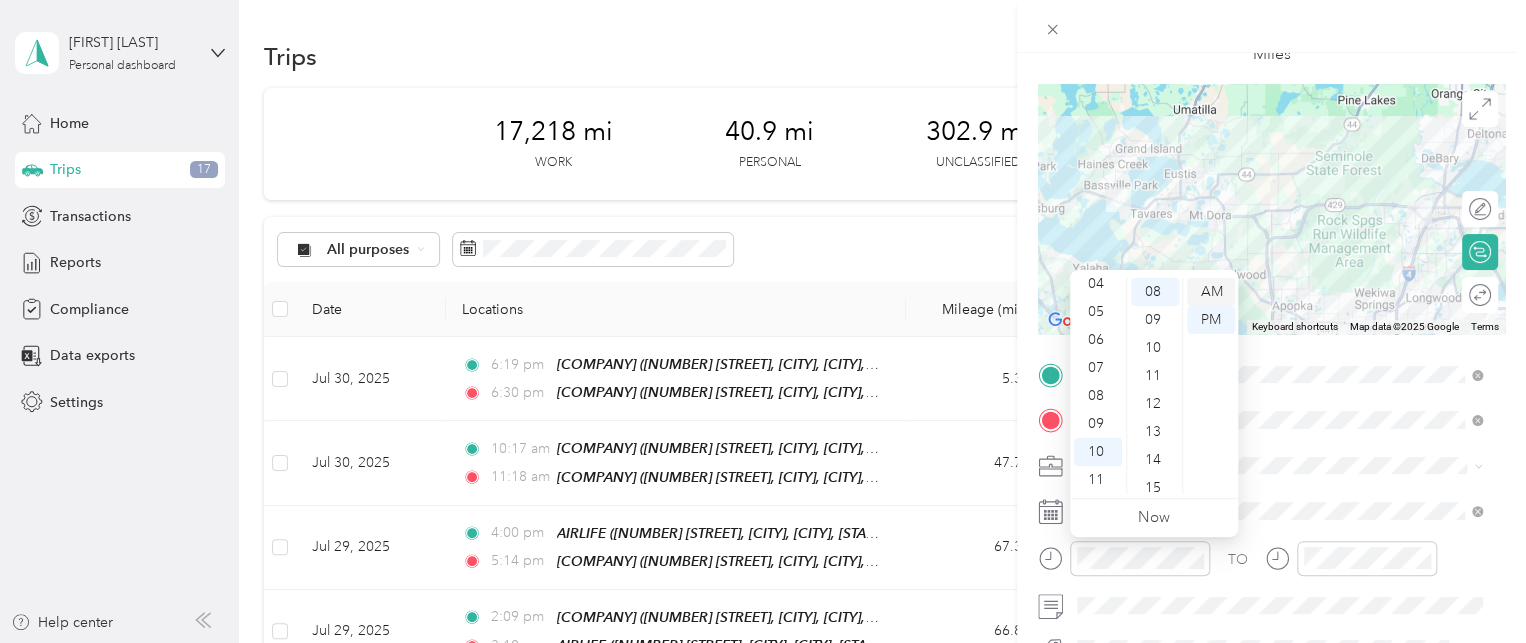 click on "AM" at bounding box center [1211, 292] 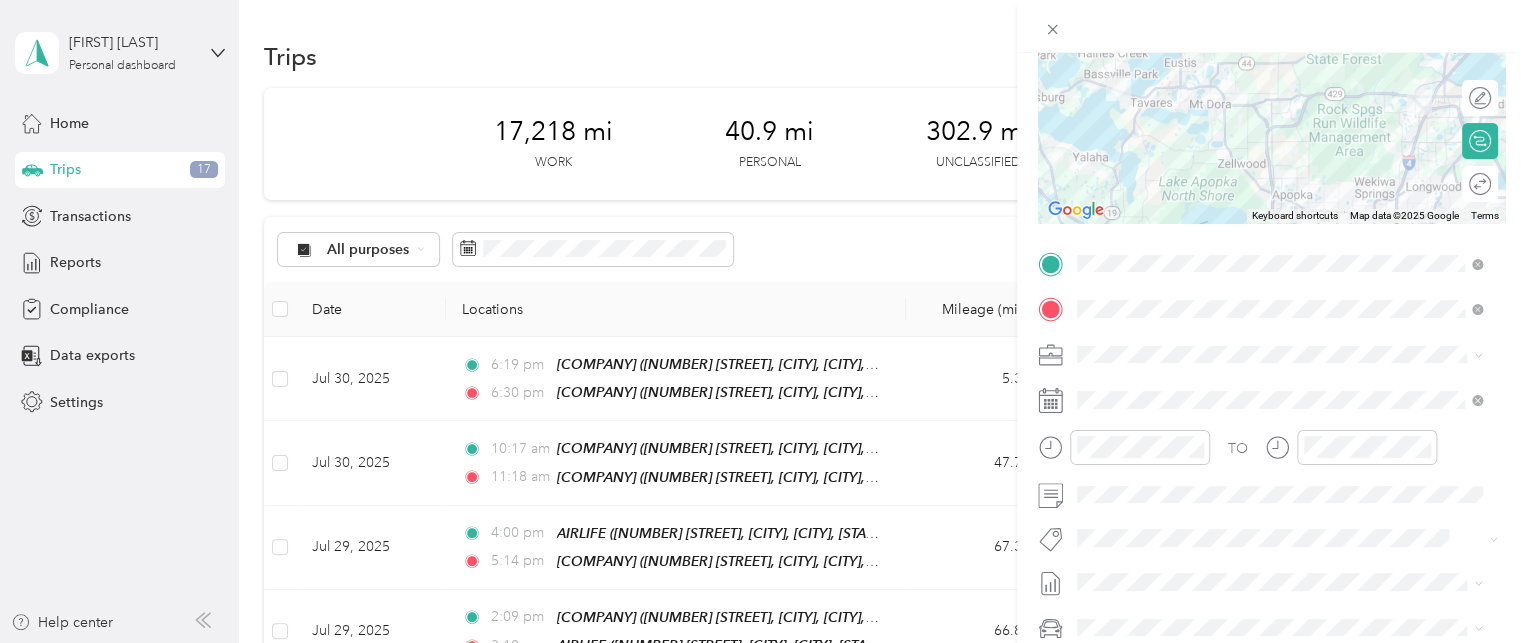 scroll, scrollTop: 237, scrollLeft: 0, axis: vertical 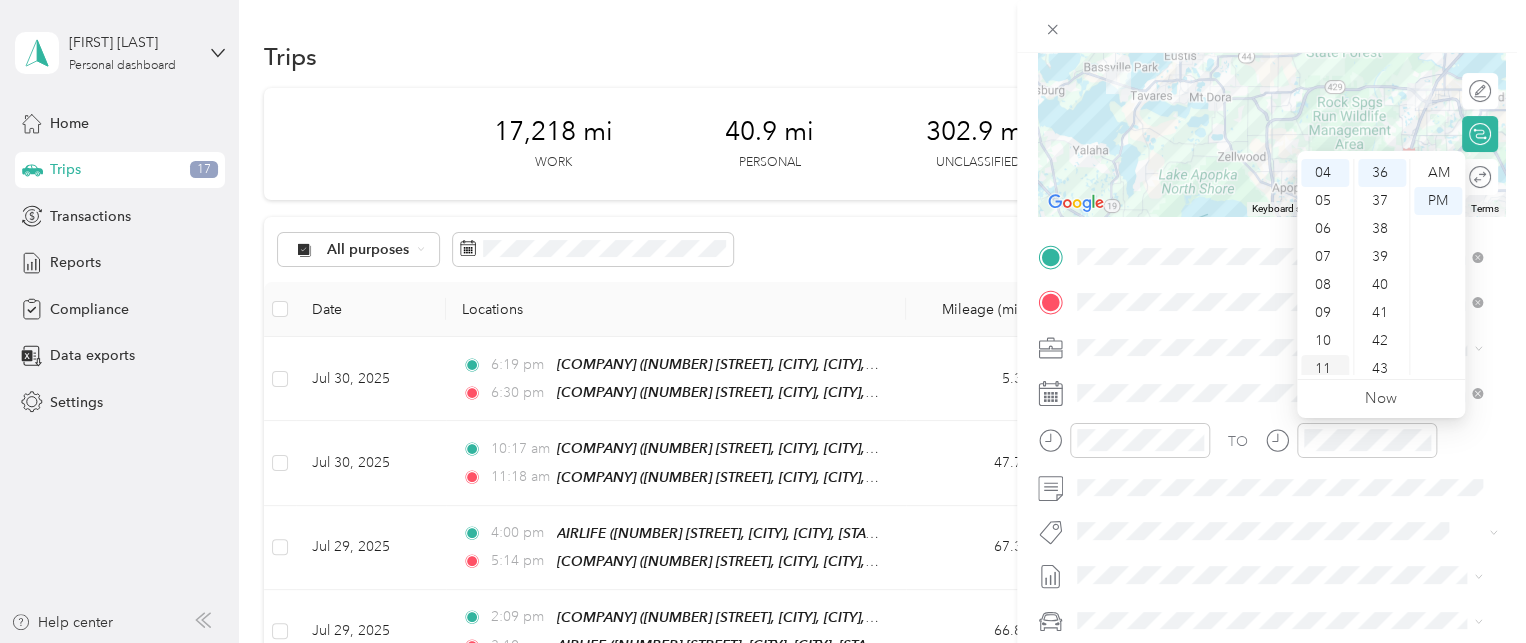 click on "11" at bounding box center [1325, 369] 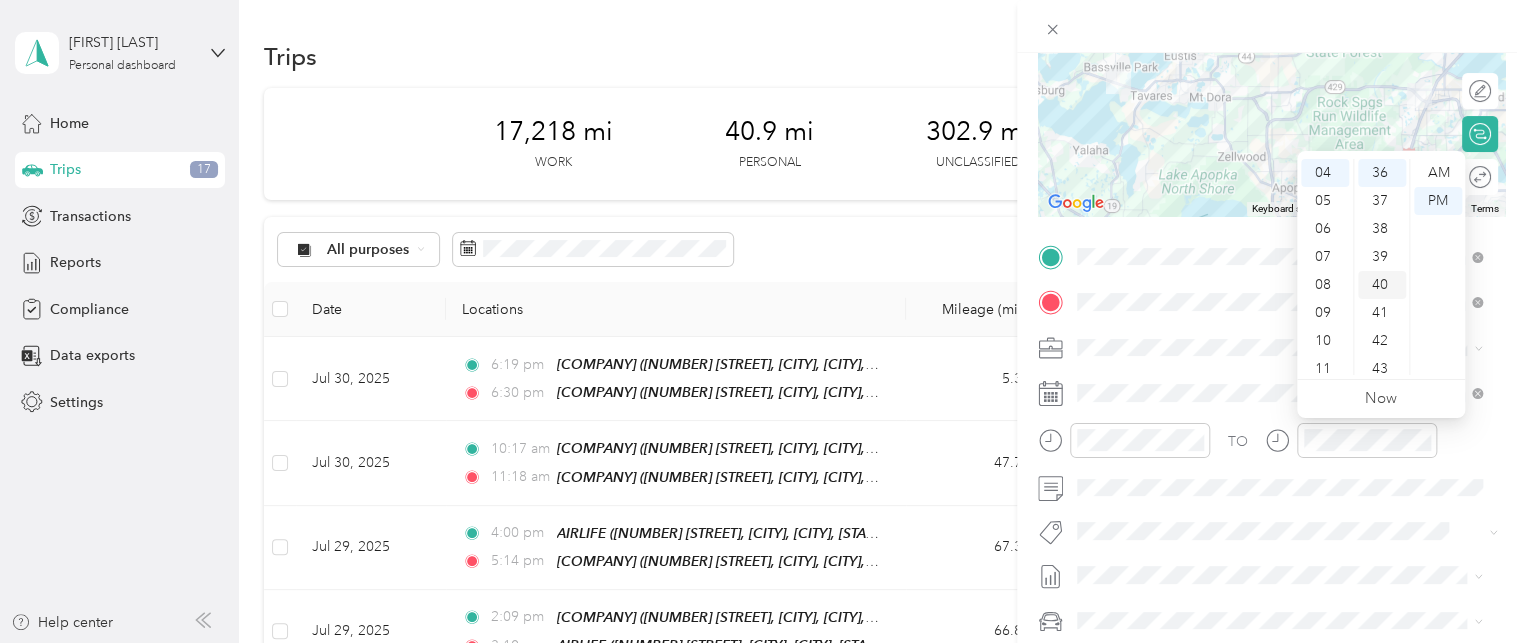 scroll, scrollTop: 120, scrollLeft: 0, axis: vertical 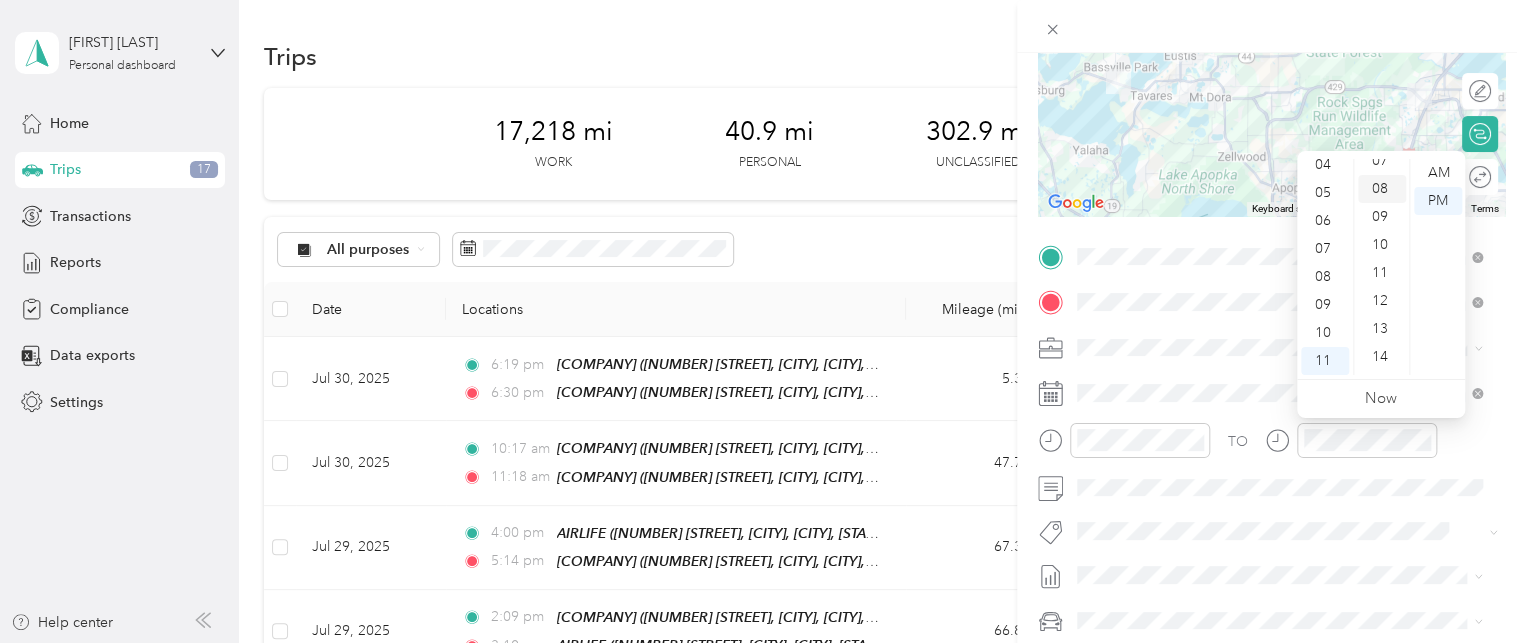 click on "08" at bounding box center (1382, 189) 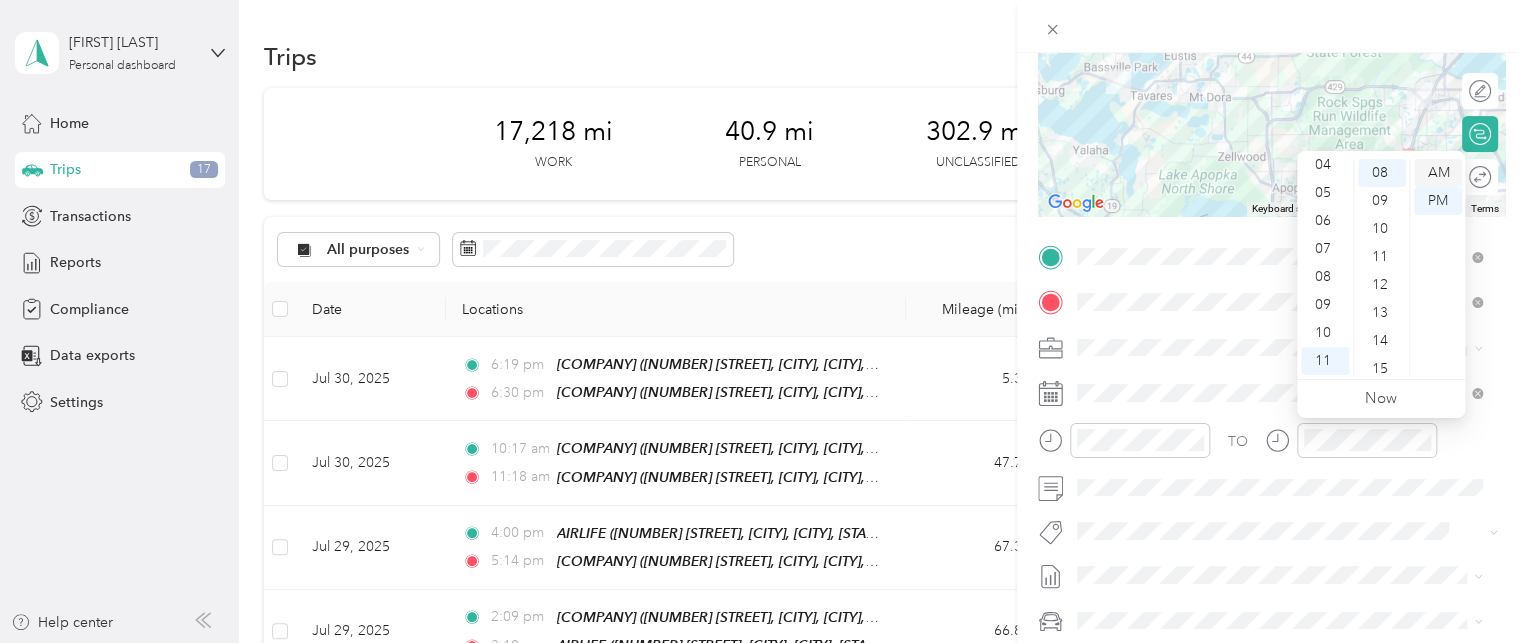 scroll, scrollTop: 224, scrollLeft: 0, axis: vertical 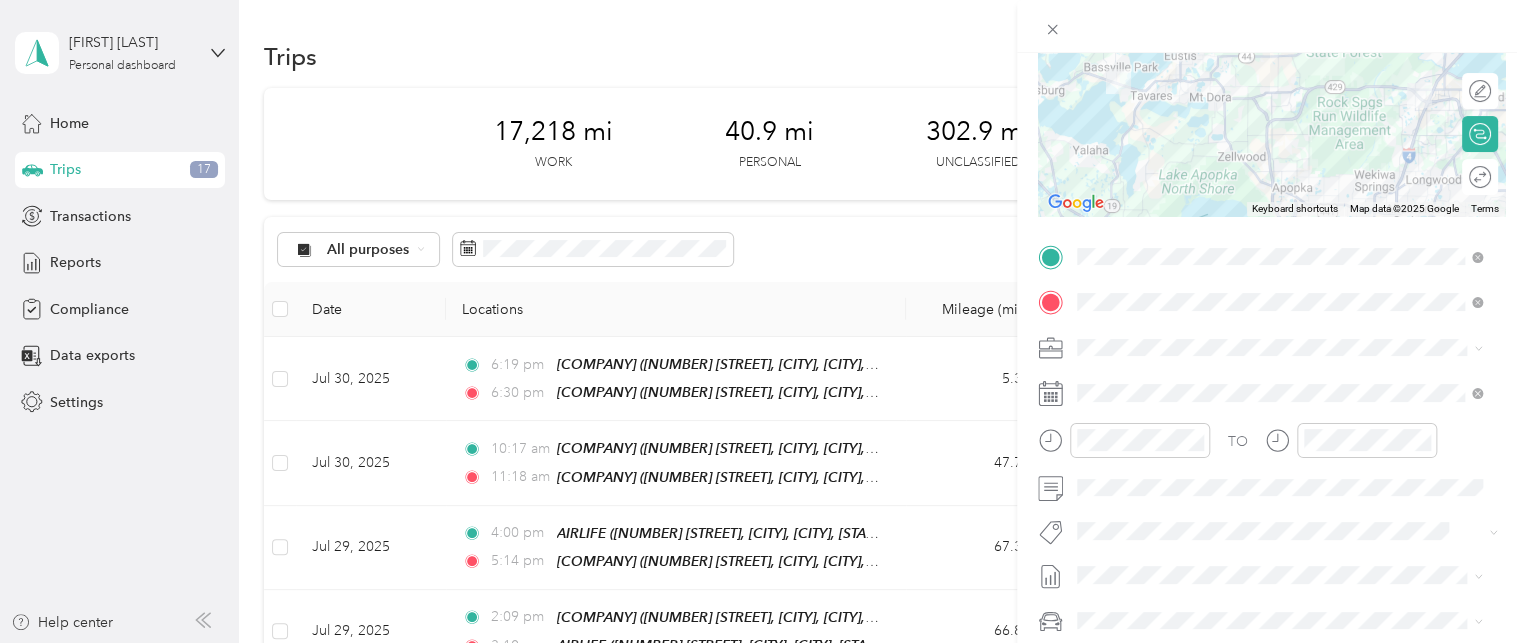 click at bounding box center [1271, 26] 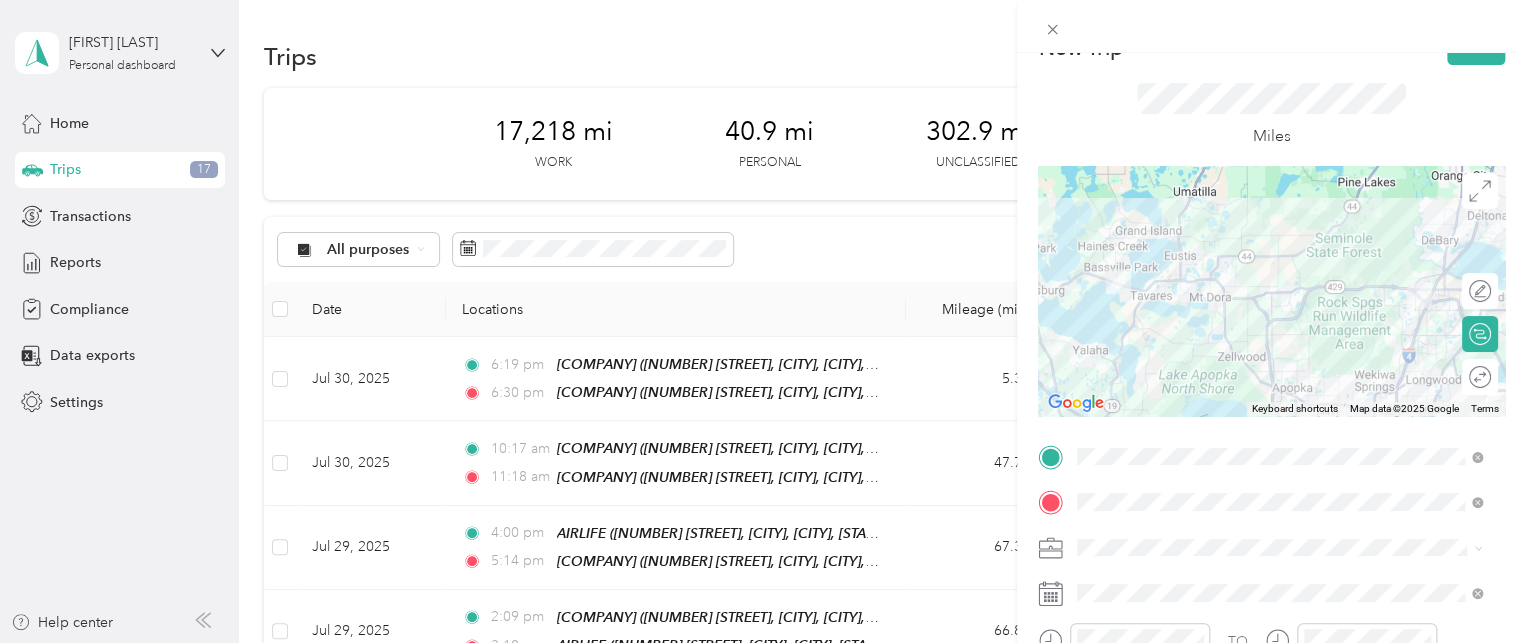 scroll, scrollTop: 0, scrollLeft: 0, axis: both 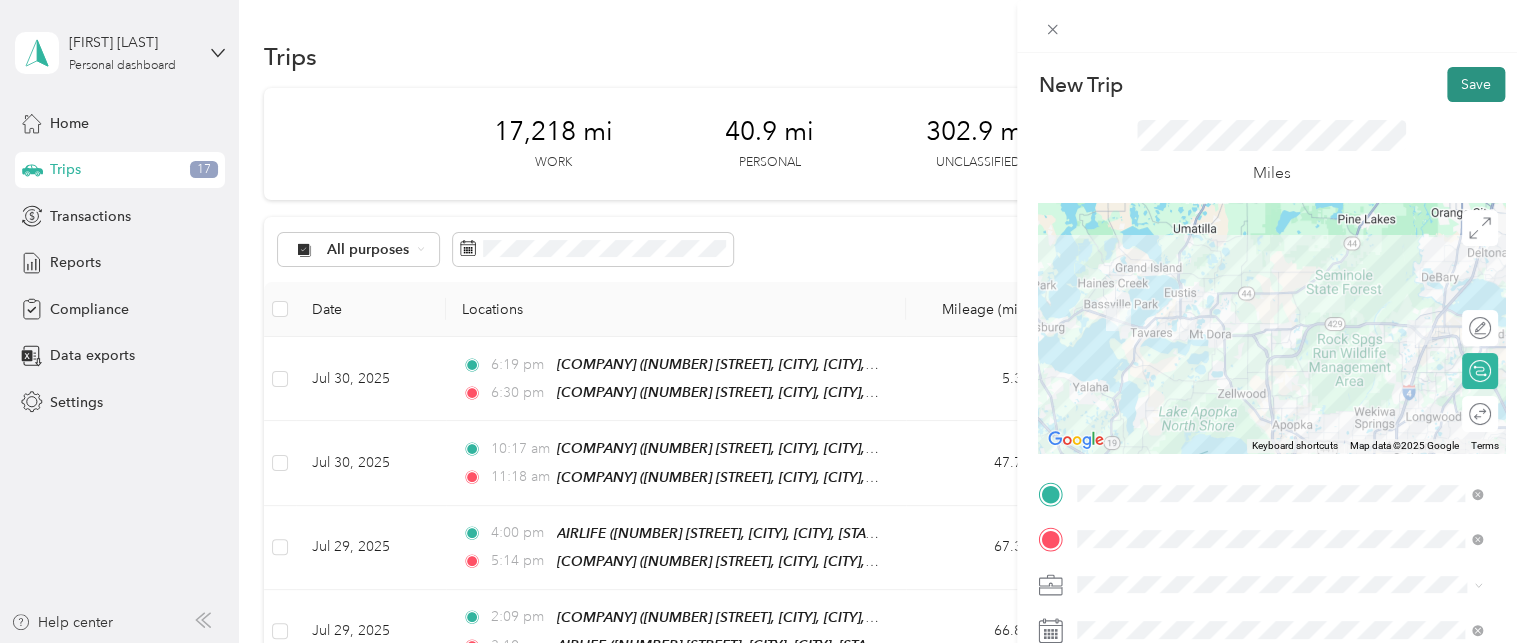 click on "Save" at bounding box center [1476, 84] 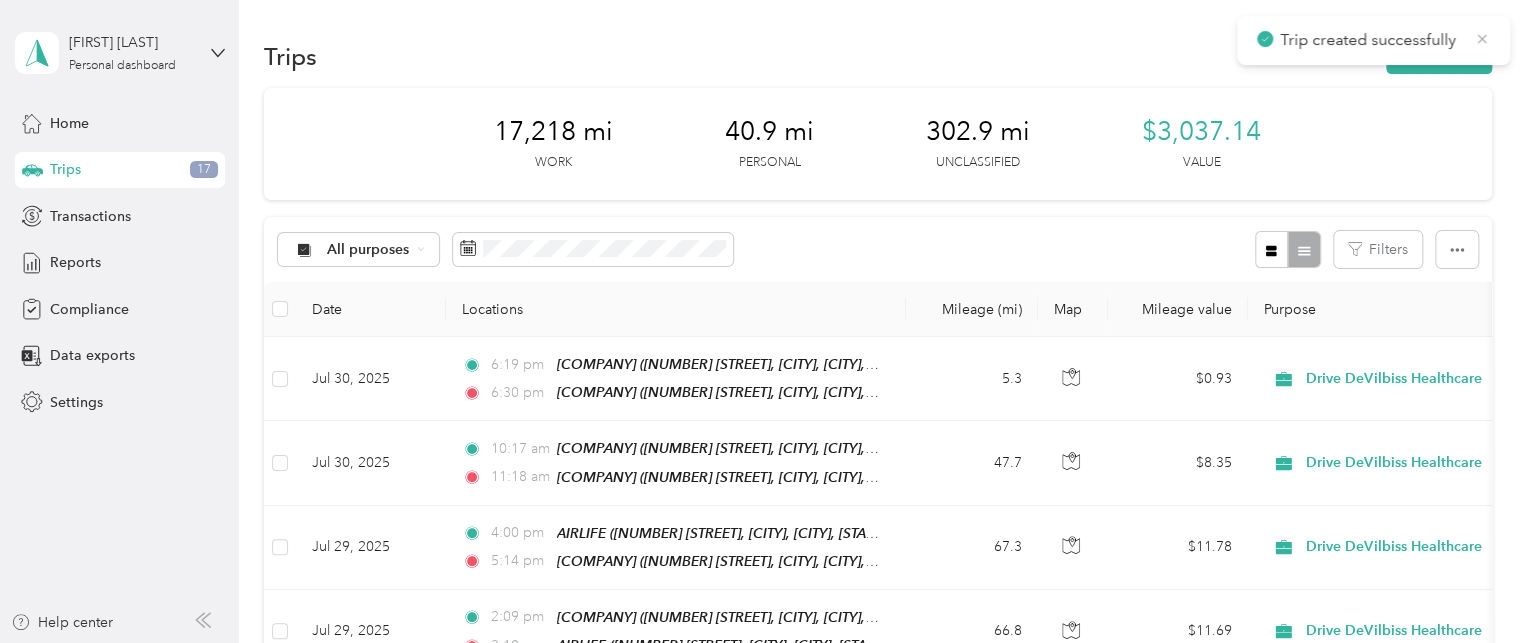 click 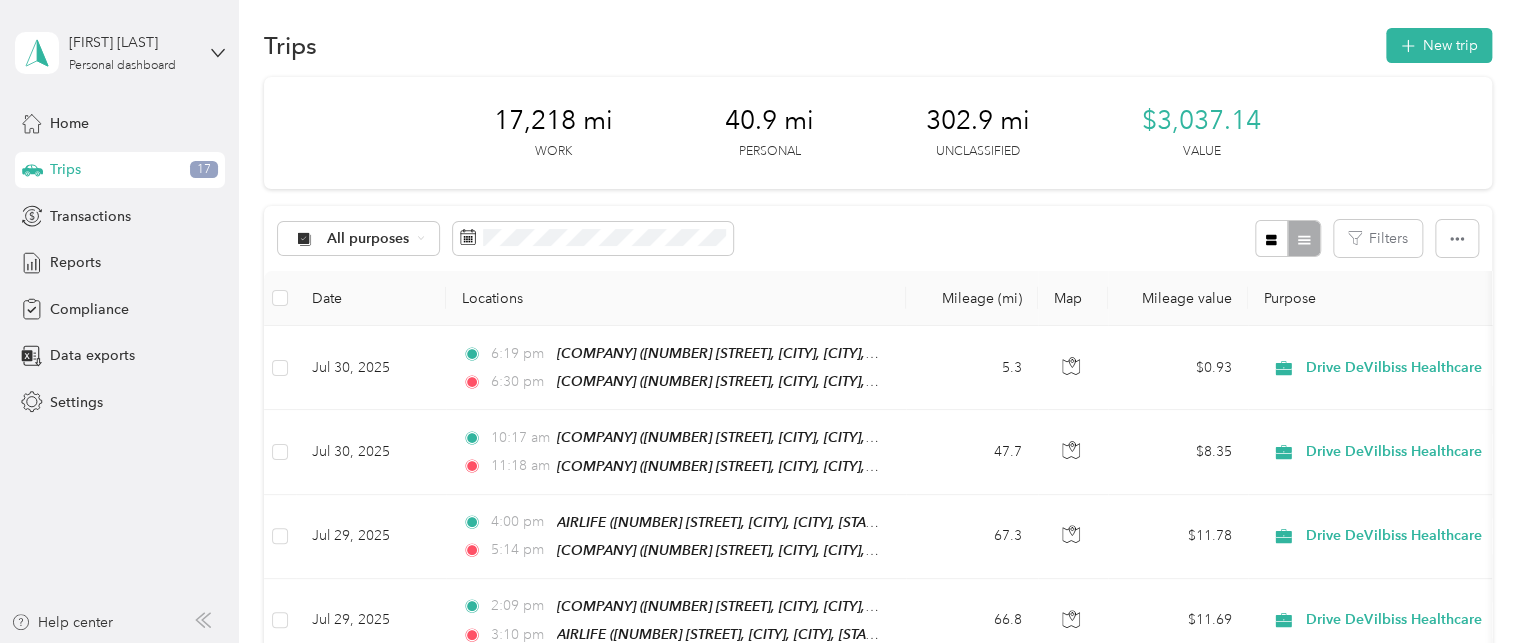 scroll, scrollTop: 0, scrollLeft: 0, axis: both 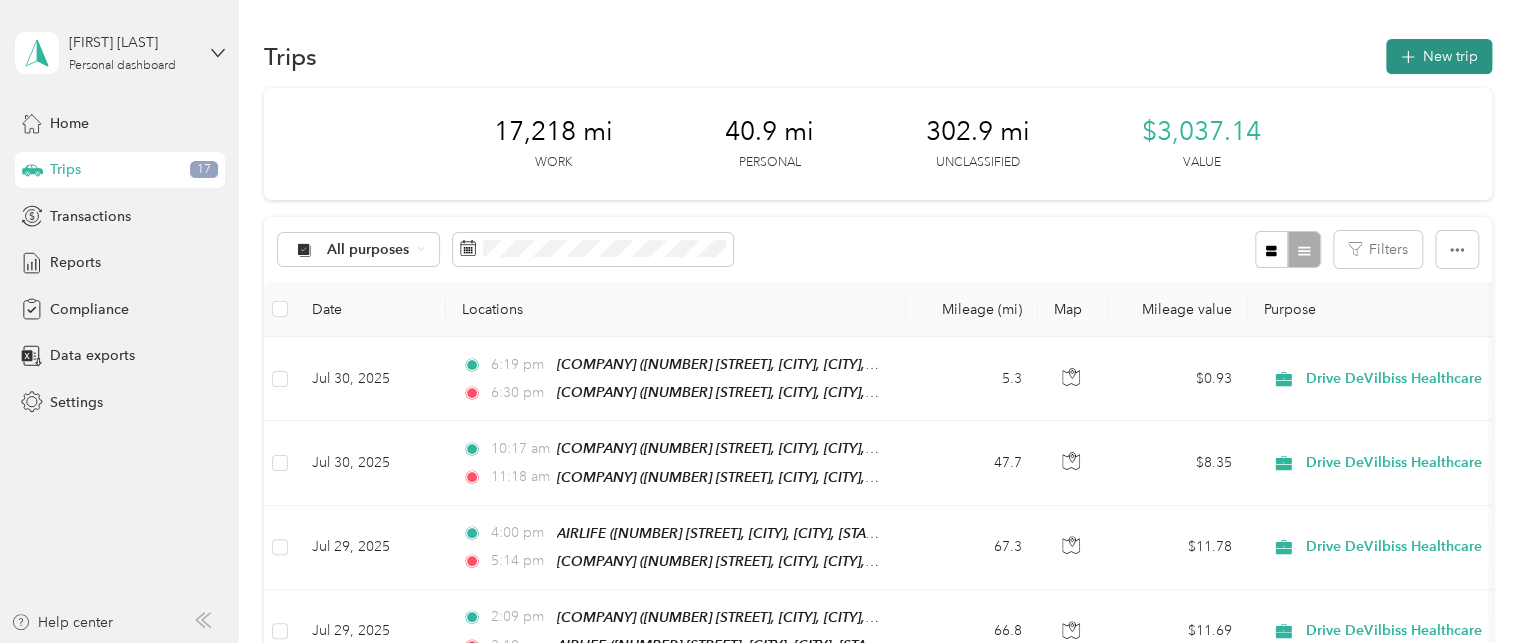 click on "New trip" at bounding box center [1439, 56] 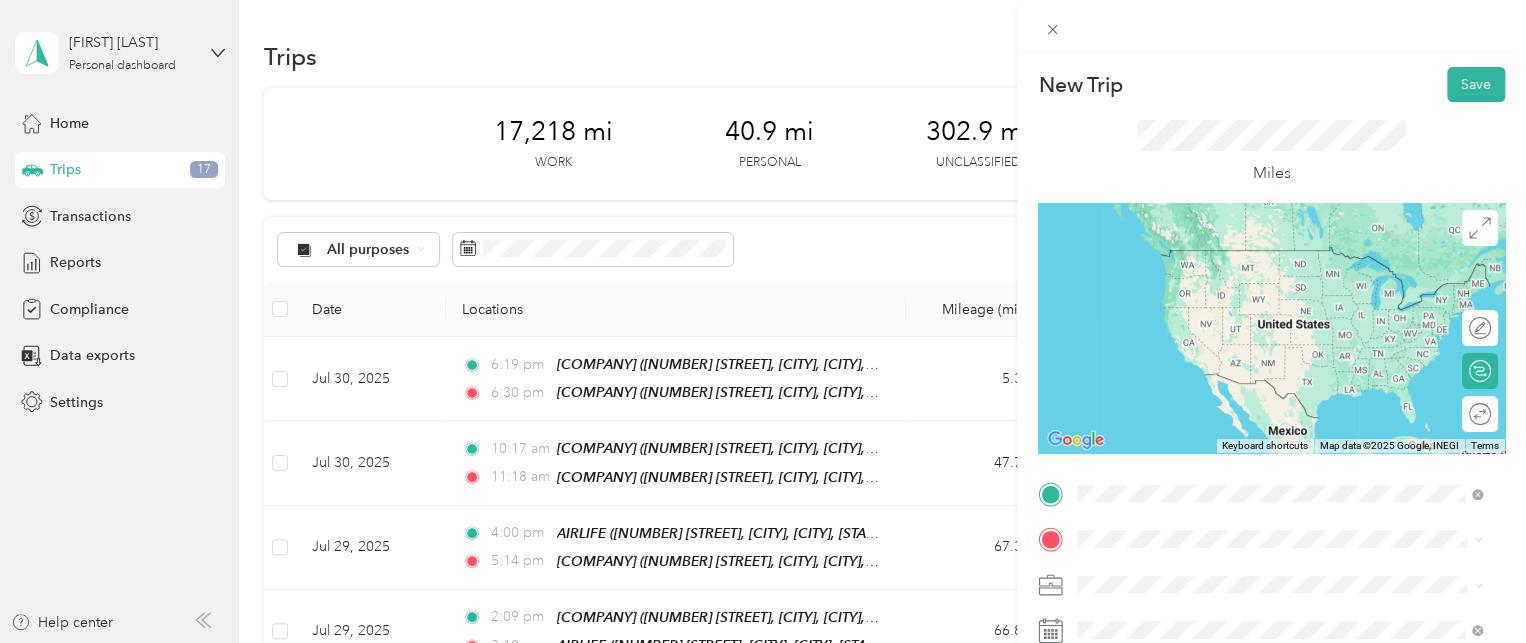 click on "Central Mobility 11433 US Route 441, Leesburg, 32778, Leesburg, Florida, United States" at bounding box center [1295, 279] 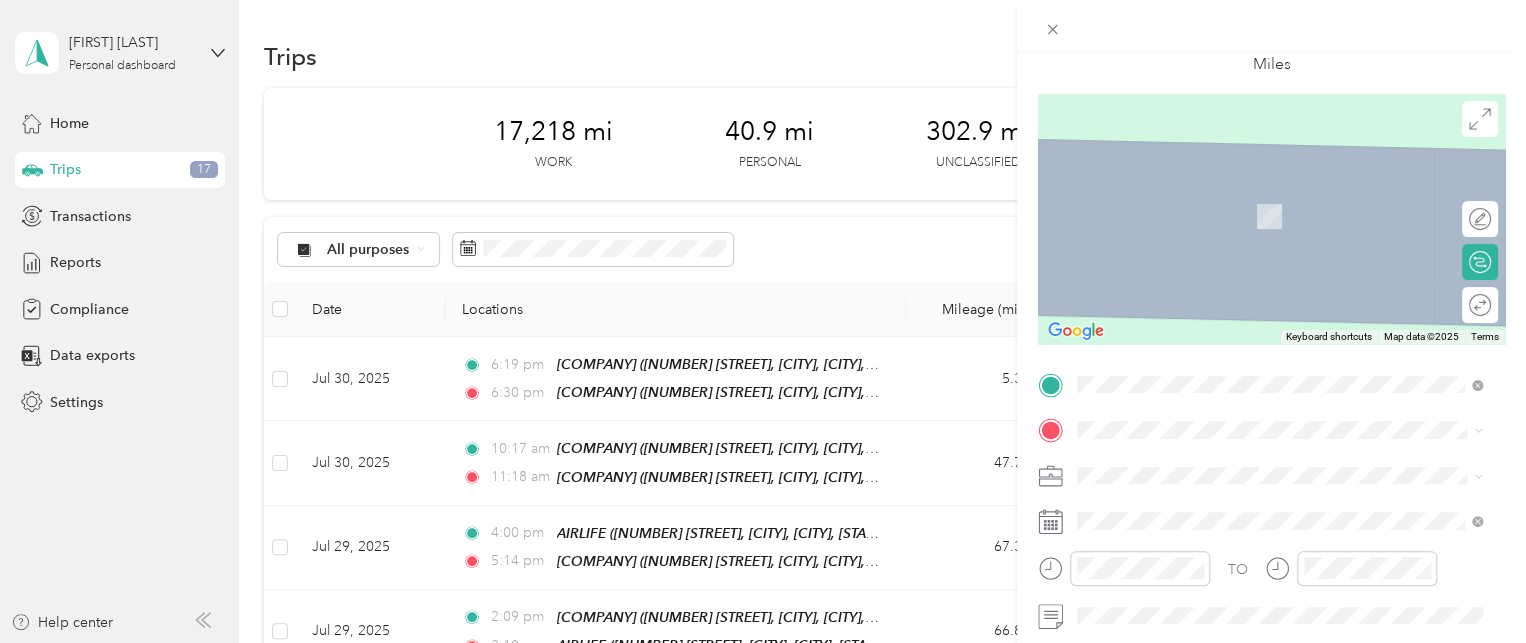 scroll, scrollTop: 136, scrollLeft: 0, axis: vertical 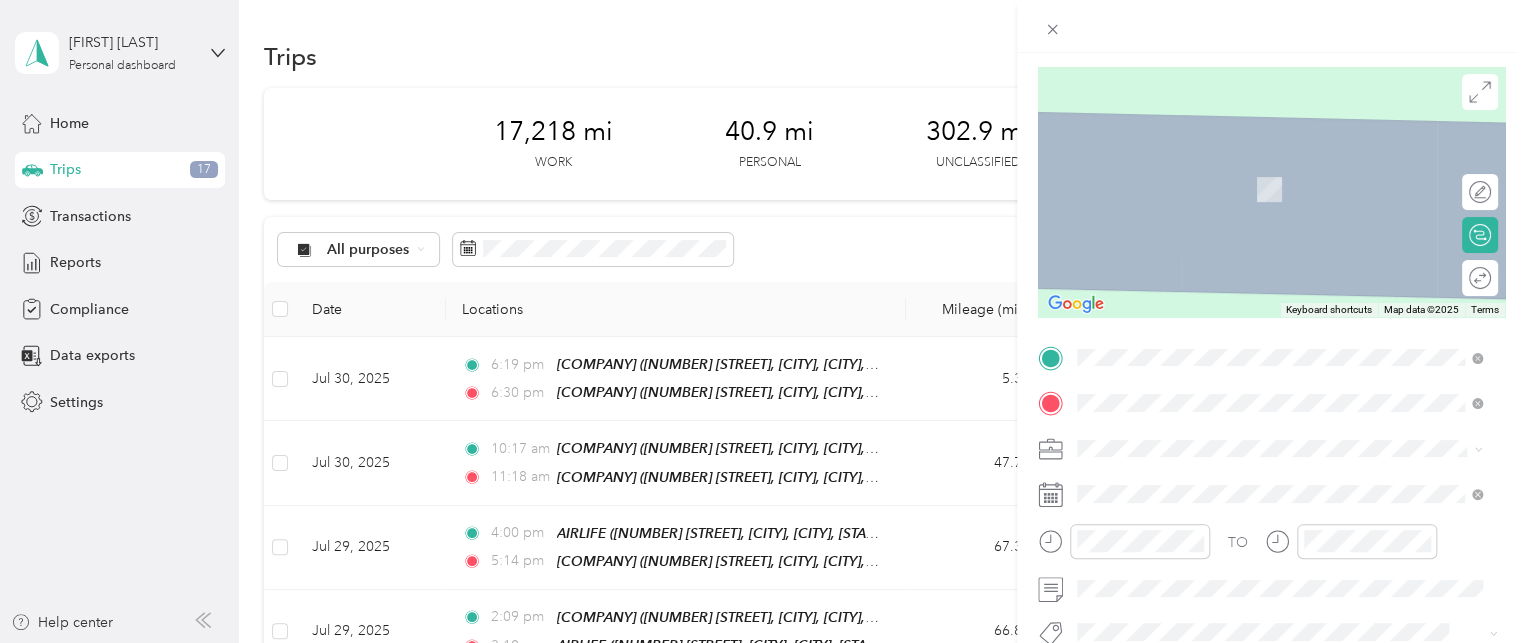 click on "Seminole Mobility 819 East 1st Street, Sanford, 32771, Sanford, Florida, United States" at bounding box center [1295, 189] 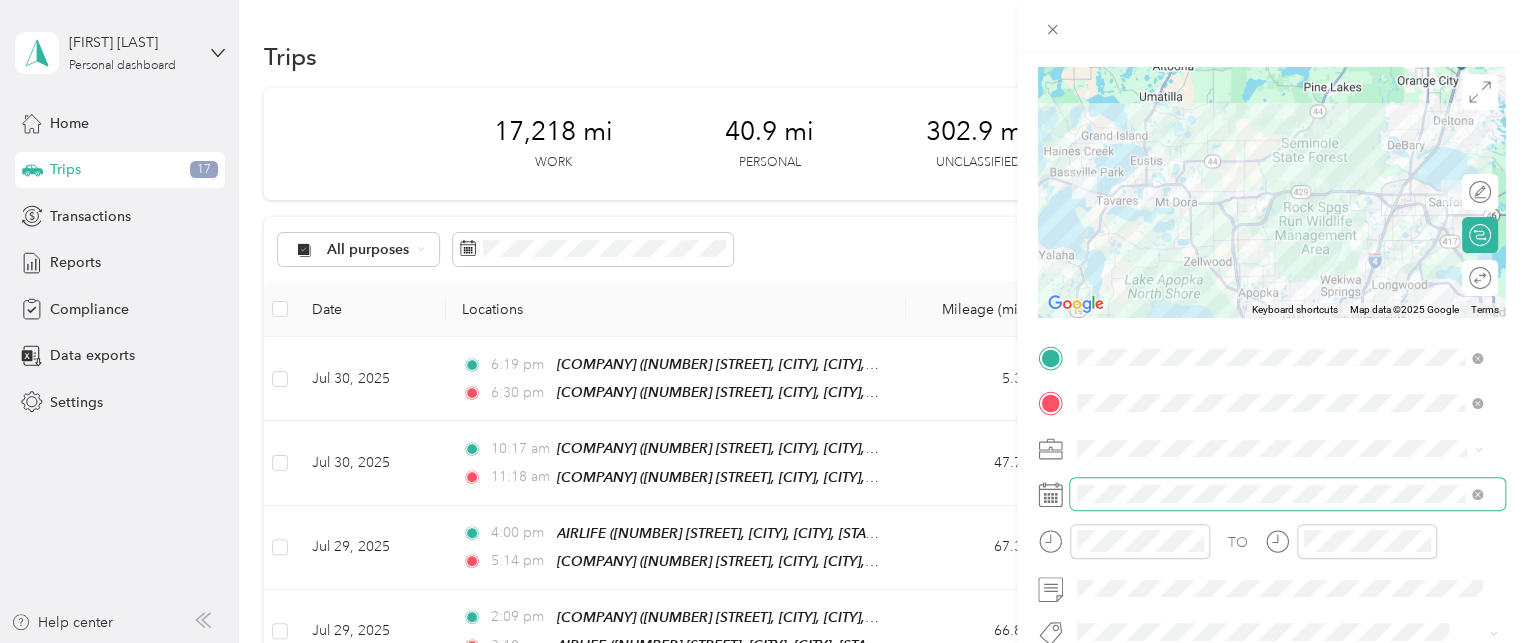 click at bounding box center (1287, 494) 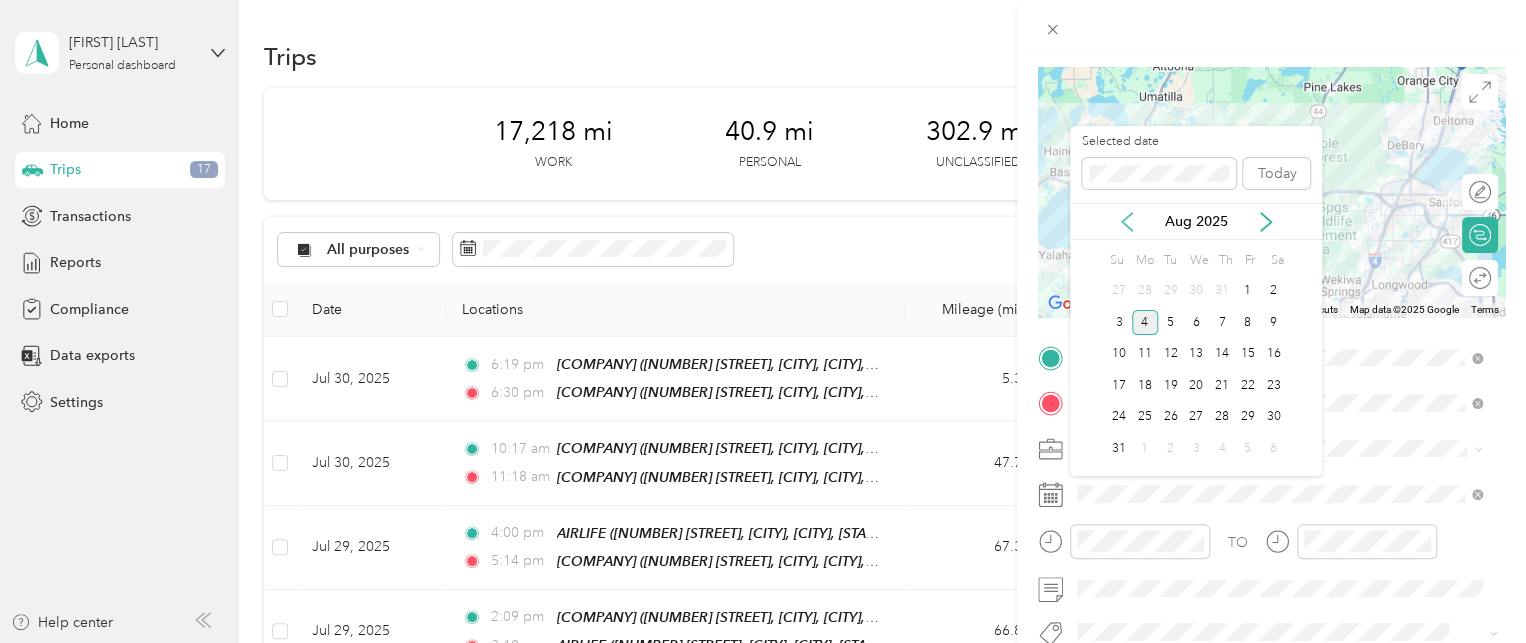 click 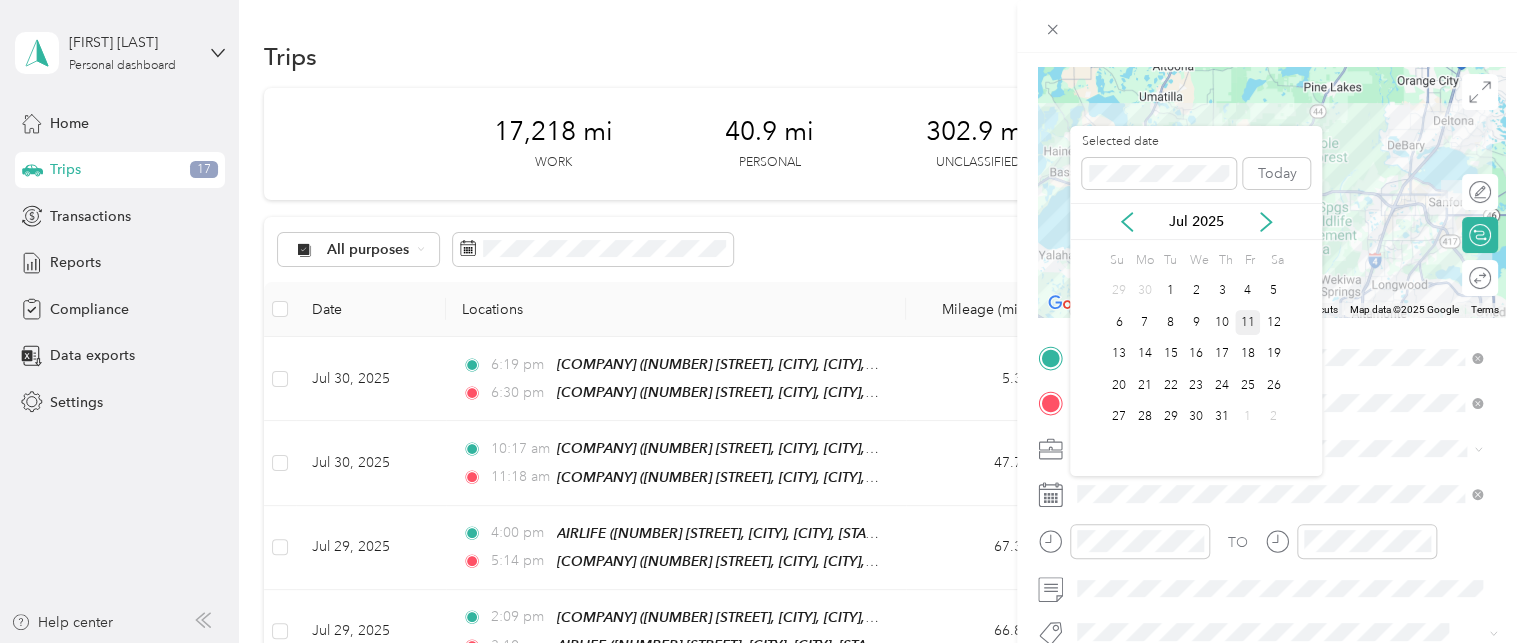 click on "11" at bounding box center (1248, 322) 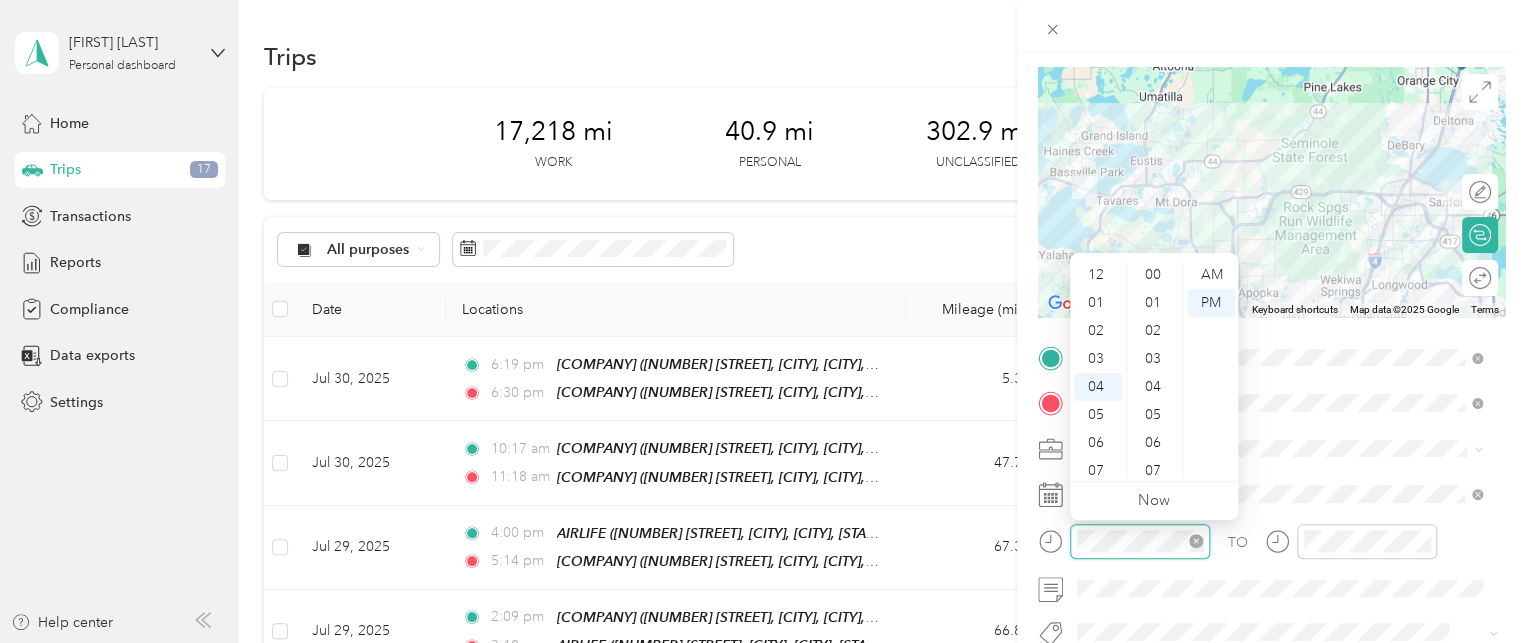 scroll, scrollTop: 1036, scrollLeft: 0, axis: vertical 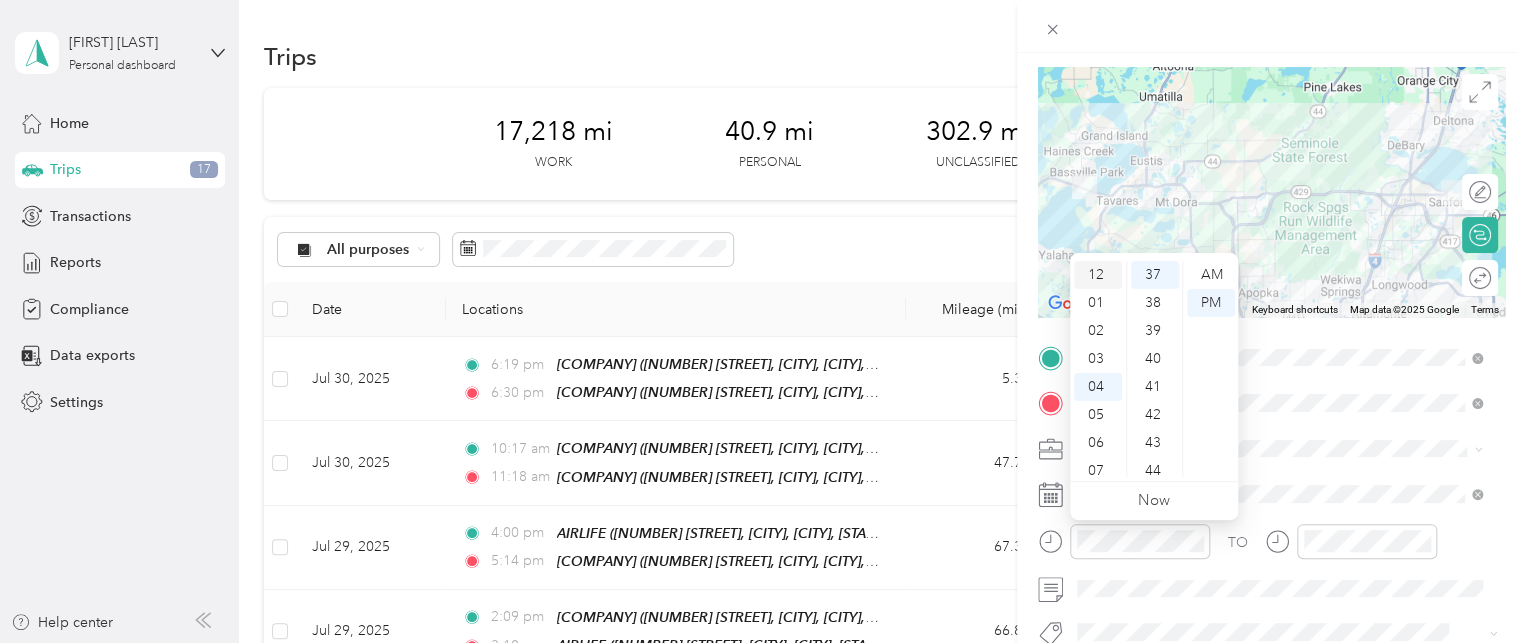 click on "12" at bounding box center [1098, 275] 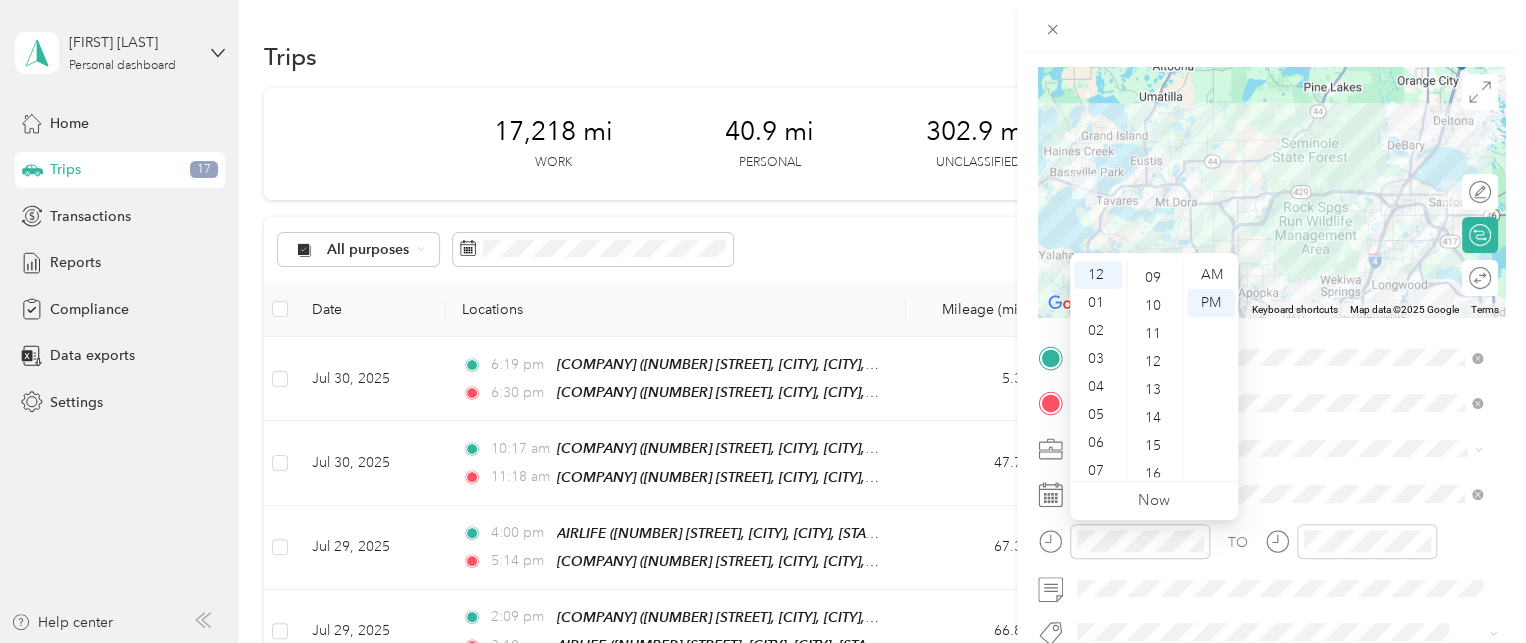 scroll, scrollTop: 236, scrollLeft: 0, axis: vertical 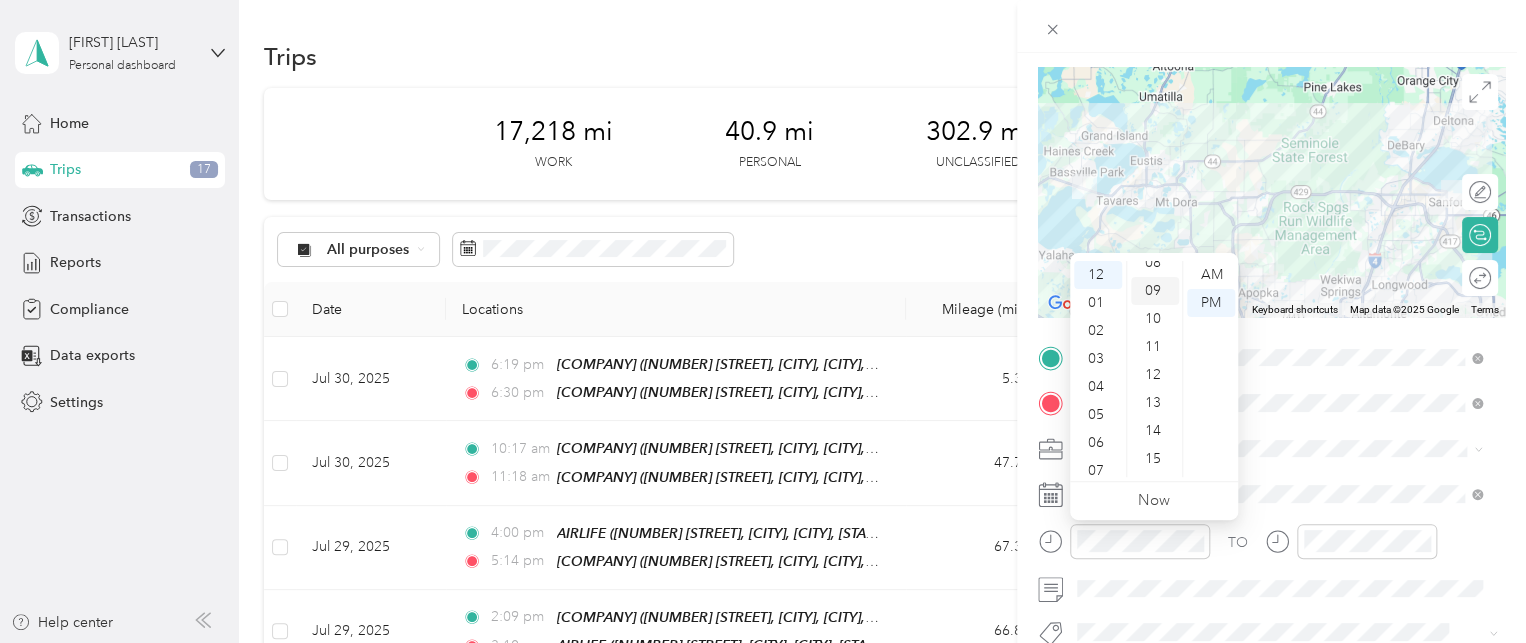click on "09" at bounding box center [1155, 291] 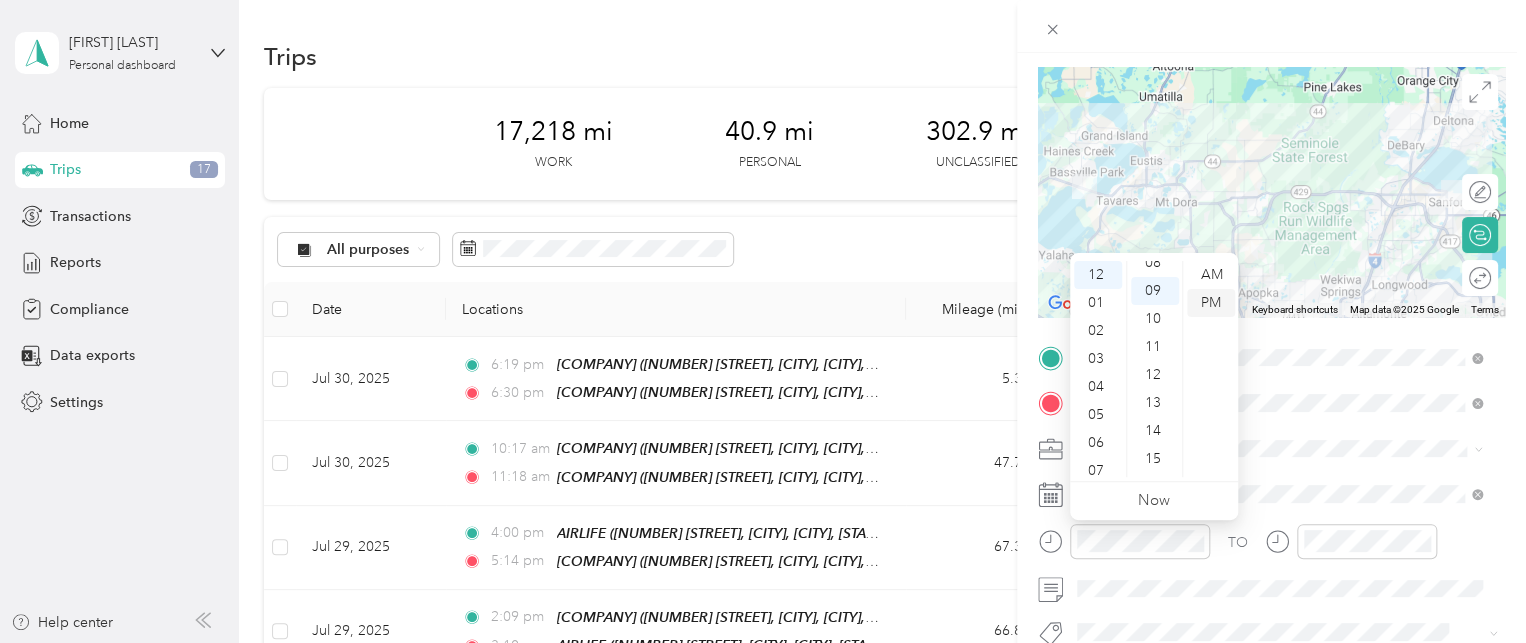 scroll, scrollTop: 252, scrollLeft: 0, axis: vertical 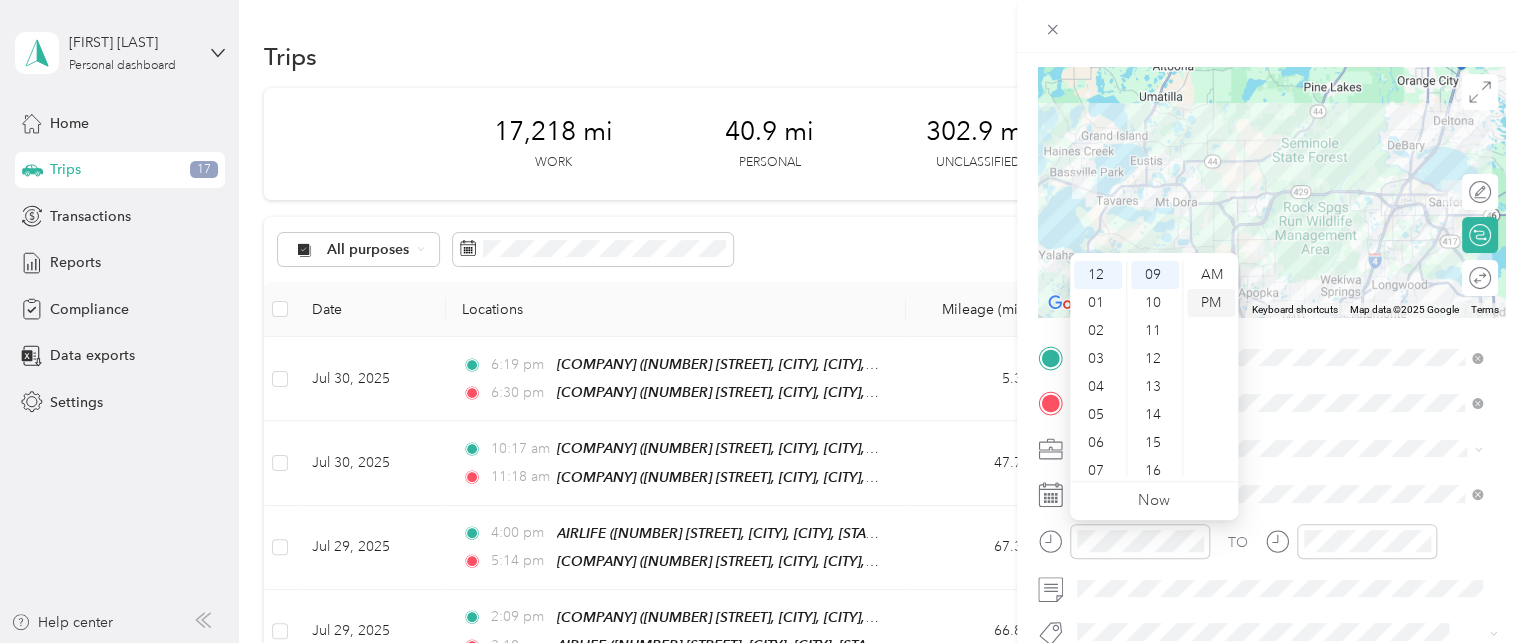 click on "PM" at bounding box center (1211, 303) 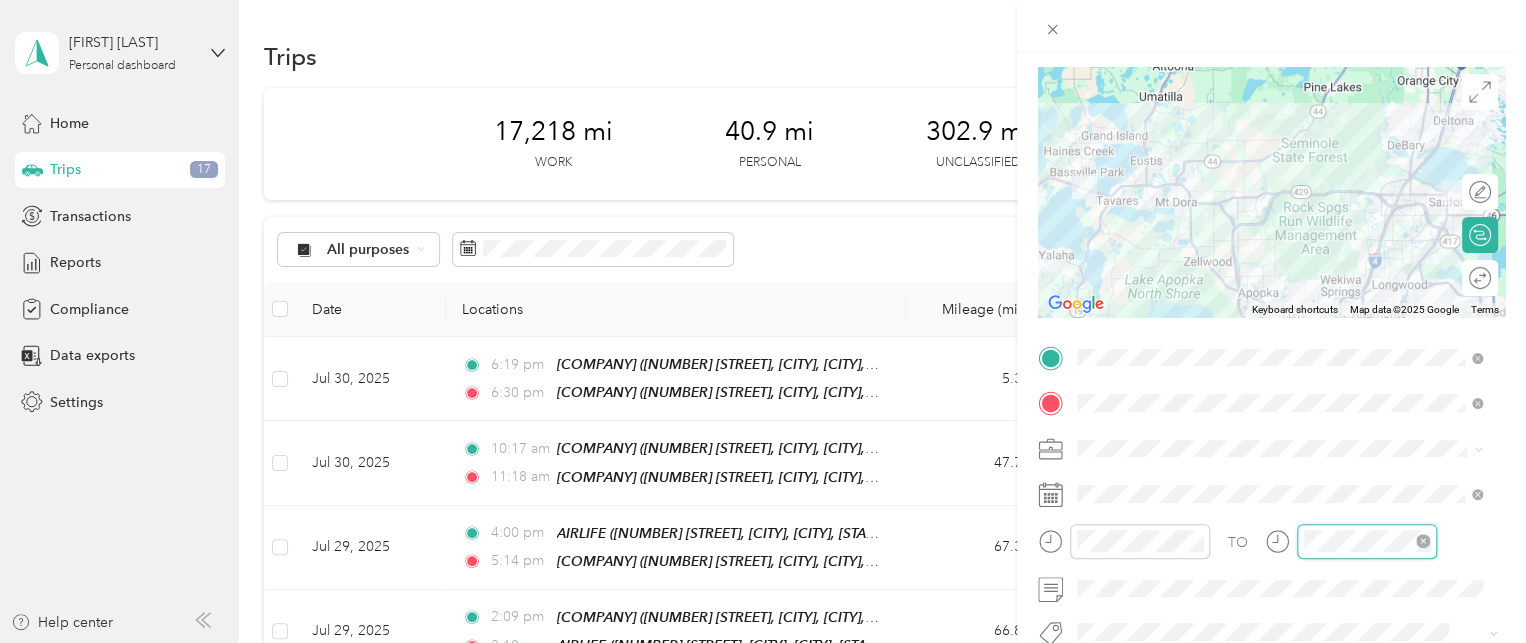 scroll, scrollTop: 112, scrollLeft: 0, axis: vertical 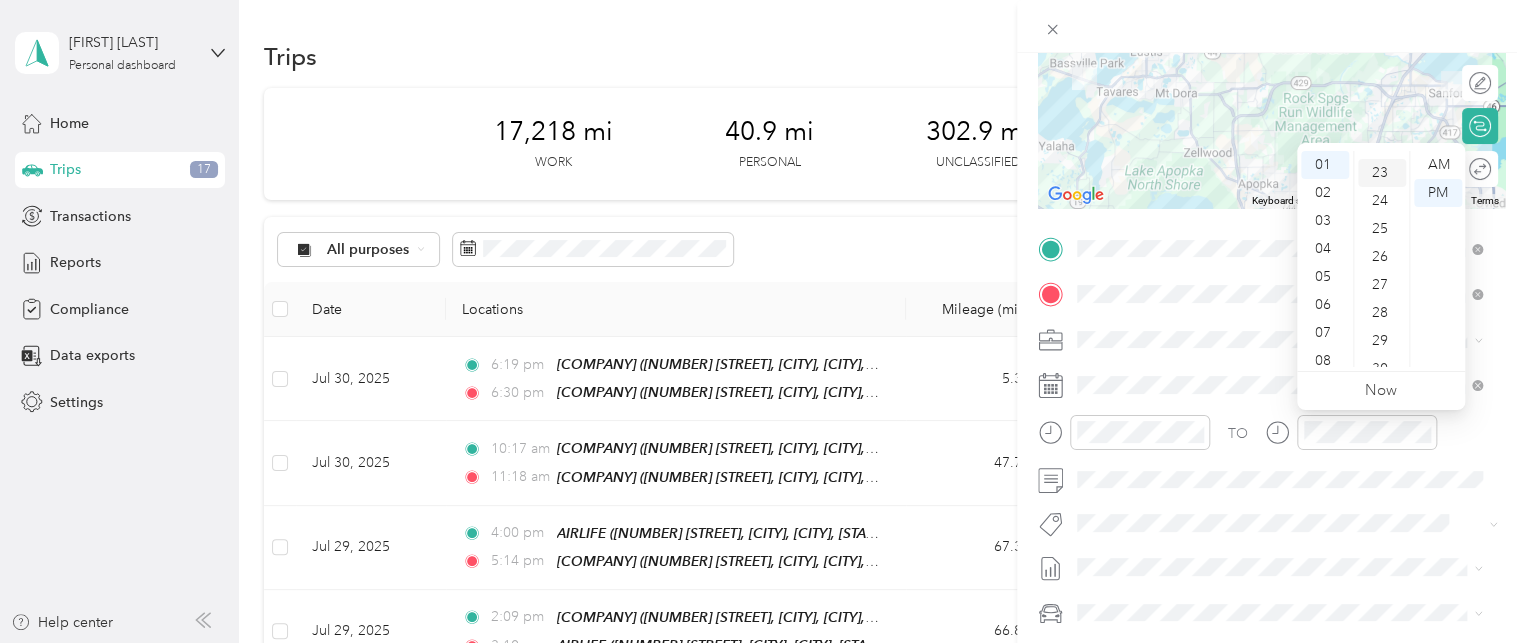 click on "23" at bounding box center (1382, 173) 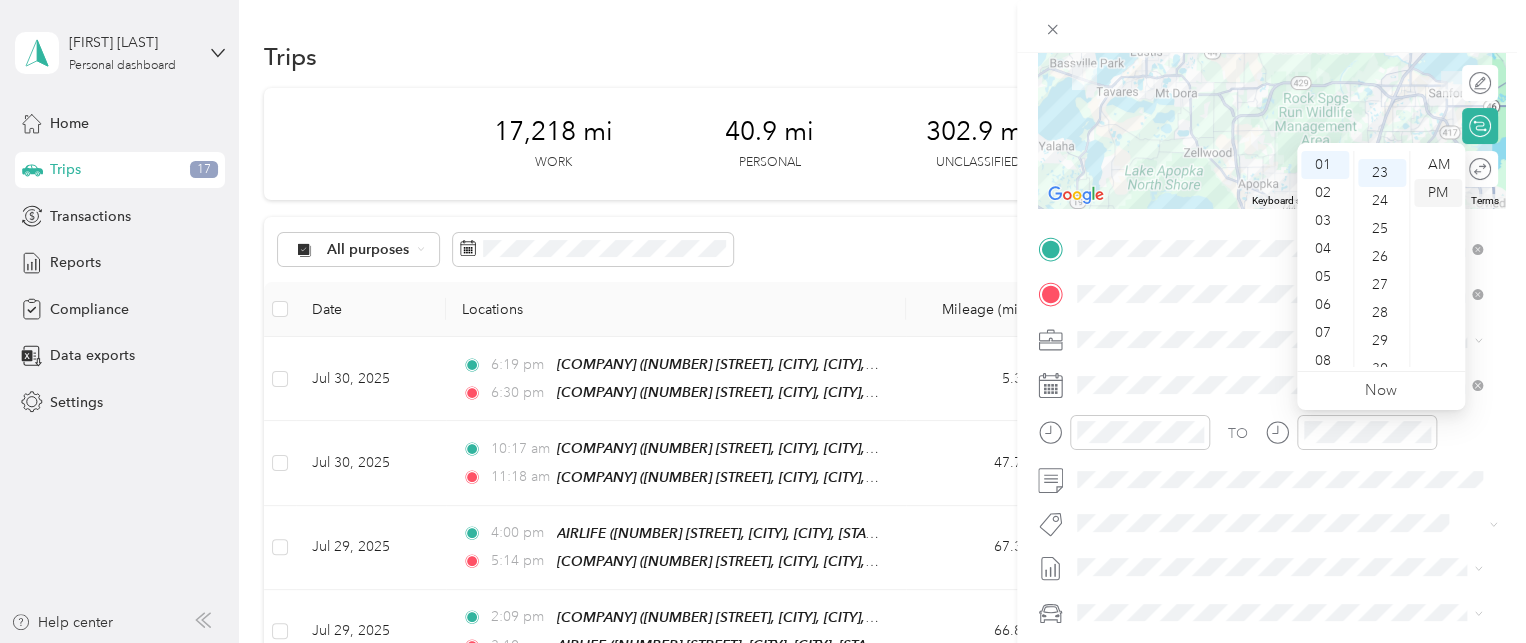 scroll, scrollTop: 644, scrollLeft: 0, axis: vertical 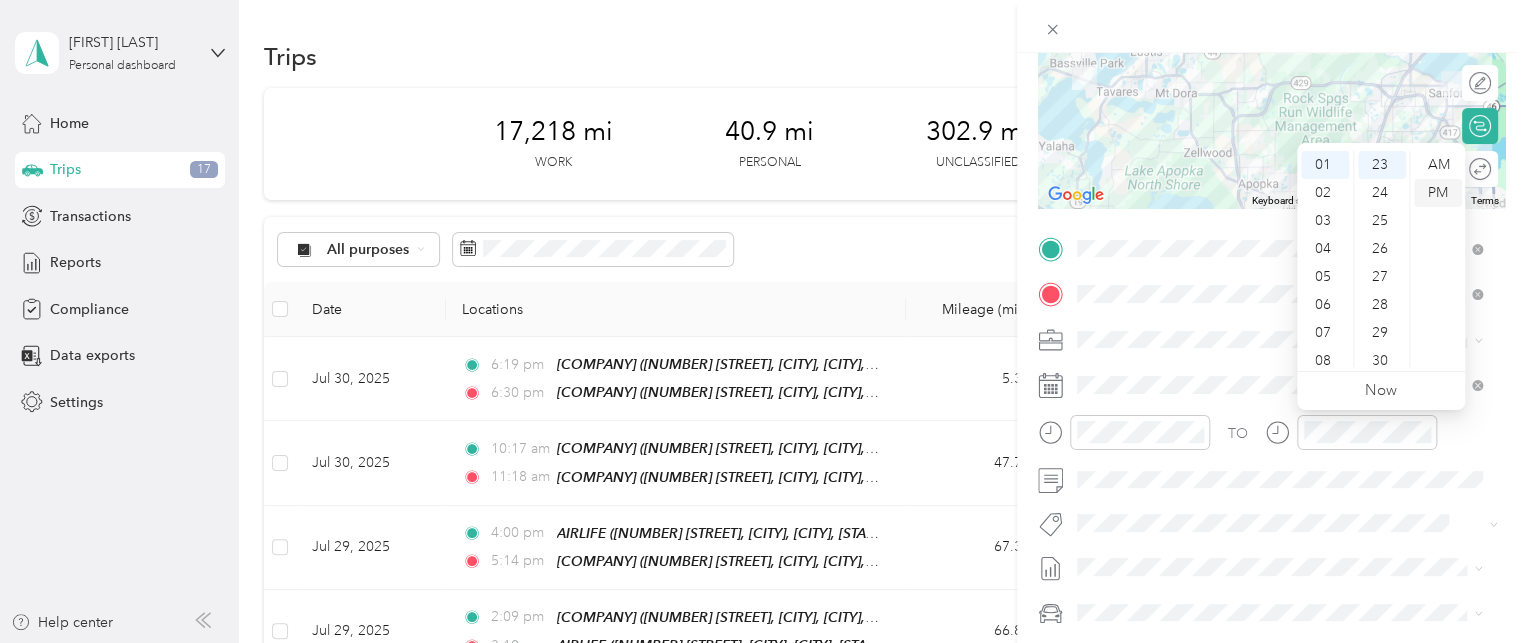 click on "PM" at bounding box center (1438, 193) 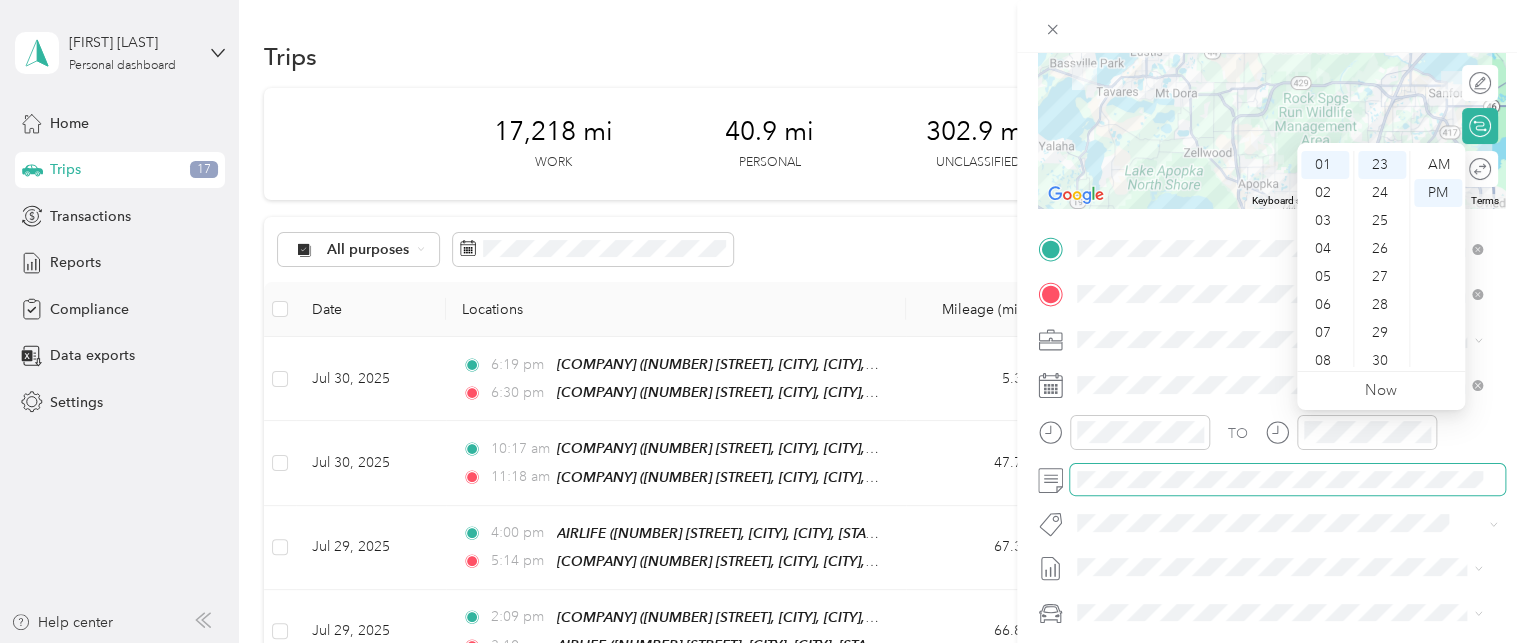 click at bounding box center [1287, 480] 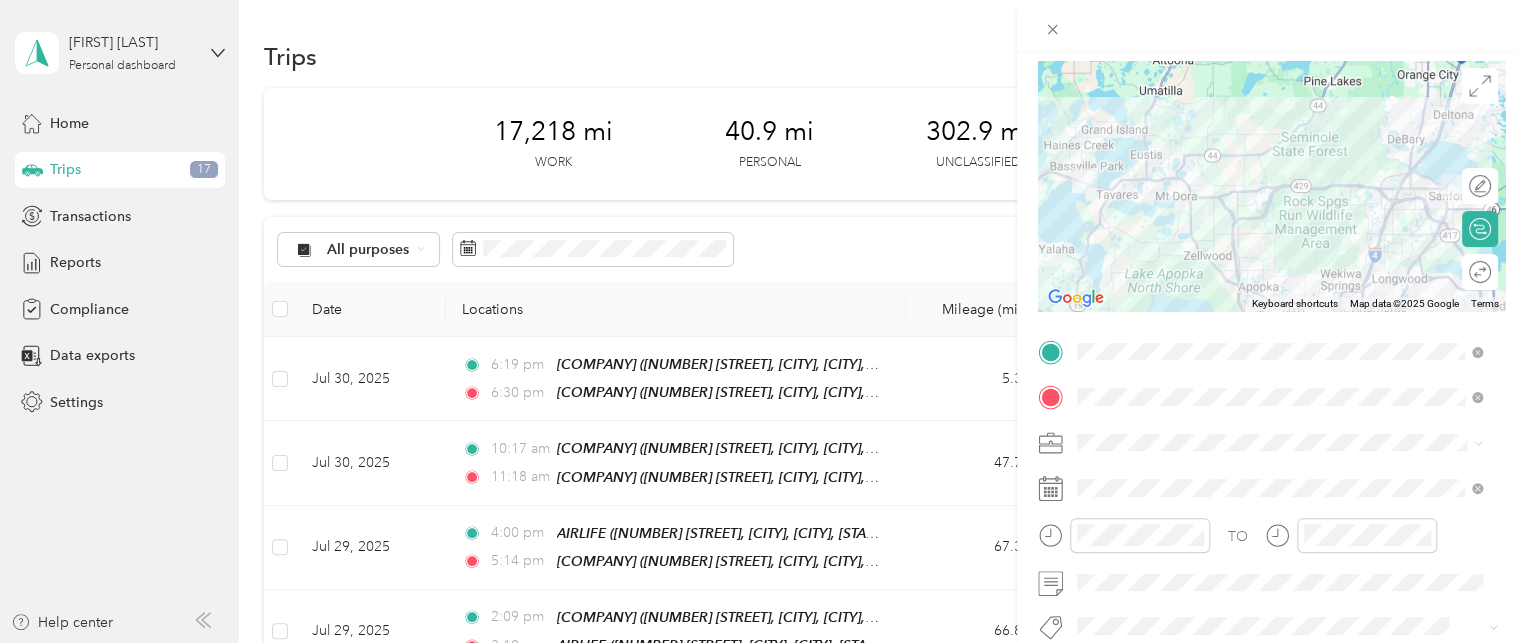 scroll, scrollTop: 0, scrollLeft: 0, axis: both 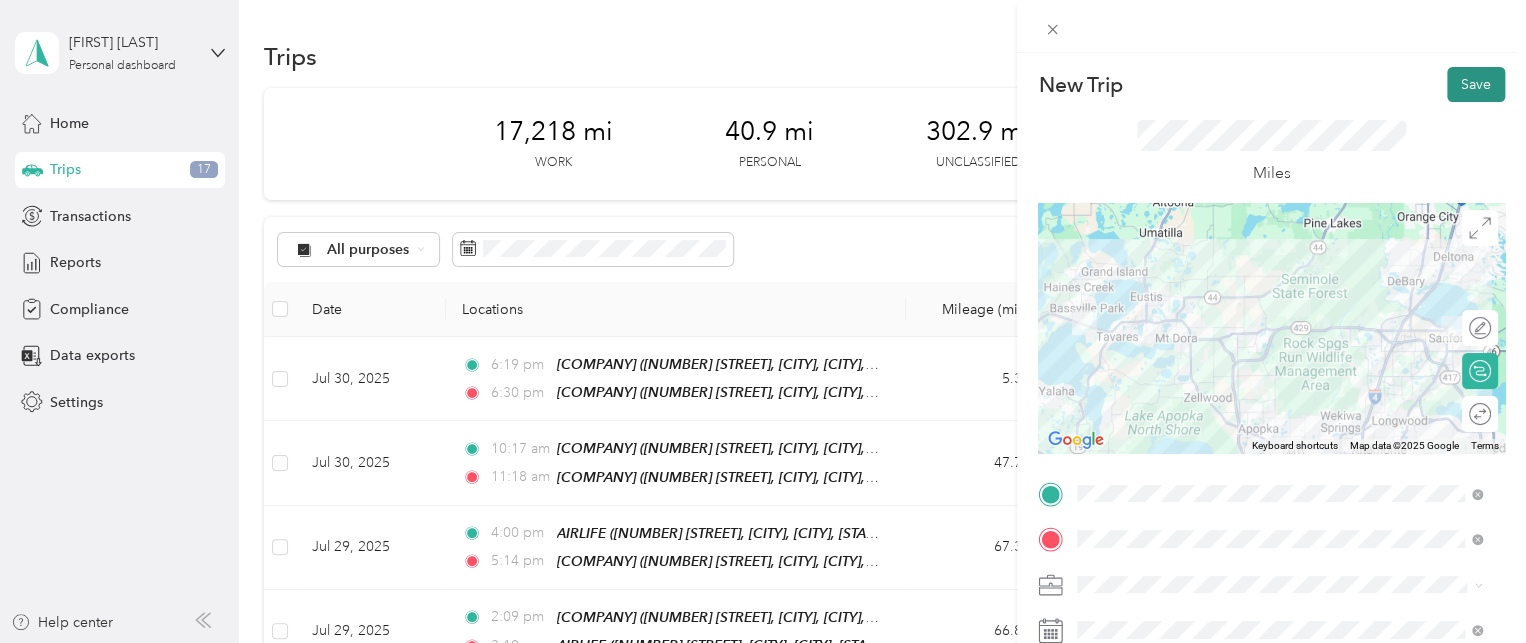 click on "Save" at bounding box center (1476, 84) 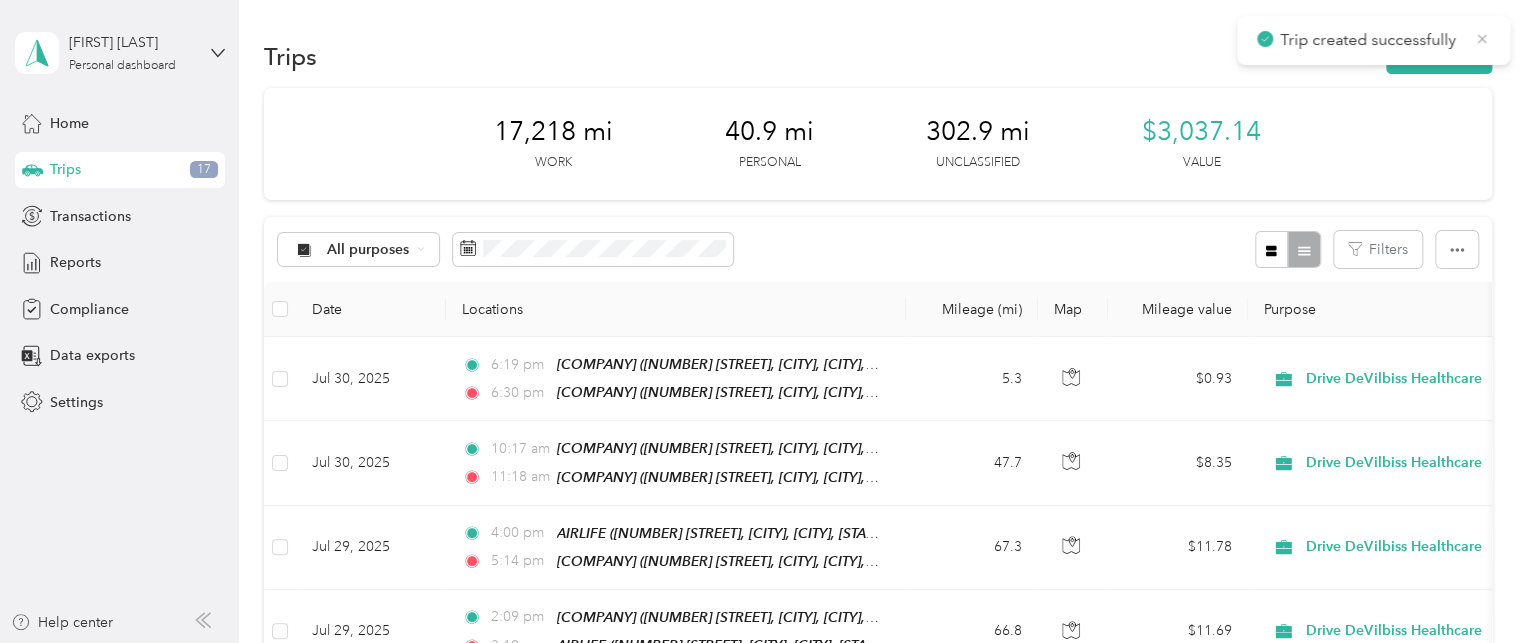 click 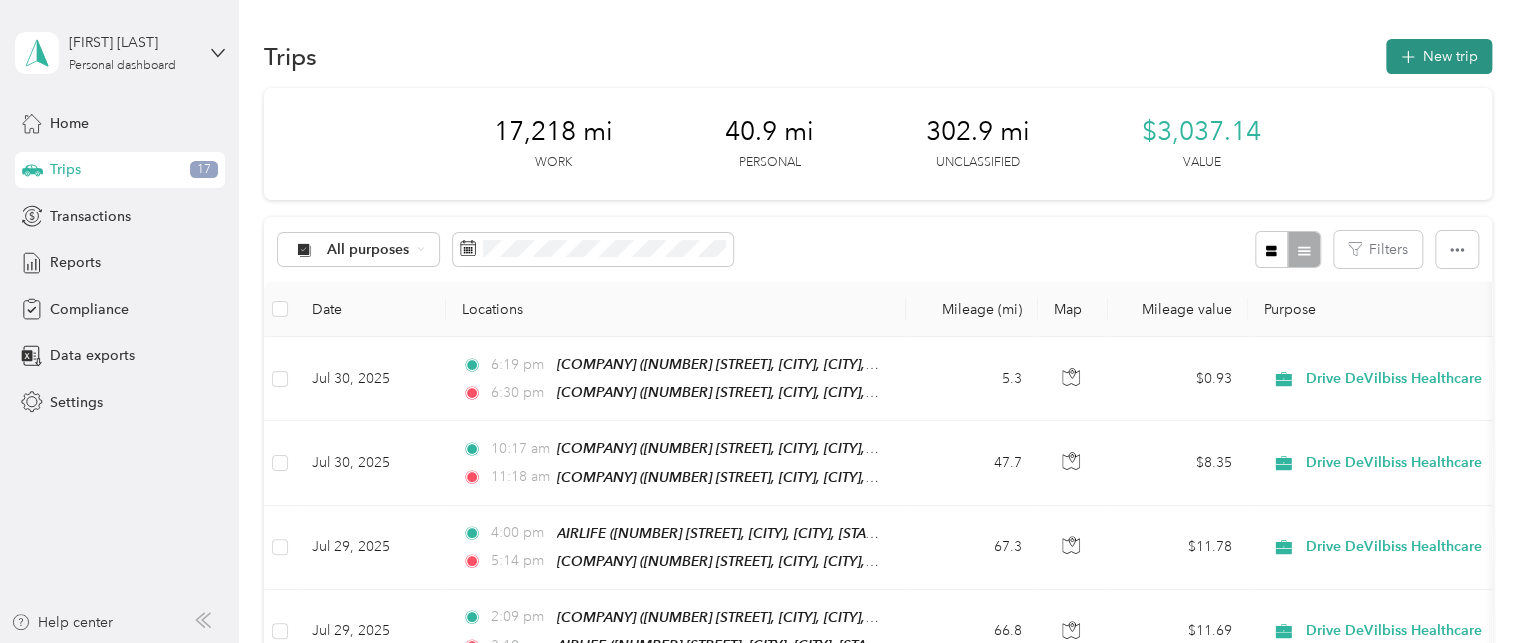 click on "New trip" at bounding box center [1439, 56] 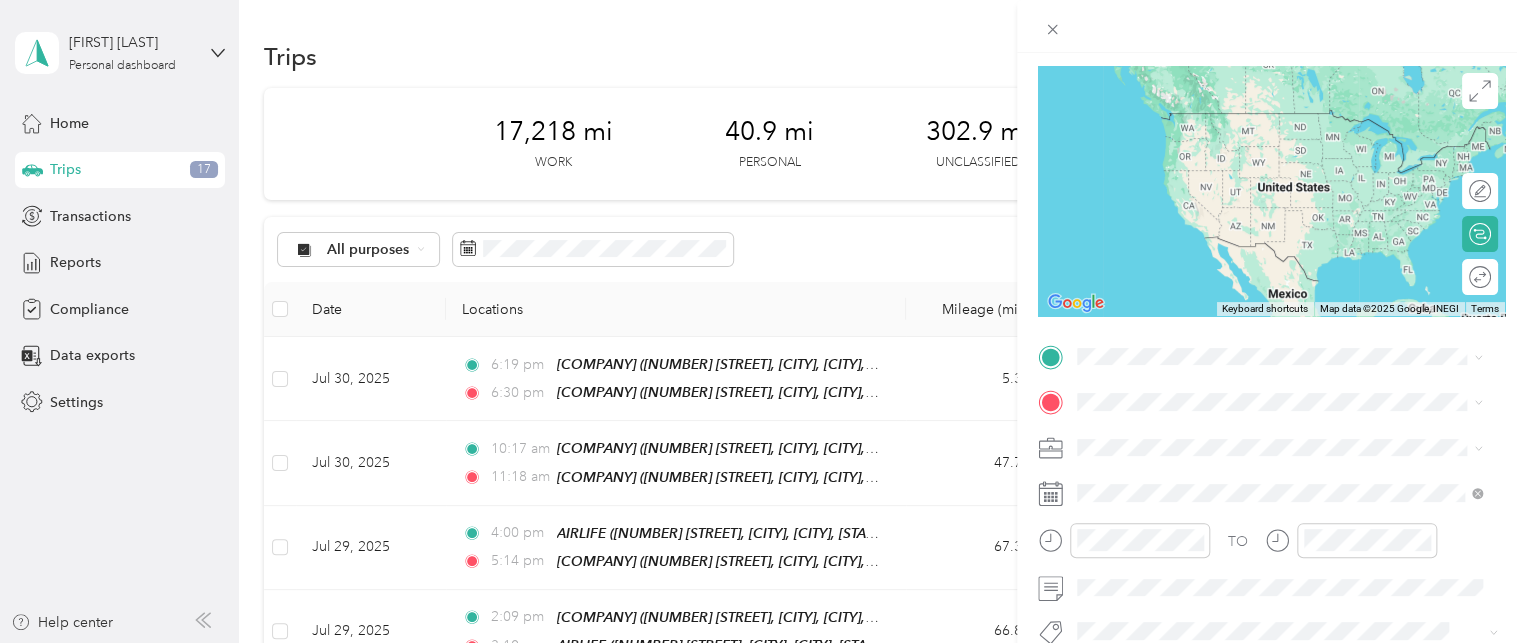 scroll, scrollTop: 165, scrollLeft: 0, axis: vertical 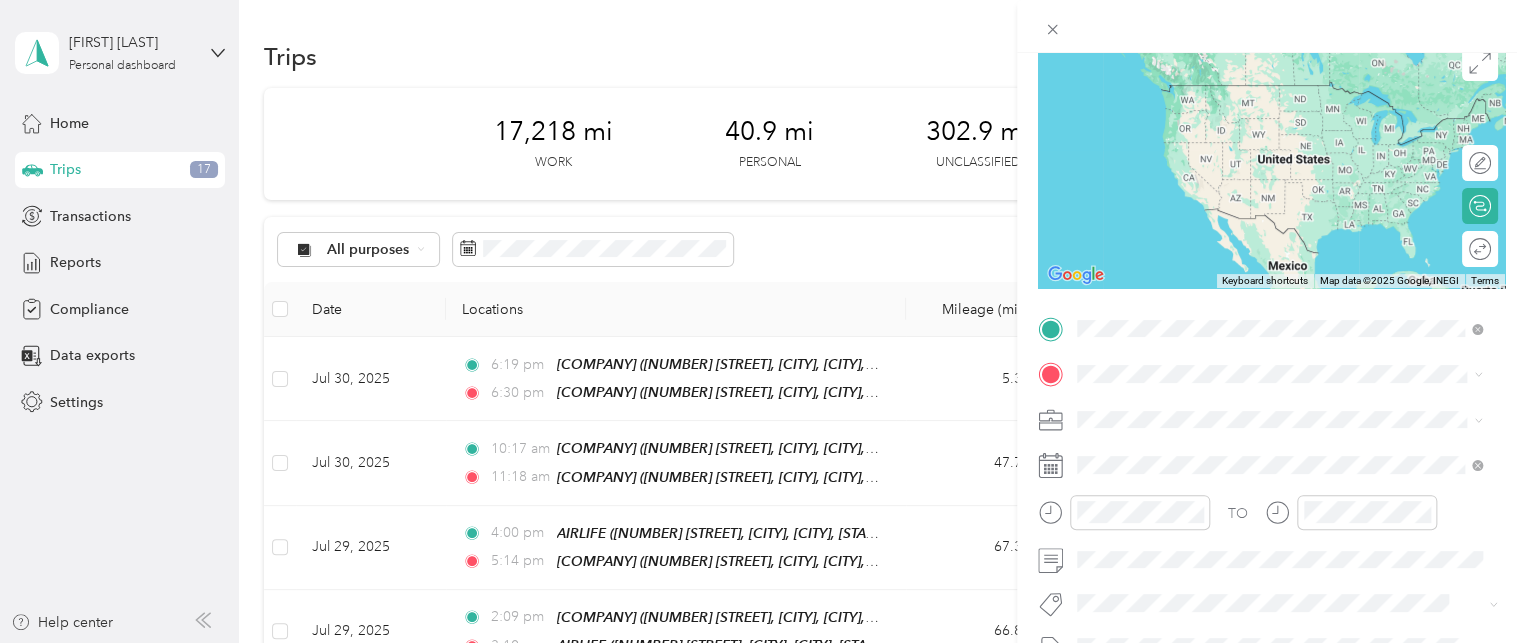 click on "[NUMBER] [STREET], [CITY], [POSTAL_CODE], [CITY], [STATE], [COUNTRY]" at bounding box center (1282, 440) 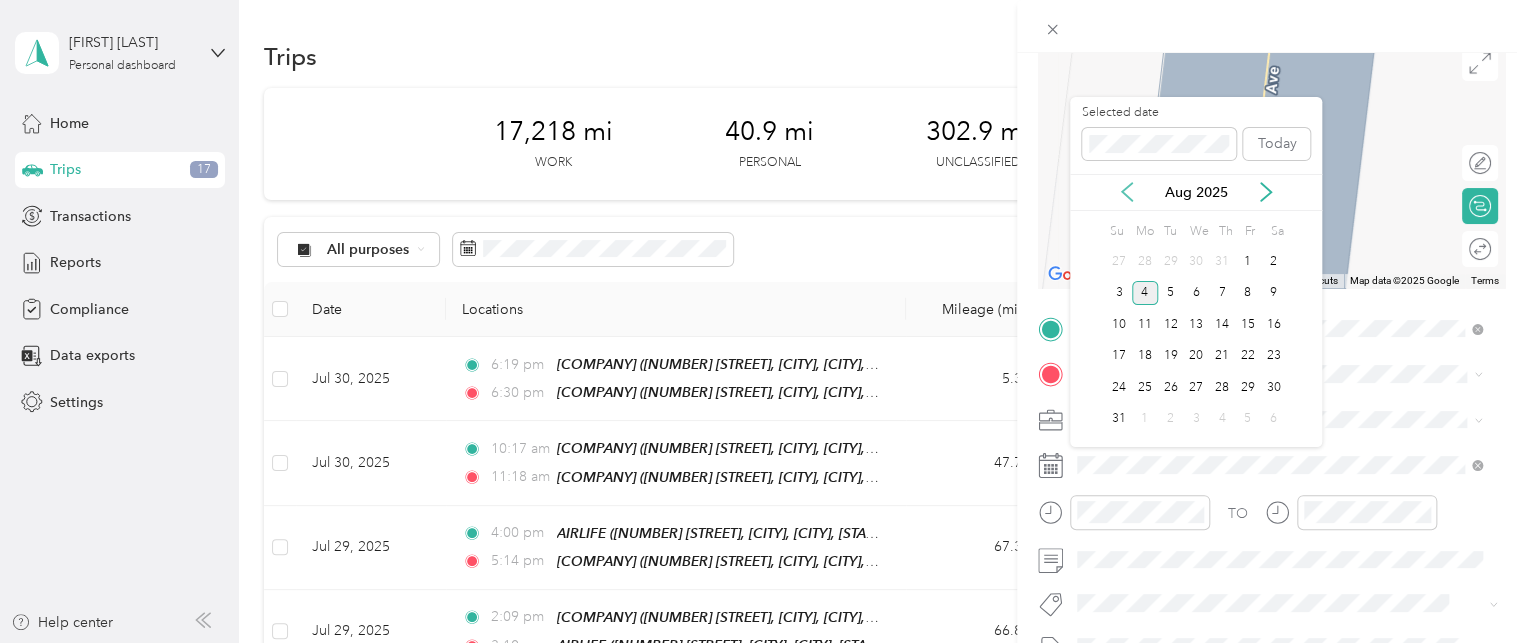 click 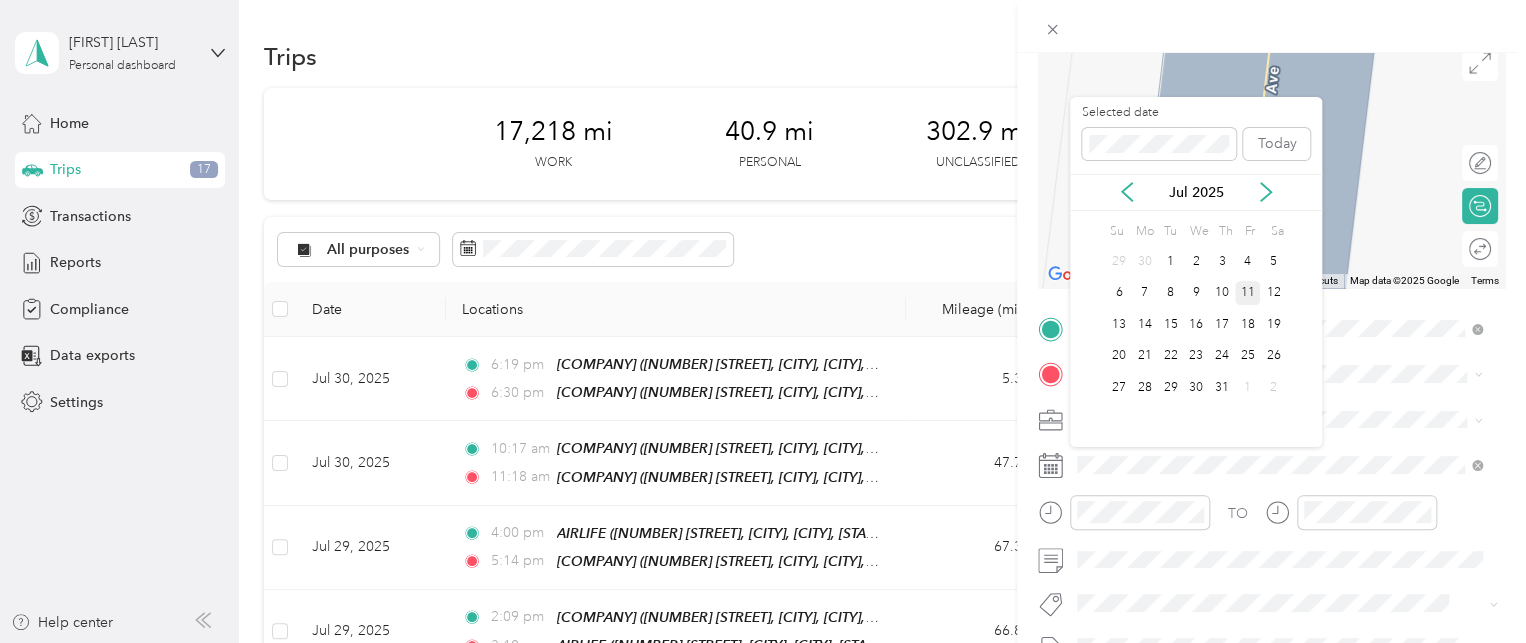 click on "11" at bounding box center (1248, 293) 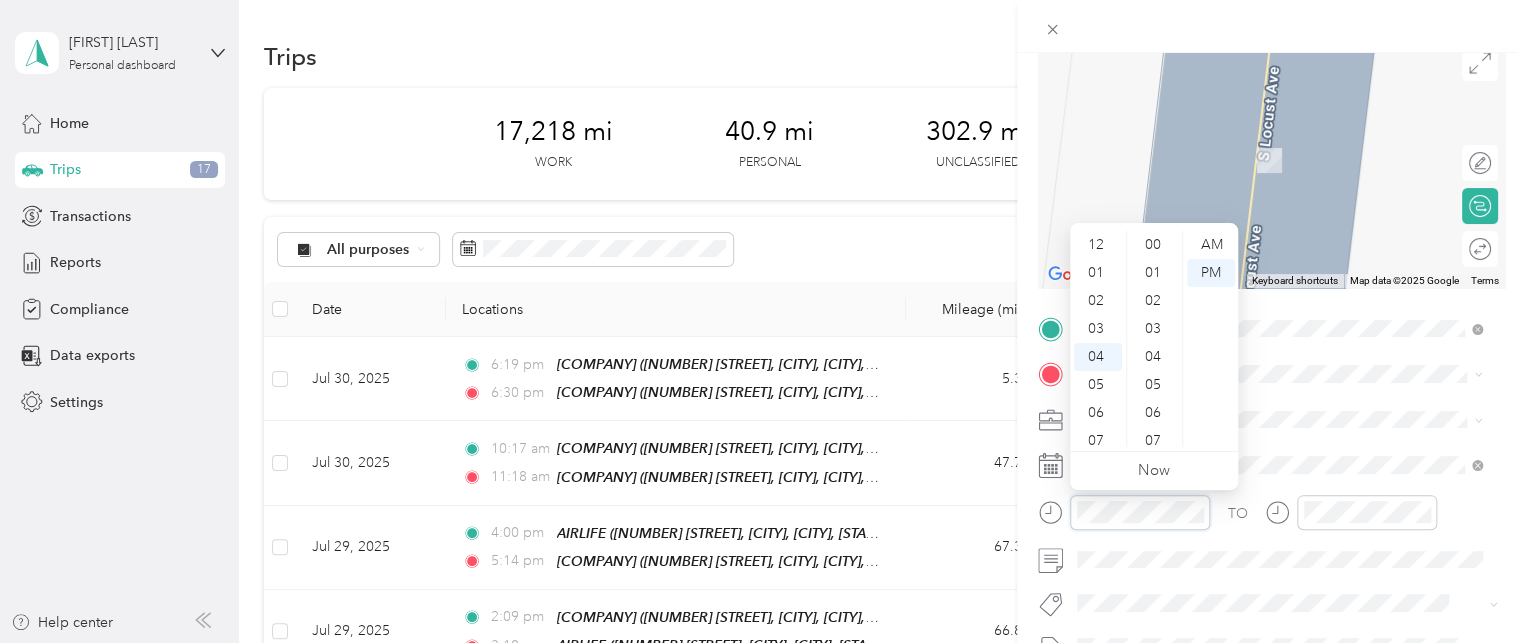scroll, scrollTop: 112, scrollLeft: 0, axis: vertical 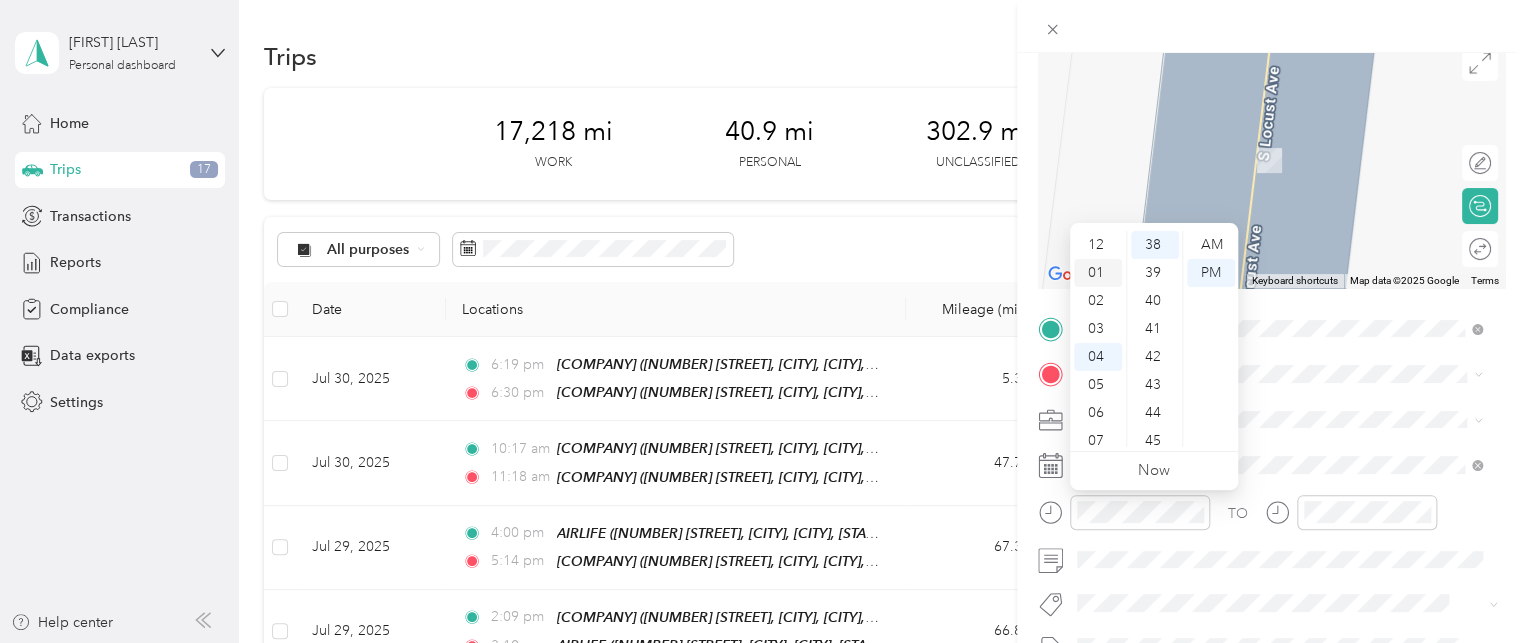 click on "01" at bounding box center [1098, 273] 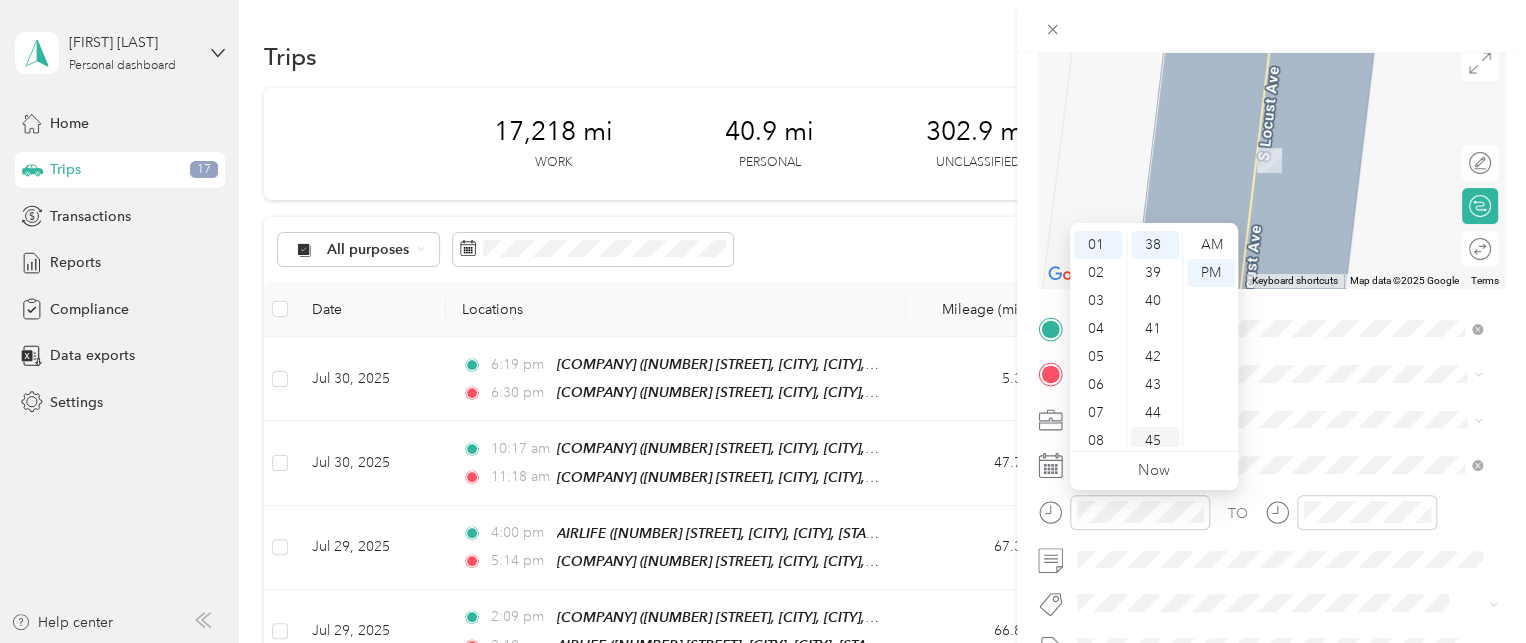 scroll, scrollTop: 28, scrollLeft: 0, axis: vertical 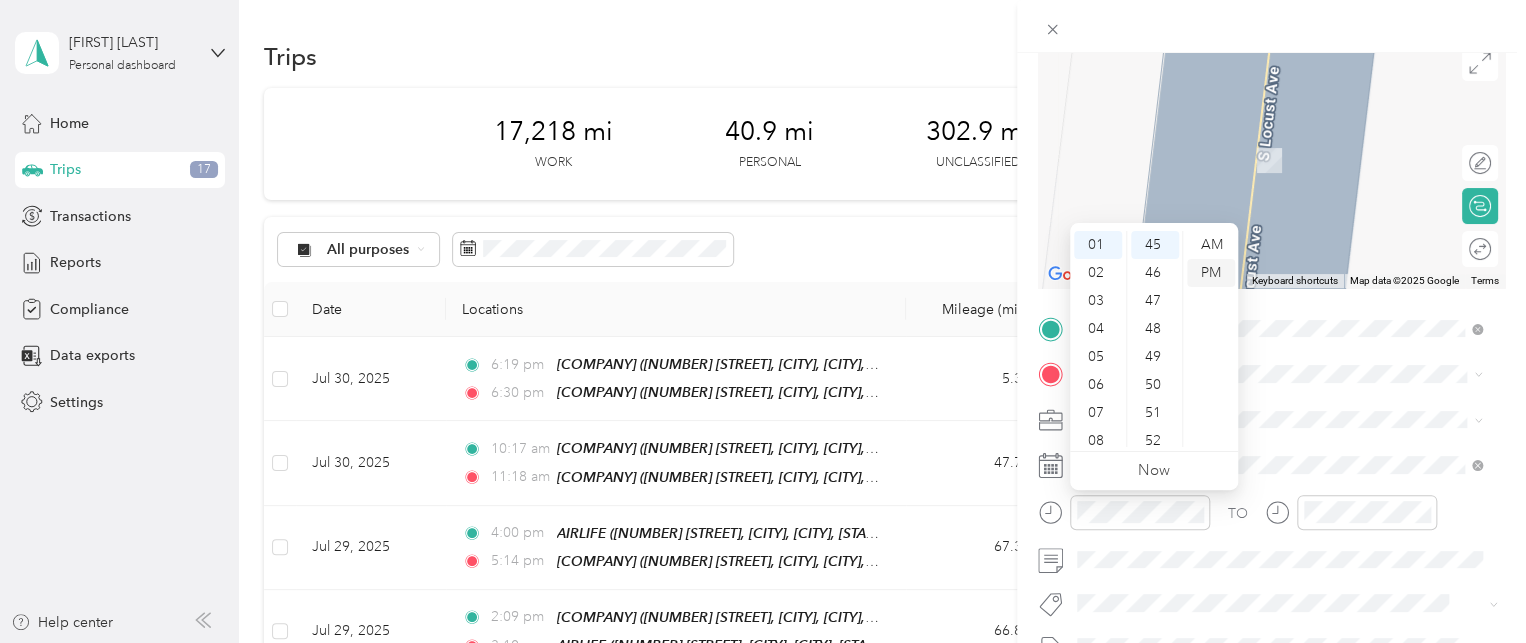 click on "PM" at bounding box center (1211, 273) 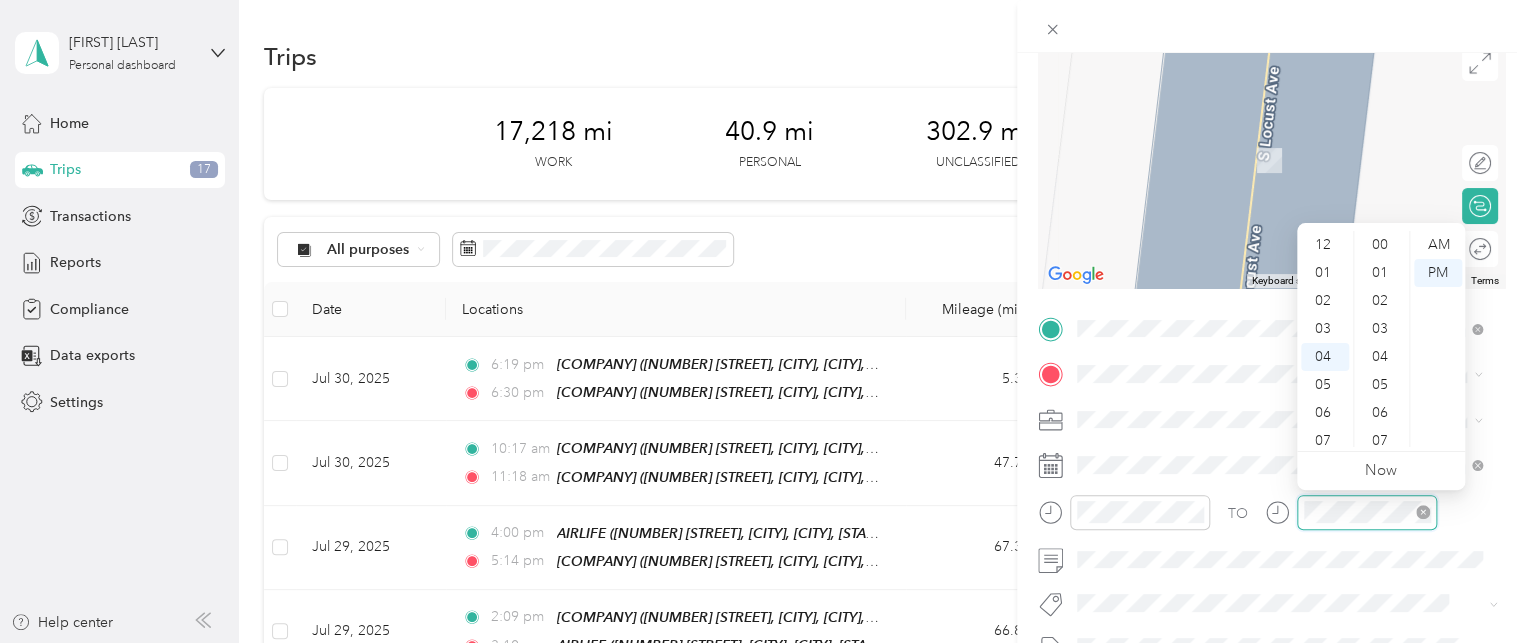 scroll, scrollTop: 112, scrollLeft: 0, axis: vertical 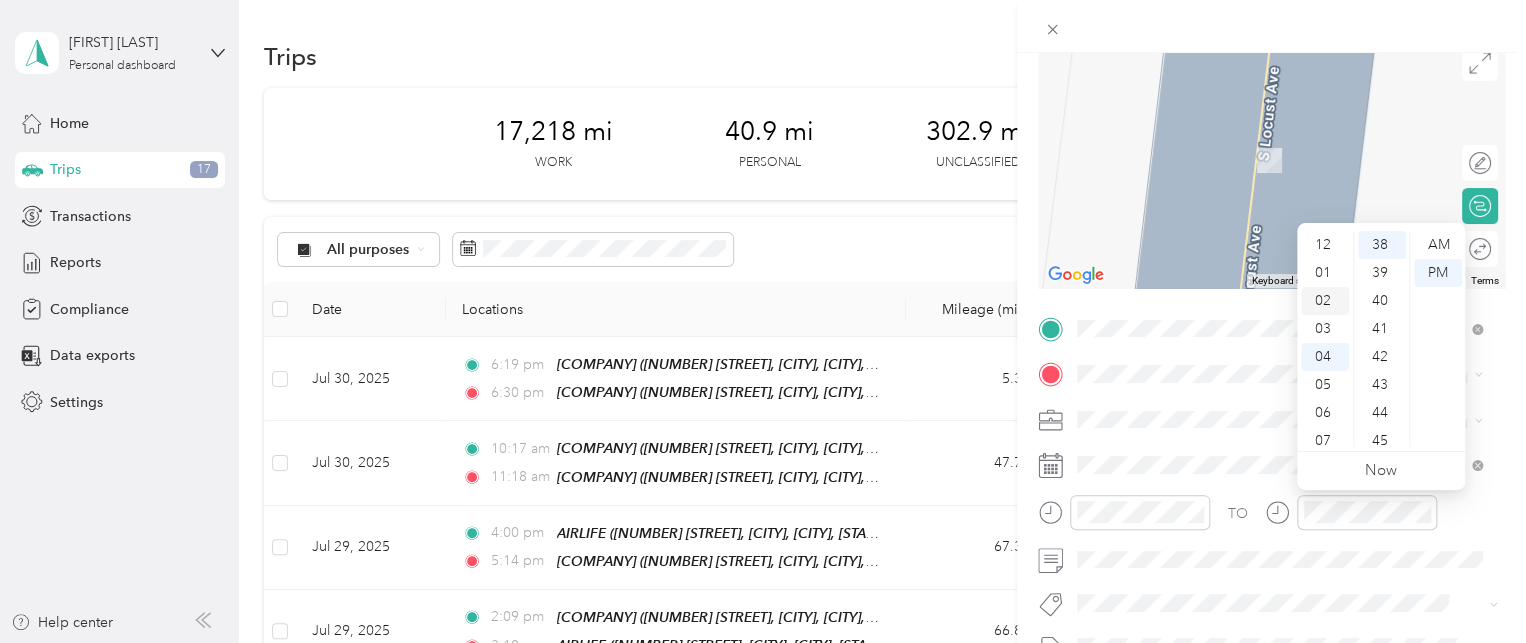 click on "02" at bounding box center (1325, 301) 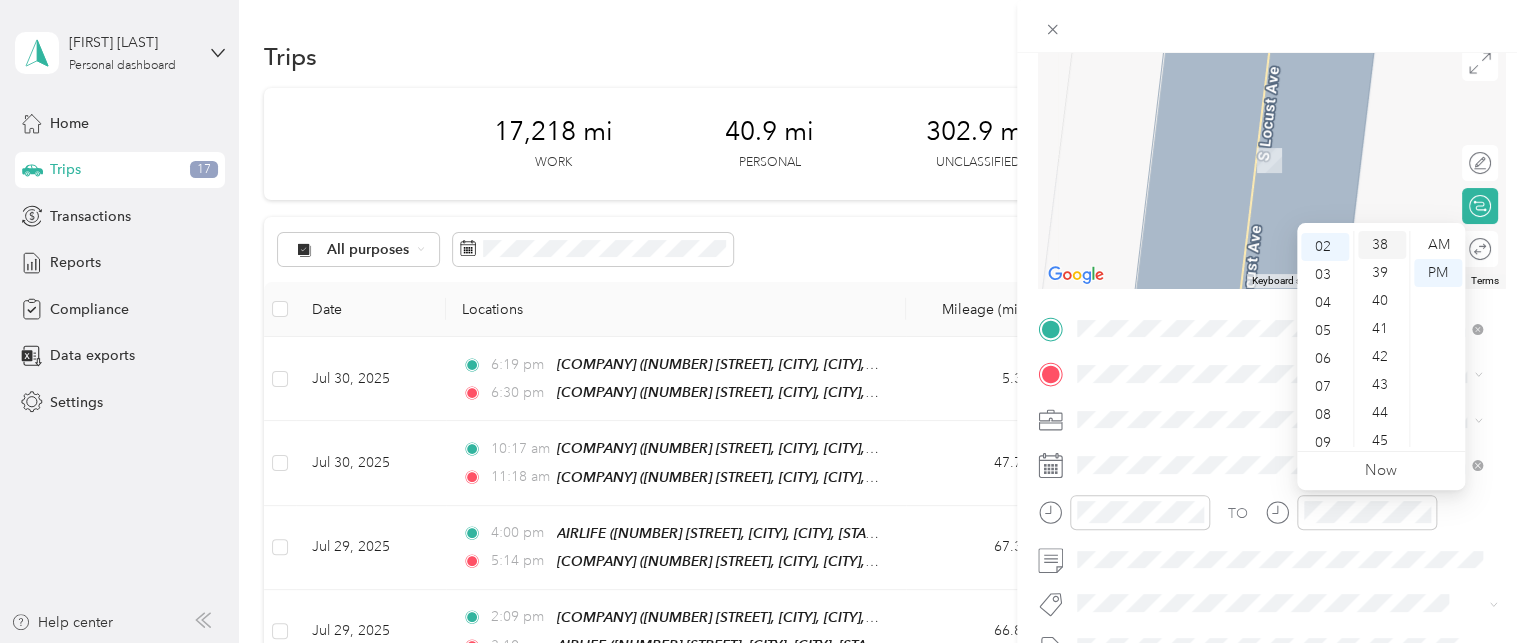 scroll, scrollTop: 56, scrollLeft: 0, axis: vertical 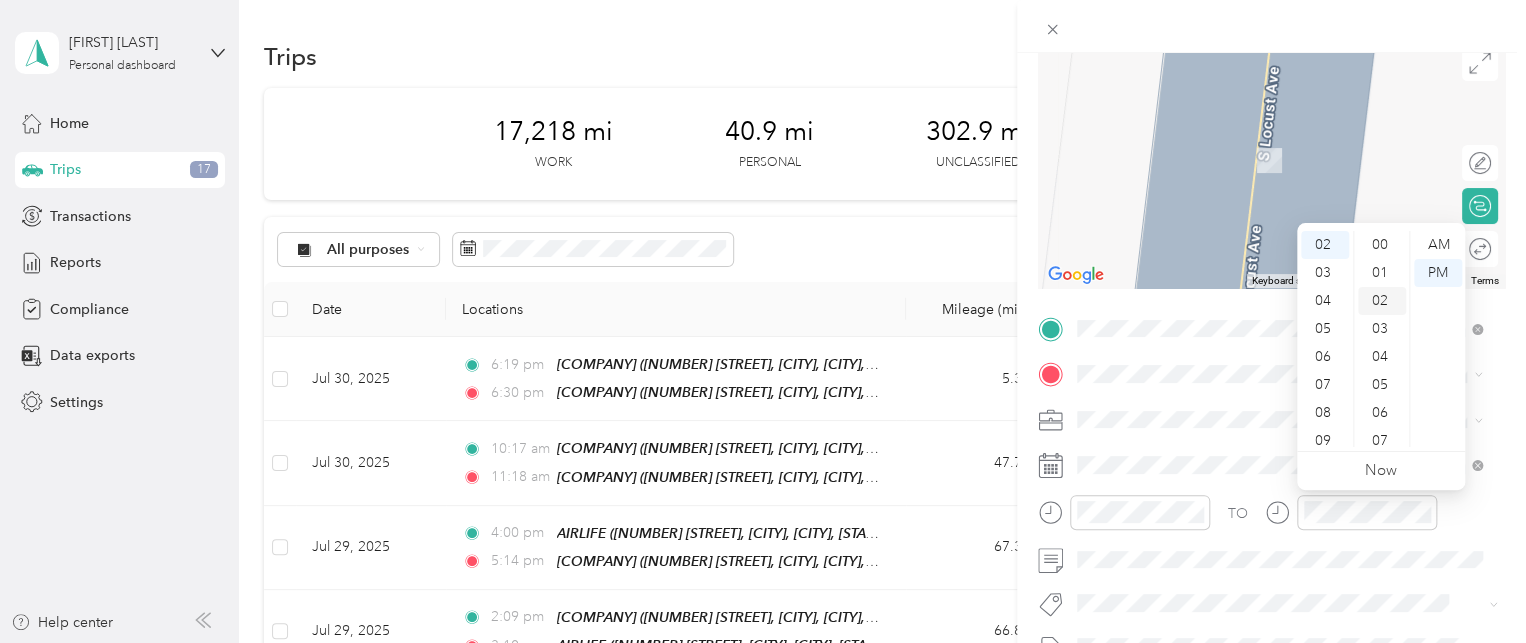 click on "02" at bounding box center (1382, 301) 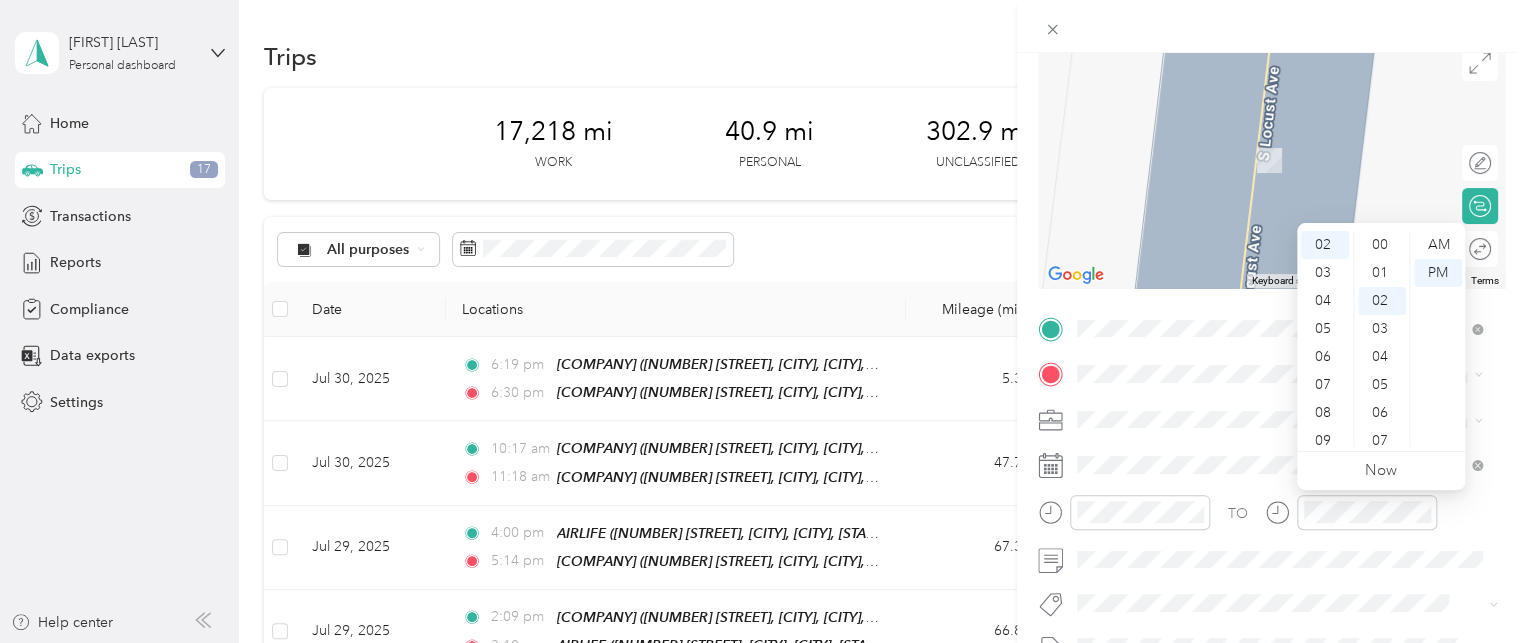 scroll 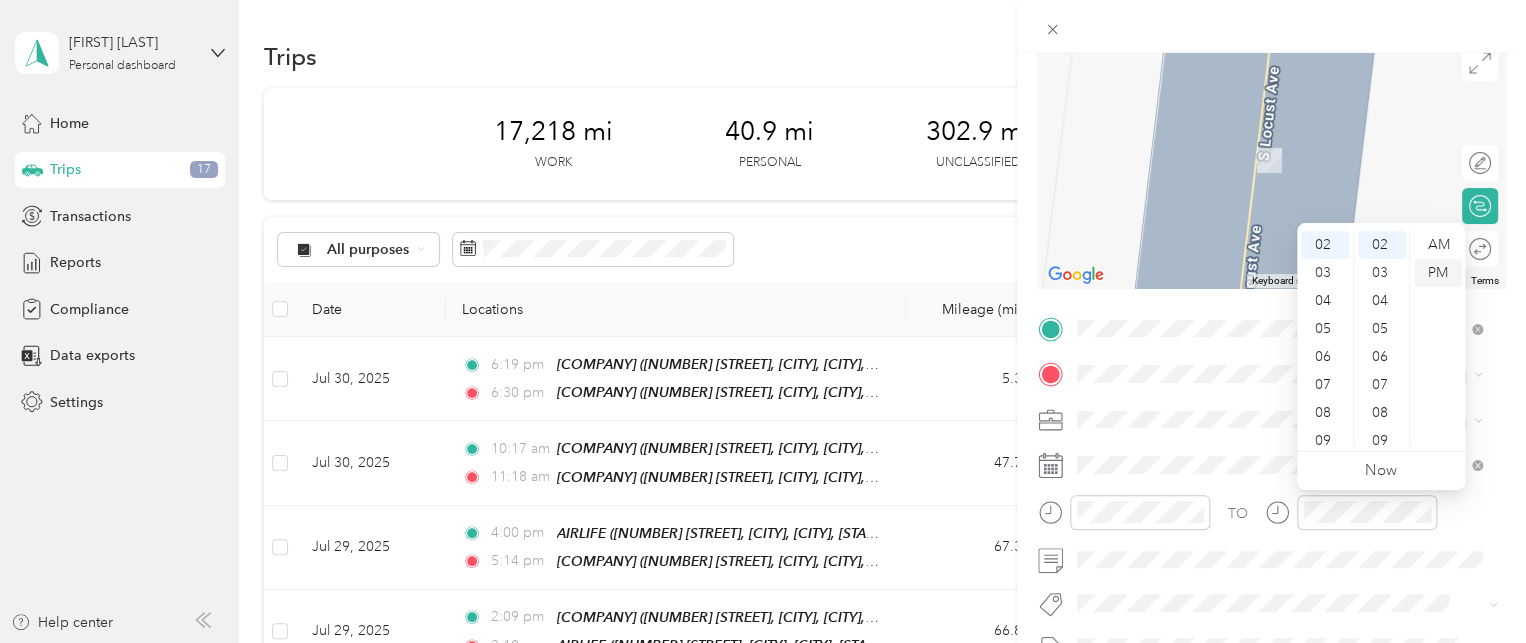 click on "PM" at bounding box center [1438, 273] 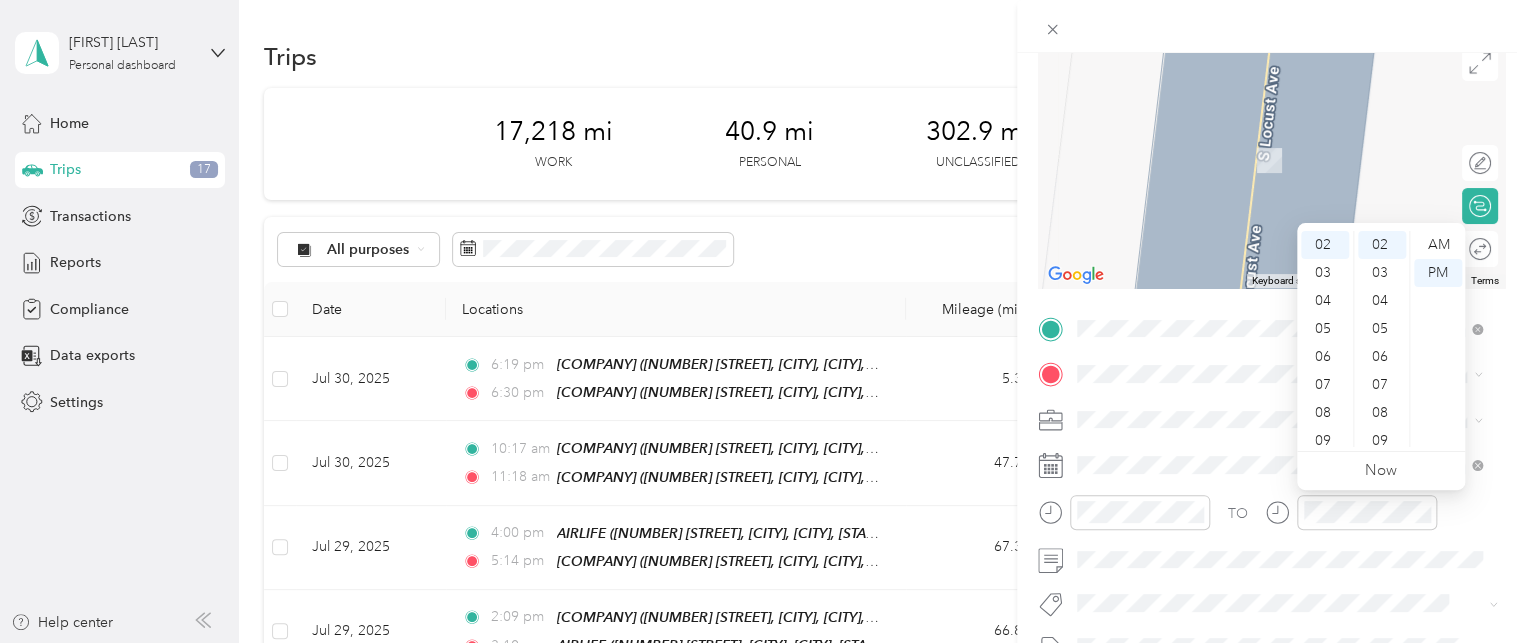 click on "New Trip Save This trip cannot be edited because it is either under review, approved, or paid. Contact your Team Manager to edit it. Miles To navigate the map with touch gestures double-tap and hold your finger on the map, then drag the map. ← Move left → Move right ↑ Move up ↓ Move down + Zoom in - Zoom out Home Jump left by 75% End Jump right by 75% Page Up Jump up by 75% Page Down Jump down by 75% Keyboard shortcuts Map Data Map data ©2025 Google Map data ©2025 Google 2 m  Click to toggle between metric and imperial units Terms Report a map error Edit route Calculate route Round trip TO Add photo" at bounding box center [763, 321] 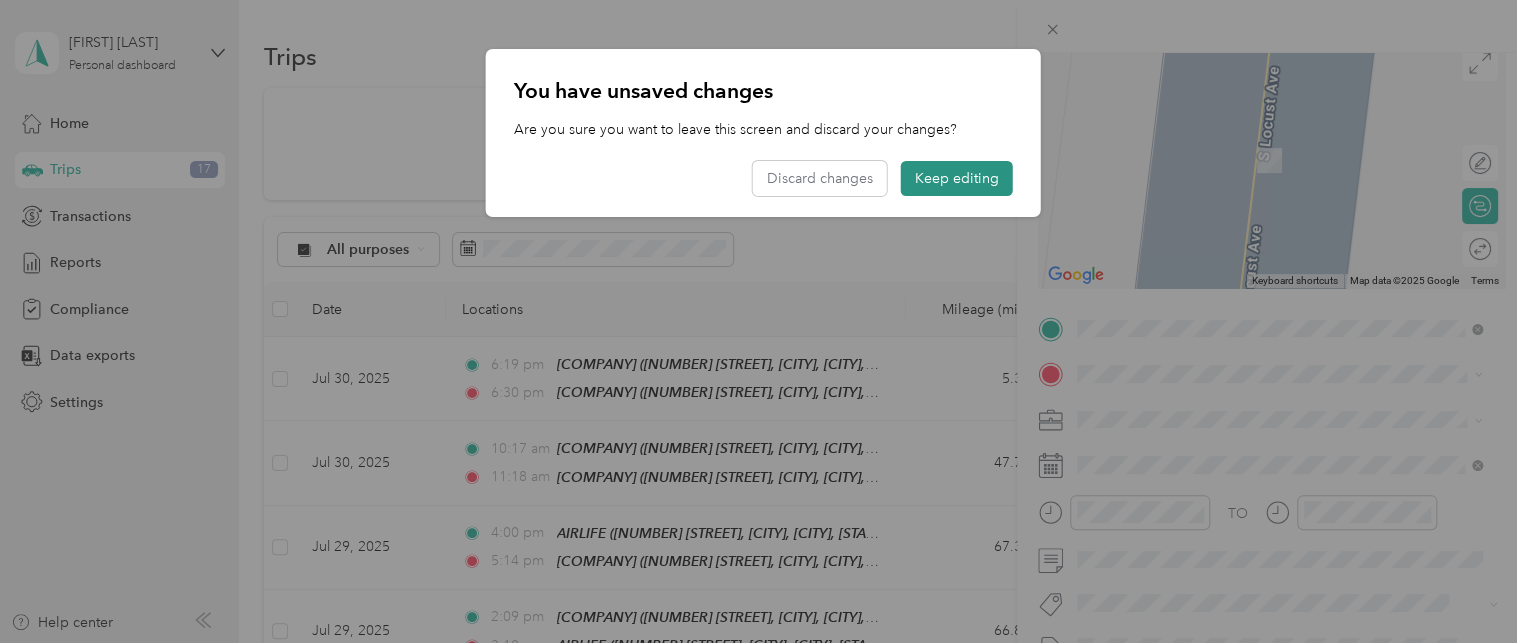 click on "Keep editing" at bounding box center (957, 178) 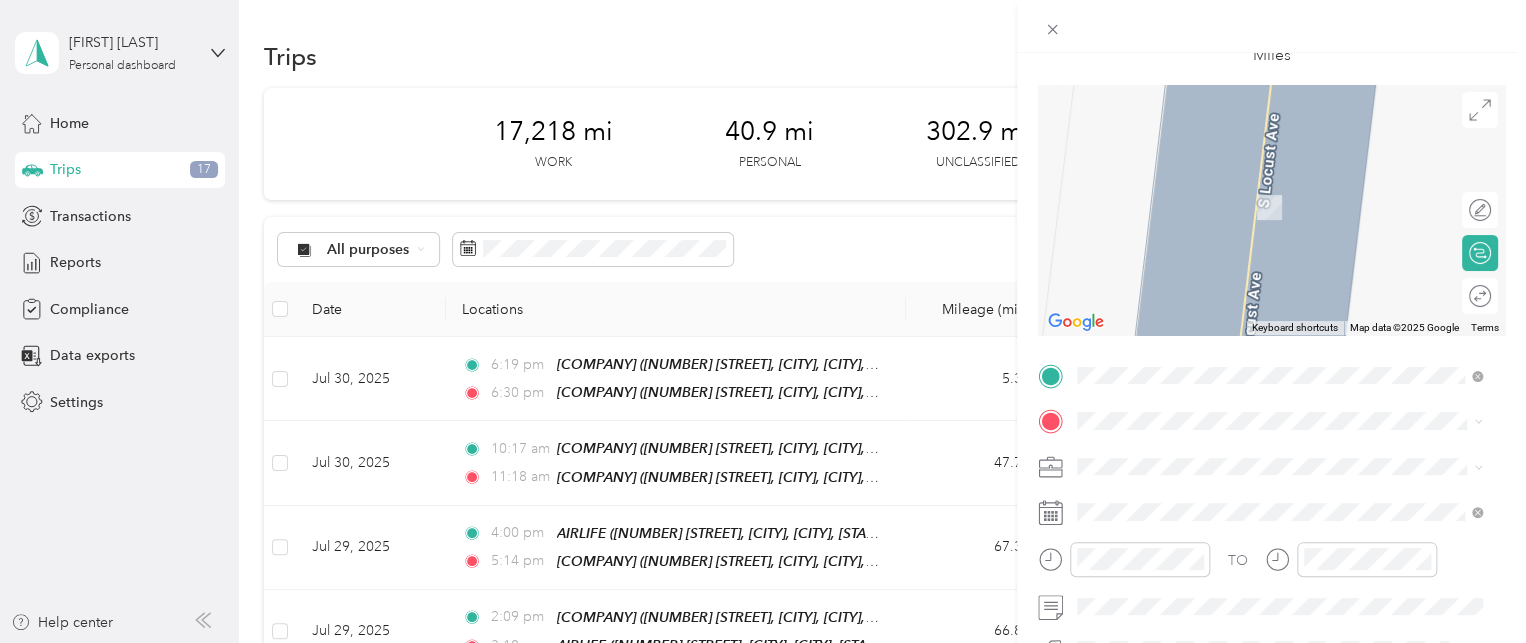 scroll, scrollTop: 156, scrollLeft: 0, axis: vertical 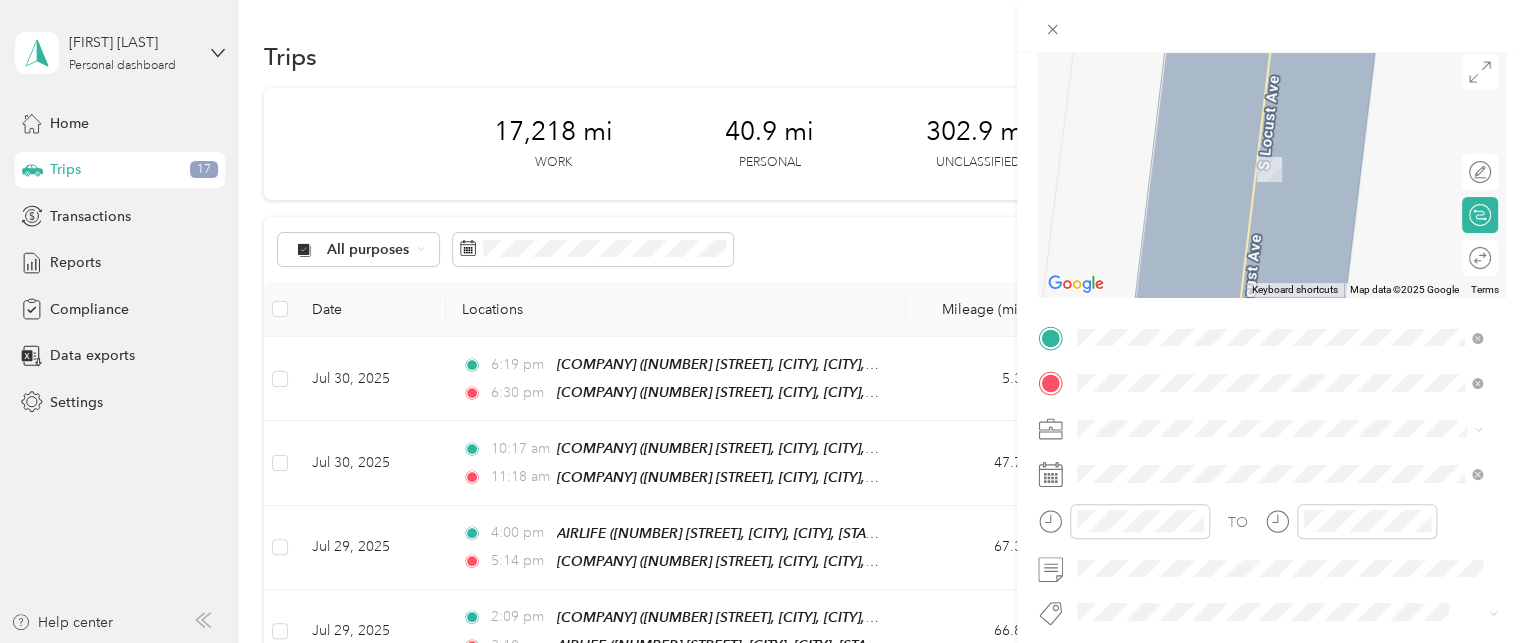 click on "[NUMBER] [STREET_NAME], [CITY], [POSTAL_CODE], [CITY], [STATE], United States" at bounding box center [1284, 180] 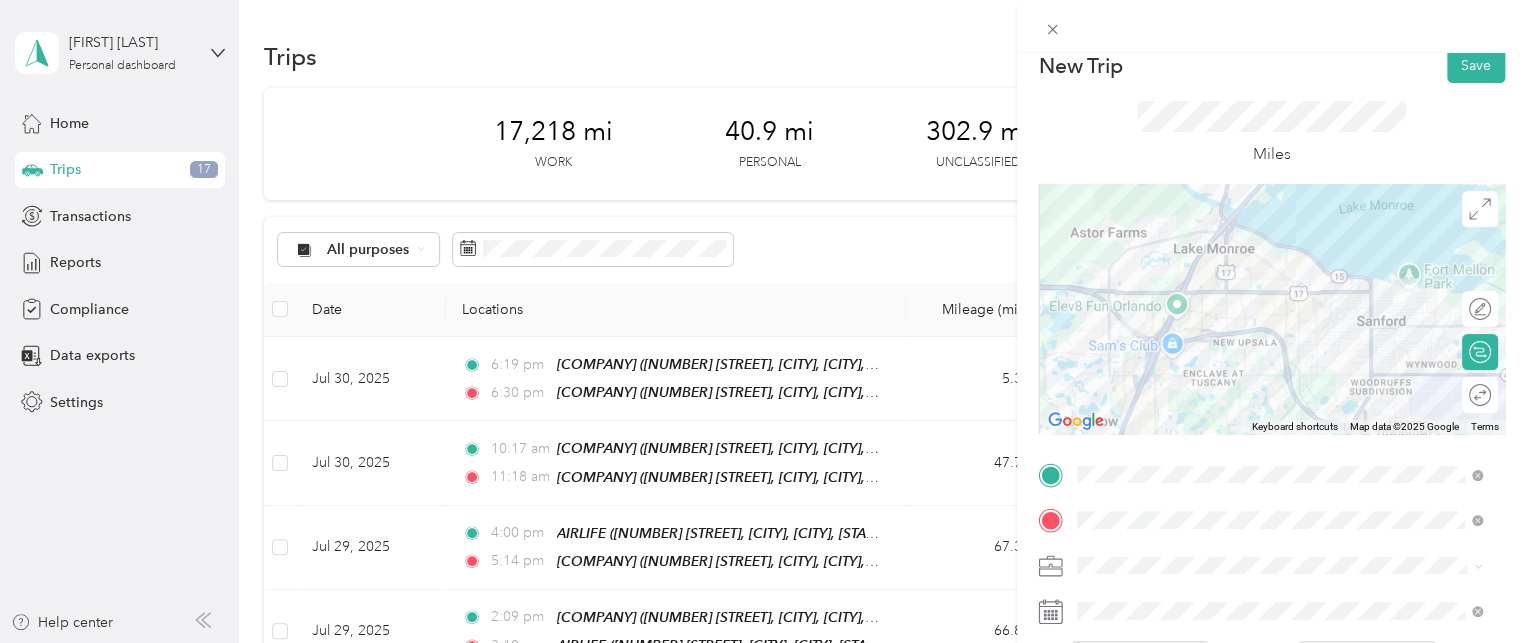 scroll, scrollTop: 0, scrollLeft: 0, axis: both 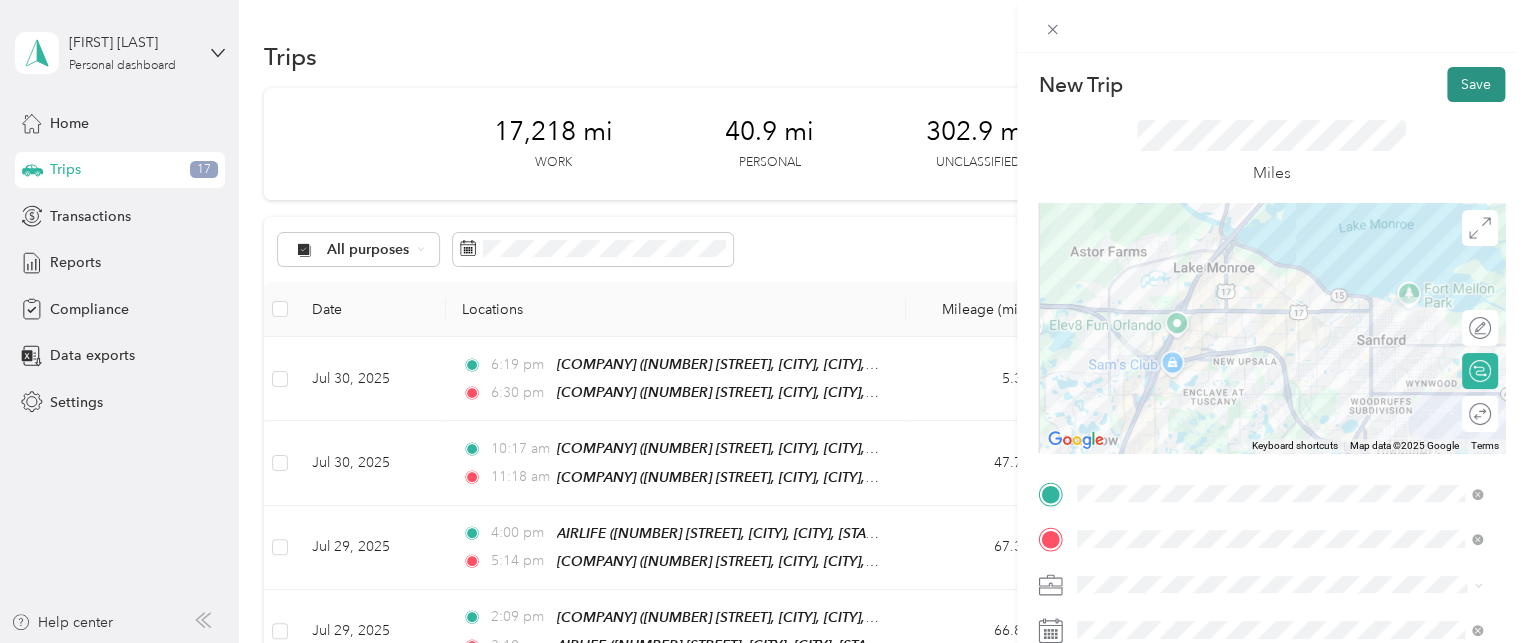 click on "Save" at bounding box center (1476, 84) 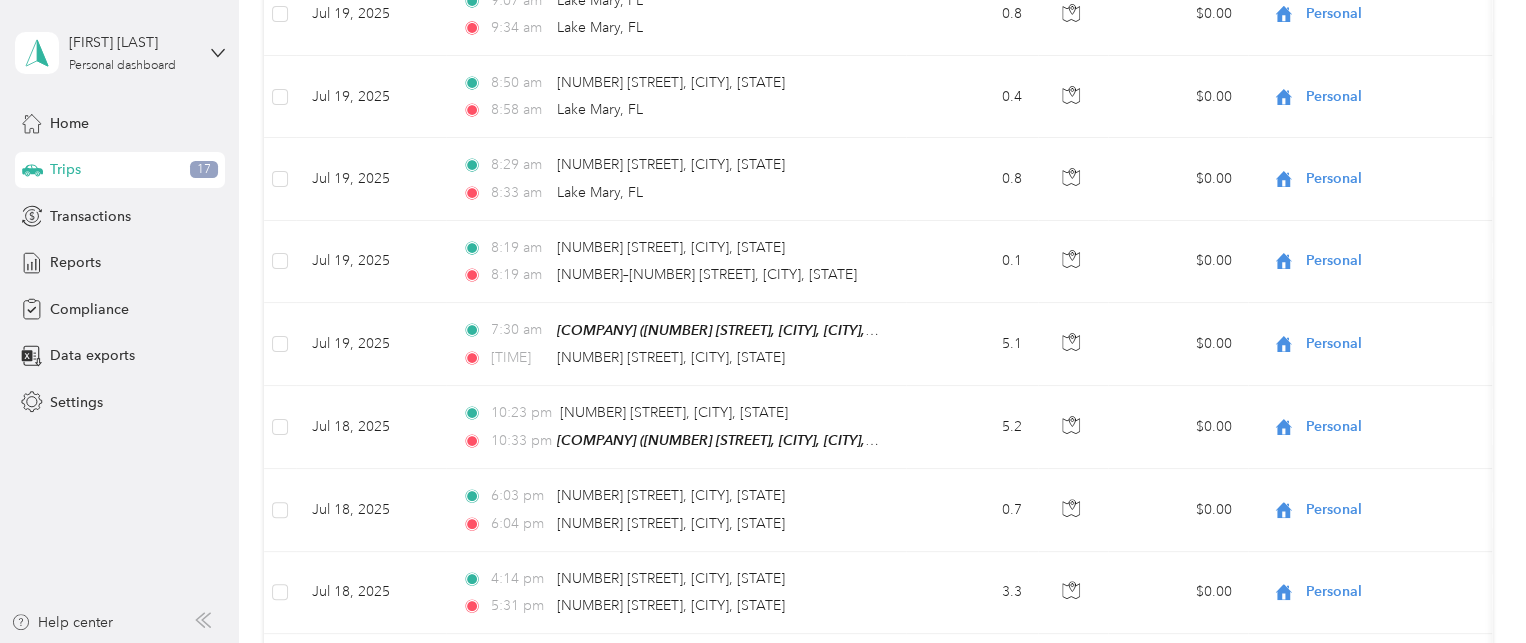 scroll, scrollTop: 2291, scrollLeft: 0, axis: vertical 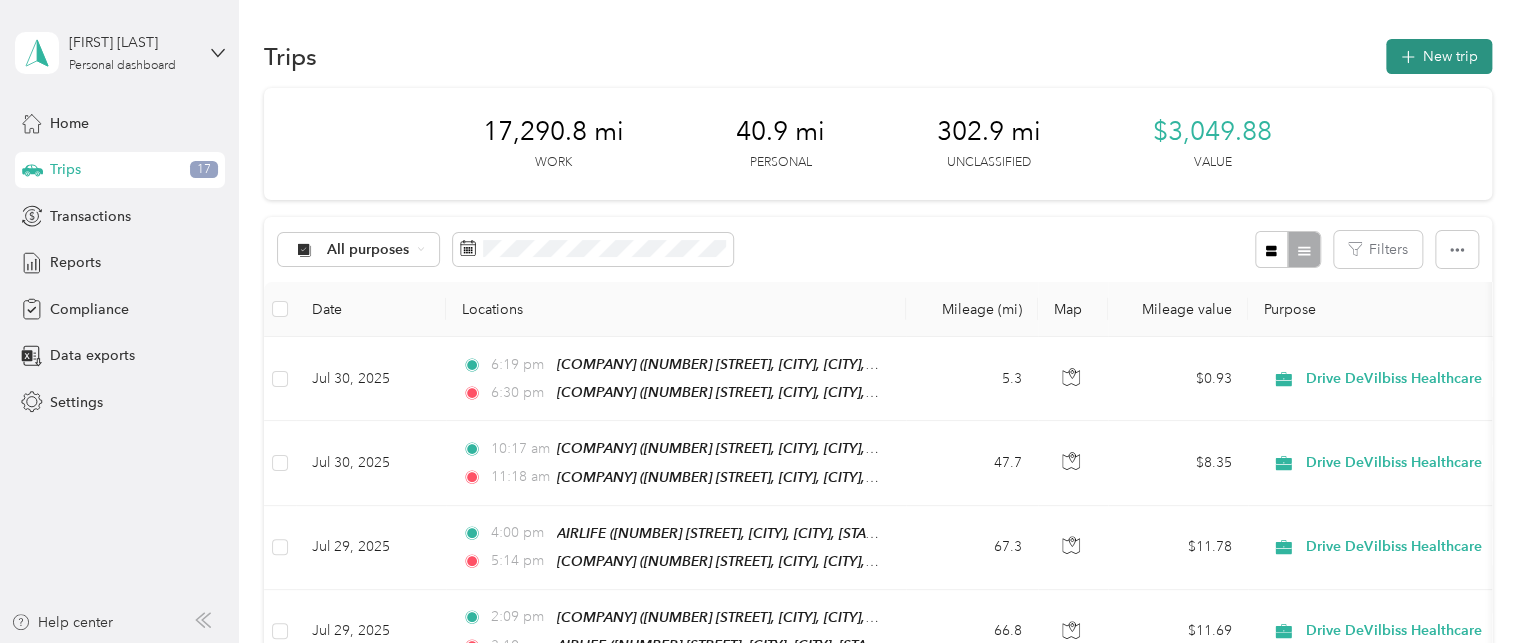 click on "New trip" at bounding box center (1439, 56) 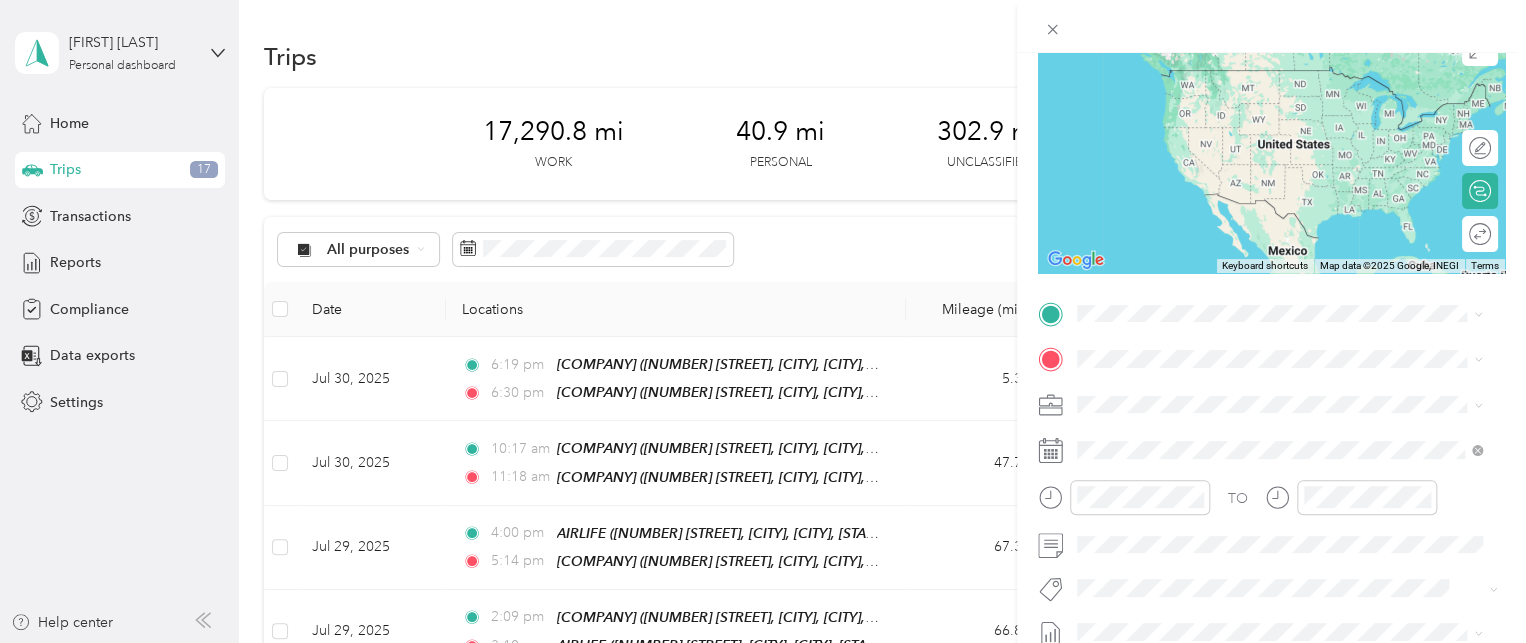 scroll, scrollTop: 216, scrollLeft: 0, axis: vertical 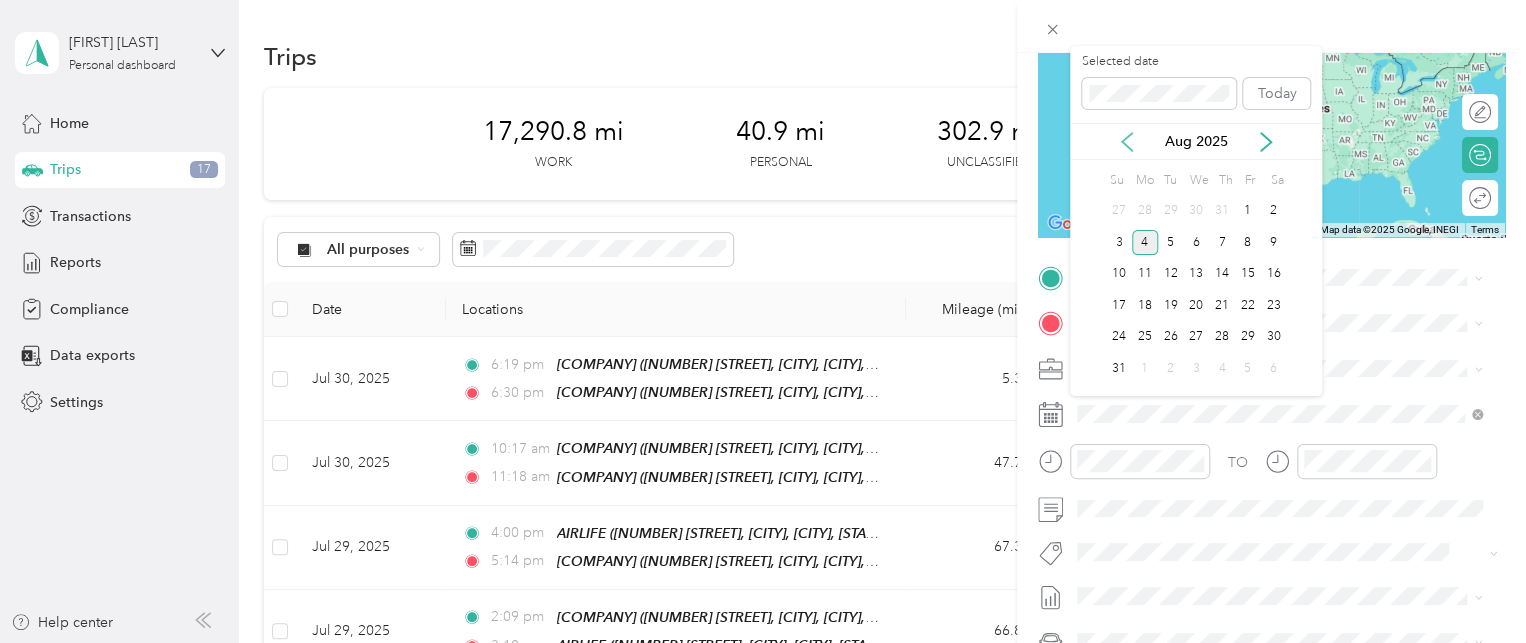 click 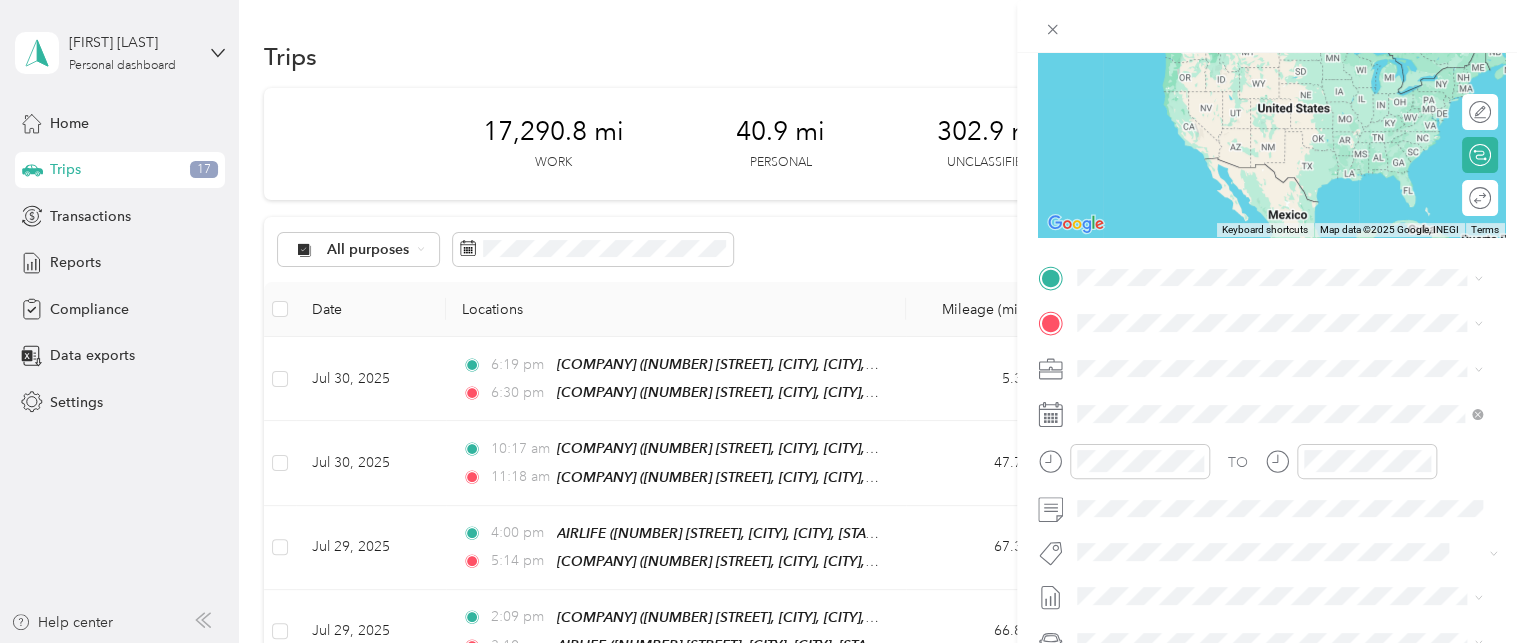 click on "New Trip Save This trip cannot be edited because it is either under review, approved, or paid. Contact your Team Manager to edit it. Miles To navigate the map with touch gestures double-tap and hold your finger on the map, then drag the map. ← Move left → Move right ↑ Move up ↓ Move down + Zoom in - Zoom out Home Jump left by 75% End Jump right by 75% Page Up Jump up by 75% Page Down Jump down by 75% Keyboard shortcuts Map Data Map data ©2025 Google, INEGI Map data ©2025 Google, INEGI 1000 km  Click to toggle between metric and imperial units Terms Report a map error Edit route Calculate route Round trip TO Add photo" at bounding box center [763, 321] 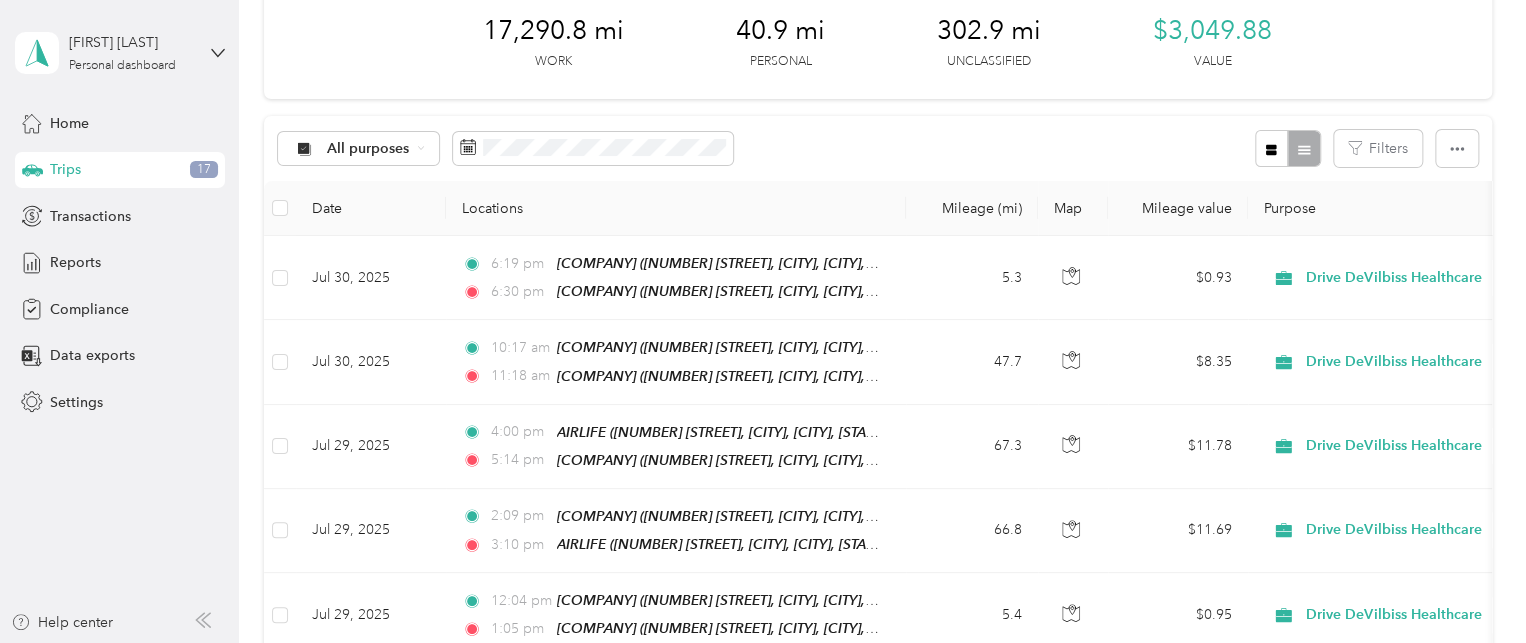 scroll, scrollTop: 0, scrollLeft: 0, axis: both 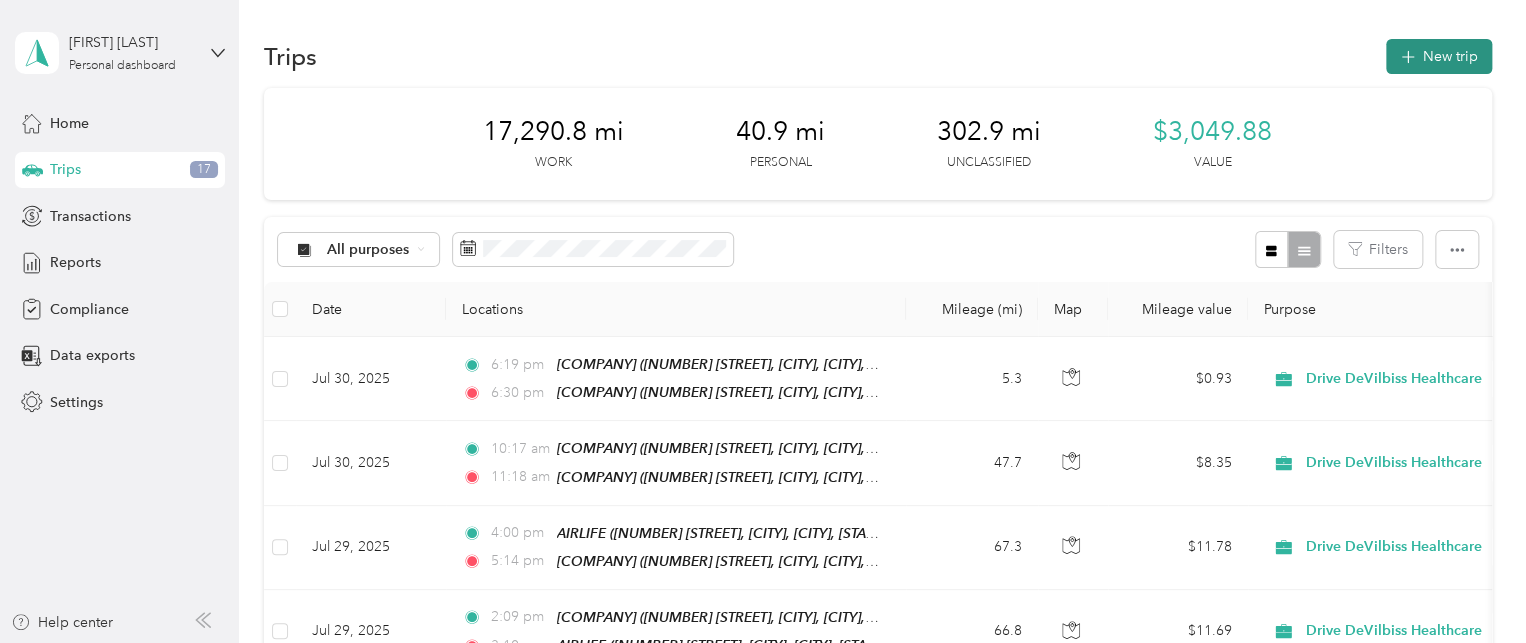 click on "New trip" at bounding box center (1439, 56) 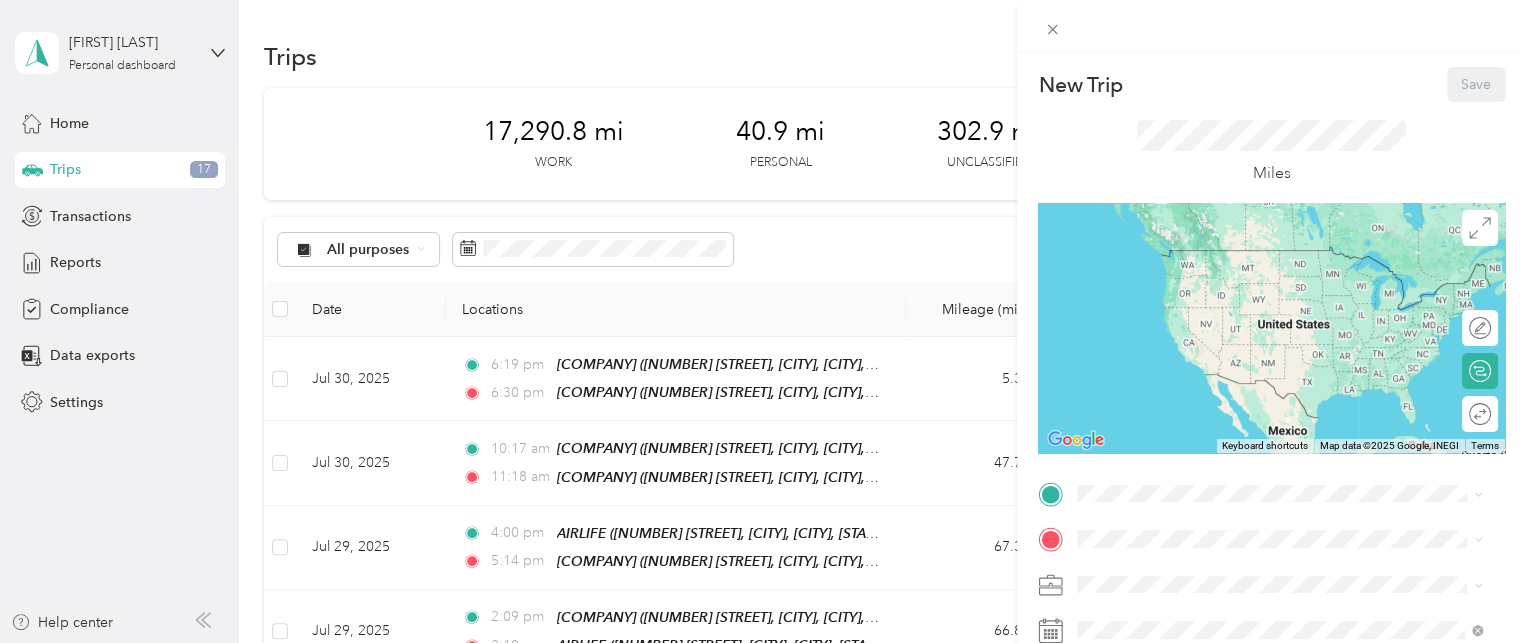 scroll, scrollTop: 196, scrollLeft: 0, axis: vertical 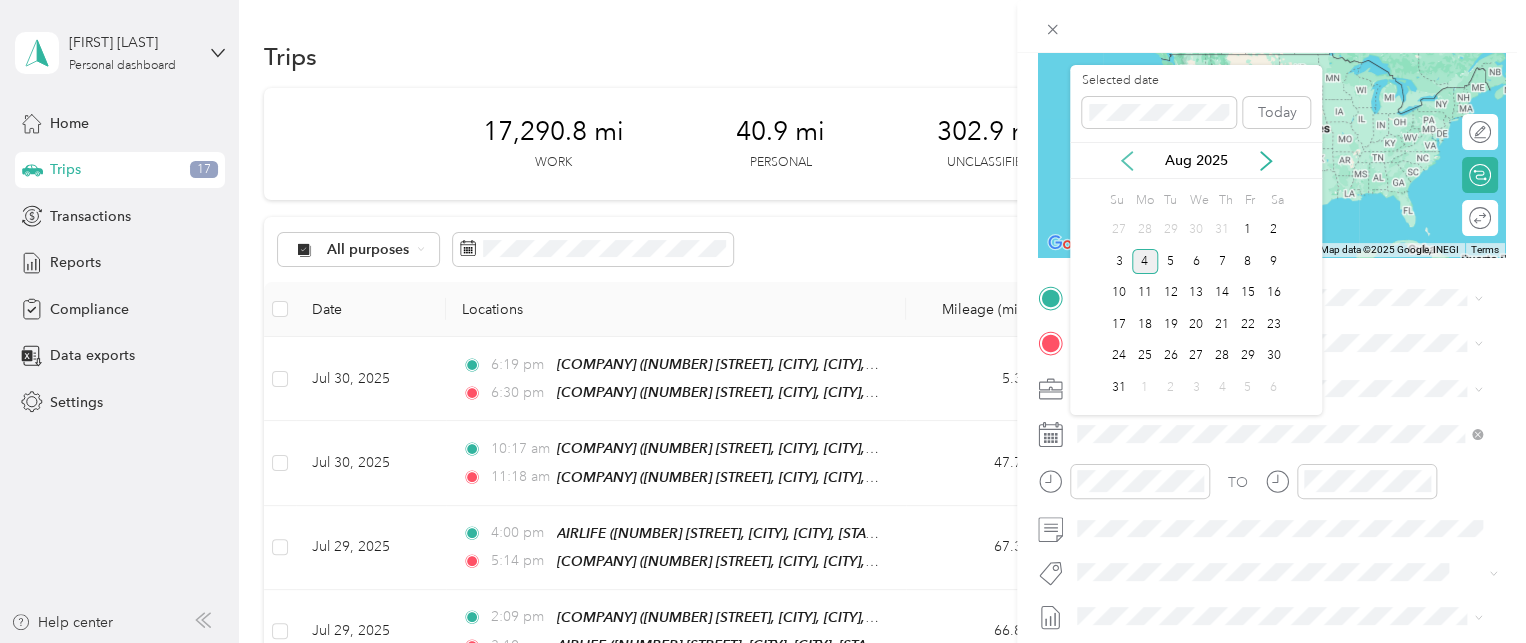 click 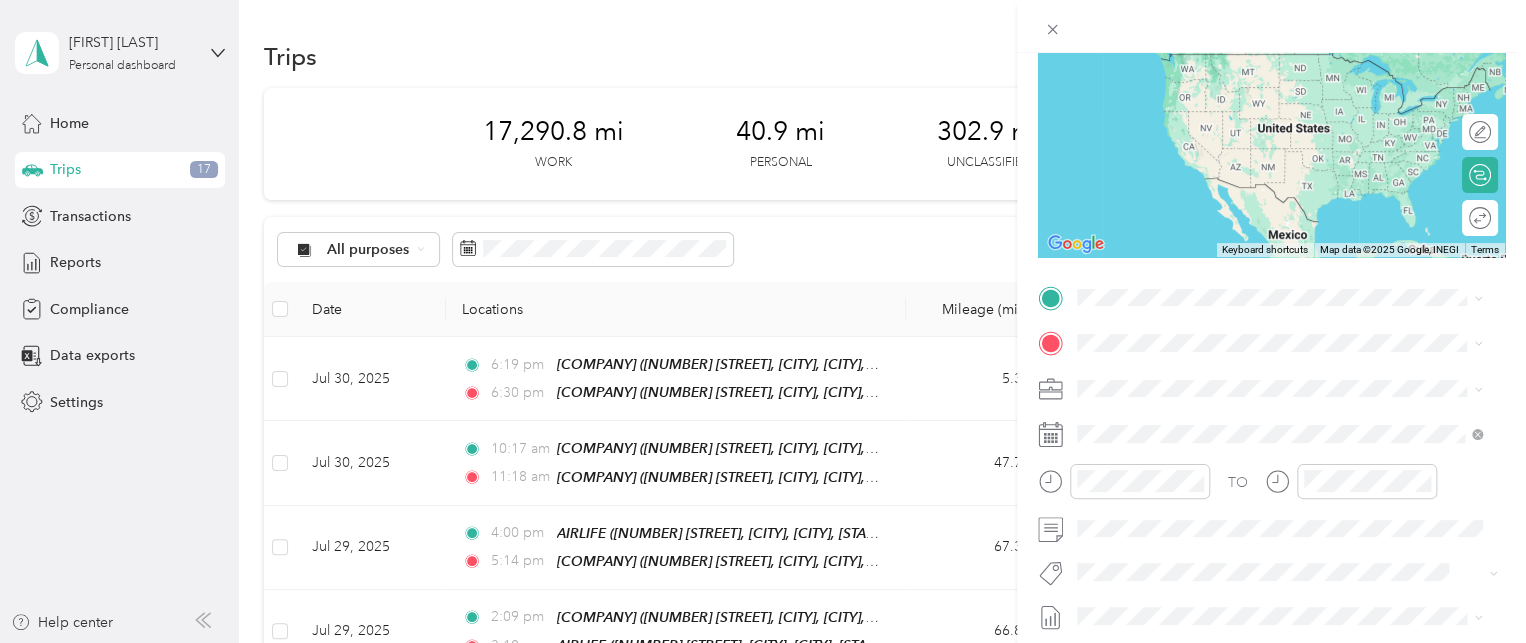 click on "New Trip Save This trip cannot be edited because it is either under review, approved, or paid. Contact your Team Manager to edit it. Miles To navigate the map with touch gestures double-tap and hold your finger on the map, then drag the map. ← Move left → Move right ↑ Move up ↓ Move down + Zoom in - Zoom out Home Jump left by 75% End Jump right by 75% Page Up Jump up by 75% Page Down Jump down by 75% Keyboard shortcuts Map Data Map data ©2025 Google, INEGI Map data ©2025 Google, INEGI 1000 km  Click to toggle between metric and imperial units Terms Report a map error Edit route Calculate route Round trip TO Add photo" at bounding box center [763, 321] 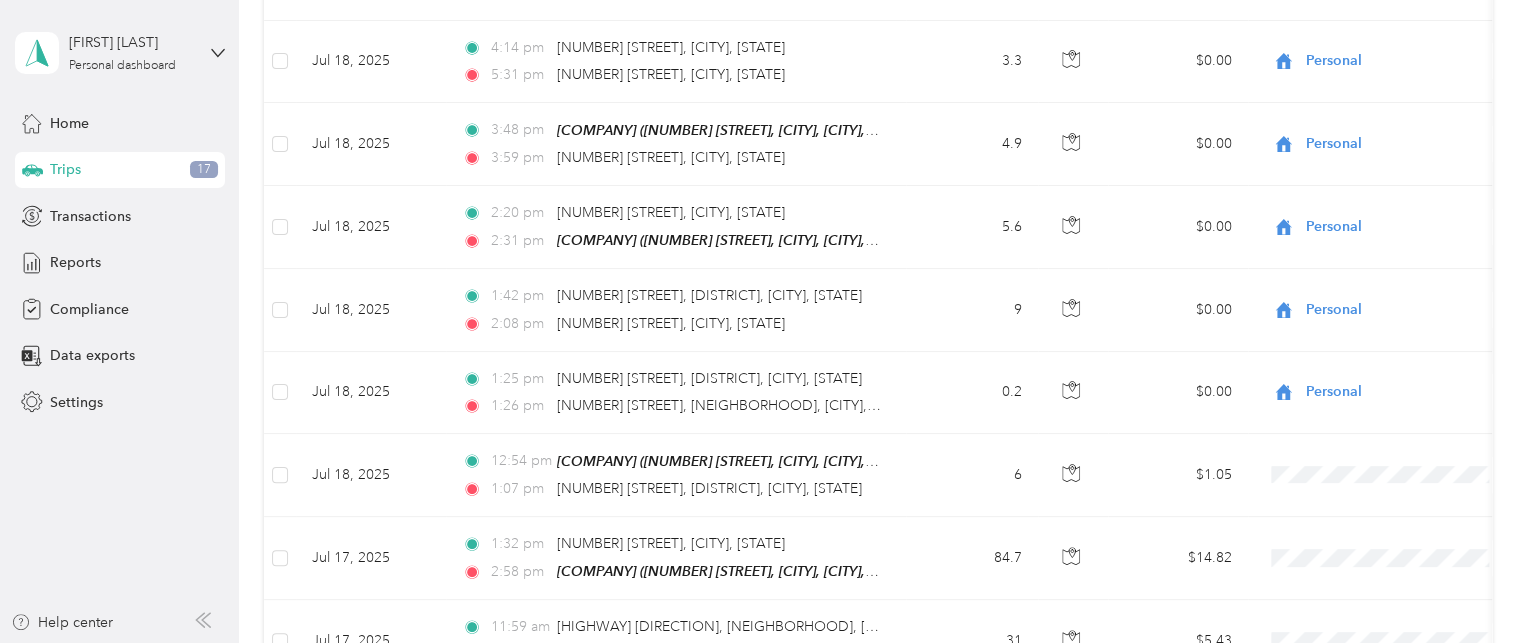 scroll, scrollTop: 2785, scrollLeft: 0, axis: vertical 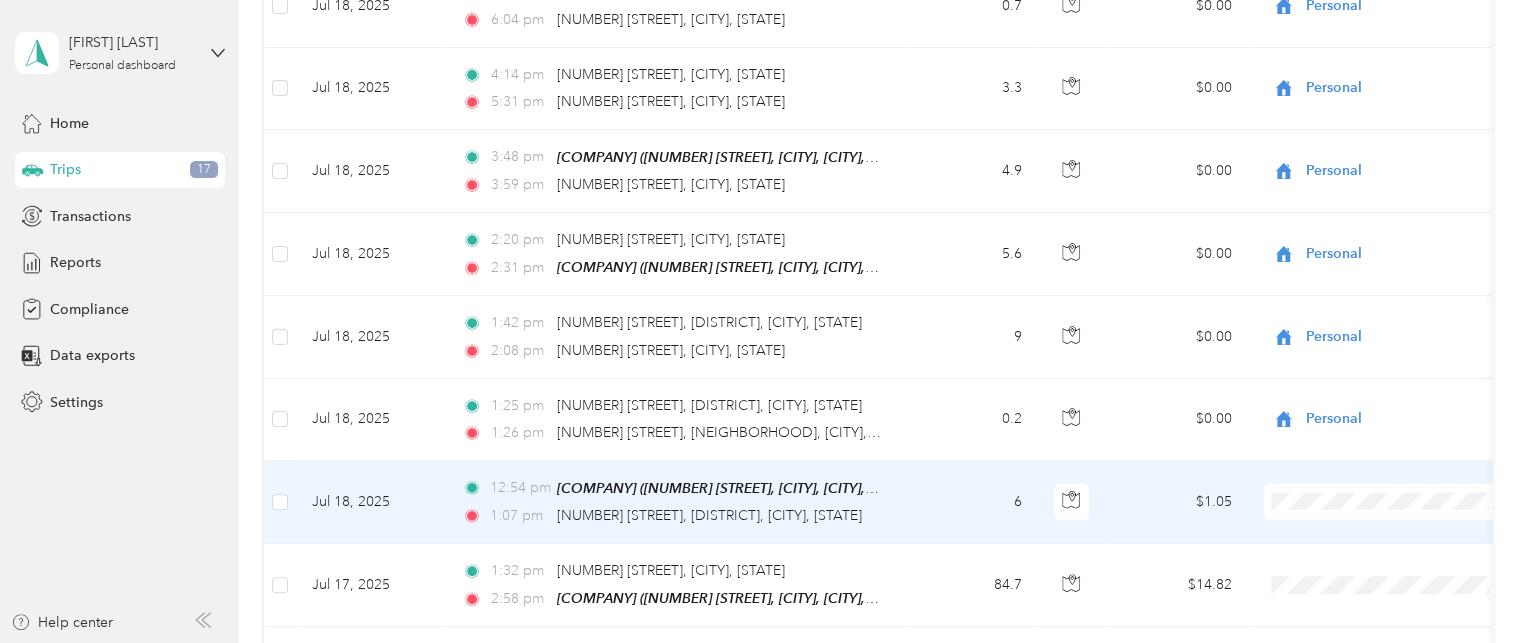 click on "Drive DeVilbiss Healthcare" at bounding box center [1405, 500] 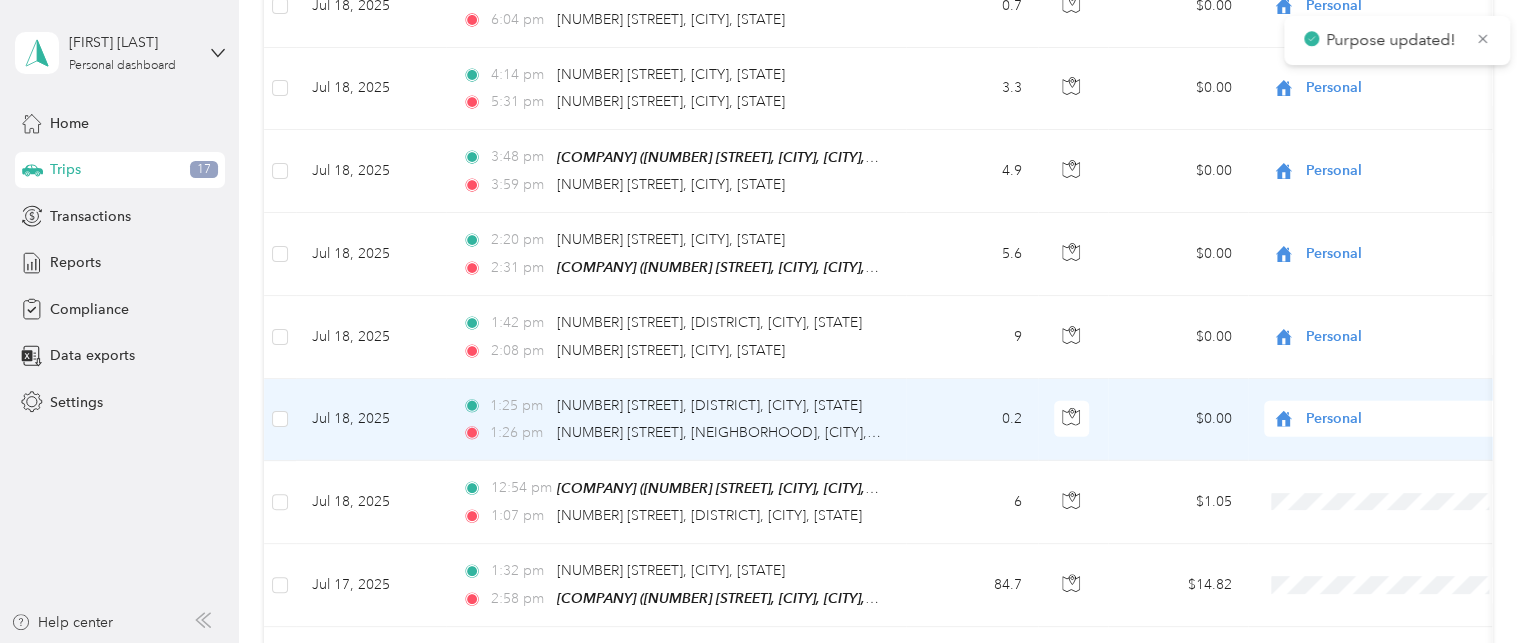 click on "Personal" at bounding box center [1397, 419] 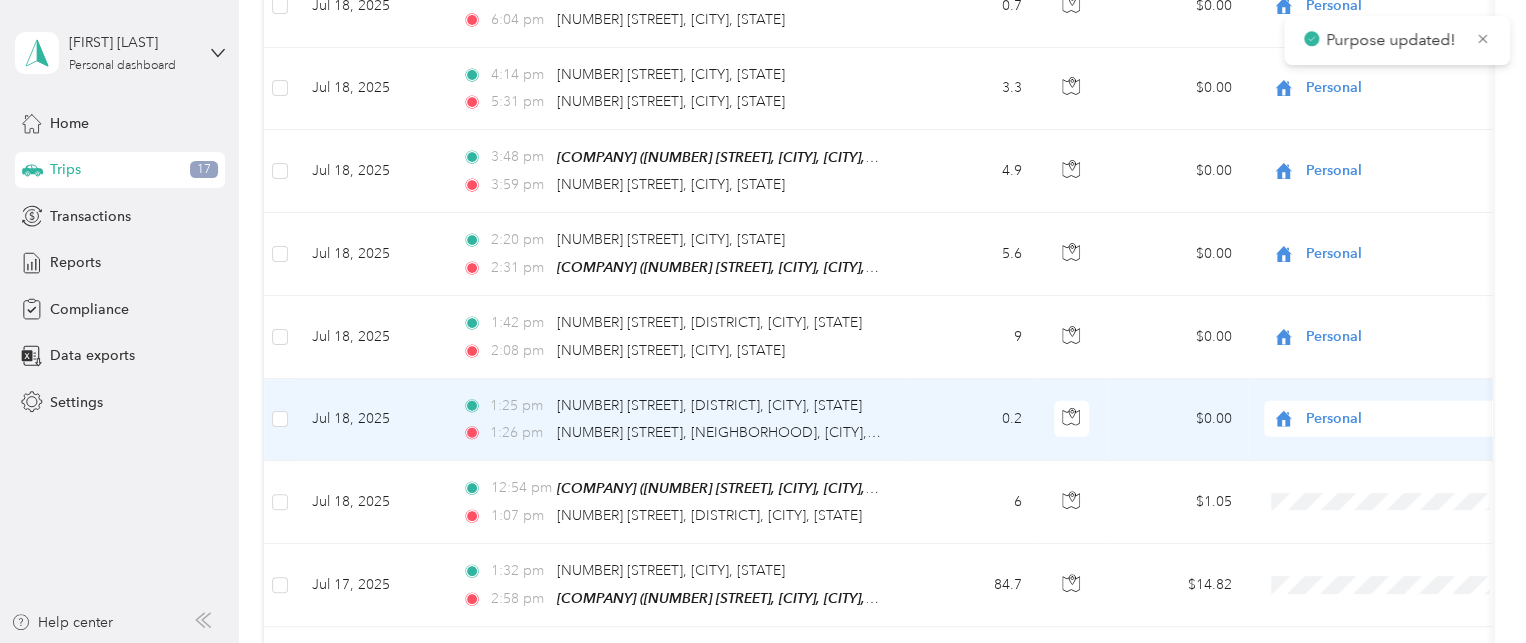 click on "Drive DeVilbiss Healthcare" at bounding box center [1405, 418] 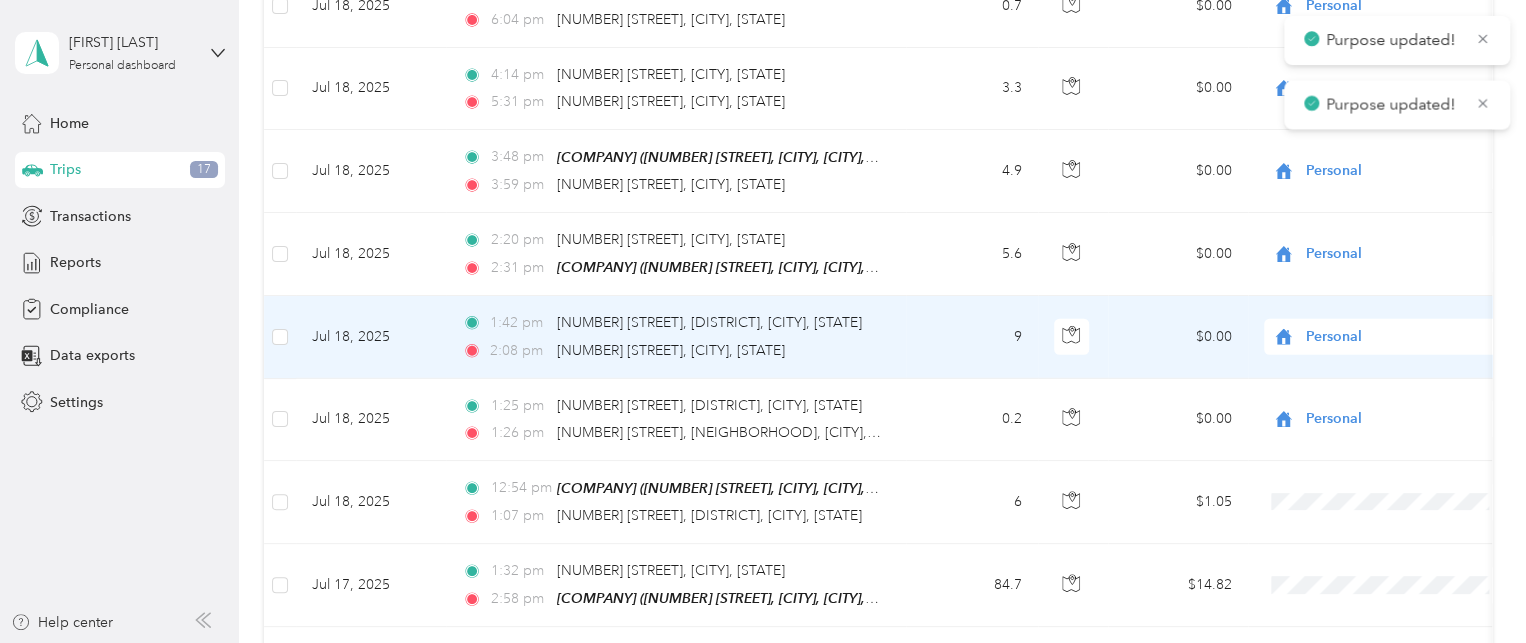 click on "Personal" at bounding box center (1397, 337) 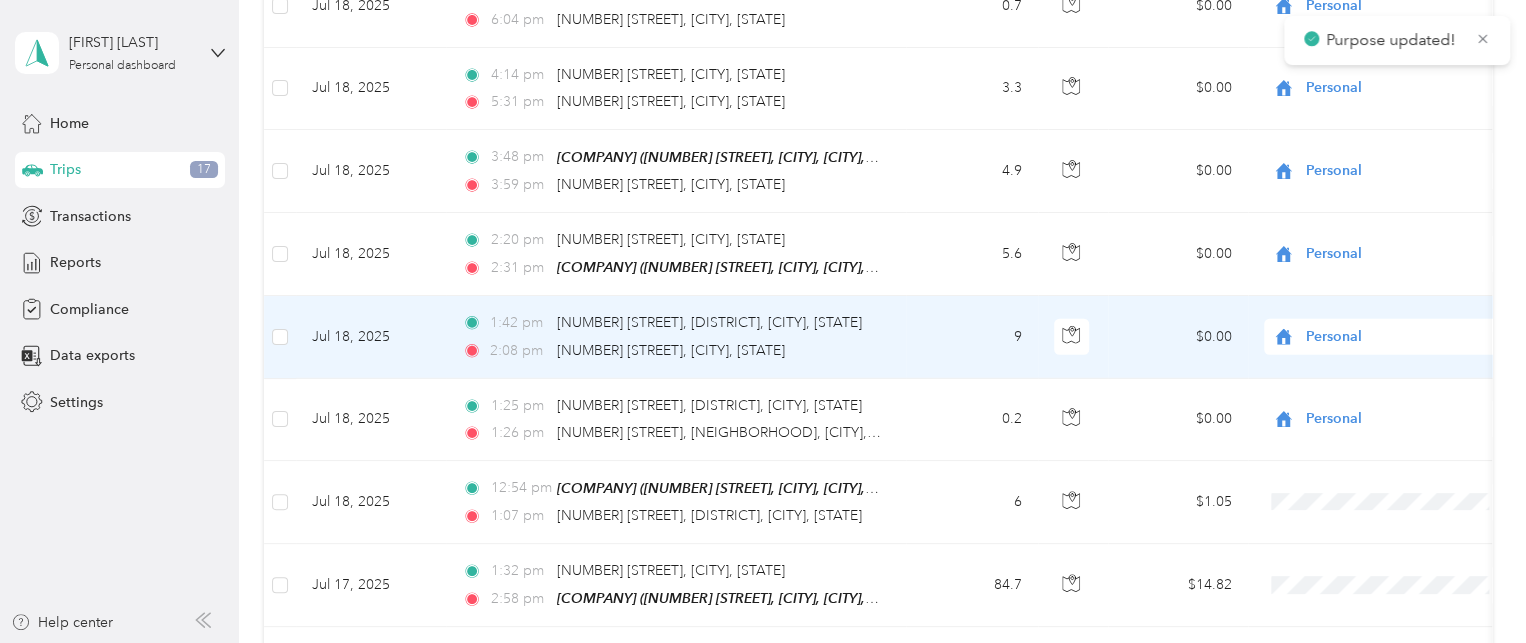 click on "Drive DeVilbiss Healthcare" at bounding box center [1405, 336] 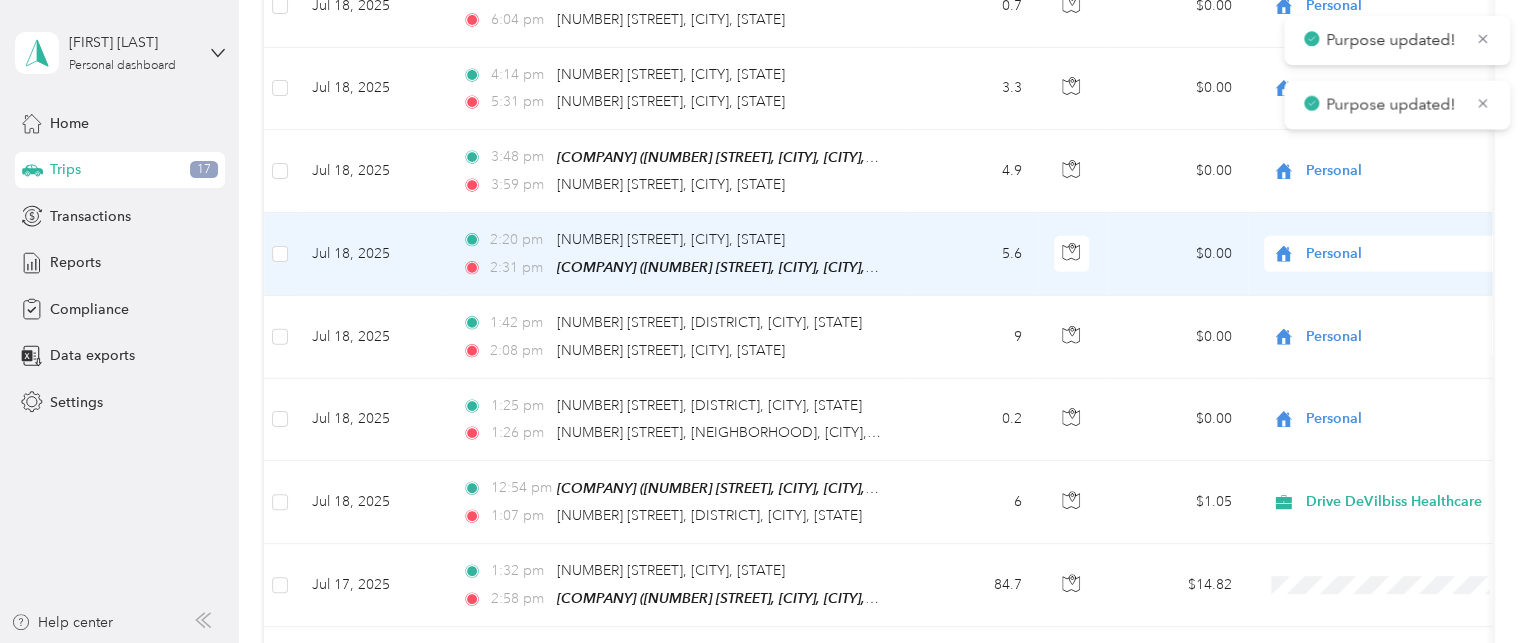 click on "Personal" at bounding box center [1388, 254] 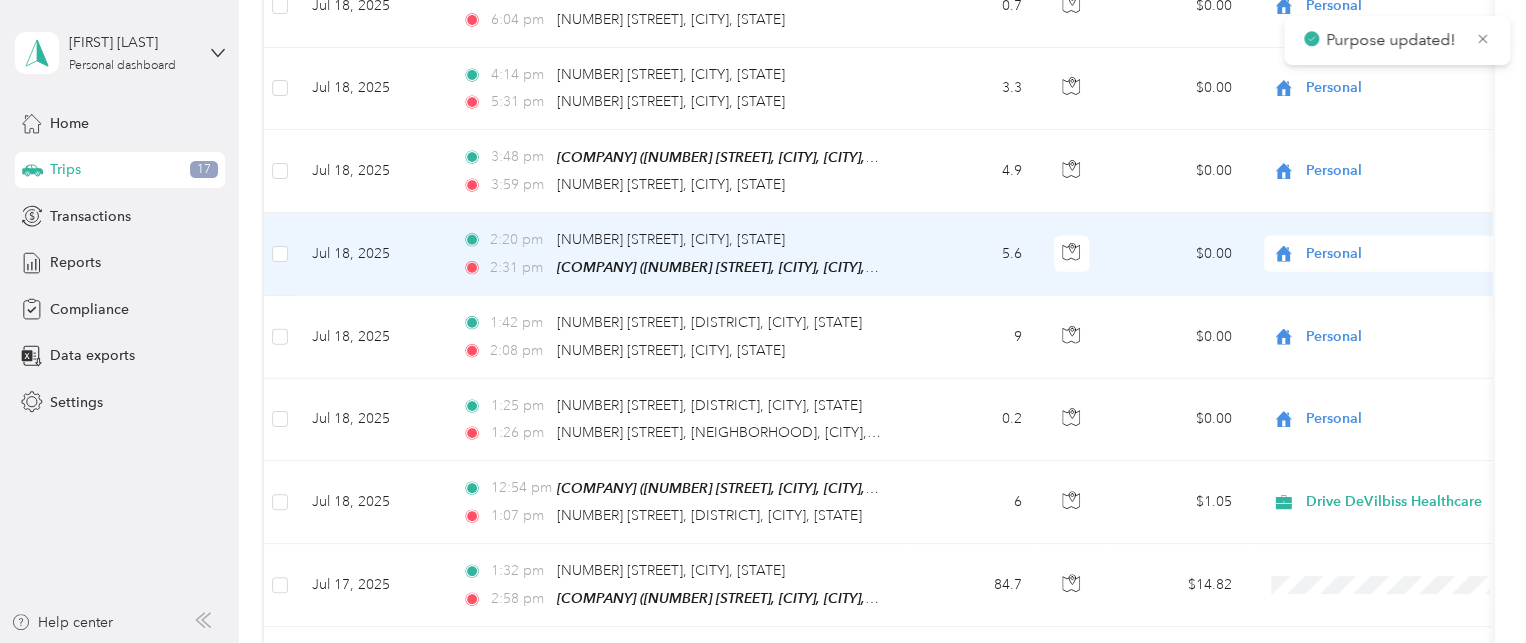 click on "Drive DeVilbiss Healthcare" at bounding box center [1405, 254] 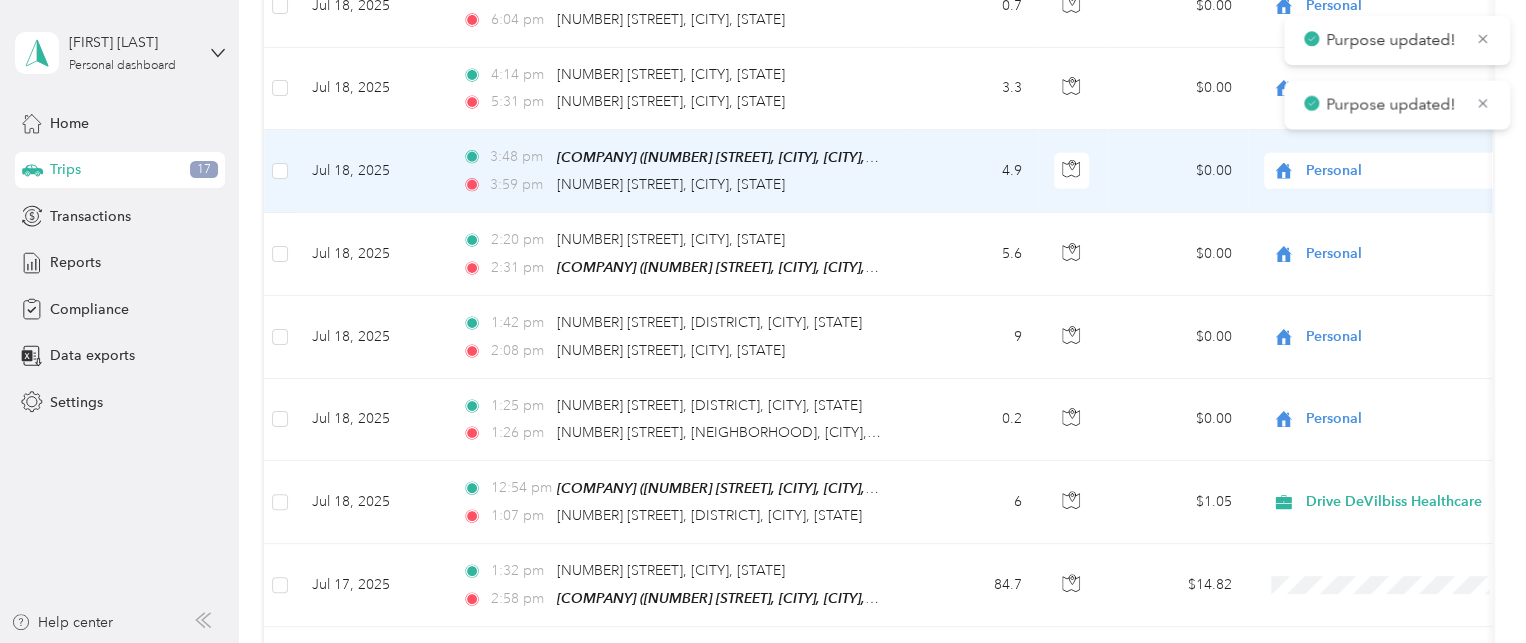 click on "Personal" at bounding box center [1397, 171] 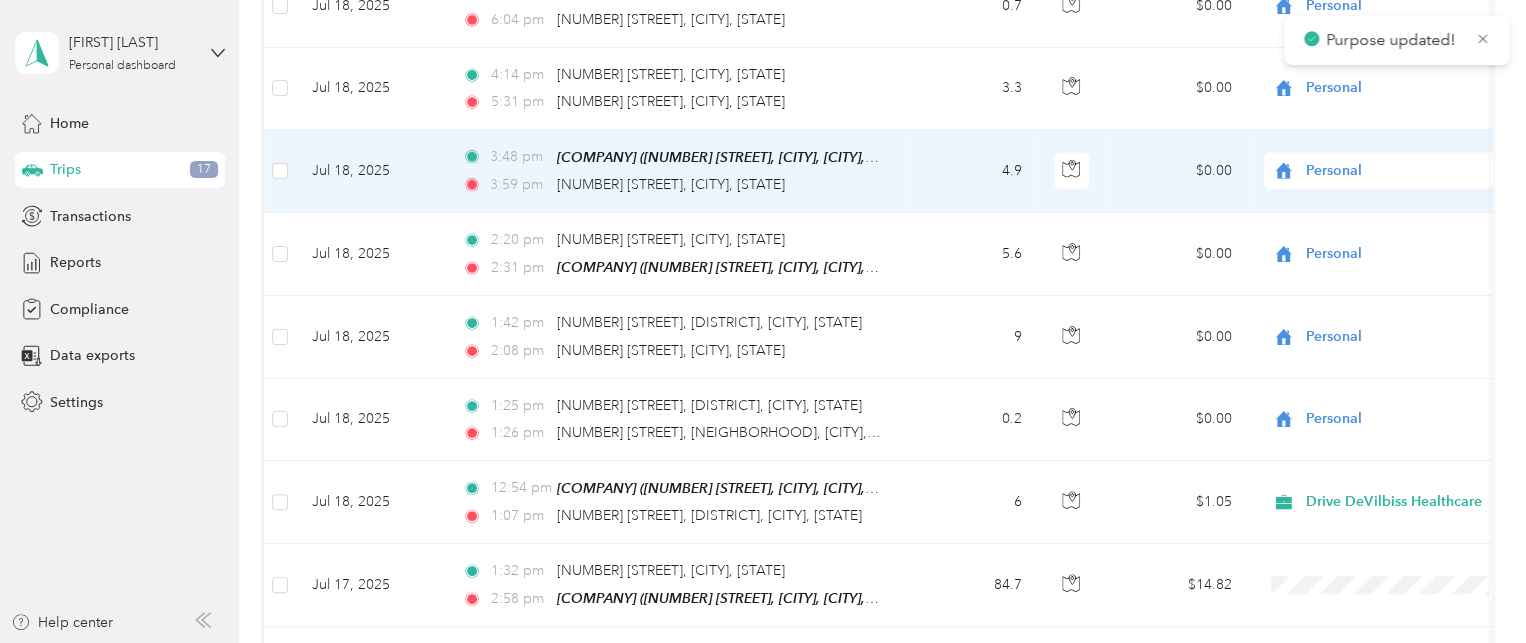 click on "Drive DeVilbiss Healthcare" at bounding box center (1405, 172) 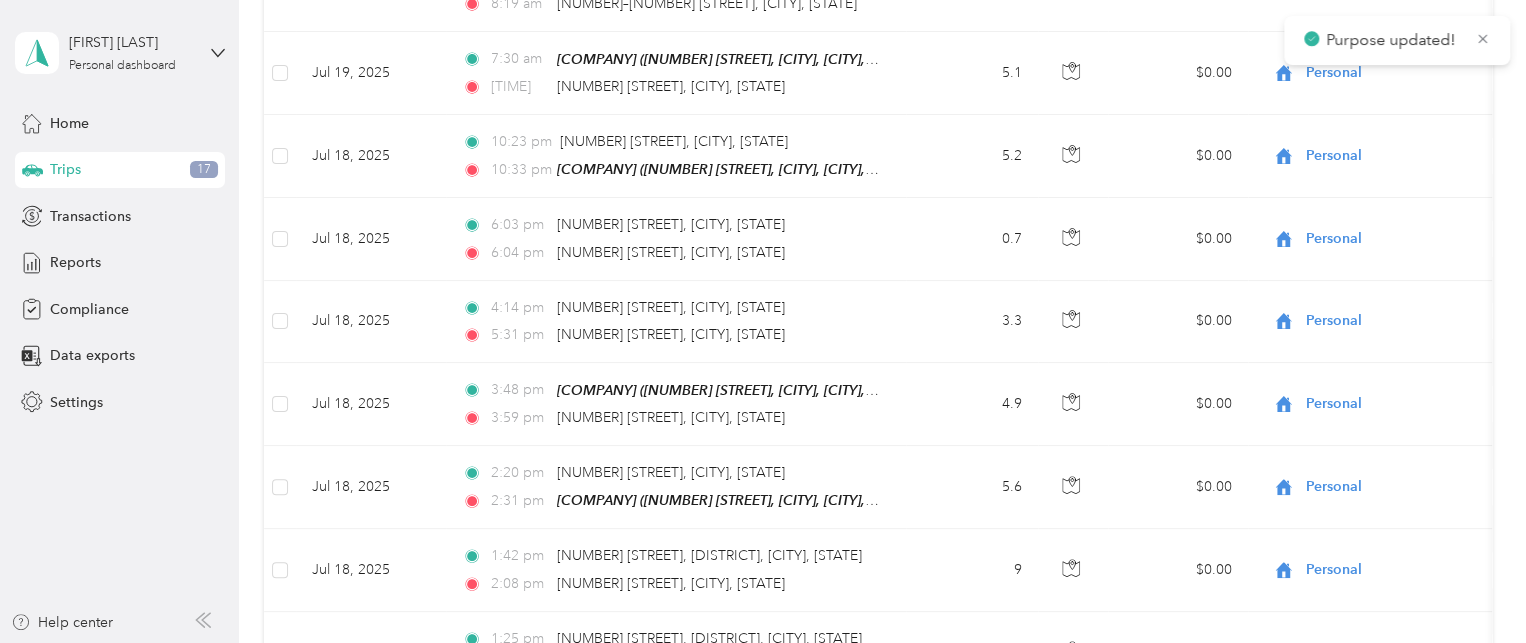 scroll, scrollTop: 2571, scrollLeft: 0, axis: vertical 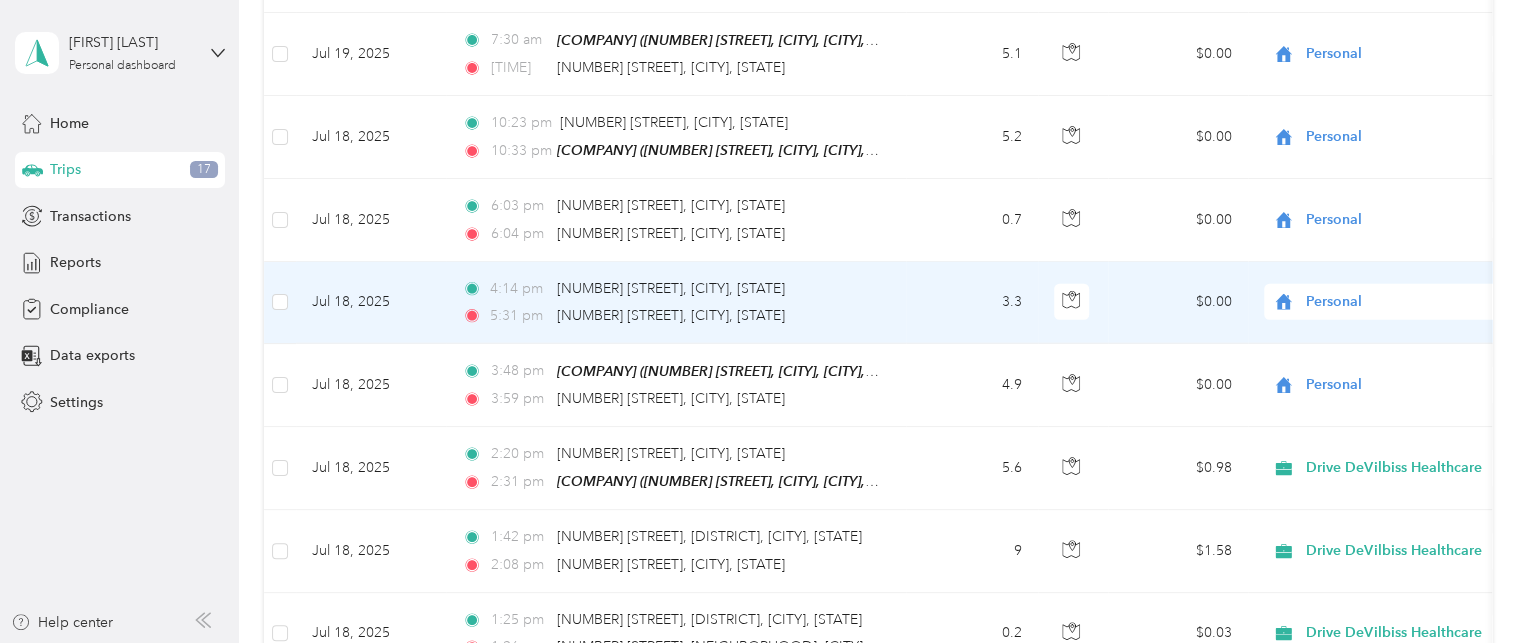 click on "Personal" at bounding box center [1397, 302] 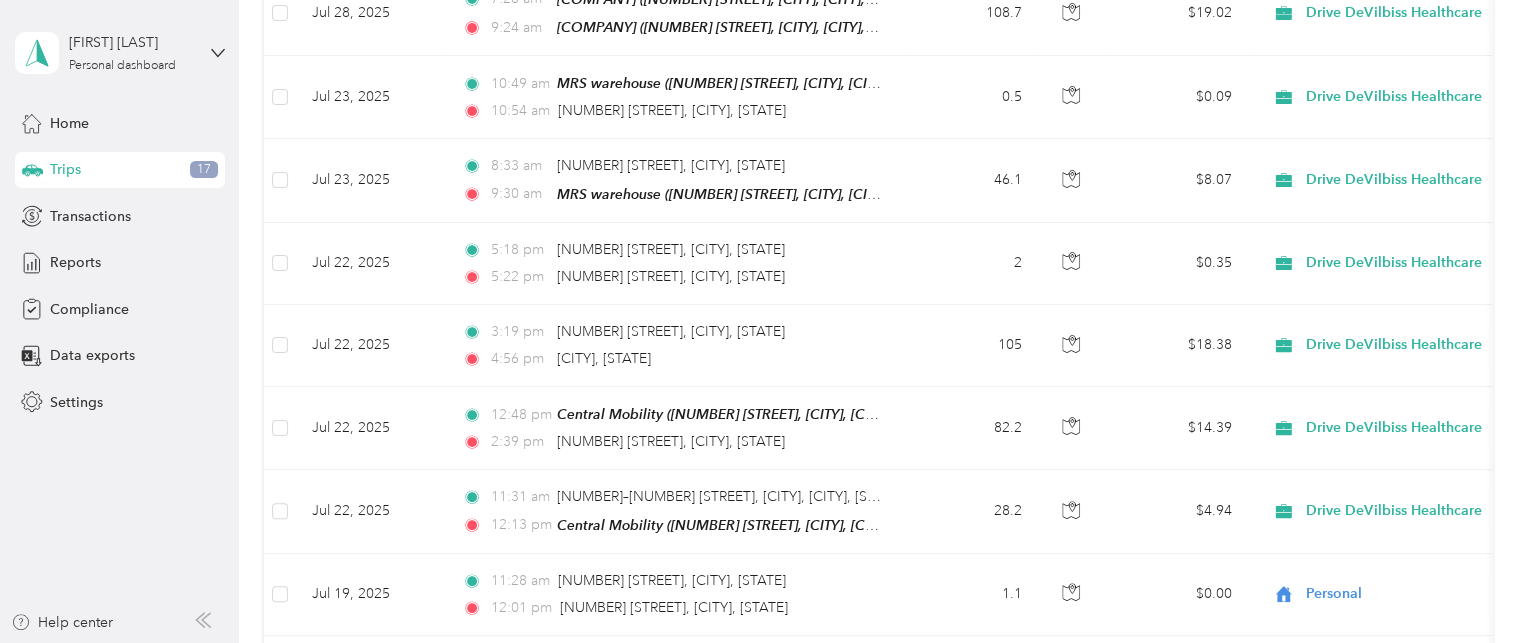 scroll, scrollTop: 1299, scrollLeft: 0, axis: vertical 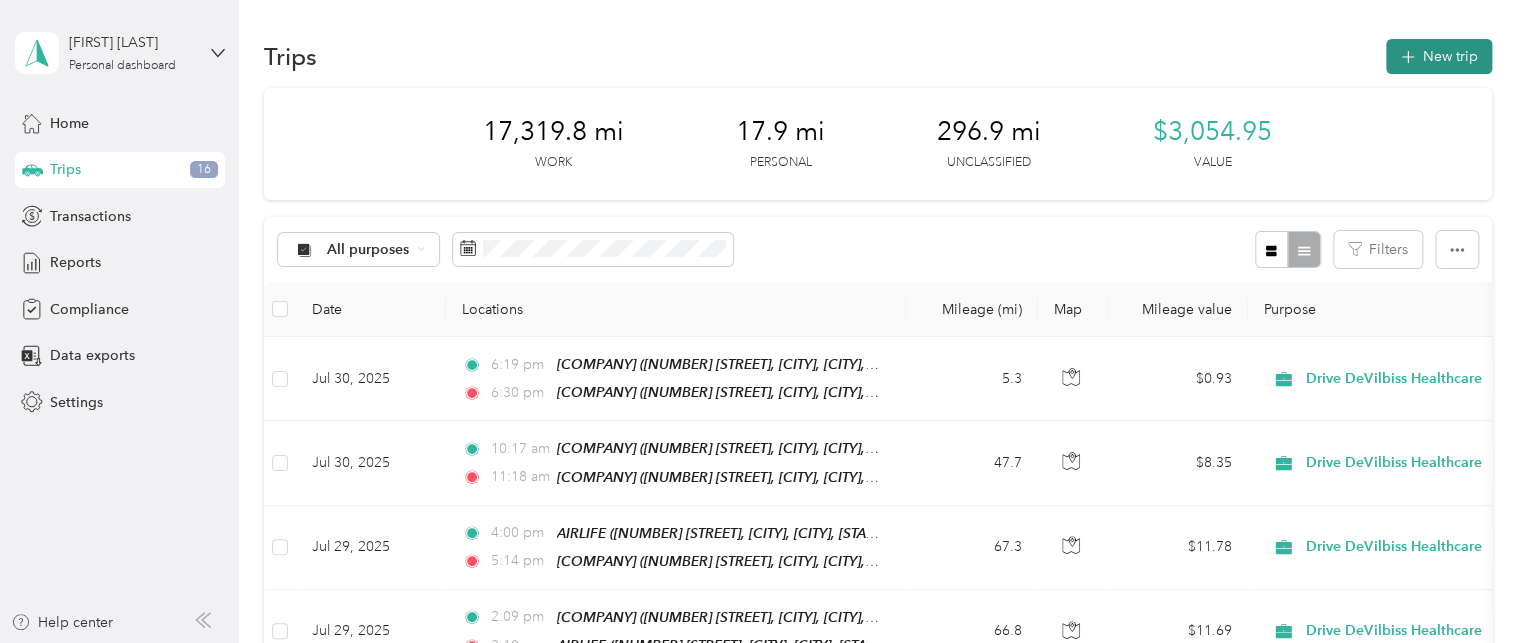 click on "New trip" at bounding box center [1439, 56] 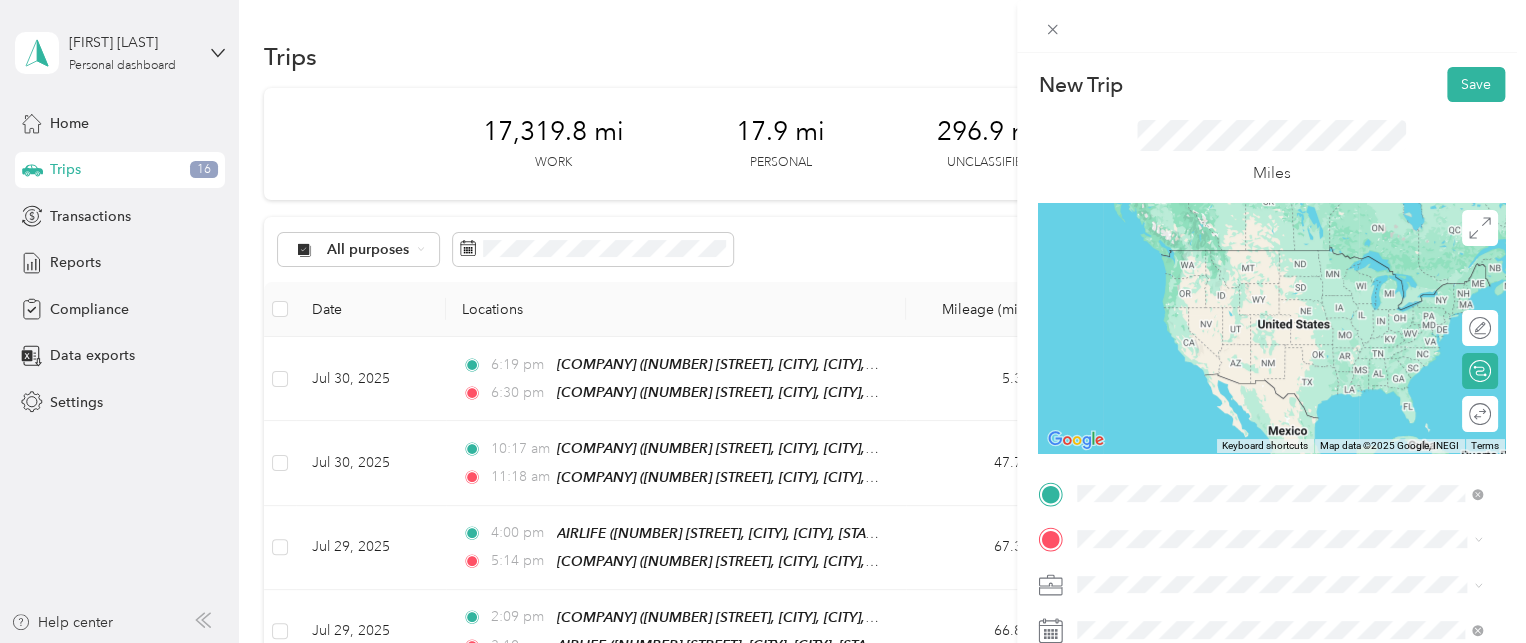 click on "712 East 2nd Street, Tifton, 31794, Tifton, Georgia, United States" at bounding box center [1282, 290] 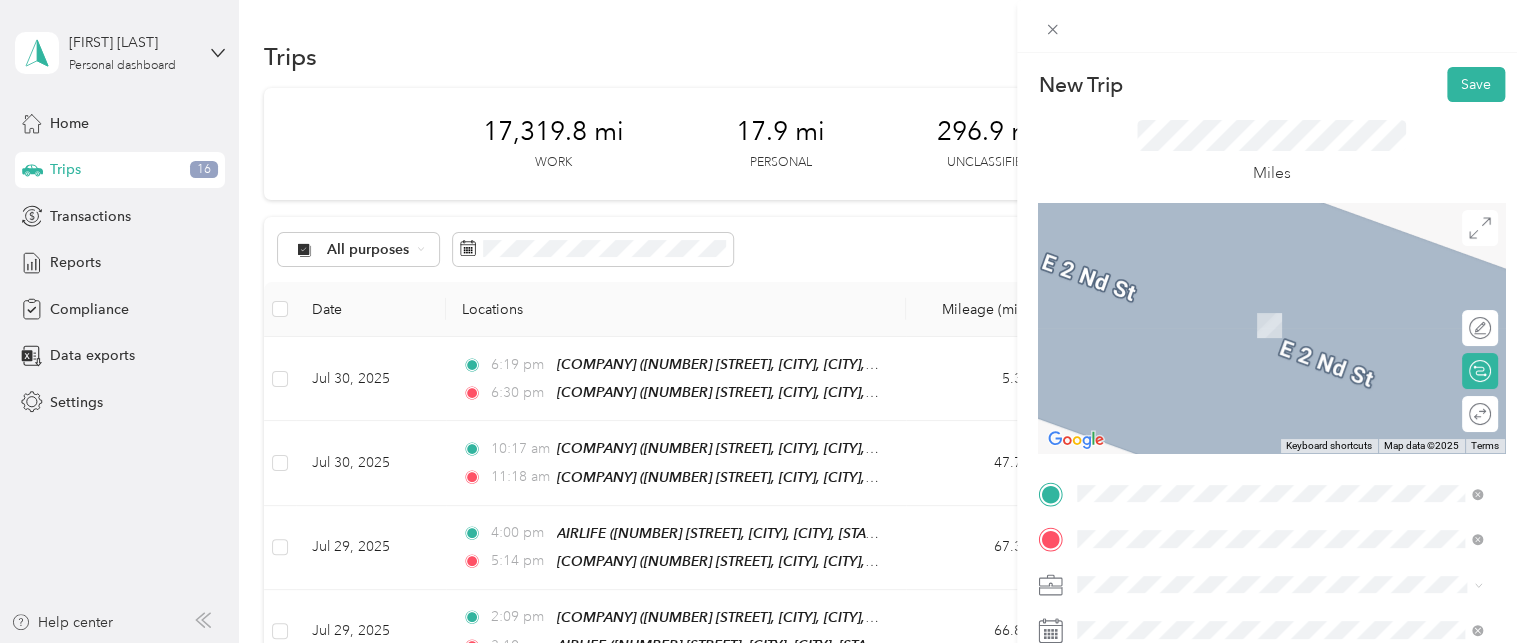 click on "CAPITAL MEDICAL & SURGICAL, INC" at bounding box center (1237, 303) 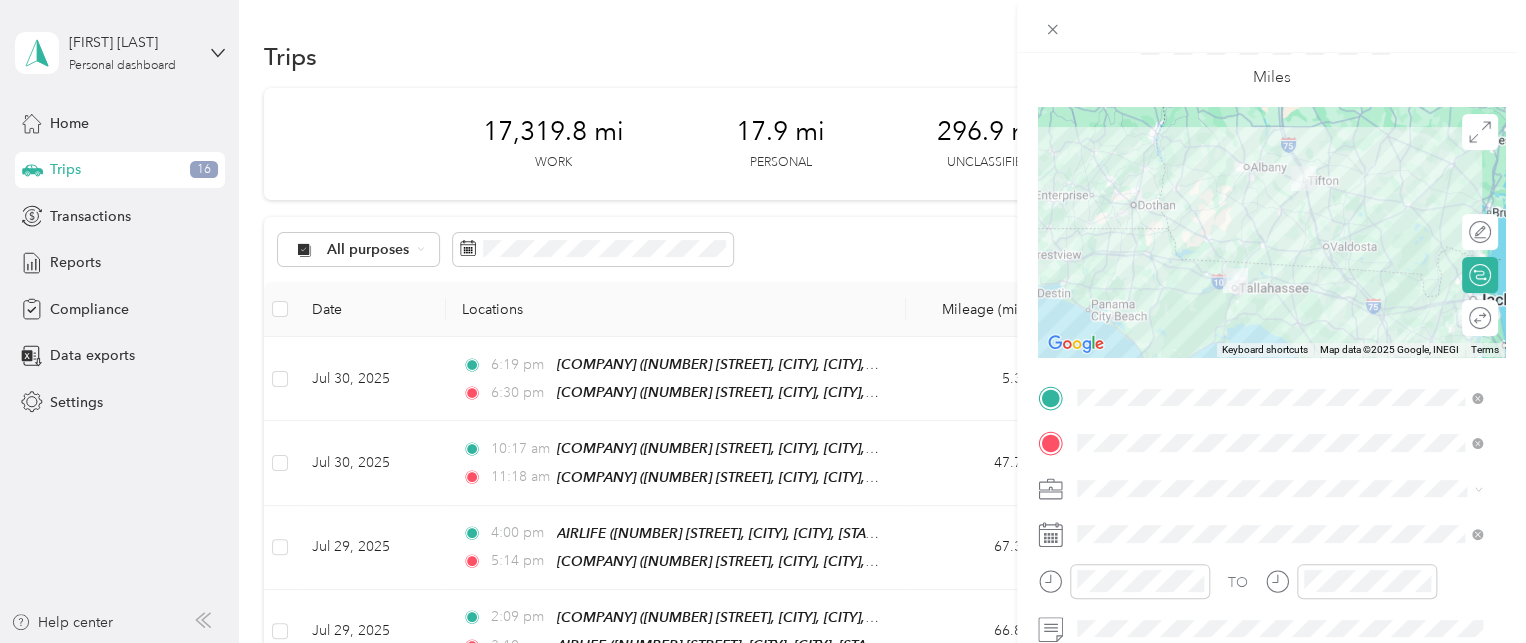 scroll, scrollTop: 107, scrollLeft: 0, axis: vertical 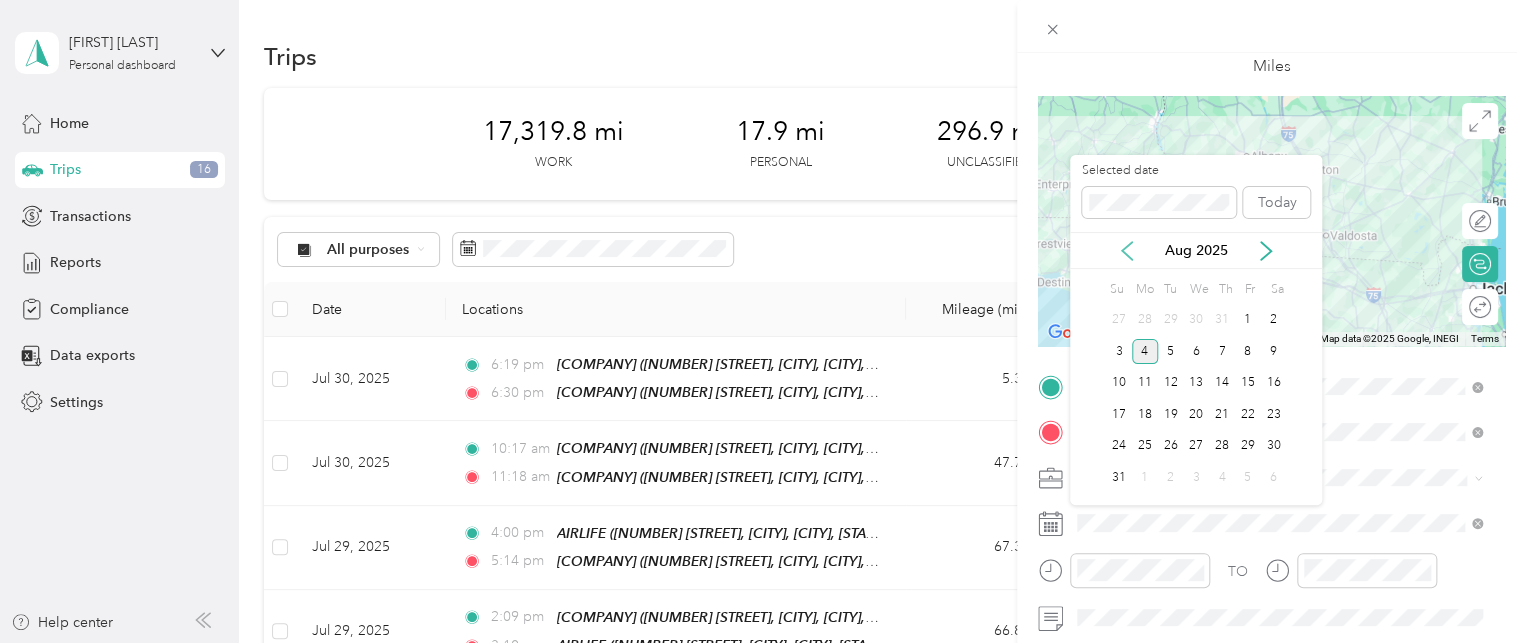 click 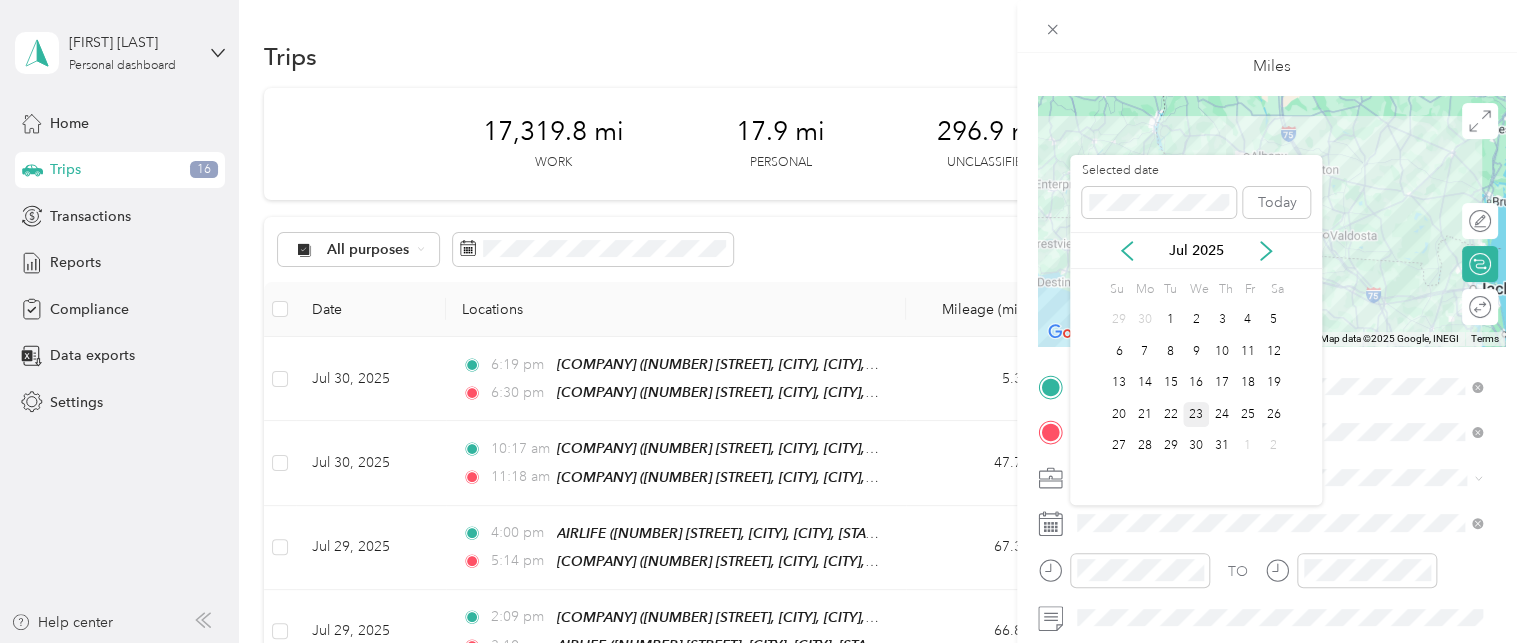 click on "23" at bounding box center [1196, 414] 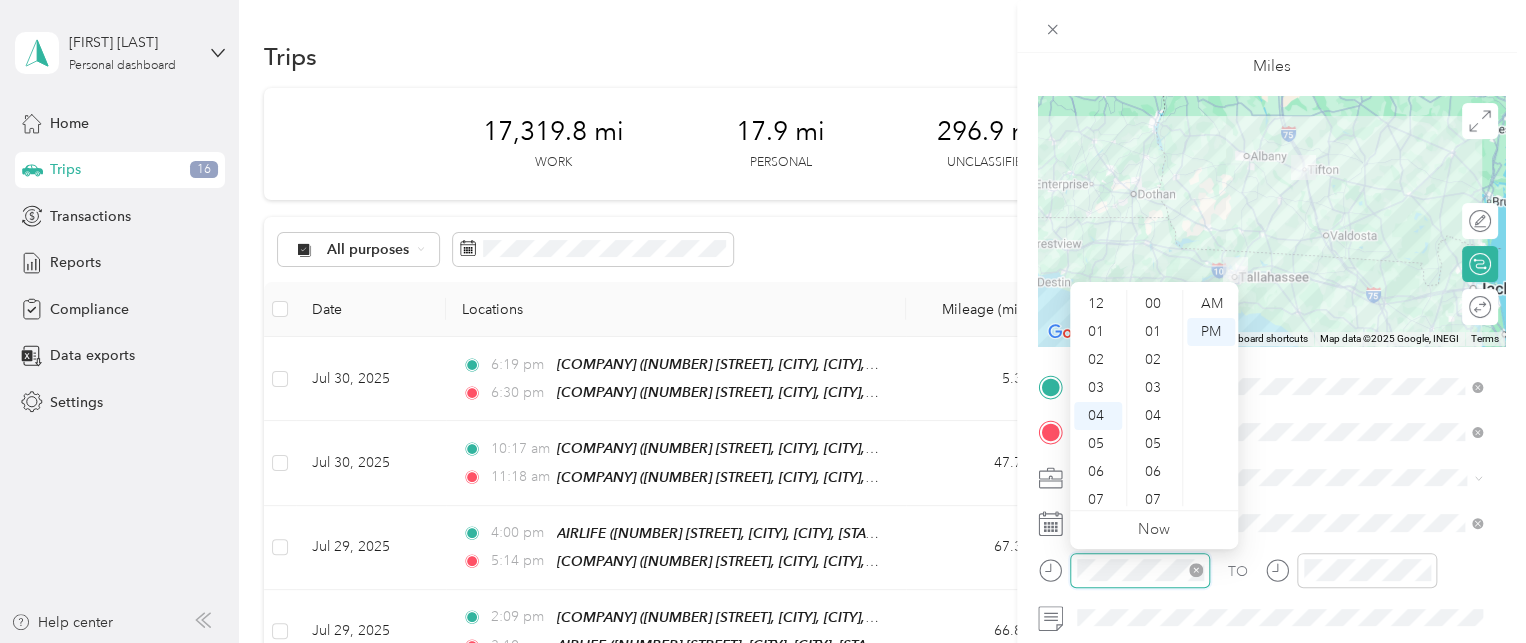 scroll, scrollTop: 112, scrollLeft: 0, axis: vertical 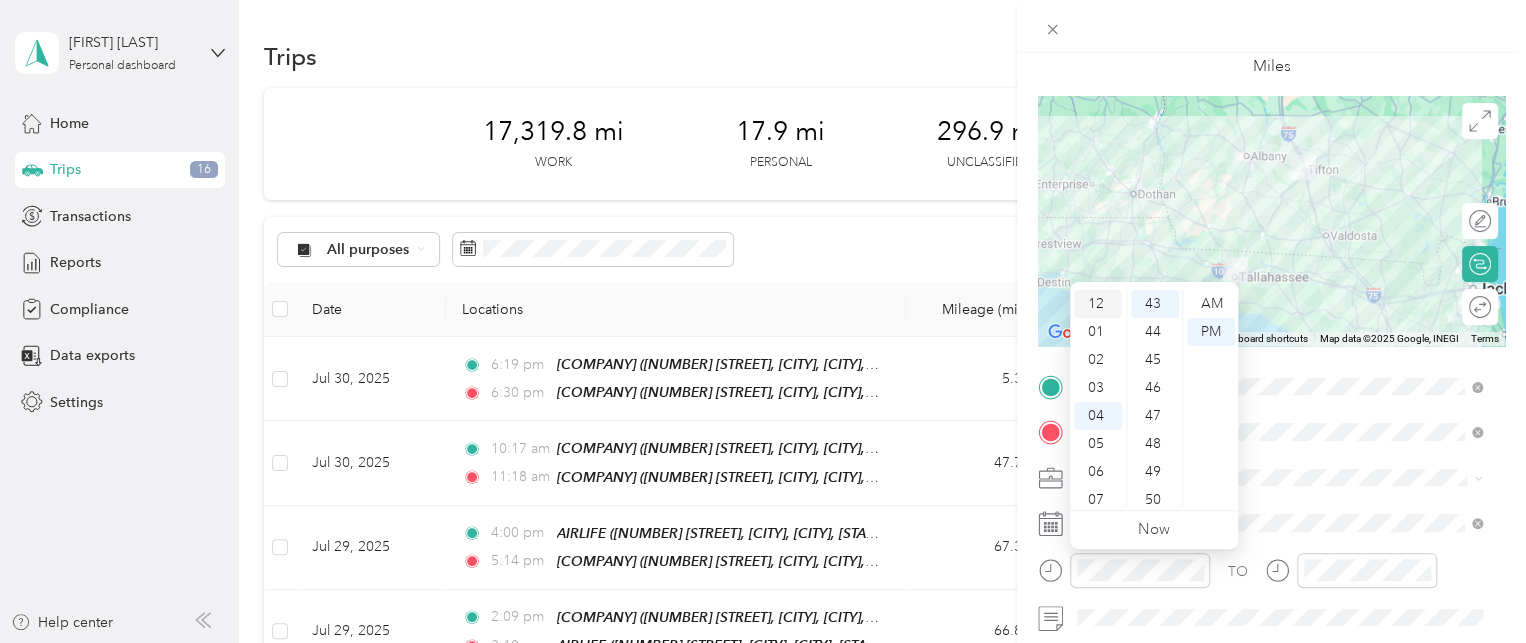click on "12" at bounding box center [1098, 304] 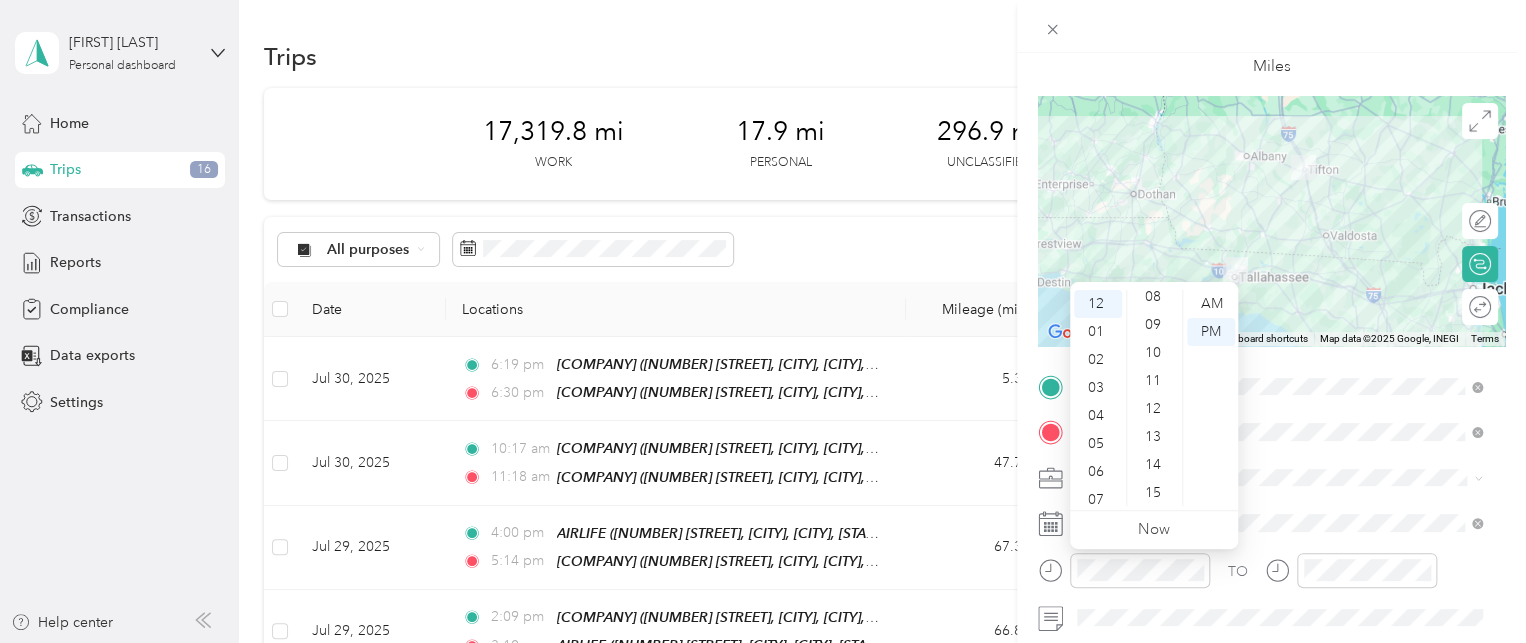 scroll, scrollTop: 191, scrollLeft: 0, axis: vertical 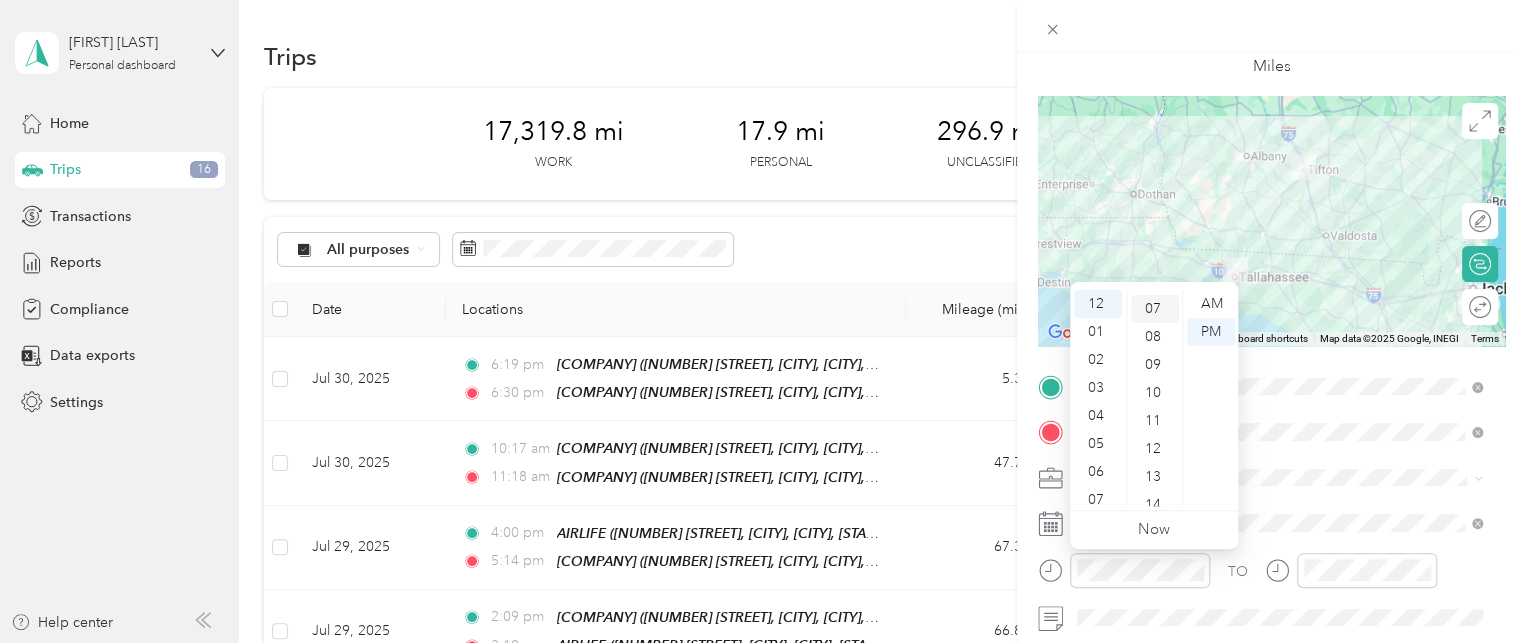 click on "07" at bounding box center [1155, 309] 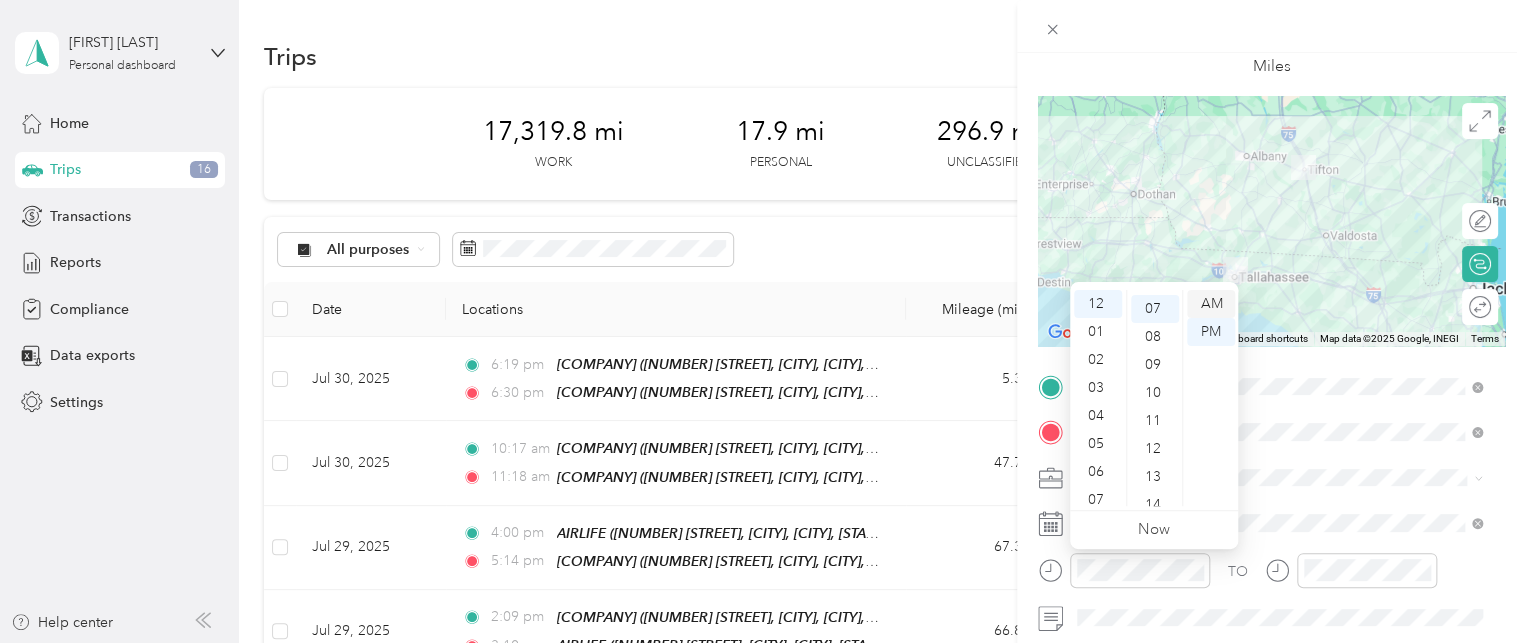 scroll, scrollTop: 196, scrollLeft: 0, axis: vertical 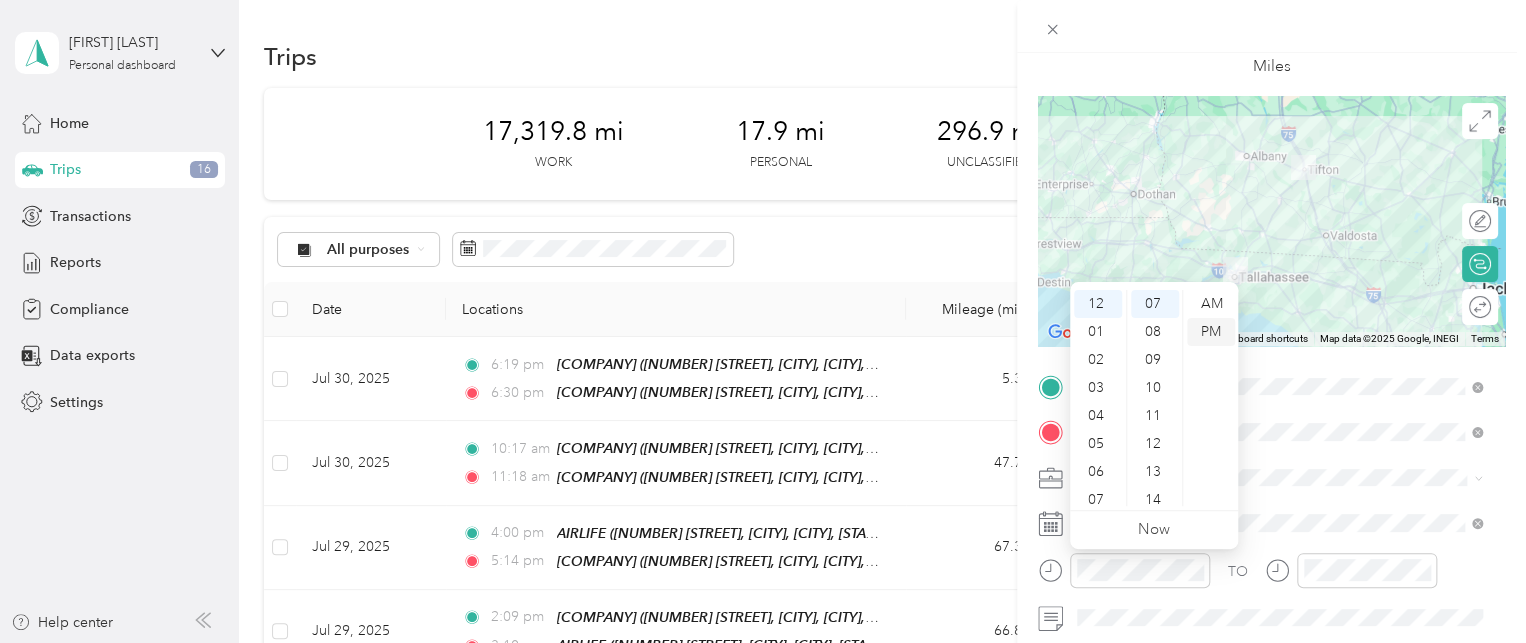 click on "PM" at bounding box center (1211, 332) 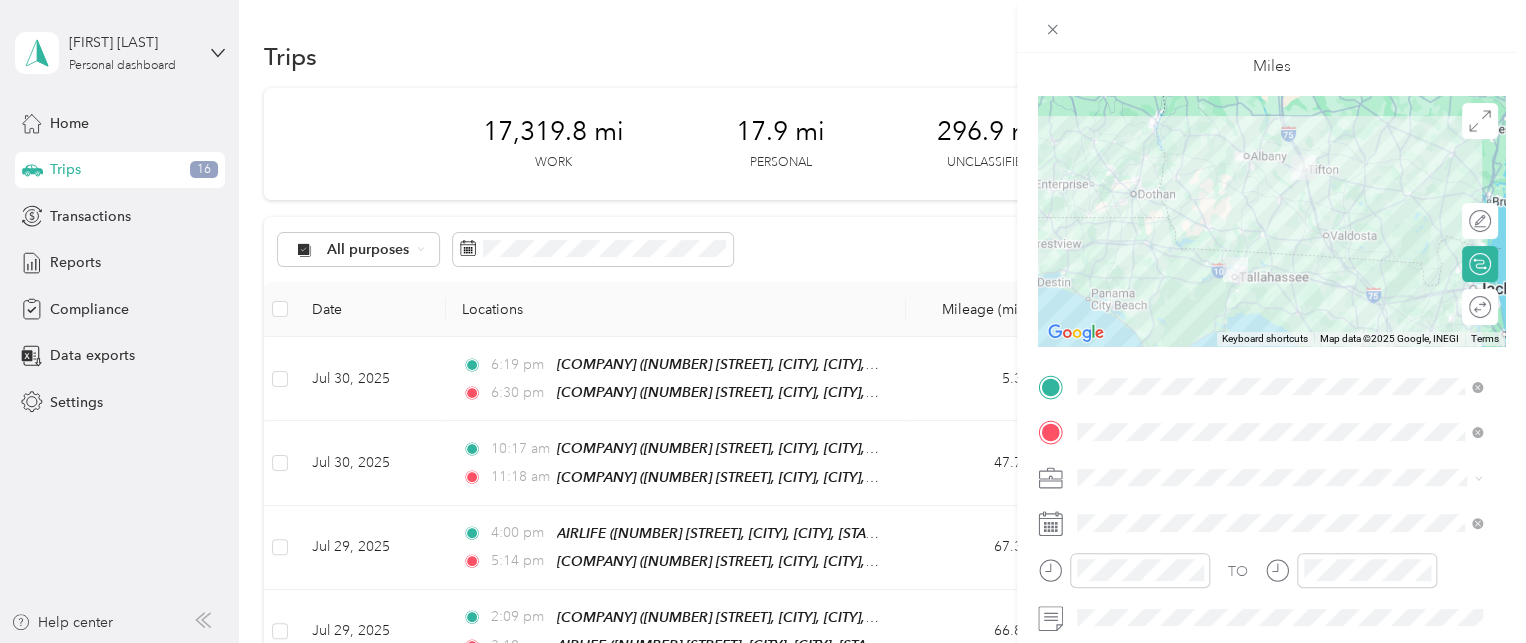 drag, startPoint x: 1501, startPoint y: 163, endPoint x: 1500, endPoint y: 176, distance: 13.038404 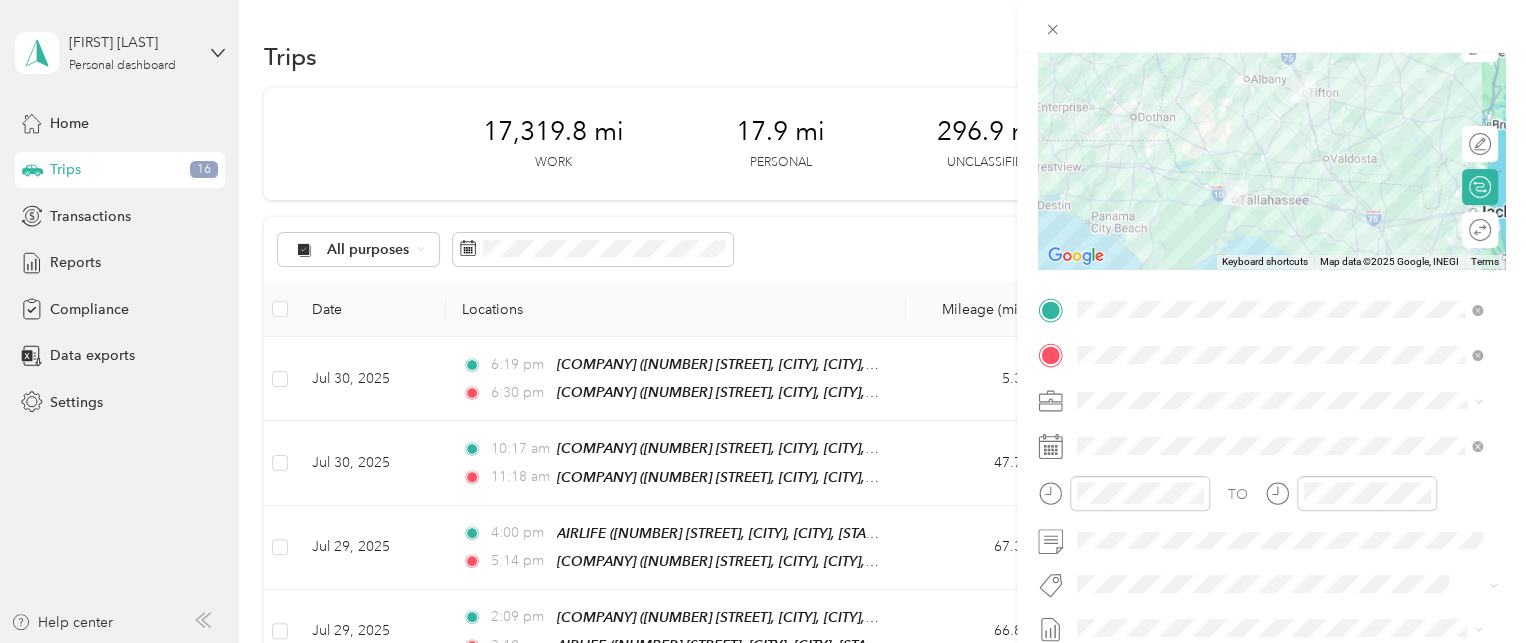 scroll, scrollTop: 215, scrollLeft: 0, axis: vertical 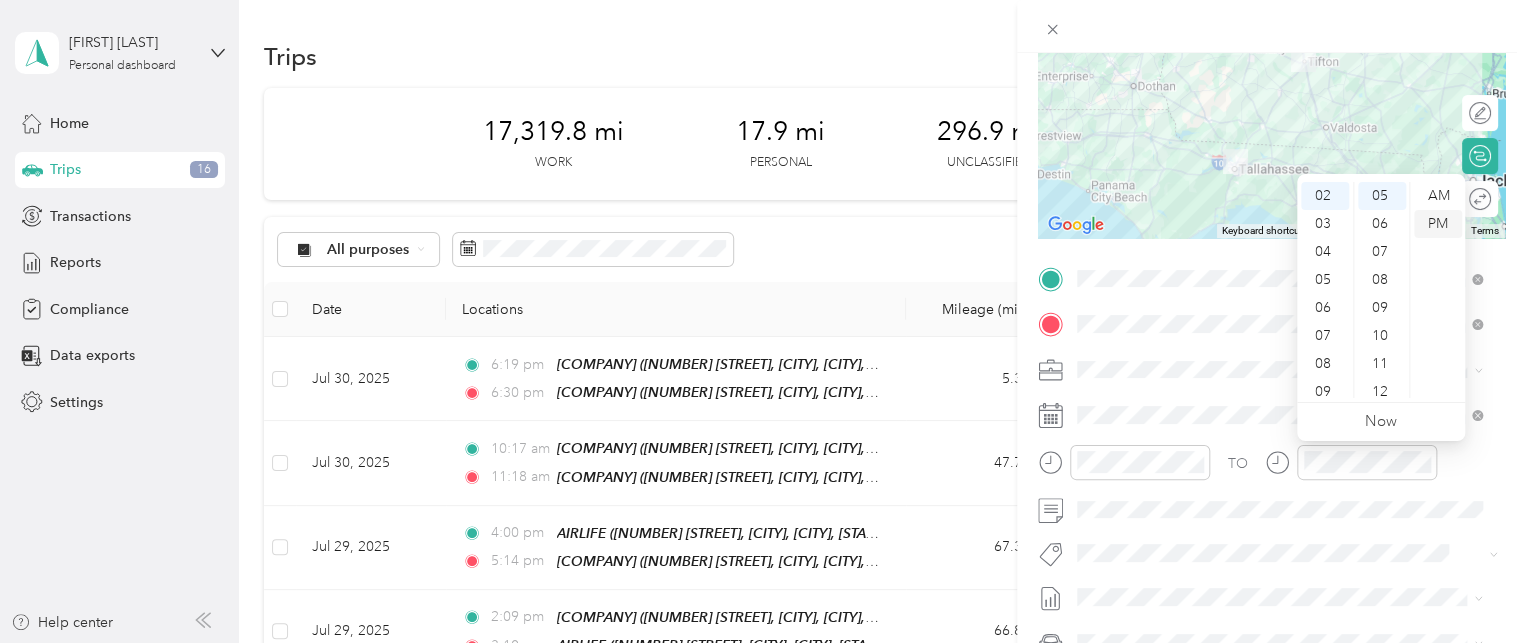 click on "PM" at bounding box center (1438, 224) 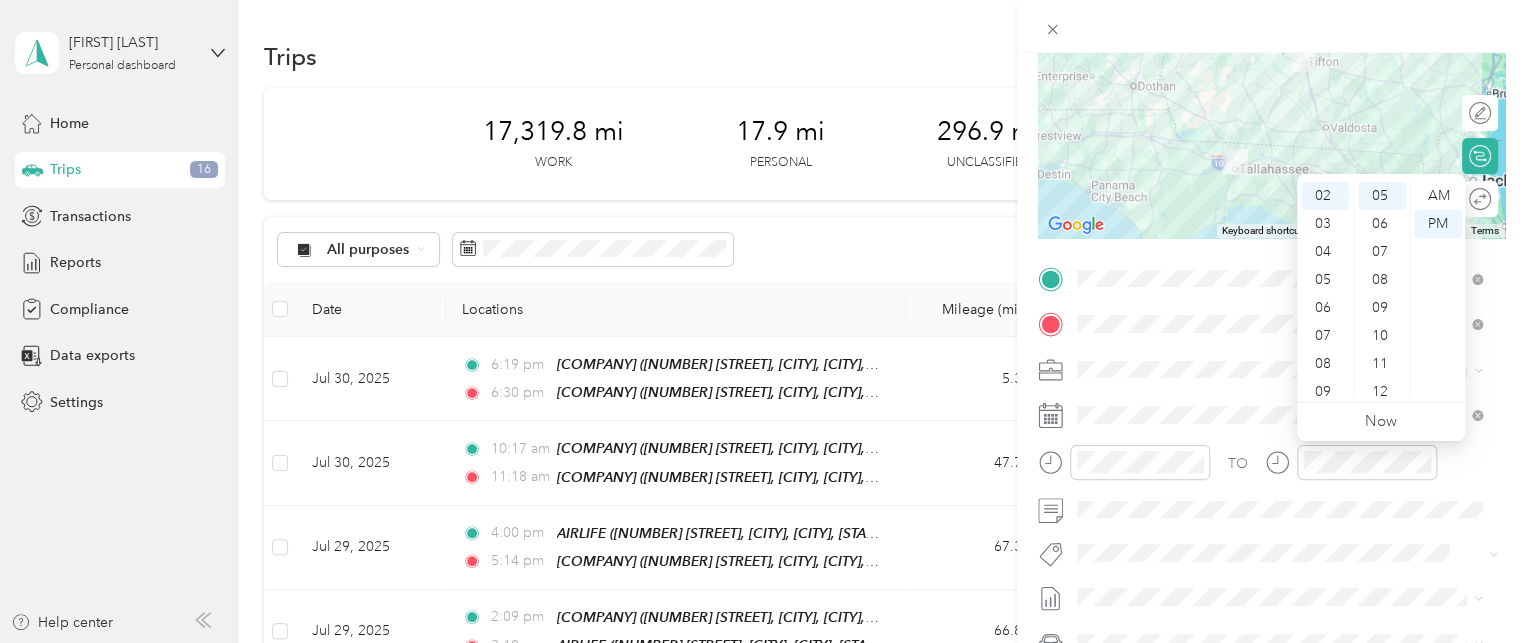click on "New Trip Save This trip cannot be edited because it is either under review, approved, or paid. Contact your Team Manager to edit it. Miles To navigate the map with touch gestures double-tap and hold your finger on the map, then drag the map. ← Move left → Move right ↑ Move up ↓ Move down + Zoom in - Zoom out Home Jump left by 75% End Jump right by 75% Page Up Jump up by 75% Page Down Jump down by 75% Keyboard shortcuts Map Data Map data ©2025 Google, INEGI Map data ©2025 Google, INEGI 50 km  Click to toggle between metric and imperial units Terms Report a map error Edit route Calculate route Round trip TO Add photo" at bounding box center (1271, 299) 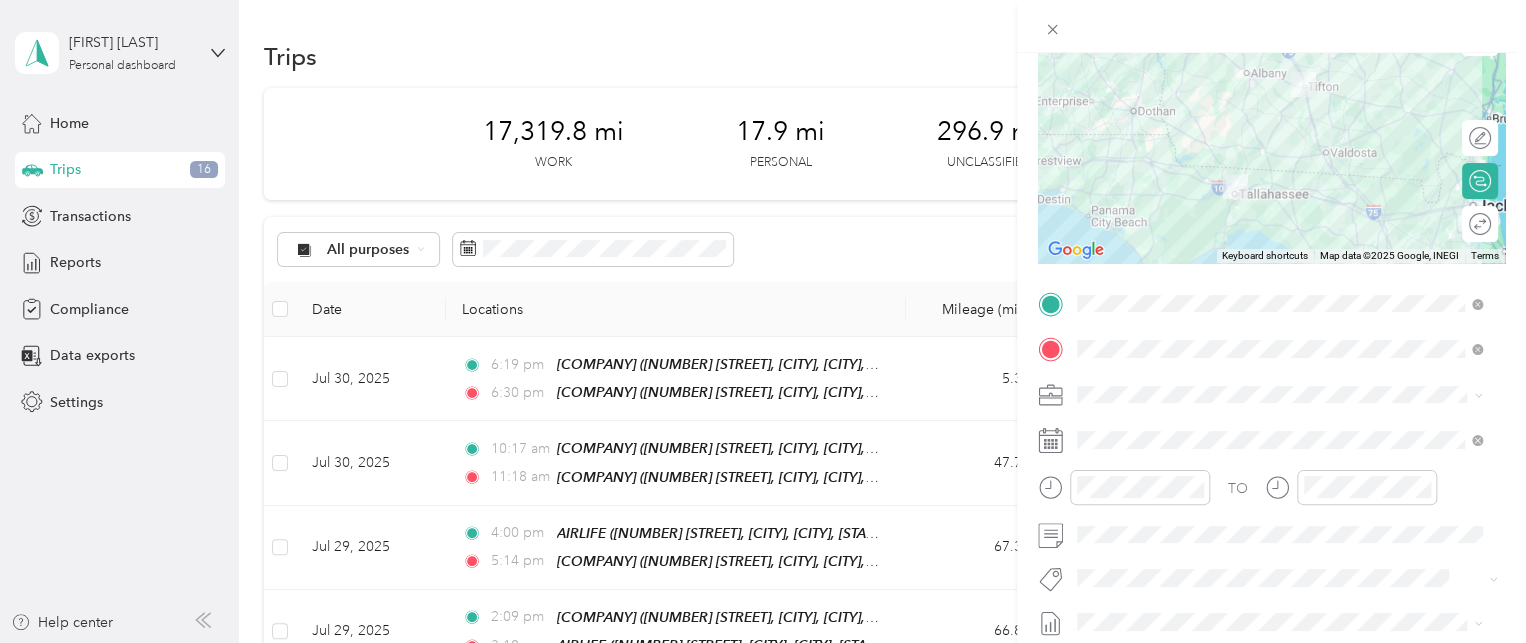 scroll, scrollTop: 0, scrollLeft: 0, axis: both 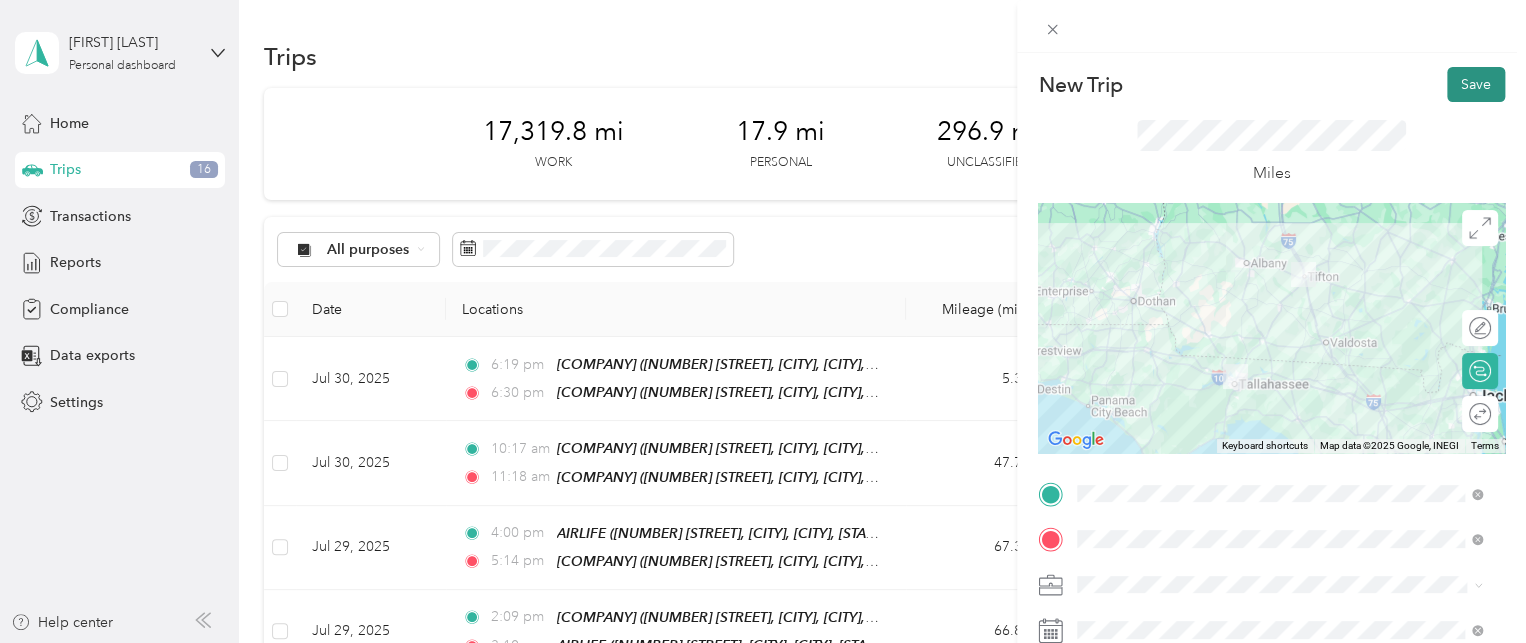 click on "Save" at bounding box center (1476, 84) 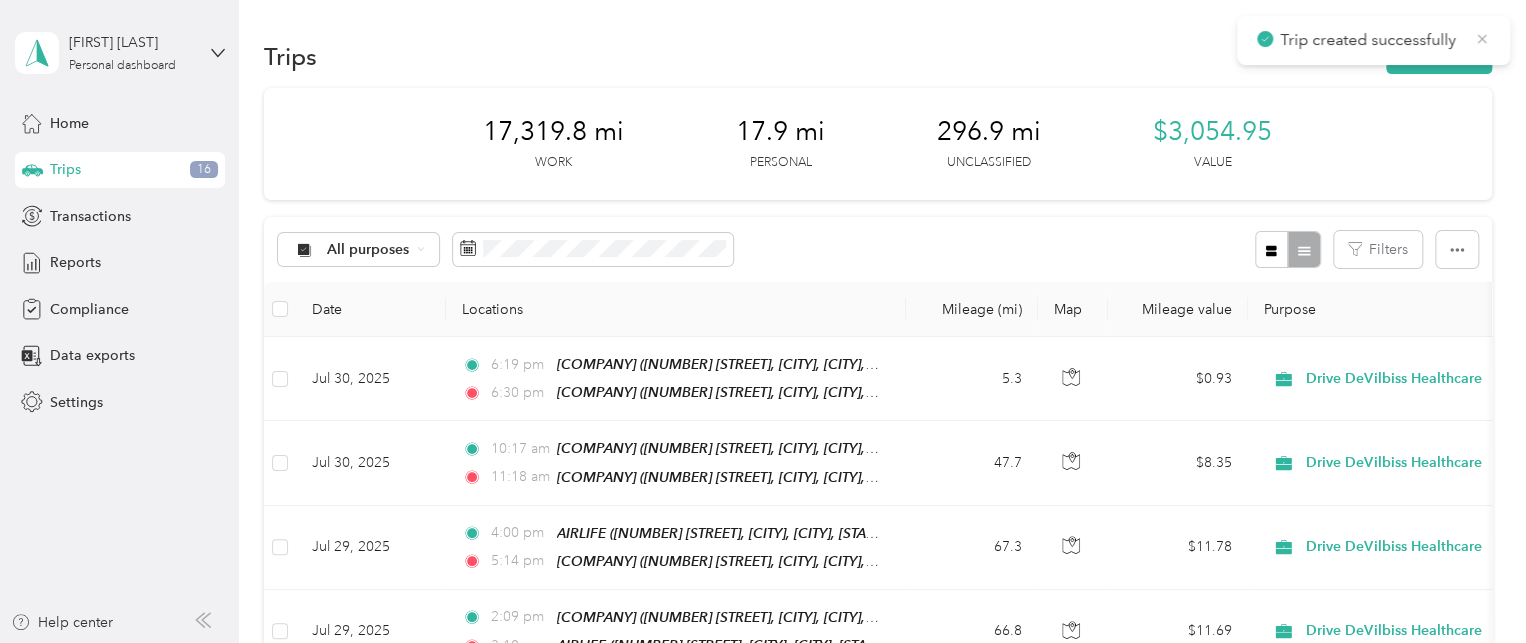 click 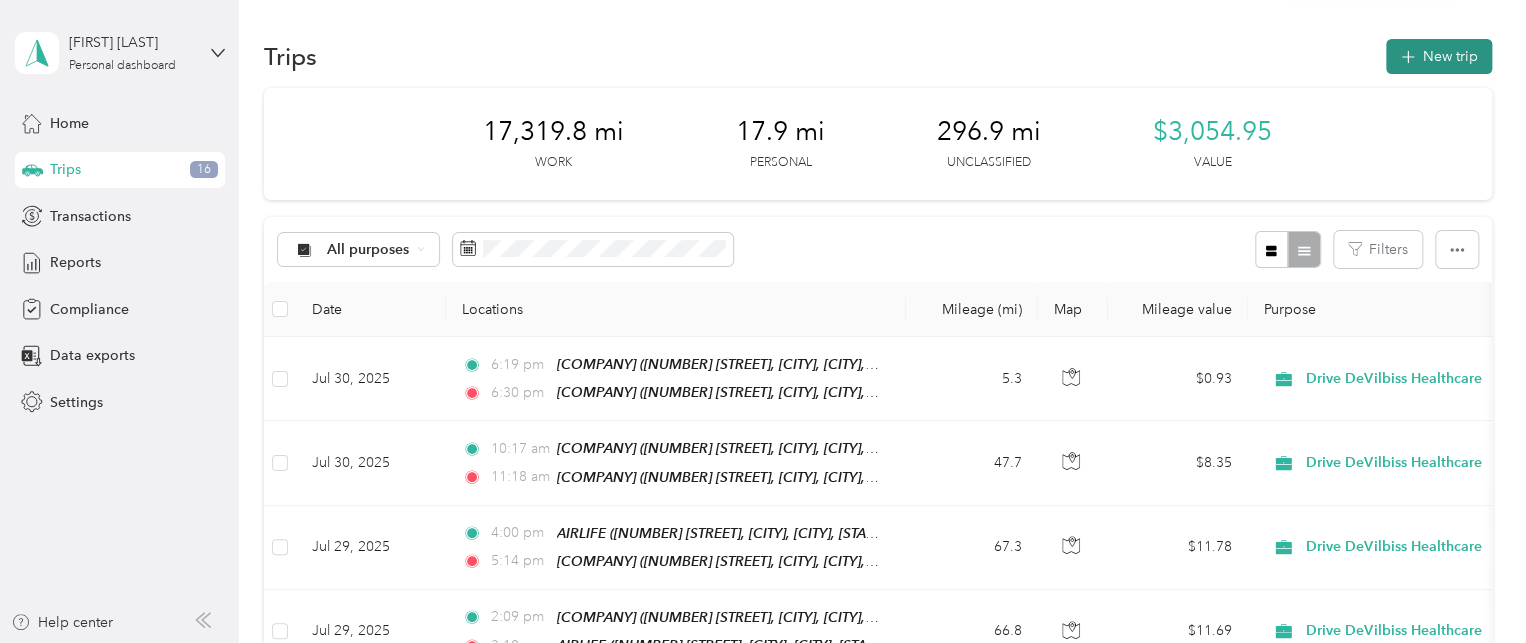 click on "New trip" at bounding box center [1439, 56] 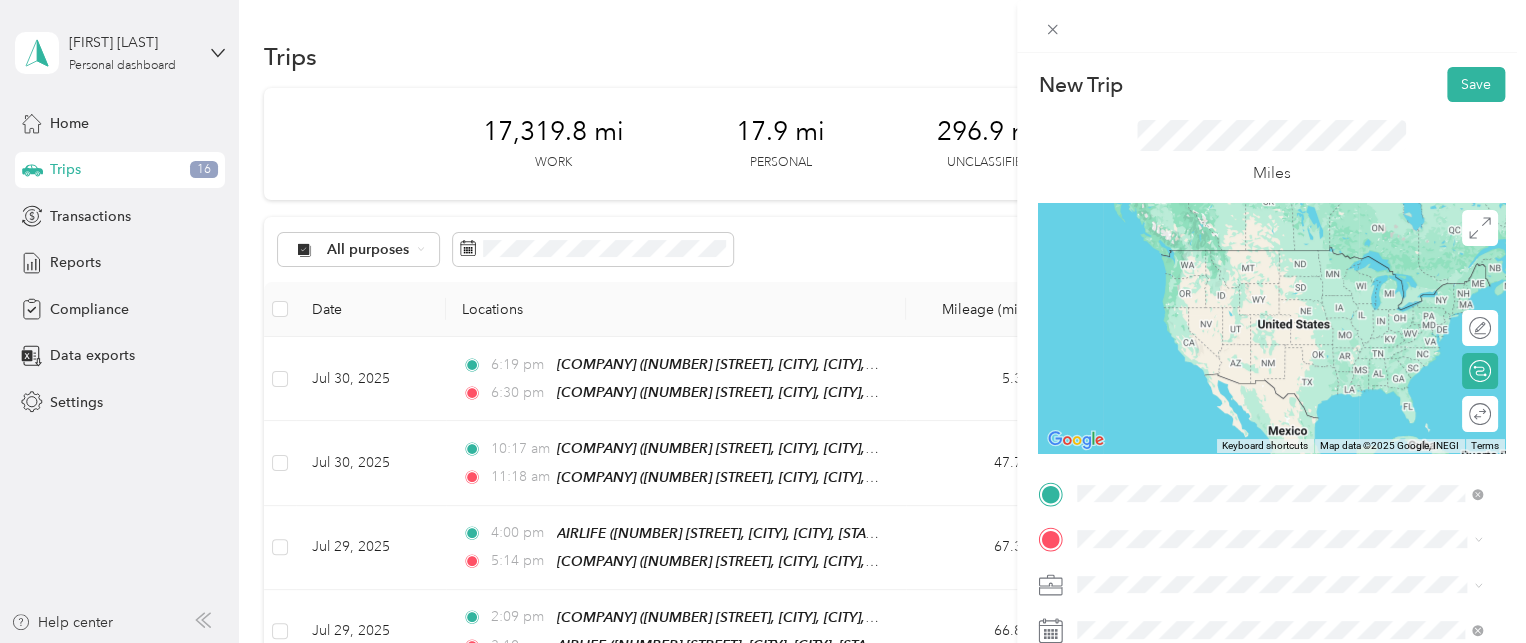 click on "2740 Capital Circle Northeast, Tallahassee, 32308, Tallahassee, Florida, United States" at bounding box center (1284, 290) 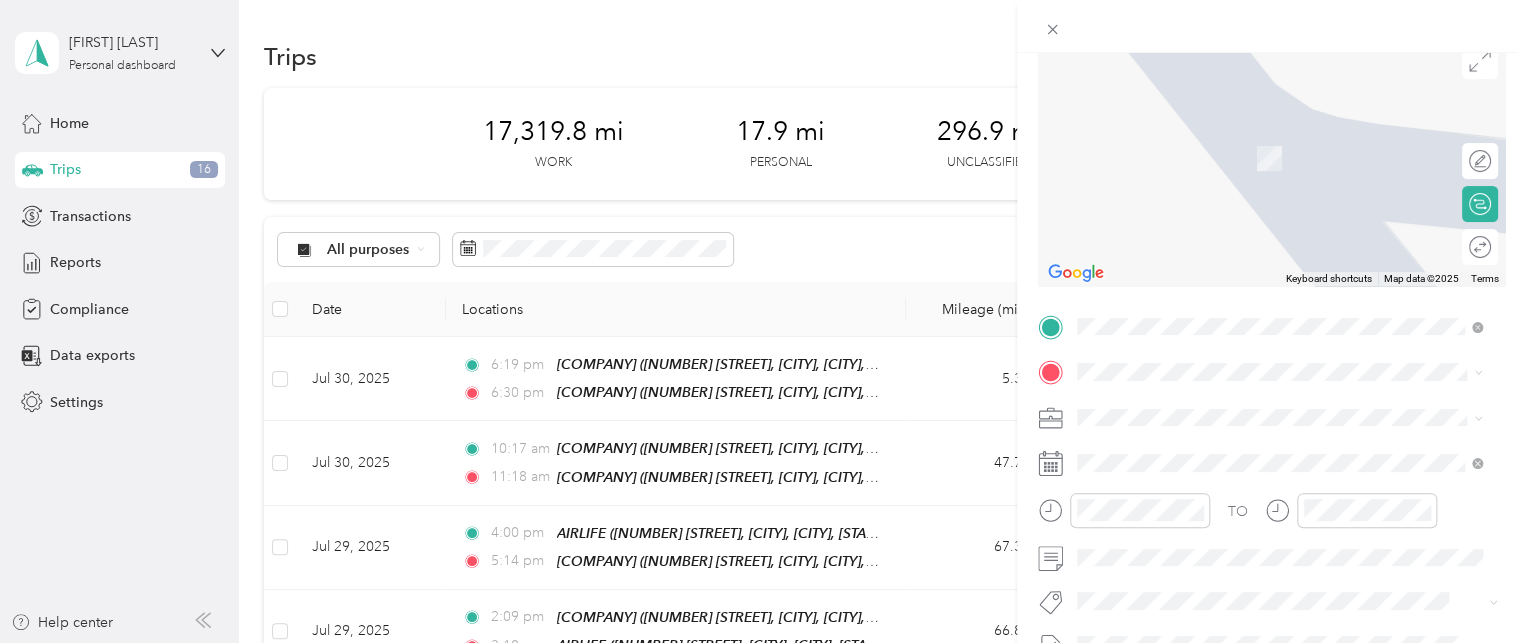 scroll, scrollTop: 174, scrollLeft: 0, axis: vertical 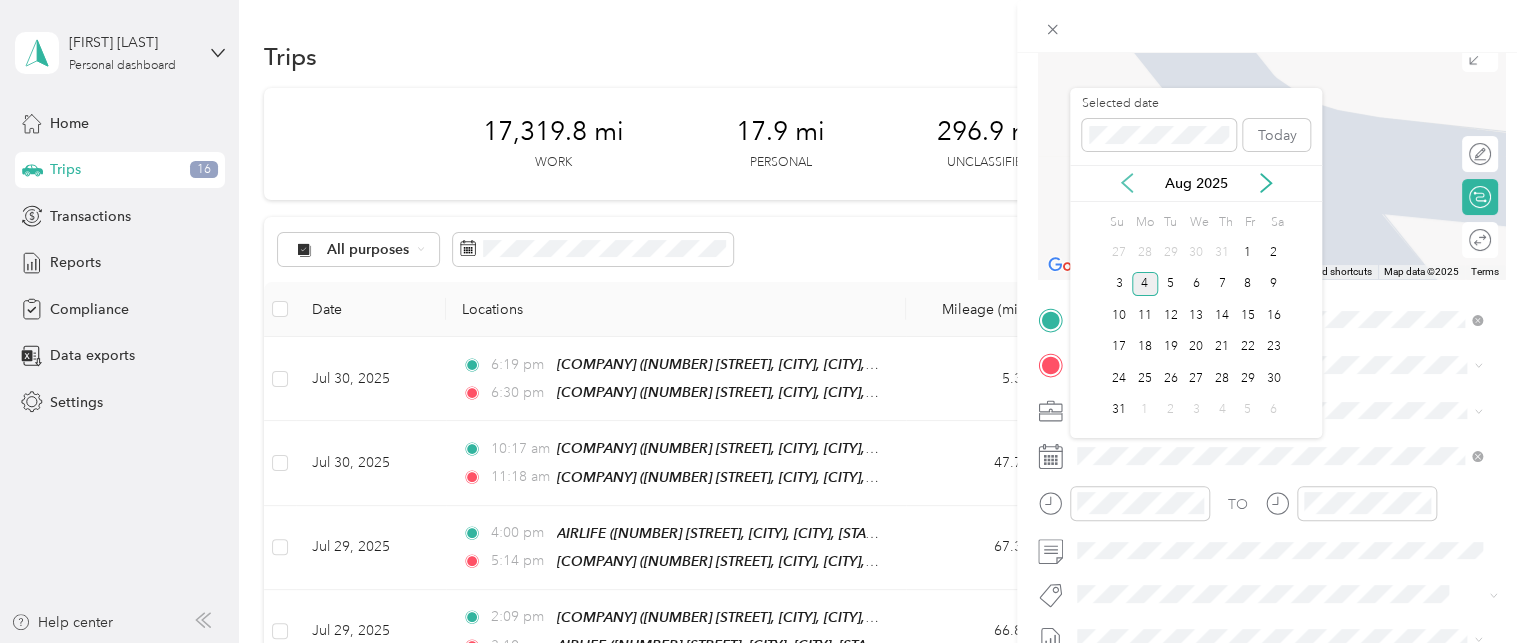 click 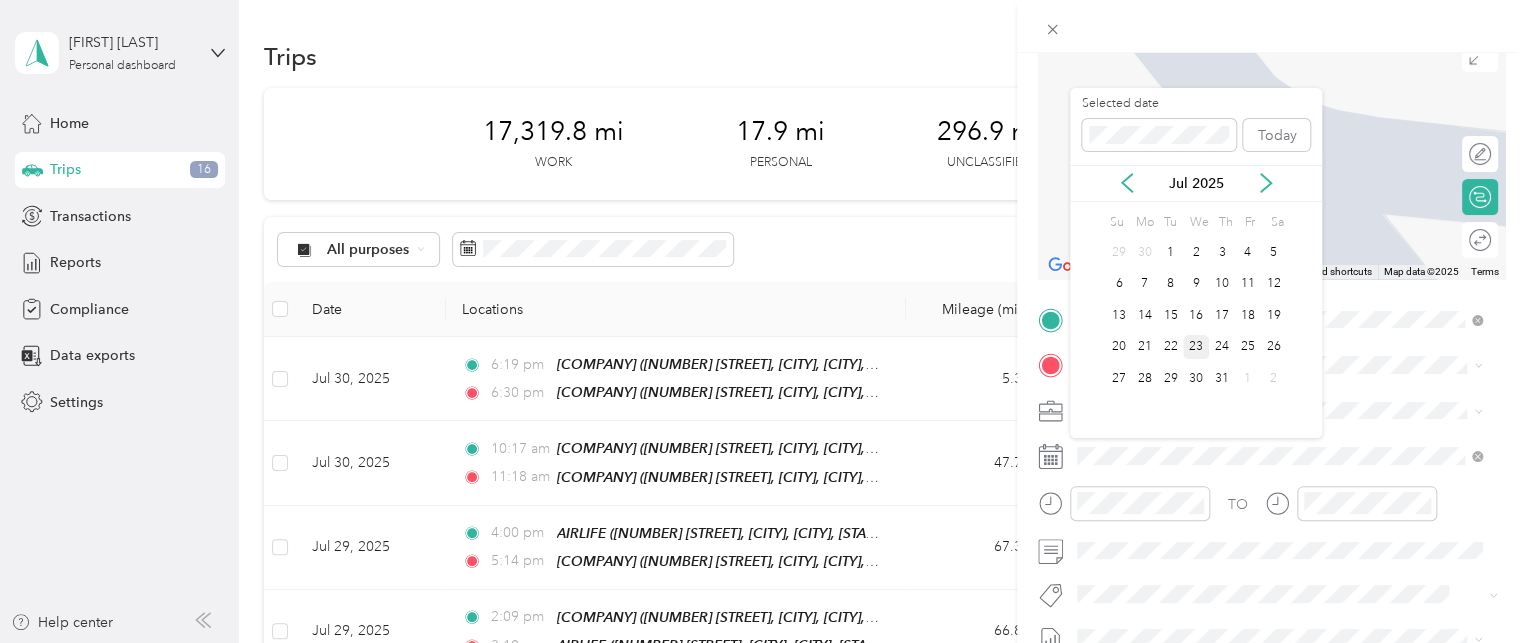click on "23" at bounding box center (1196, 347) 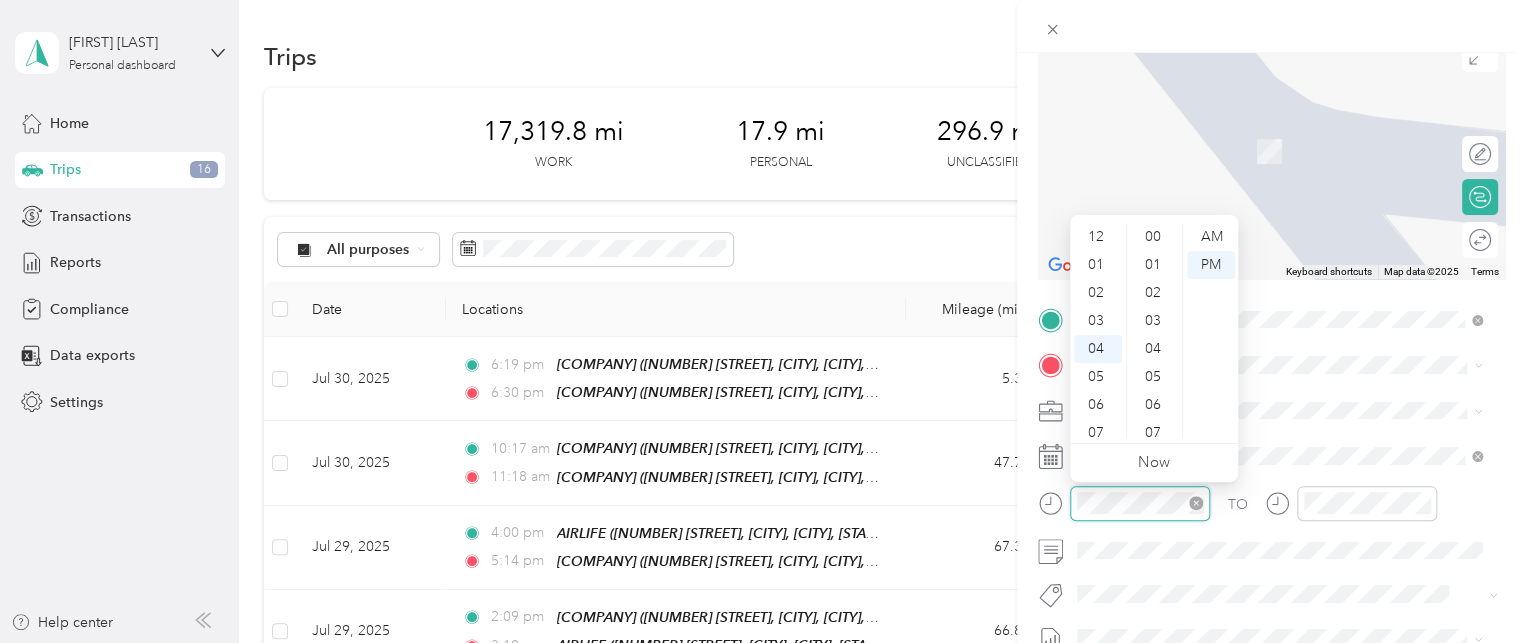 scroll, scrollTop: 112, scrollLeft: 0, axis: vertical 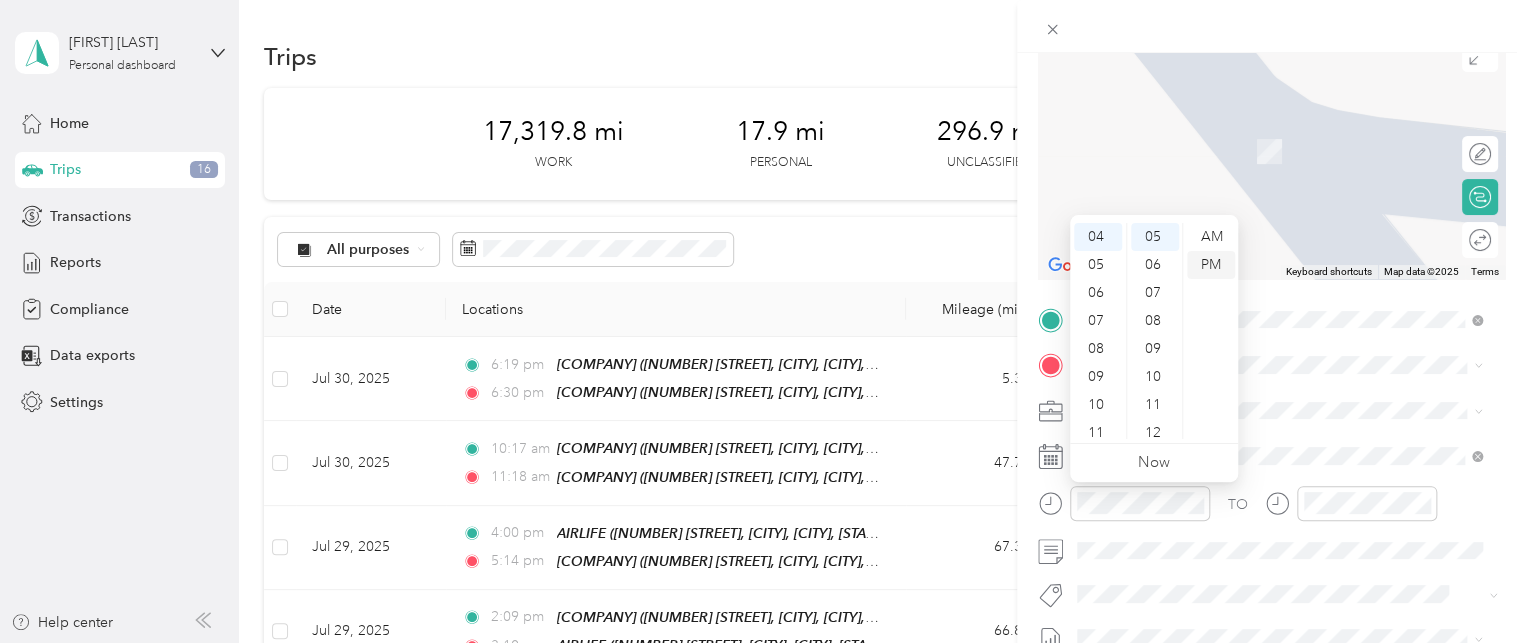 click on "PM" at bounding box center [1211, 265] 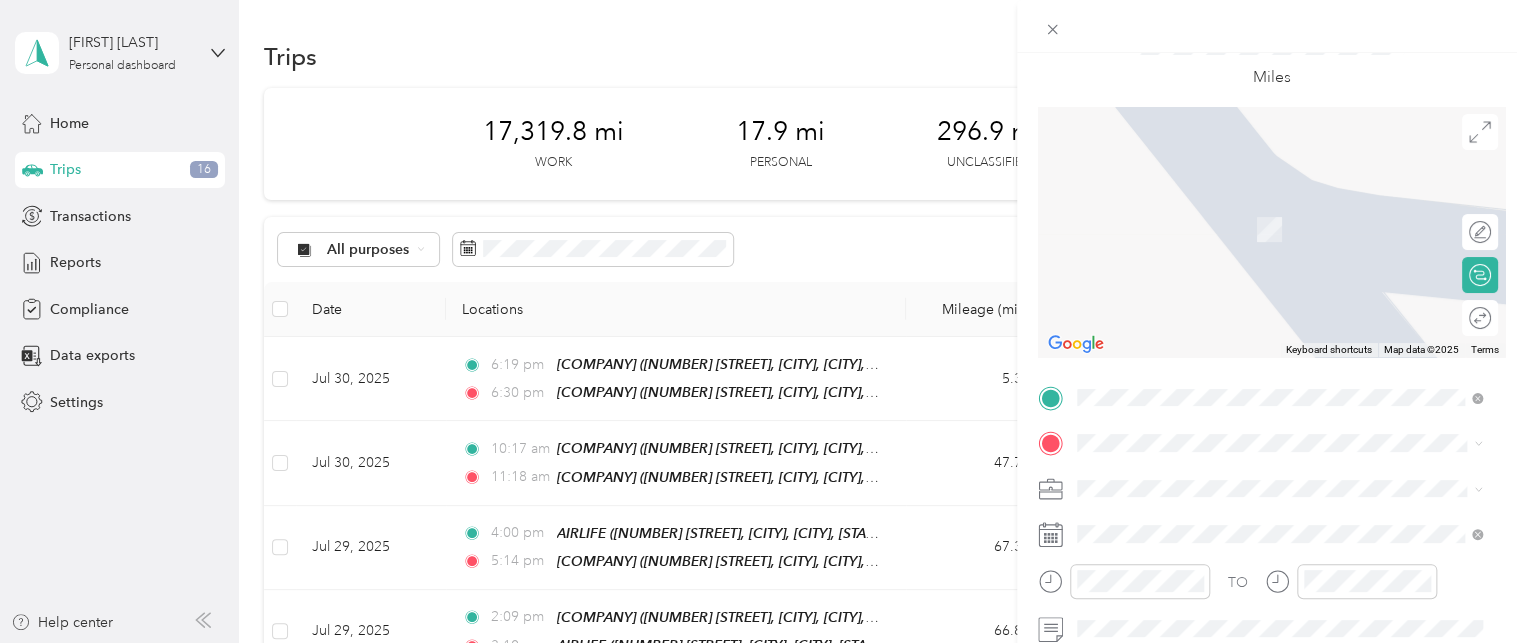 scroll, scrollTop: 97, scrollLeft: 0, axis: vertical 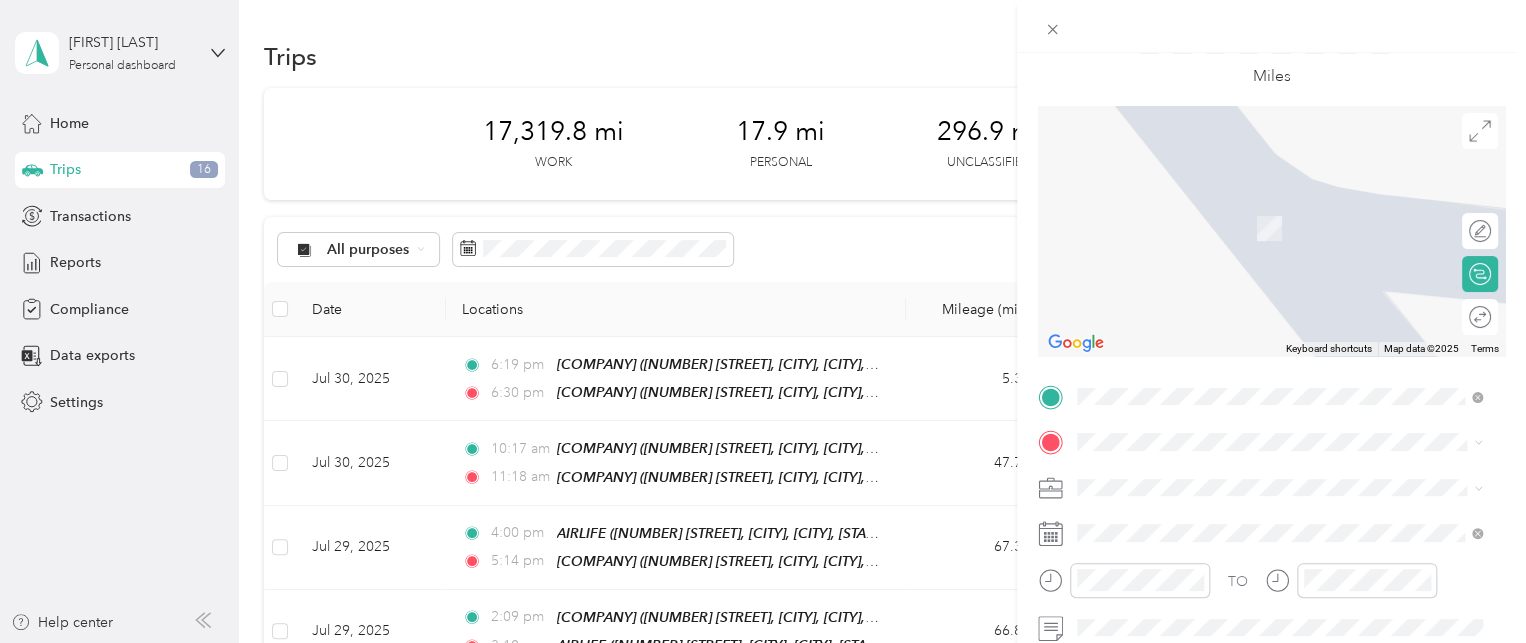 click on "285 Southwest Commerce Drive
Lake City, Florida 32025, United States" at bounding box center [1259, 204] 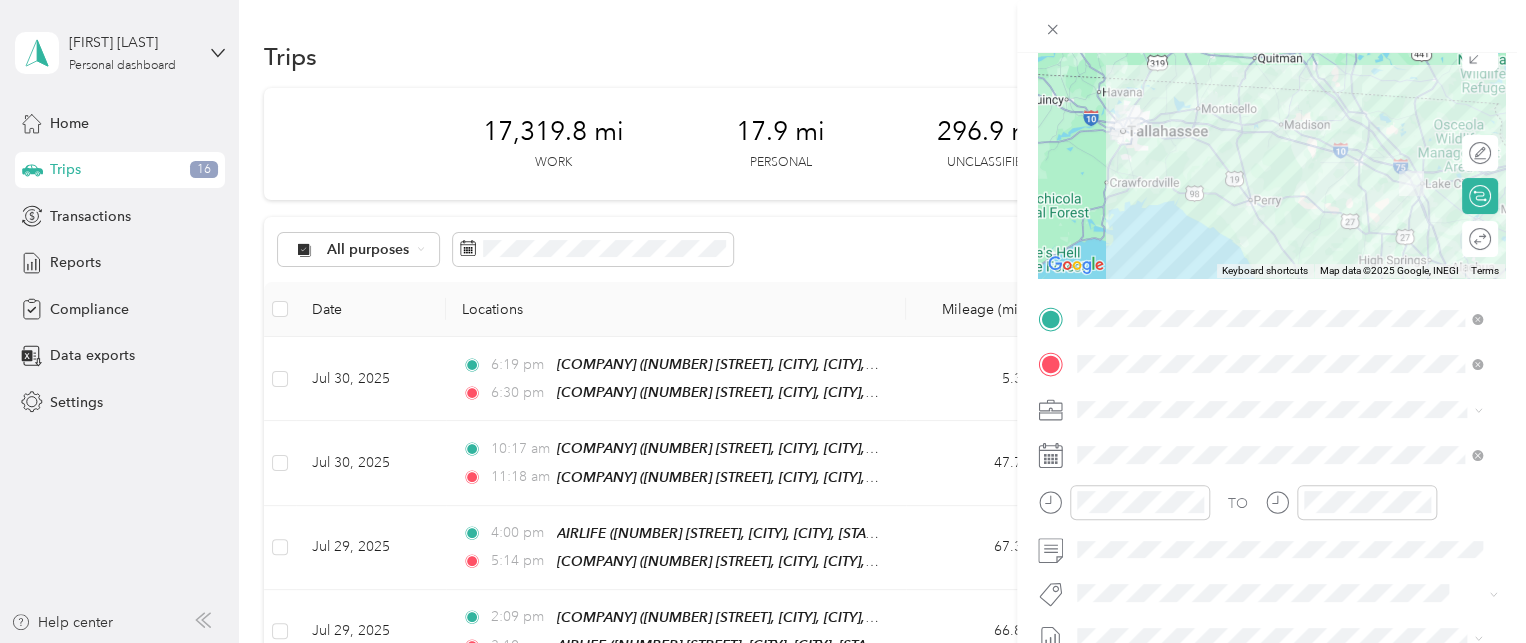 scroll, scrollTop: 190, scrollLeft: 0, axis: vertical 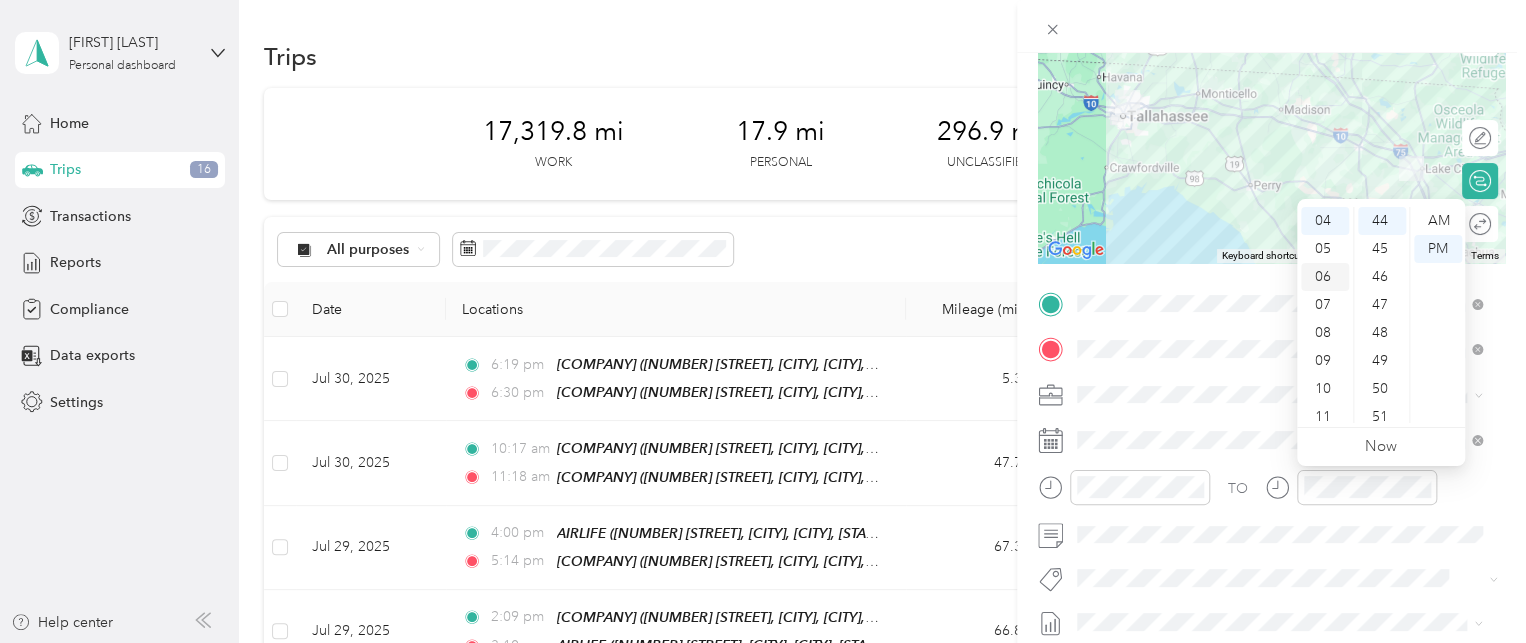 click on "06" at bounding box center [1325, 277] 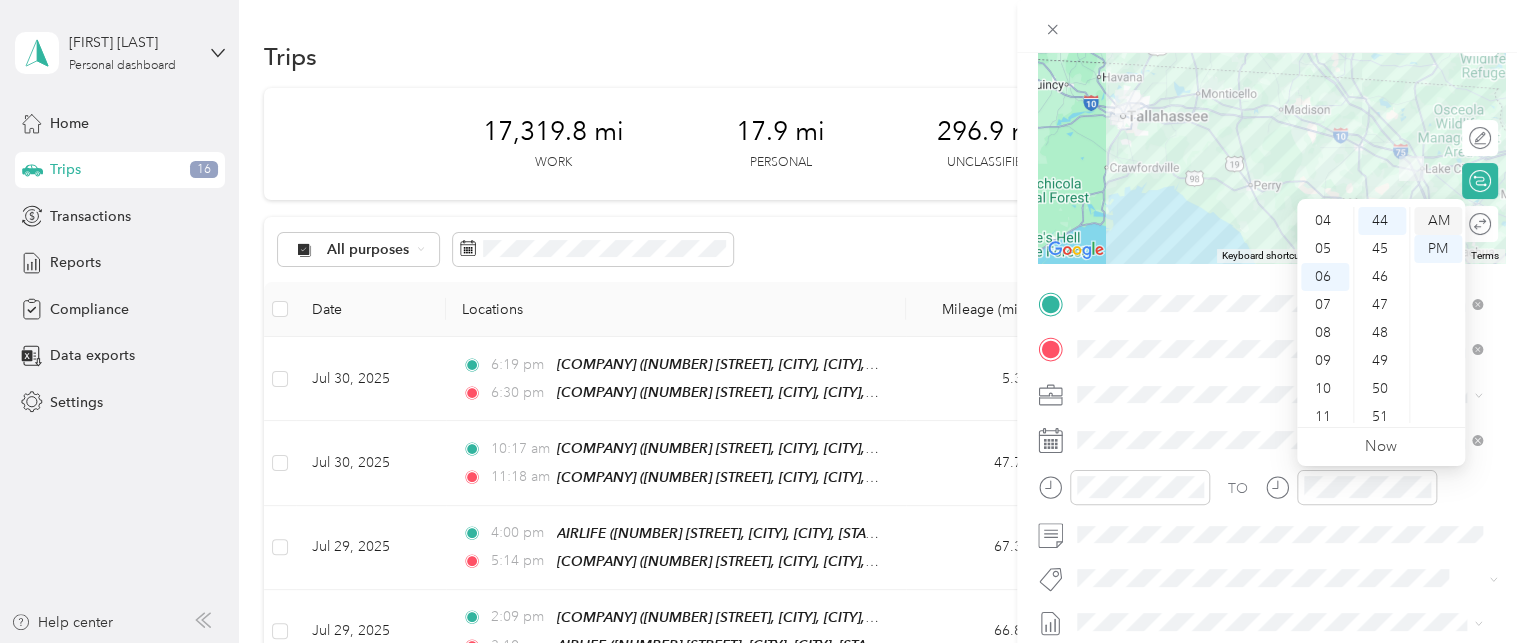 scroll, scrollTop: 120, scrollLeft: 0, axis: vertical 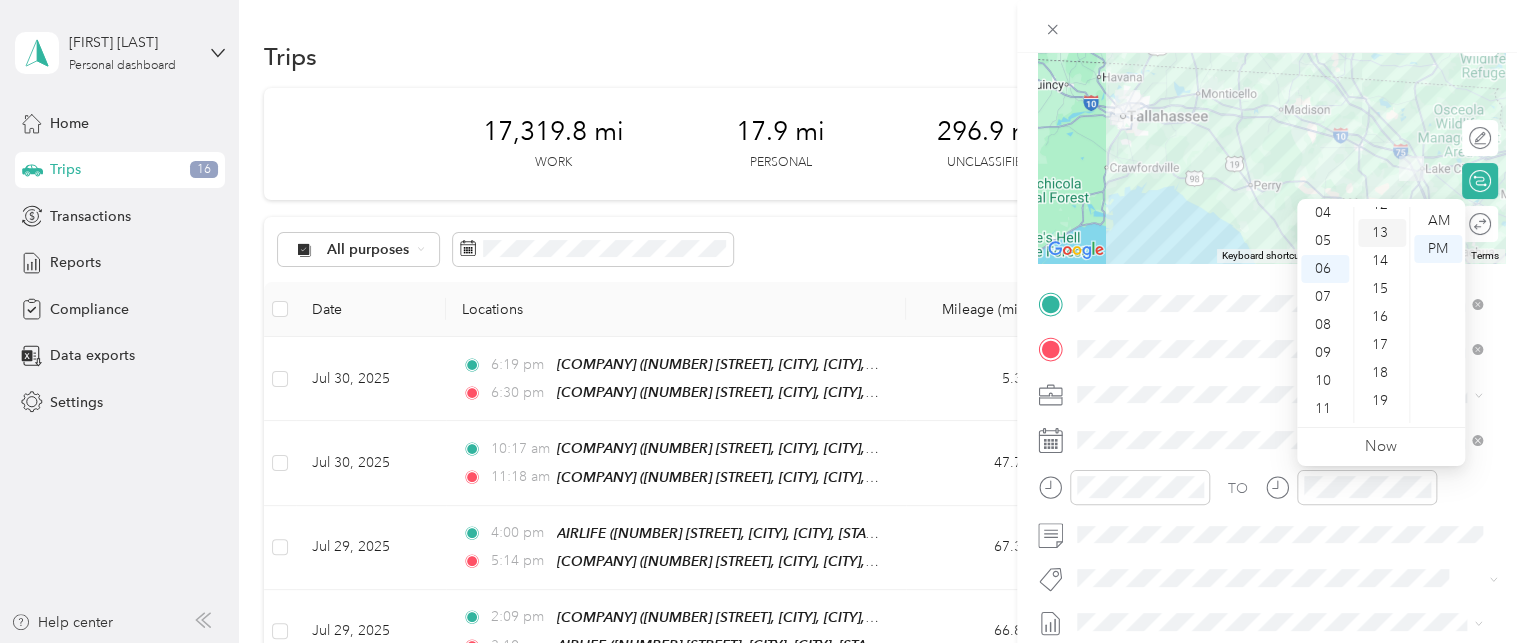 click on "13" at bounding box center (1382, 233) 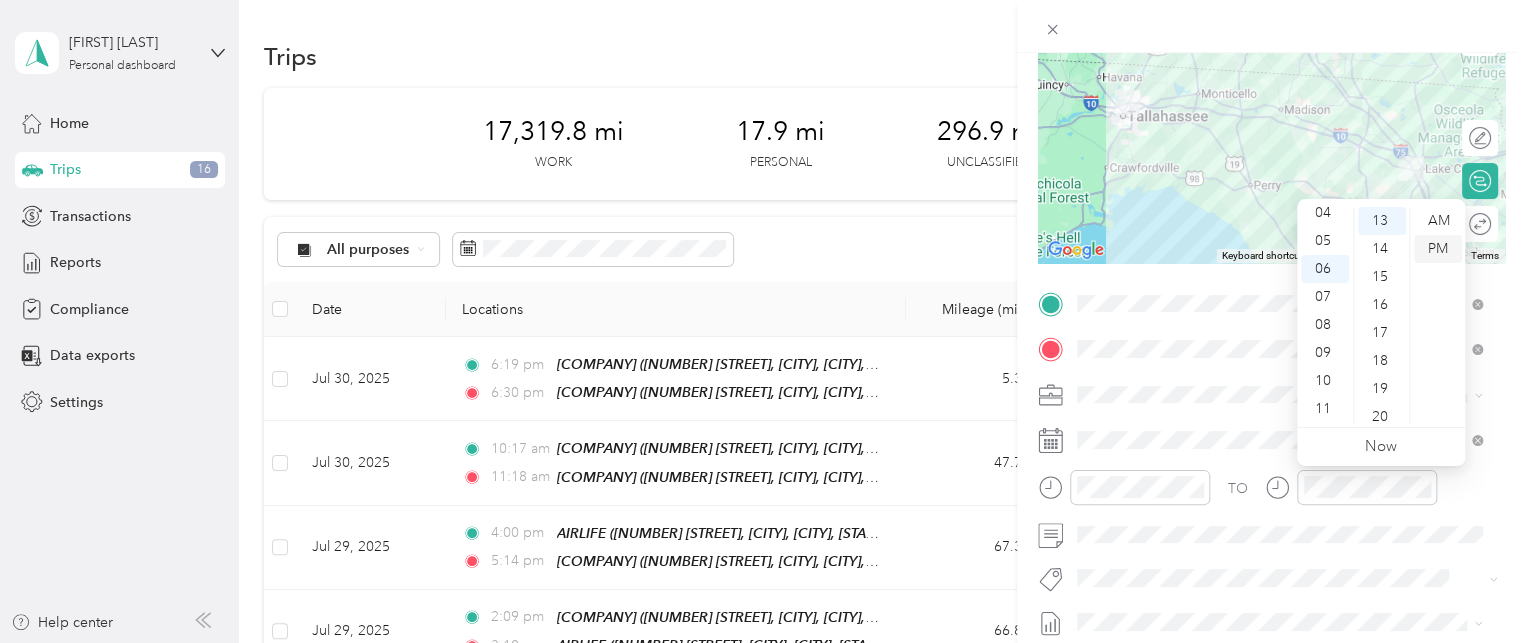 click on "PM" at bounding box center [1438, 249] 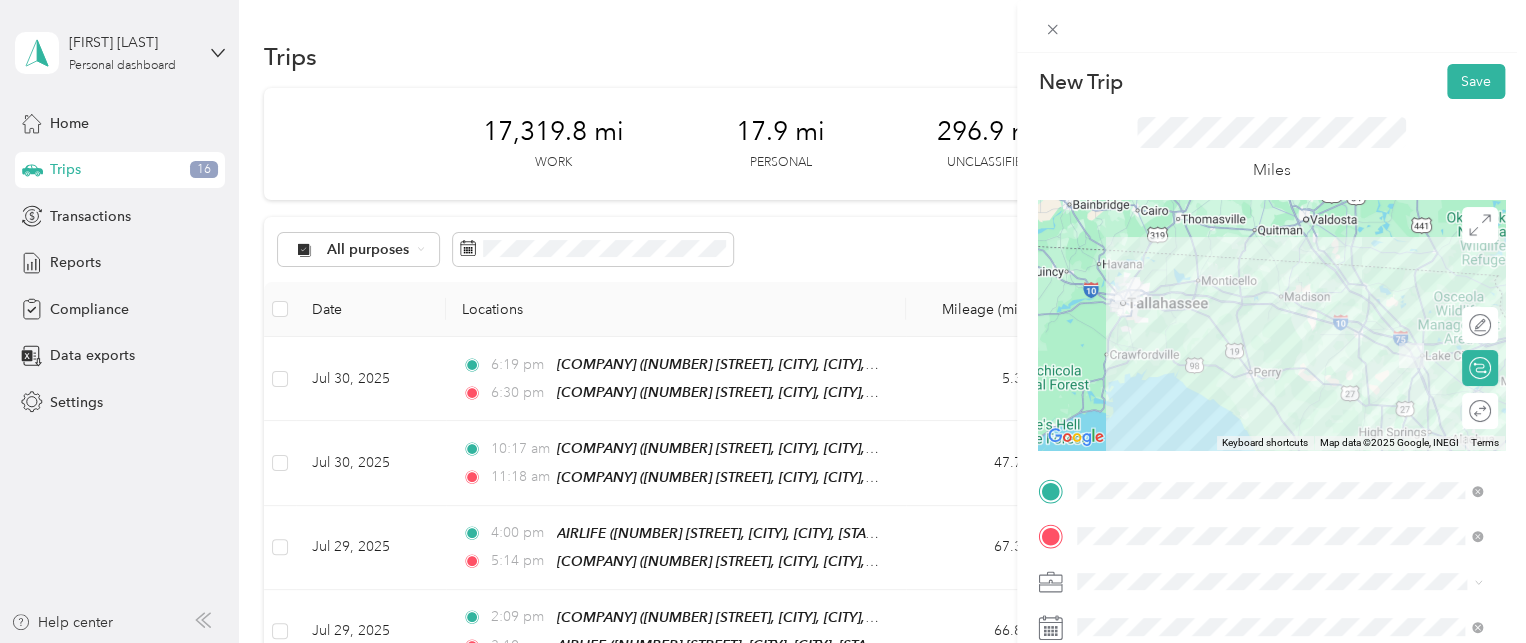 scroll, scrollTop: 0, scrollLeft: 0, axis: both 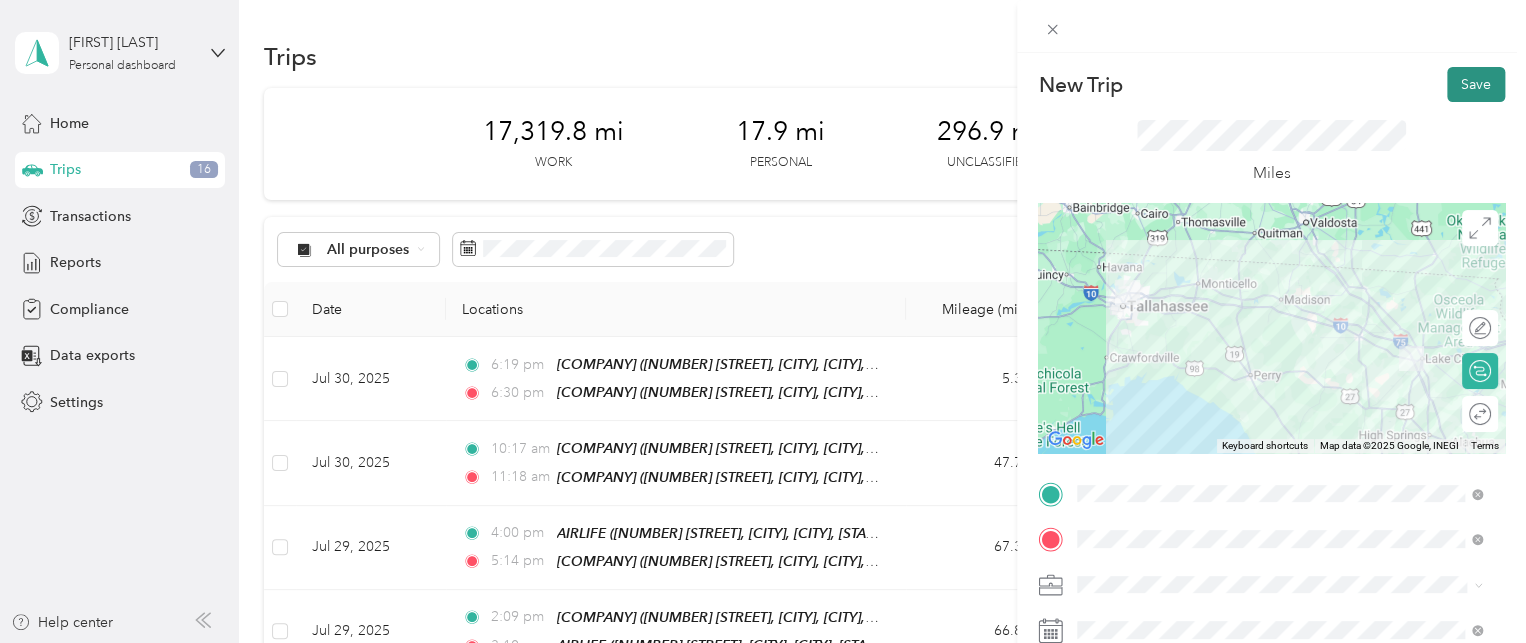 click on "Save" at bounding box center (1476, 84) 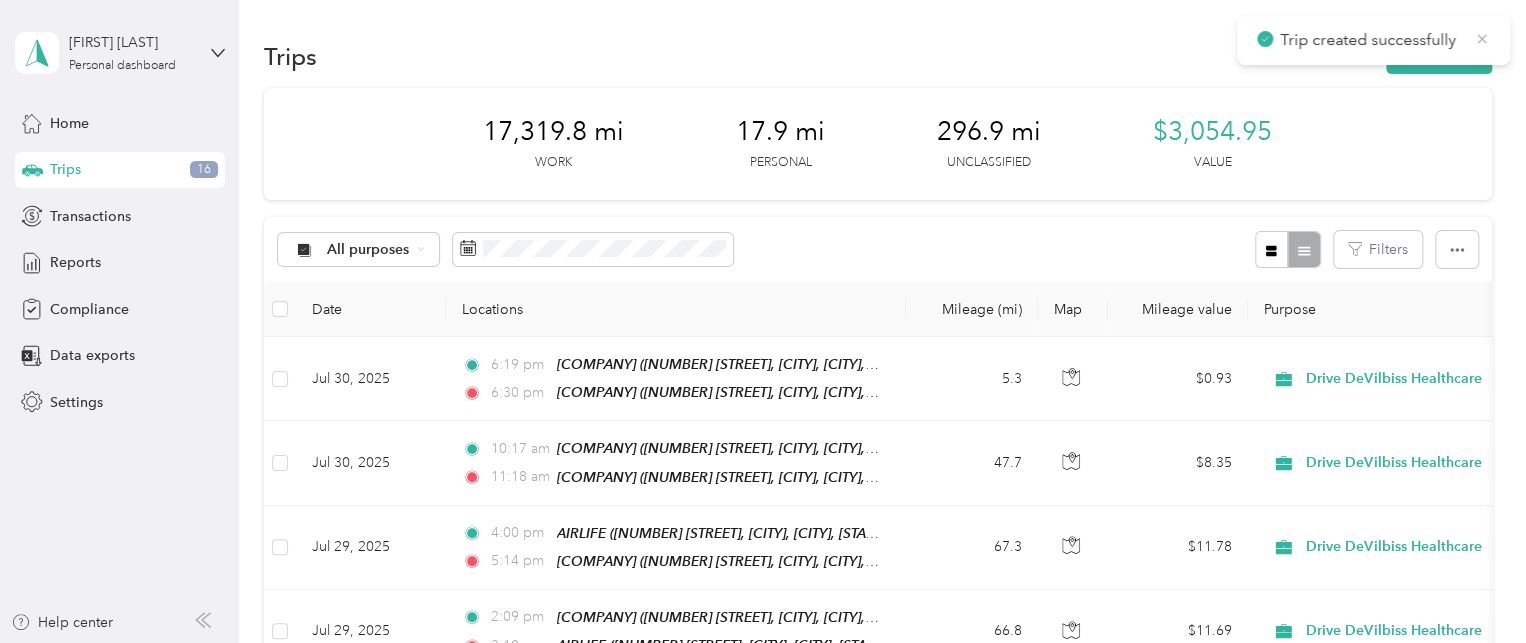 click 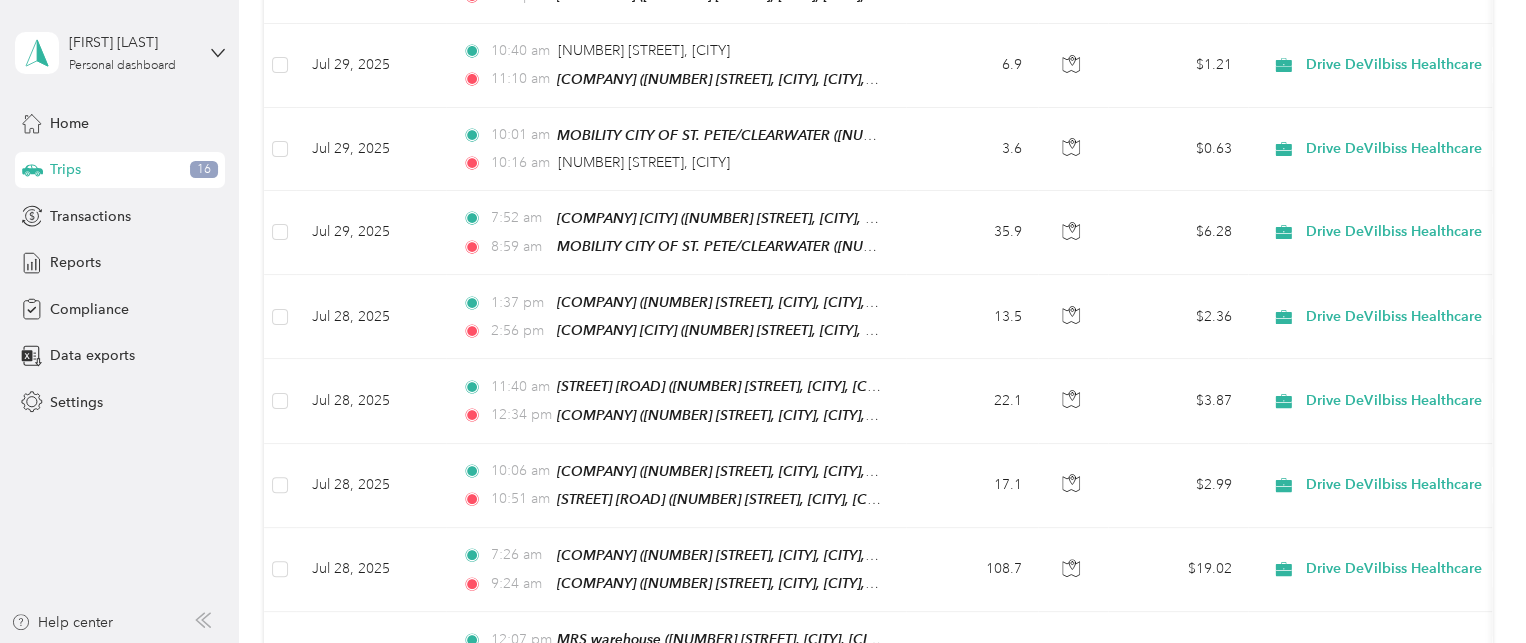 scroll, scrollTop: 996, scrollLeft: 0, axis: vertical 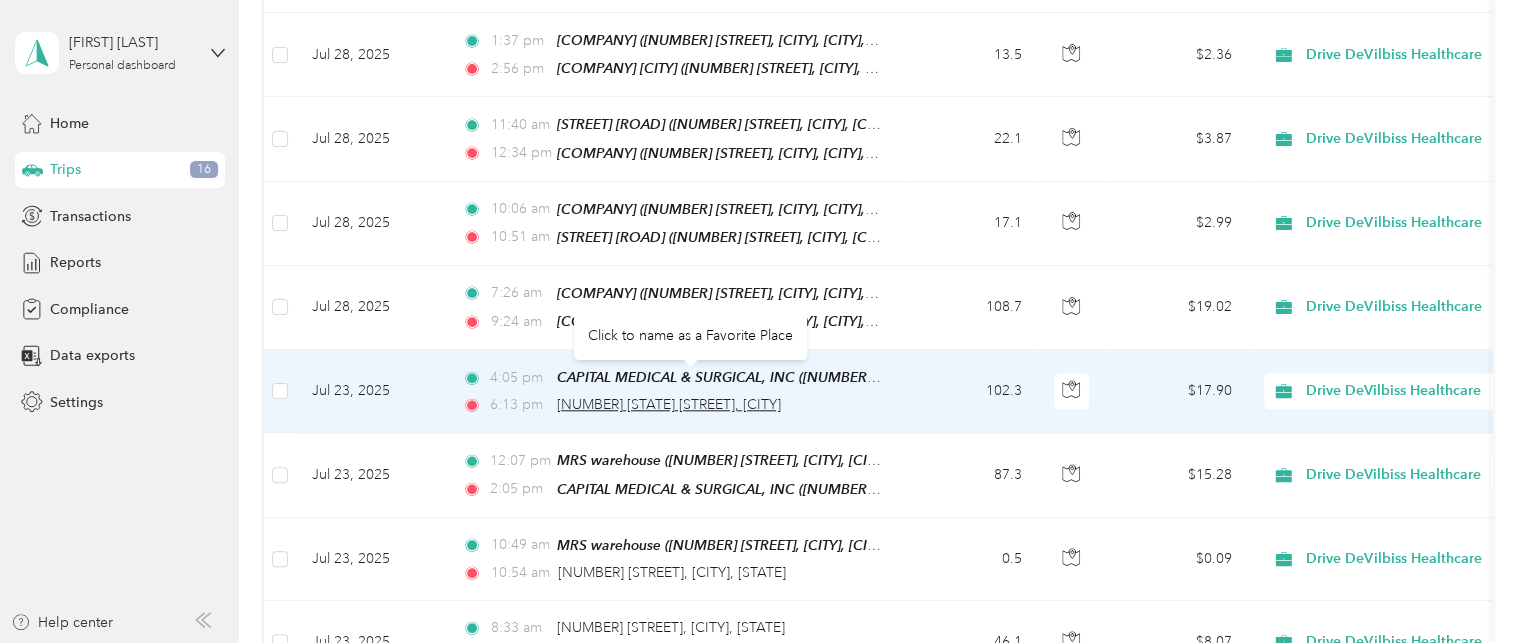 click on "285 Southwest Commerce Drive, Lake City" at bounding box center [669, 404] 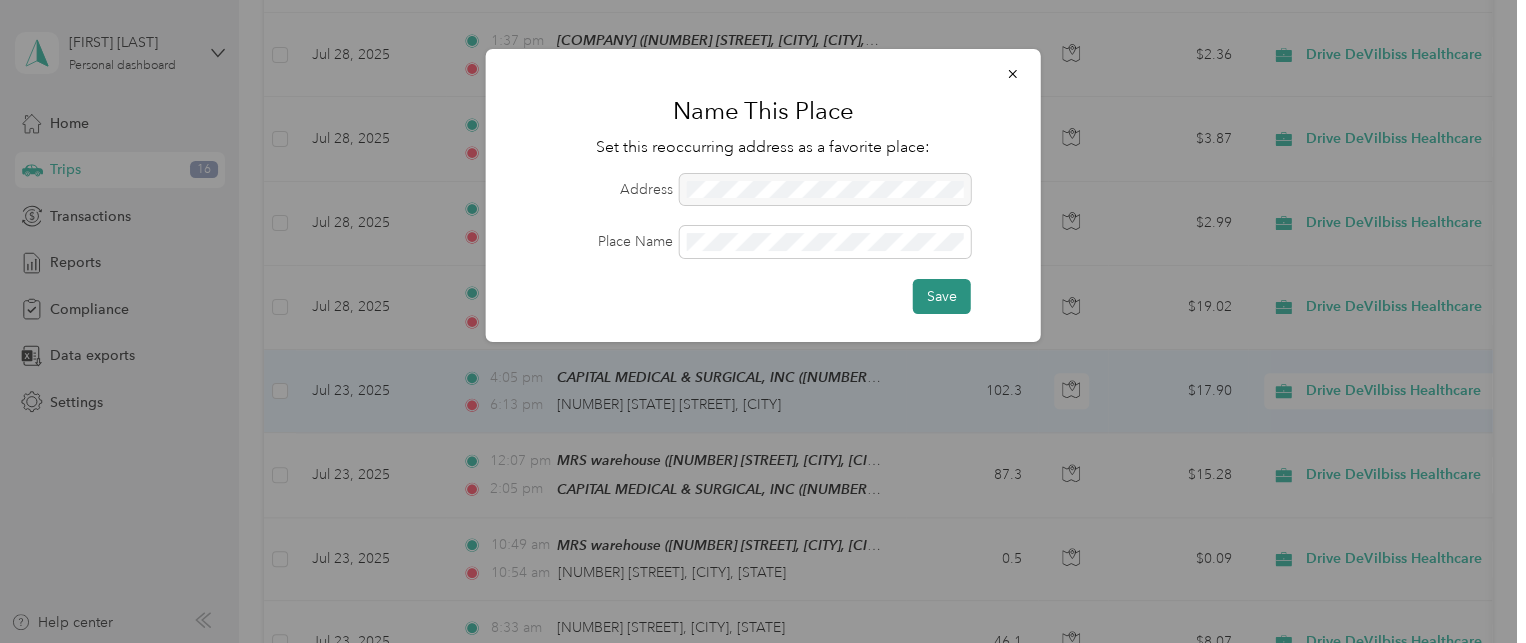 click on "Save" at bounding box center [942, 296] 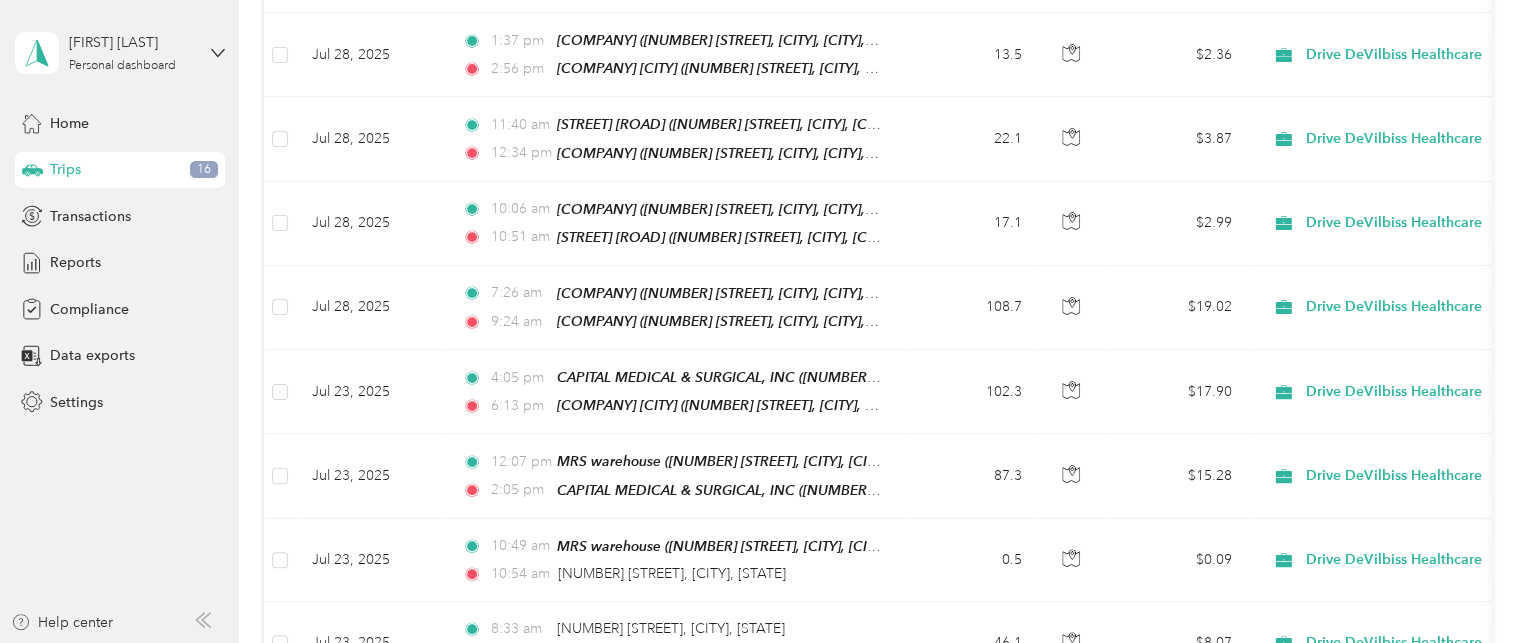 scroll, scrollTop: 0, scrollLeft: 0, axis: both 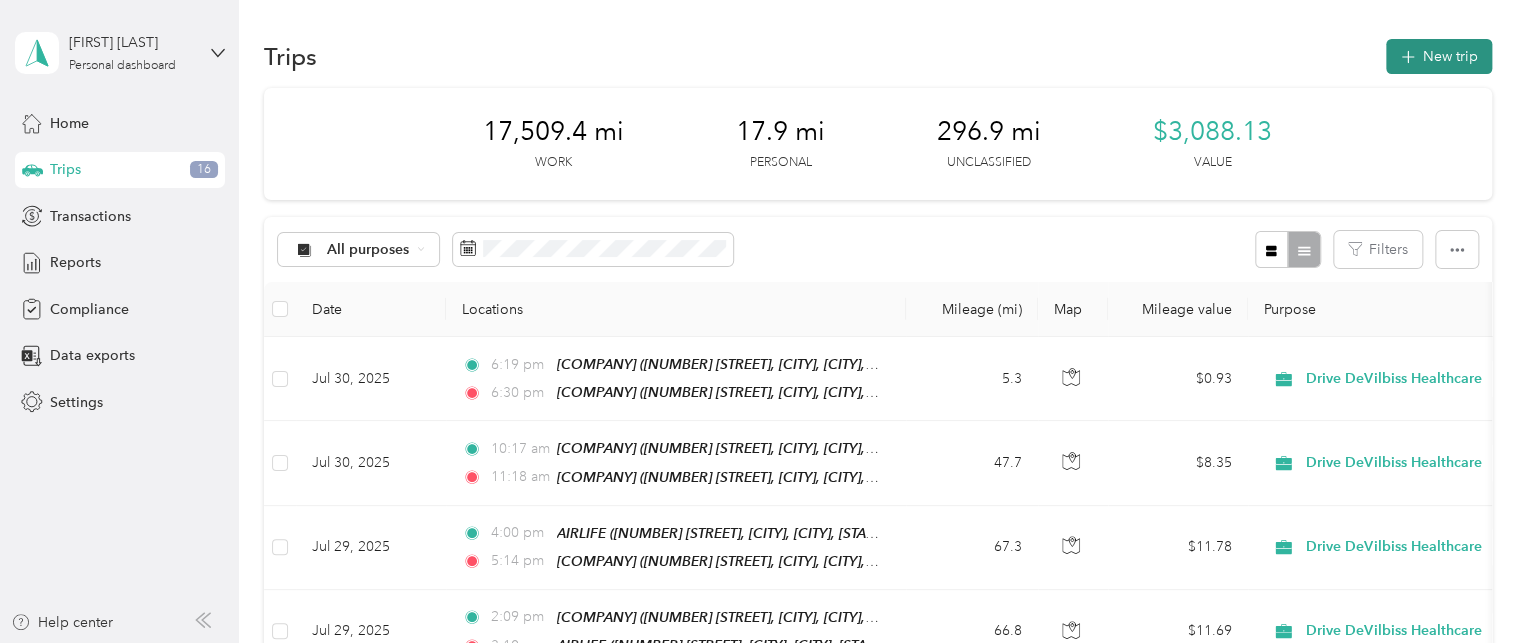click on "New trip" at bounding box center (1439, 56) 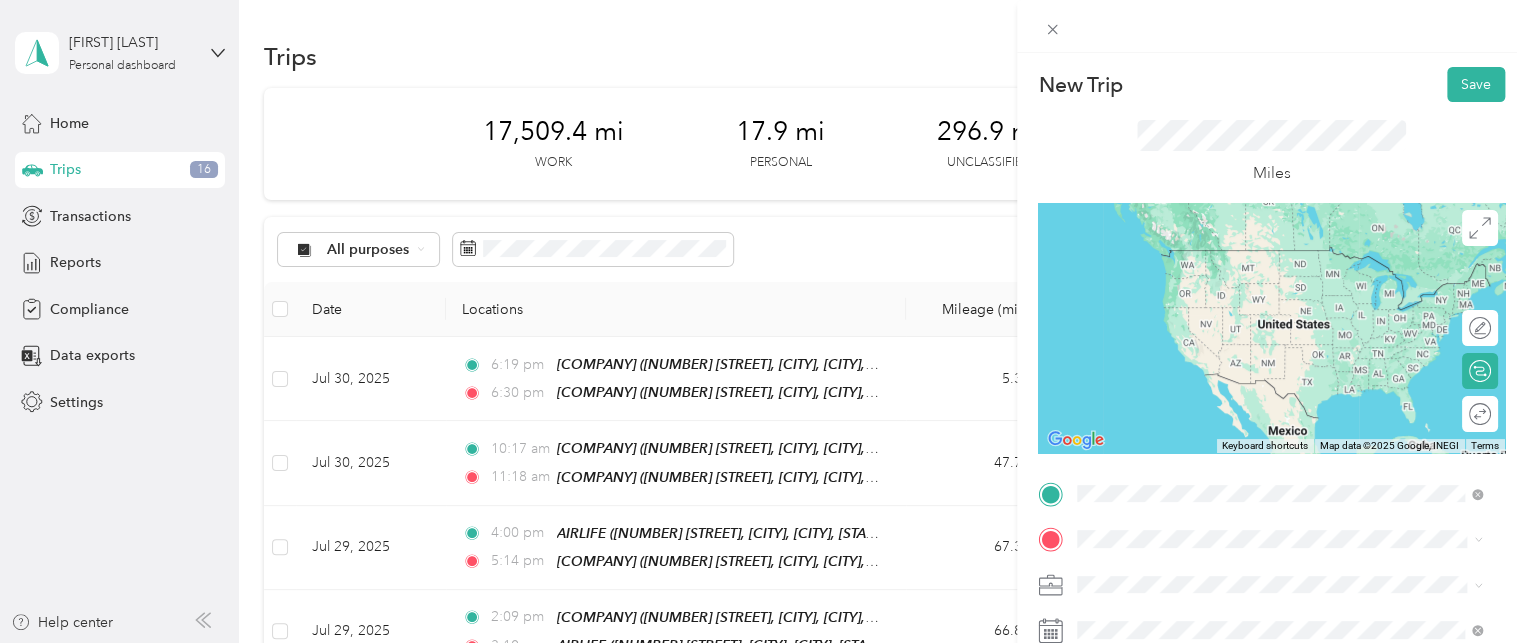 click on "285 Southwest Commerce Drive, Lake City, 32025, Lake City, Florida, United States" at bounding box center [1284, 297] 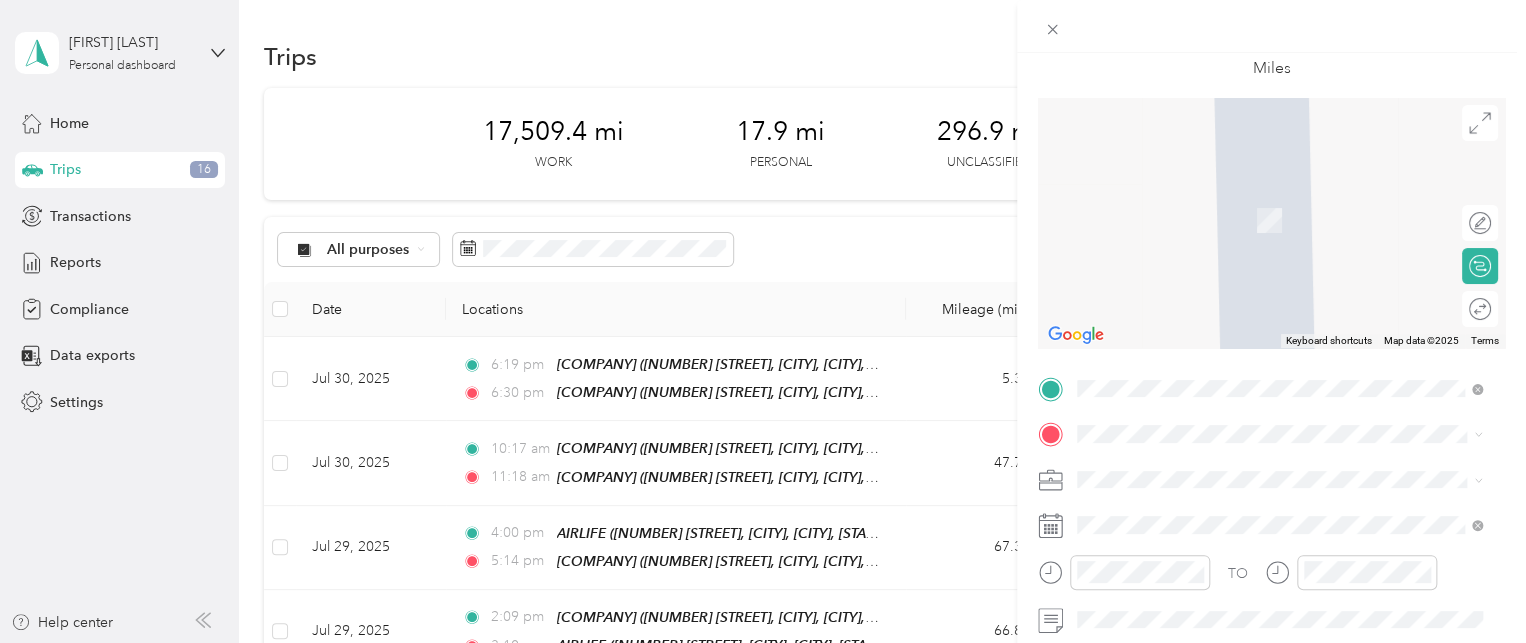 scroll, scrollTop: 111, scrollLeft: 0, axis: vertical 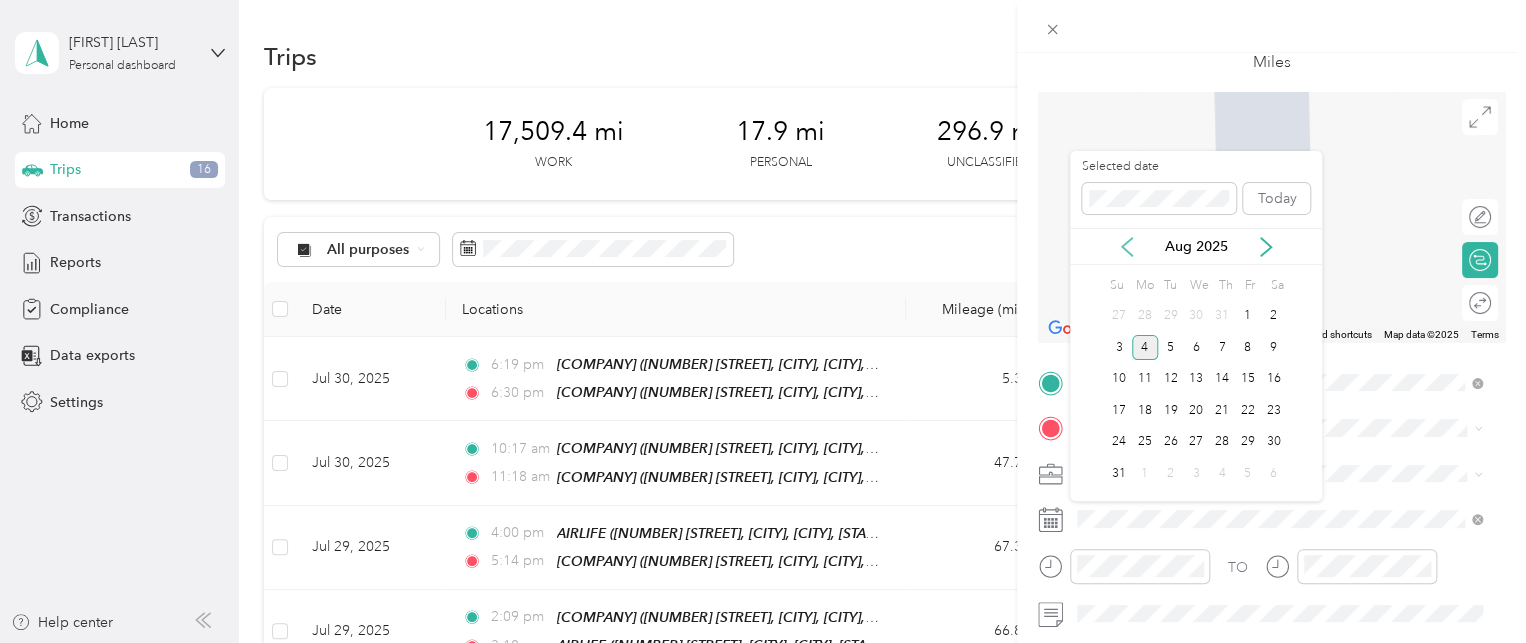 click 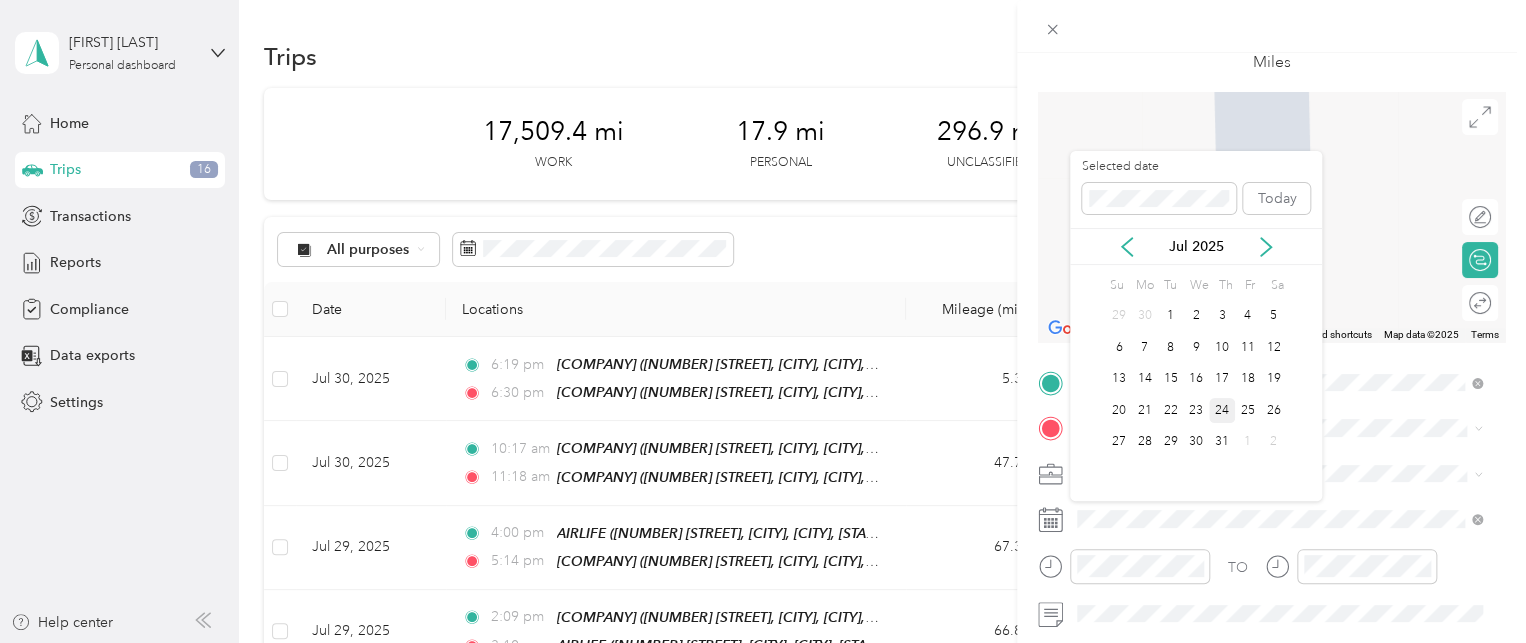 click on "24" at bounding box center (1222, 410) 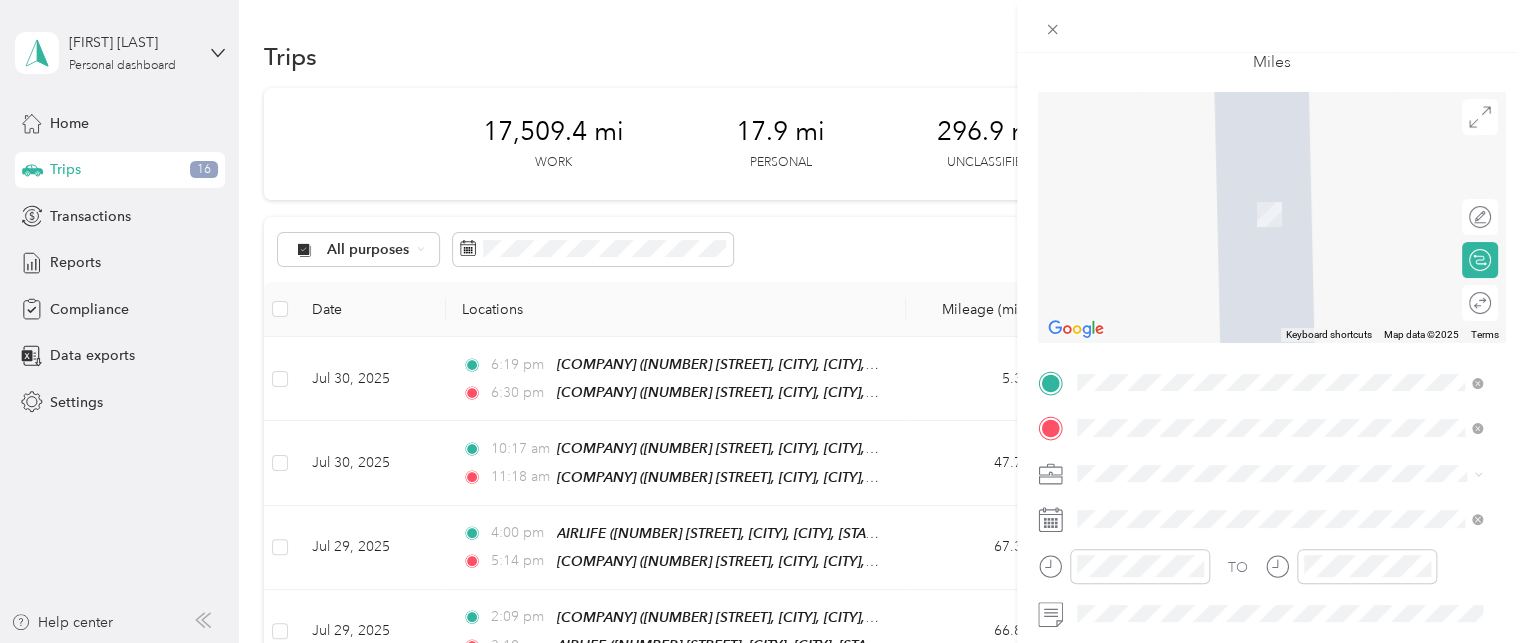 click on "[NUMBER] [STREET_NAME], [CITY], [POSTAL_CODE], [CITY], [STATE], United States" at bounding box center (1284, 225) 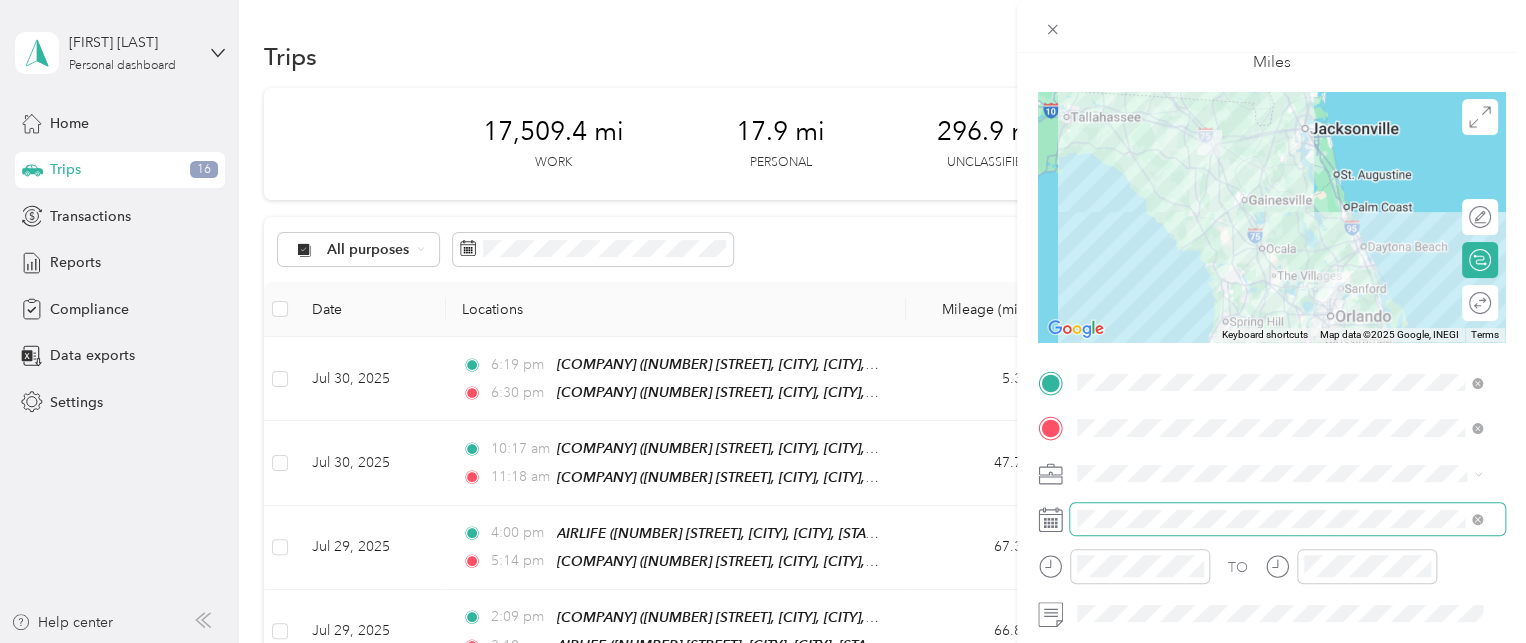 click at bounding box center (1287, 519) 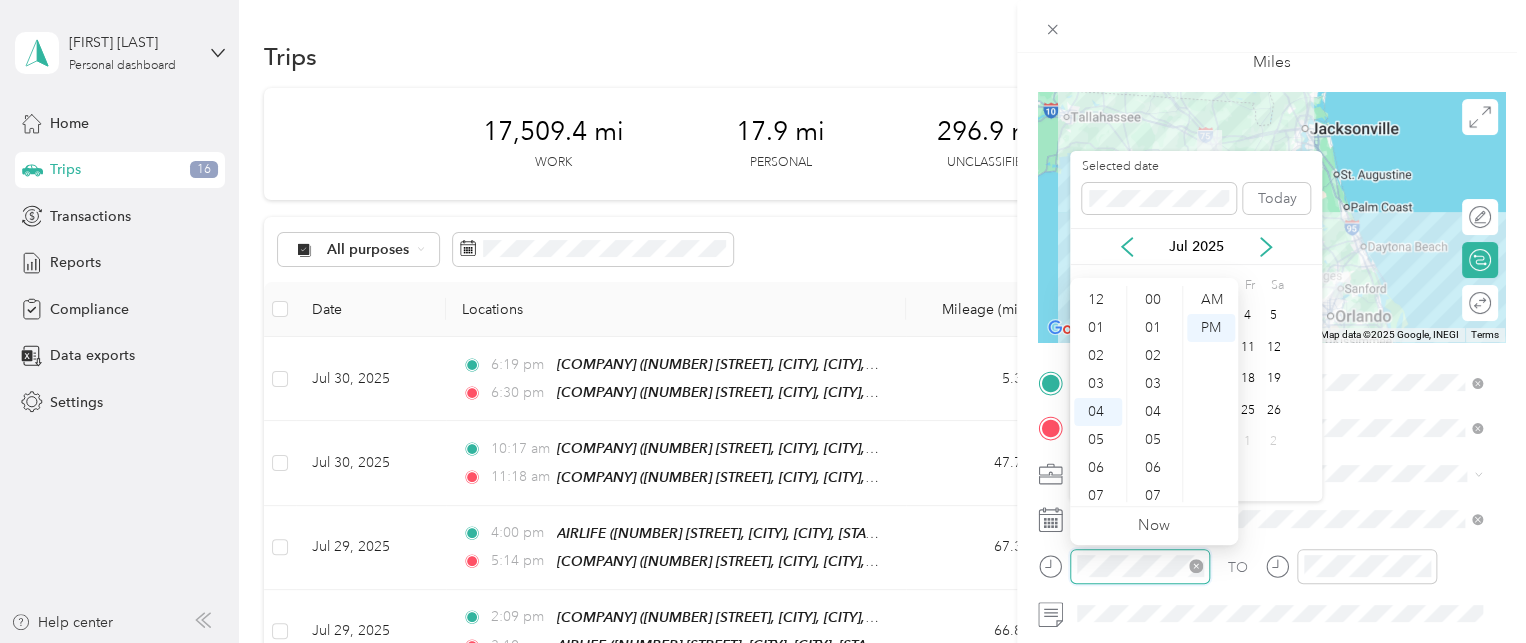 scroll, scrollTop: 1288, scrollLeft: 0, axis: vertical 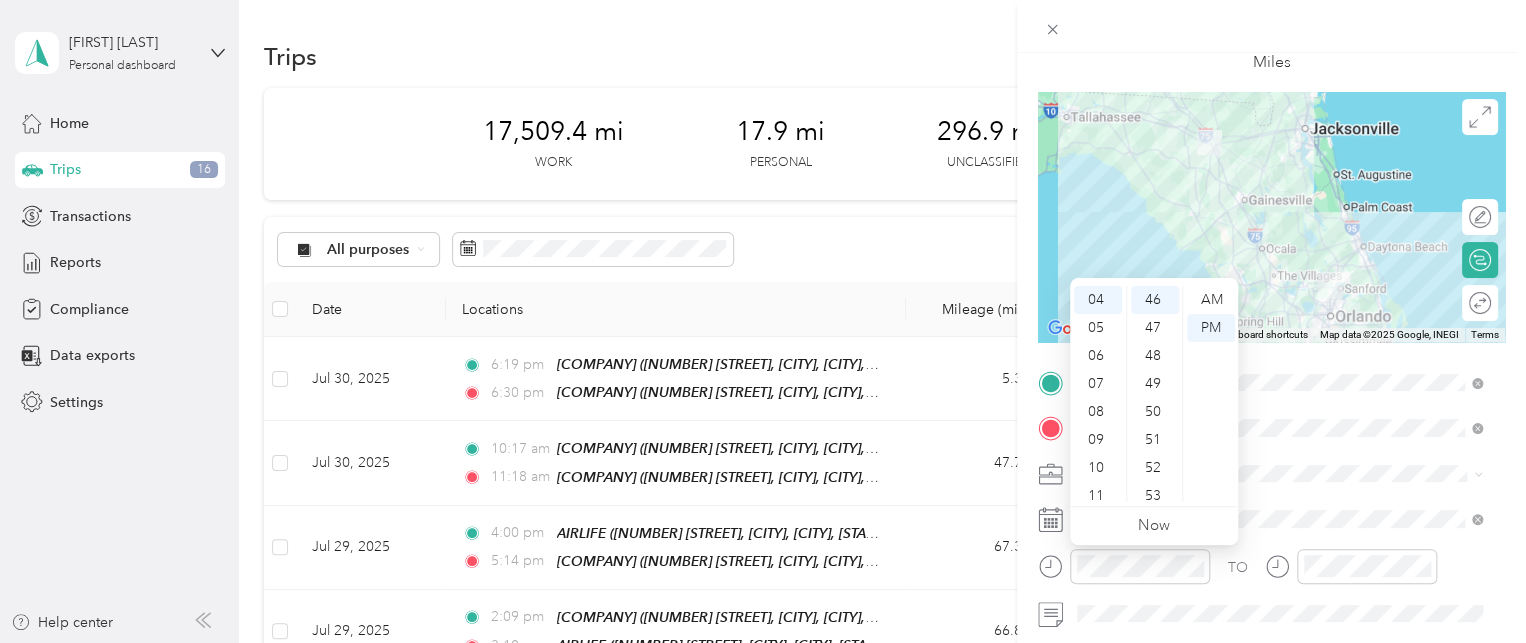click on "New Trip Save This trip cannot be edited because it is either under review, approved, or paid. Contact your Team Manager to edit it. Miles To navigate the map with touch gestures double-tap and hold your finger on the map, then drag the map. ← Move left → Move right ↑ Move up ↓ Move down + Zoom in - Zoom out Home Jump left by 75% End Jump right by 75% Page Up Jump up by 75% Page Down Jump down by 75% Keyboard shortcuts Map Data Map data ©2025 Google, INEGI Map data ©2025 Google, INEGI 50 km  Click to toggle between metric and imperial units Terms Report a map error Edit route Calculate route Round trip TO Add photo" at bounding box center [763, 321] 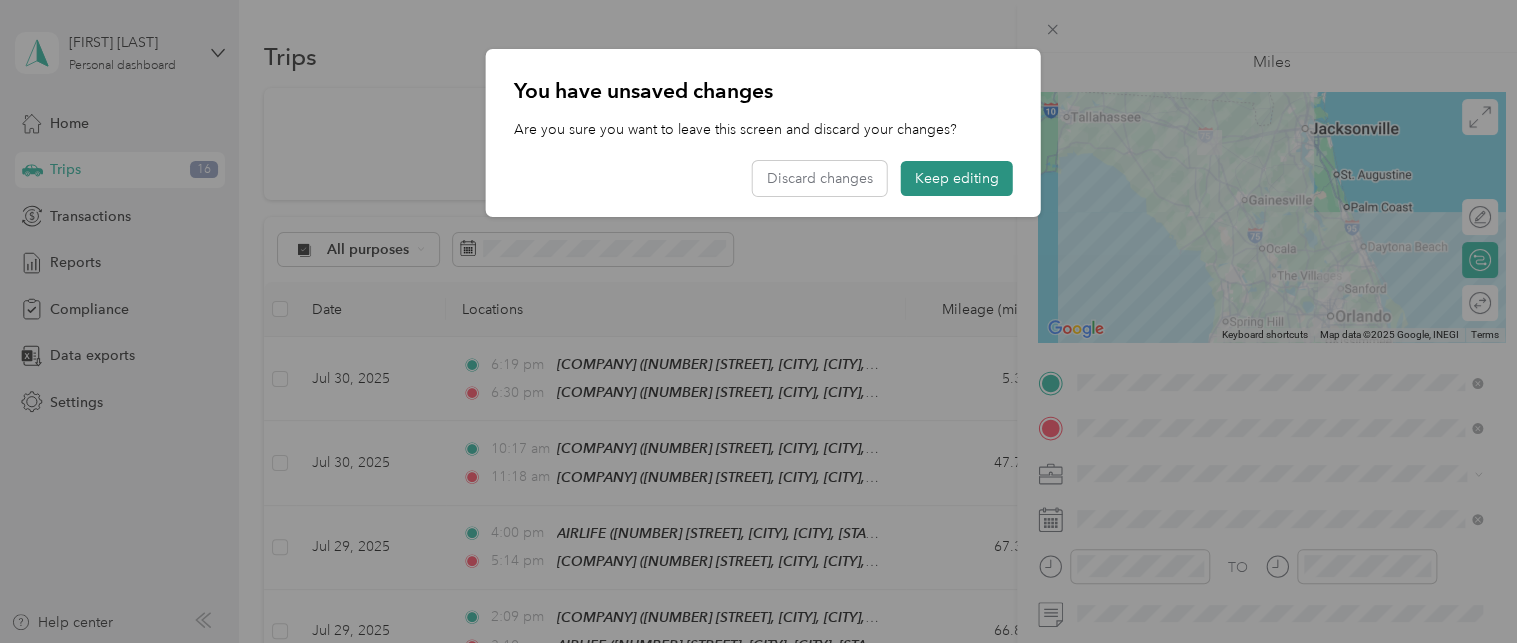 click on "Keep editing" at bounding box center [957, 178] 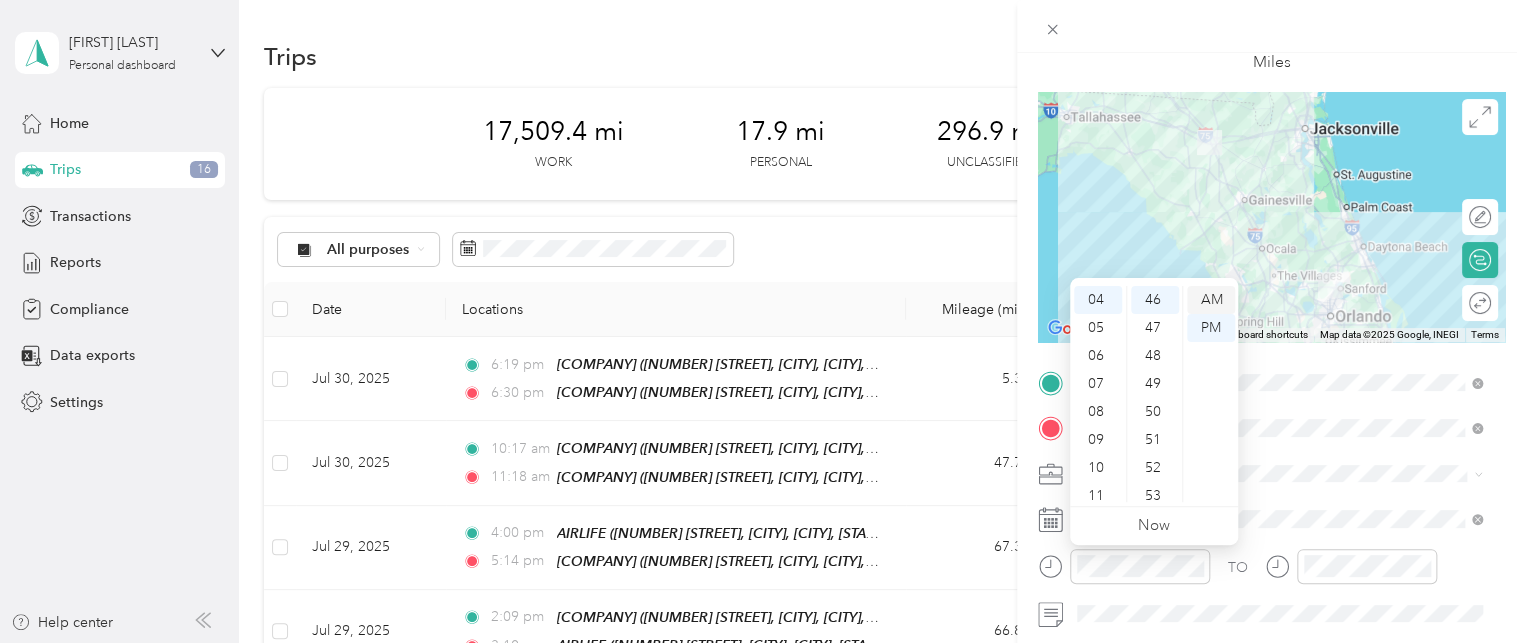 click on "AM" at bounding box center (1211, 300) 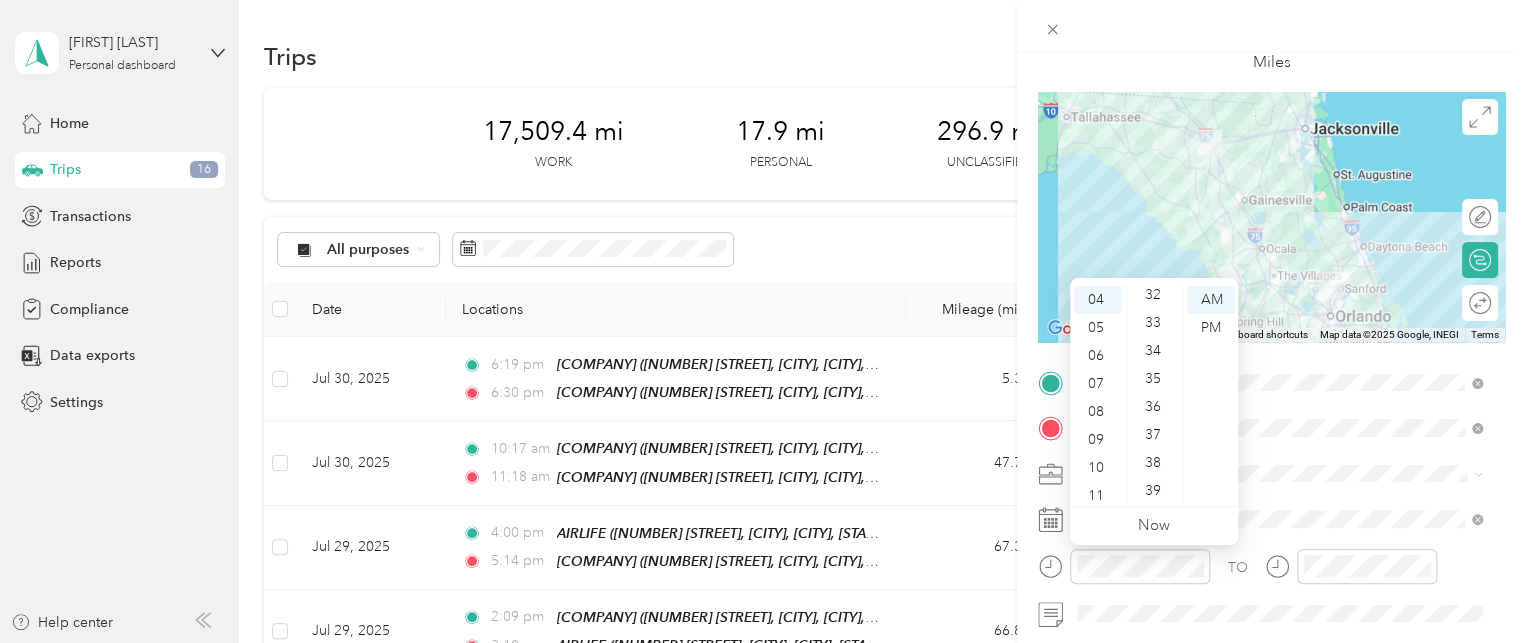 scroll, scrollTop: 861, scrollLeft: 0, axis: vertical 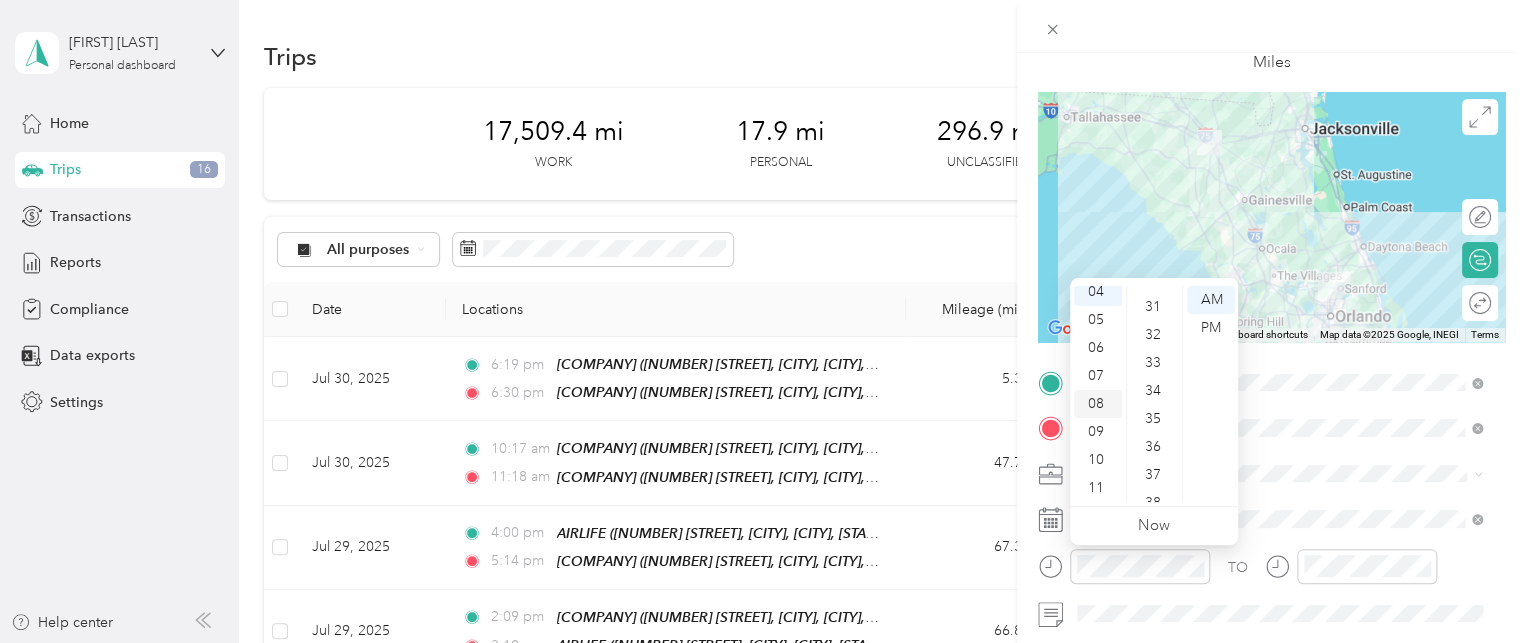 click on "08" at bounding box center [1098, 404] 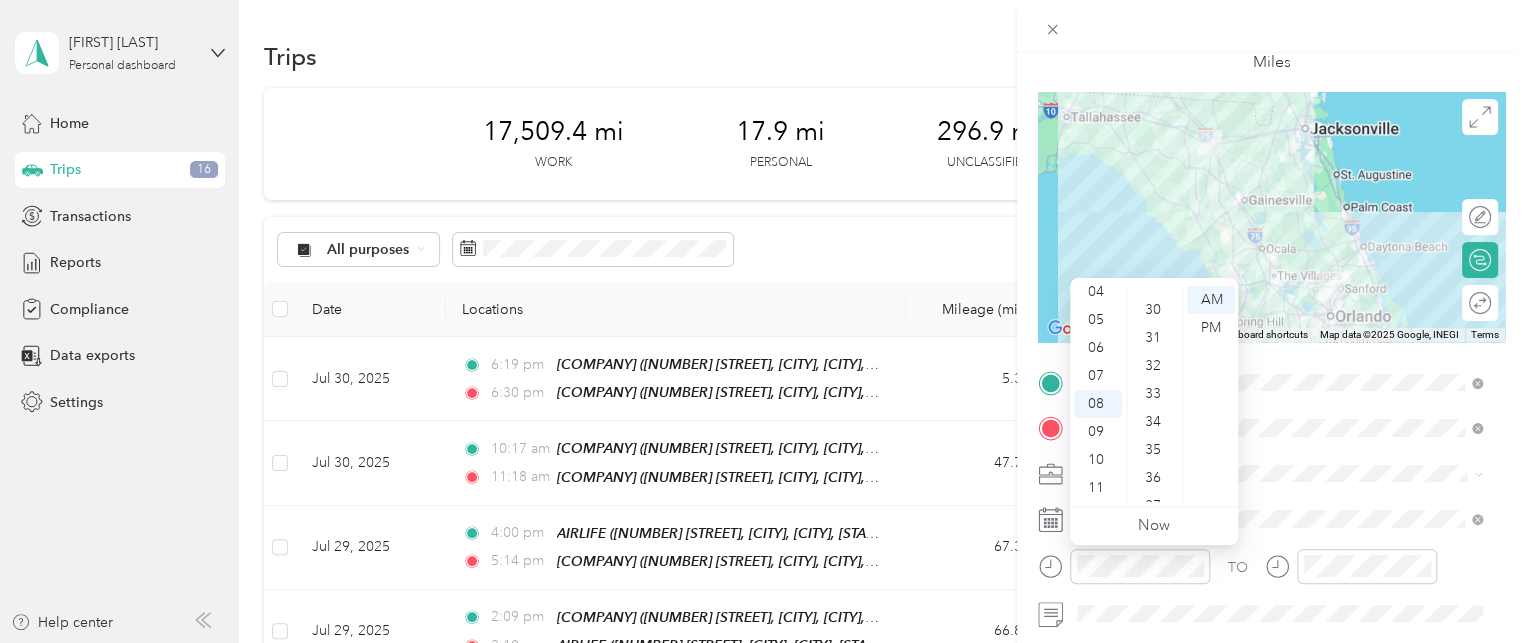 scroll, scrollTop: 741, scrollLeft: 0, axis: vertical 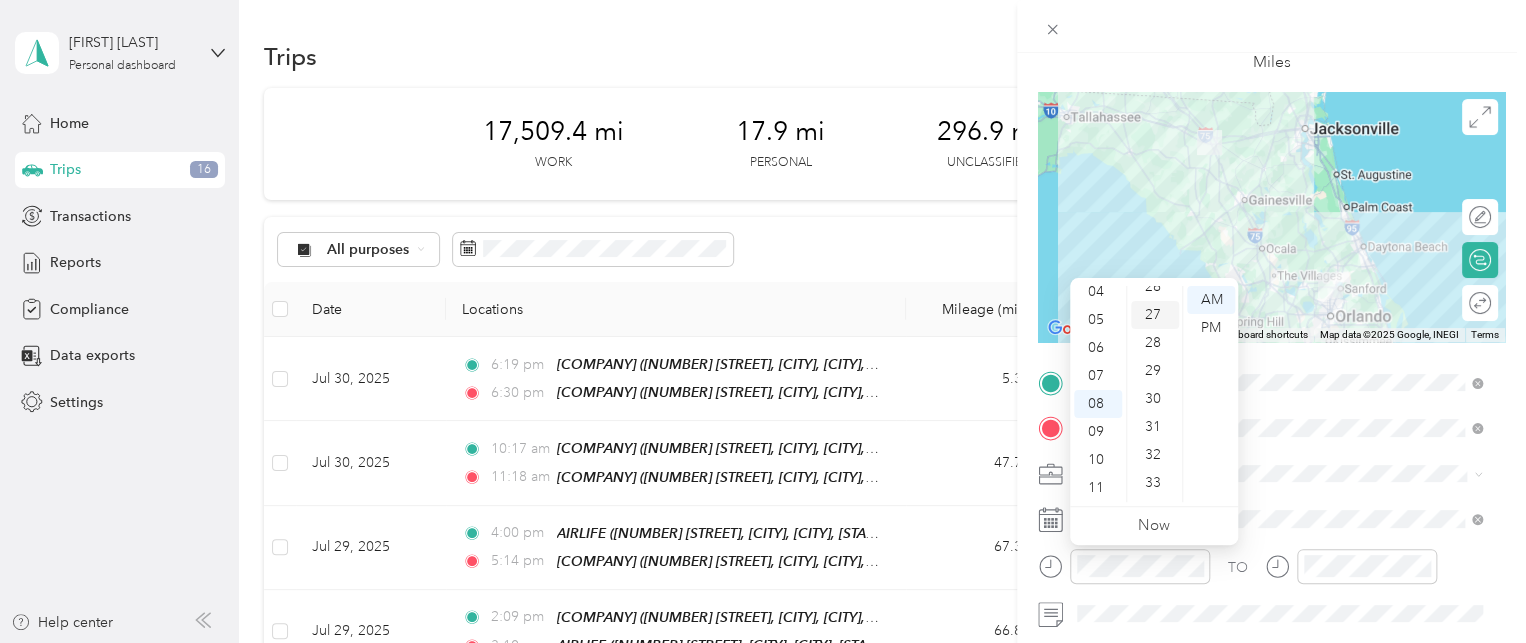 click on "27" at bounding box center (1155, 315) 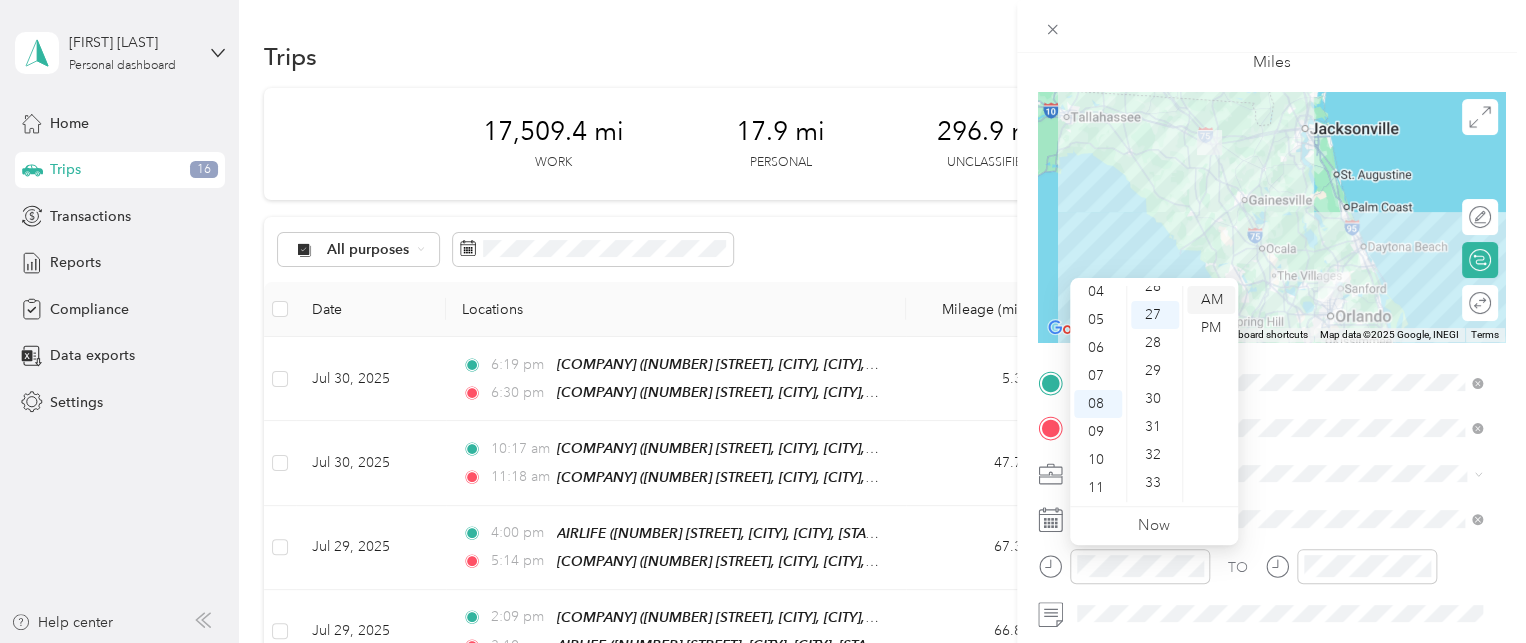 scroll, scrollTop: 756, scrollLeft: 0, axis: vertical 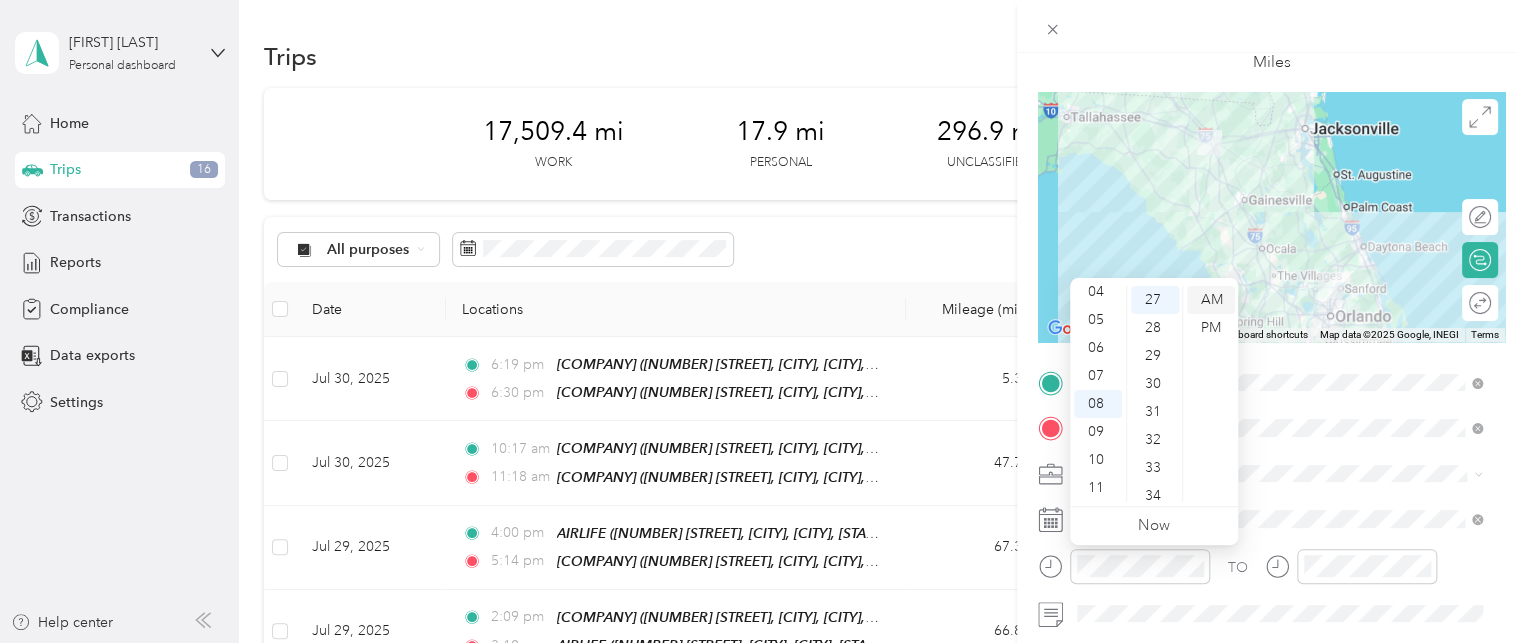 click on "AM" at bounding box center (1211, 300) 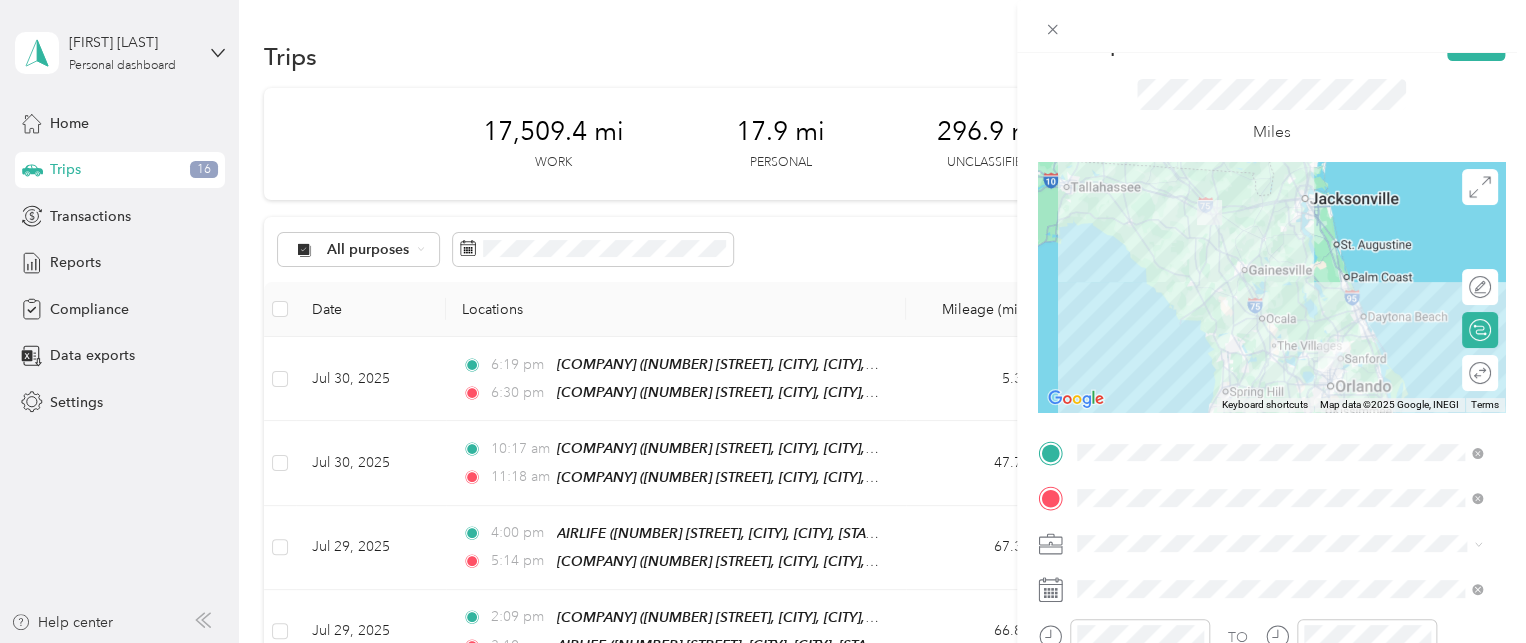 scroll, scrollTop: 0, scrollLeft: 0, axis: both 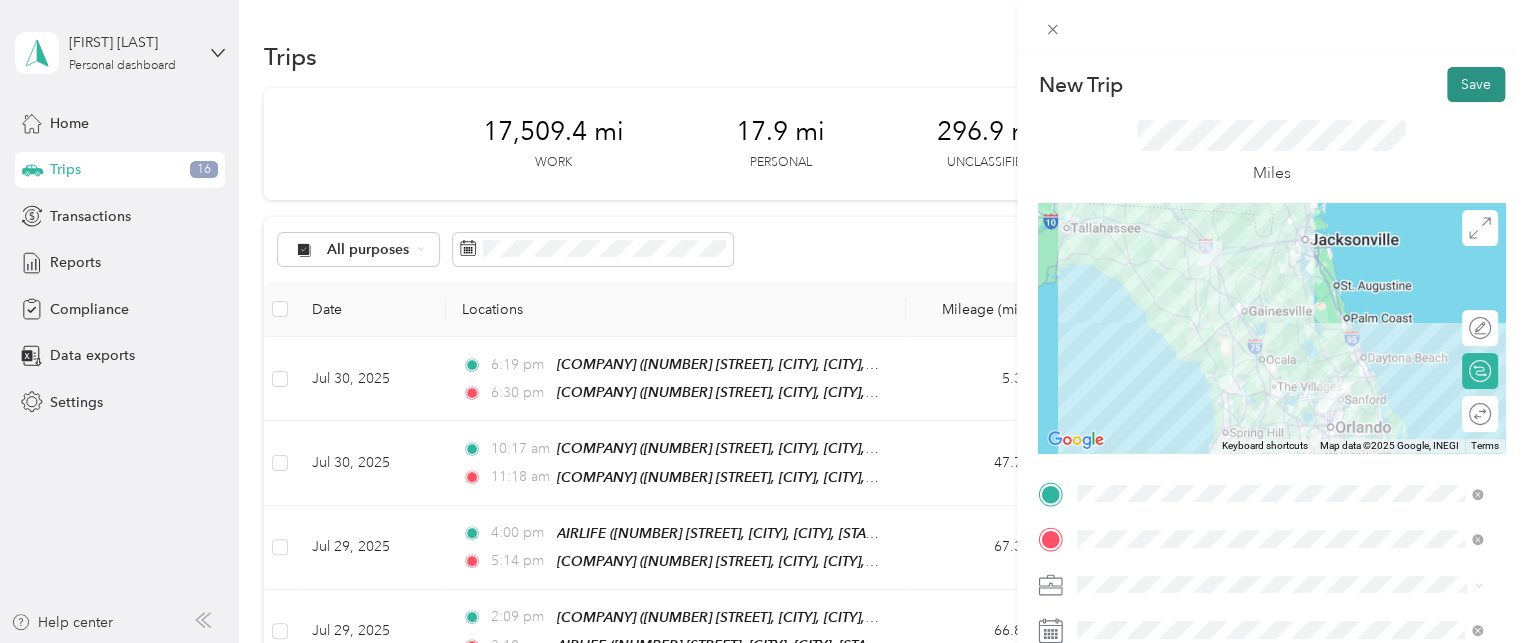 click on "Save" at bounding box center (1476, 84) 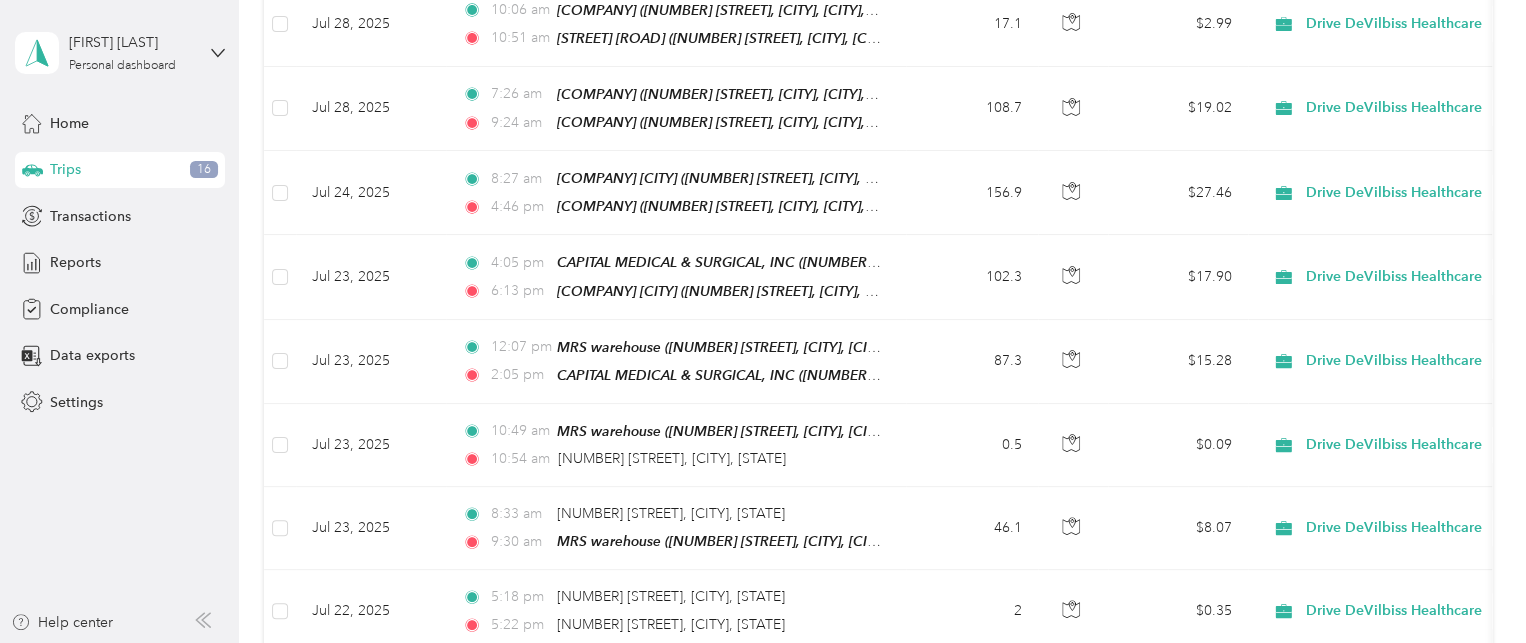 scroll, scrollTop: 1176, scrollLeft: 0, axis: vertical 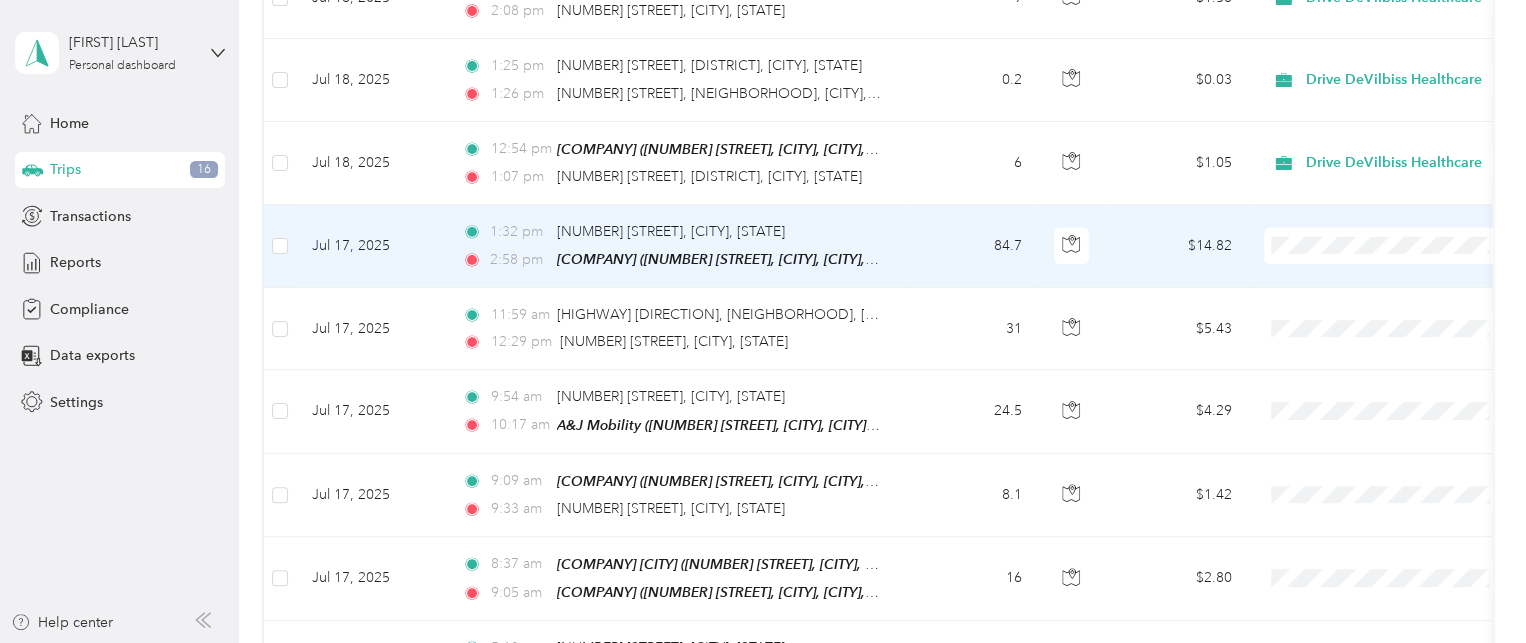 click on "Drive DeVilbiss Healthcare" at bounding box center (1405, 236) 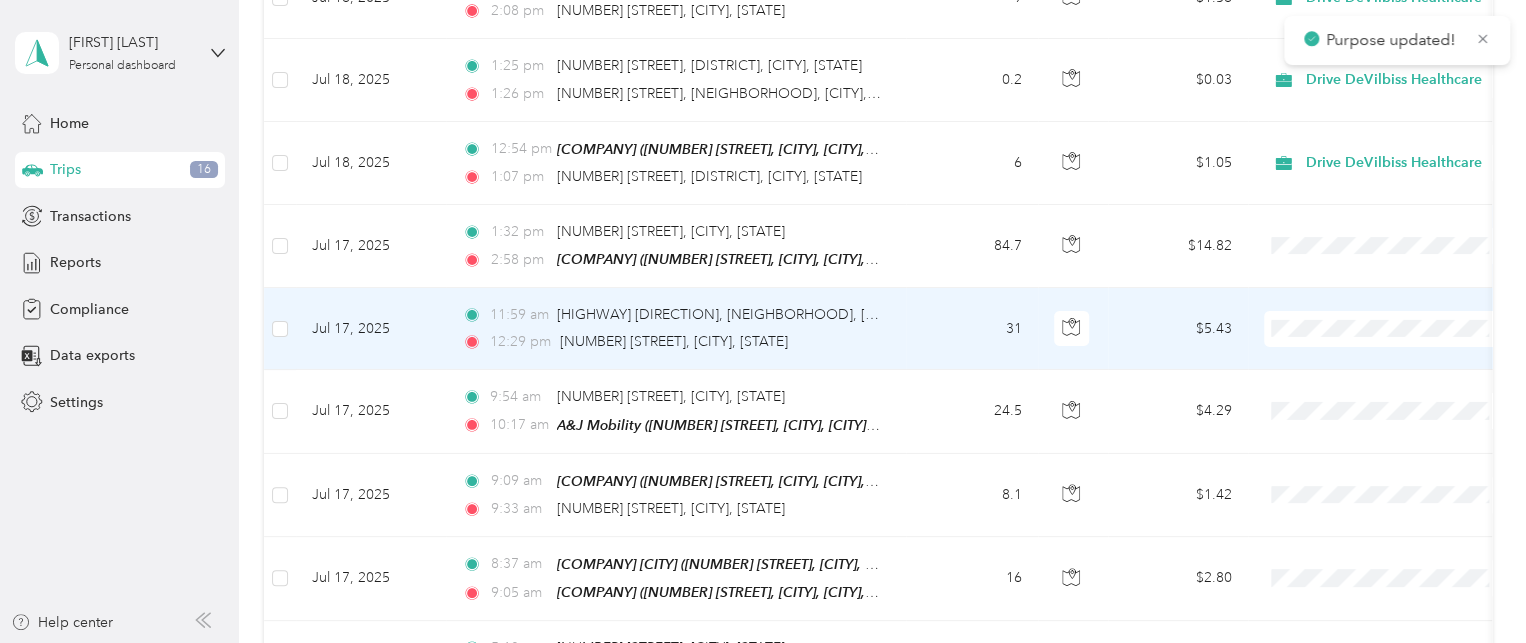click on "Drive DeVilbiss Healthcare" at bounding box center [1405, 318] 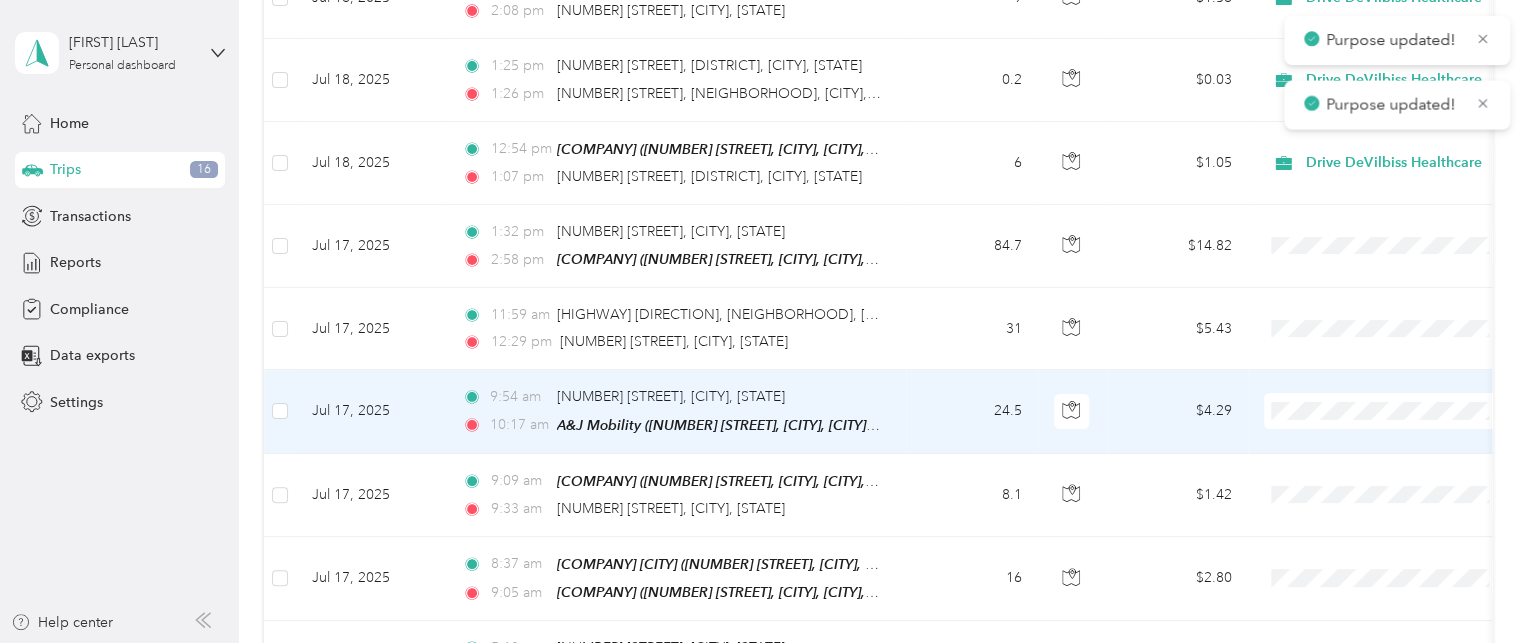 click on "Drive DeVilbiss Healthcare" at bounding box center [1405, 400] 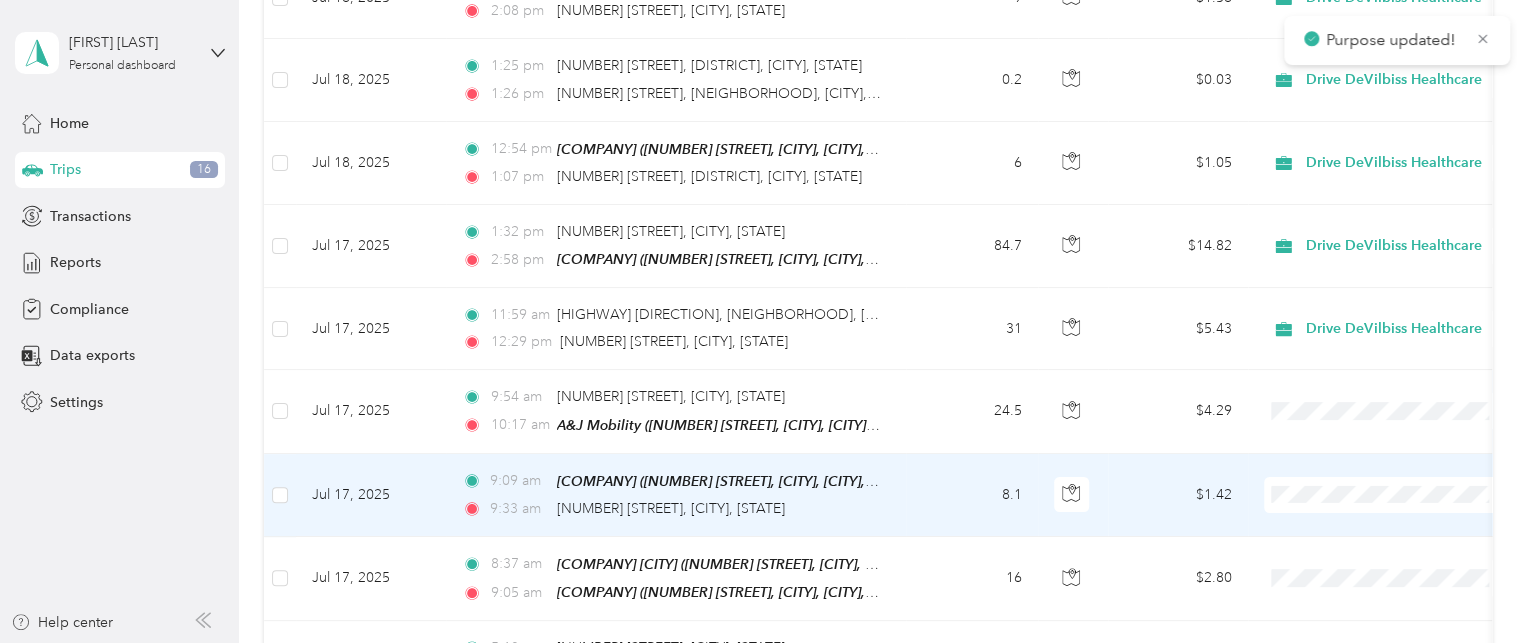 click on "Drive DeVilbiss Healthcare" at bounding box center (1388, 482) 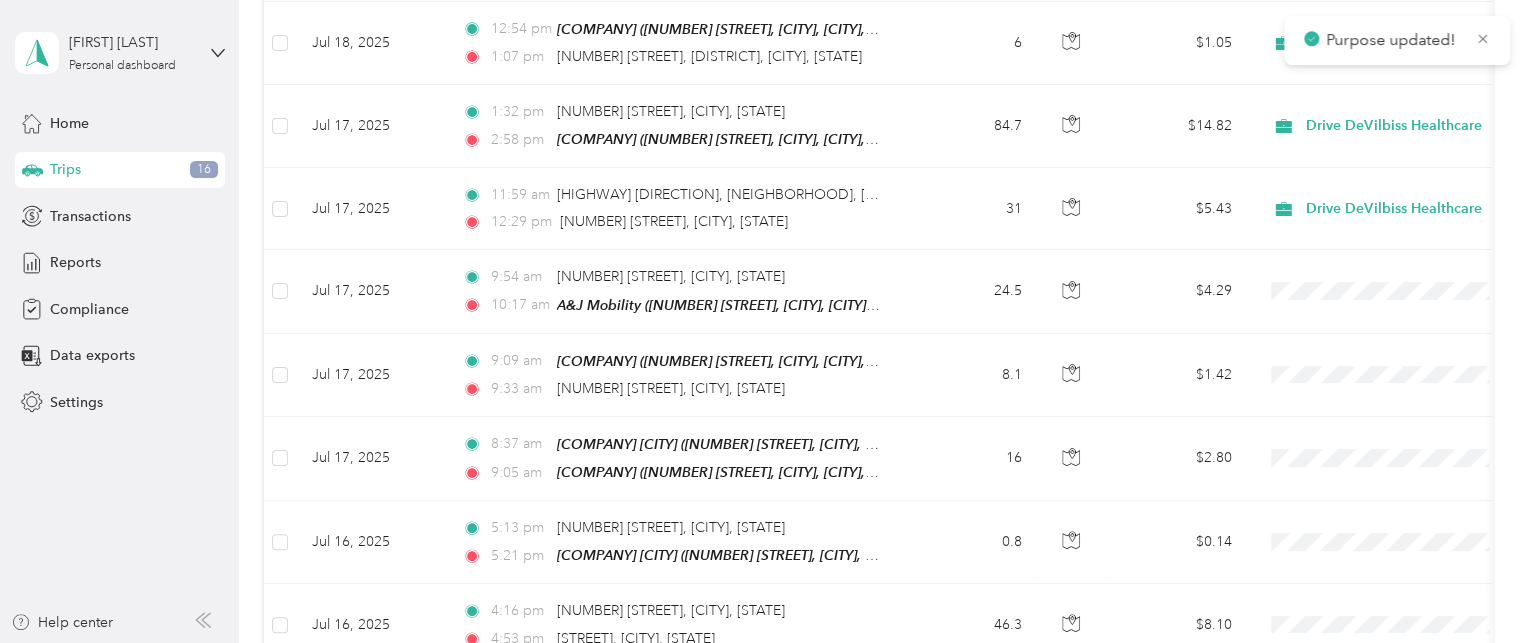 scroll, scrollTop: 3506, scrollLeft: 0, axis: vertical 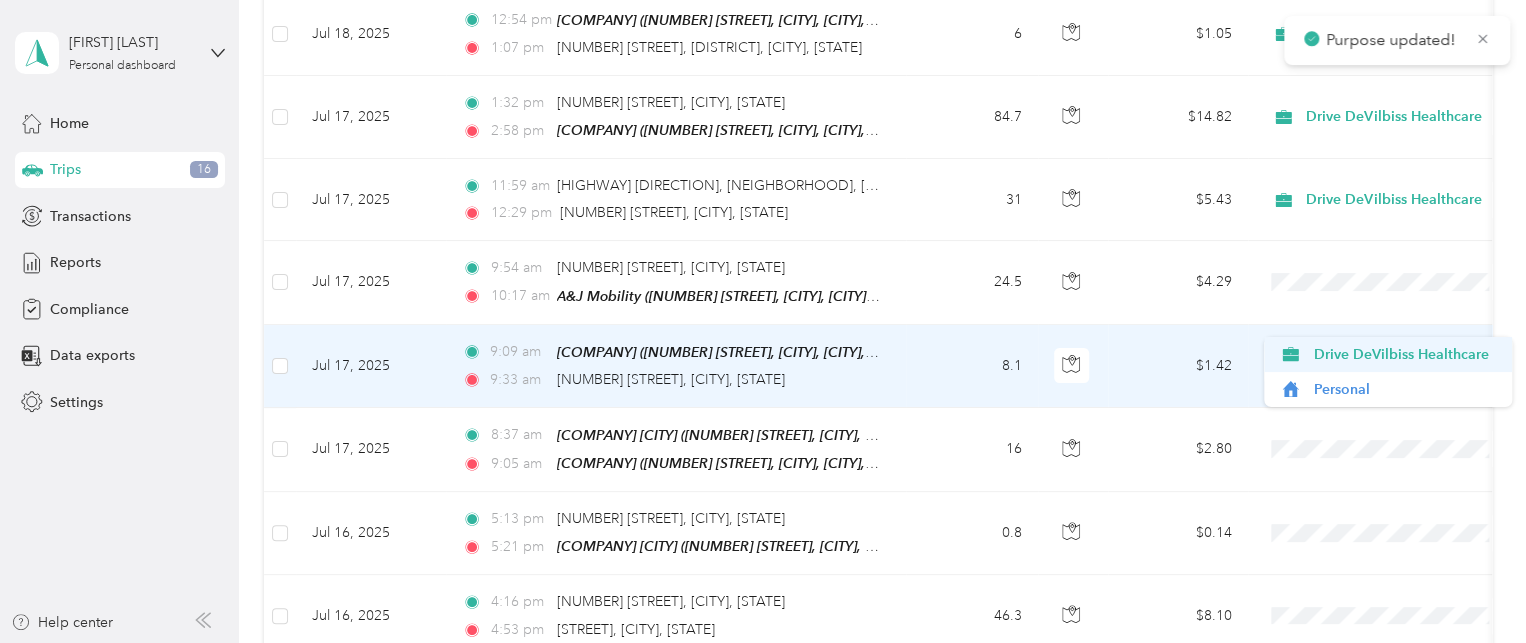 click on "Drive DeVilbiss Healthcare" at bounding box center (1405, 354) 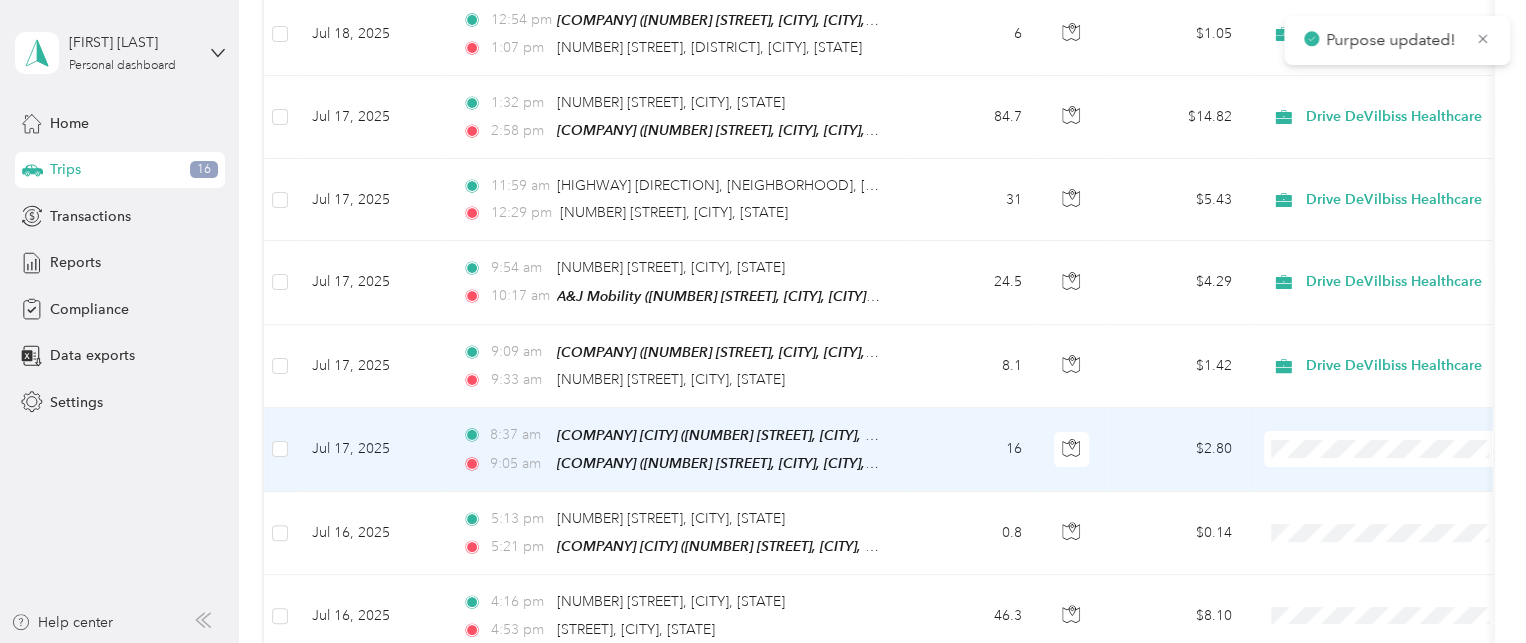 click on "Drive DeVilbiss Healthcare" at bounding box center (1405, 430) 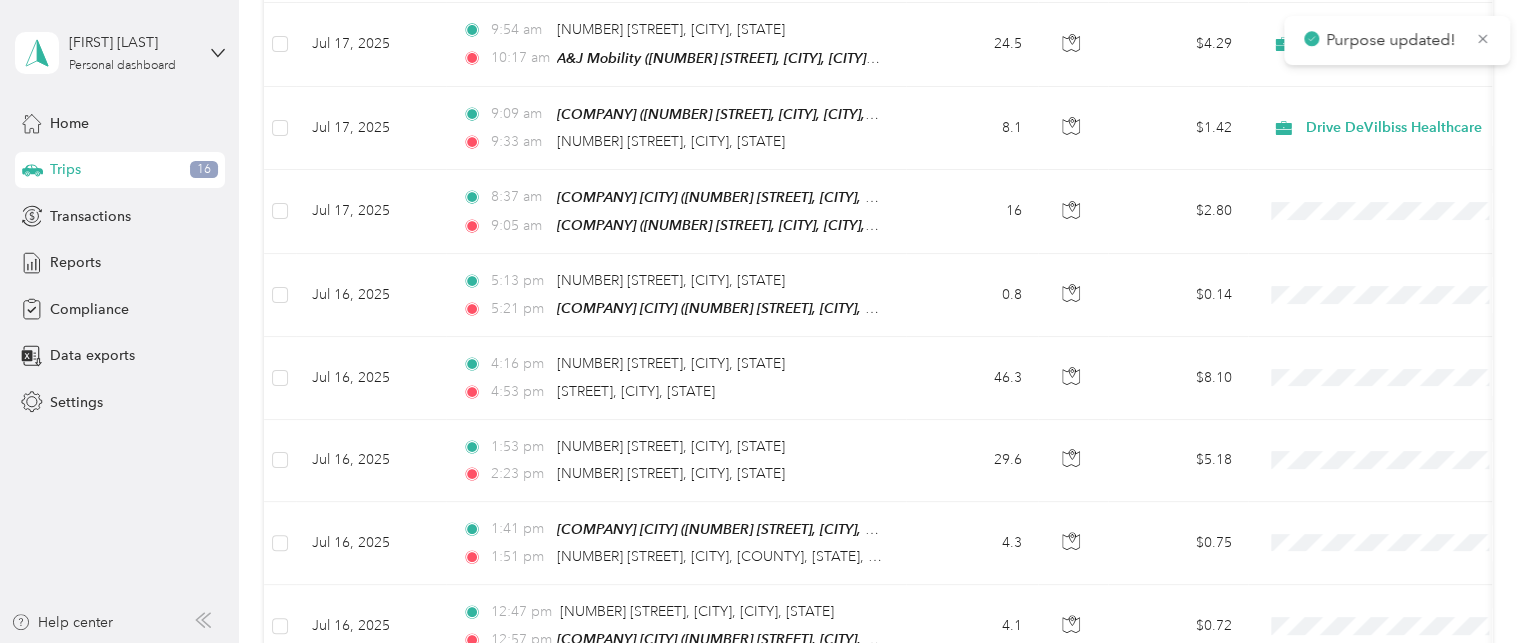 scroll, scrollTop: 3725, scrollLeft: 0, axis: vertical 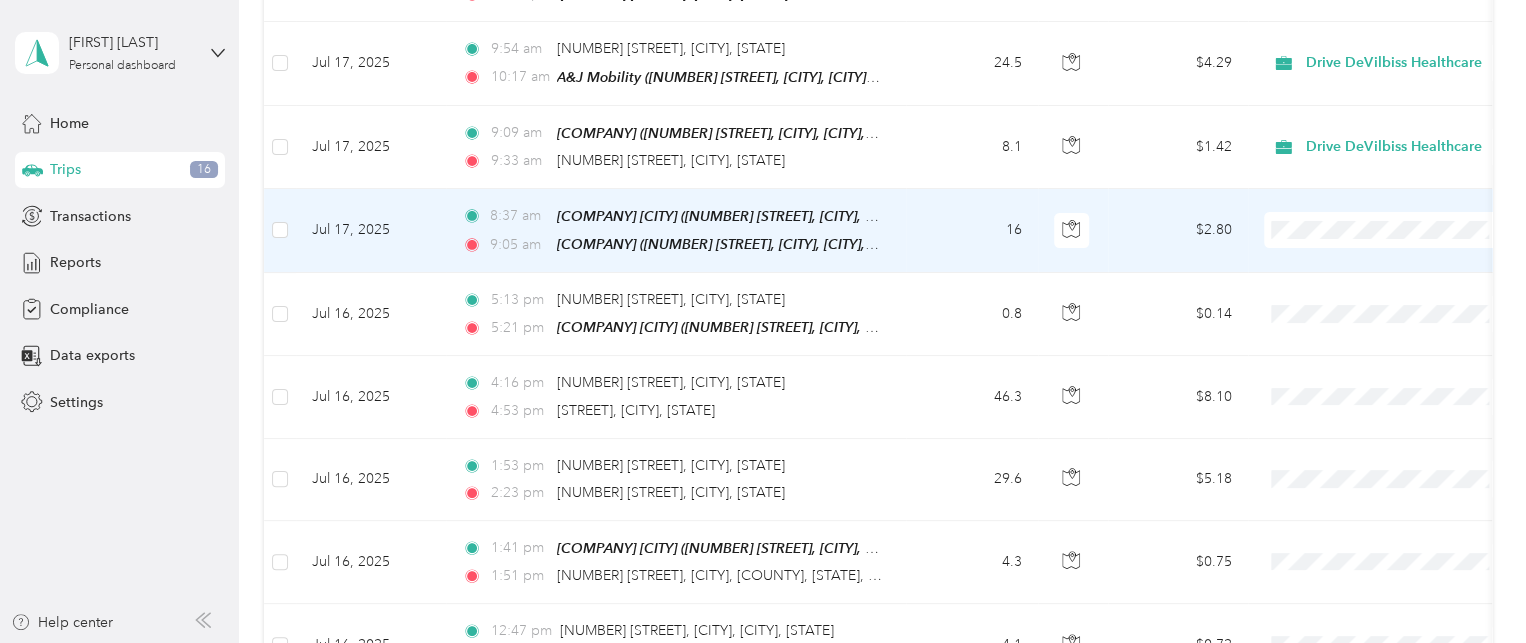 click on "Drive DeVilbiss Healthcare" at bounding box center (1405, 217) 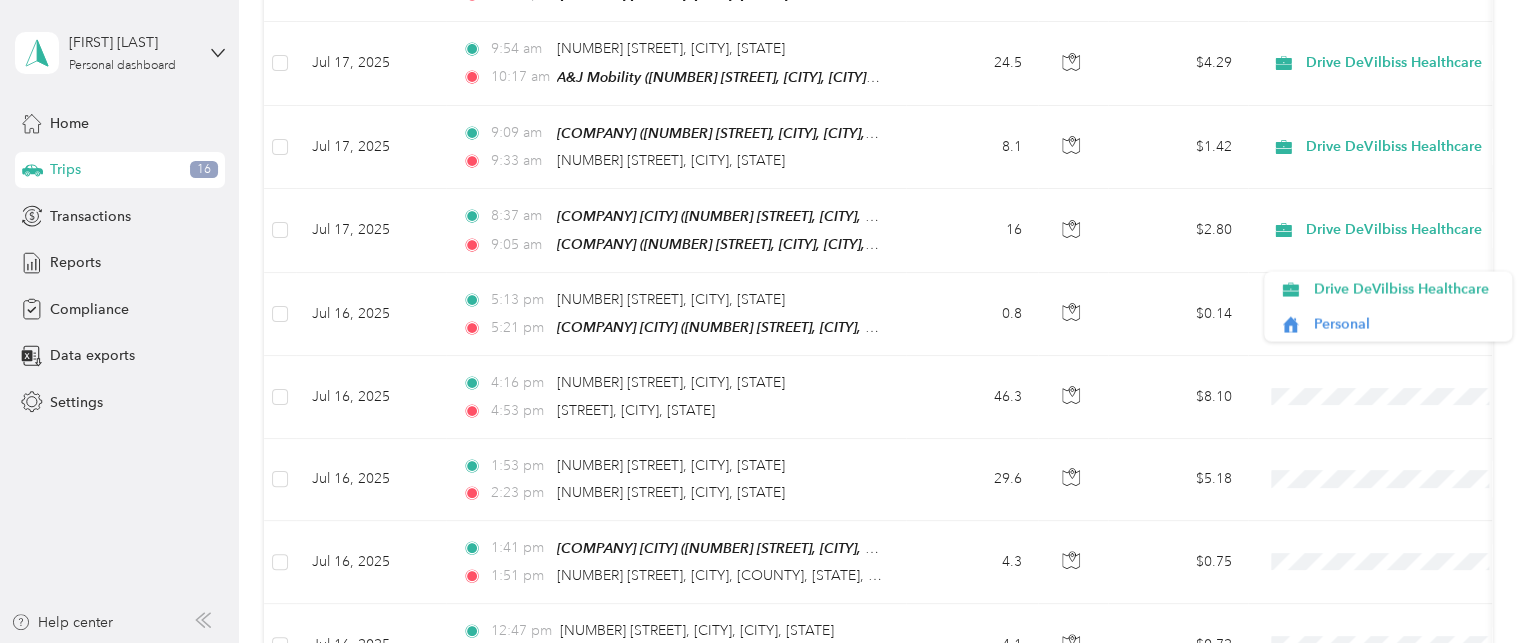 scroll, scrollTop: 3736, scrollLeft: 0, axis: vertical 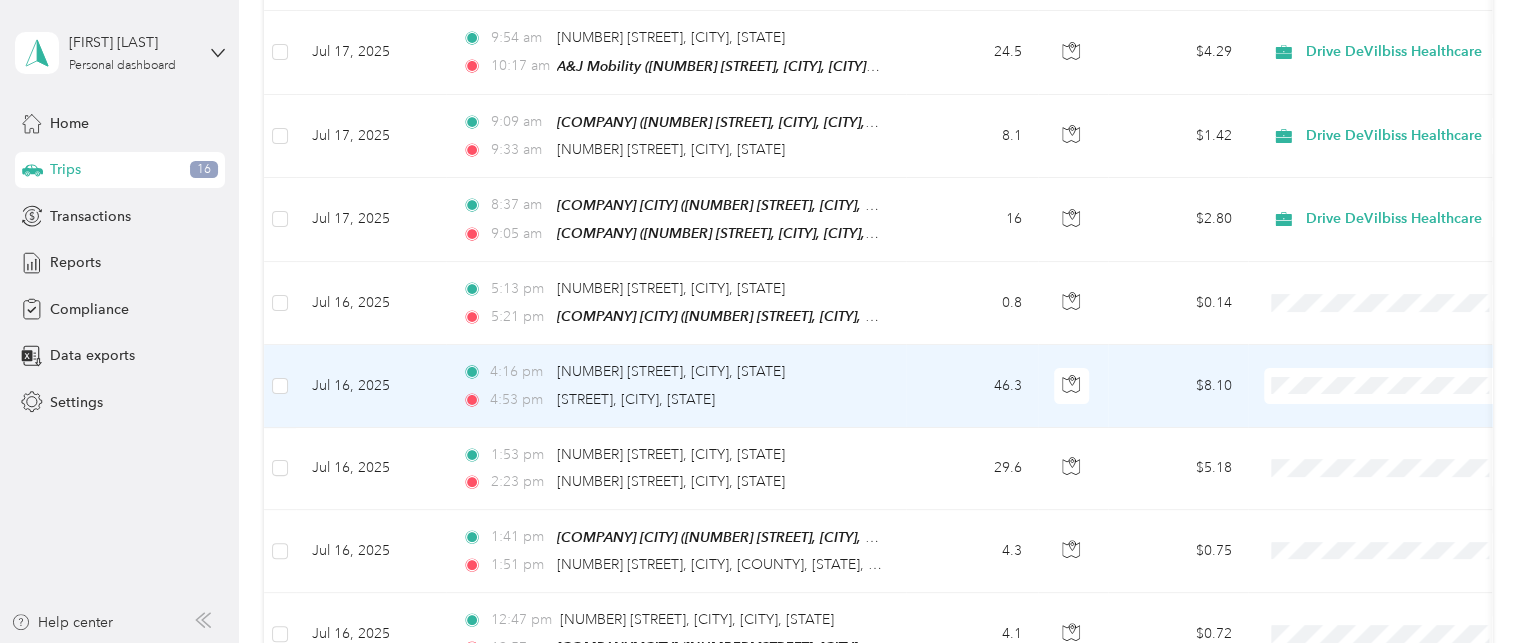click on "Drive DeVilbiss Healthcare" at bounding box center (1405, 369) 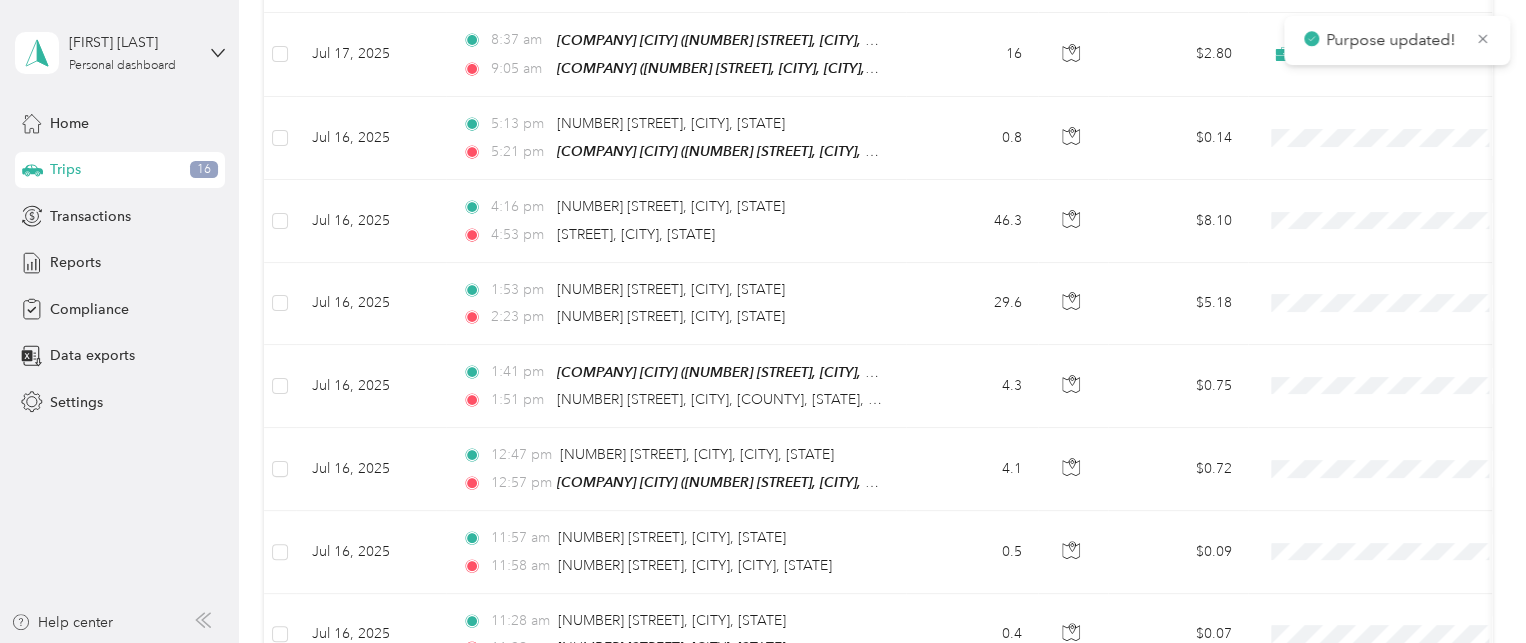 scroll, scrollTop: 3911, scrollLeft: 0, axis: vertical 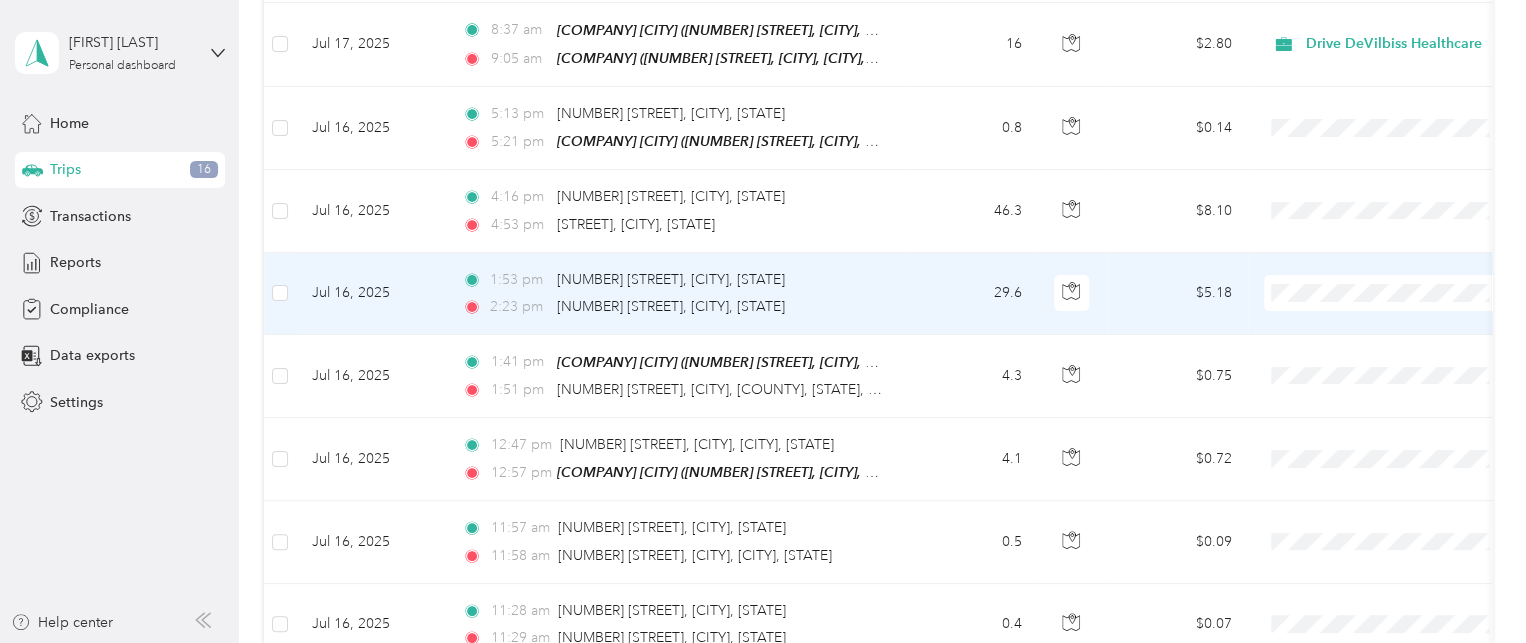 click on "Drive DeVilbiss Healthcare" at bounding box center [1405, 277] 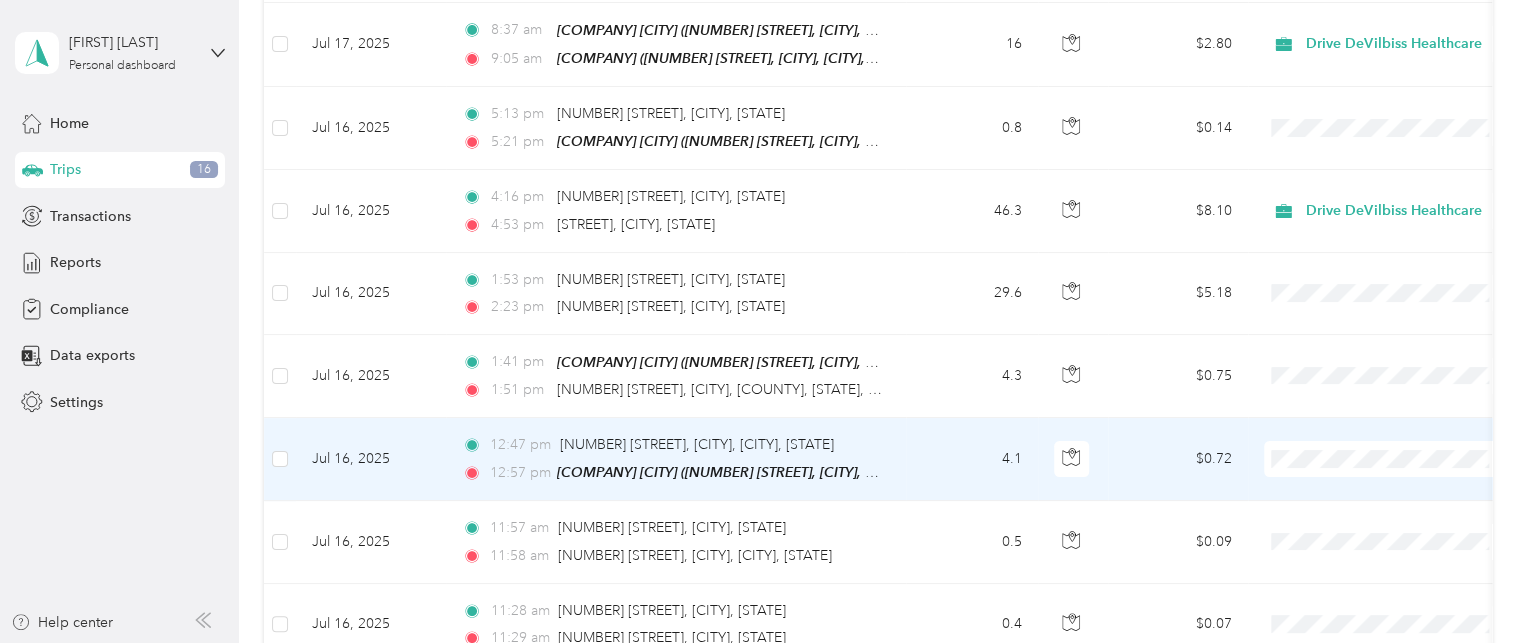 click on "Drive DeVilbiss Healthcare" at bounding box center [1405, 441] 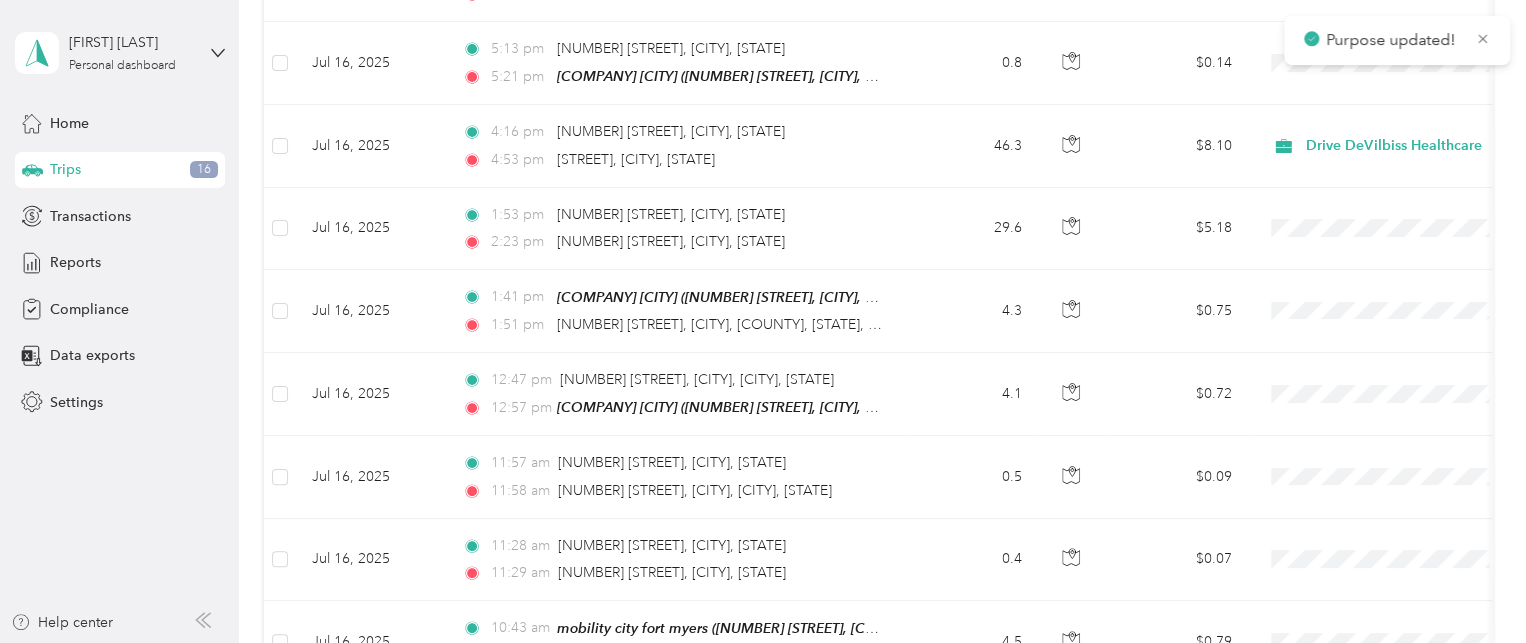 scroll, scrollTop: 3994, scrollLeft: 0, axis: vertical 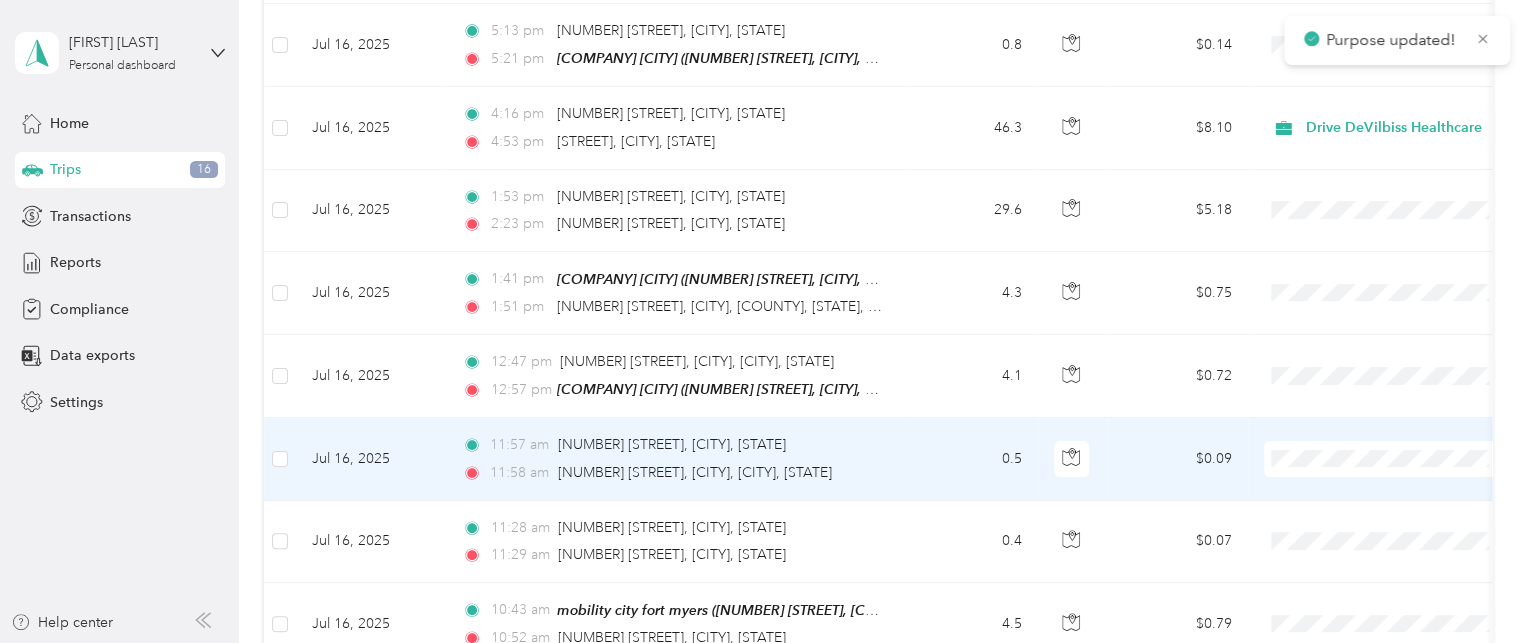 click on "Drive DeVilbiss Healthcare" at bounding box center [1405, 440] 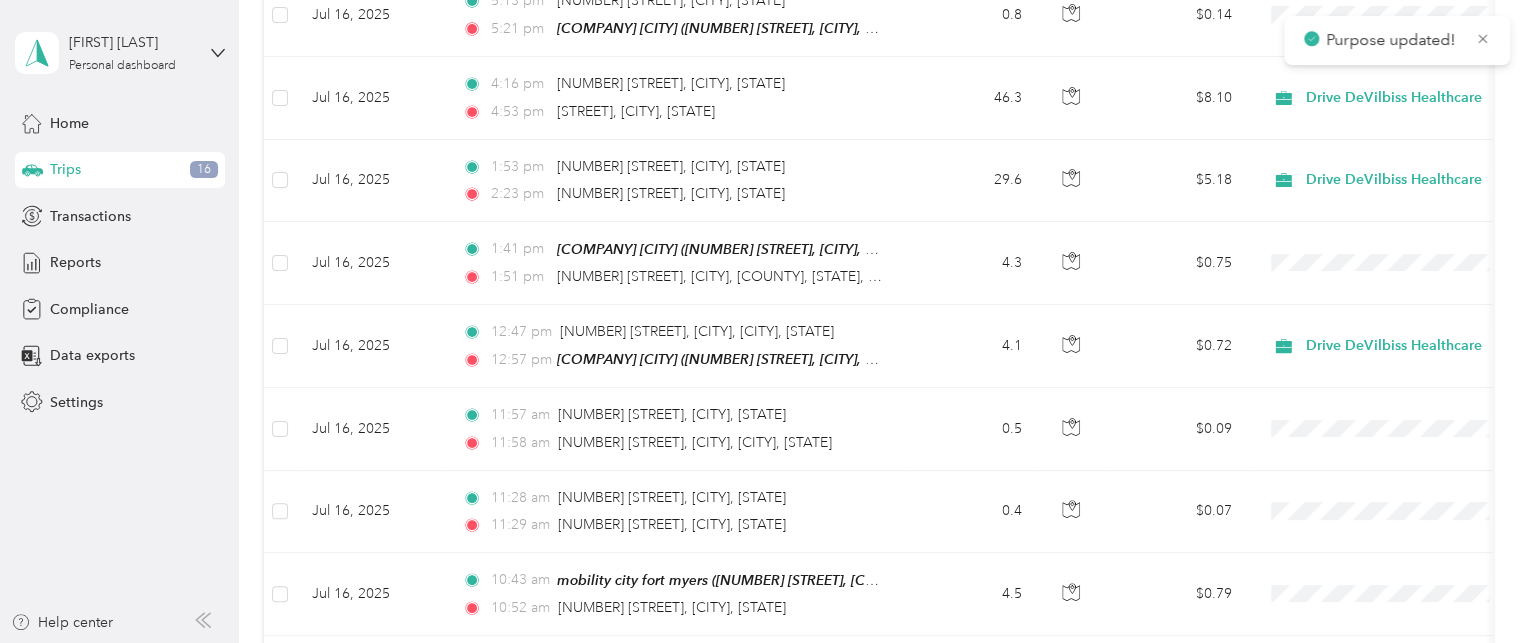 scroll, scrollTop: 4132, scrollLeft: 0, axis: vertical 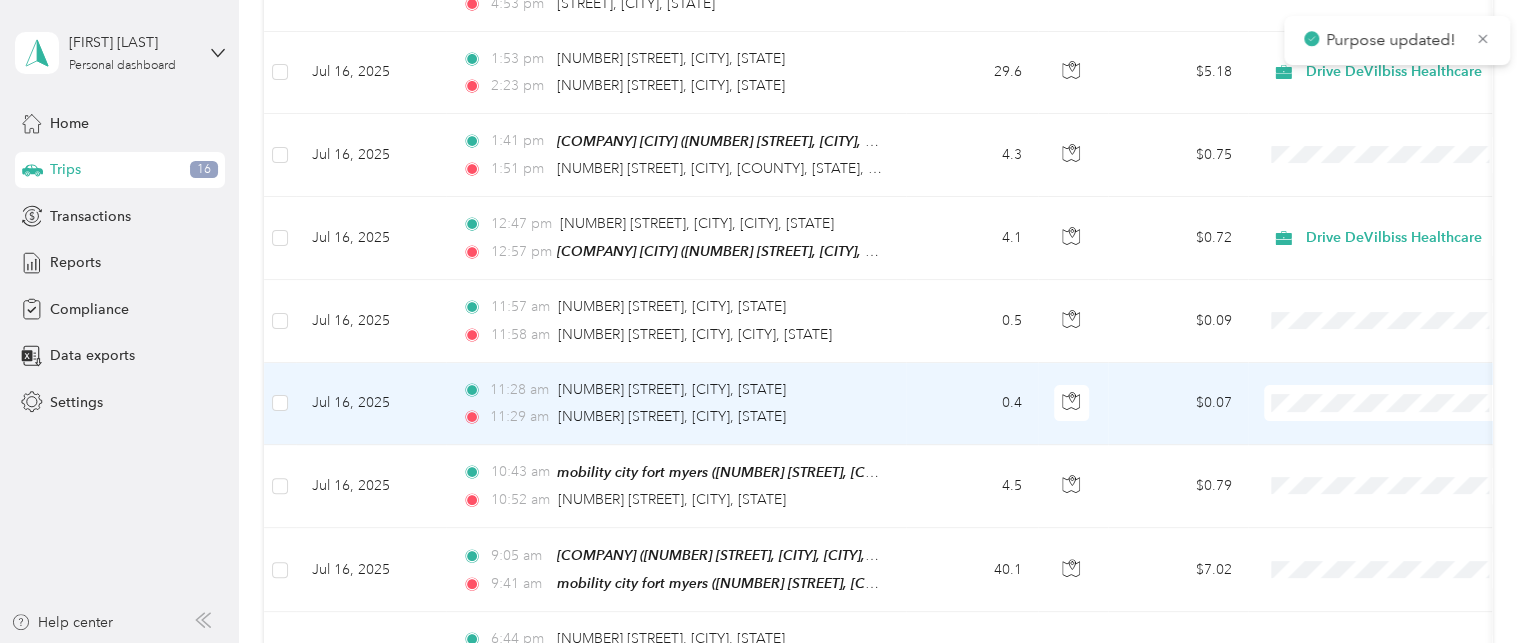 click on "Drive DeVilbiss Healthcare" at bounding box center [1405, 384] 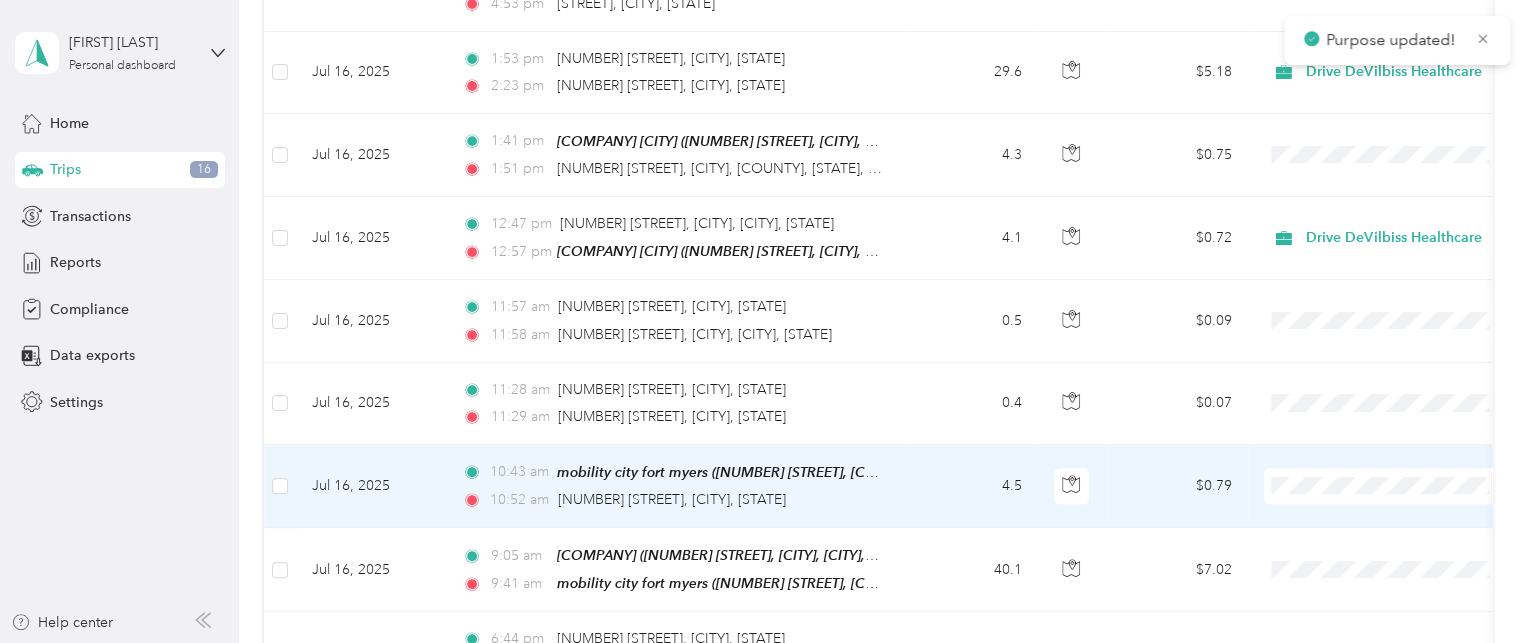 click on "Drive DeVilbiss Healthcare" at bounding box center [1405, 465] 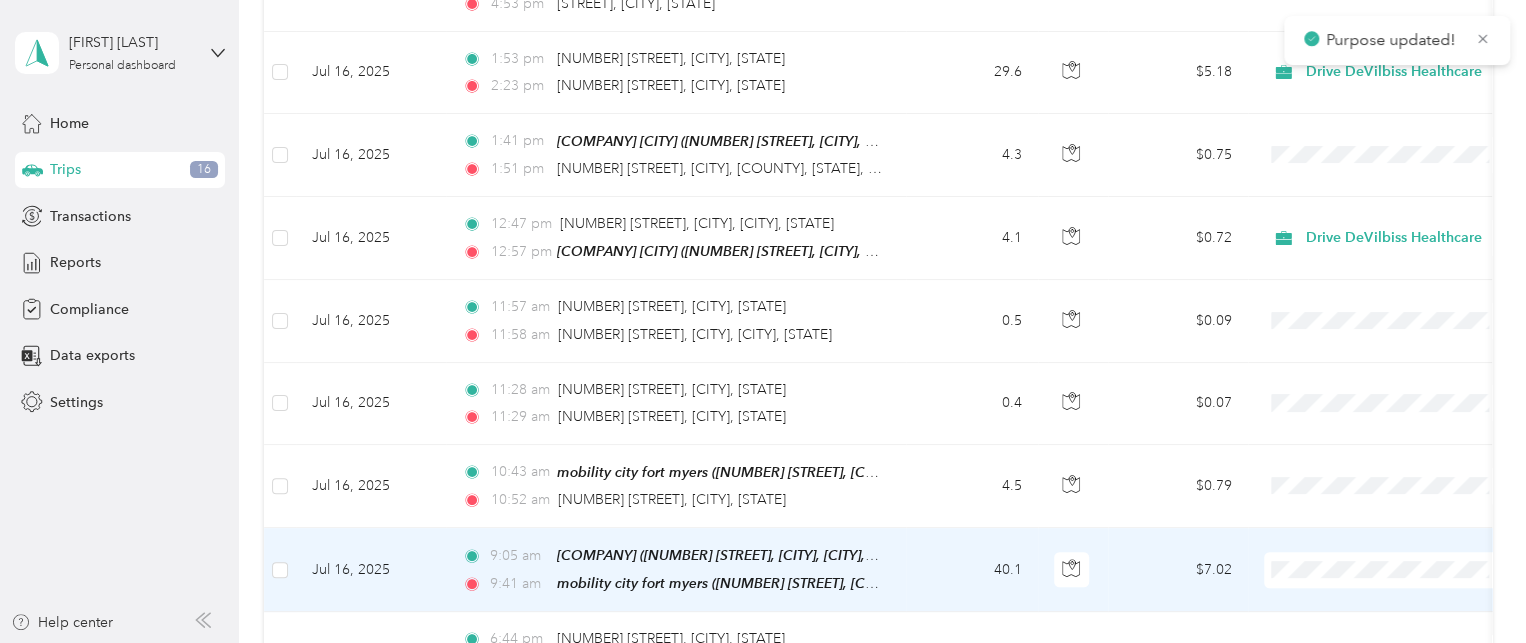 click on "Drive DeVilbiss Healthcare" at bounding box center [1405, 548] 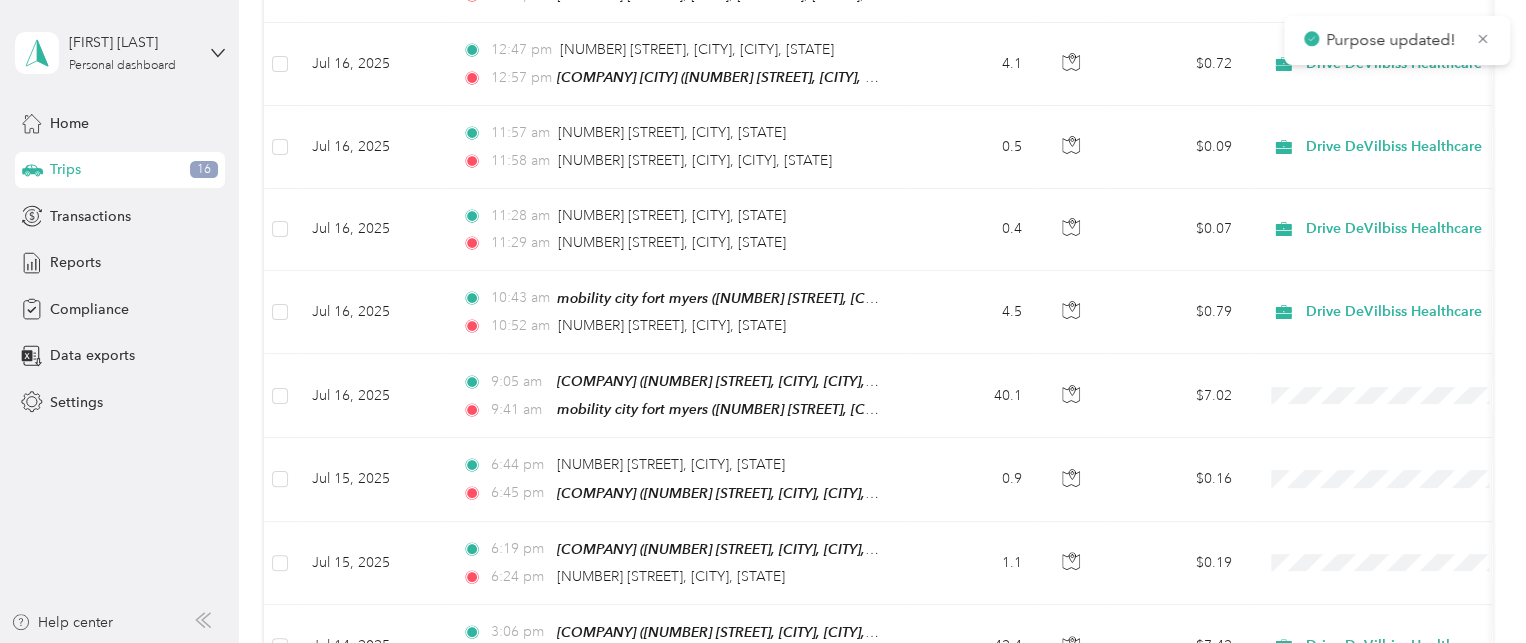 scroll, scrollTop: 4315, scrollLeft: 0, axis: vertical 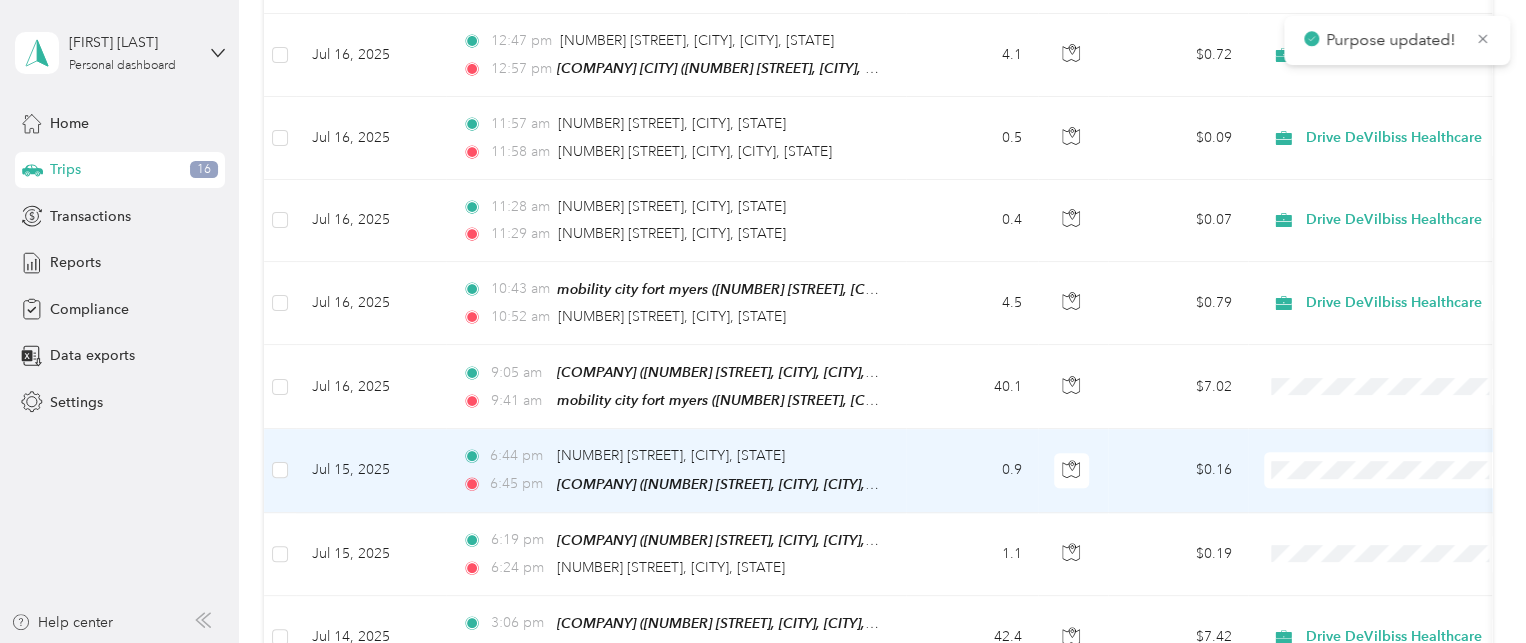 click on "Drive DeVilbiss Healthcare" at bounding box center [1405, 447] 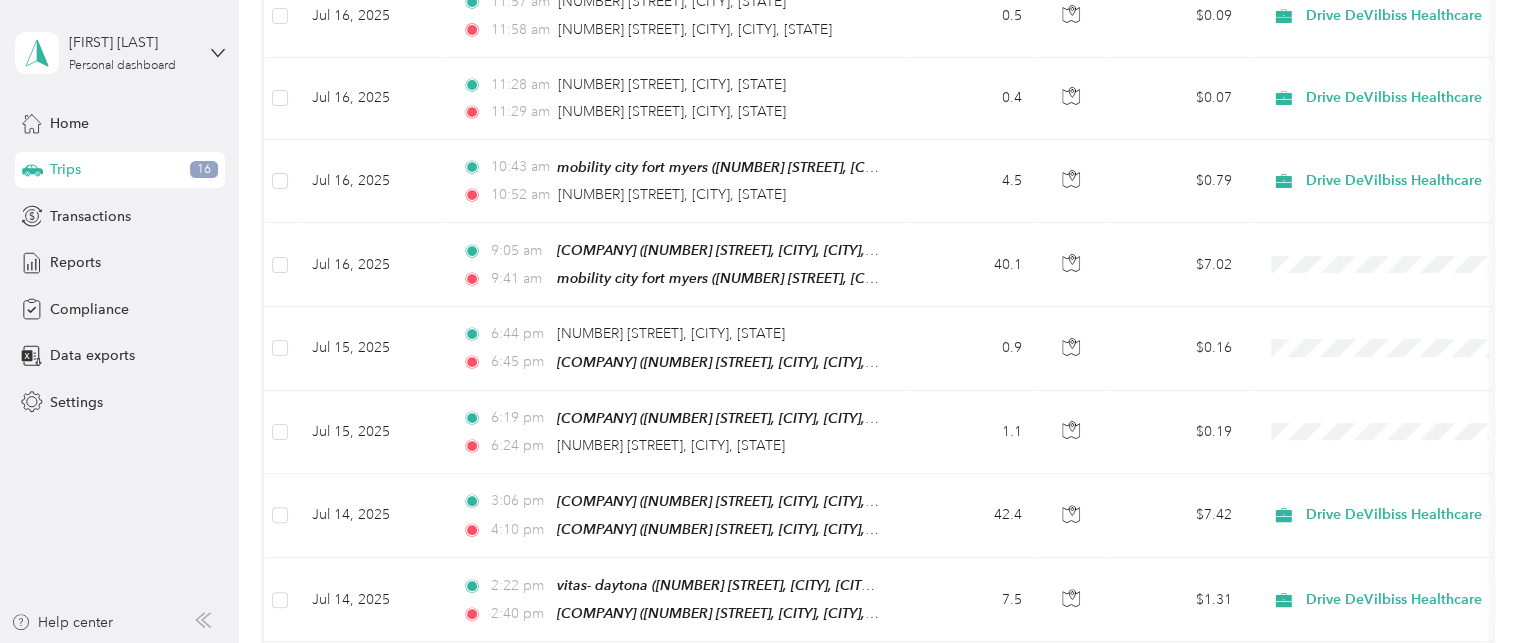 scroll, scrollTop: 4446, scrollLeft: 0, axis: vertical 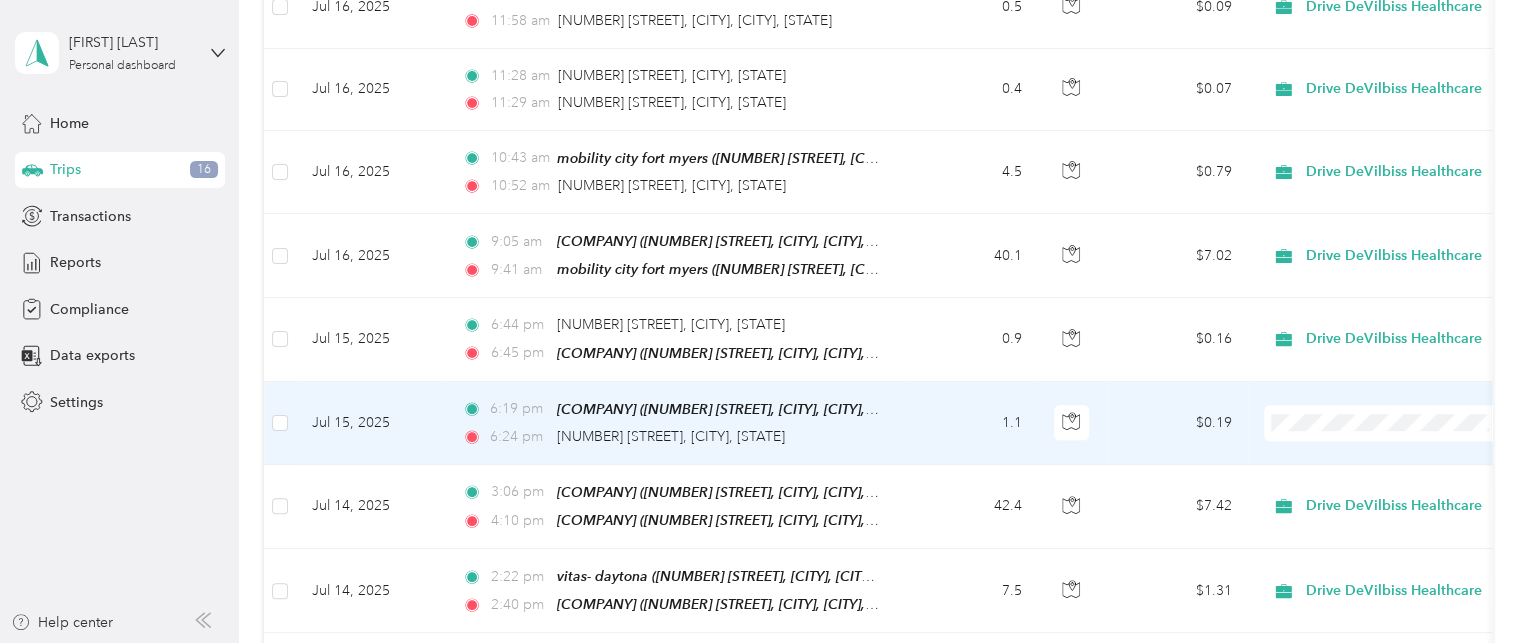 click on "Drive DeVilbiss Healthcare" at bounding box center [1405, 398] 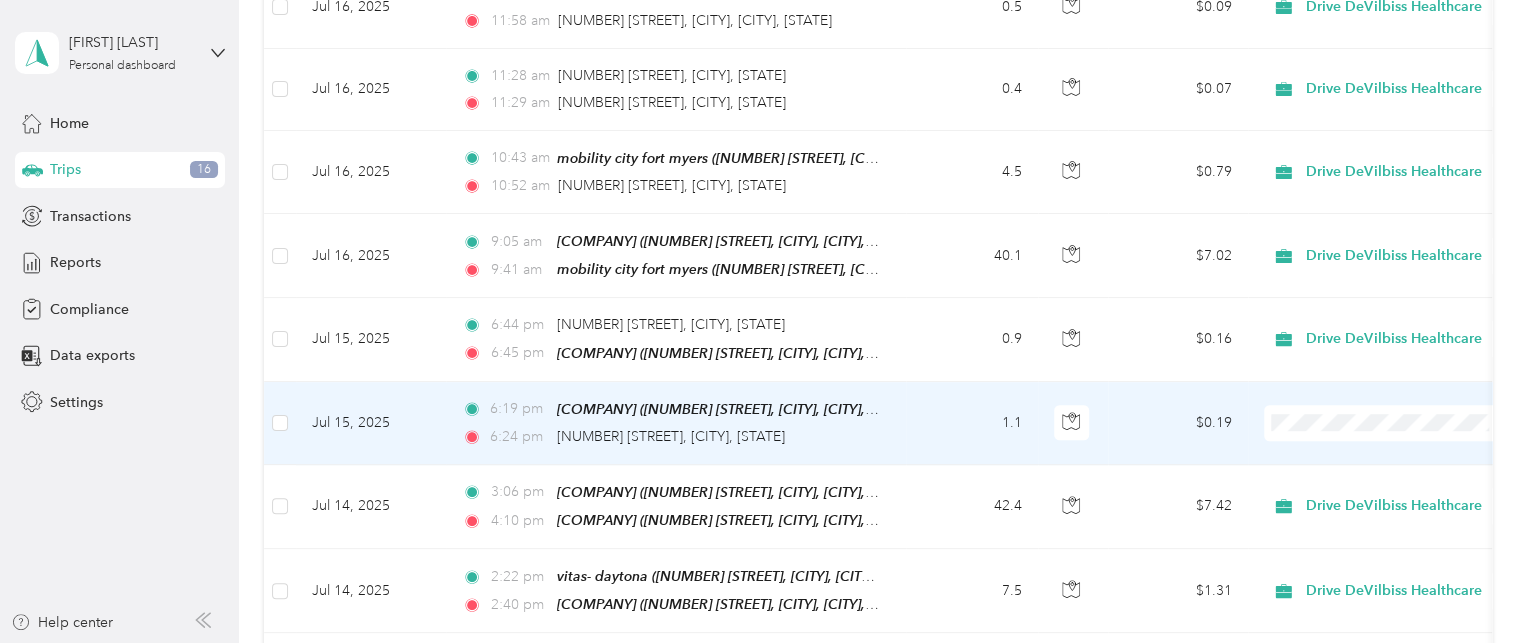 click on "Drive DeVilbiss Healthcare" at bounding box center (1405, 398) 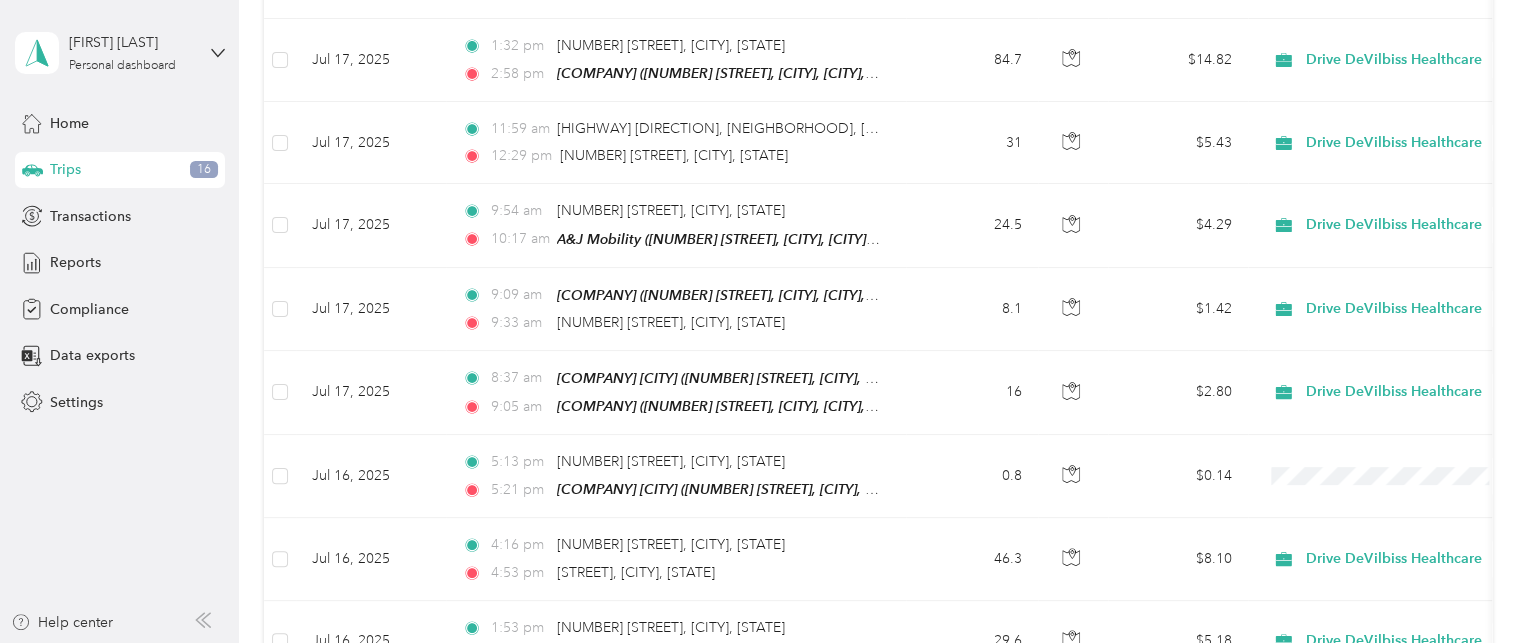 scroll, scrollTop: 3572, scrollLeft: 0, axis: vertical 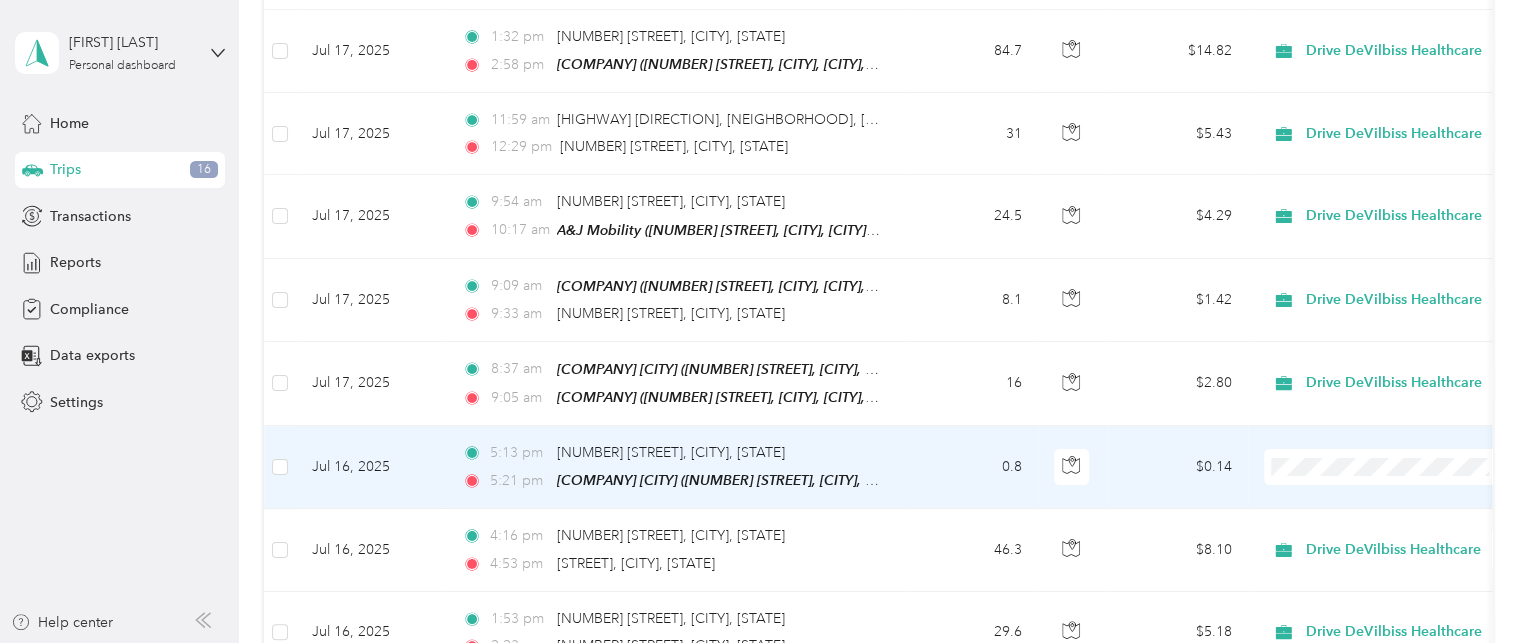 click on "Drive DeVilbiss Healthcare" at bounding box center [1405, 449] 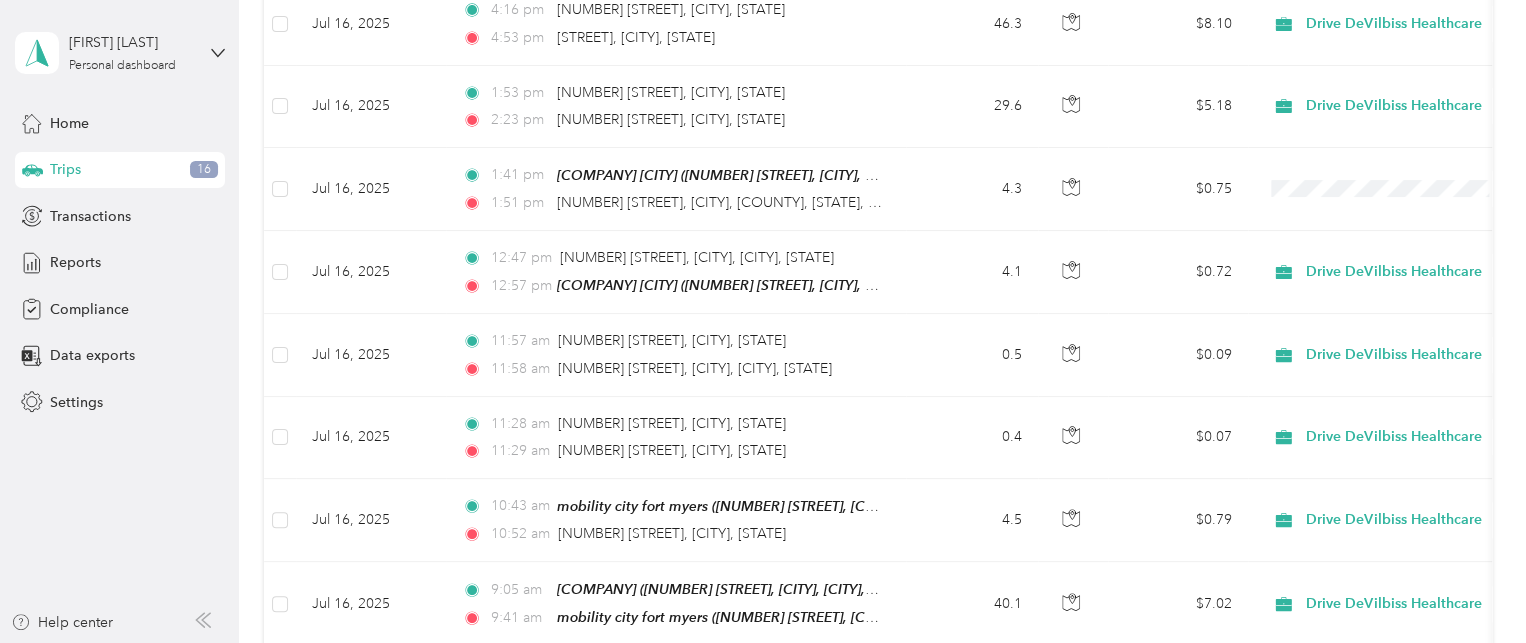 scroll, scrollTop: 4080, scrollLeft: 0, axis: vertical 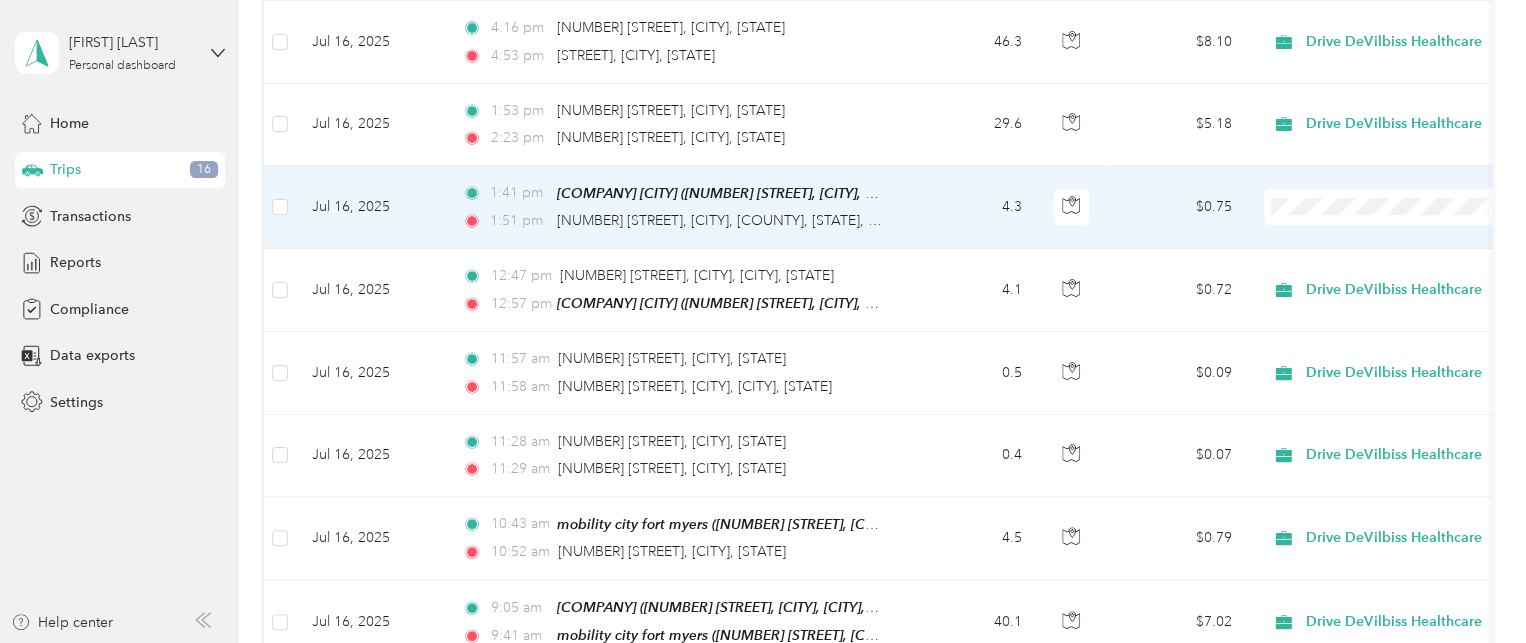 click on "Drive DeVilbiss Healthcare" at bounding box center (1405, 190) 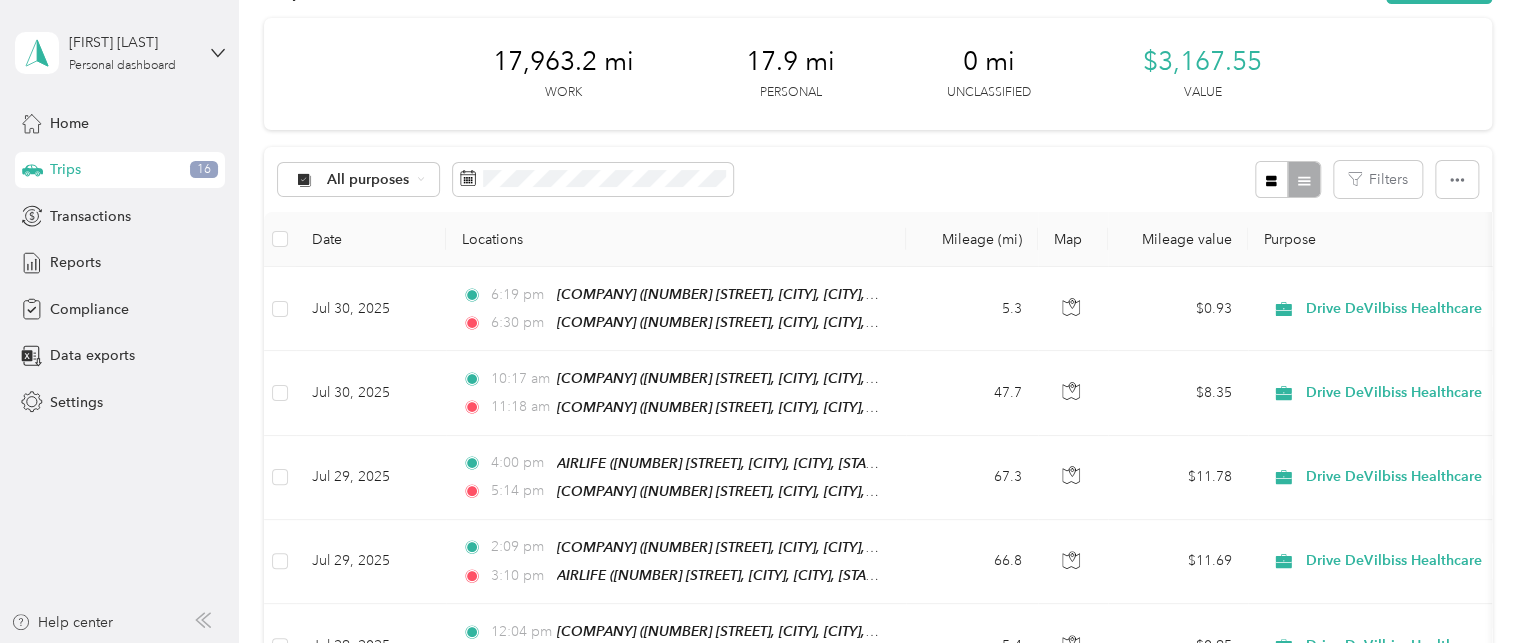 scroll, scrollTop: 0, scrollLeft: 0, axis: both 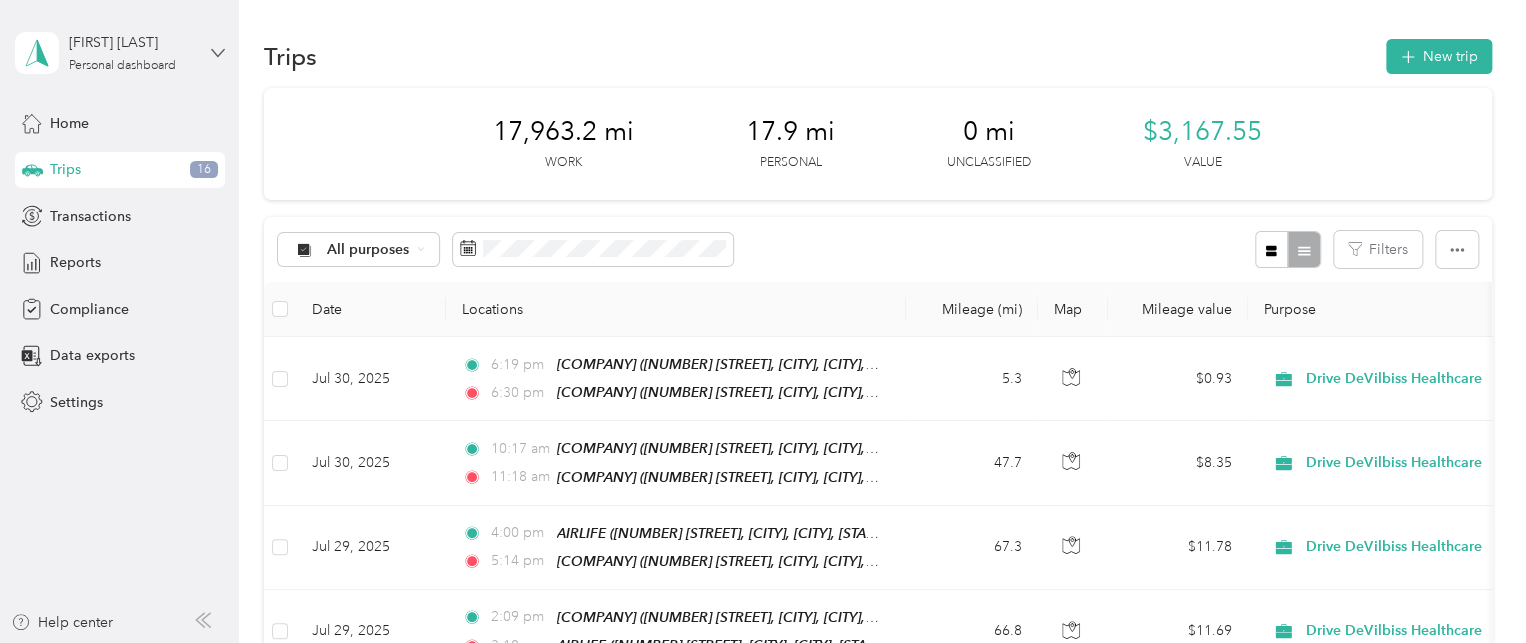 click 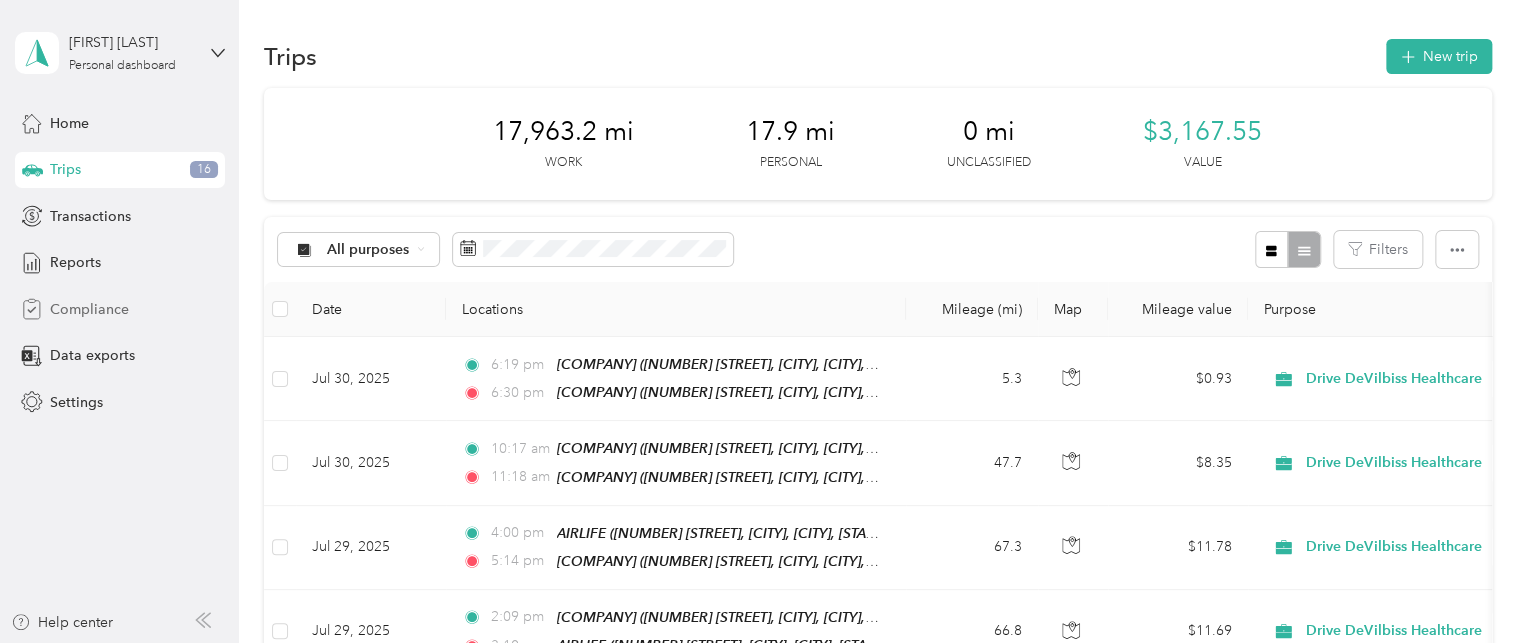 click on "Compliance" at bounding box center (120, 309) 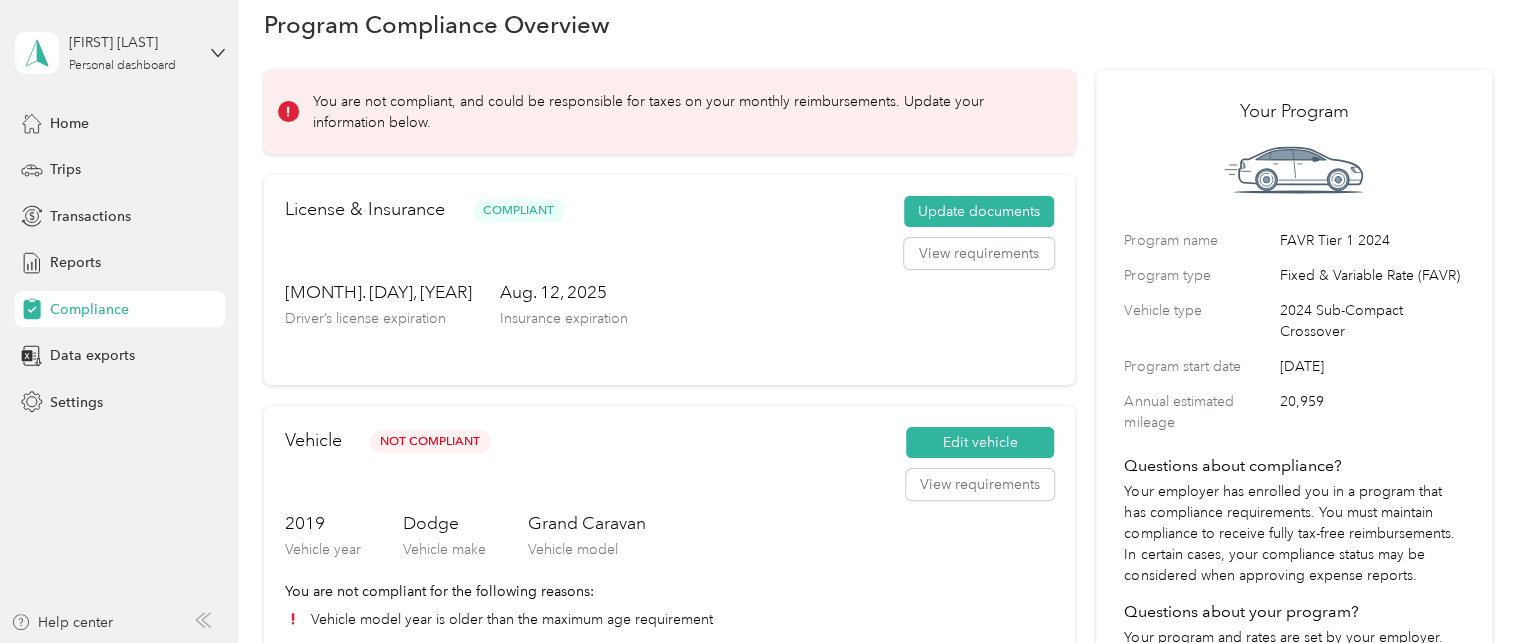 scroll, scrollTop: 0, scrollLeft: 0, axis: both 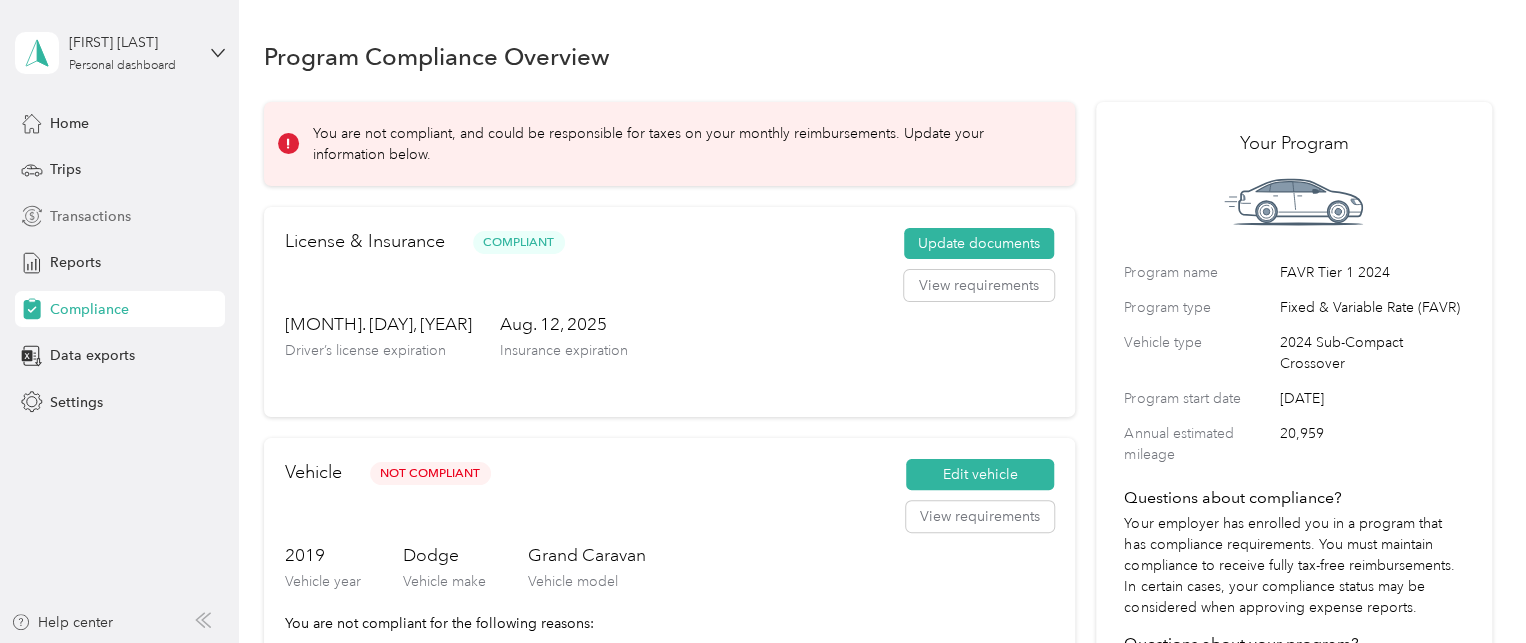 click on "Transactions" at bounding box center [90, 216] 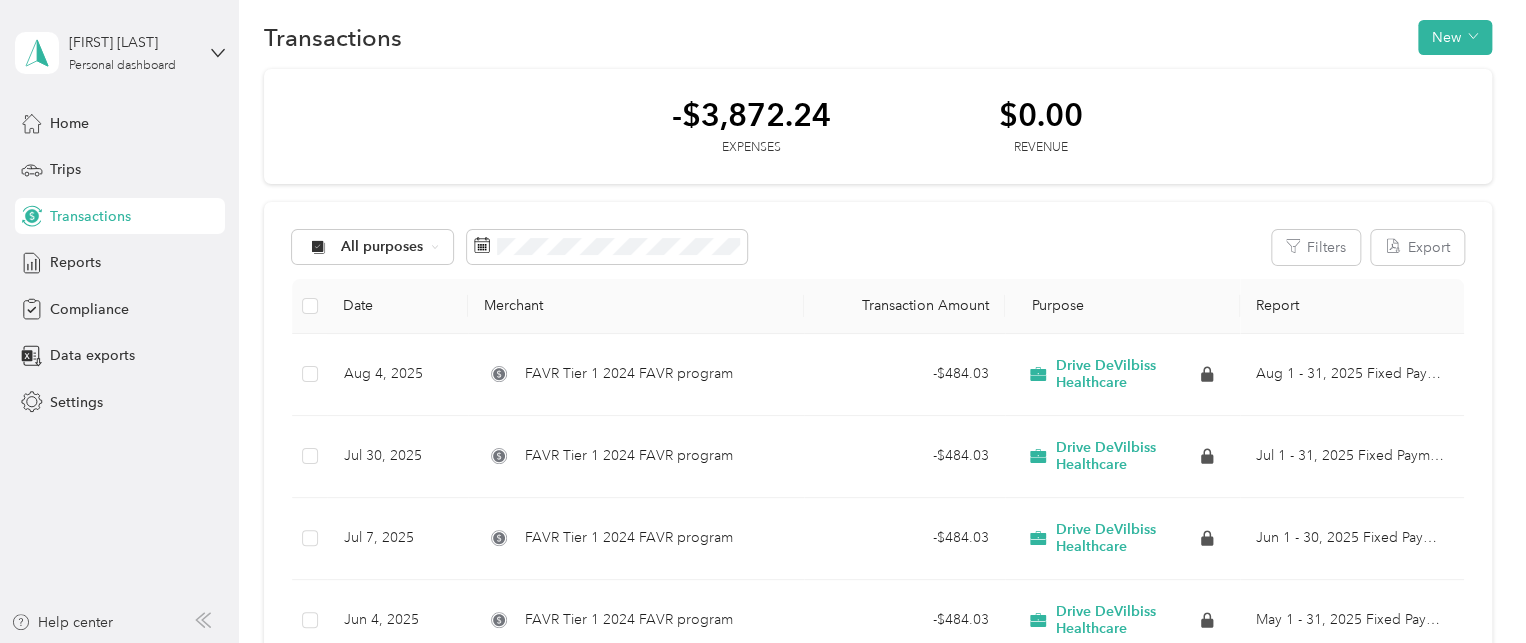 scroll, scrollTop: 16, scrollLeft: 0, axis: vertical 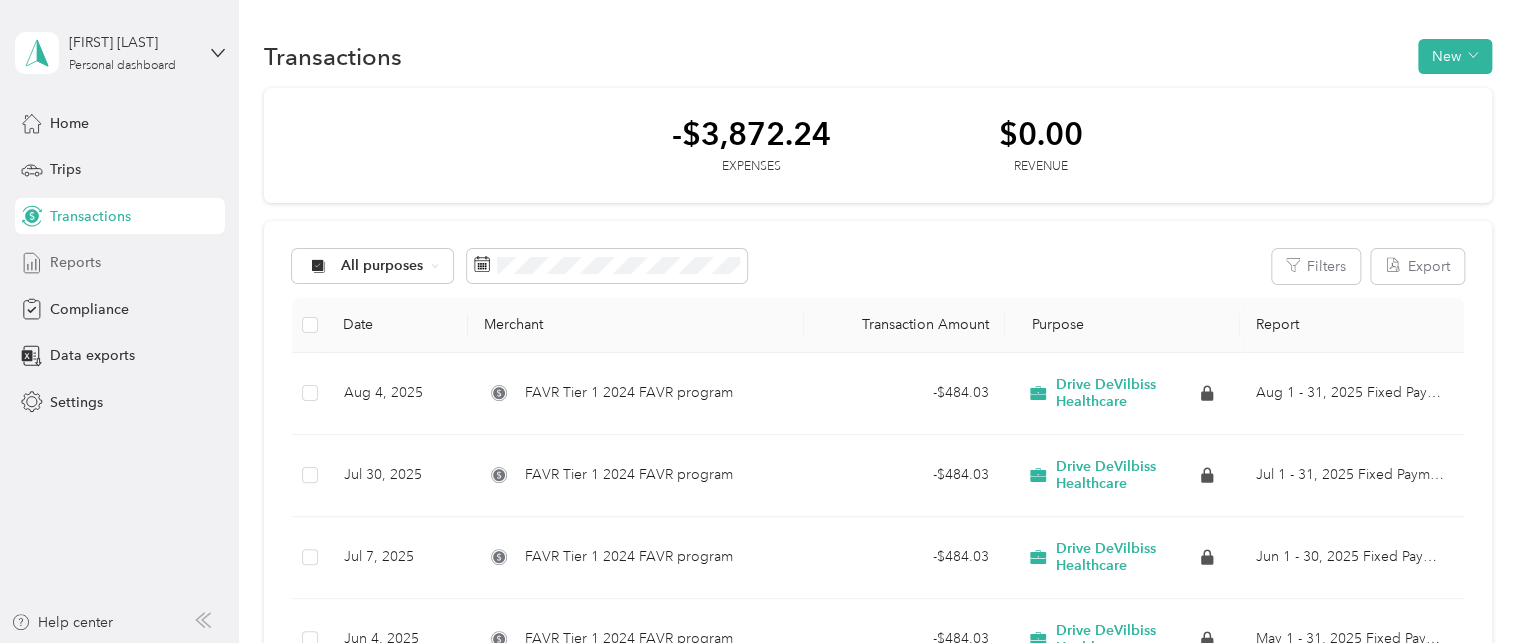 click on "Reports" at bounding box center [75, 262] 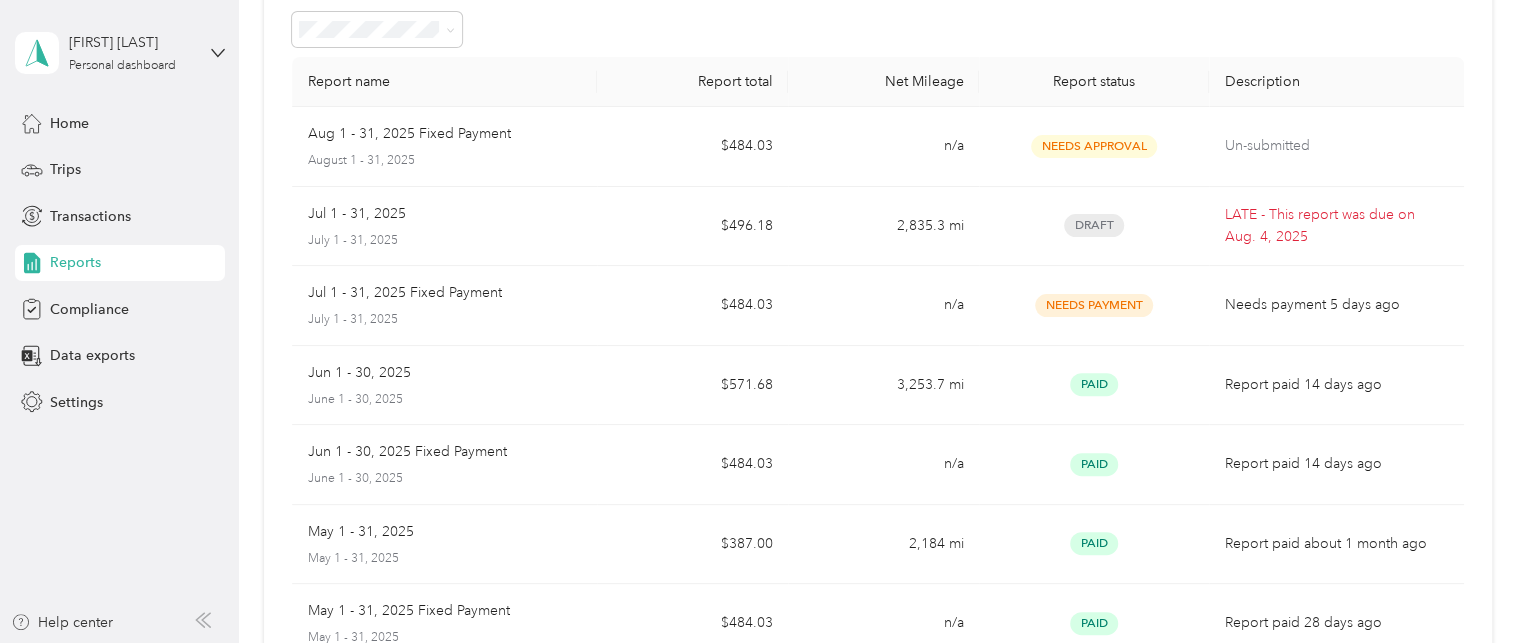 scroll, scrollTop: 0, scrollLeft: 0, axis: both 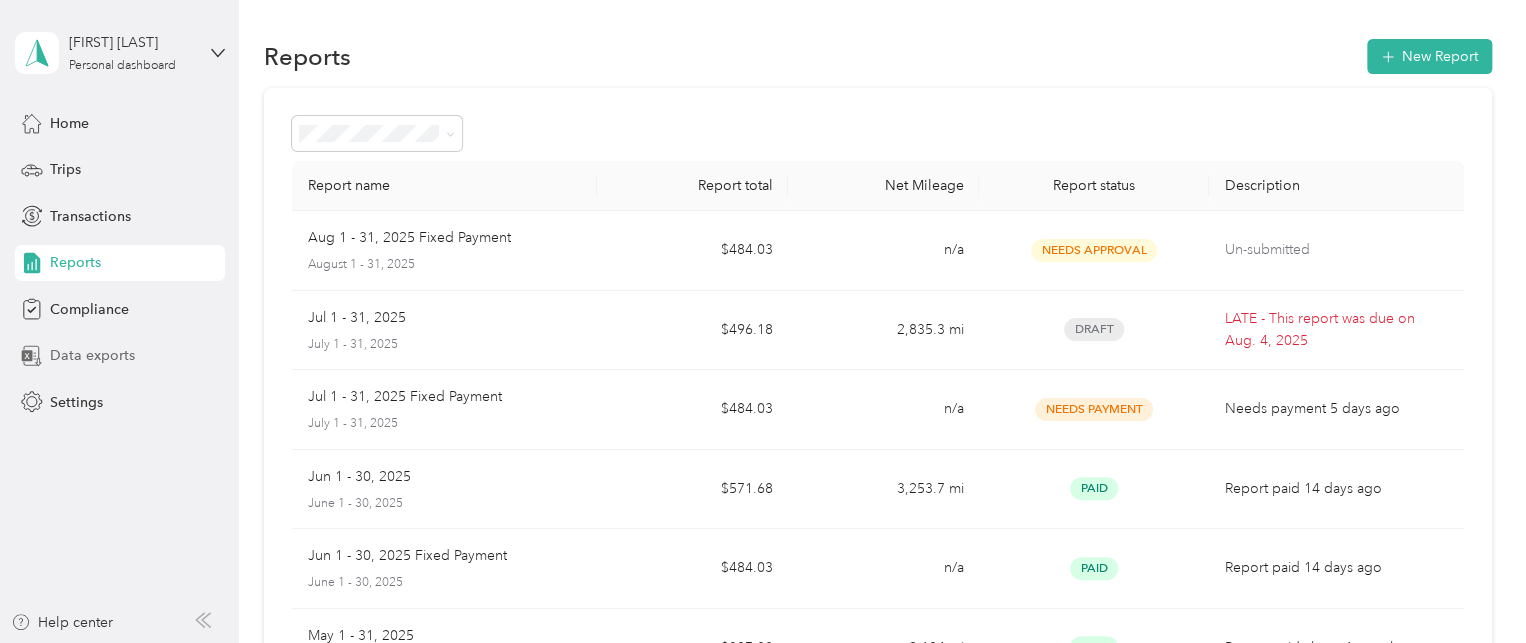 click on "Data exports" at bounding box center [92, 355] 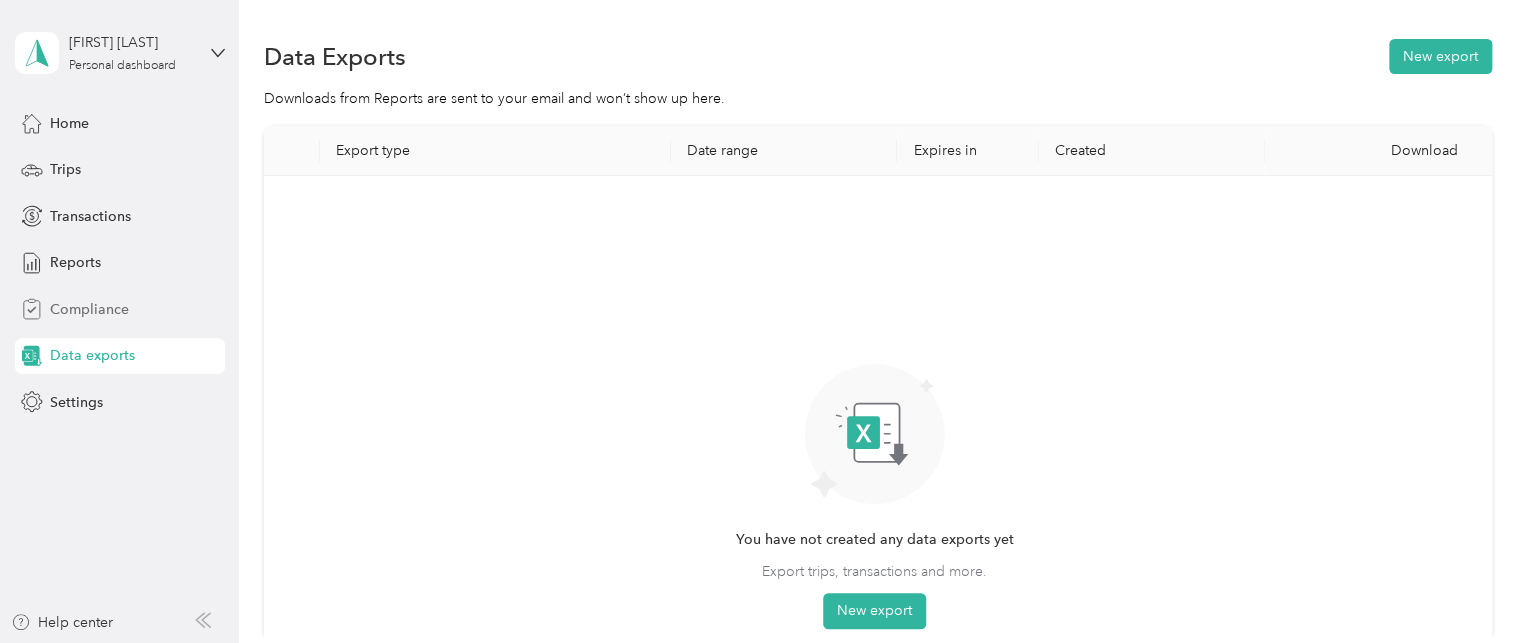 click on "Compliance" at bounding box center (89, 309) 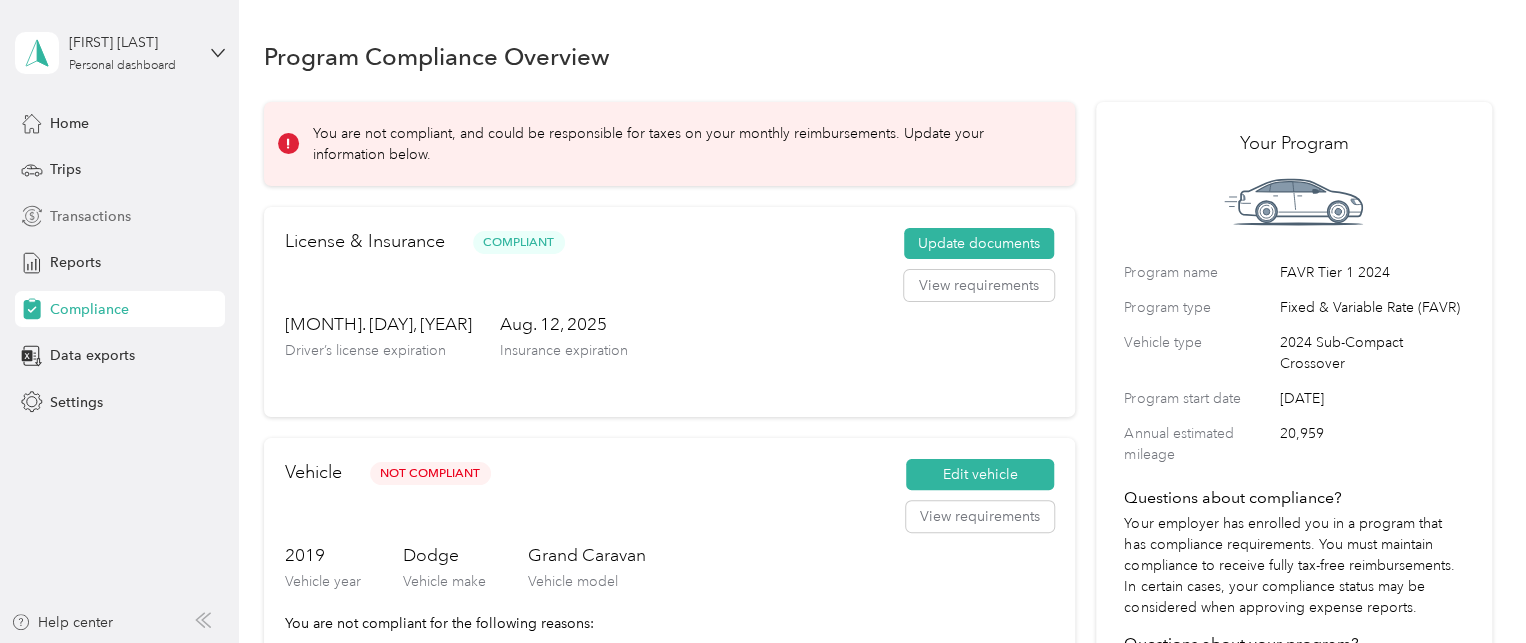 click on "Transactions" at bounding box center (90, 216) 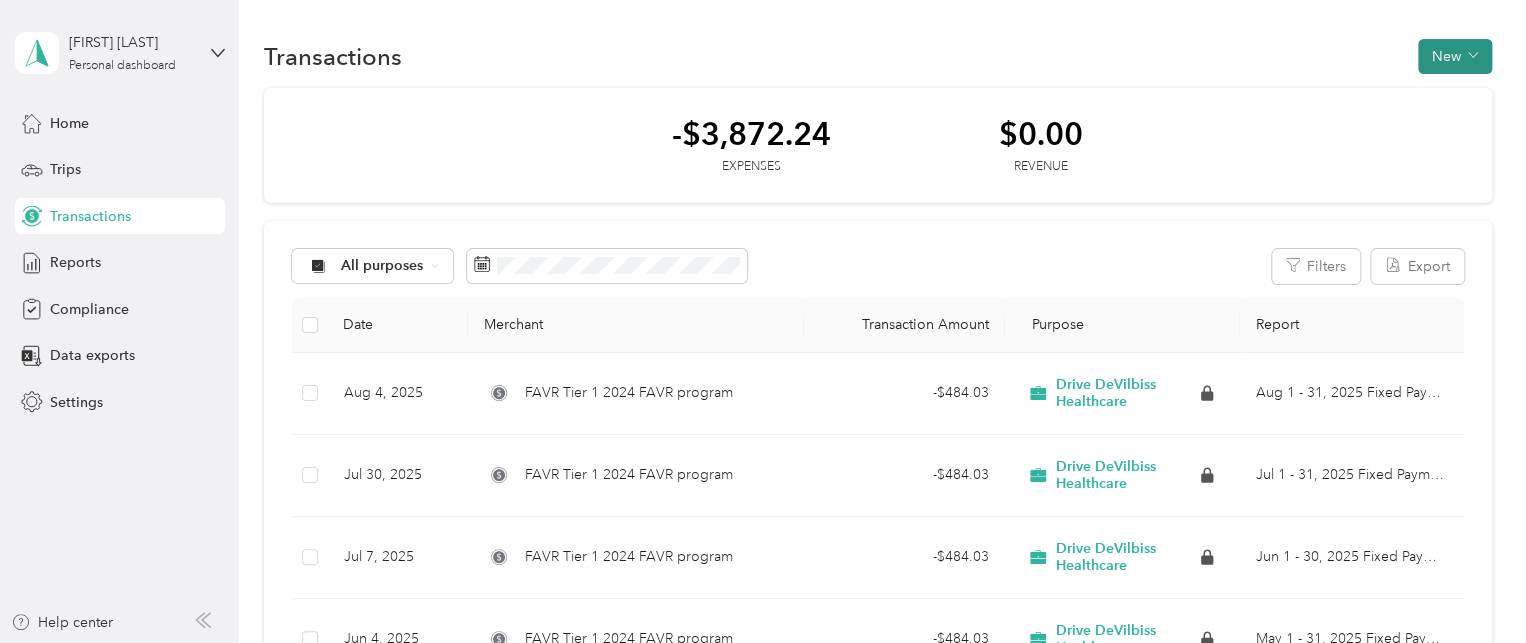 click on "New" at bounding box center (1455, 56) 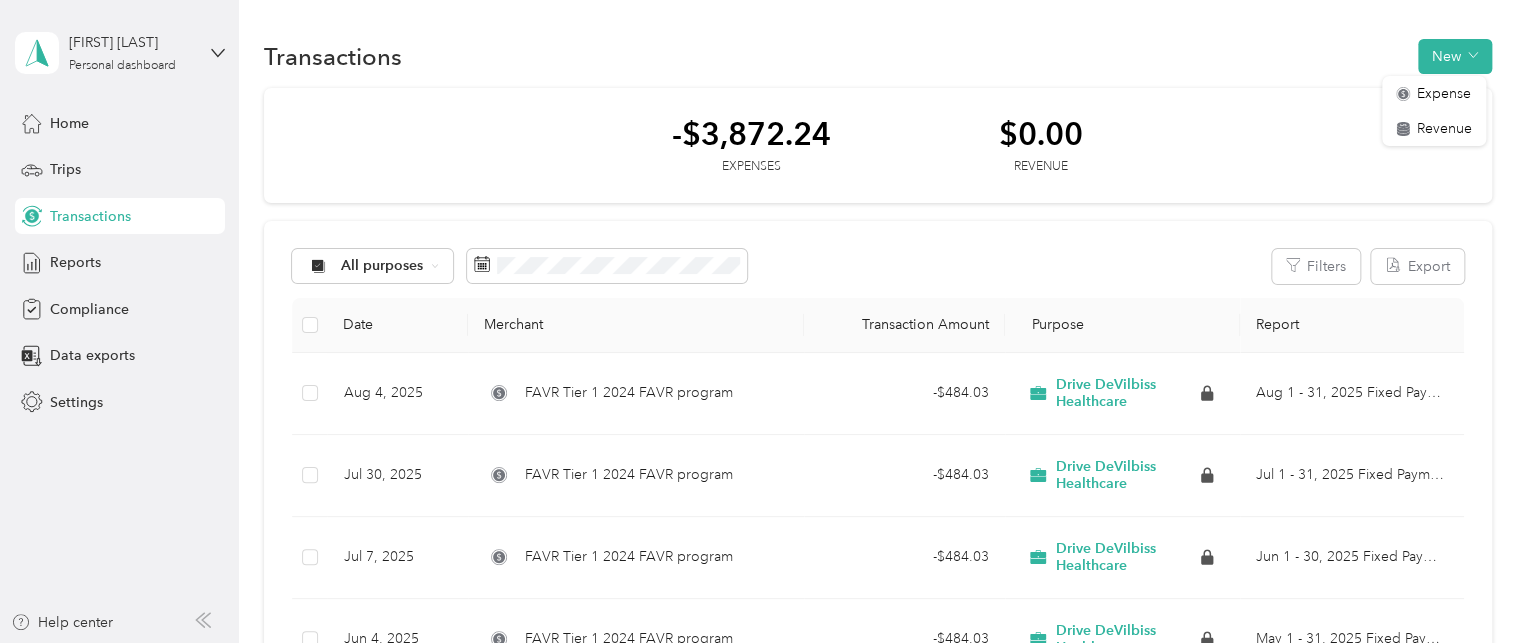click on "Transactions New" at bounding box center [878, 56] 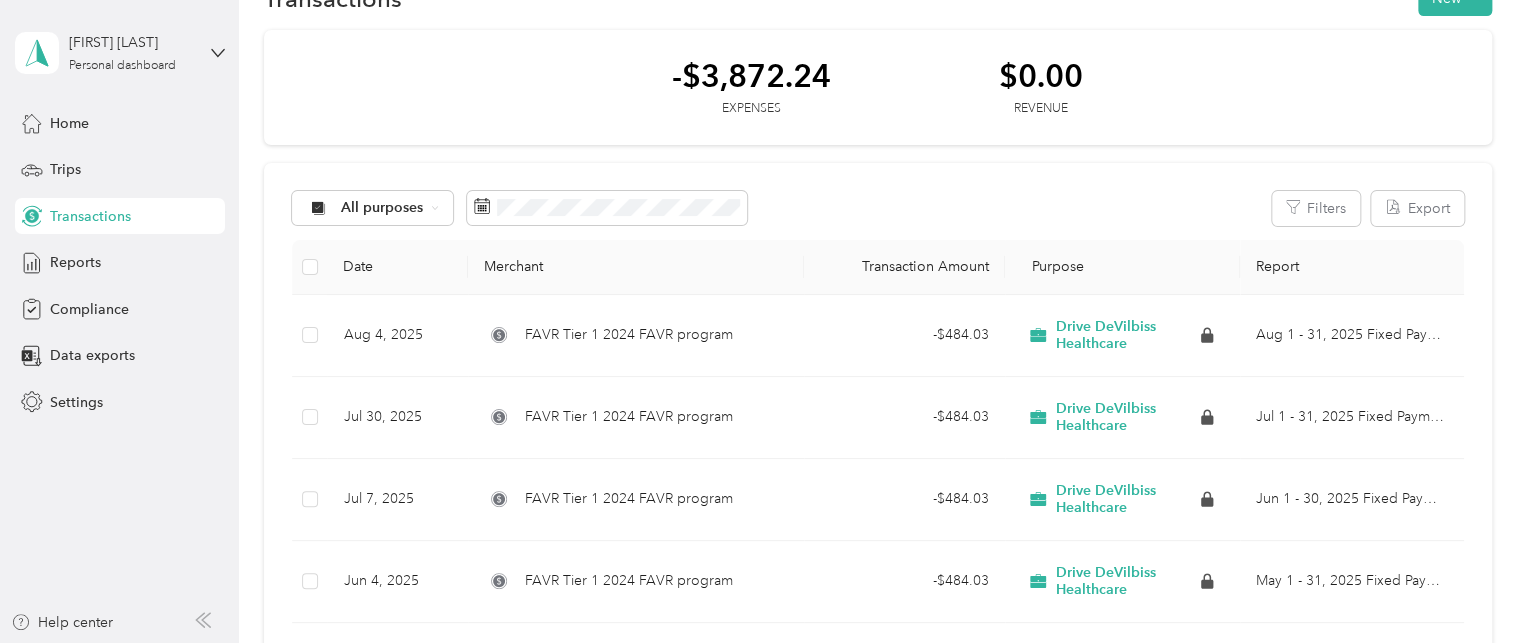 scroll, scrollTop: 56, scrollLeft: 0, axis: vertical 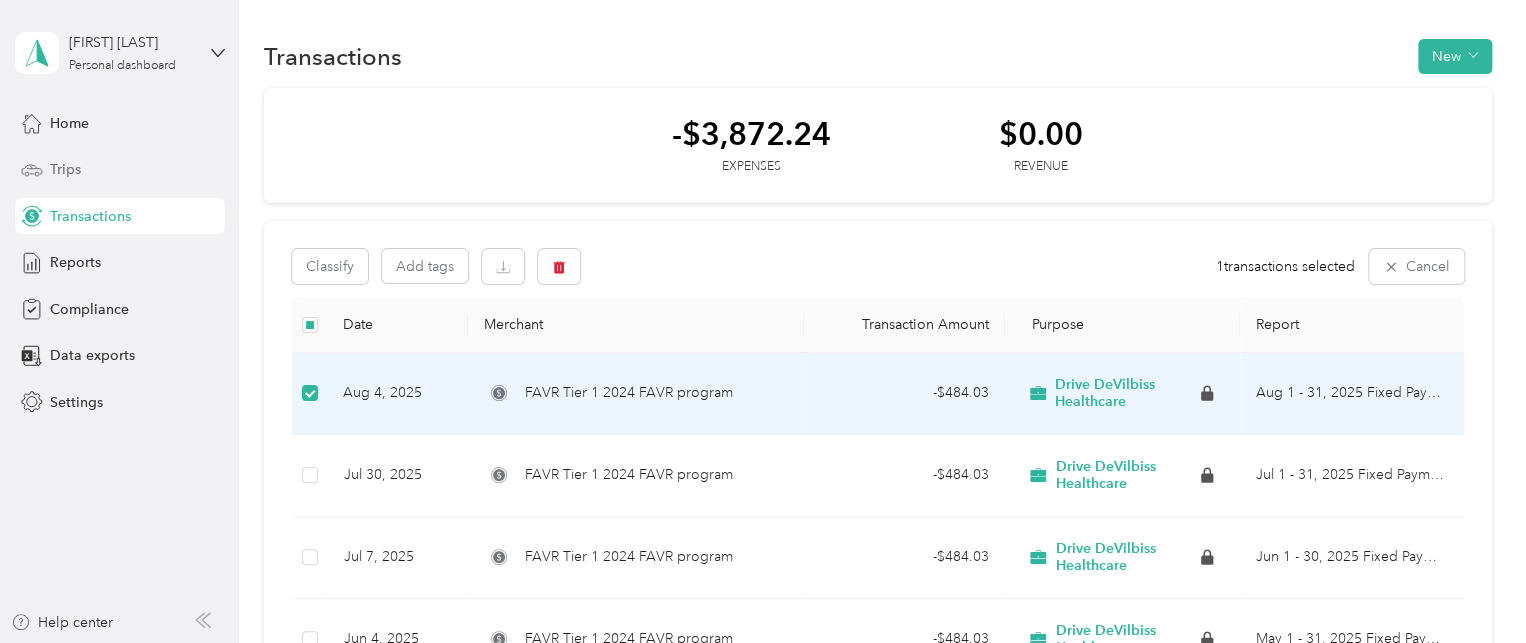 click on "Trips" at bounding box center [65, 169] 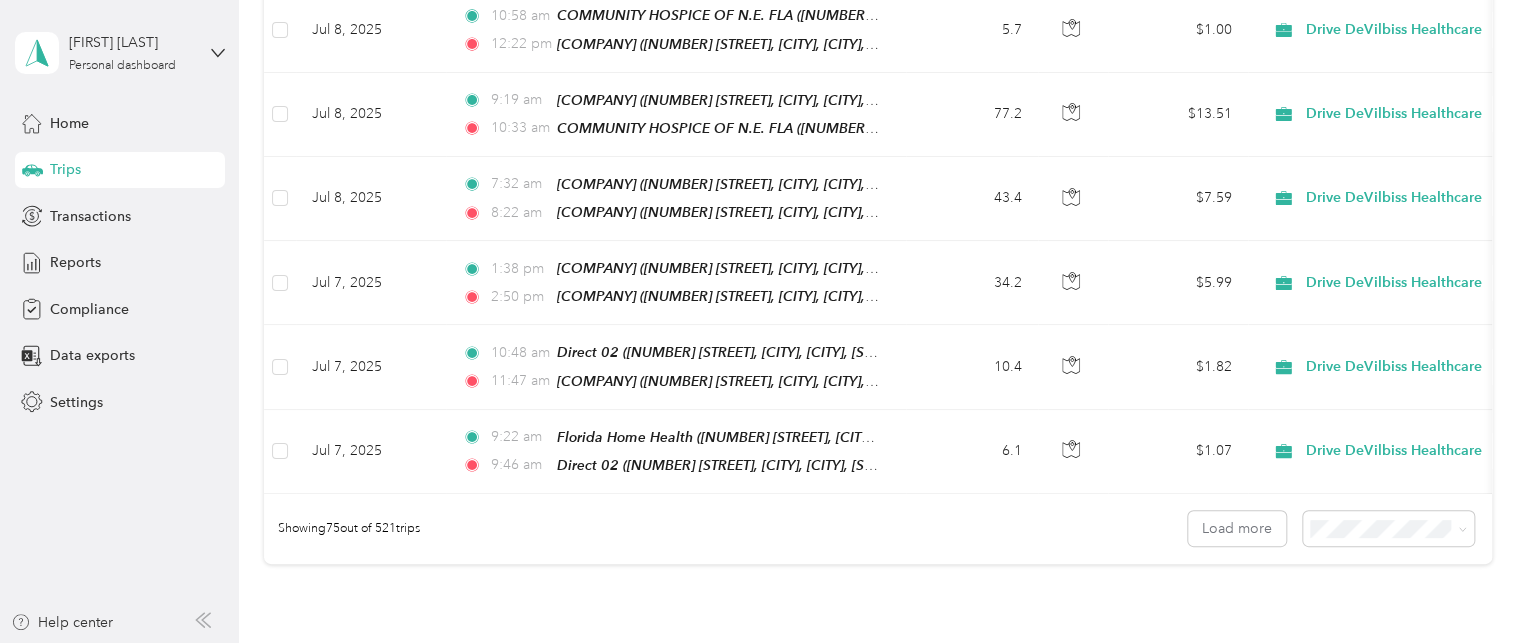 scroll, scrollTop: 6208, scrollLeft: 0, axis: vertical 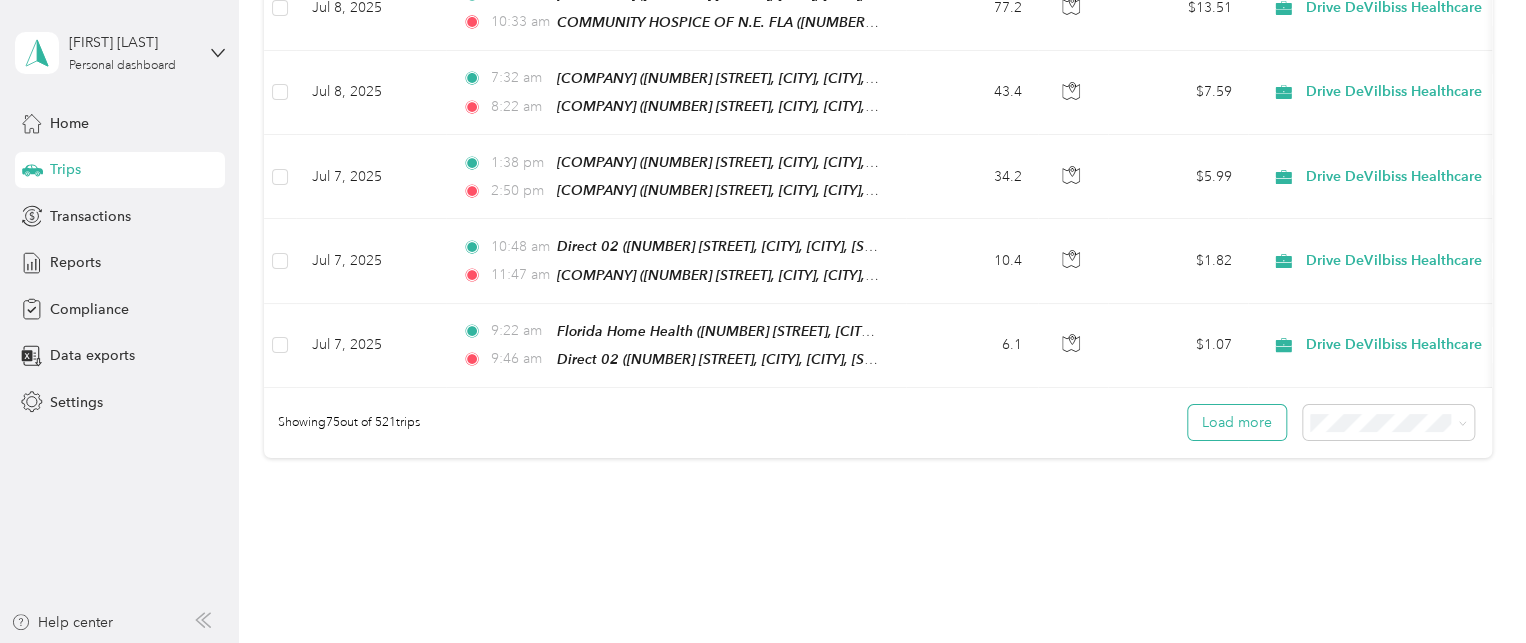 click on "Load more" at bounding box center (1237, 422) 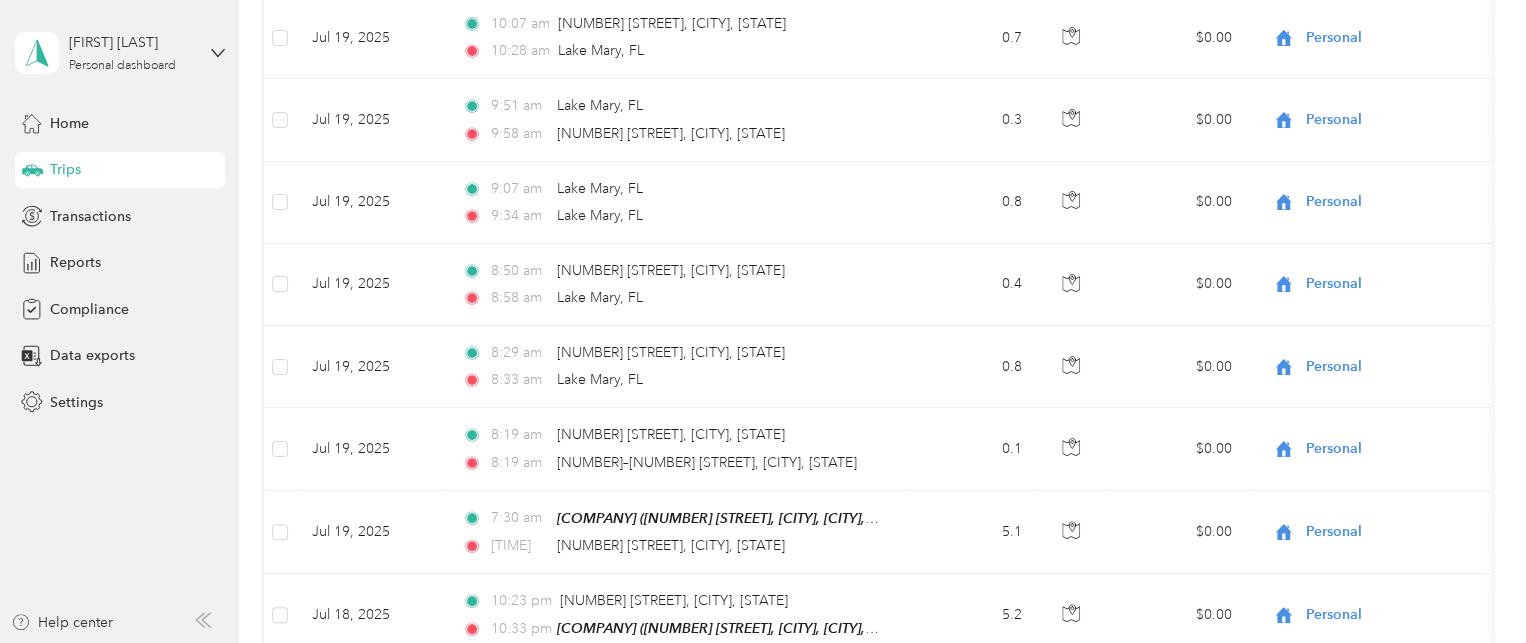 scroll, scrollTop: 2334, scrollLeft: 0, axis: vertical 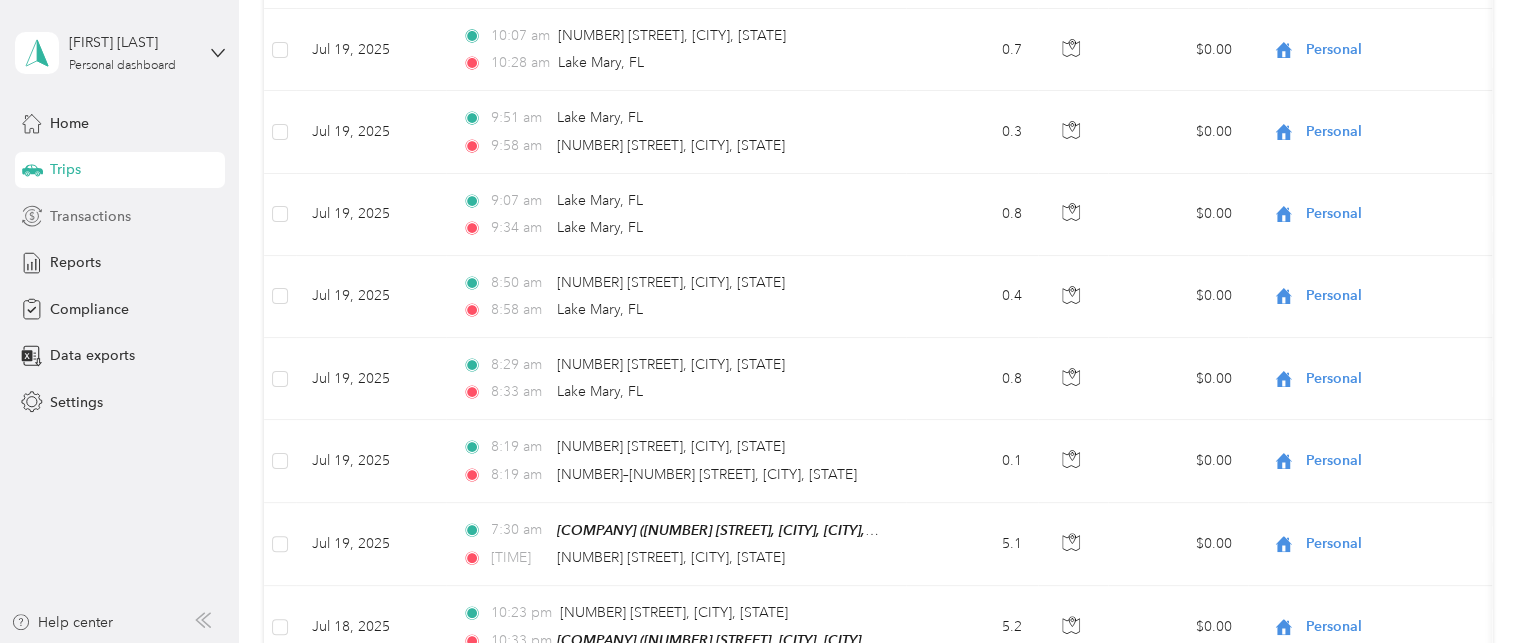 click on "Transactions" at bounding box center (90, 216) 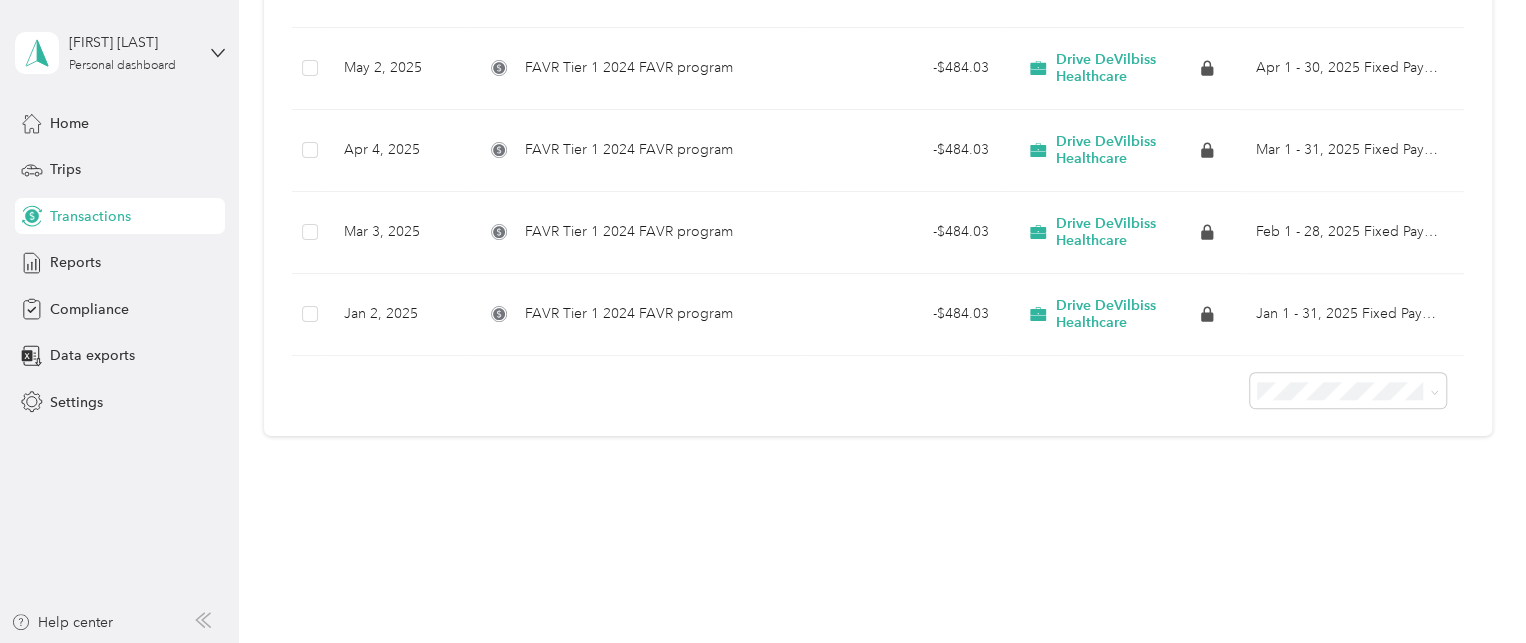 scroll, scrollTop: 651, scrollLeft: 0, axis: vertical 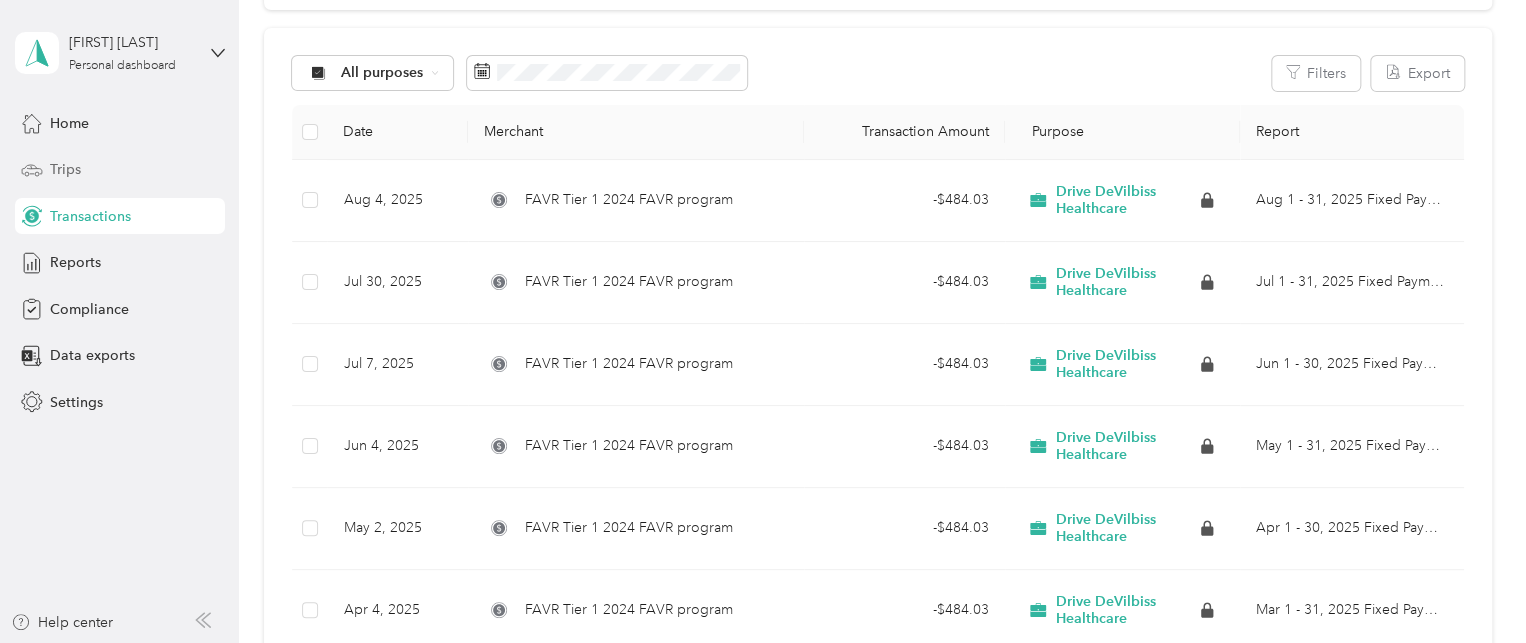 click on "Trips" at bounding box center (65, 169) 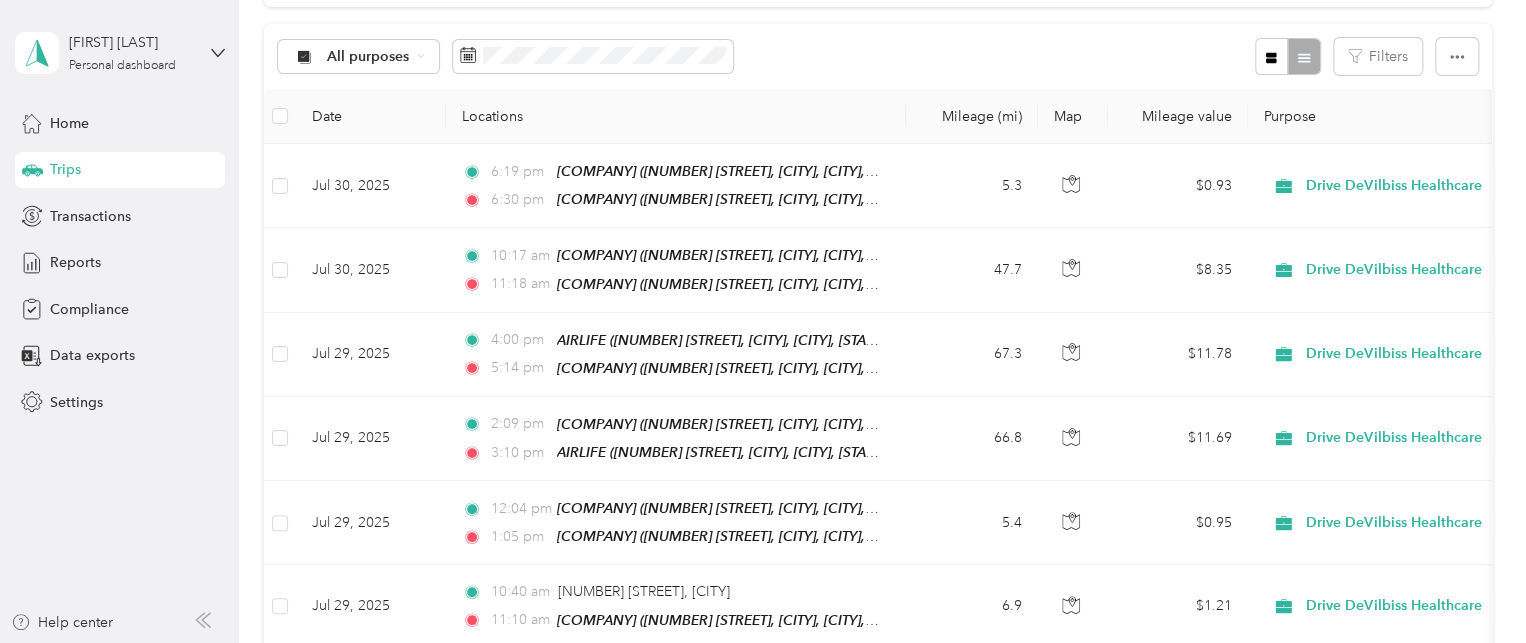 click at bounding box center (1287, 56) 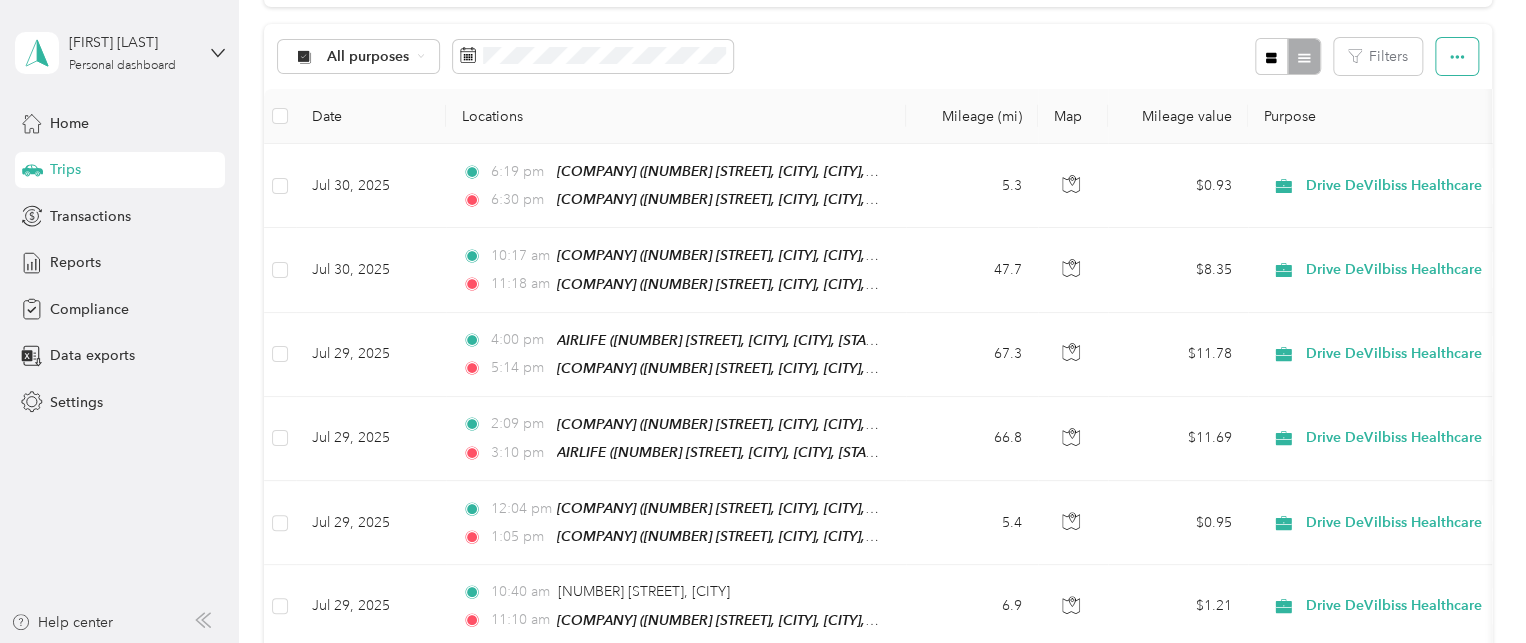 click 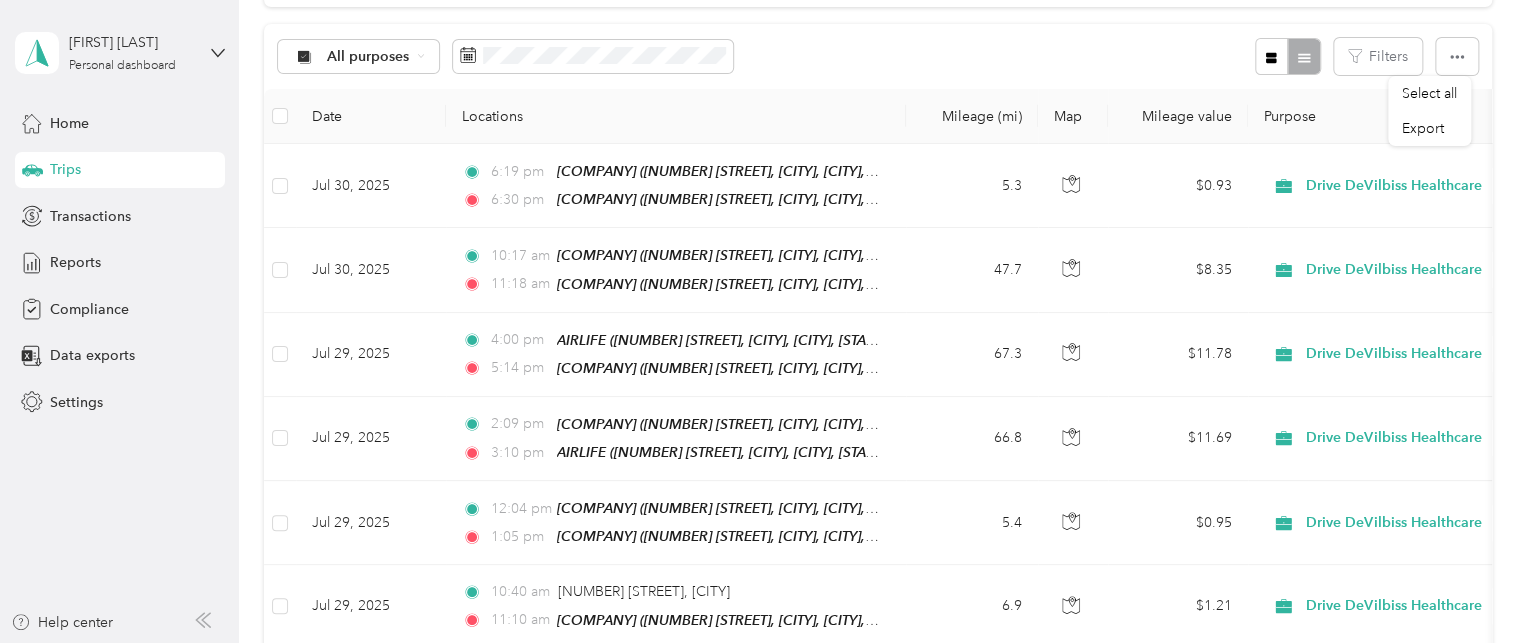 click on "All purposes Filters" at bounding box center (878, 56) 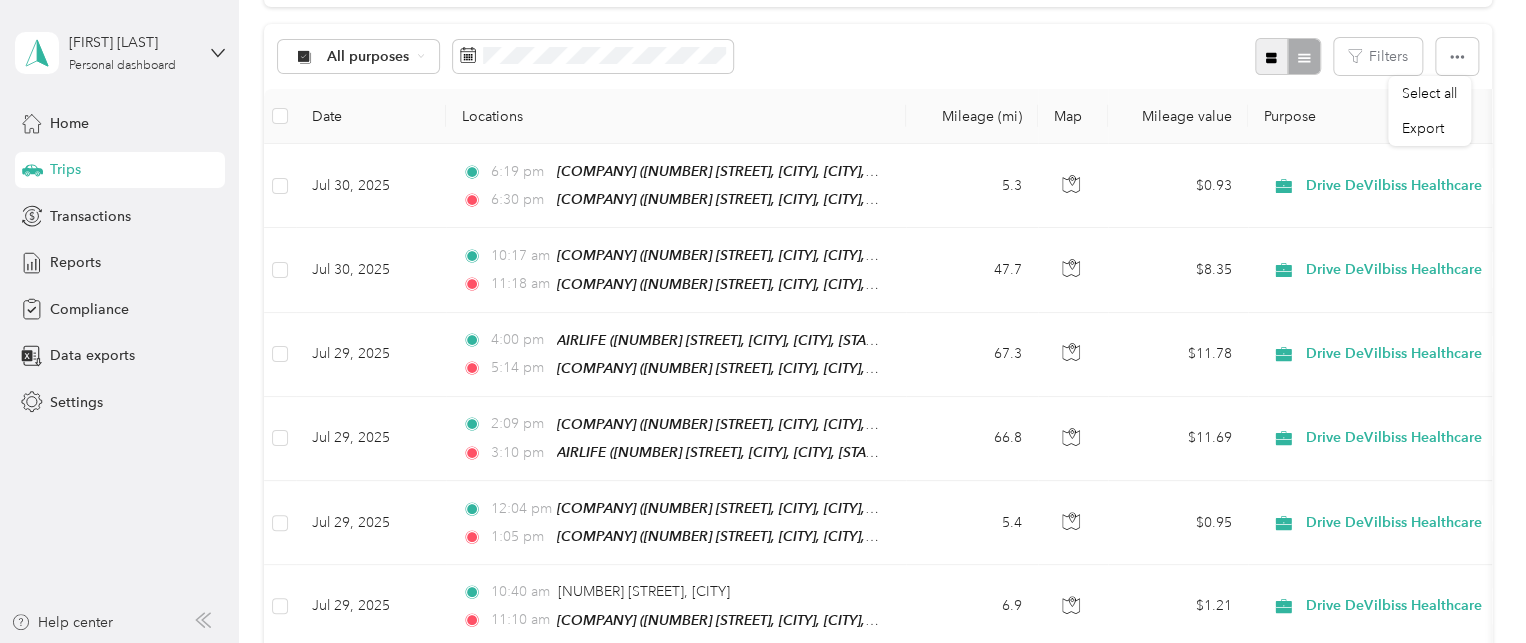 click 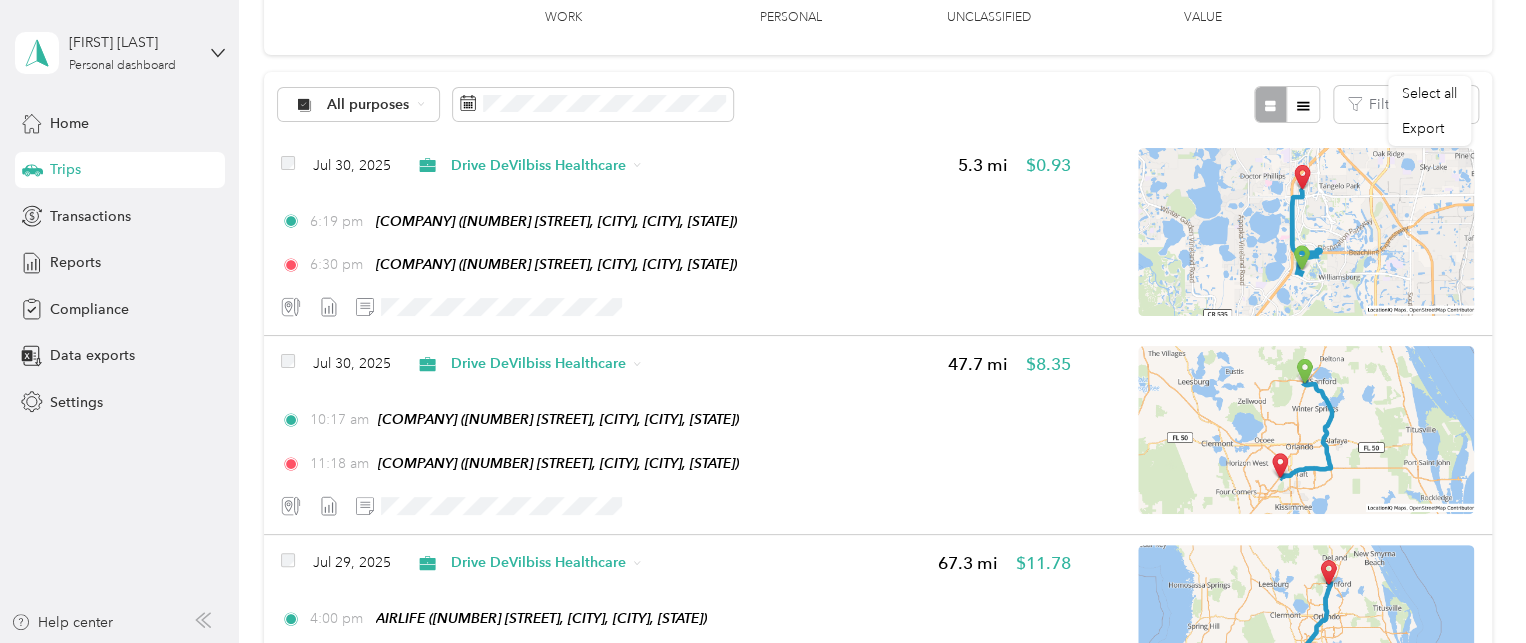 scroll, scrollTop: 193, scrollLeft: 0, axis: vertical 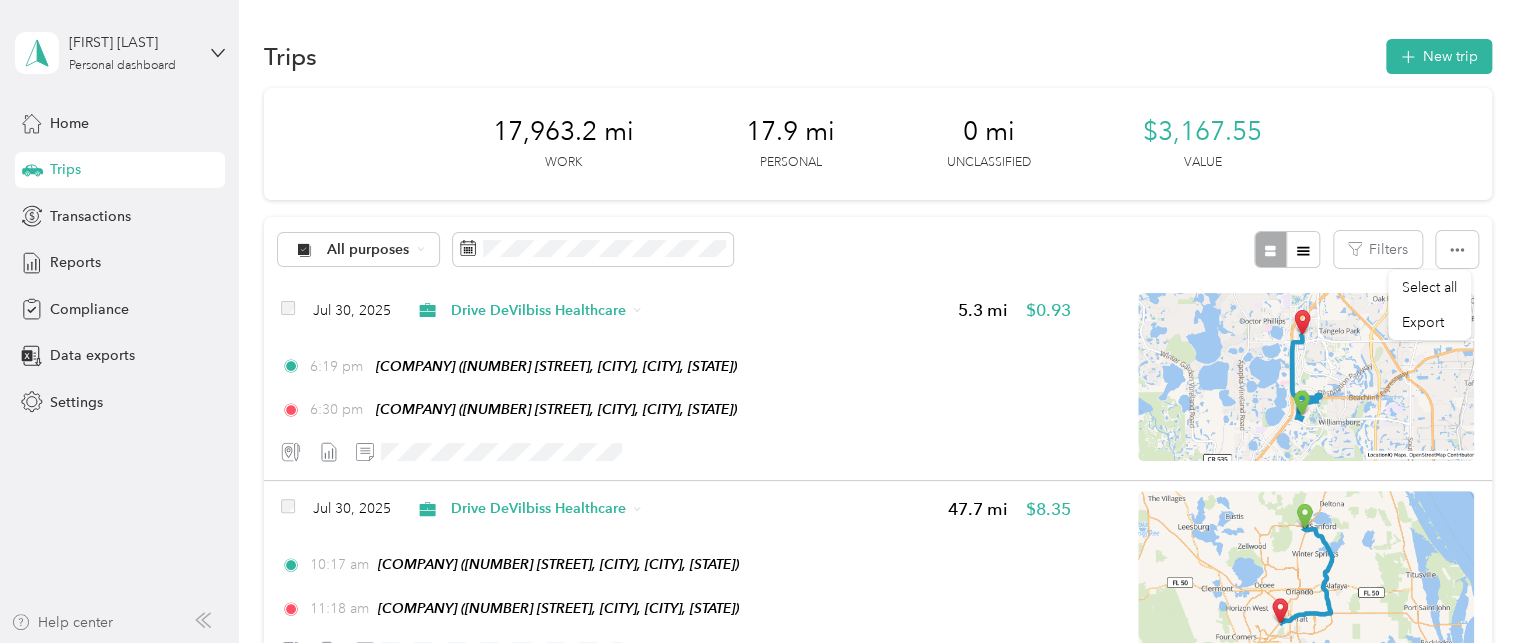 click on "Help center" at bounding box center (62, 622) 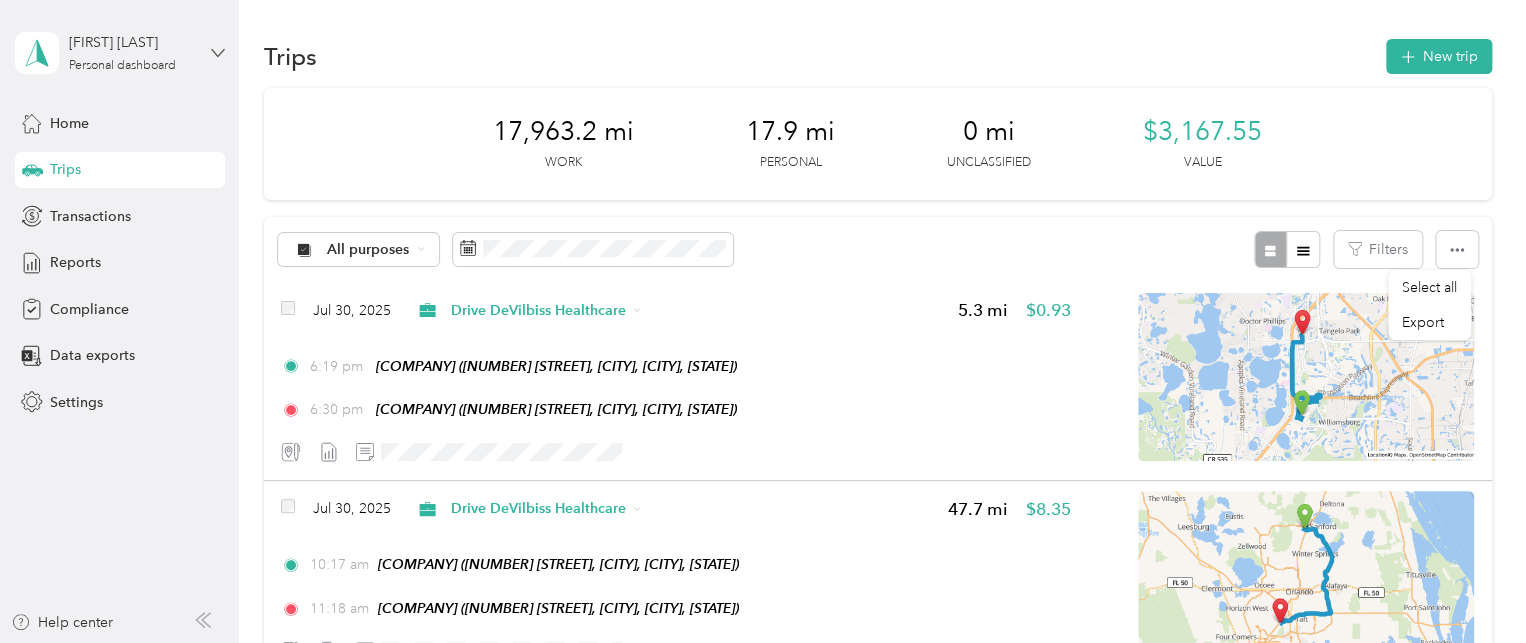 click 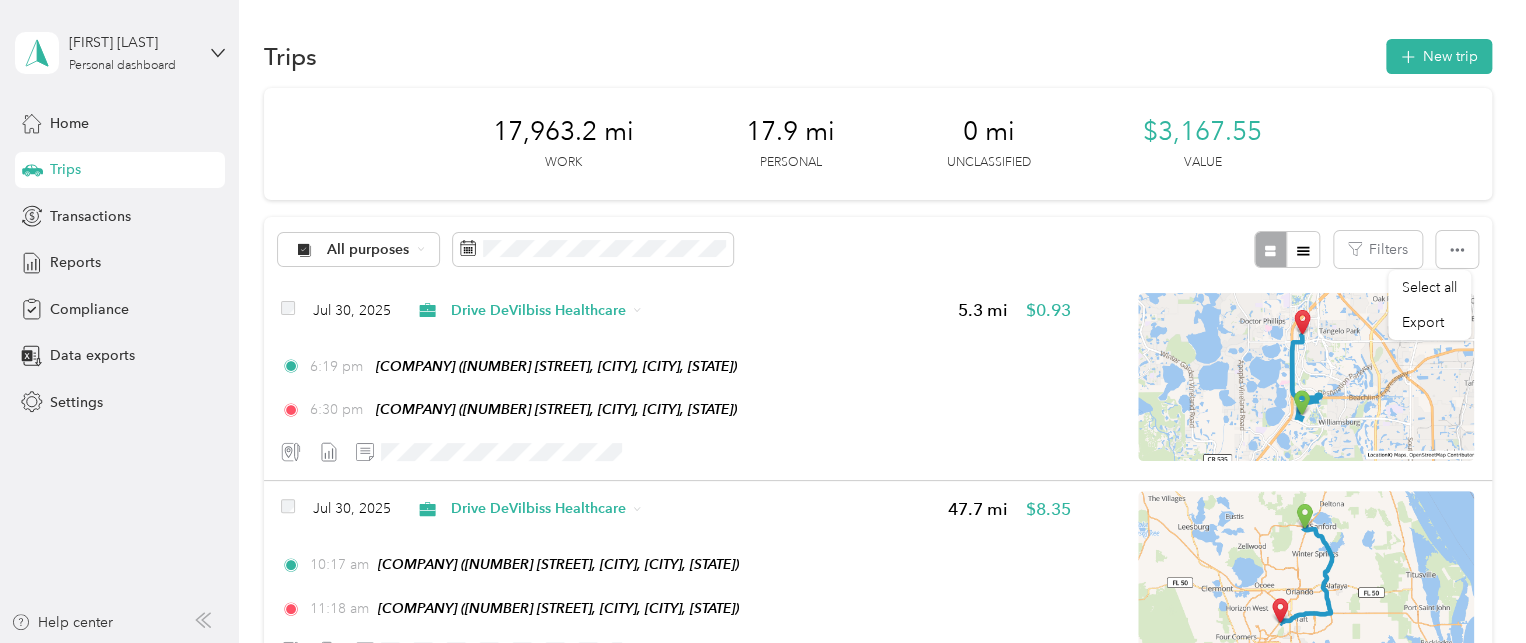 click on "Home Trips Transactions Reports Compliance Data exports Settings" at bounding box center [120, 262] 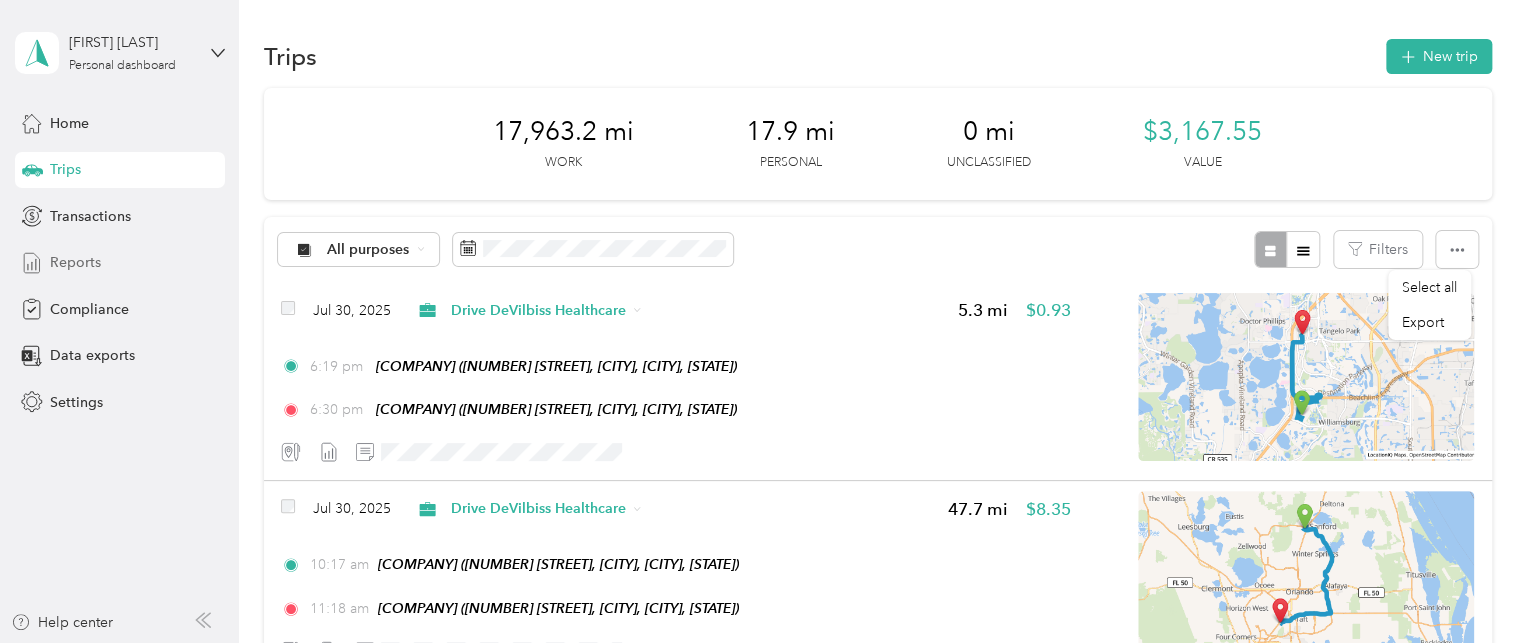 click on "Reports" at bounding box center (75, 262) 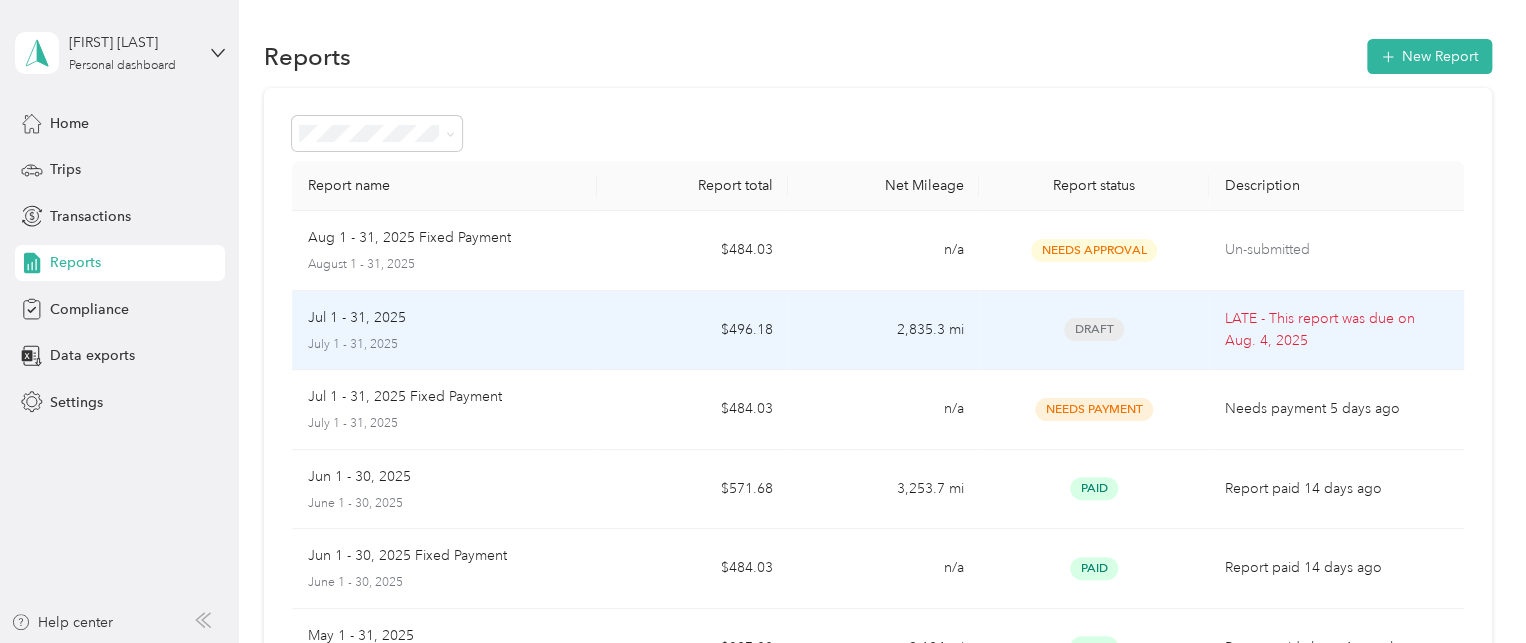 click on "LATE - This report was due on   Aug. 4, 2025" at bounding box center [1336, 330] 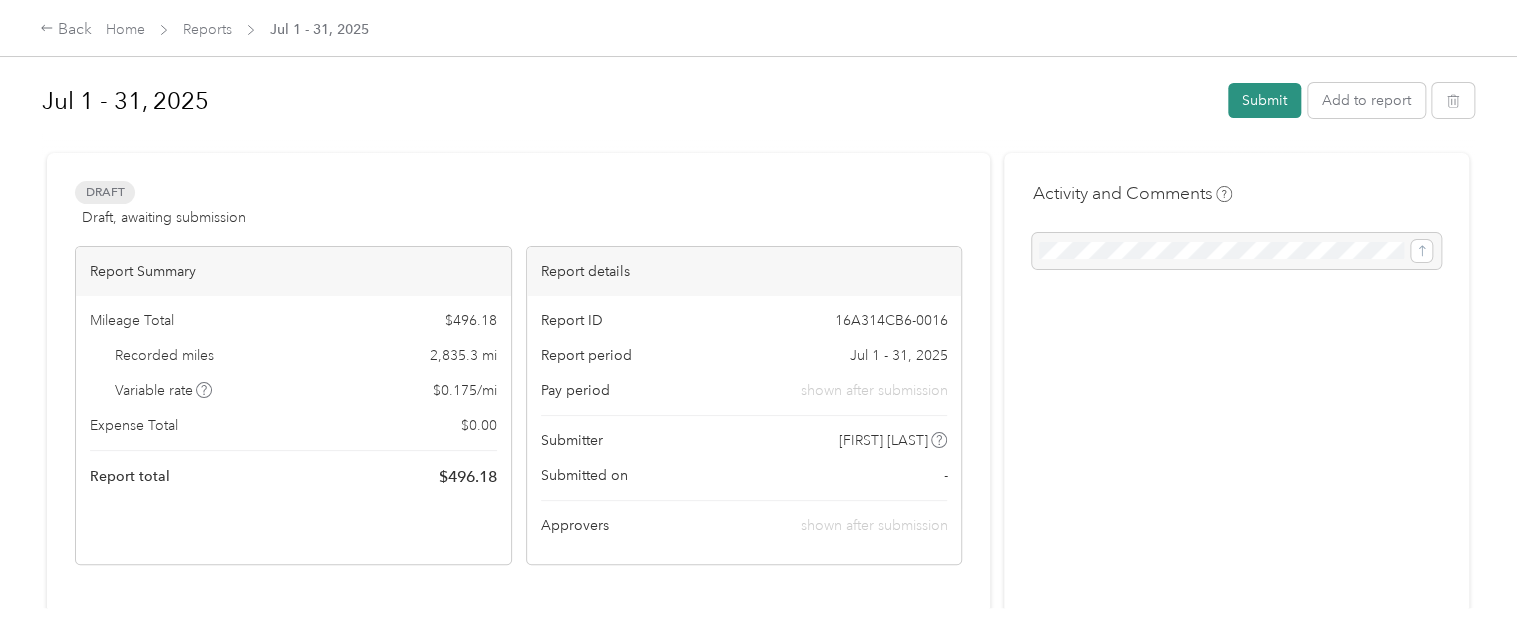 click on "Submit" at bounding box center (1264, 100) 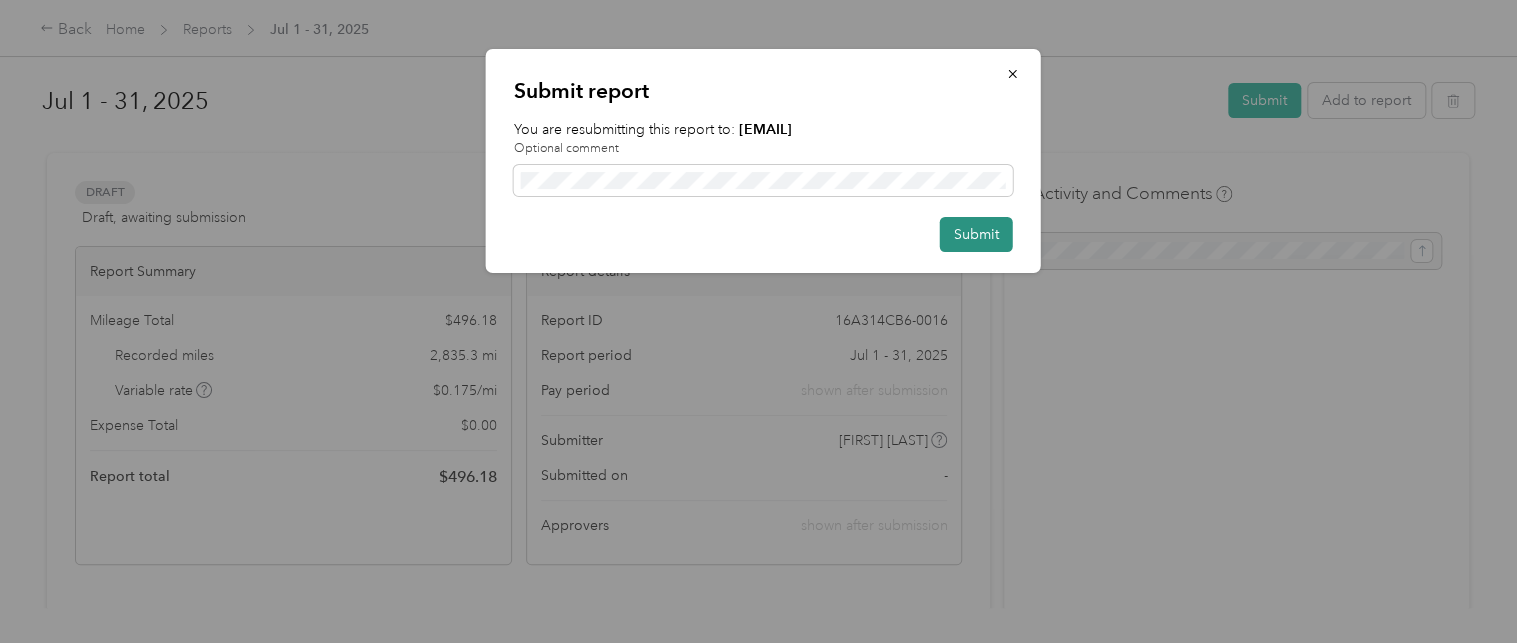 click on "Submit" at bounding box center (976, 234) 